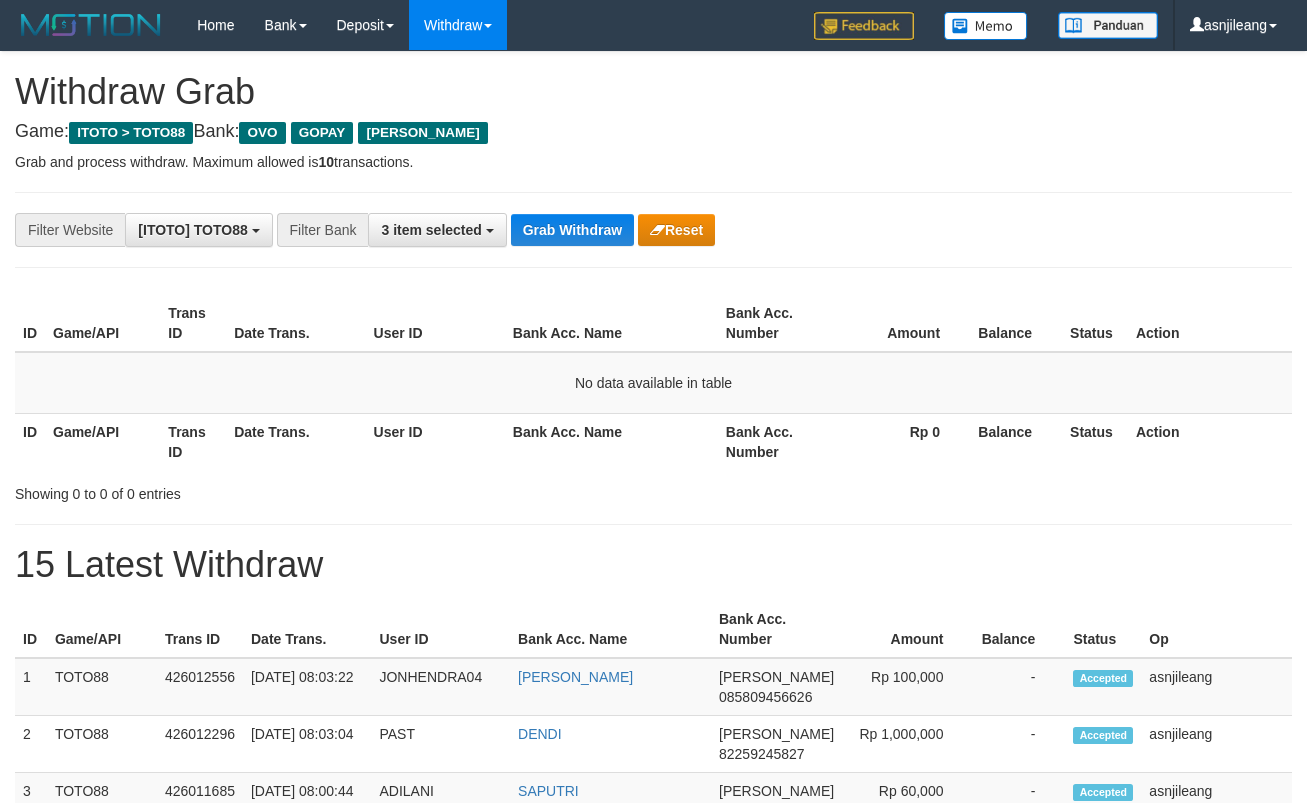 scroll, scrollTop: 0, scrollLeft: 0, axis: both 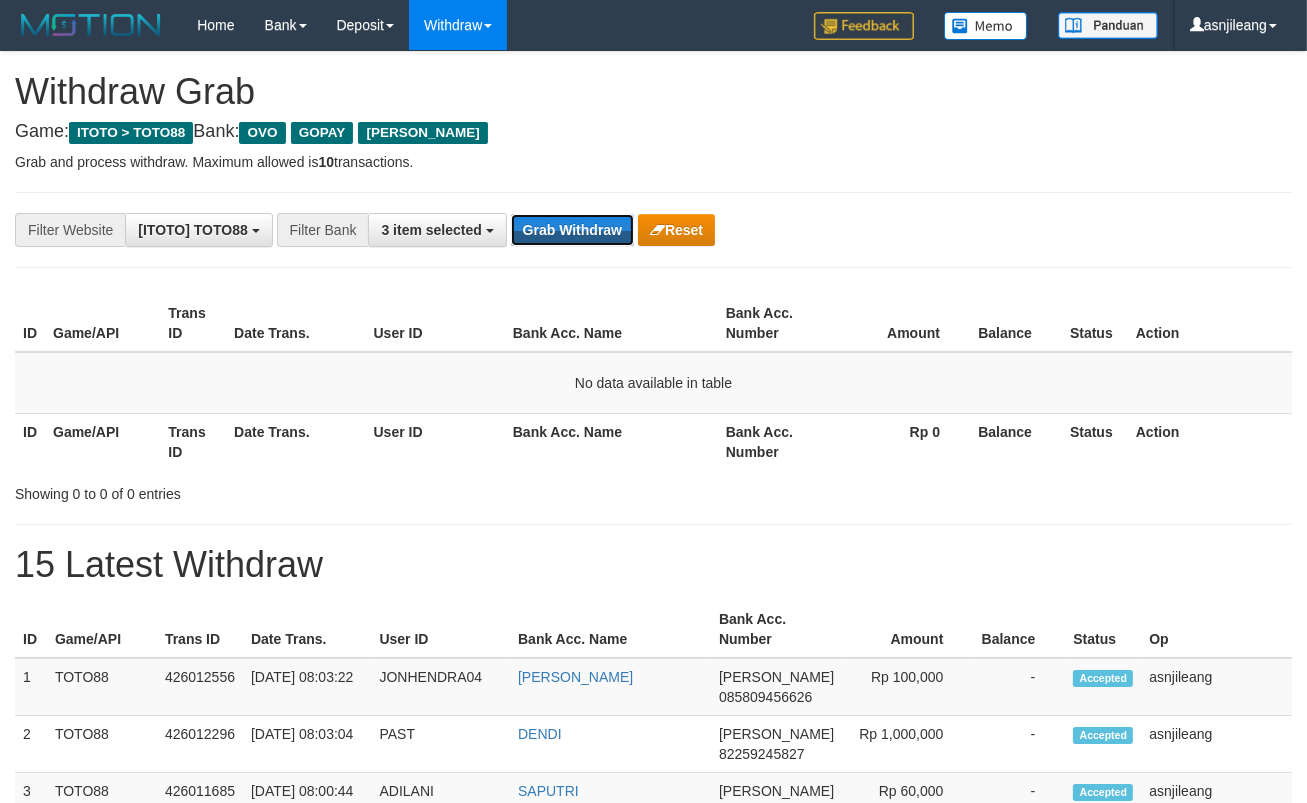 click on "Grab Withdraw" at bounding box center (572, 230) 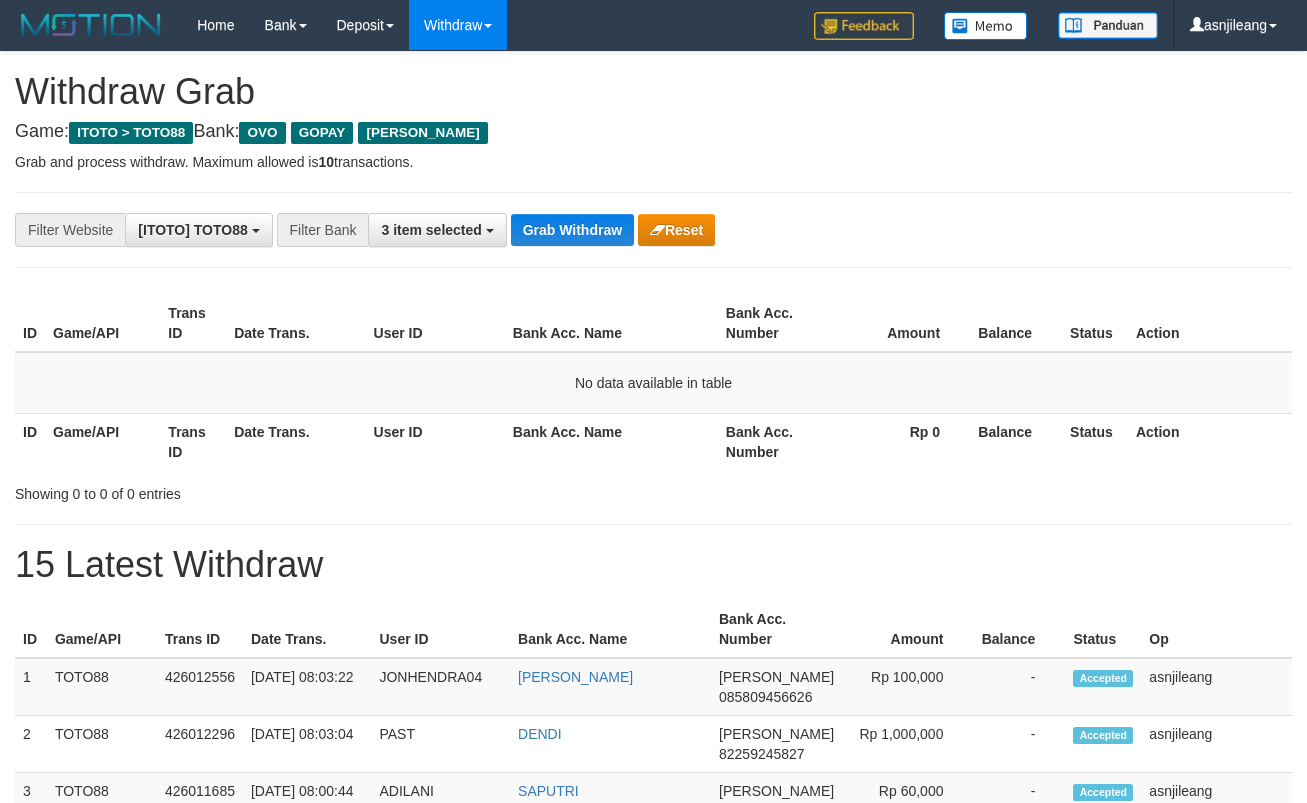 scroll, scrollTop: 0, scrollLeft: 0, axis: both 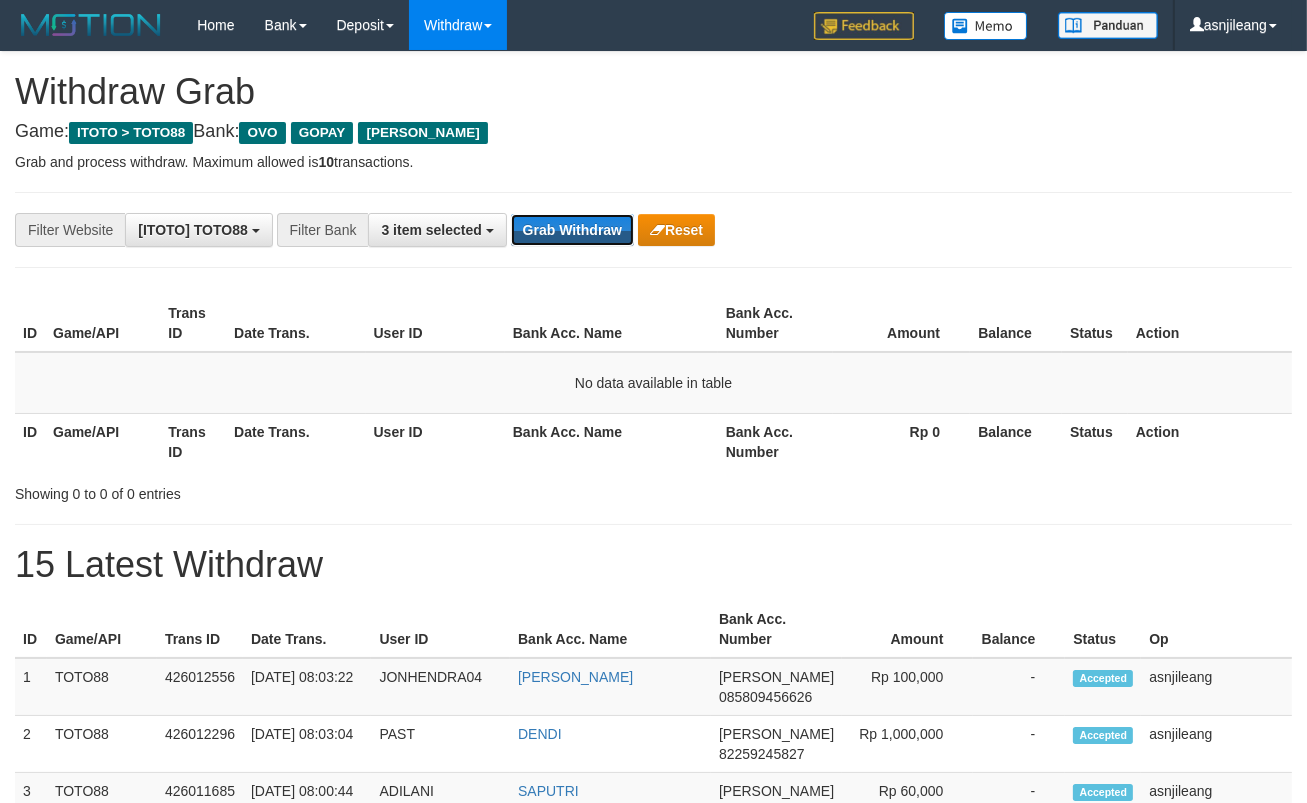 click on "Grab Withdraw" at bounding box center [572, 230] 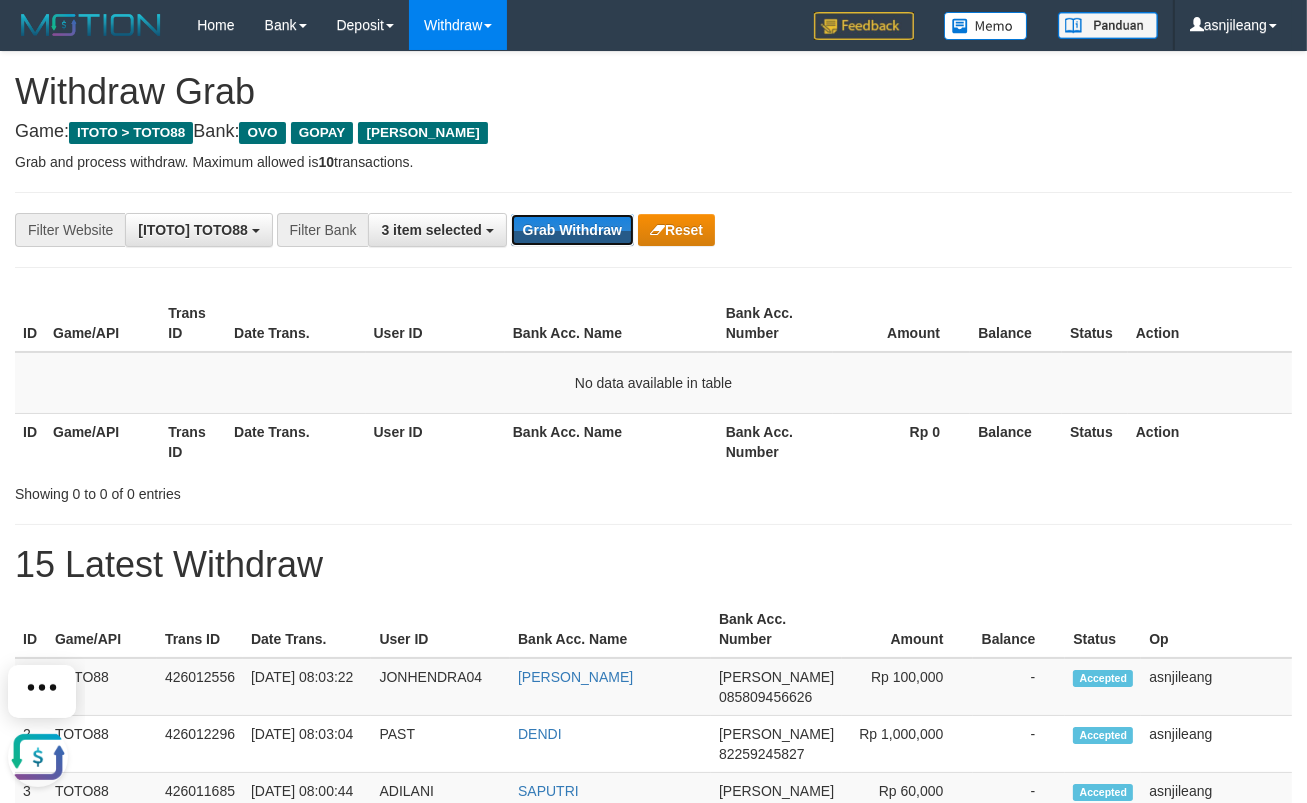 scroll, scrollTop: 0, scrollLeft: 0, axis: both 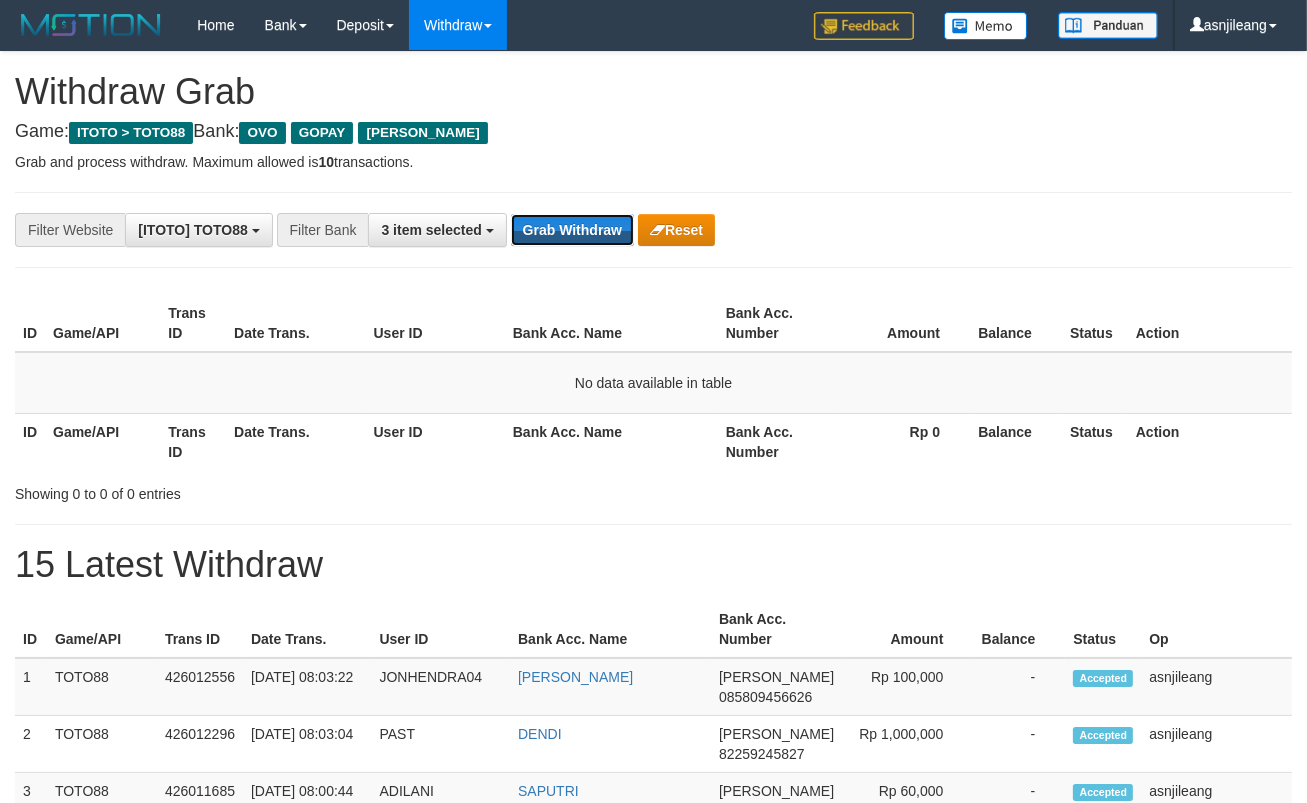 click on "Grab Withdraw" at bounding box center (572, 230) 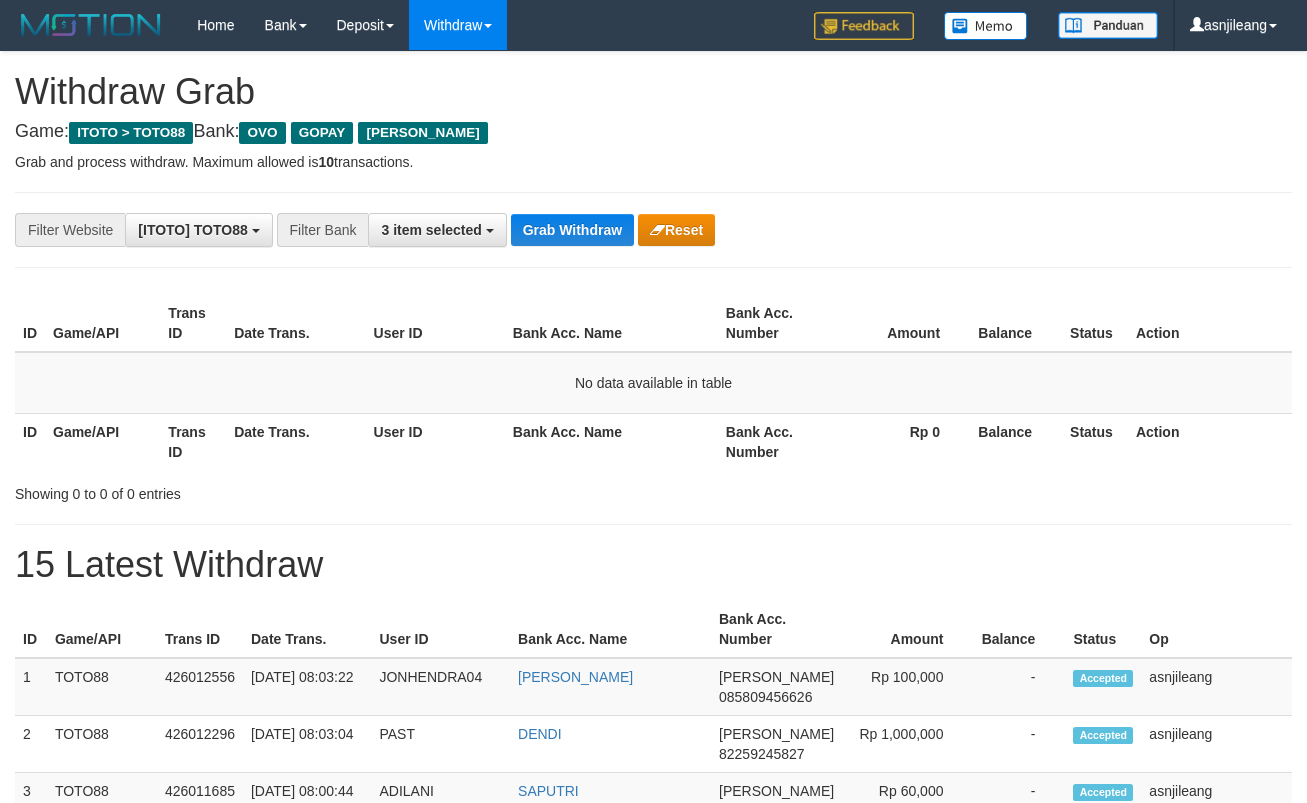 scroll, scrollTop: 0, scrollLeft: 0, axis: both 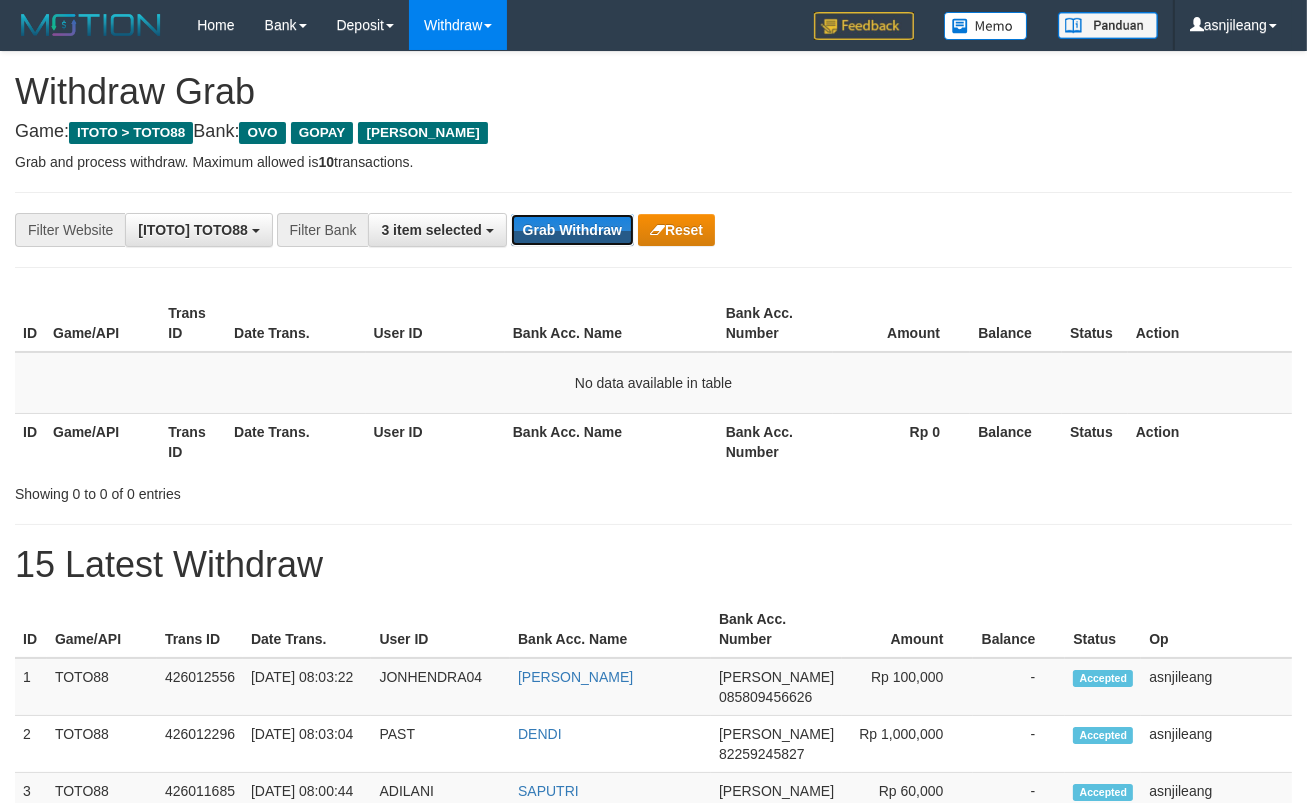 click on "Grab Withdraw" at bounding box center (572, 230) 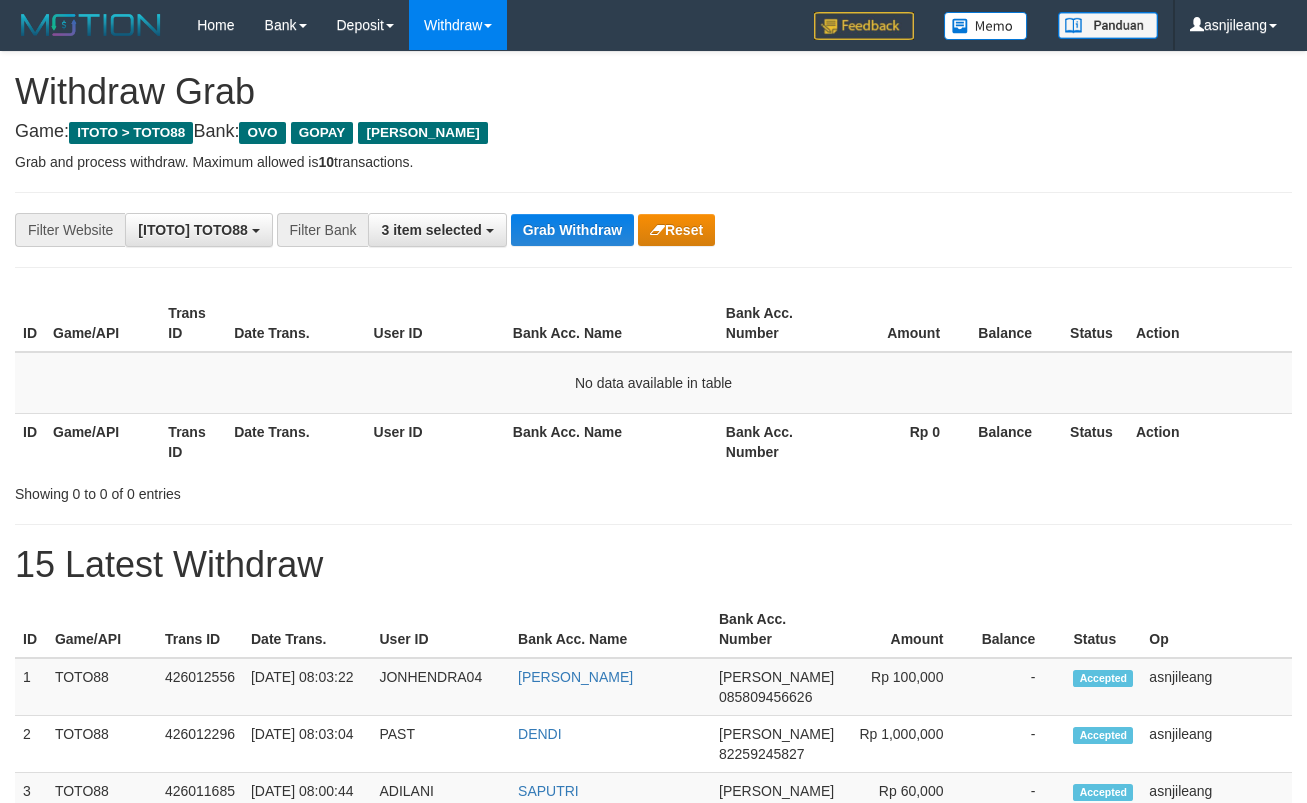 click on "Grab Withdraw" at bounding box center (572, 230) 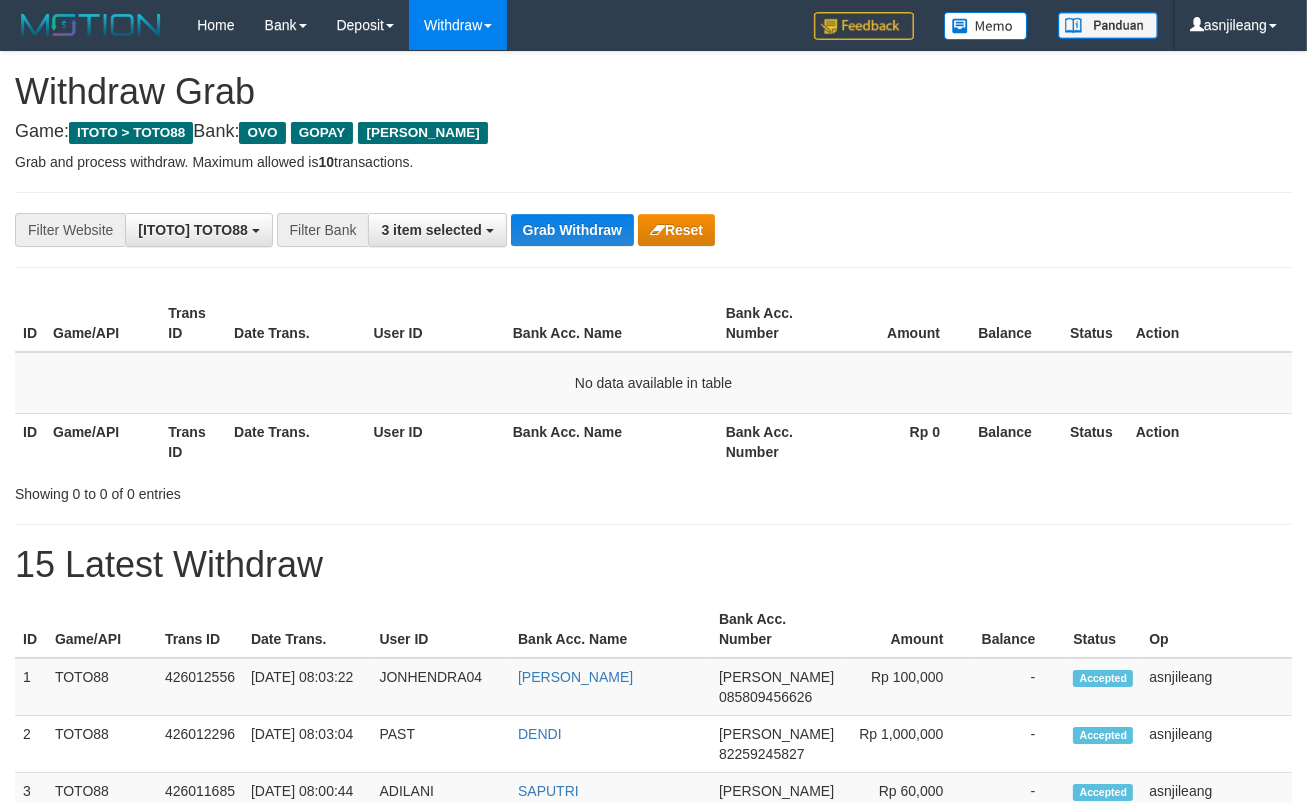 scroll, scrollTop: 17, scrollLeft: 0, axis: vertical 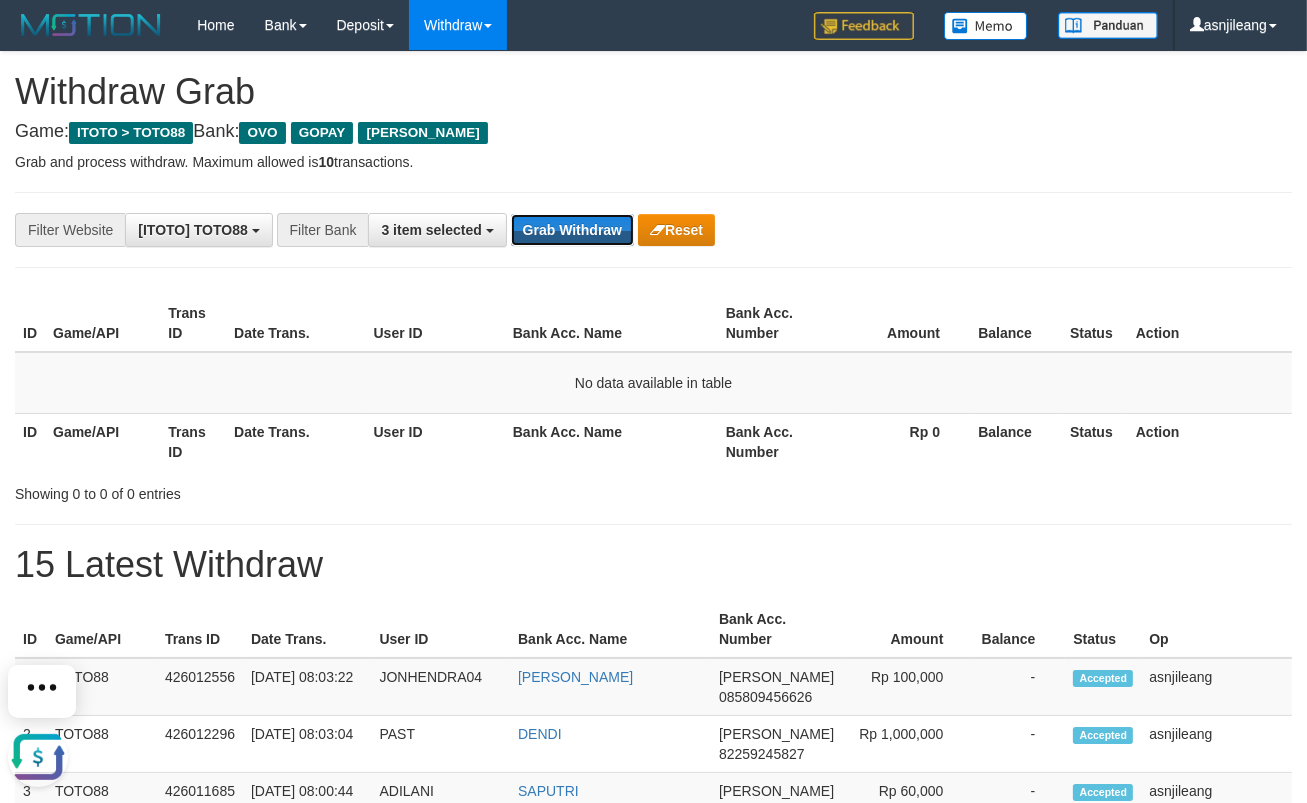click on "Grab Withdraw" at bounding box center [572, 230] 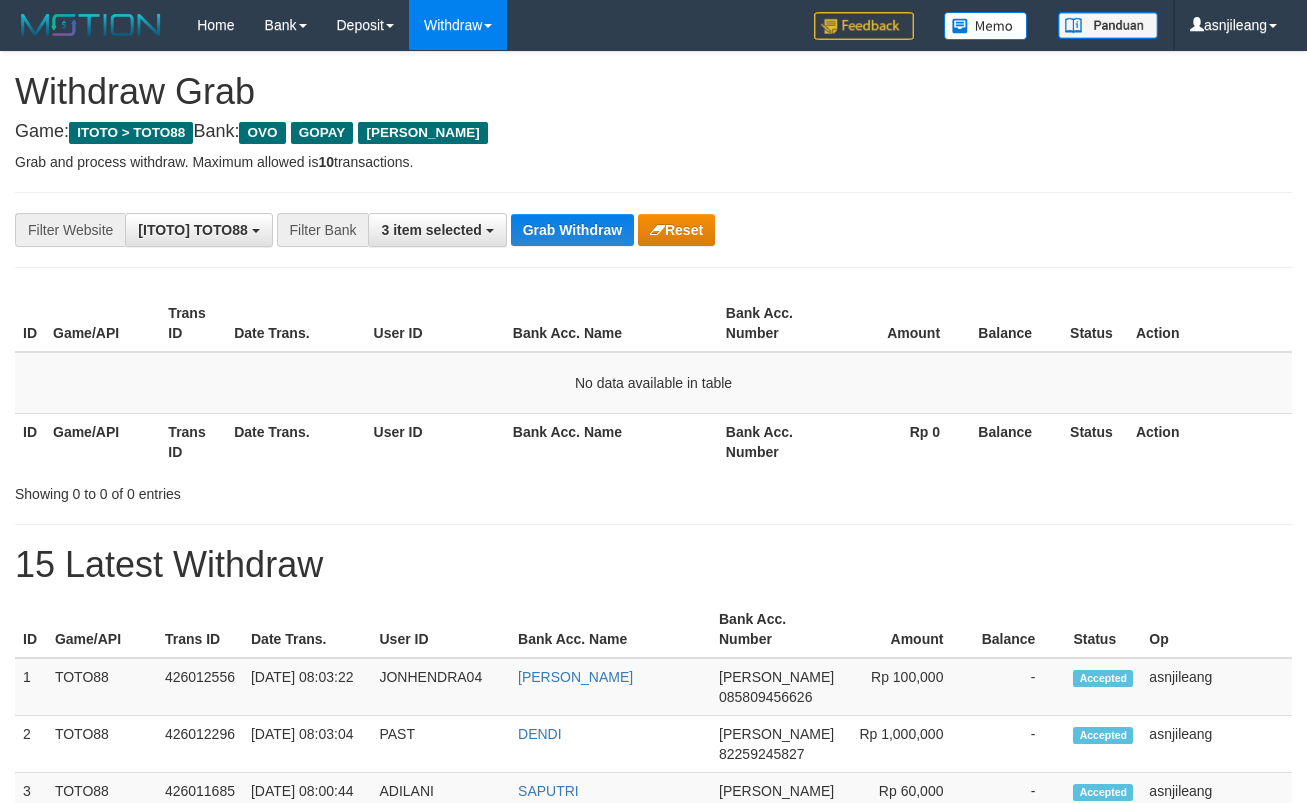 scroll, scrollTop: 0, scrollLeft: 0, axis: both 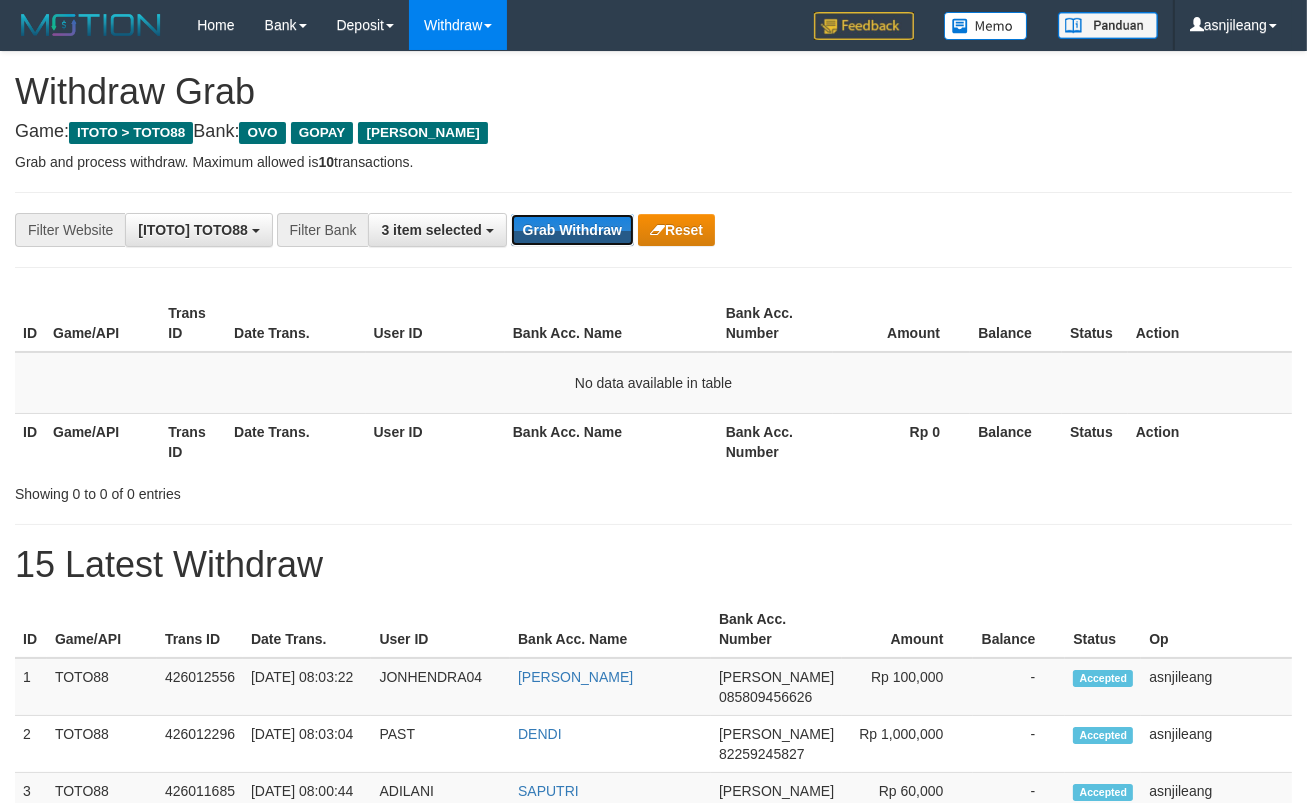 click on "Grab Withdraw" at bounding box center [572, 230] 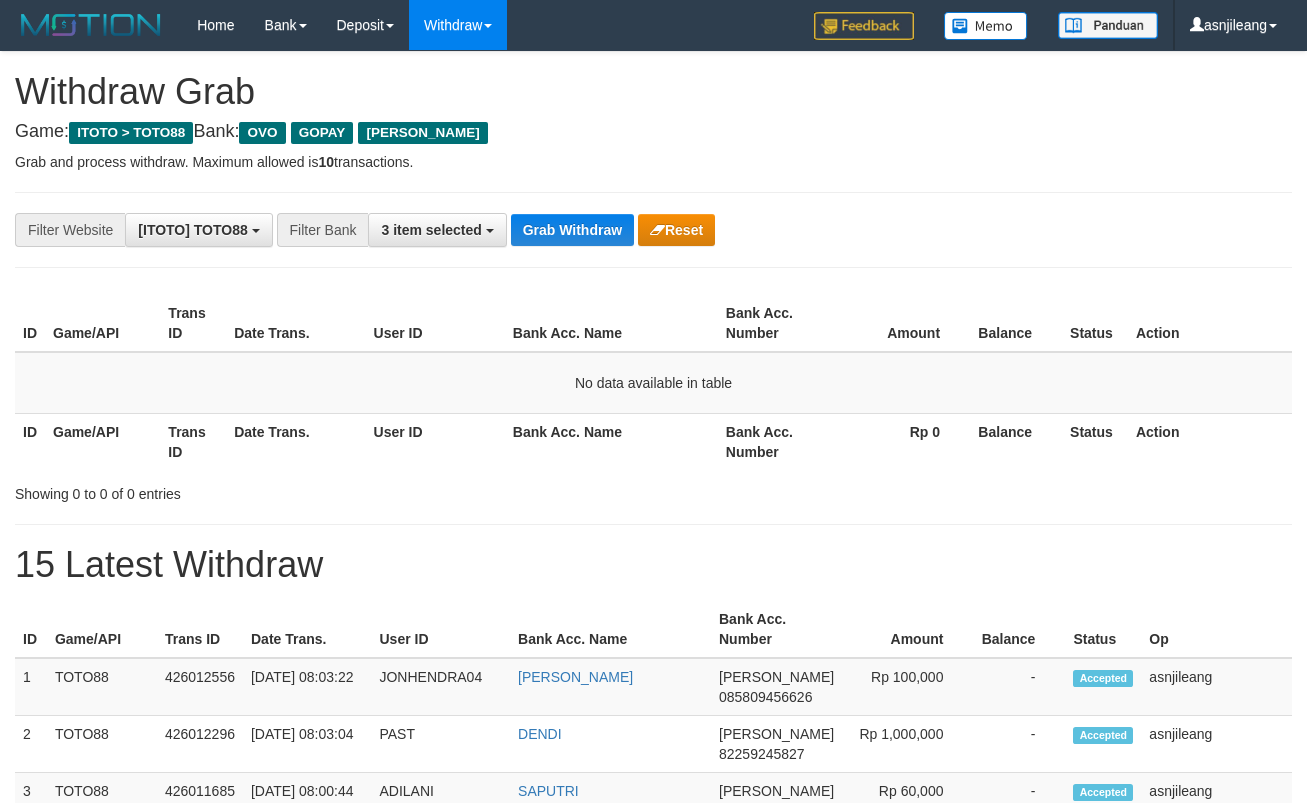 scroll, scrollTop: 0, scrollLeft: 0, axis: both 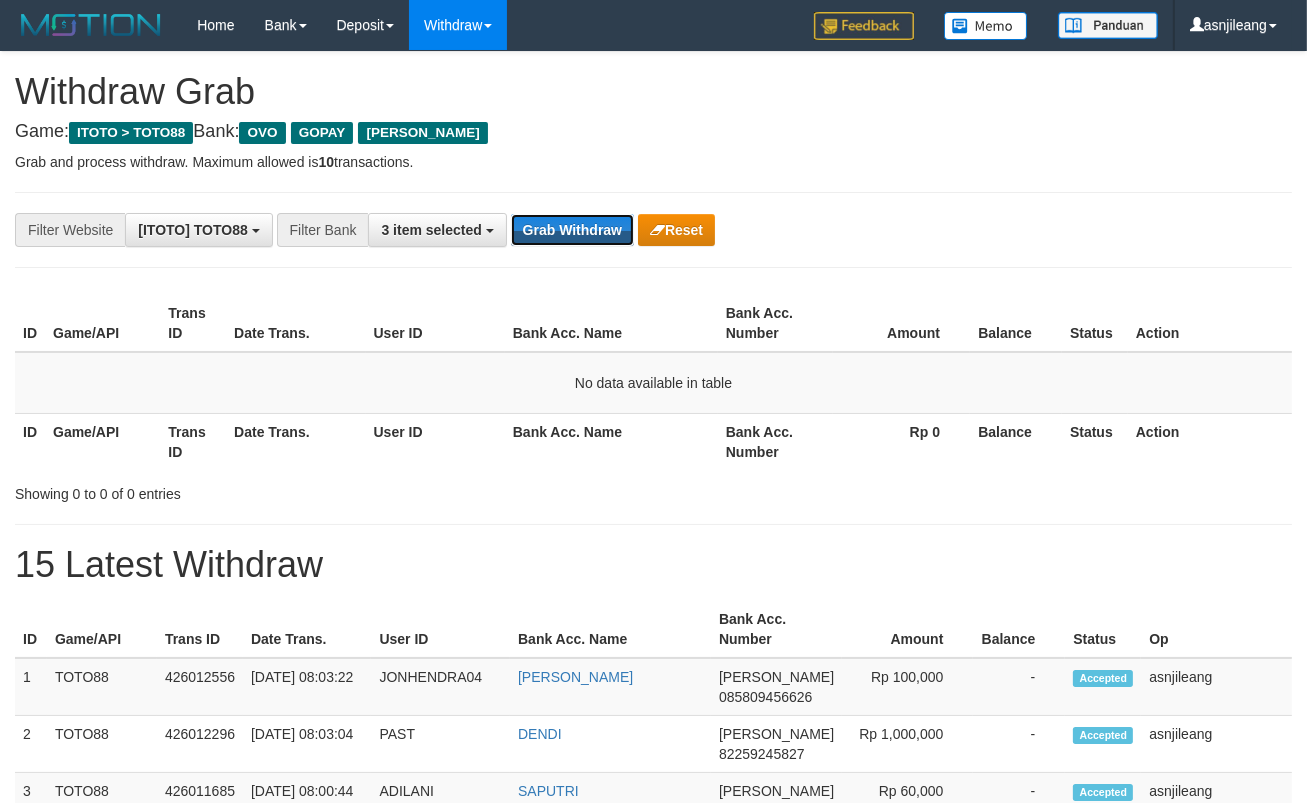 click on "Grab Withdraw" at bounding box center (572, 230) 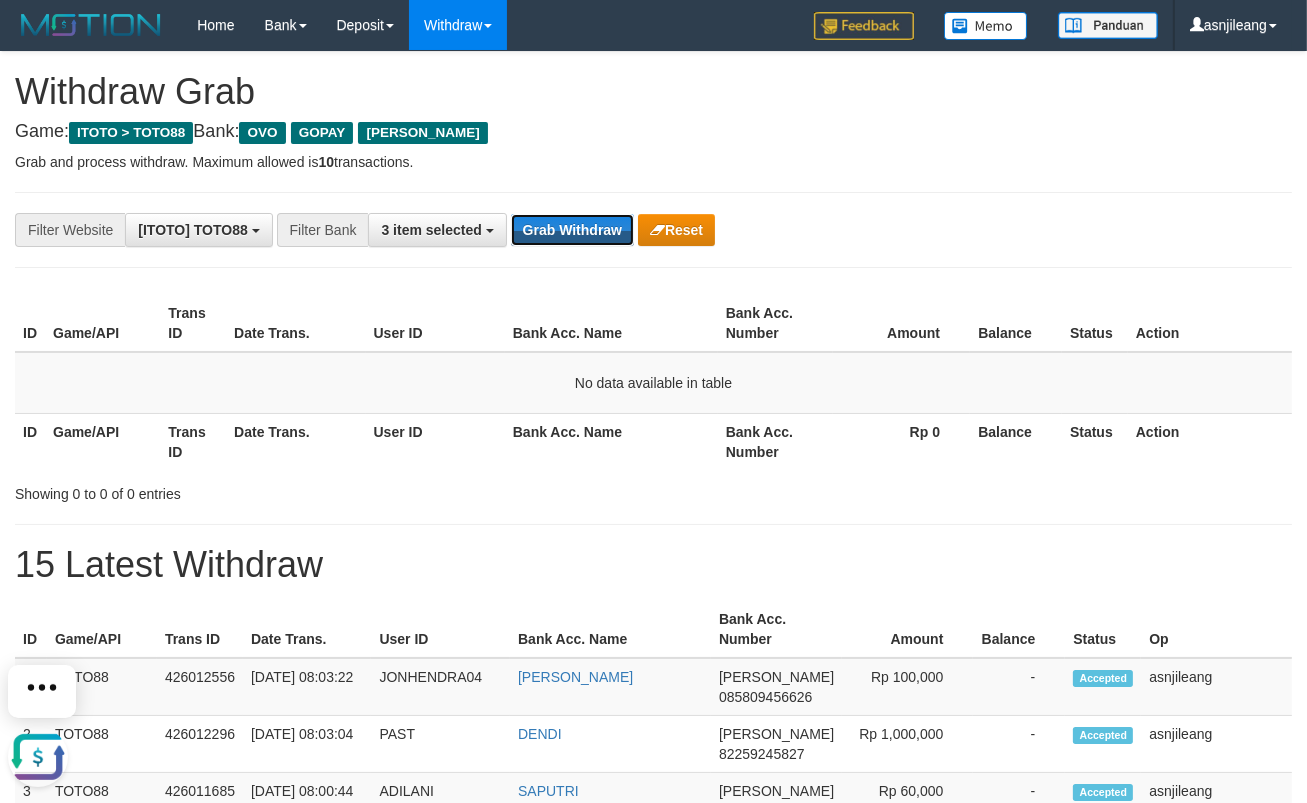 scroll, scrollTop: 0, scrollLeft: 0, axis: both 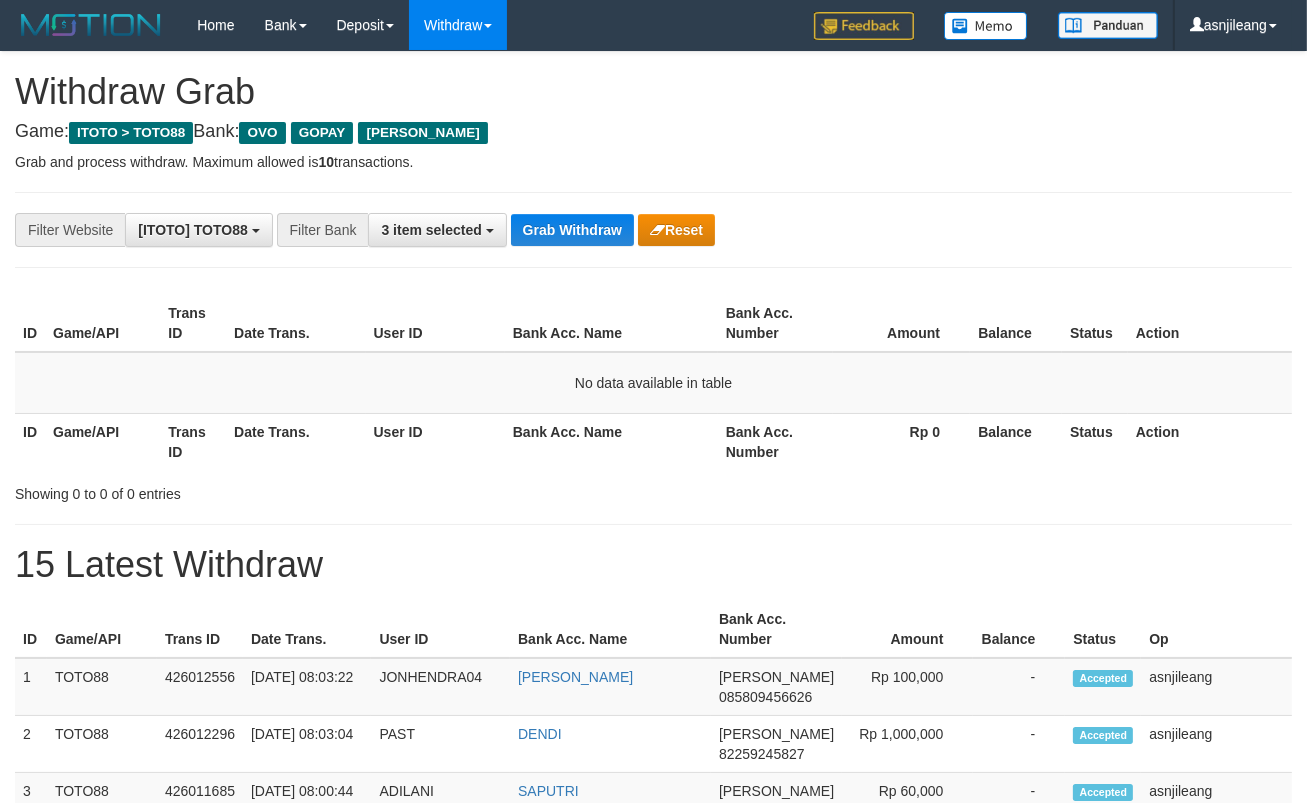 click on "**********" at bounding box center (653, 1113) 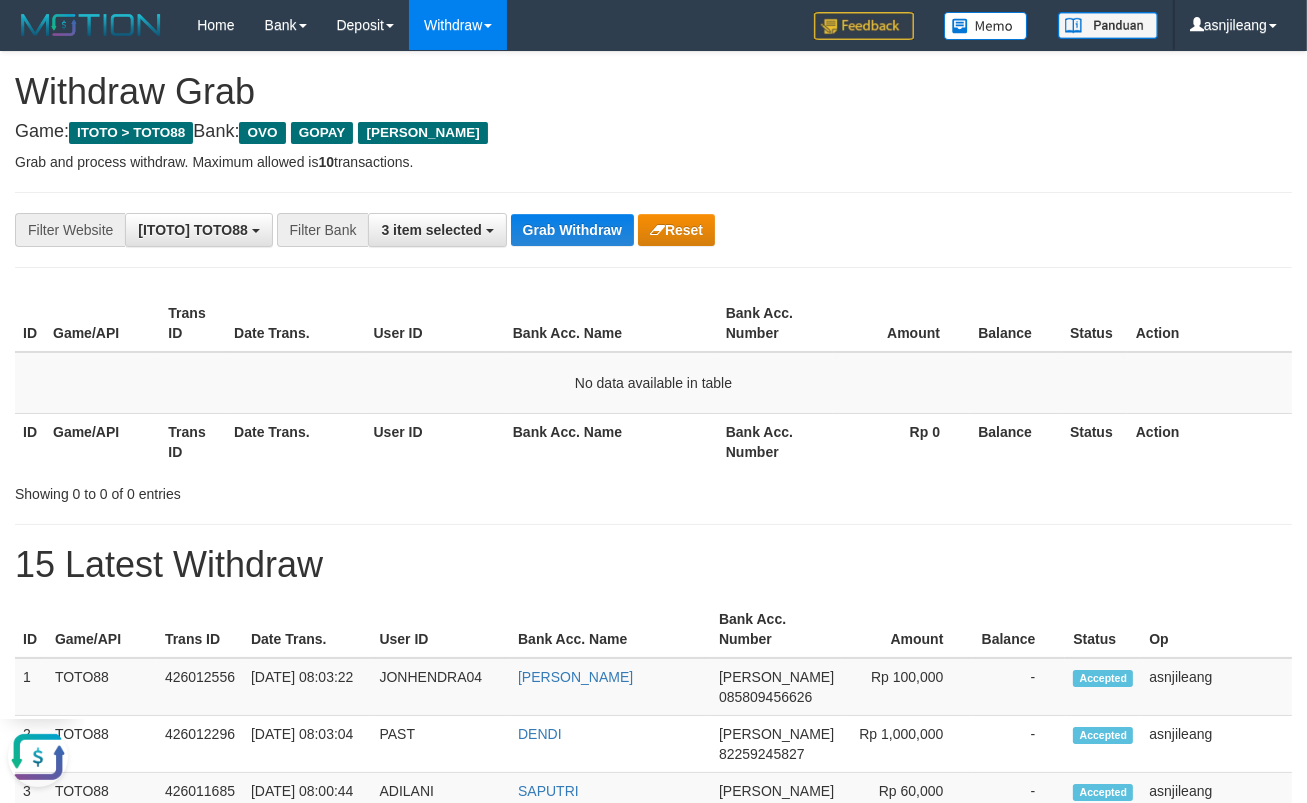 scroll, scrollTop: 0, scrollLeft: 0, axis: both 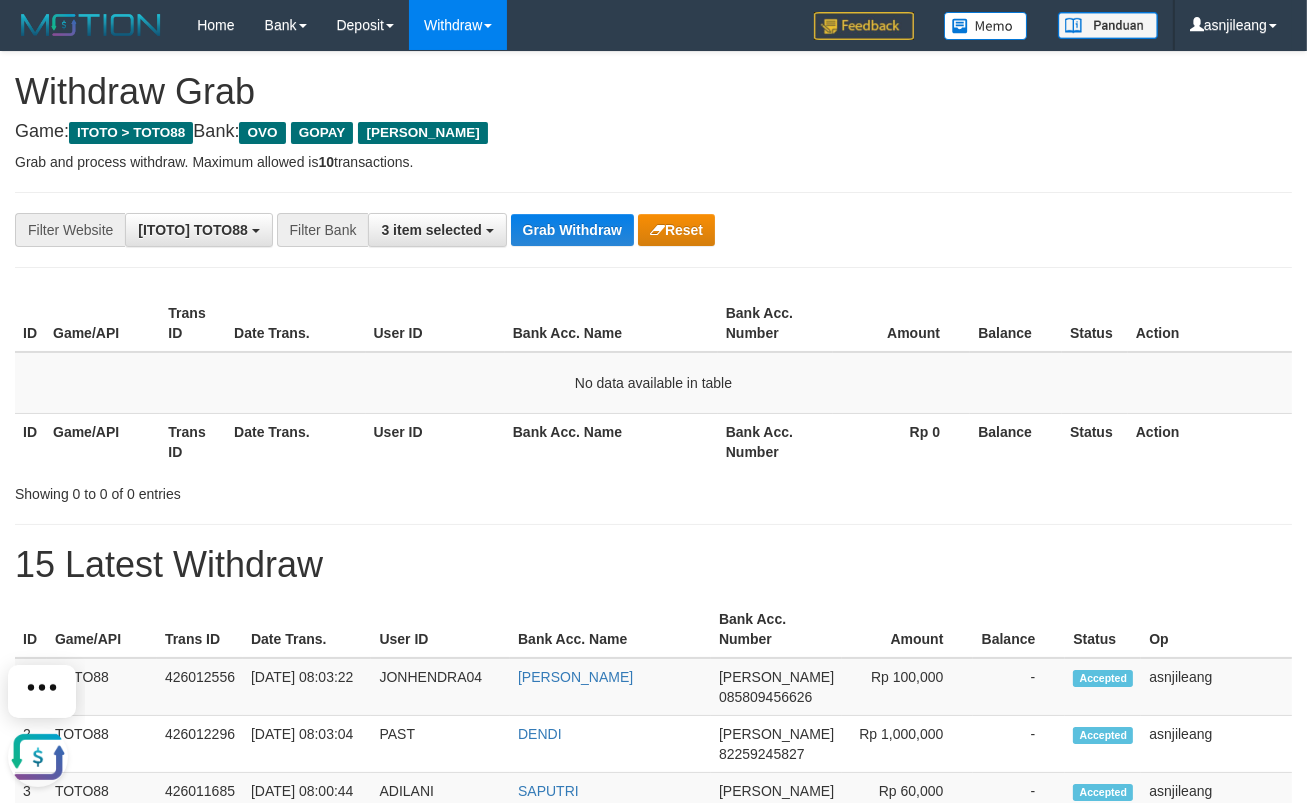 click on "**********" at bounding box center (653, 1113) 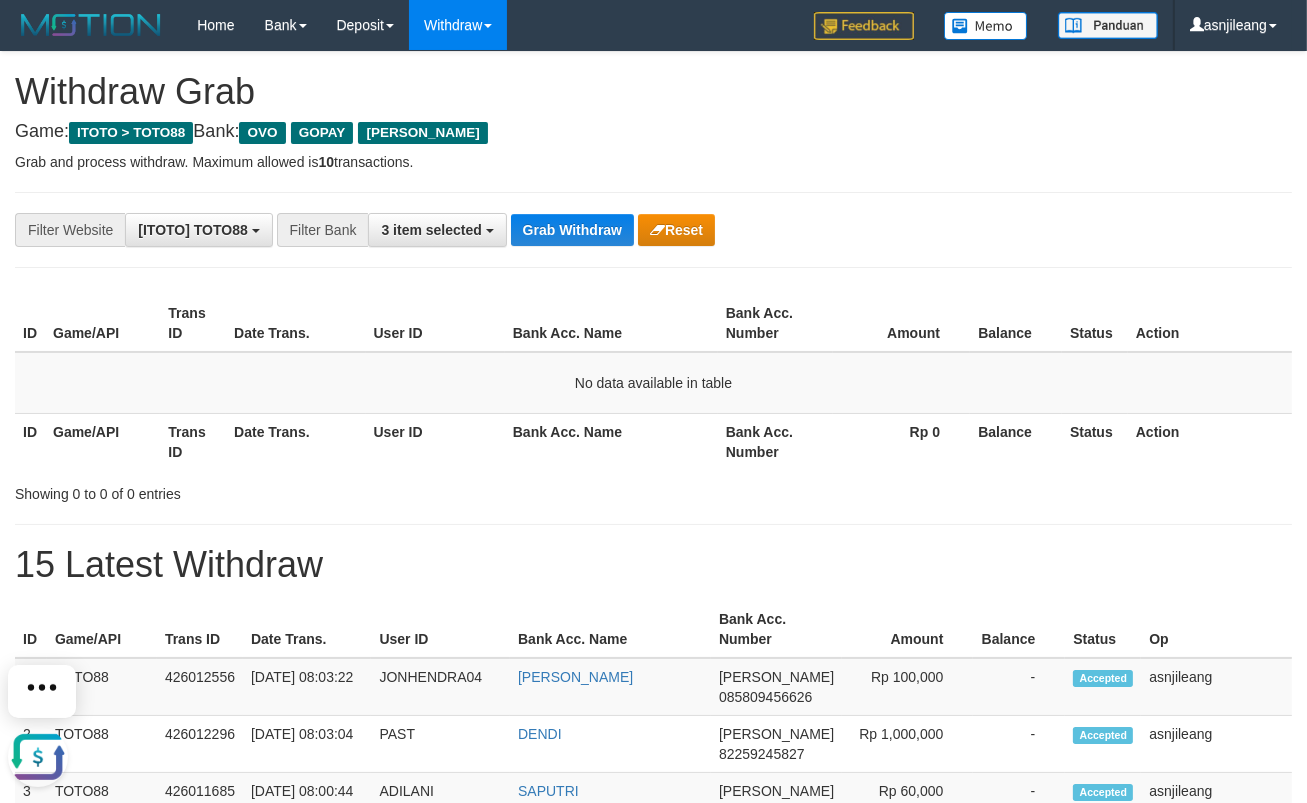 click on "**********" at bounding box center [653, 1113] 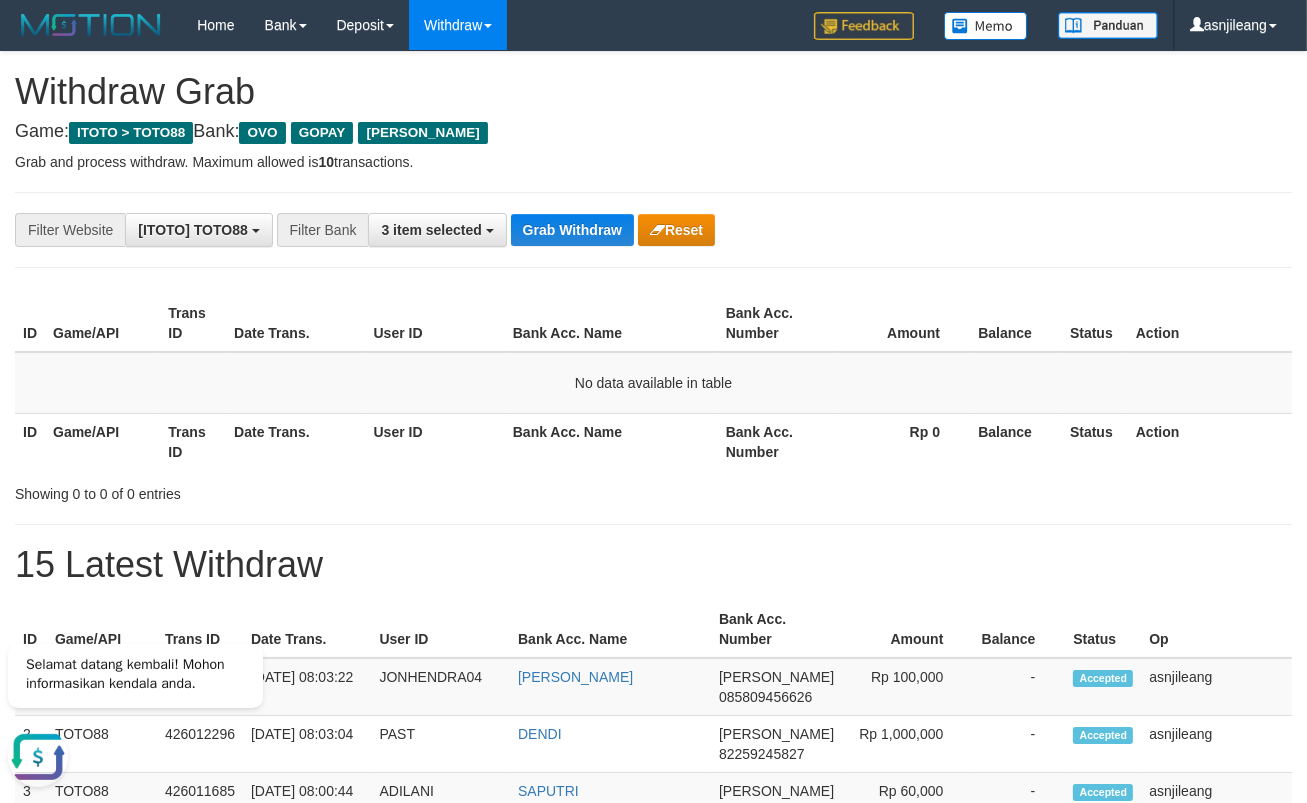 click on "**********" at bounding box center [653, 1113] 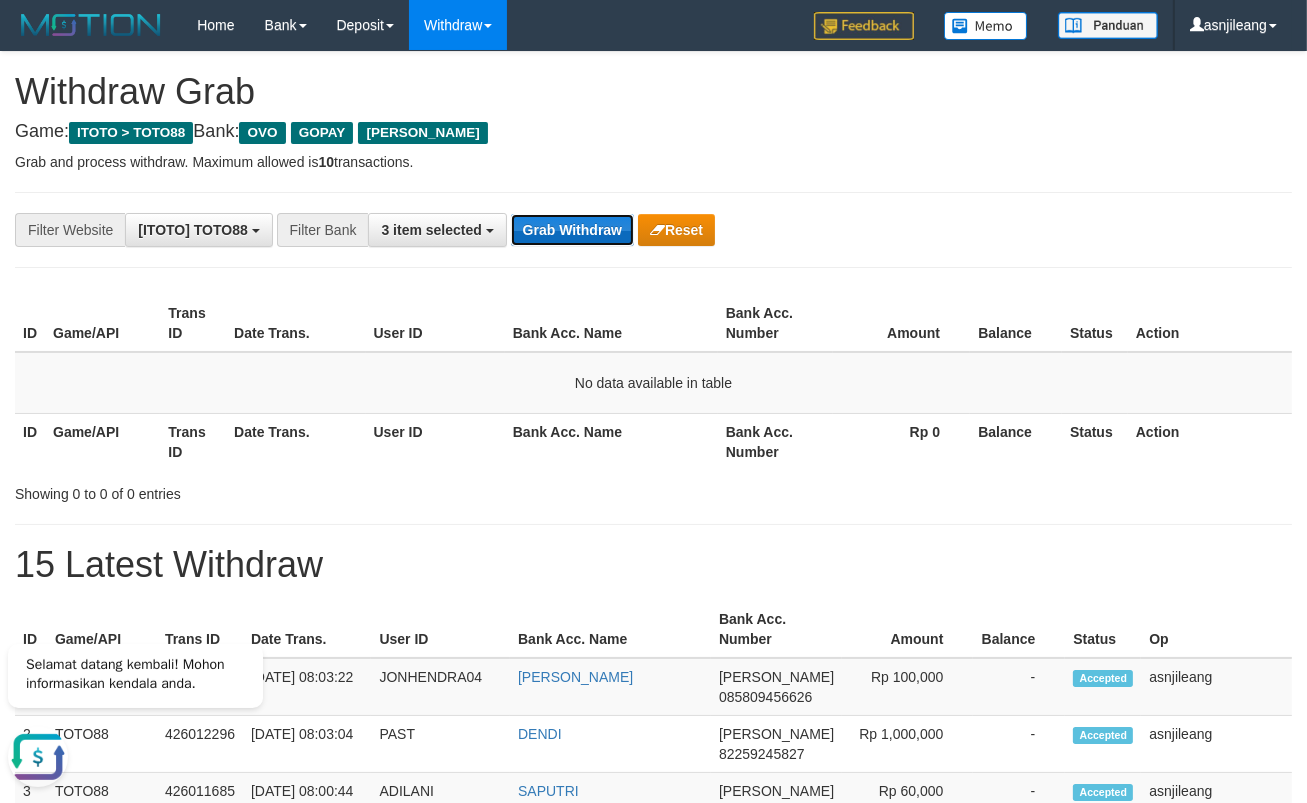click on "Grab Withdraw" at bounding box center (572, 230) 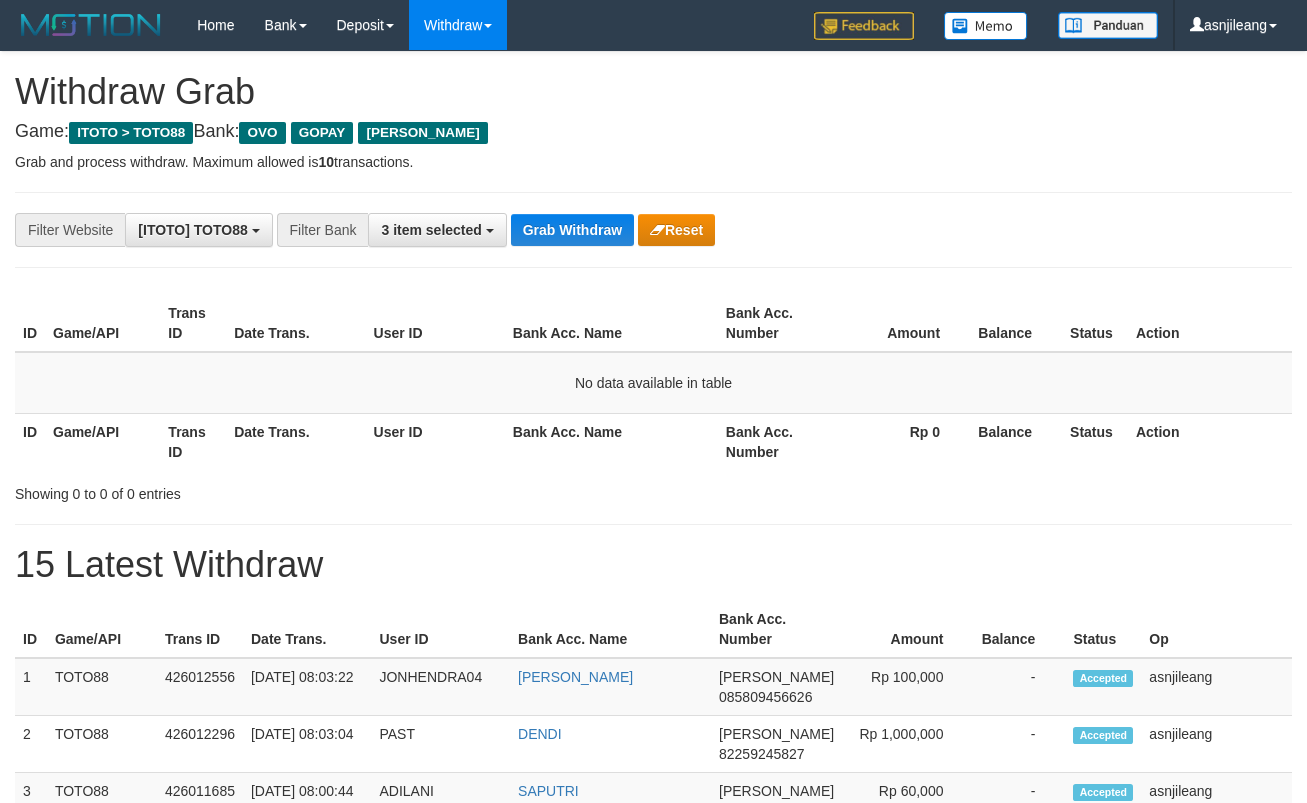 scroll, scrollTop: 0, scrollLeft: 0, axis: both 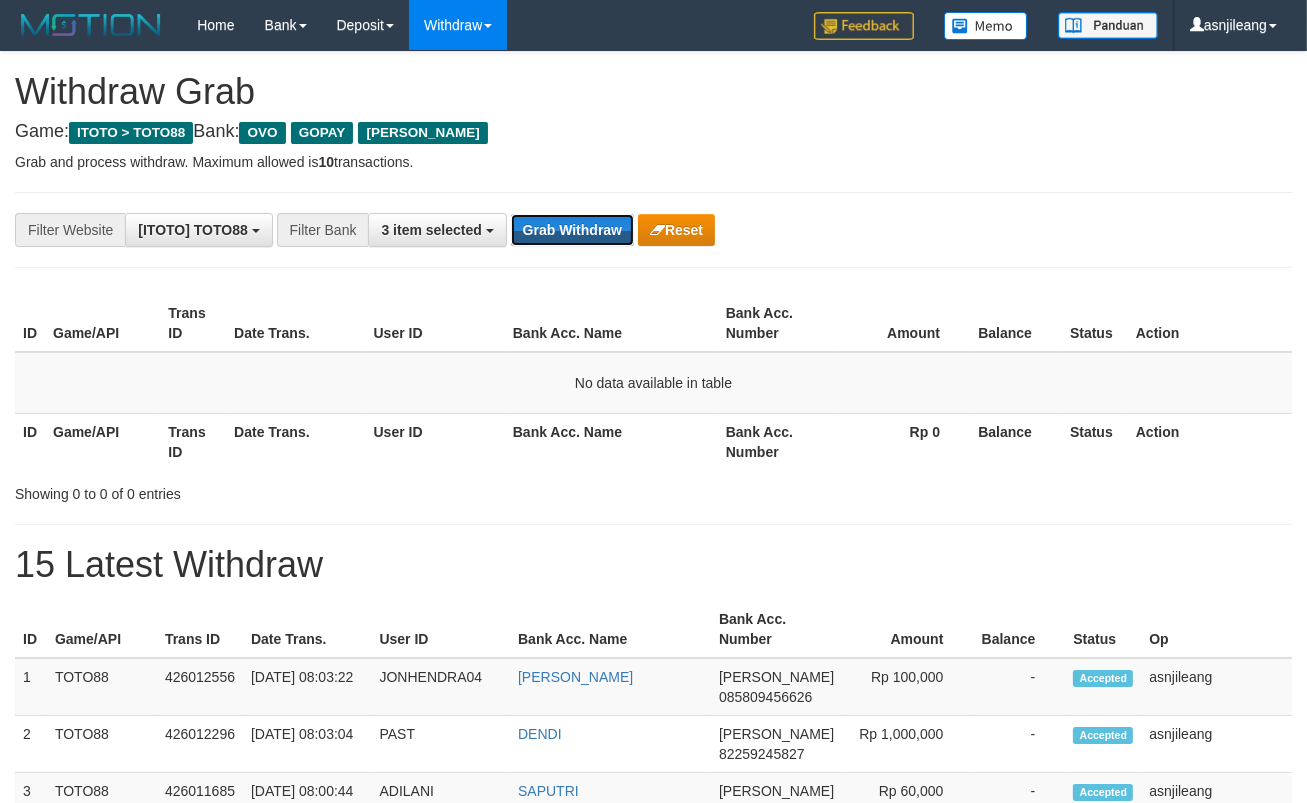 click on "Grab Withdraw" at bounding box center (572, 230) 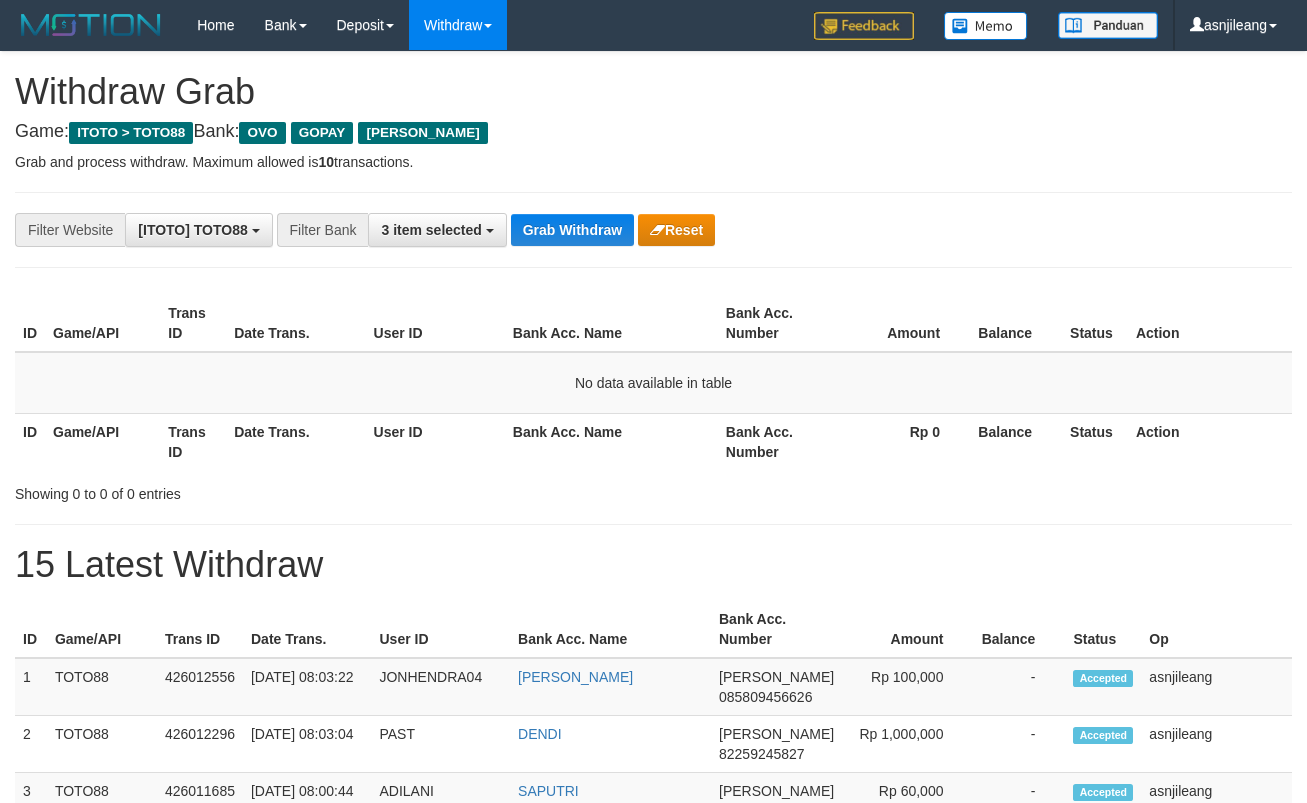 scroll, scrollTop: 0, scrollLeft: 0, axis: both 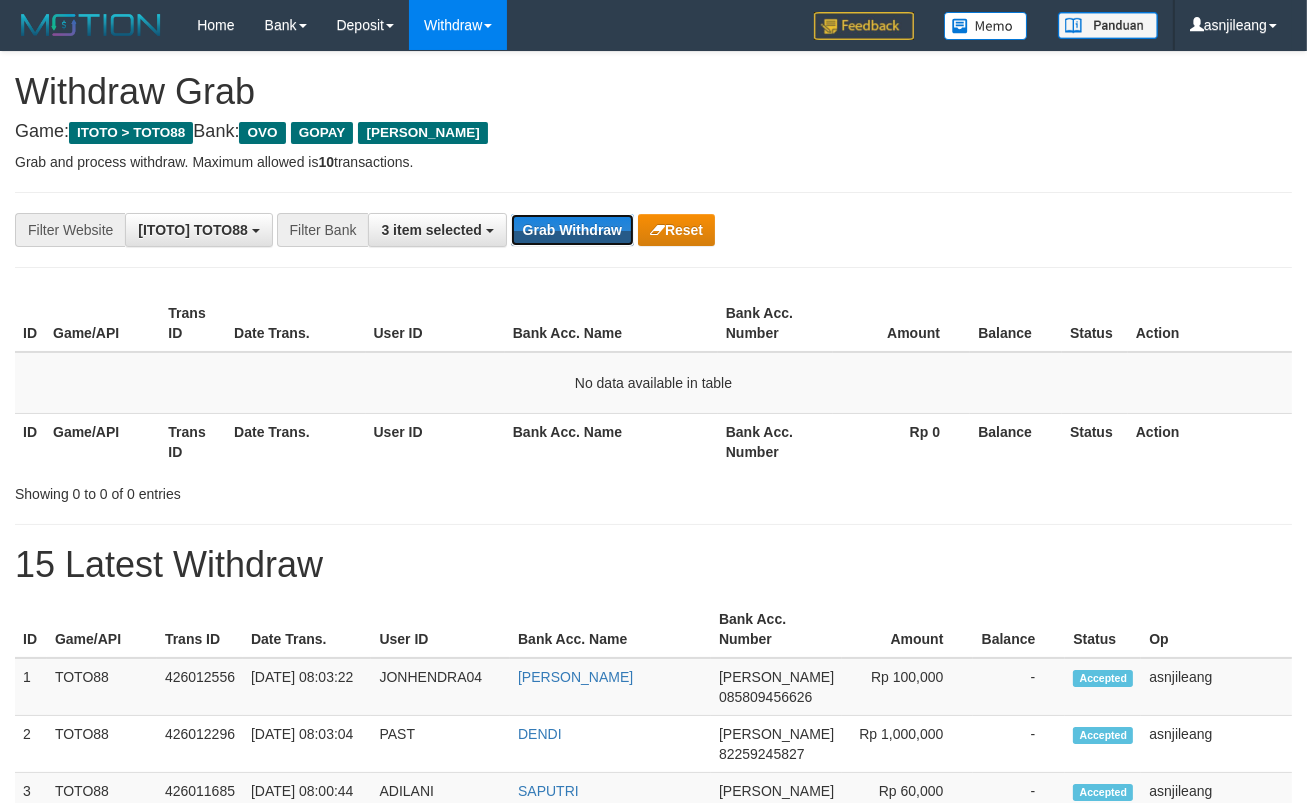 click on "Grab Withdraw" at bounding box center [572, 230] 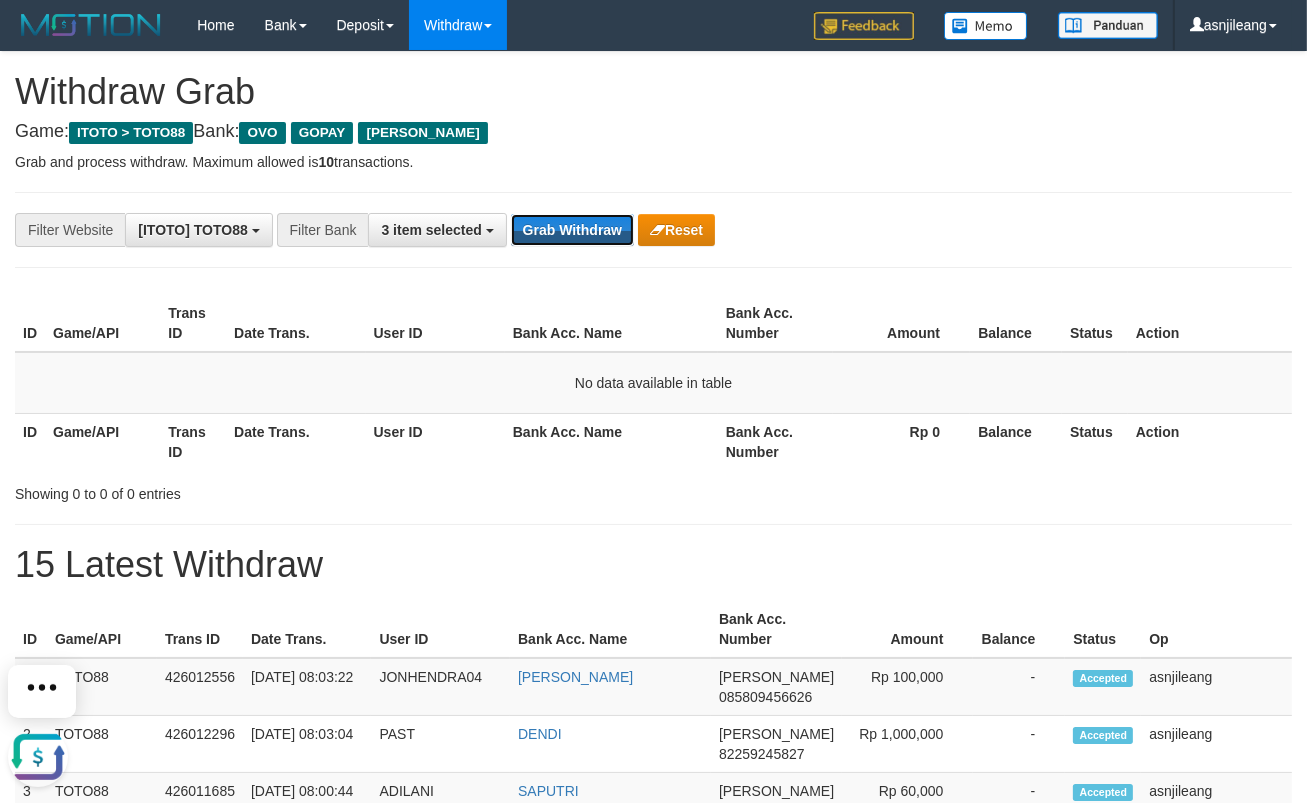 scroll, scrollTop: 0, scrollLeft: 0, axis: both 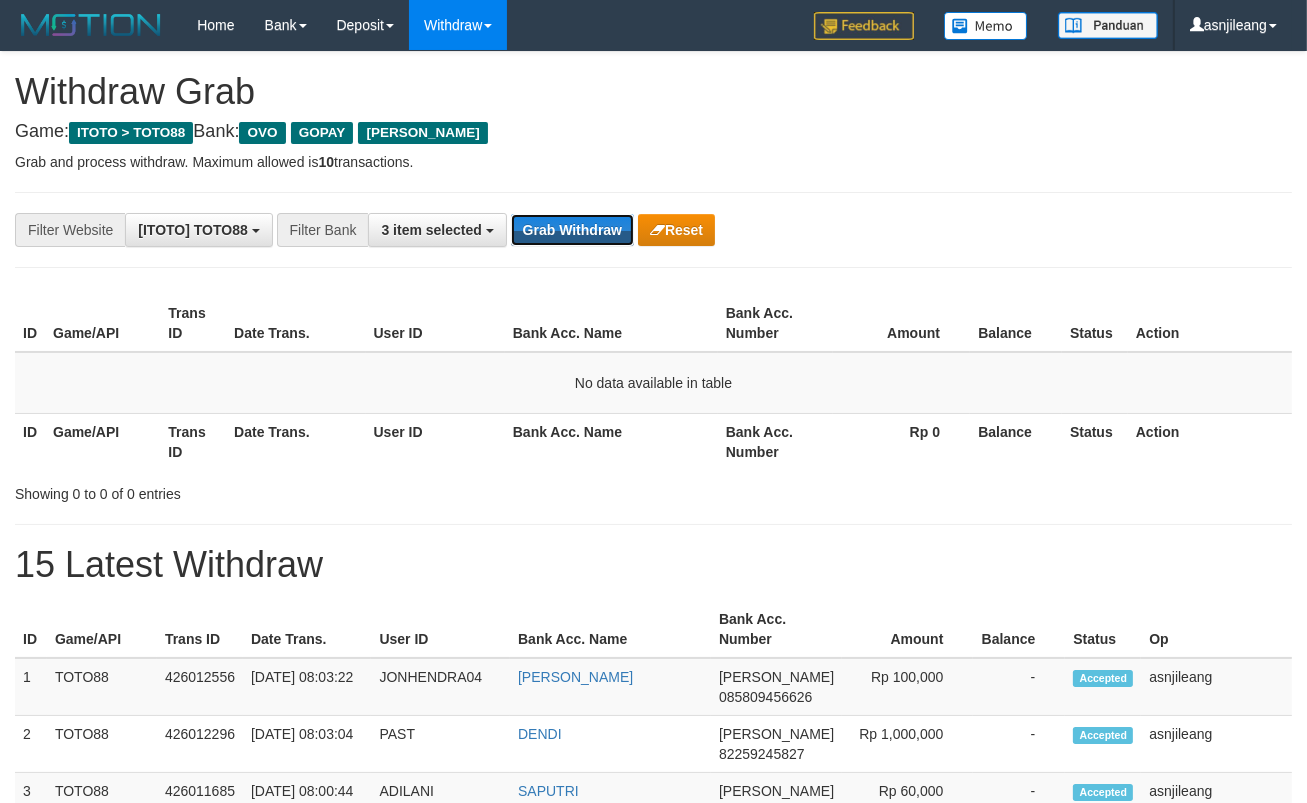 click on "Grab Withdraw" at bounding box center (572, 230) 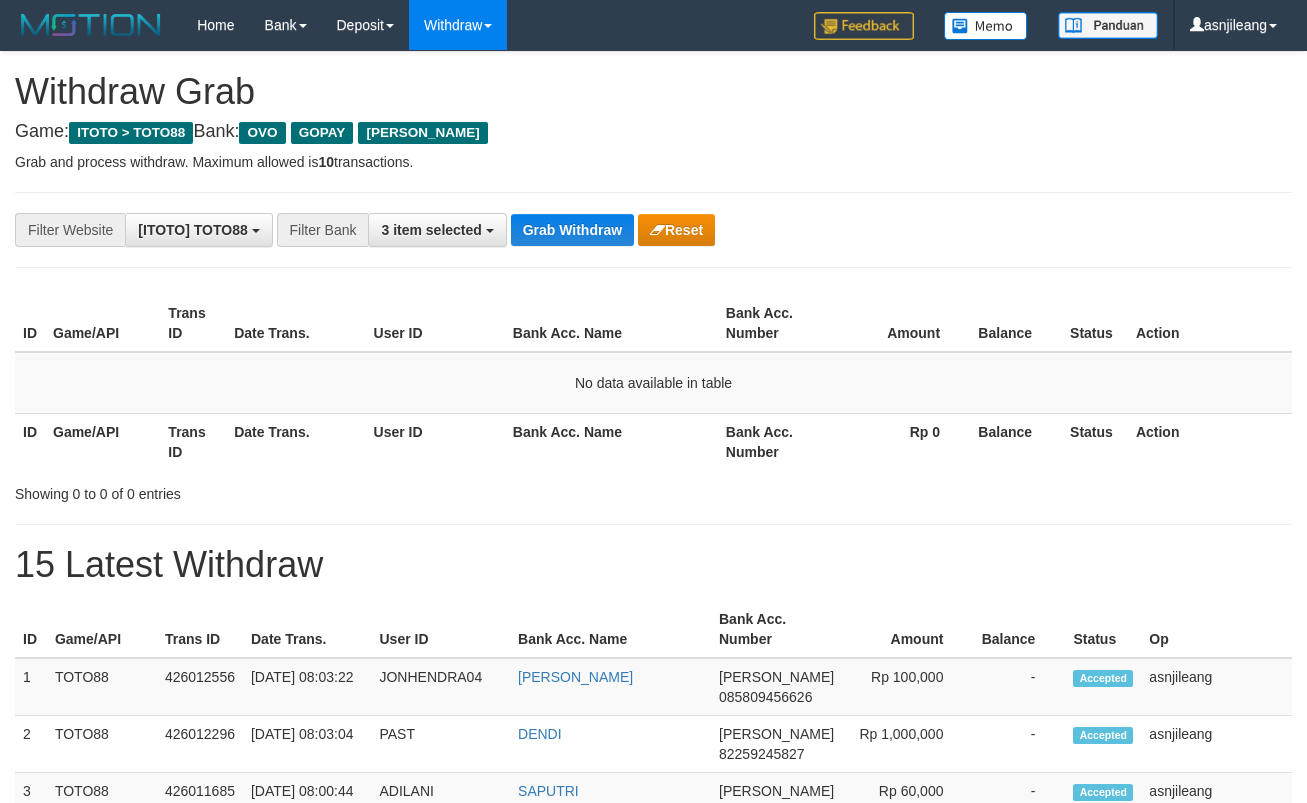 scroll, scrollTop: 0, scrollLeft: 0, axis: both 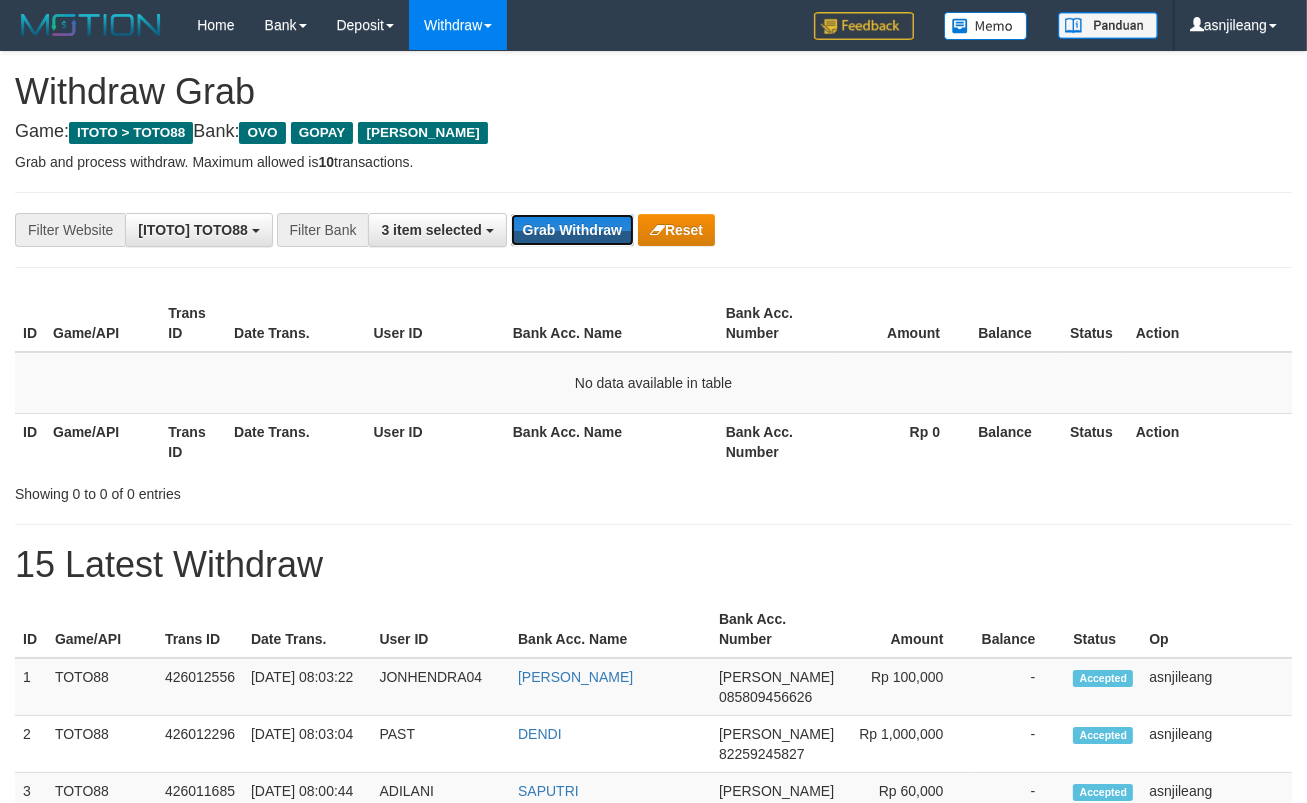 click on "Grab Withdraw" at bounding box center (572, 230) 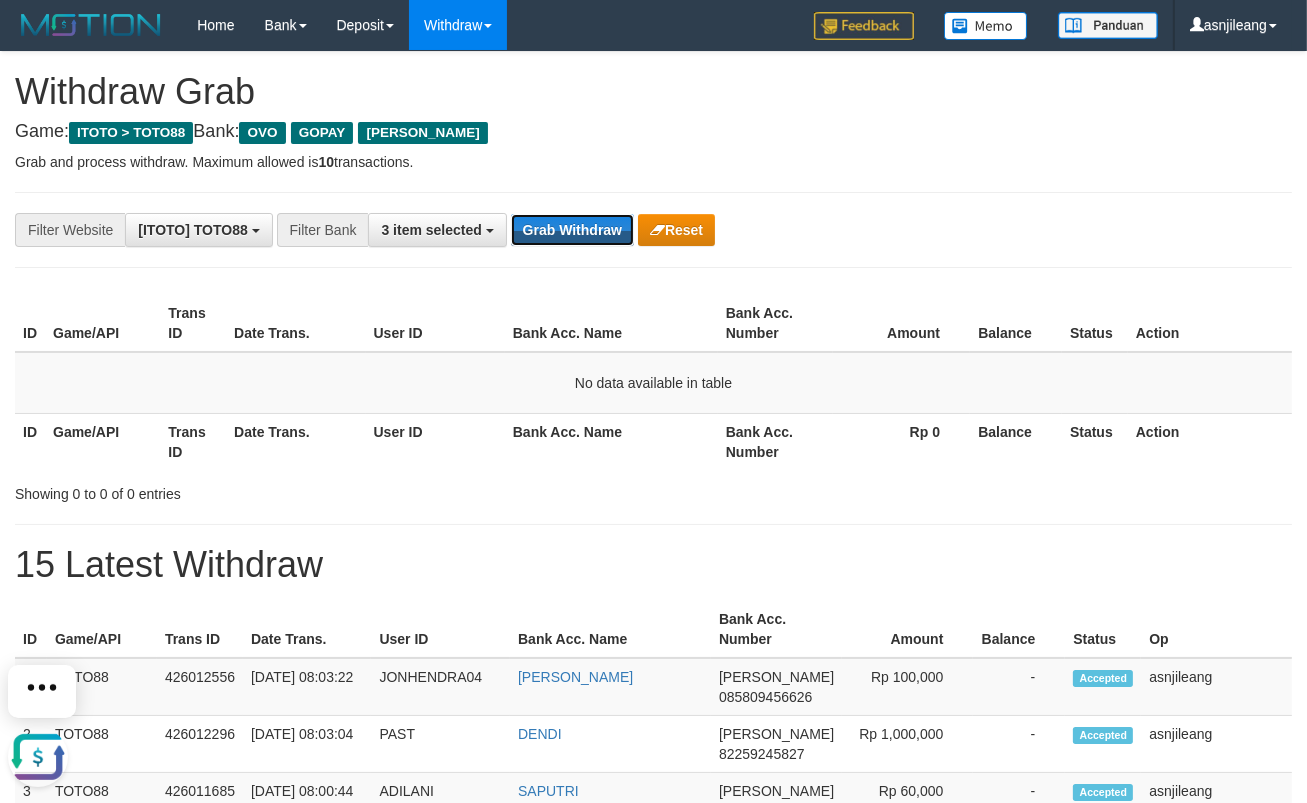 click on "Grab Withdraw" at bounding box center [572, 230] 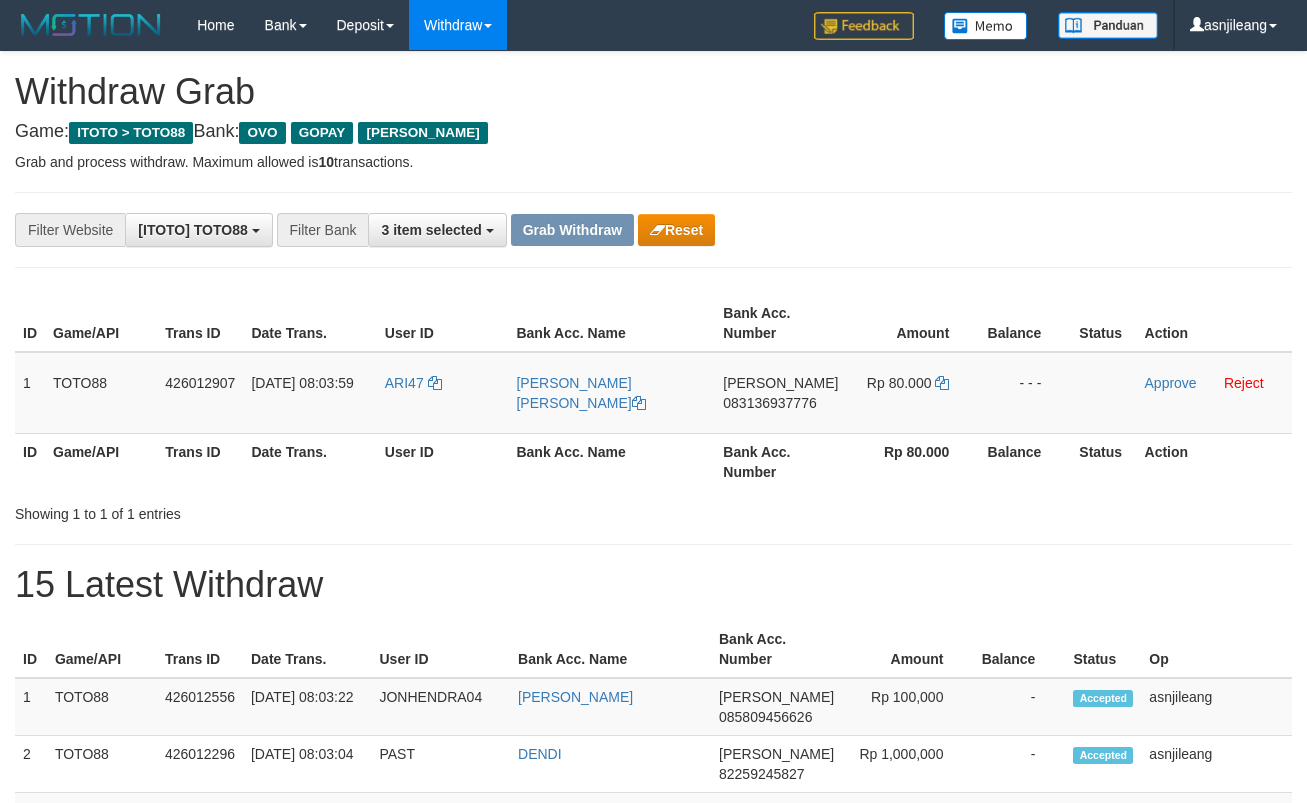 scroll, scrollTop: 0, scrollLeft: 0, axis: both 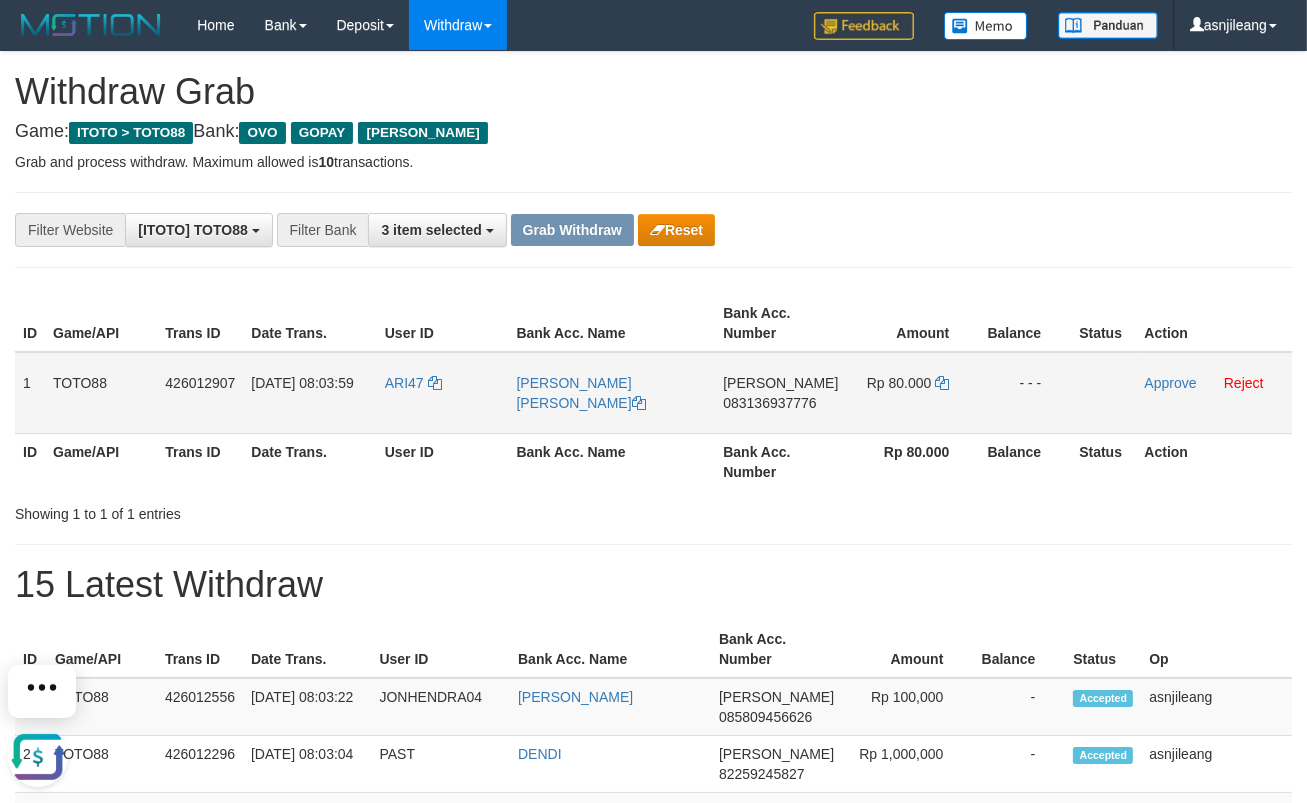 click on "083136937776" at bounding box center [769, 403] 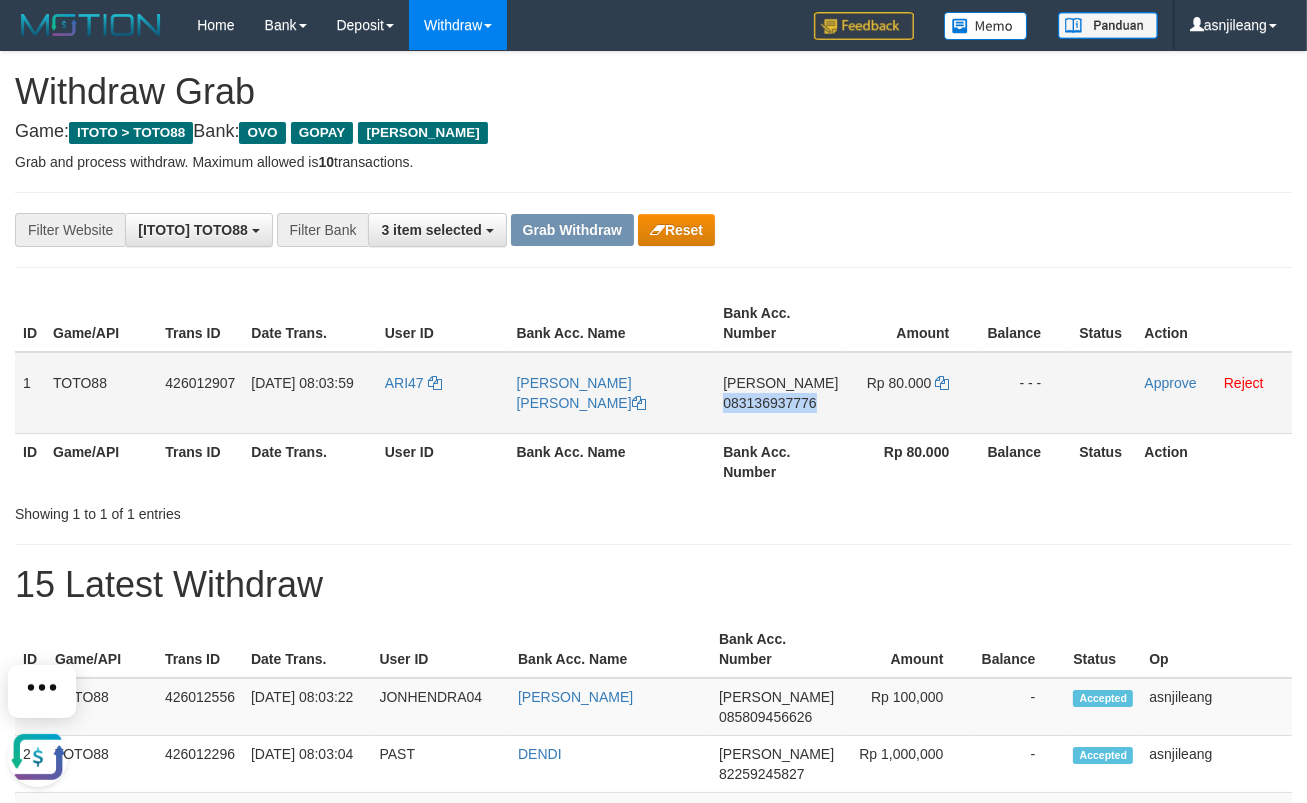 click on "083136937776" at bounding box center [769, 403] 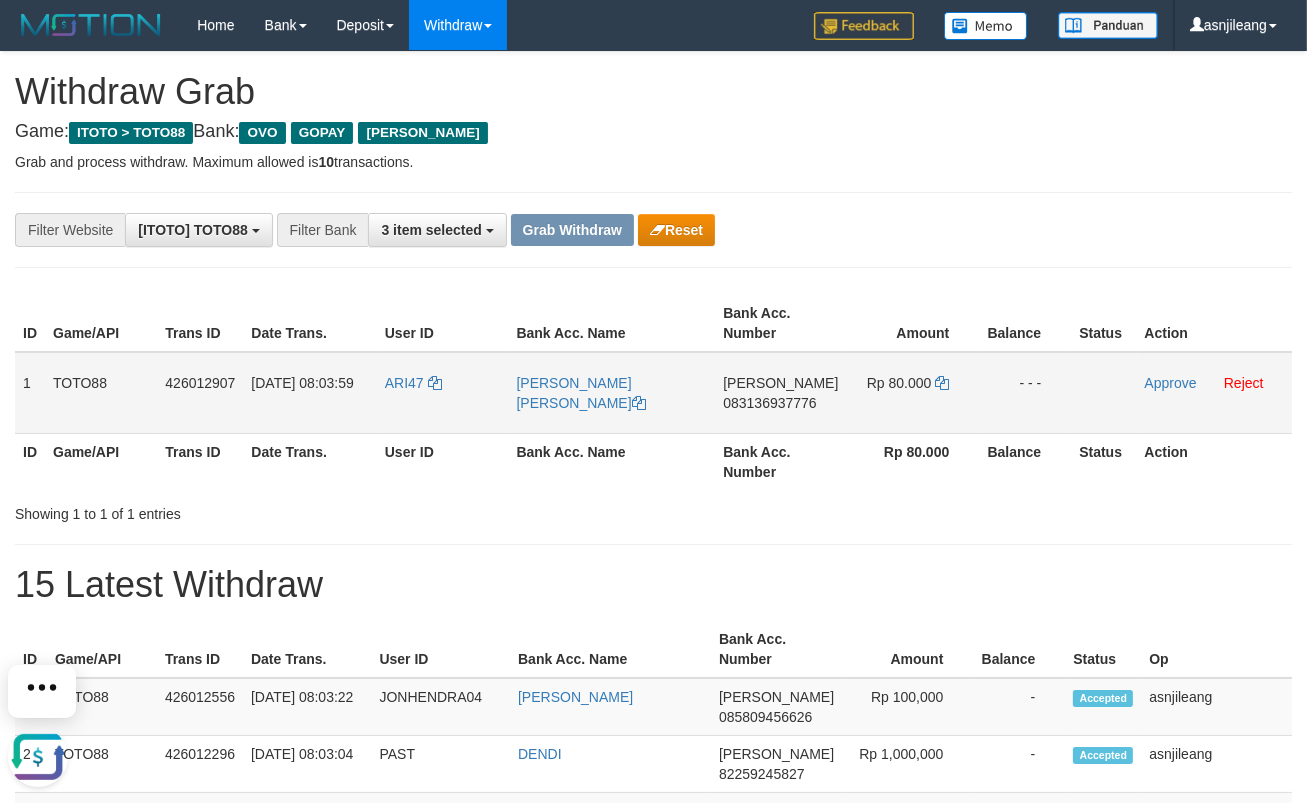 click on "DANA
083136937776" at bounding box center [780, 393] 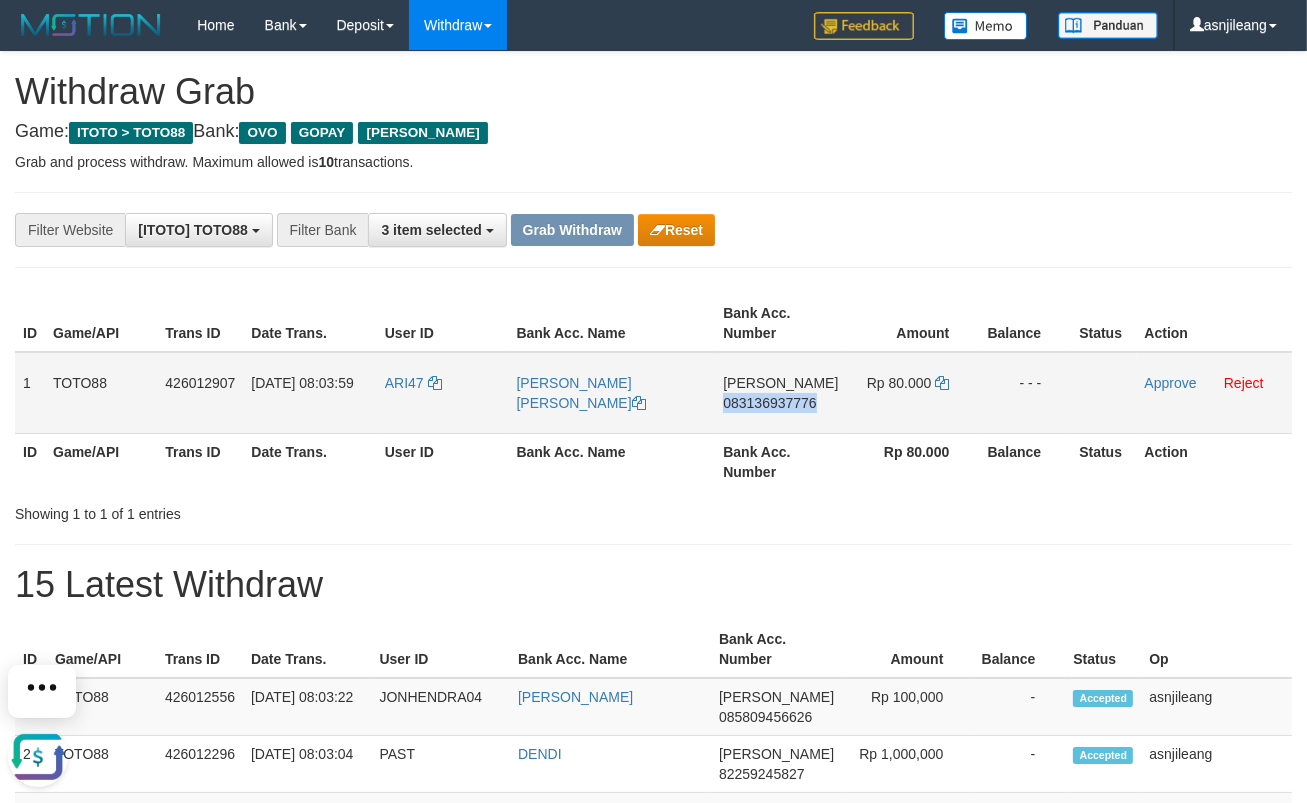 click on "DANA
083136937776" at bounding box center [780, 393] 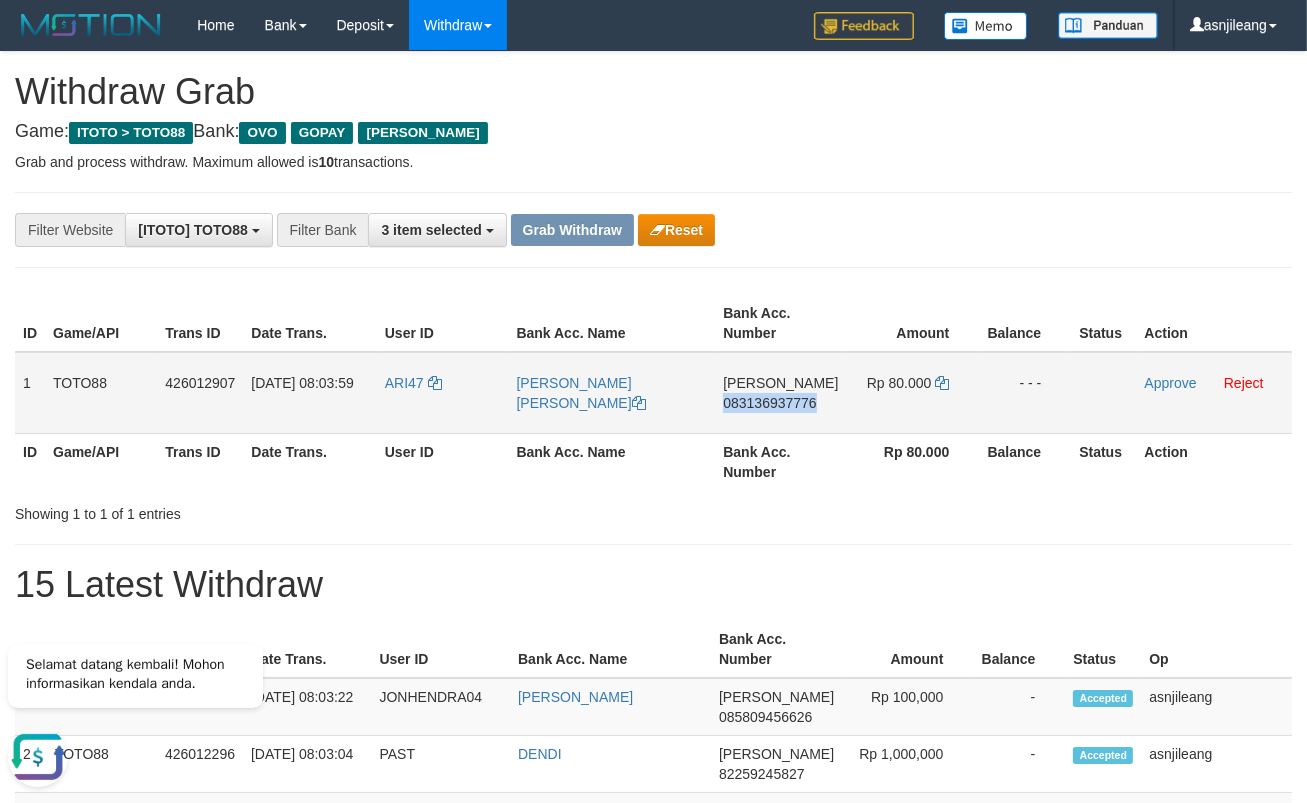 copy on "083136937776" 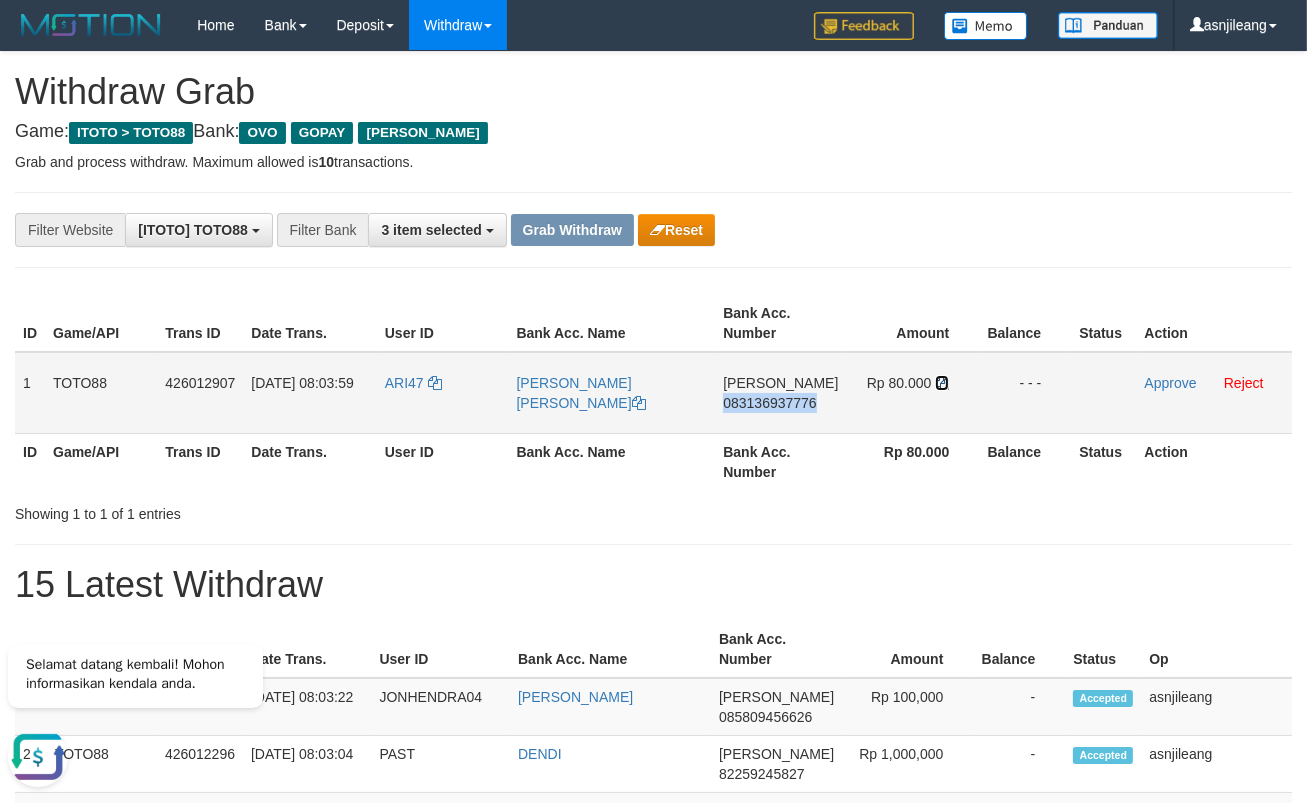 click at bounding box center (942, 383) 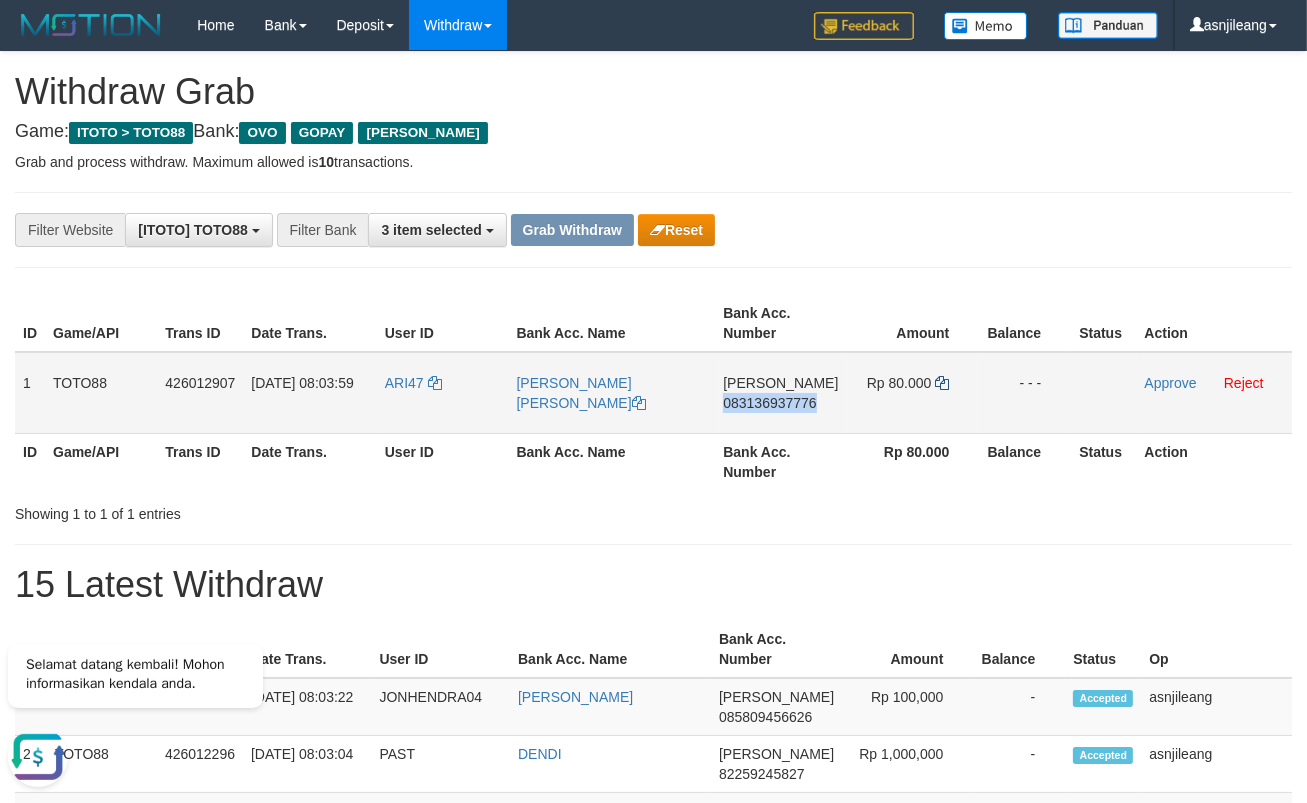 copy on "083136937776" 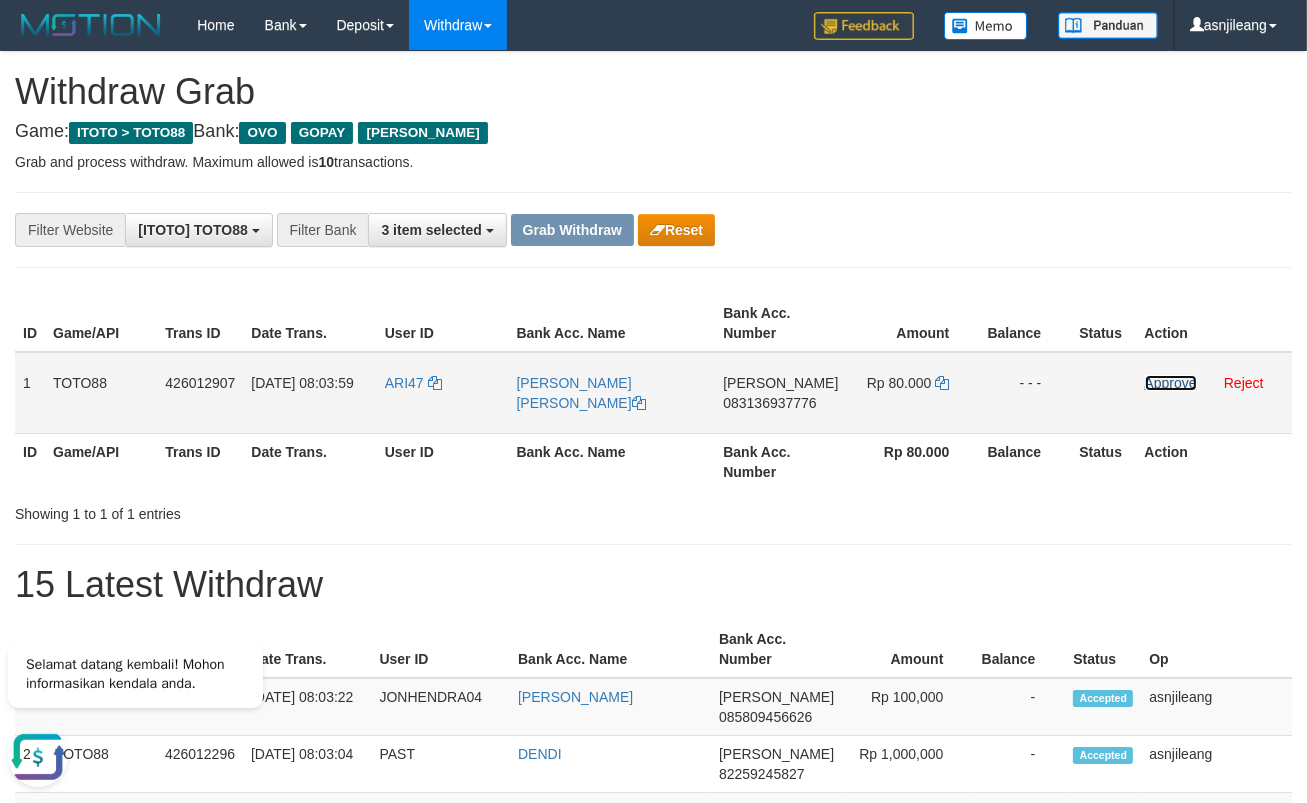 click on "Approve" at bounding box center [1171, 383] 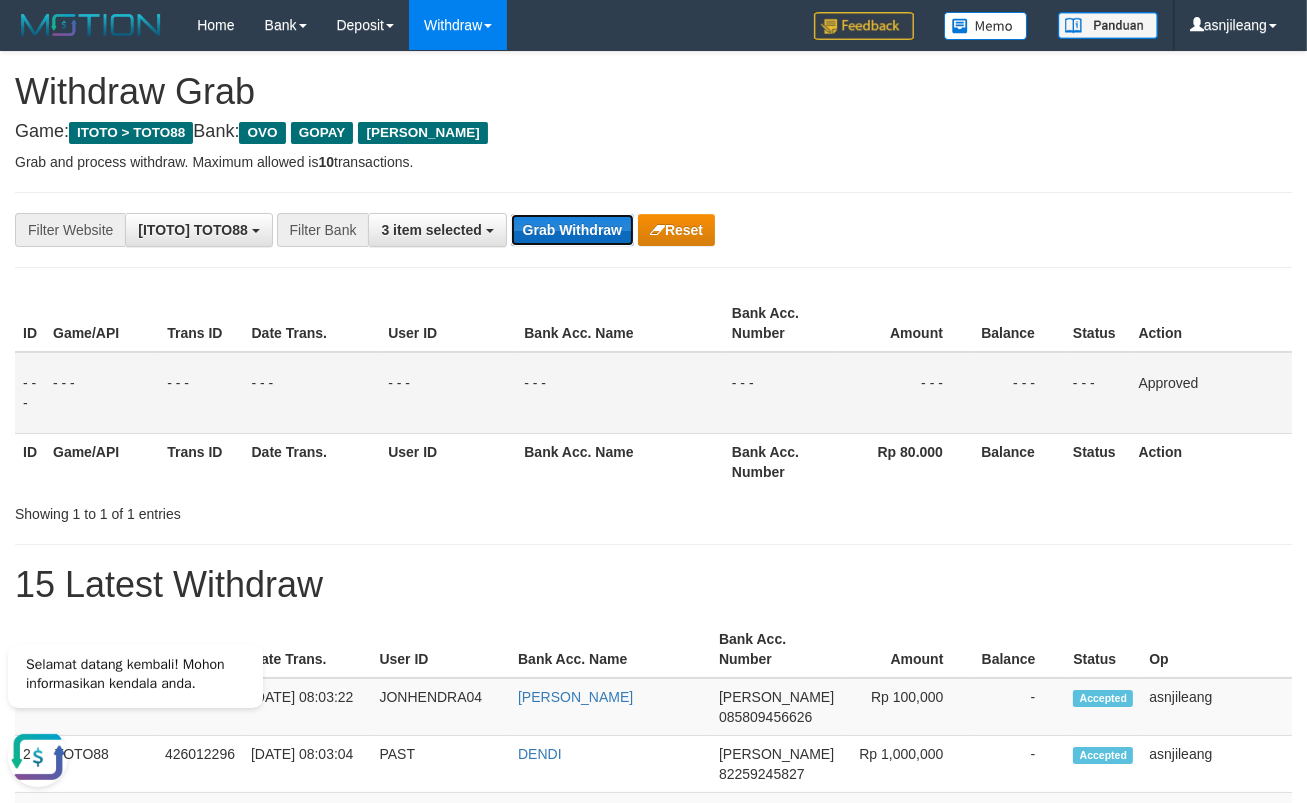 click on "Grab Withdraw" at bounding box center (572, 230) 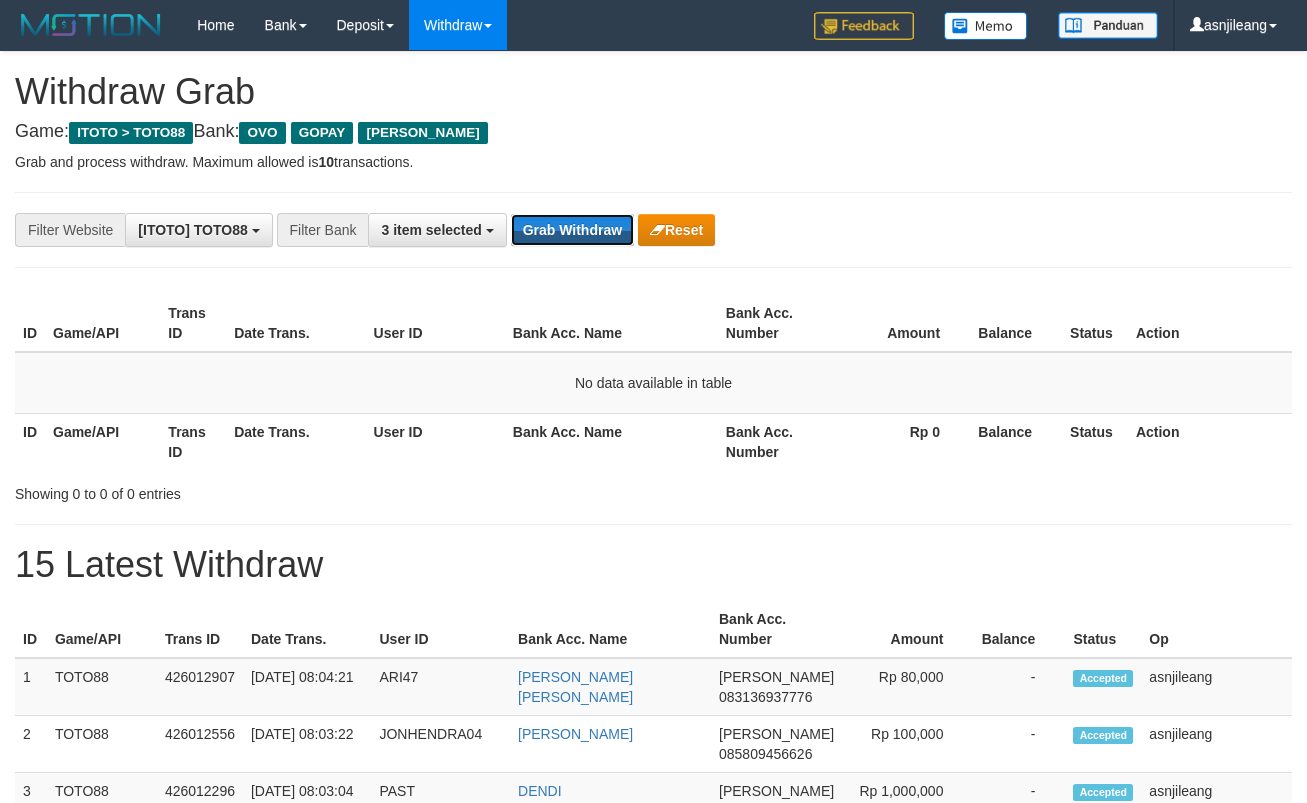 scroll, scrollTop: 0, scrollLeft: 0, axis: both 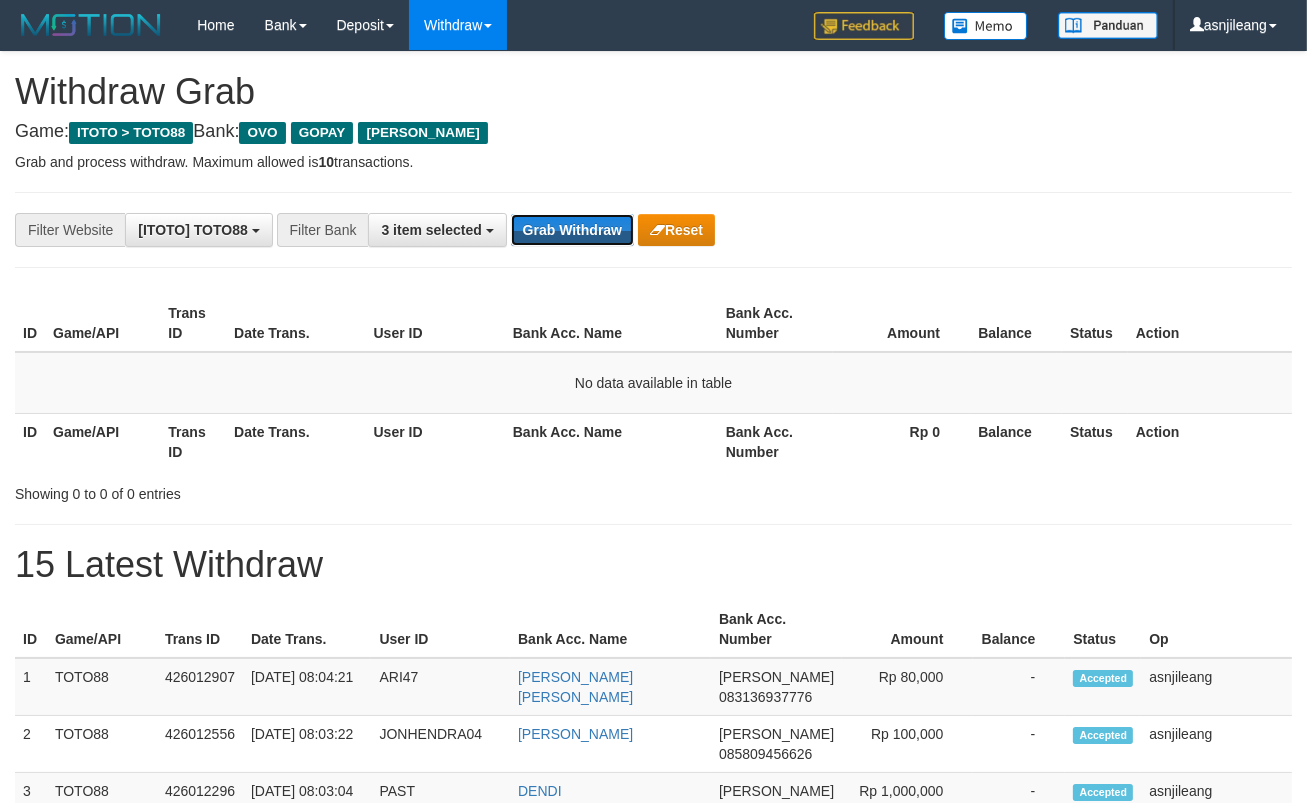 click on "Grab Withdraw" at bounding box center (572, 230) 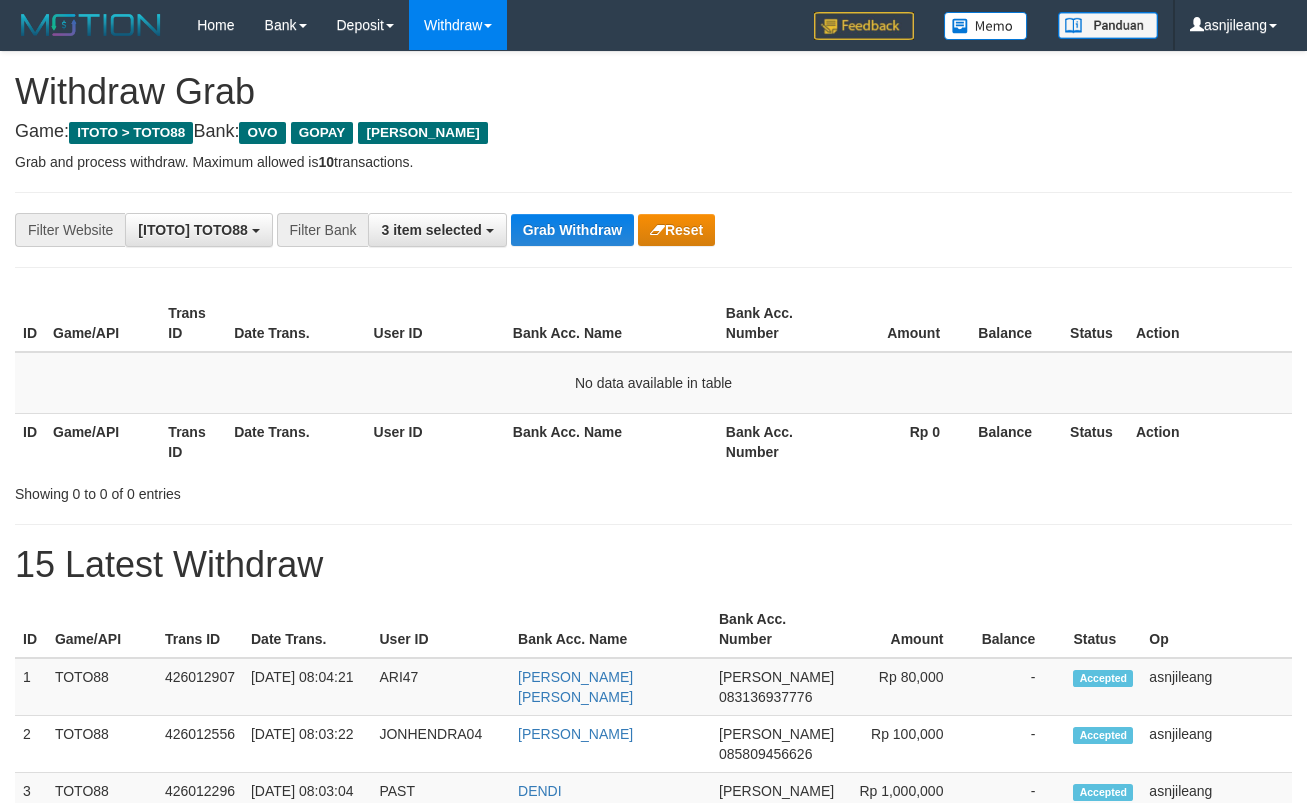 scroll, scrollTop: 0, scrollLeft: 0, axis: both 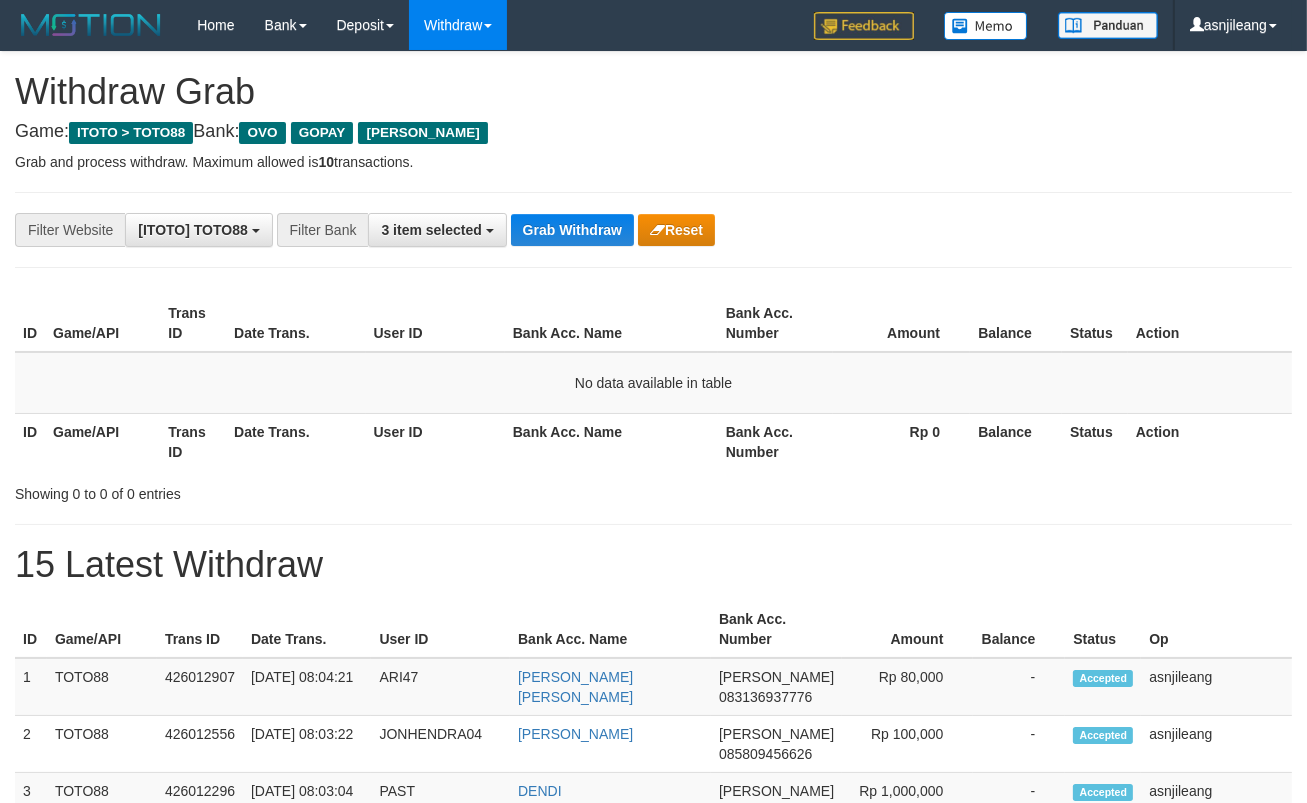 click on "Grab Withdraw" at bounding box center [572, 230] 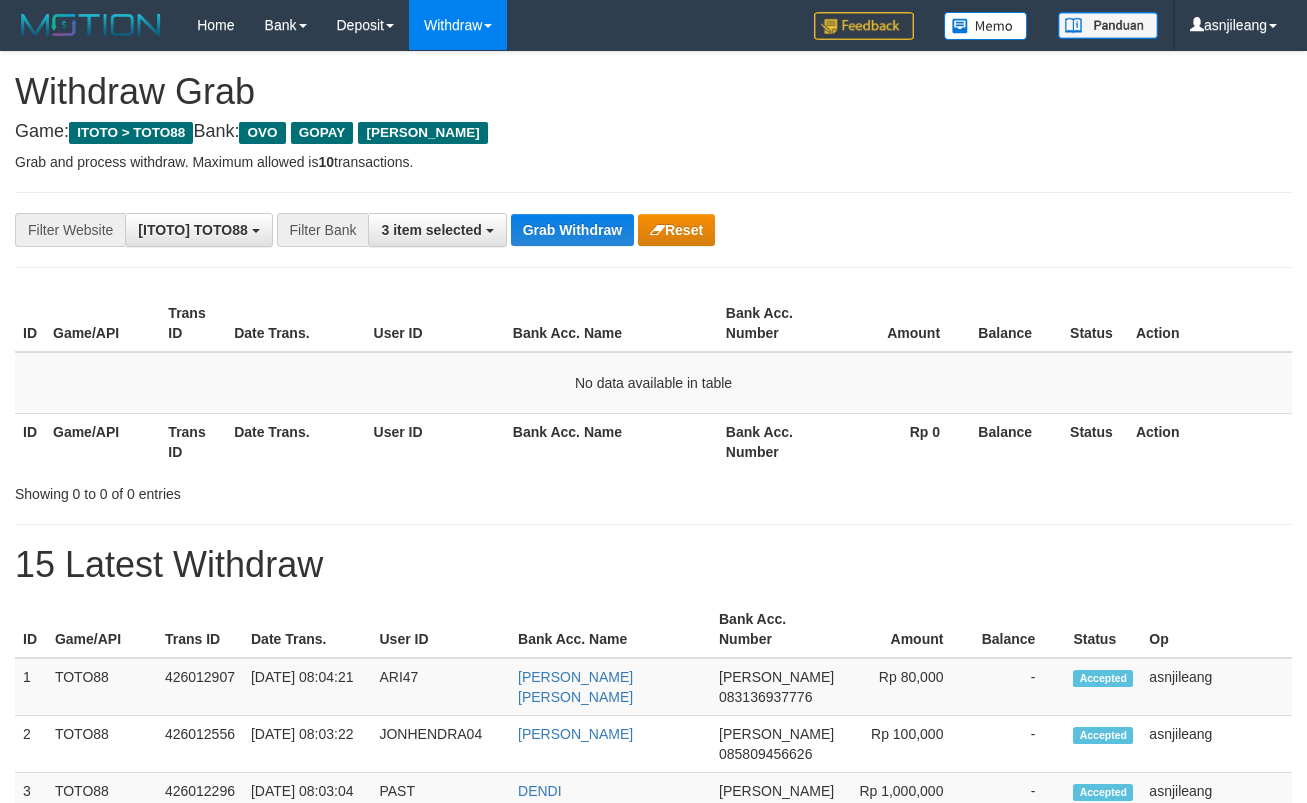 click on "Grab Withdraw" at bounding box center [572, 230] 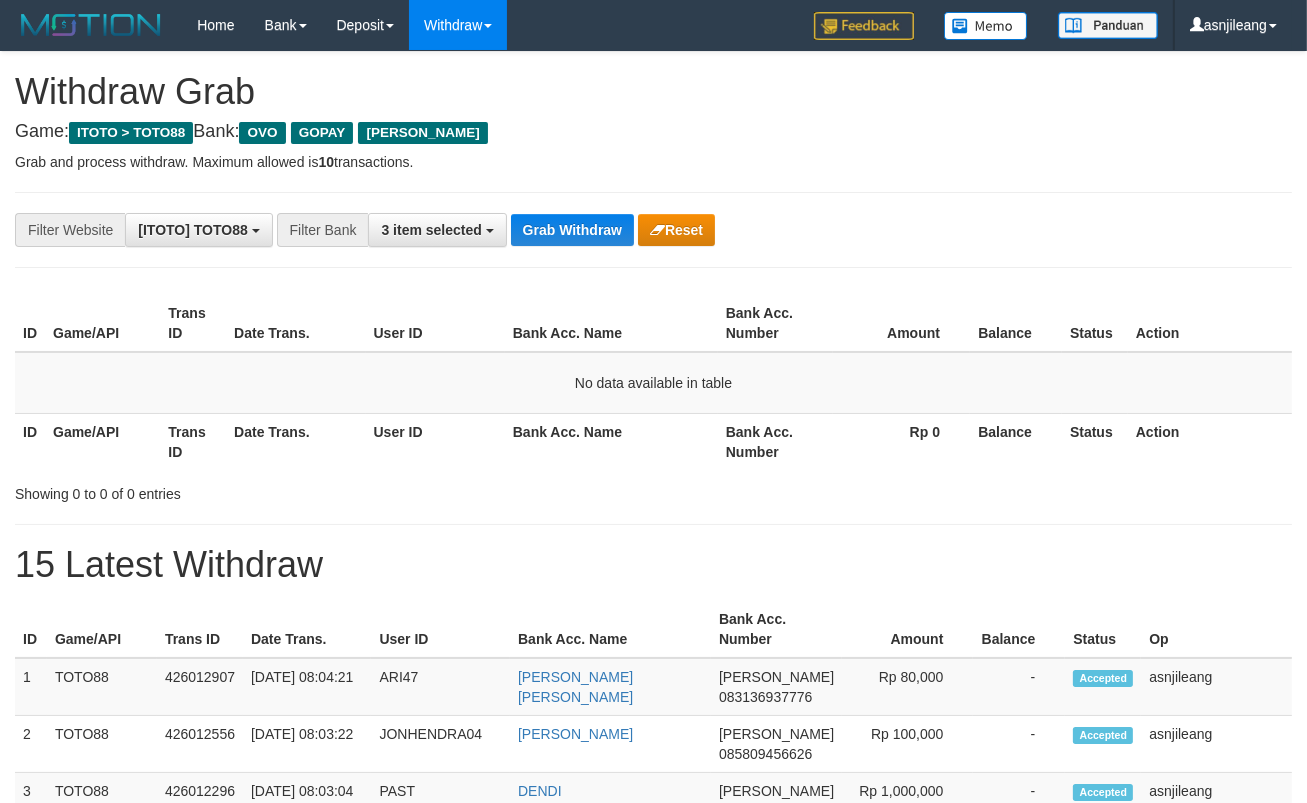 scroll, scrollTop: 17, scrollLeft: 0, axis: vertical 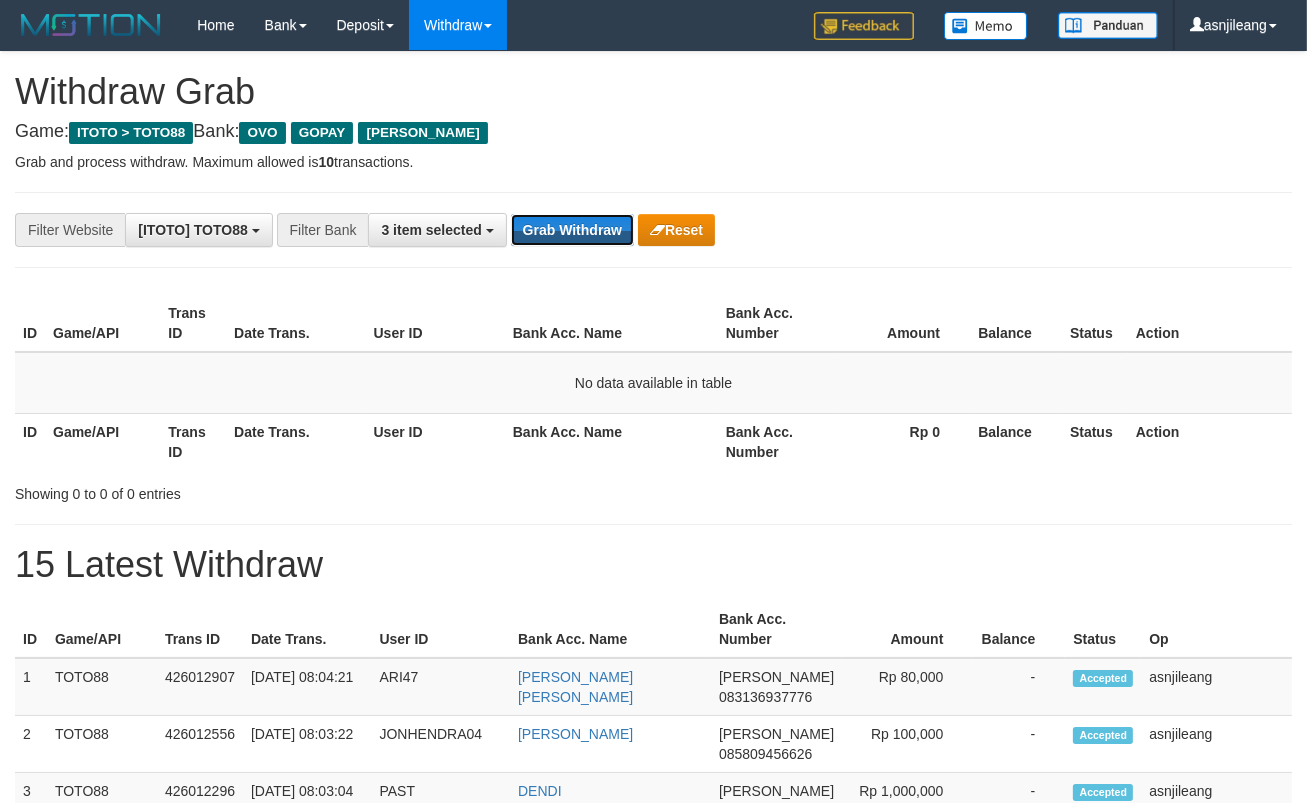 click on "Grab Withdraw" at bounding box center [572, 230] 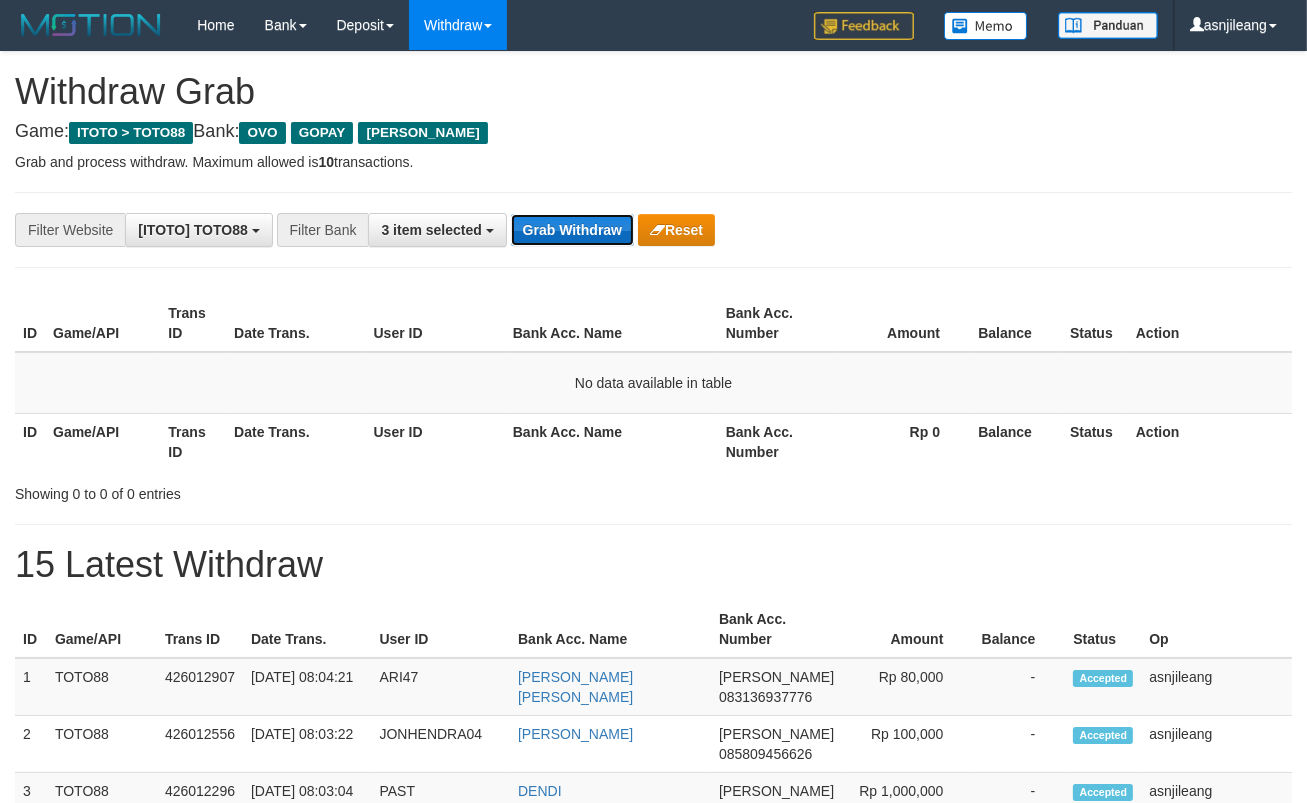 drag, startPoint x: 0, startPoint y: 0, endPoint x: 594, endPoint y: 231, distance: 637.3359 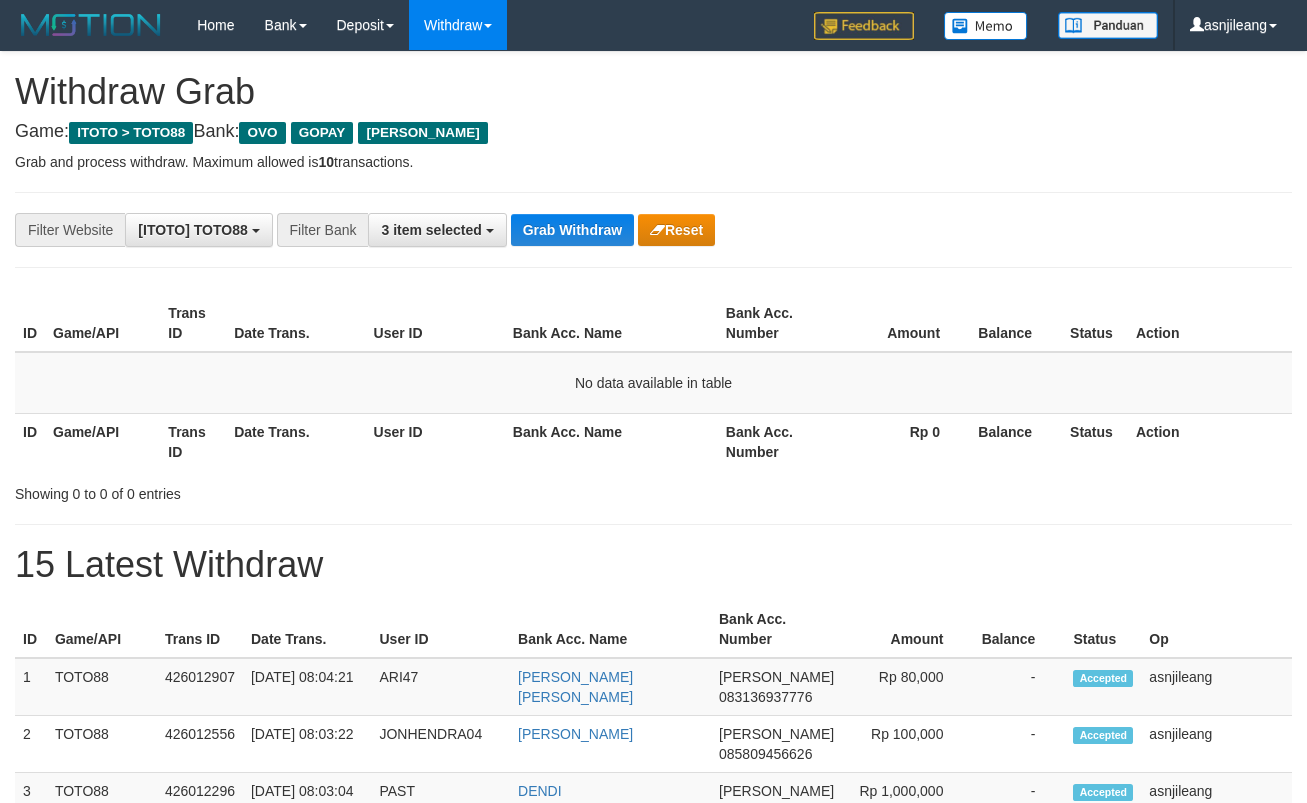 scroll, scrollTop: 0, scrollLeft: 0, axis: both 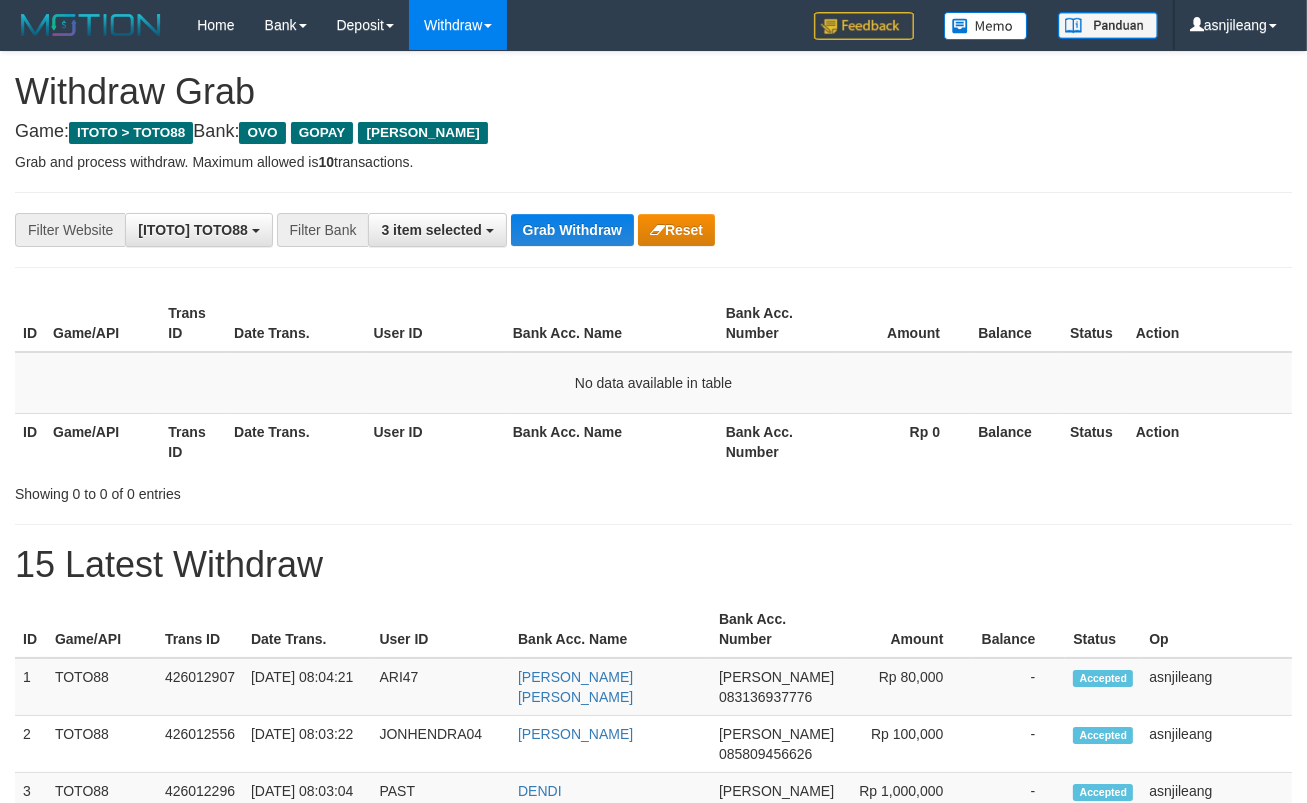 click on "Grab Withdraw" at bounding box center (572, 230) 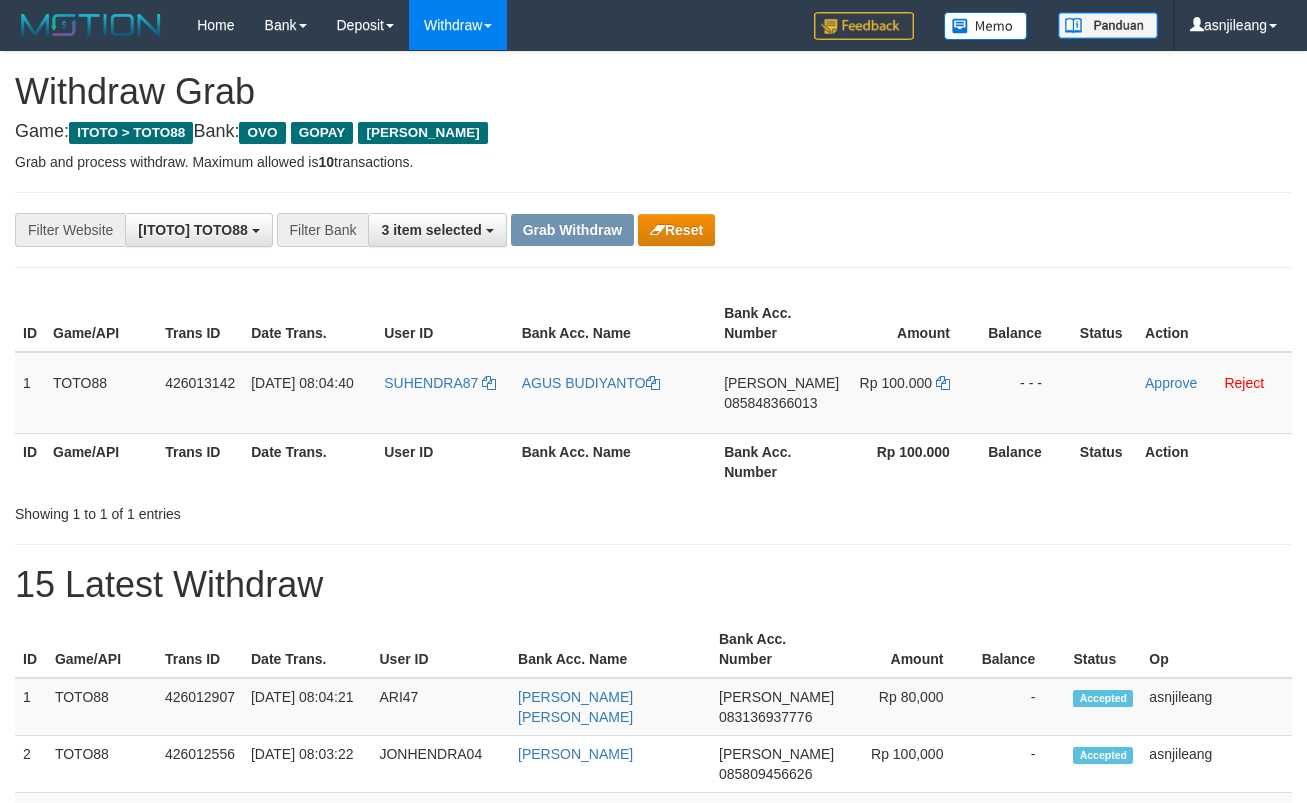 scroll, scrollTop: 0, scrollLeft: 0, axis: both 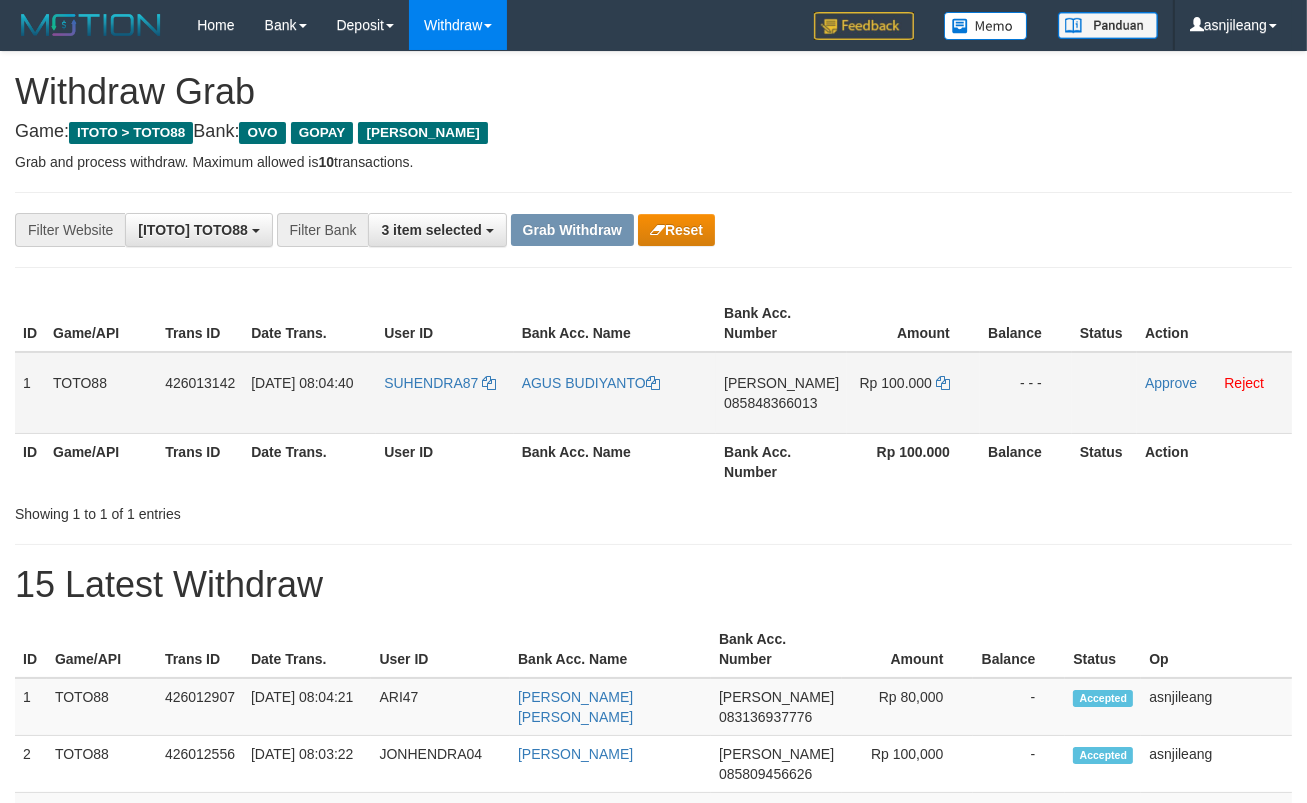 click on "085848366013" at bounding box center (770, 403) 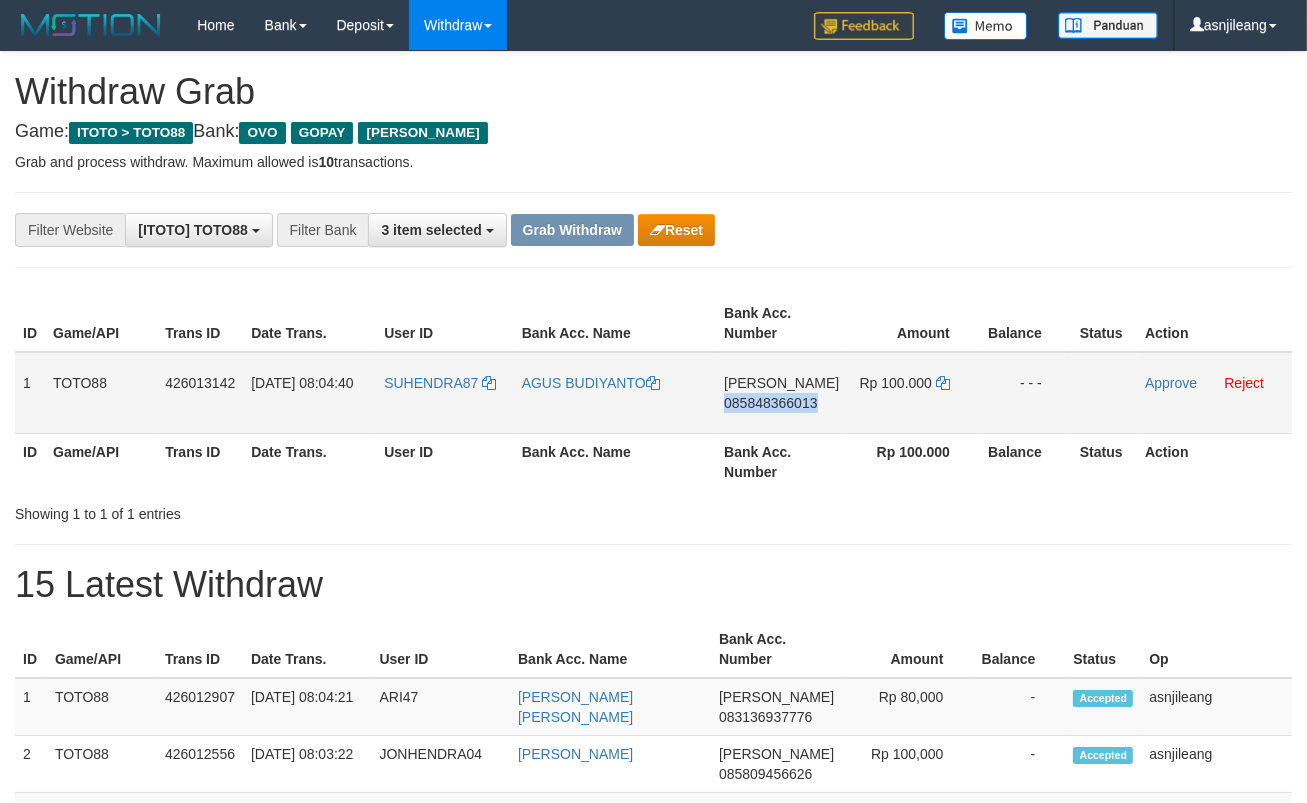 click on "085848366013" at bounding box center (770, 403) 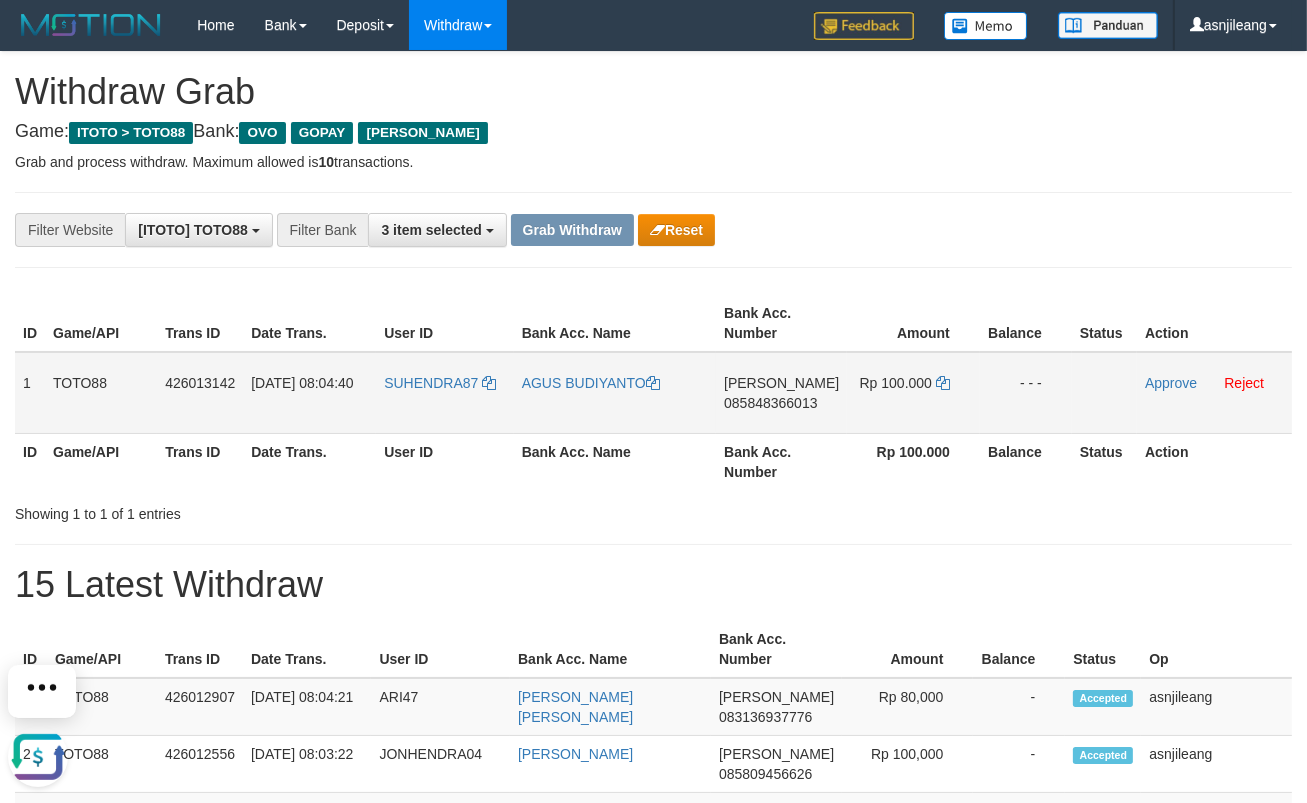 scroll, scrollTop: 0, scrollLeft: 0, axis: both 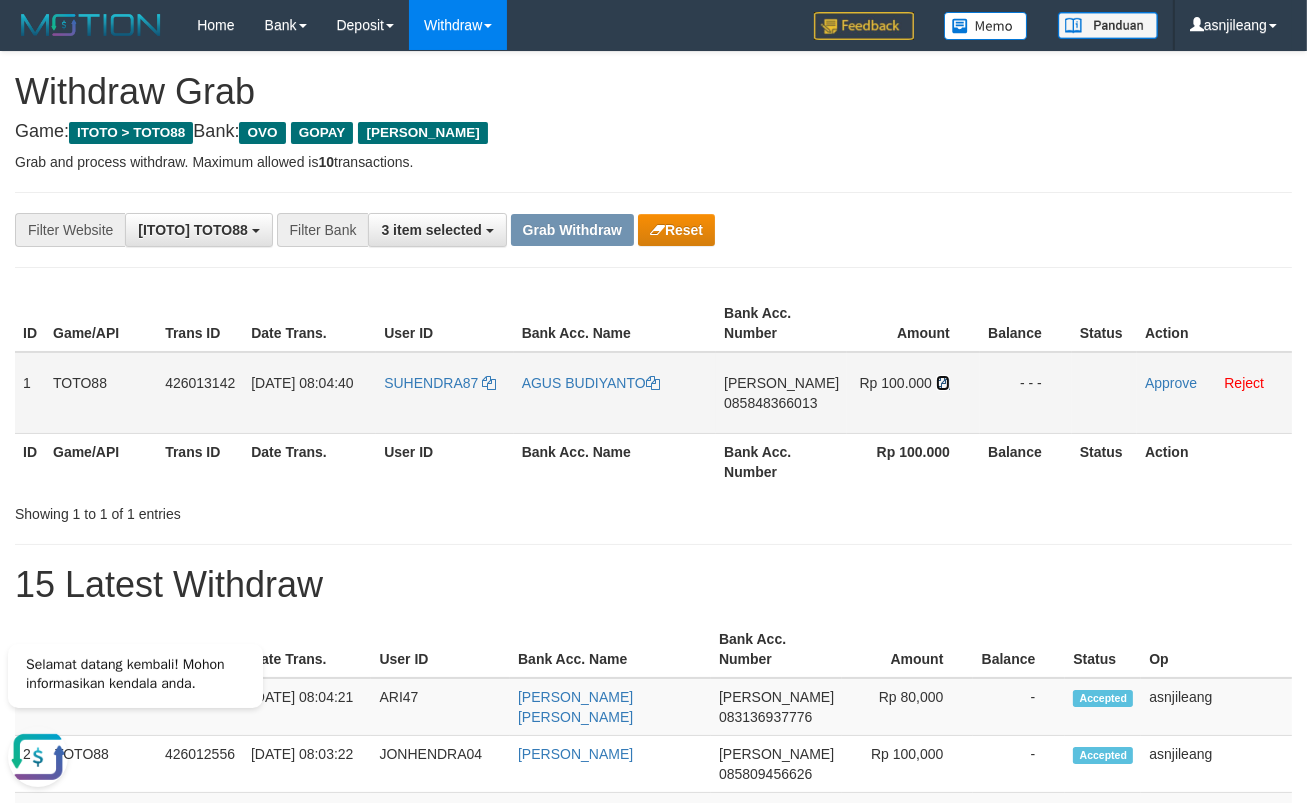 click at bounding box center (943, 383) 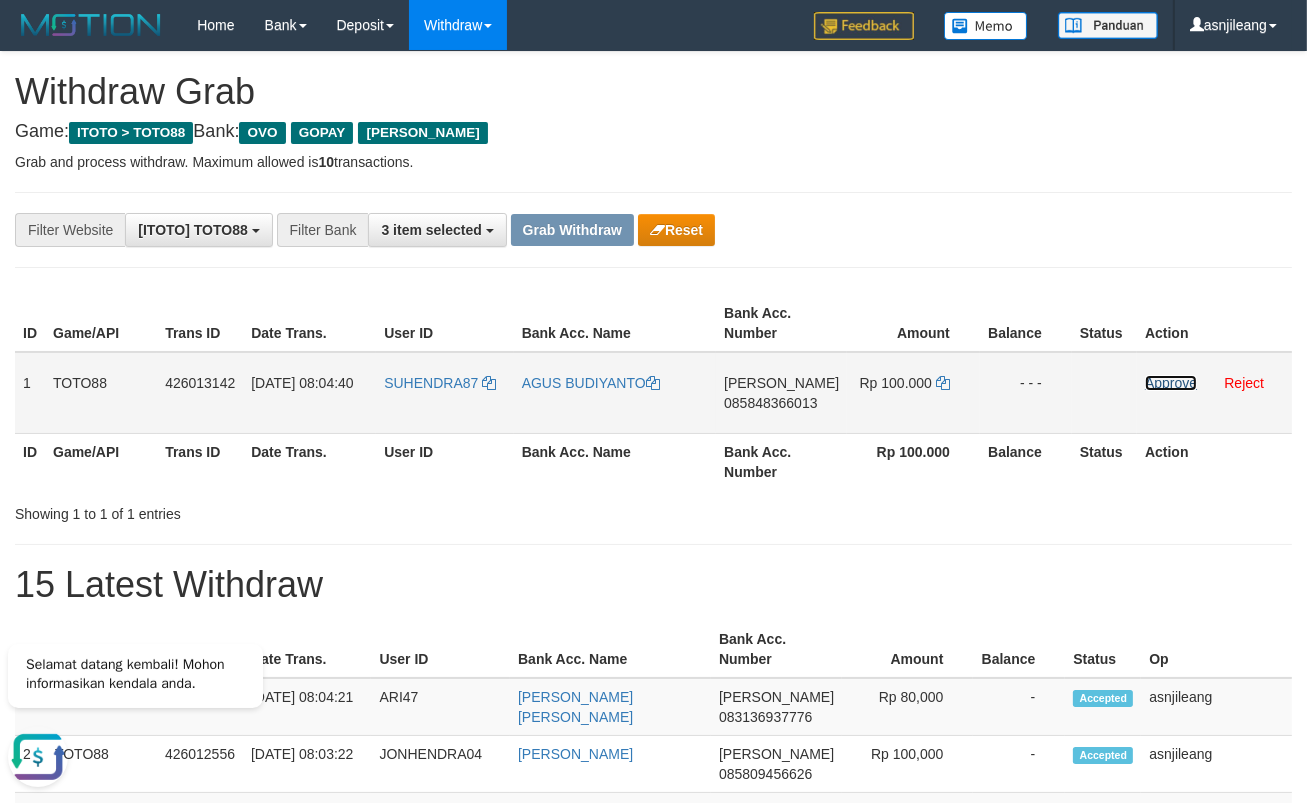 click on "Approve" at bounding box center [1171, 383] 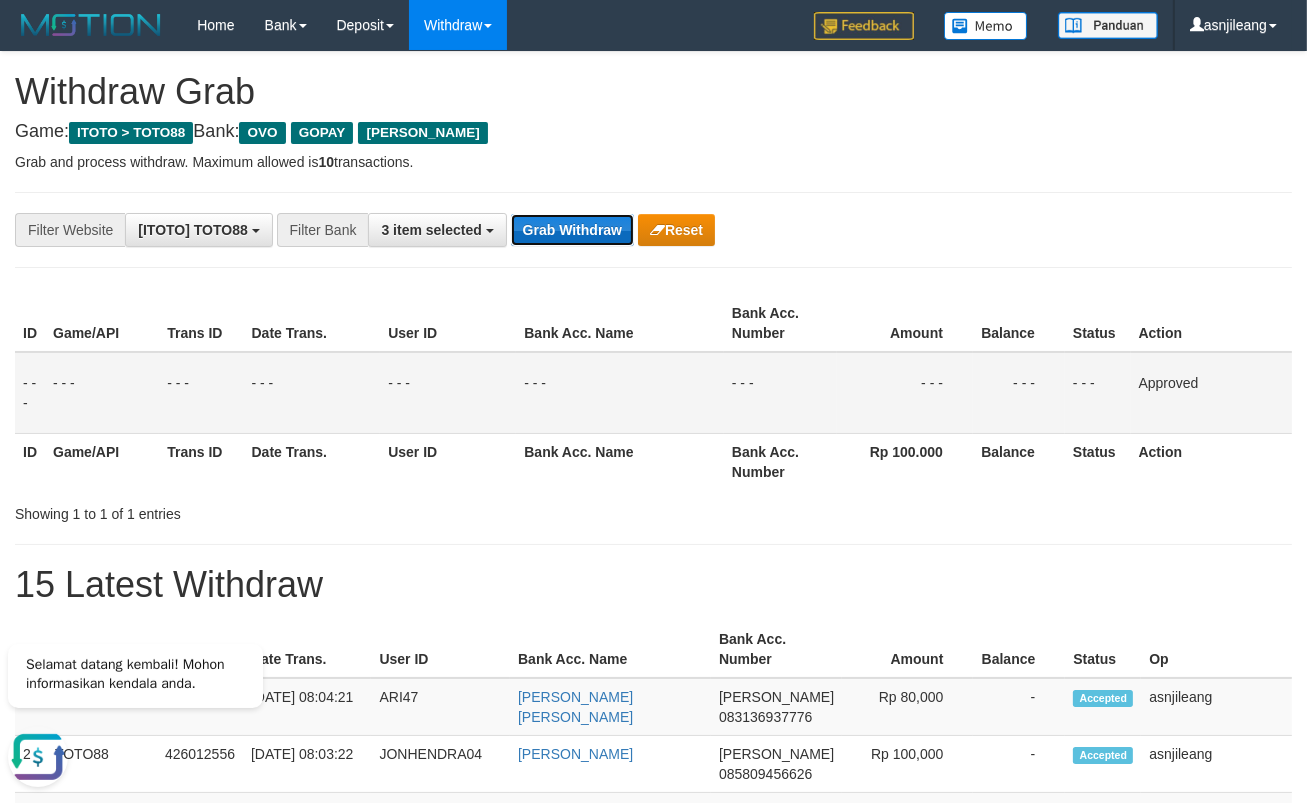 click on "Grab Withdraw" at bounding box center (572, 230) 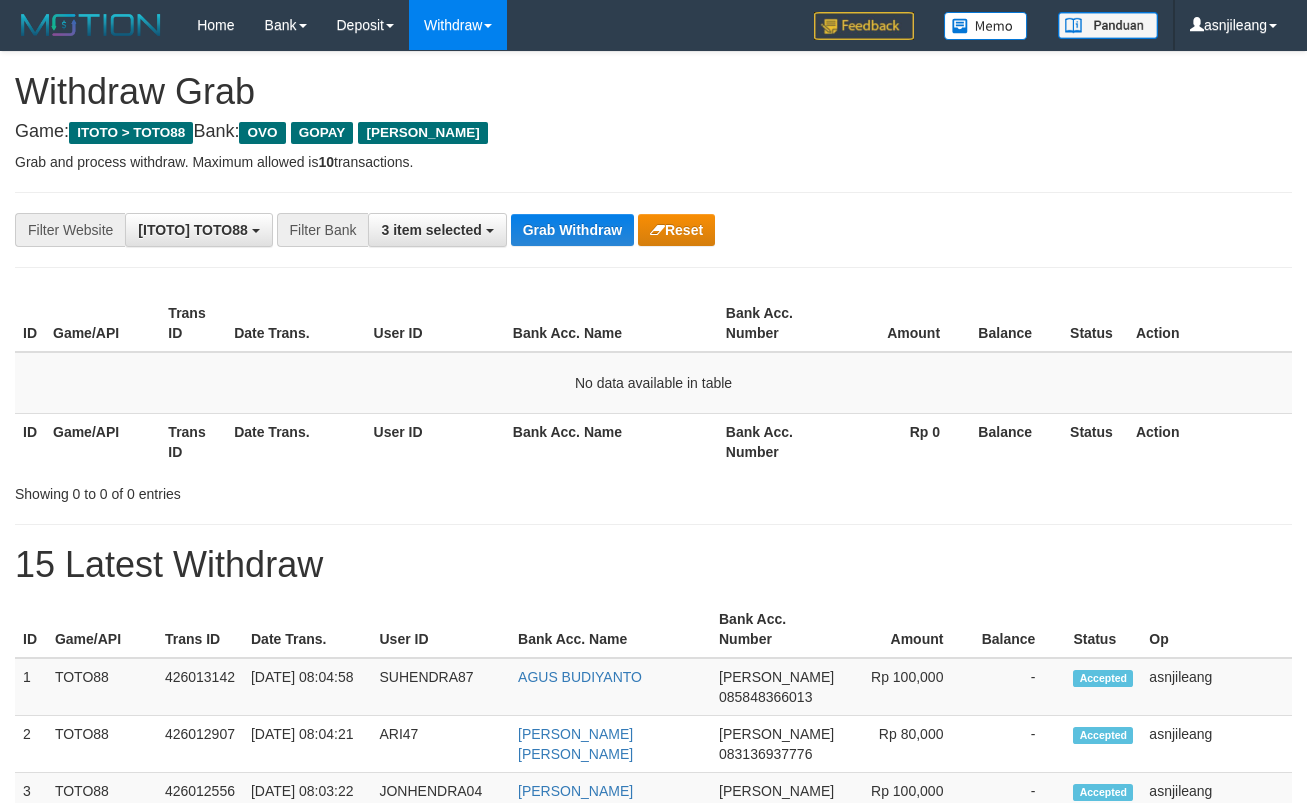 click on "Grab Withdraw" at bounding box center (572, 230) 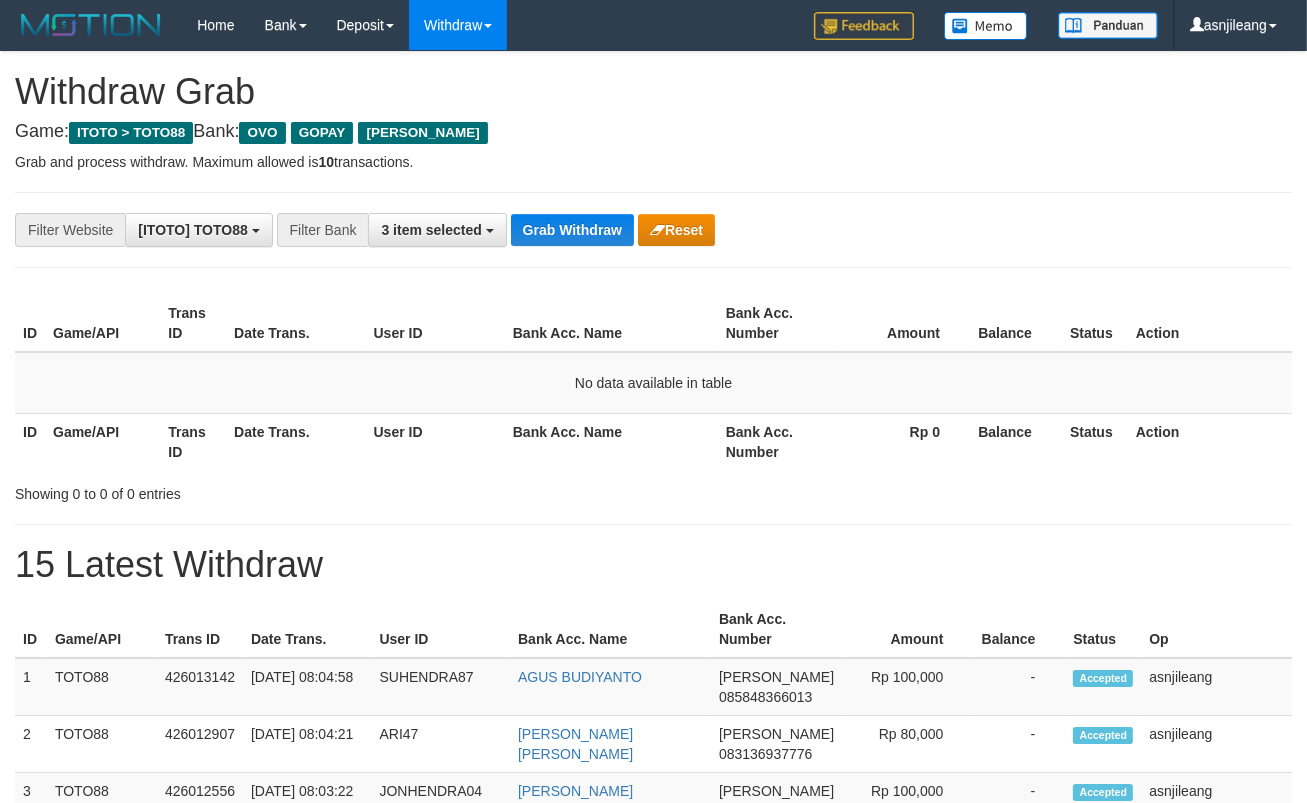 scroll, scrollTop: 17, scrollLeft: 0, axis: vertical 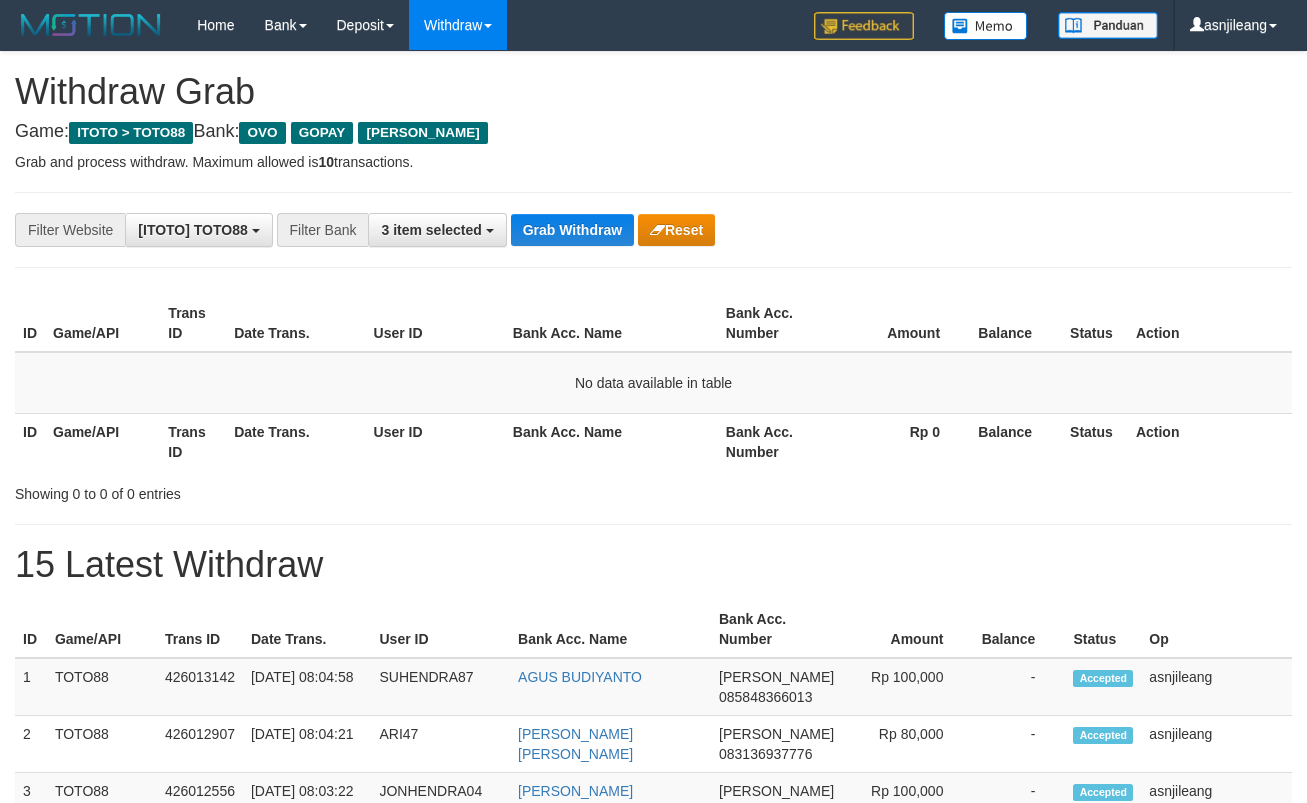 click on "Grab Withdraw" at bounding box center (572, 230) 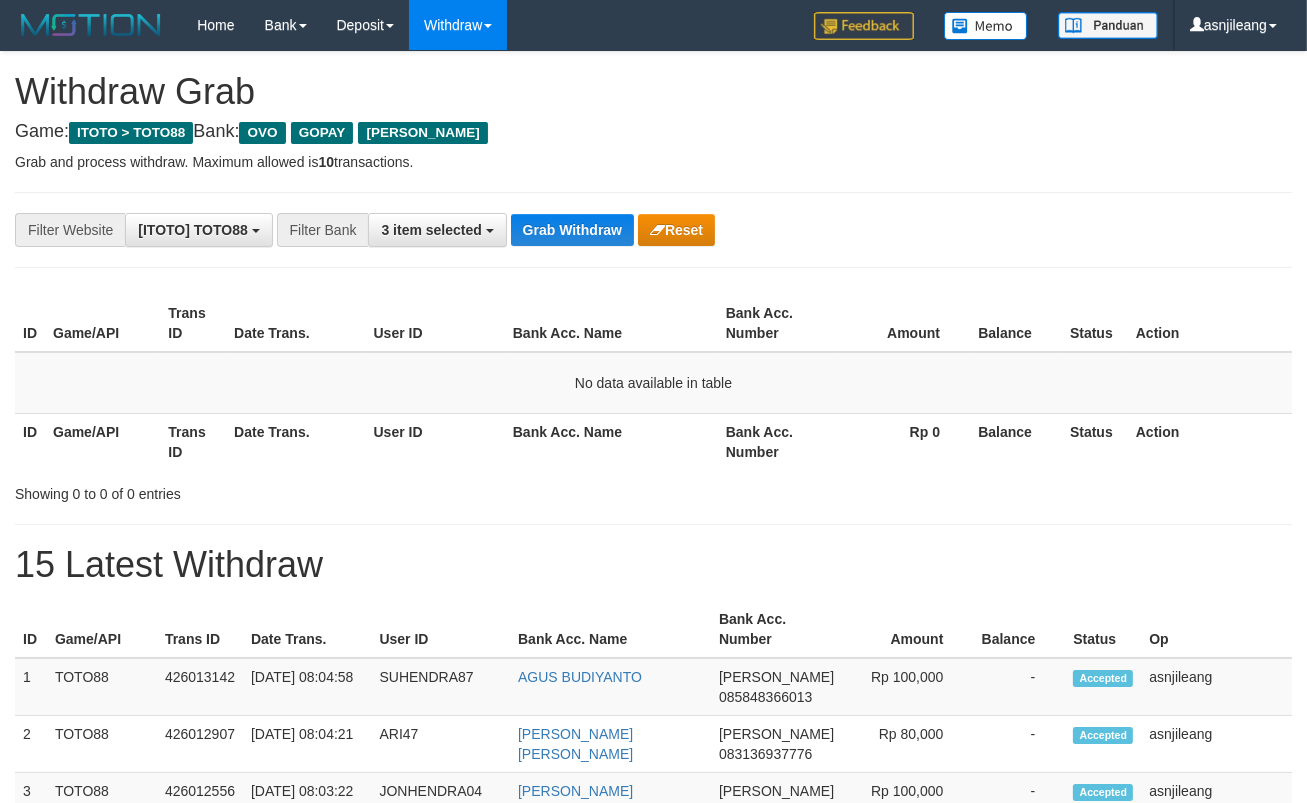 scroll, scrollTop: 17, scrollLeft: 0, axis: vertical 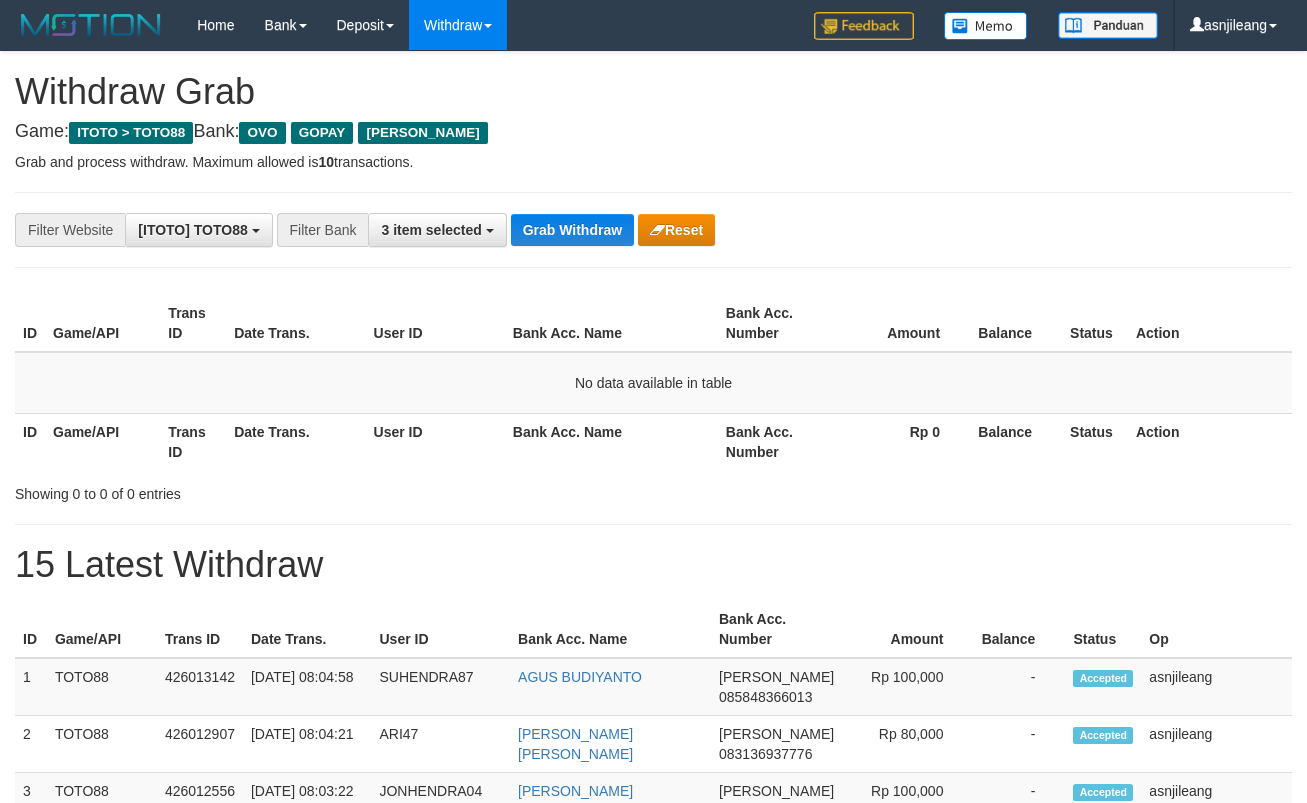 click on "Grab Withdraw" at bounding box center (572, 230) 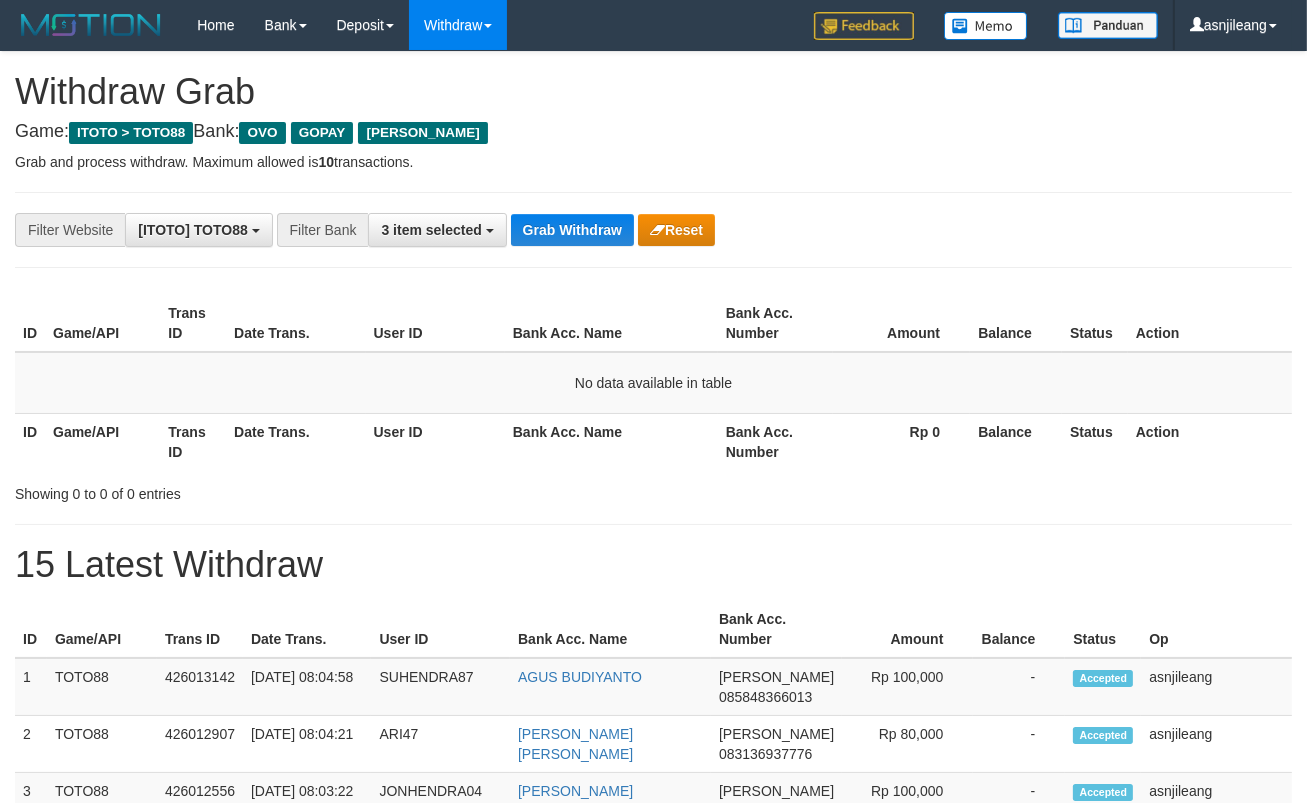 scroll, scrollTop: 17, scrollLeft: 0, axis: vertical 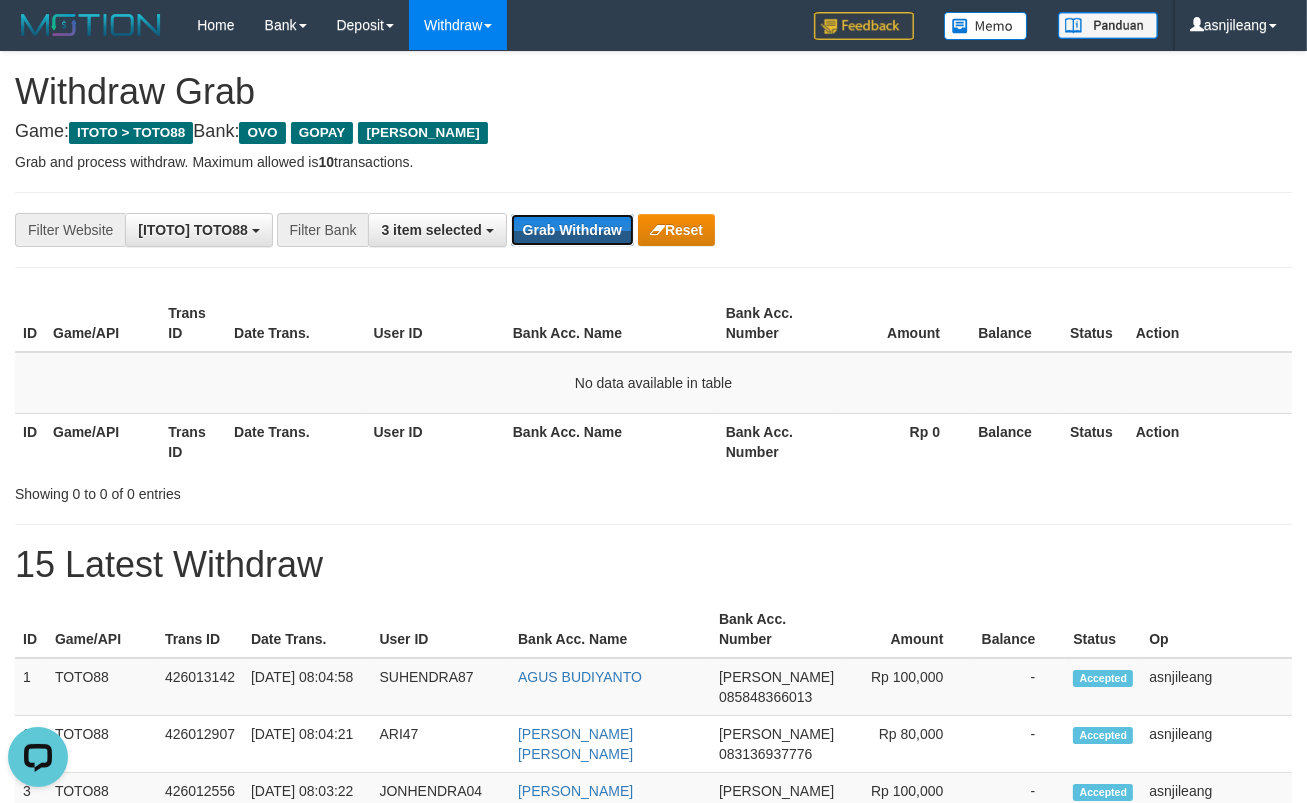 click on "Grab Withdraw" at bounding box center [572, 230] 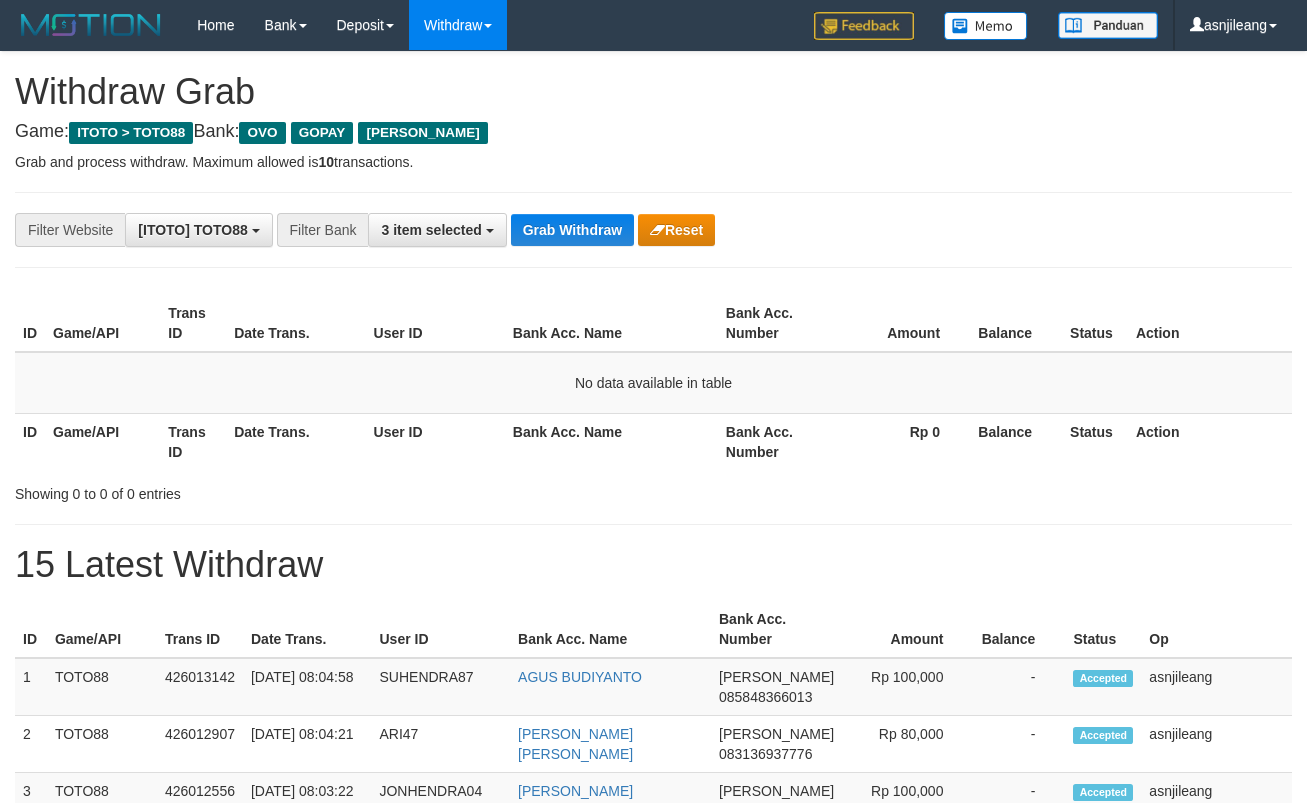 scroll, scrollTop: 0, scrollLeft: 0, axis: both 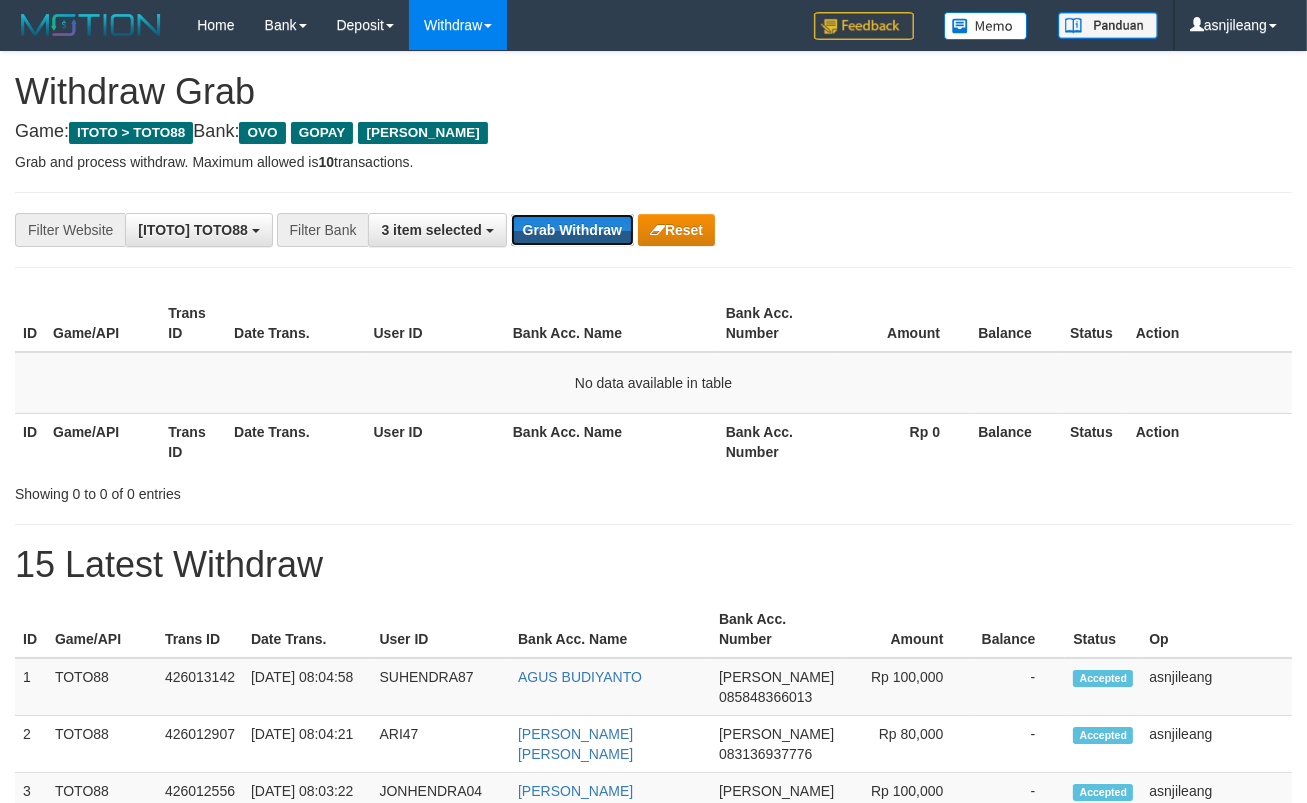 click on "Grab Withdraw" at bounding box center [572, 230] 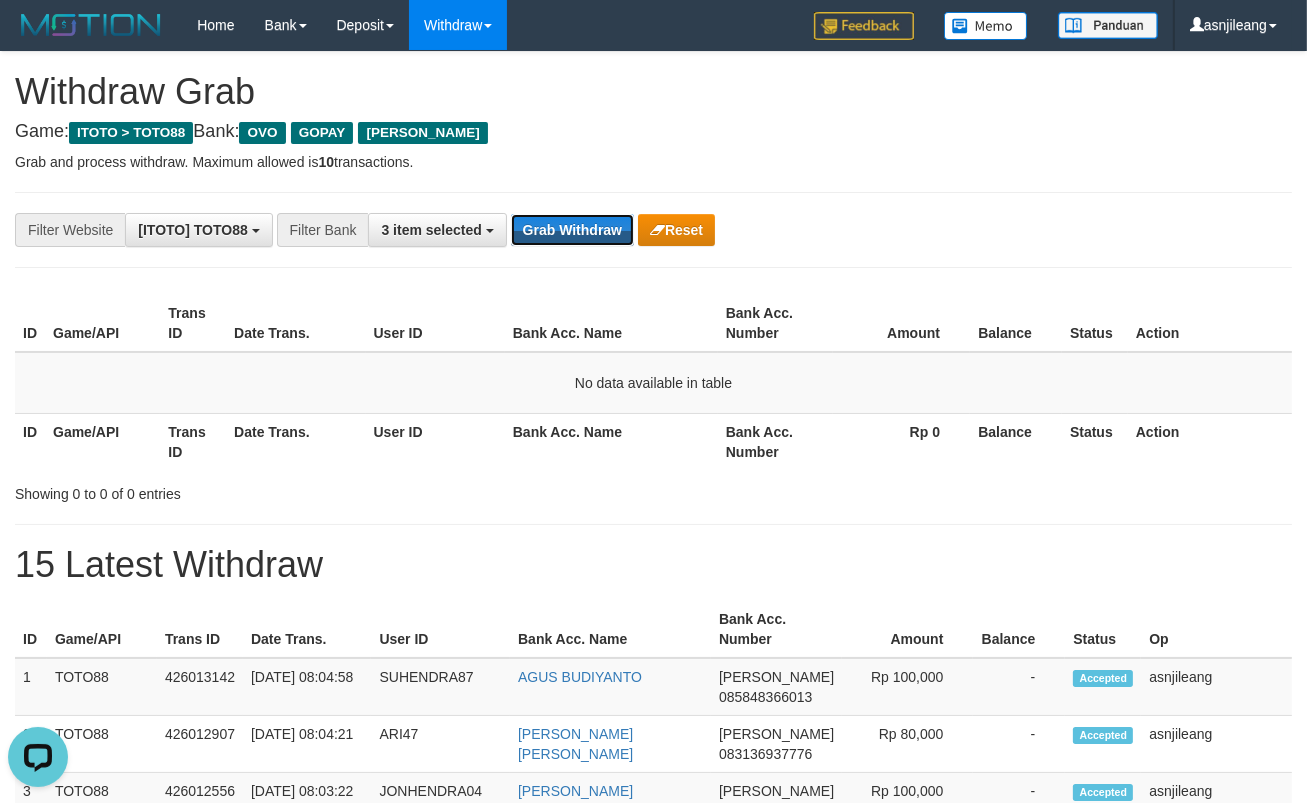 scroll, scrollTop: 0, scrollLeft: 0, axis: both 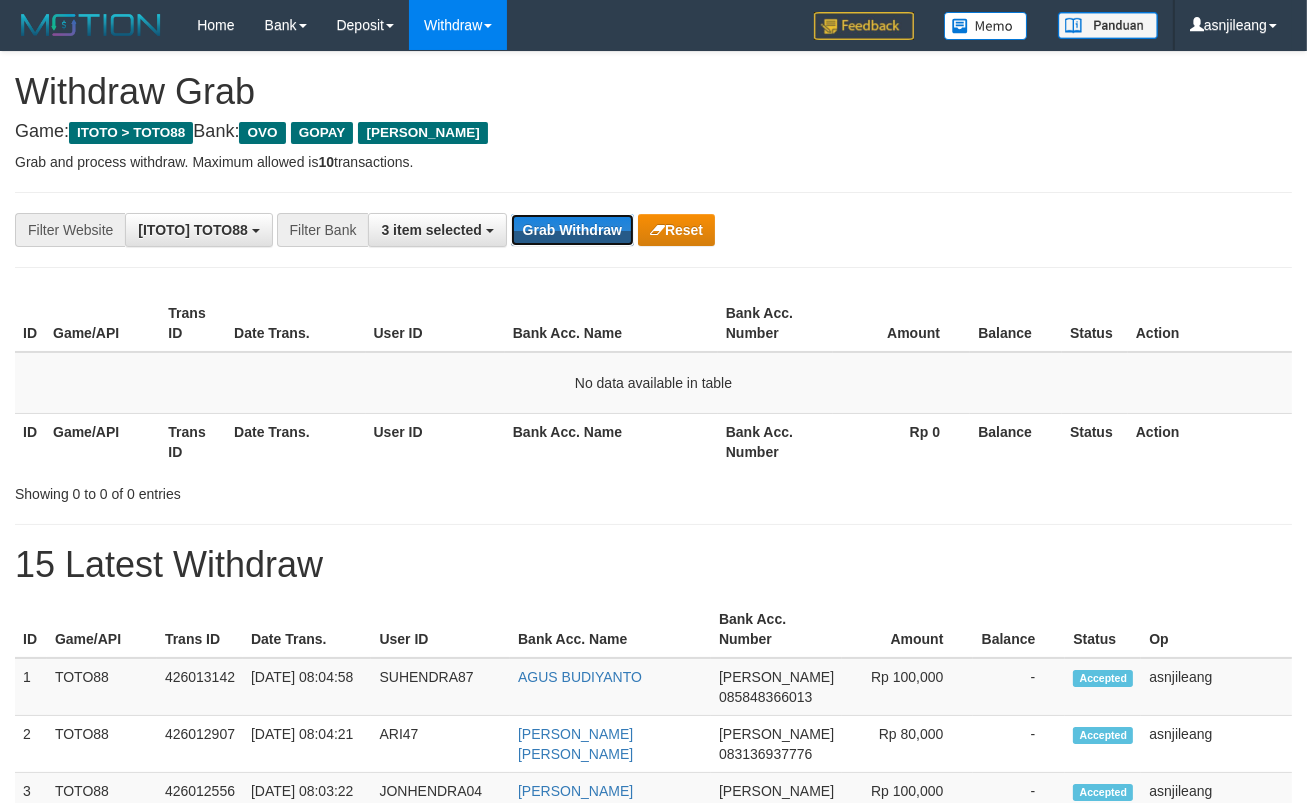 click on "Grab Withdraw" at bounding box center [572, 230] 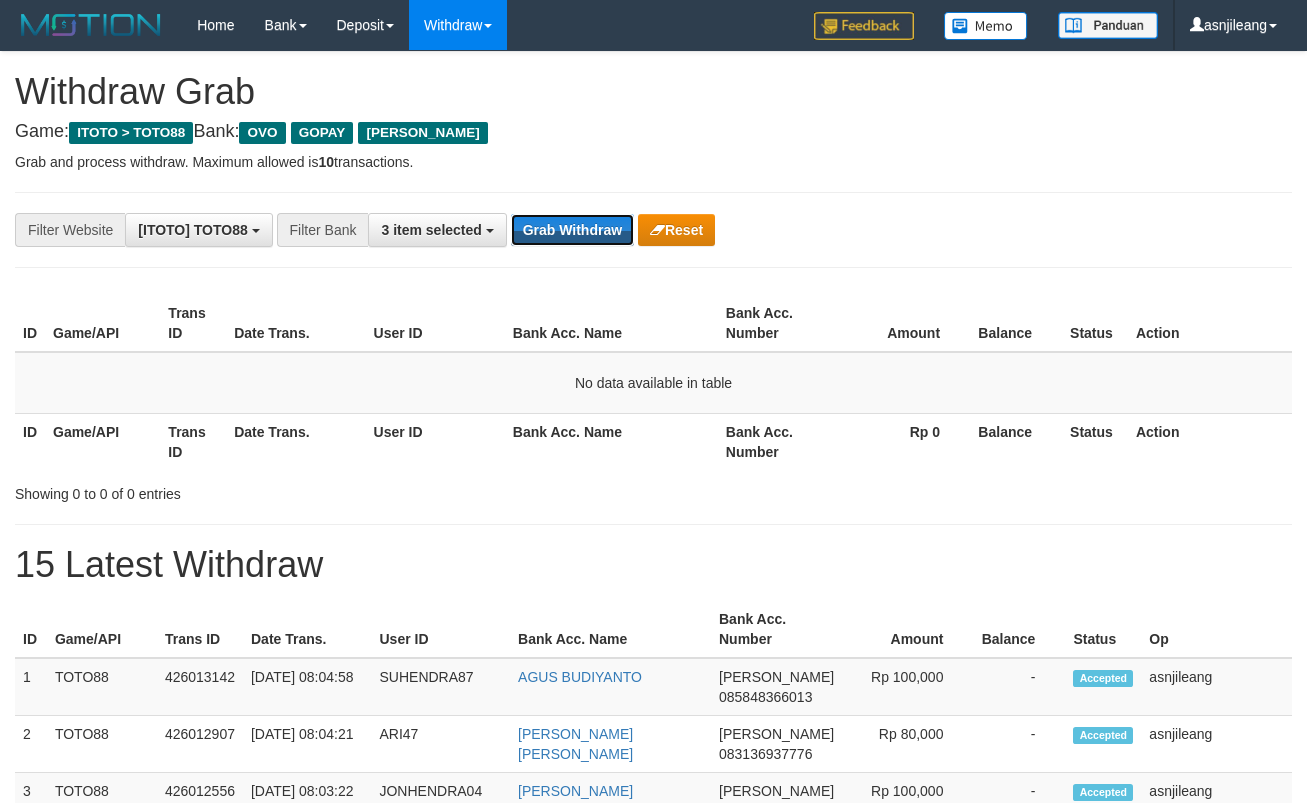 scroll, scrollTop: 0, scrollLeft: 0, axis: both 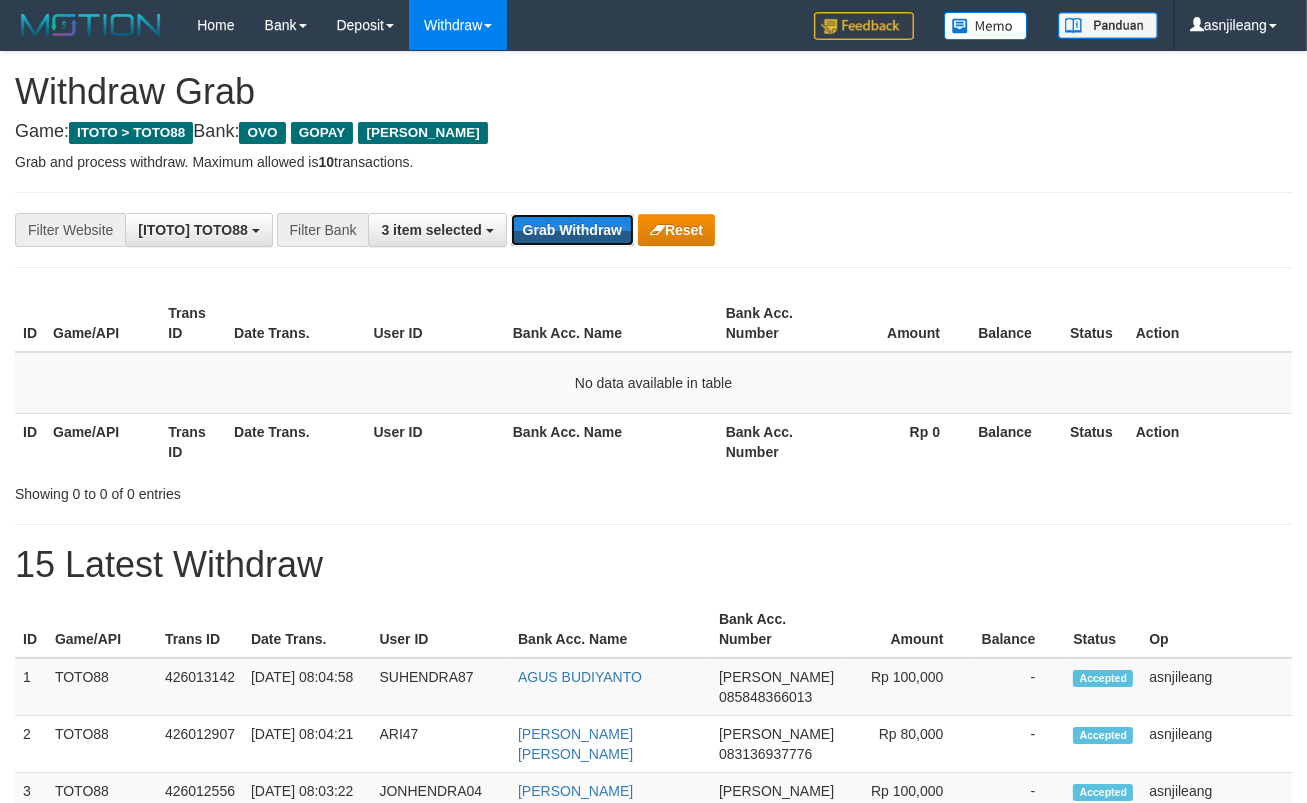 click on "Grab Withdraw" at bounding box center [572, 230] 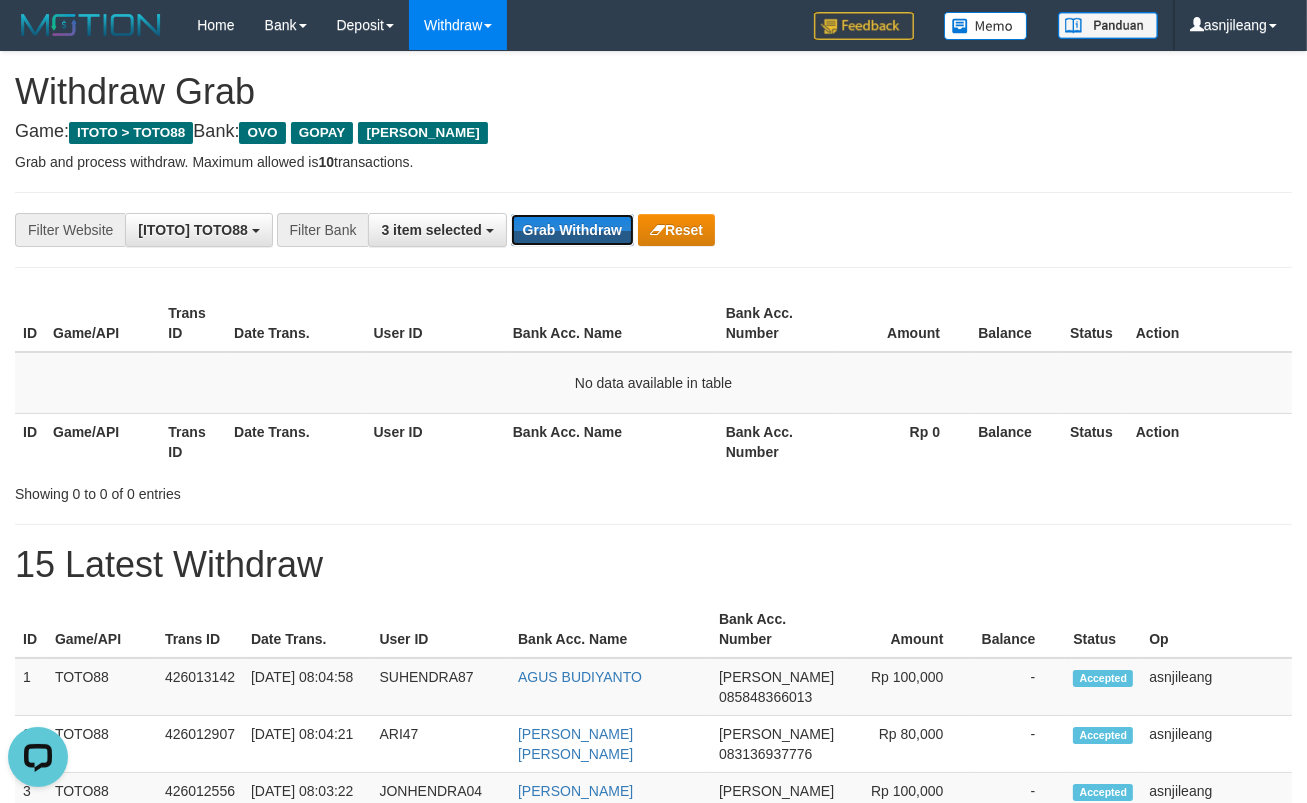 scroll, scrollTop: 0, scrollLeft: 0, axis: both 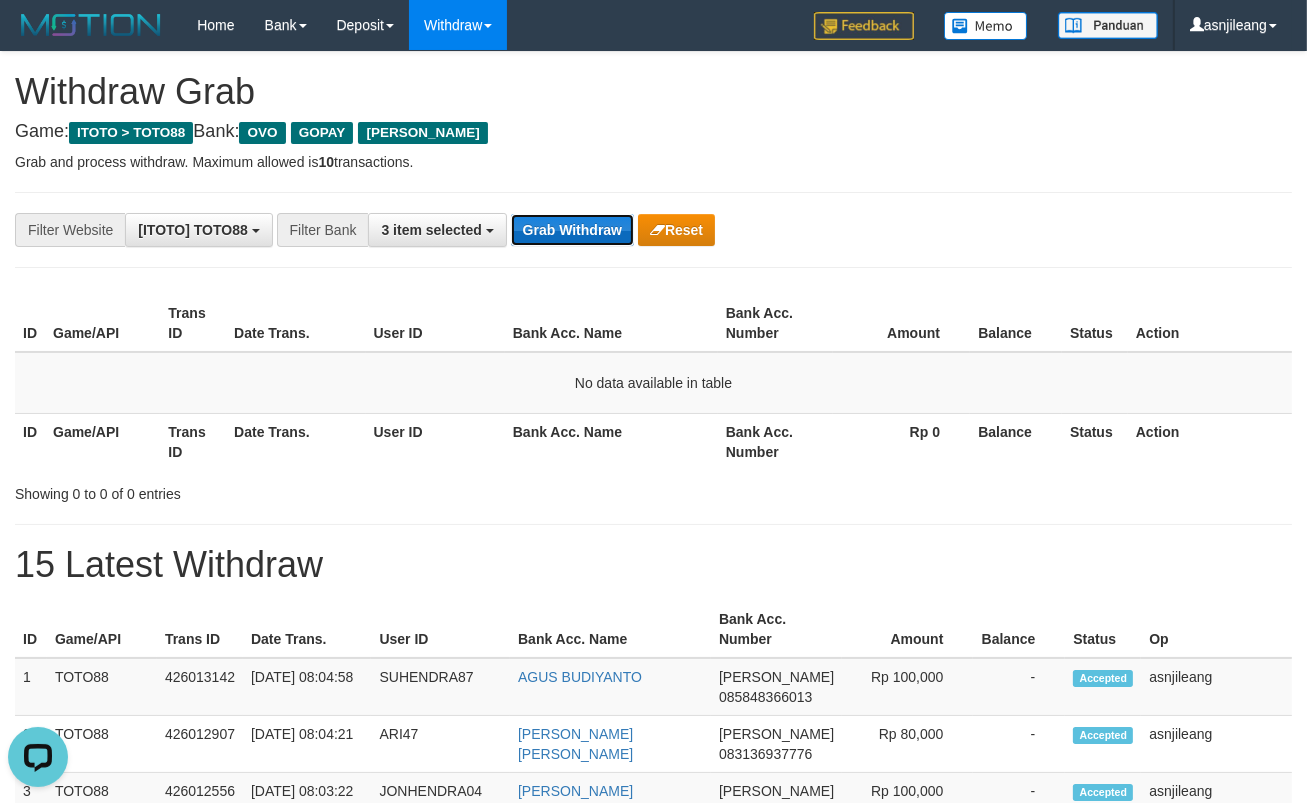 click on "Grab Withdraw" at bounding box center (572, 230) 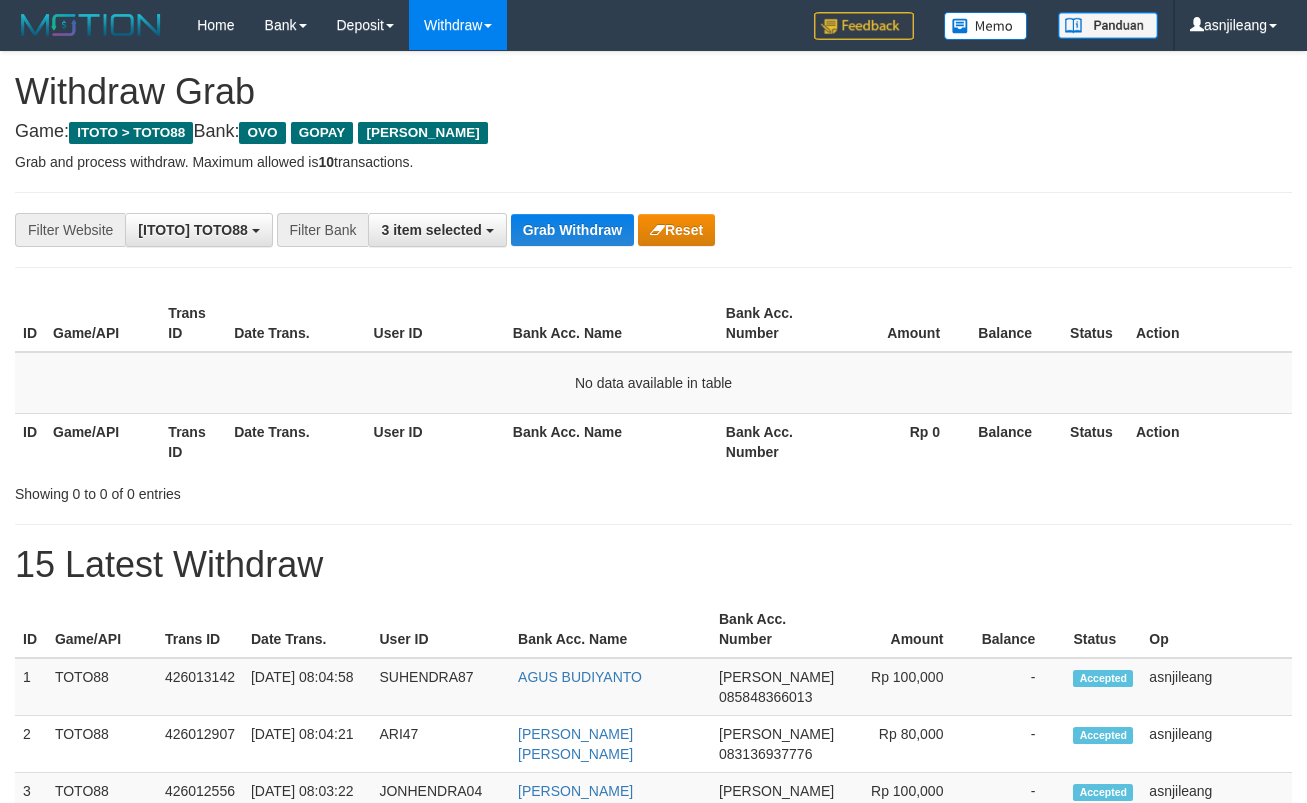 scroll, scrollTop: 0, scrollLeft: 0, axis: both 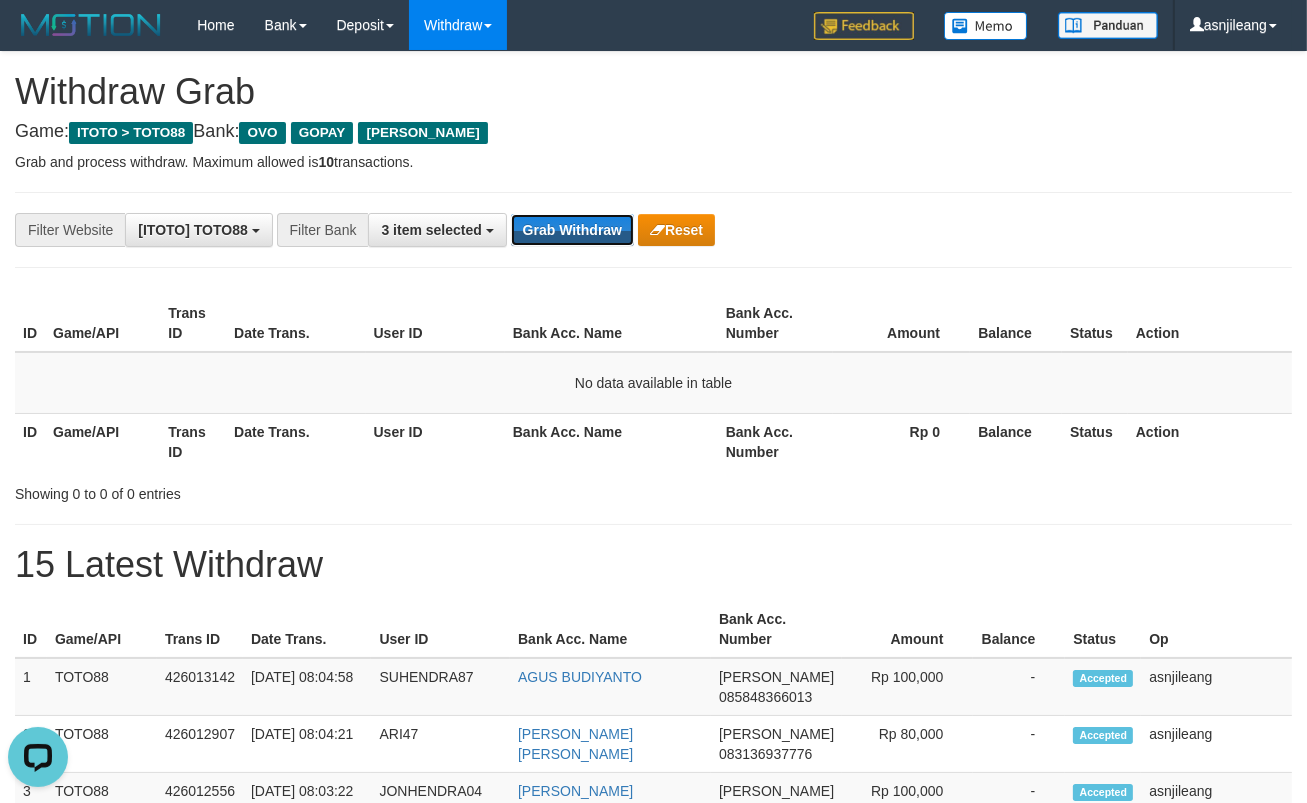 click on "Grab Withdraw" at bounding box center (572, 230) 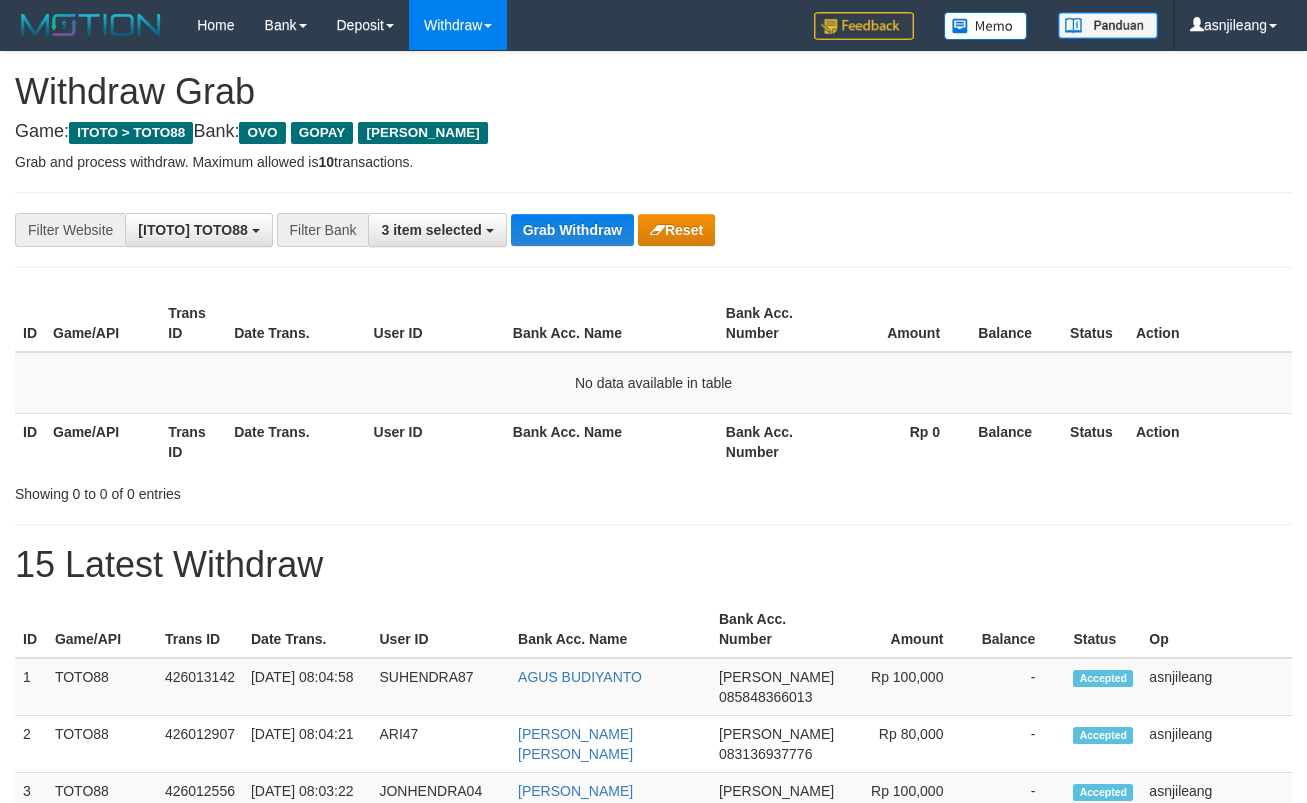scroll, scrollTop: 0, scrollLeft: 0, axis: both 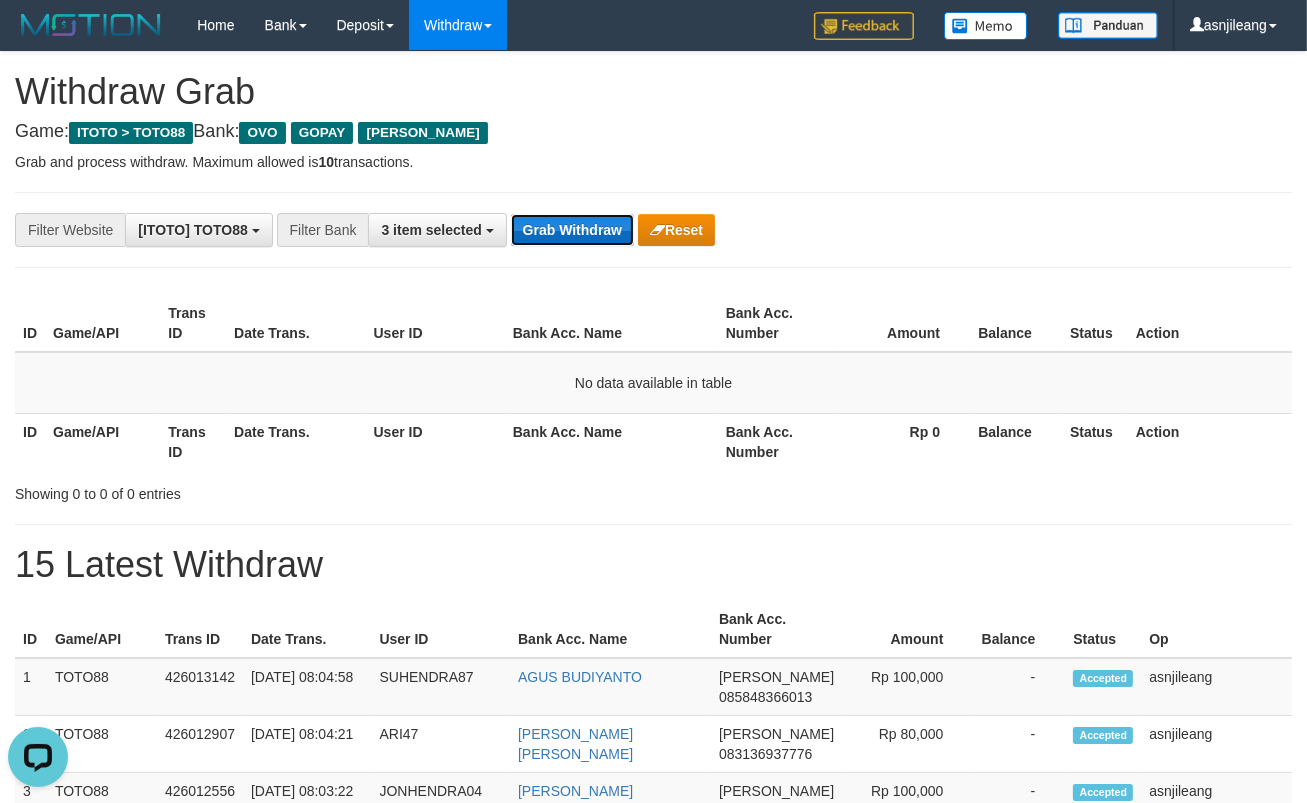 click on "Grab Withdraw" at bounding box center (572, 230) 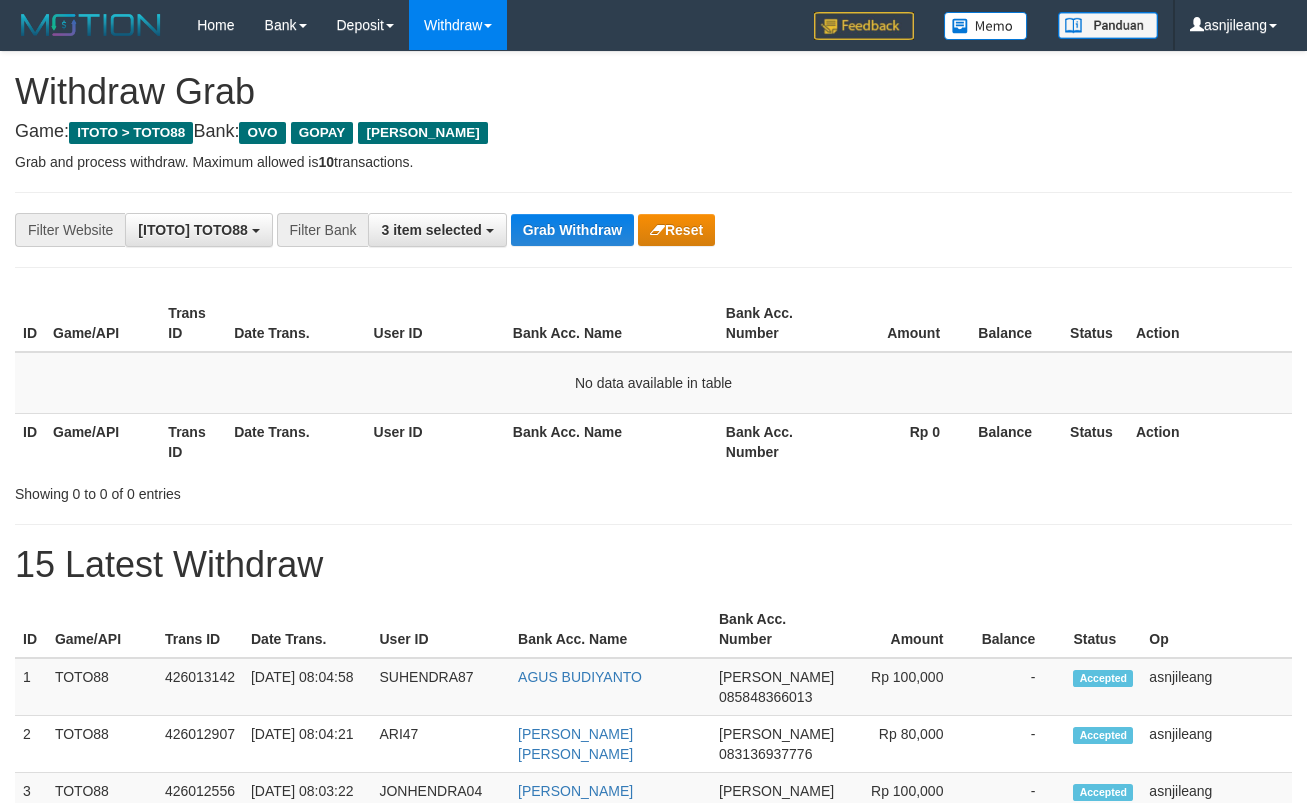 scroll, scrollTop: 0, scrollLeft: 0, axis: both 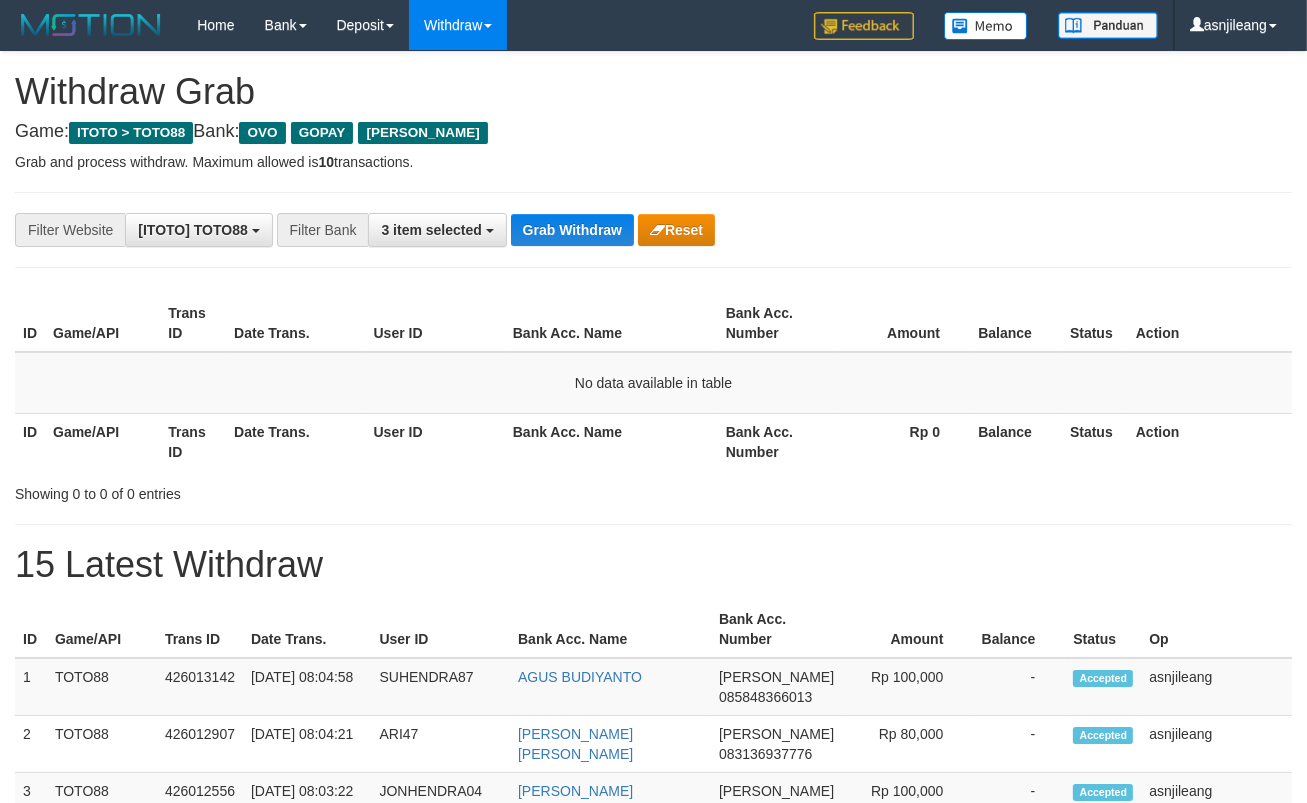 click on "Grab Withdraw" at bounding box center (572, 230) 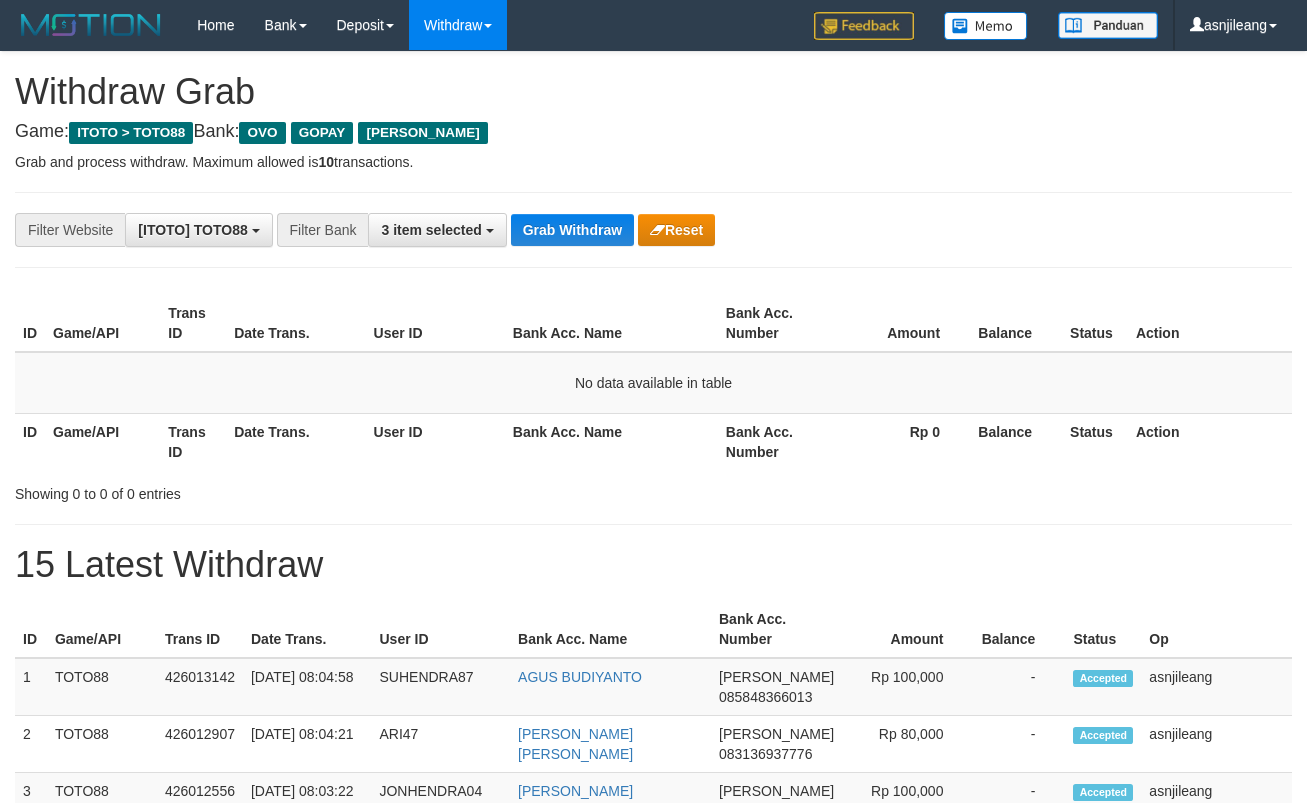 scroll, scrollTop: 0, scrollLeft: 0, axis: both 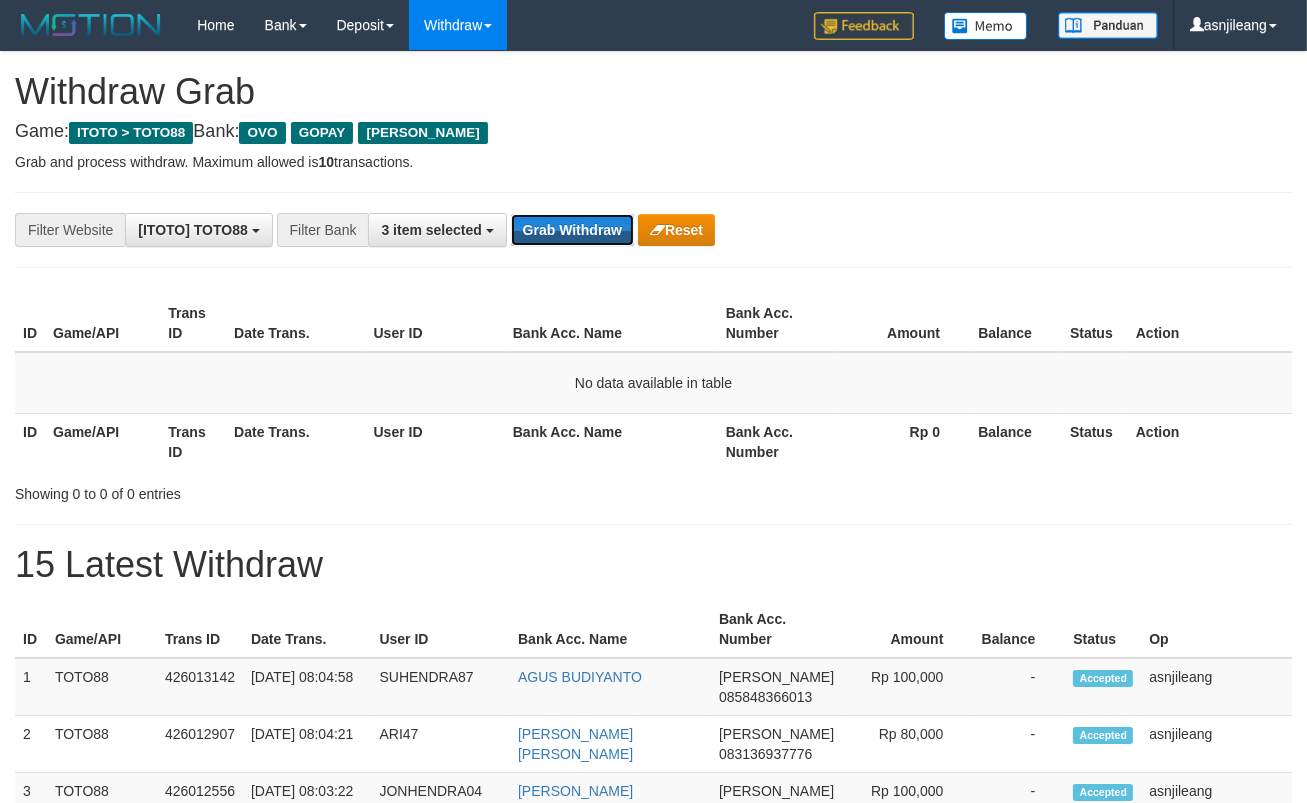 click on "Grab Withdraw" at bounding box center (572, 230) 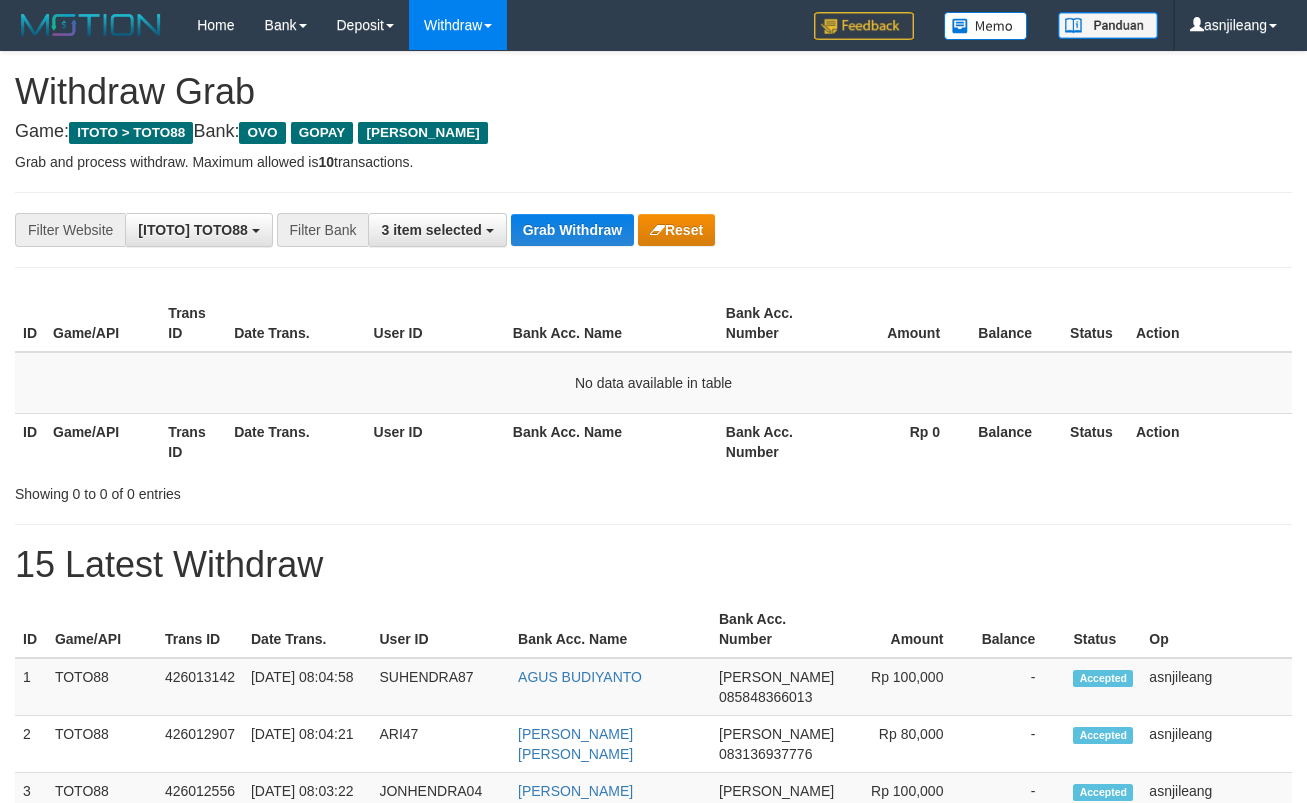 scroll, scrollTop: 0, scrollLeft: 0, axis: both 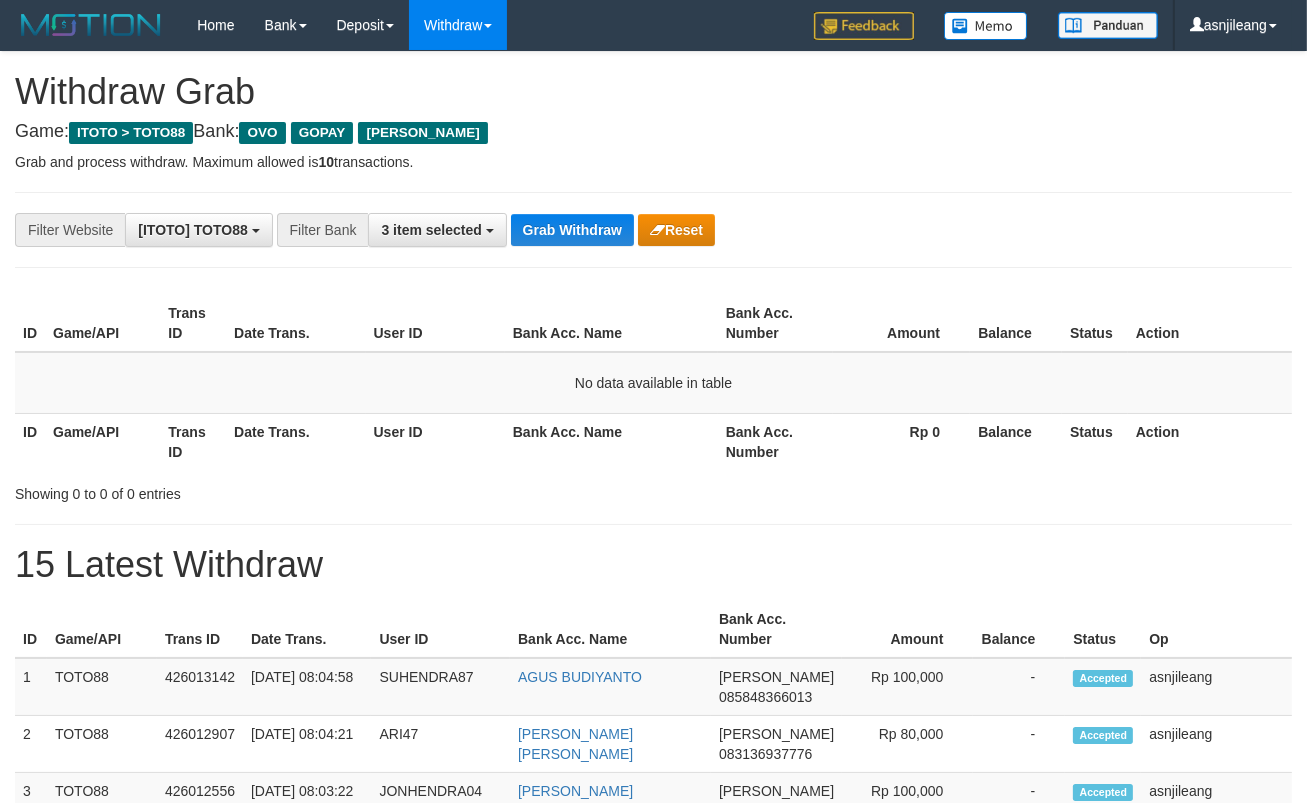 click on "Grab Withdraw" at bounding box center [572, 230] 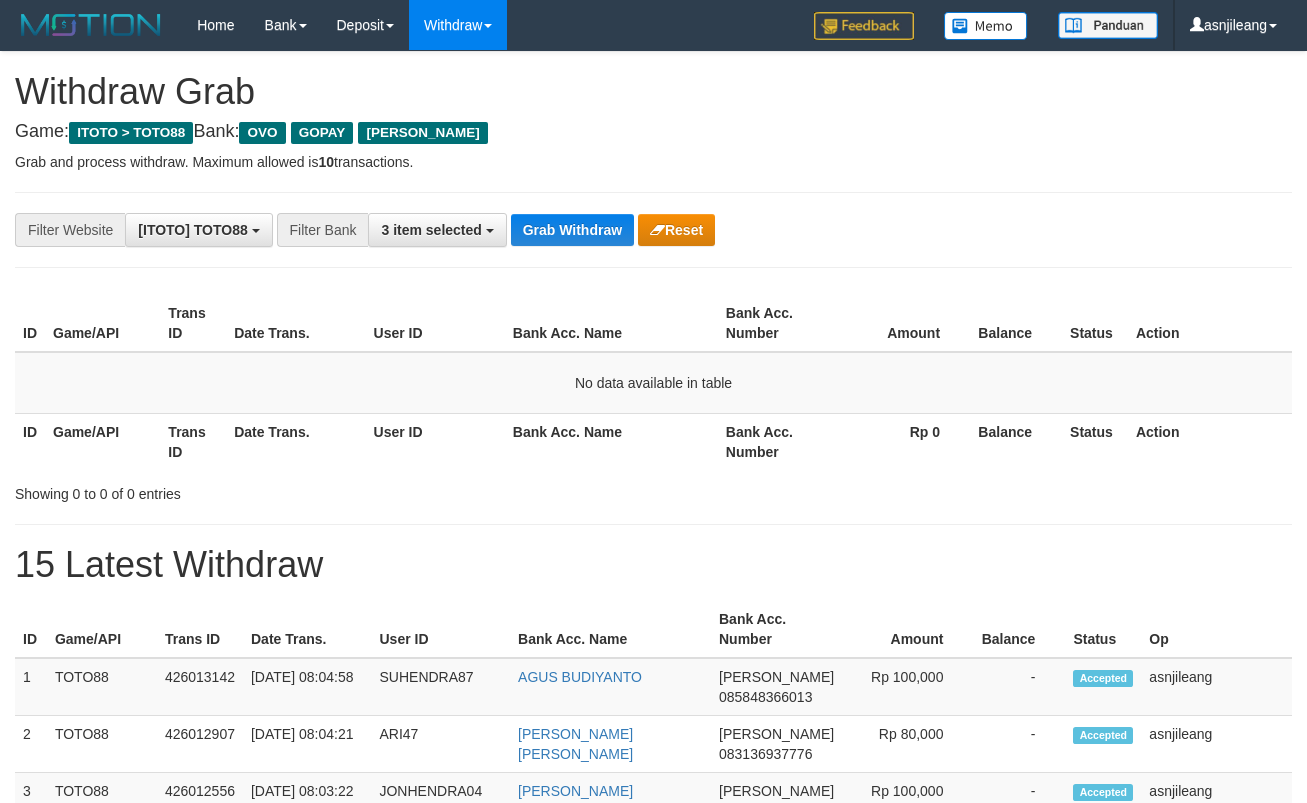 click on "Grab Withdraw" at bounding box center (572, 230) 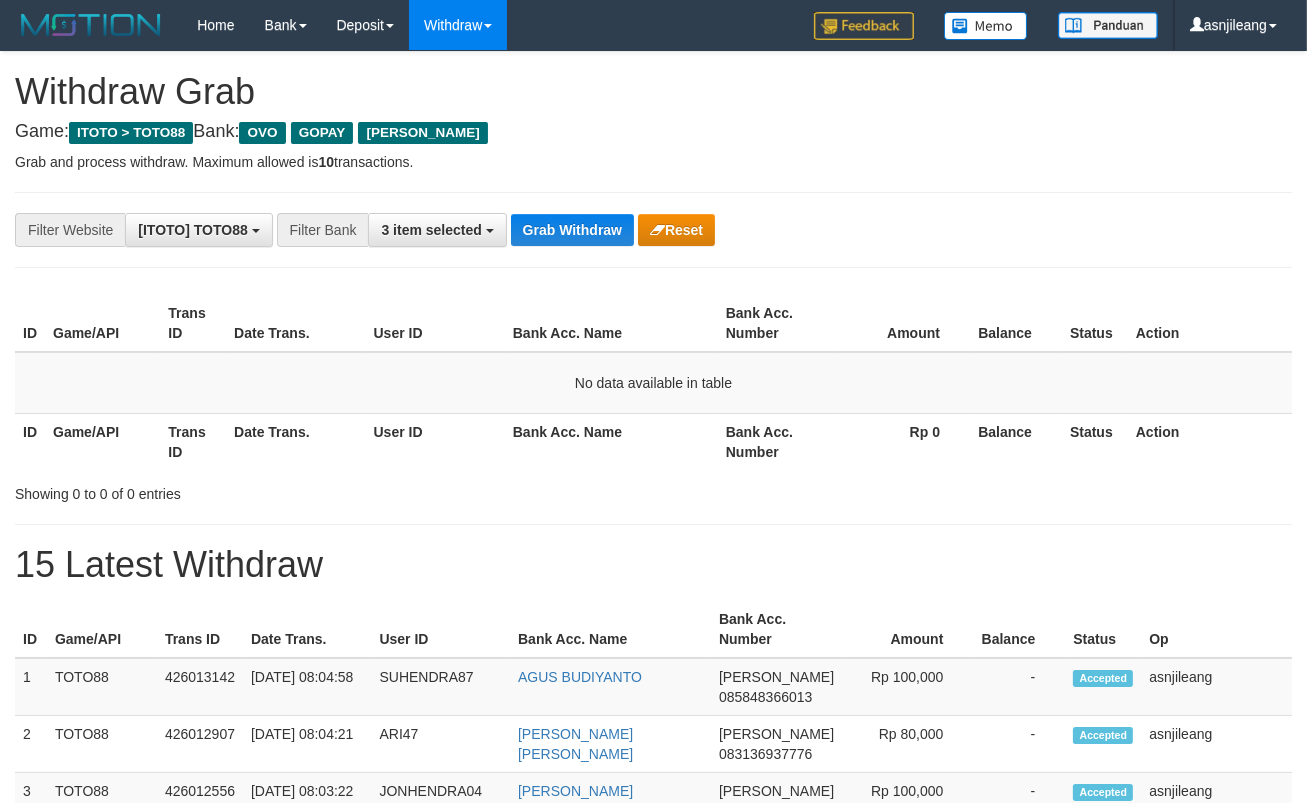 scroll, scrollTop: 17, scrollLeft: 0, axis: vertical 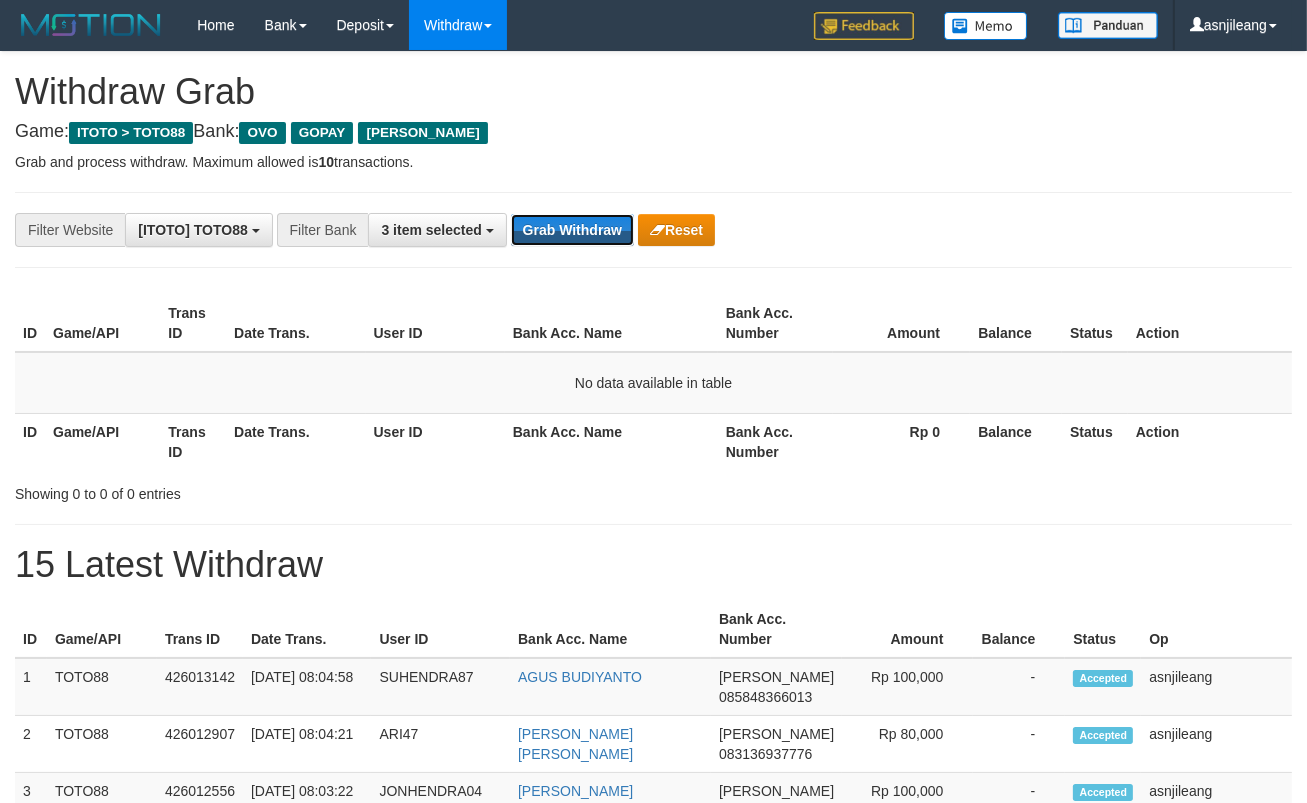 click on "Grab Withdraw" at bounding box center (572, 230) 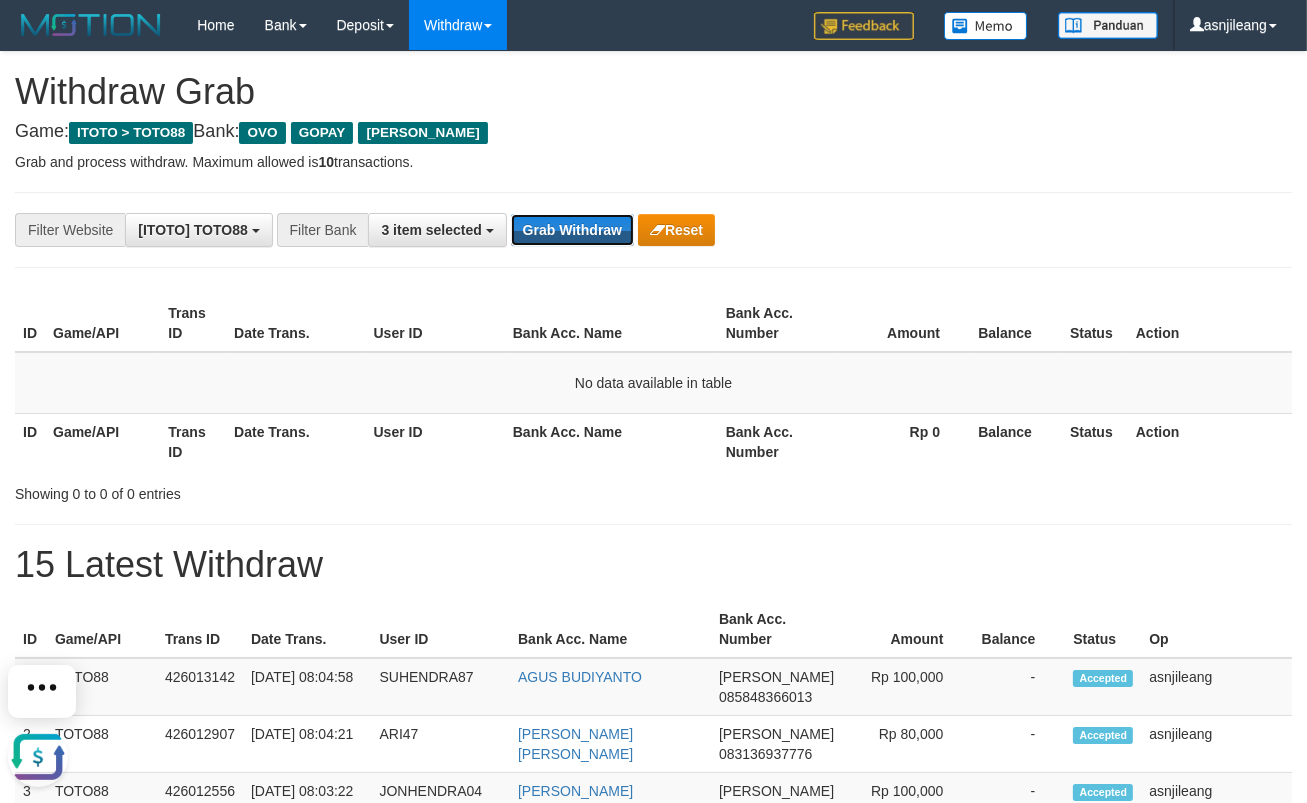 scroll, scrollTop: 0, scrollLeft: 0, axis: both 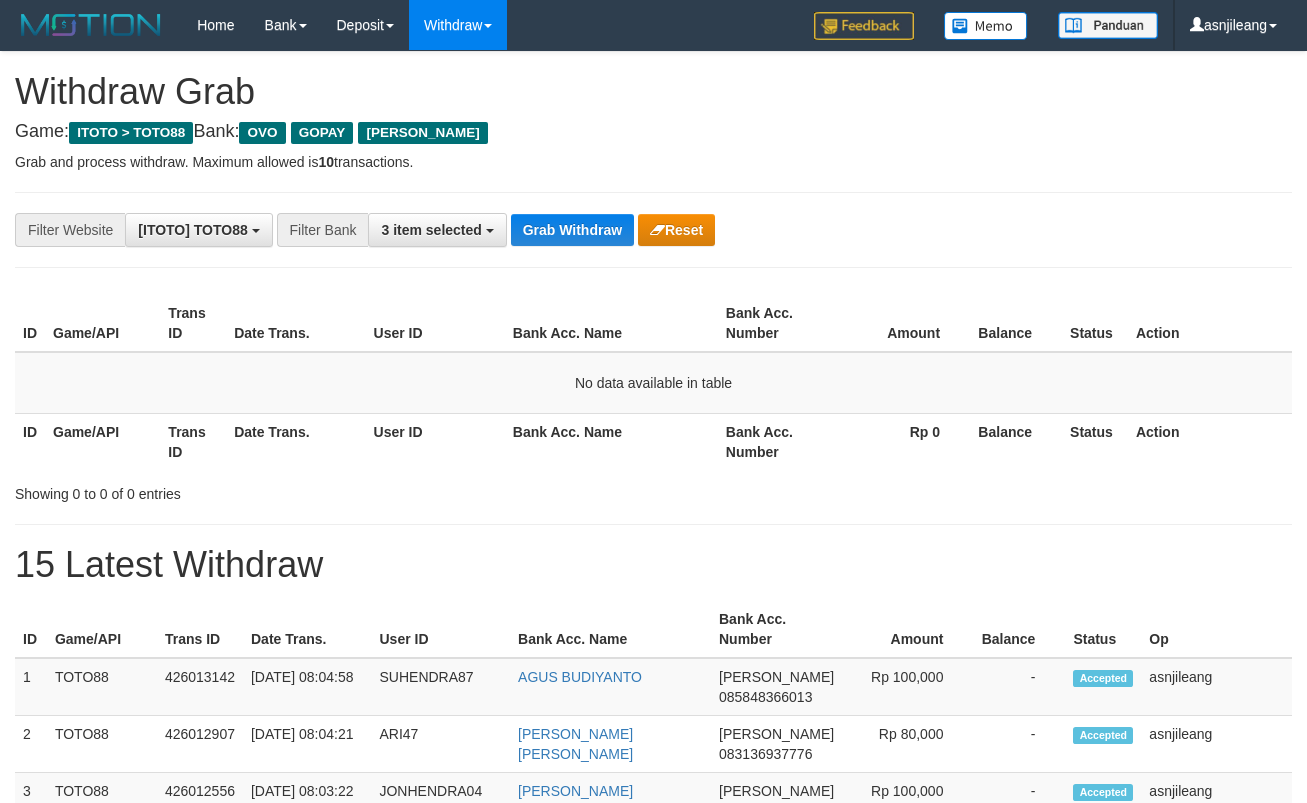 click on "Grab Withdraw" at bounding box center [572, 230] 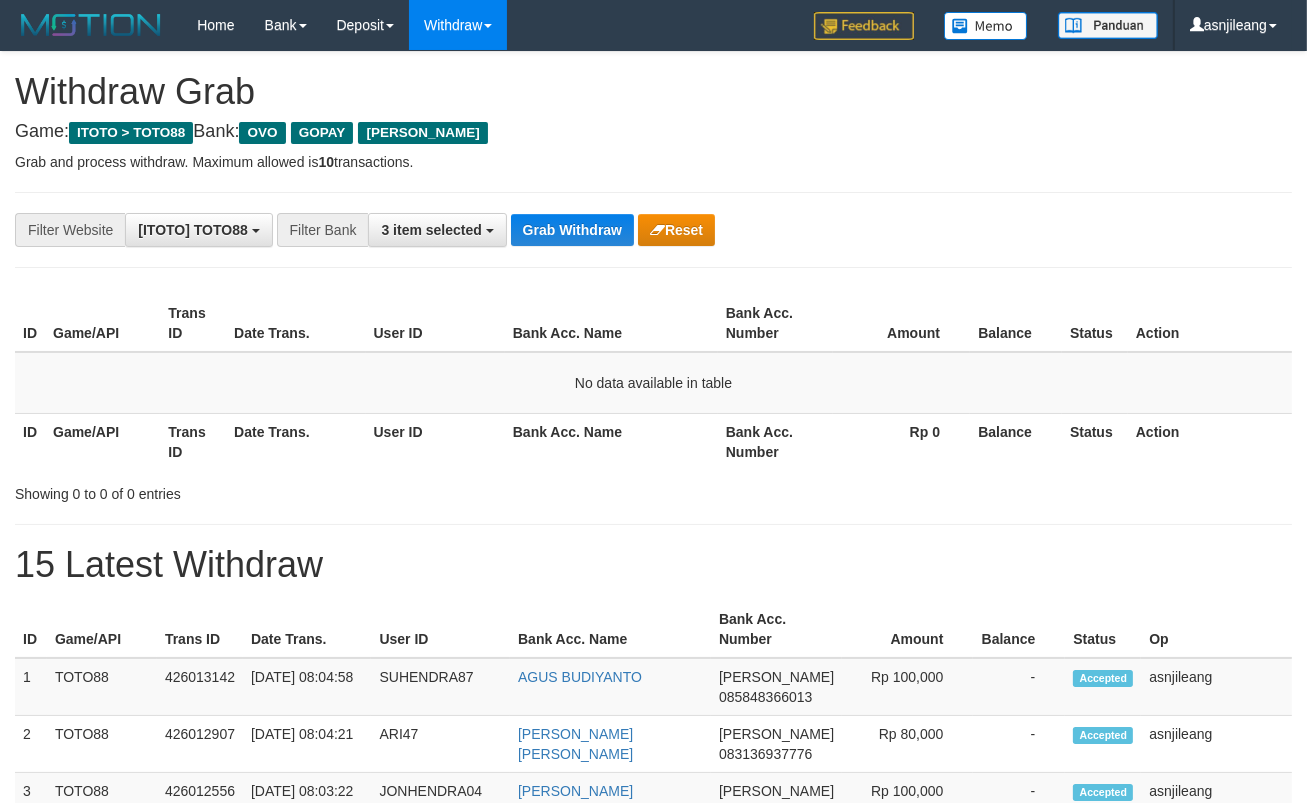 scroll, scrollTop: 17, scrollLeft: 0, axis: vertical 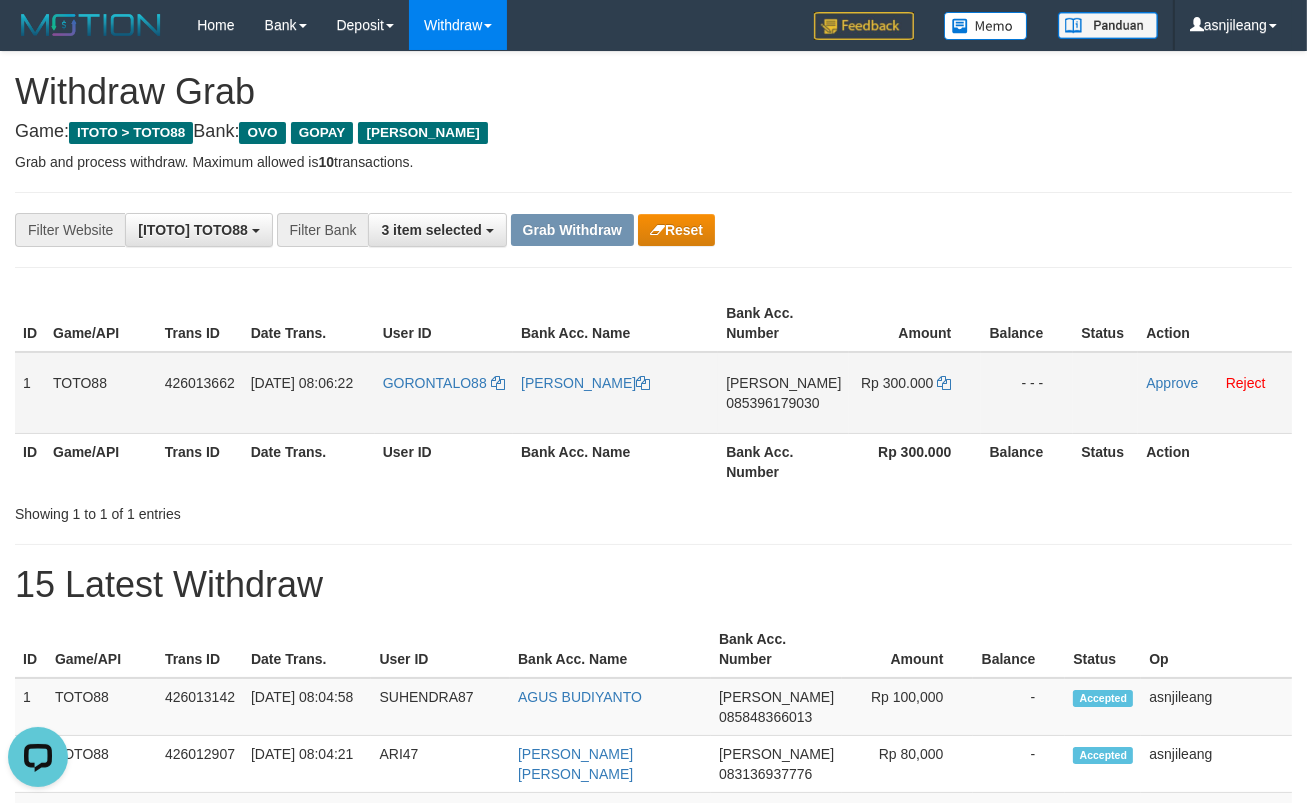 click on "[PERSON_NAME]
085396179030" at bounding box center (783, 393) 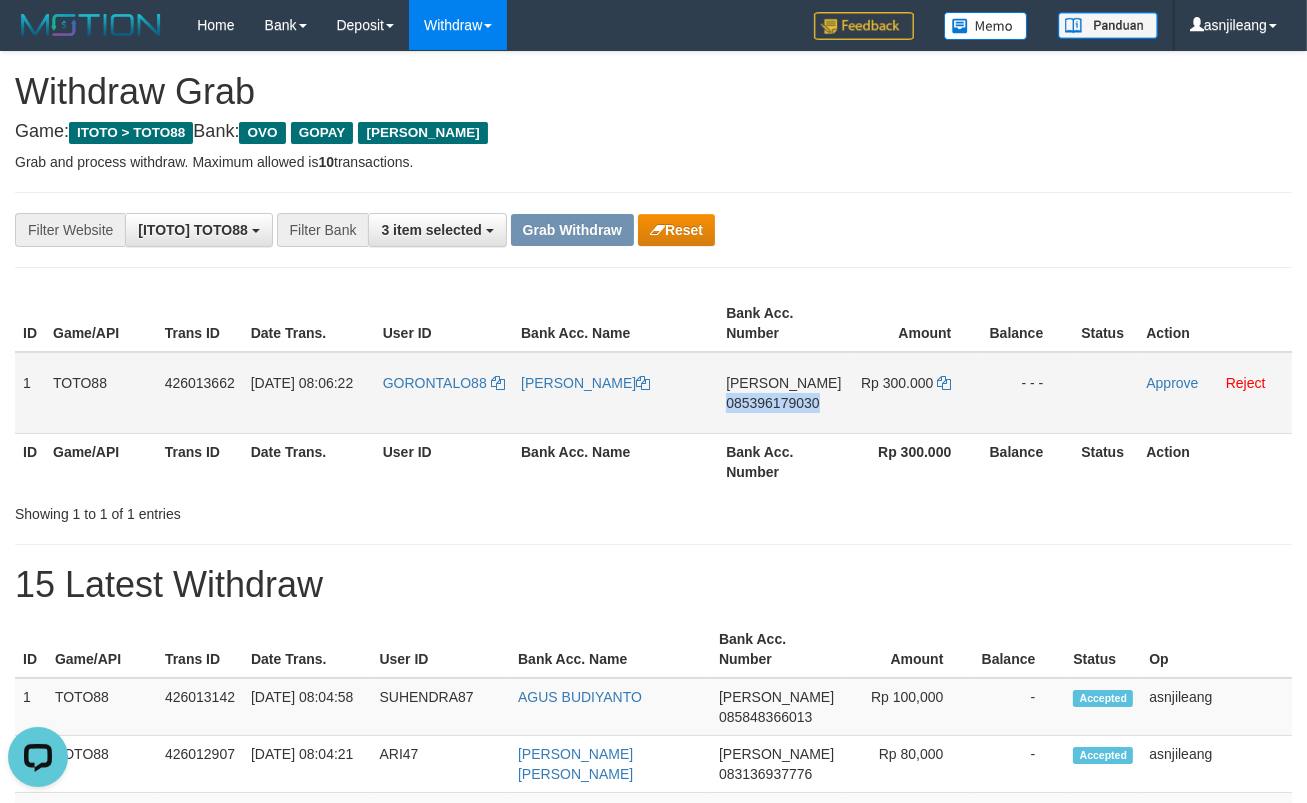 click on "DANA
085396179030" at bounding box center [783, 393] 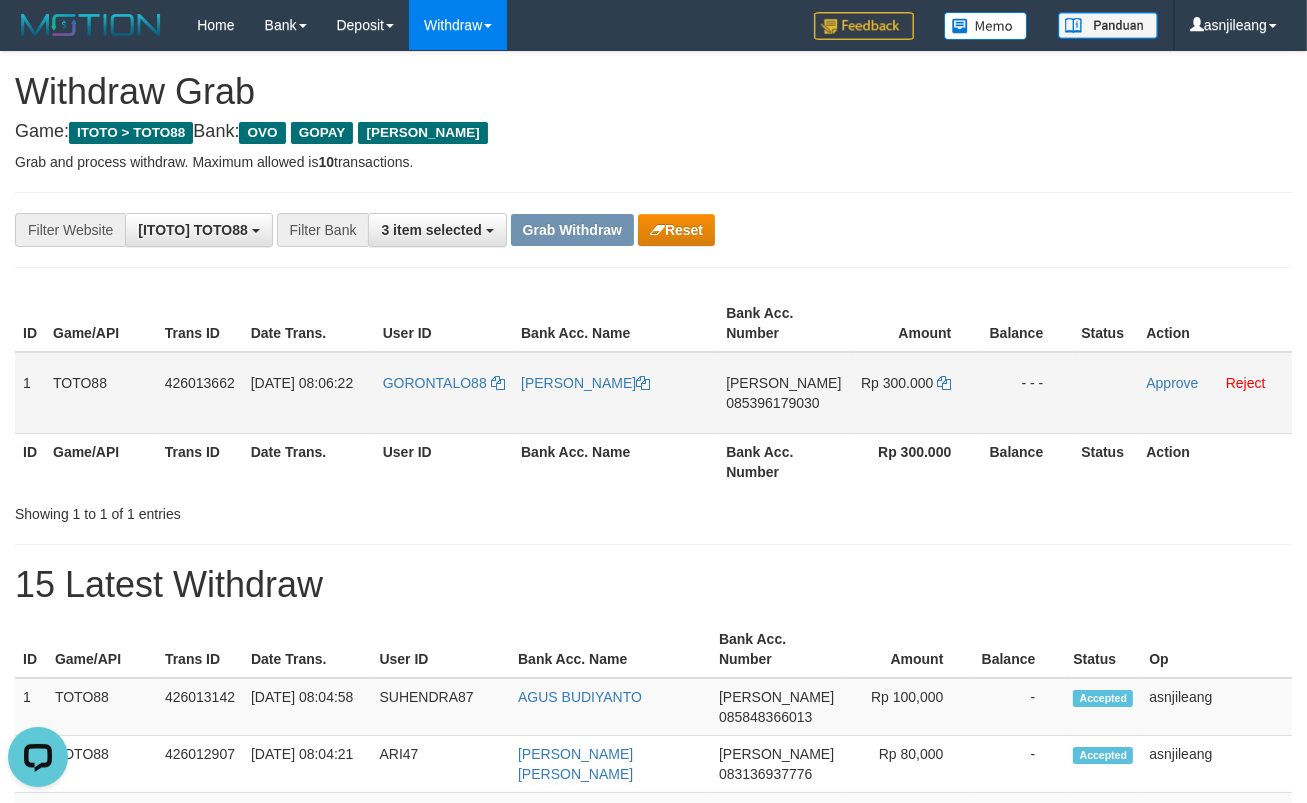 click on "Rp 300.000" at bounding box center [915, 393] 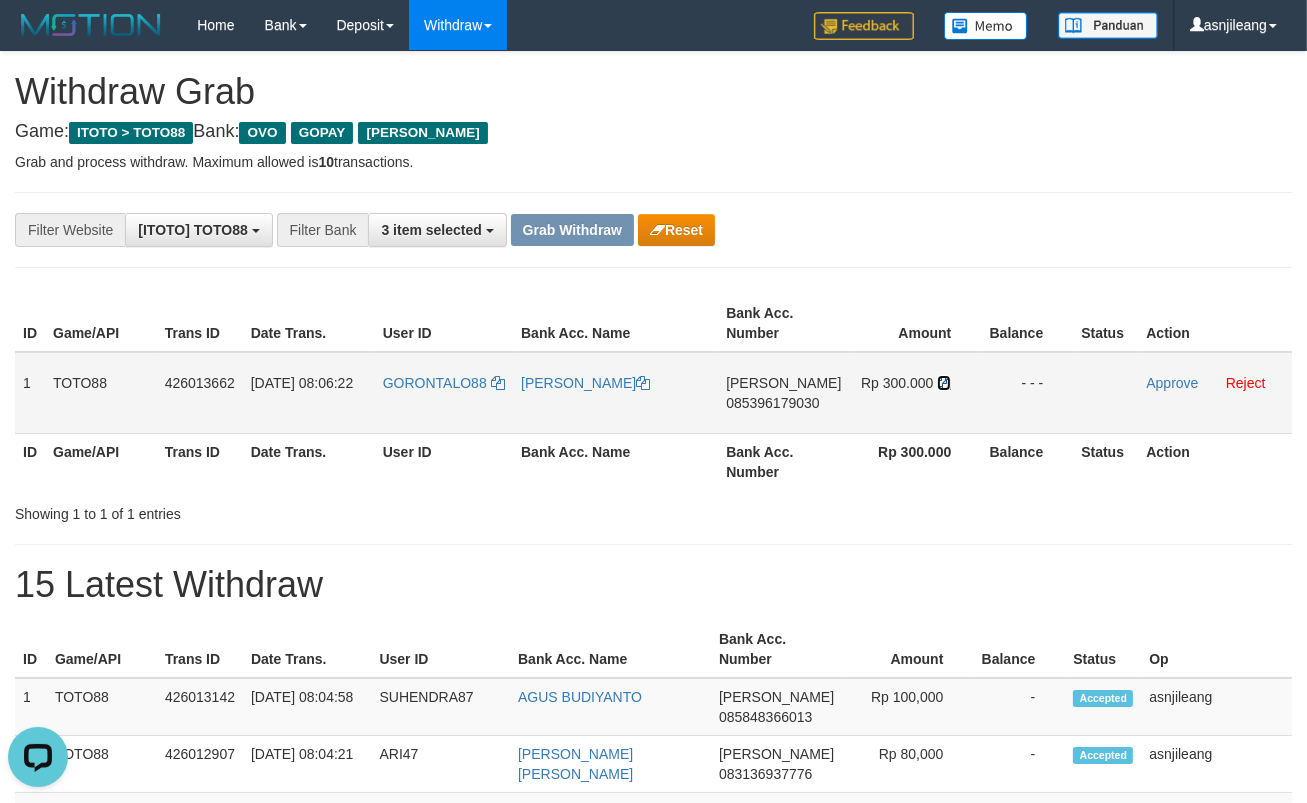 click at bounding box center [944, 383] 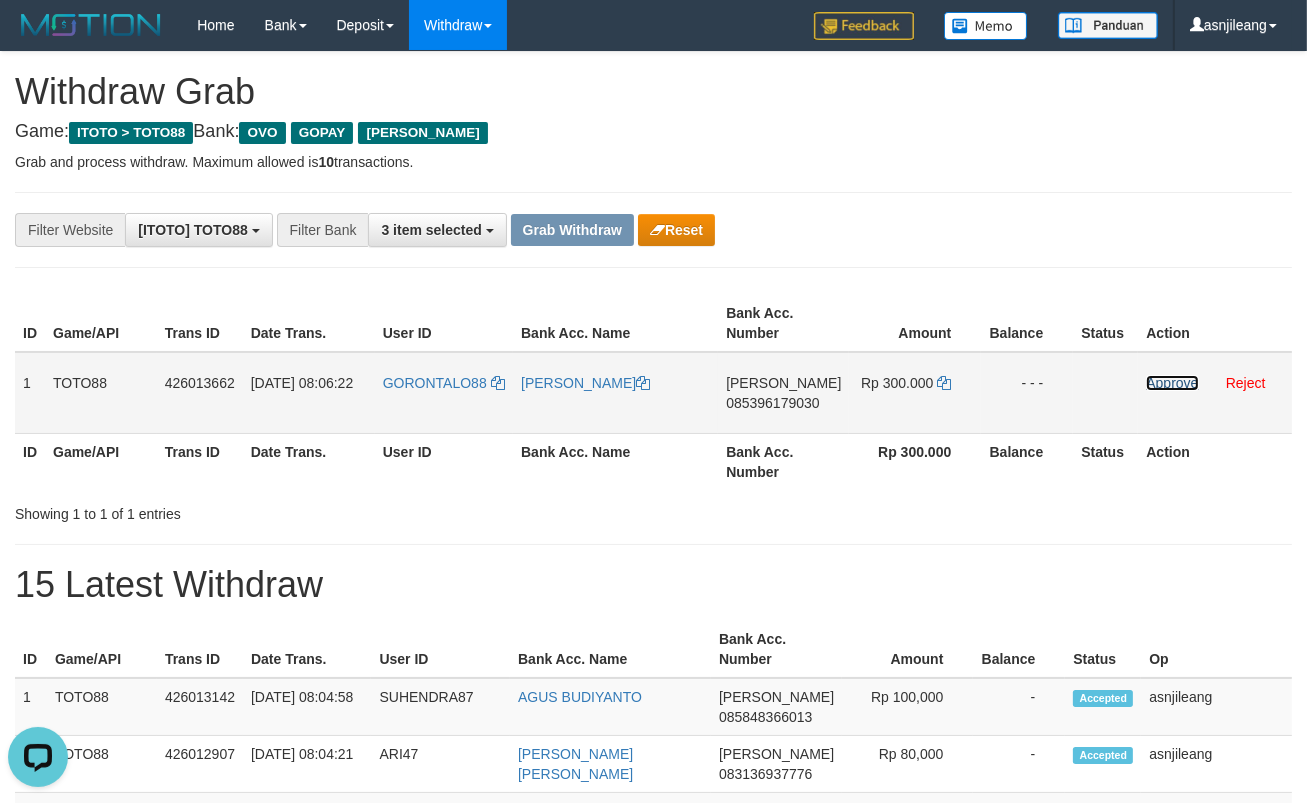 click on "Approve" at bounding box center (1172, 383) 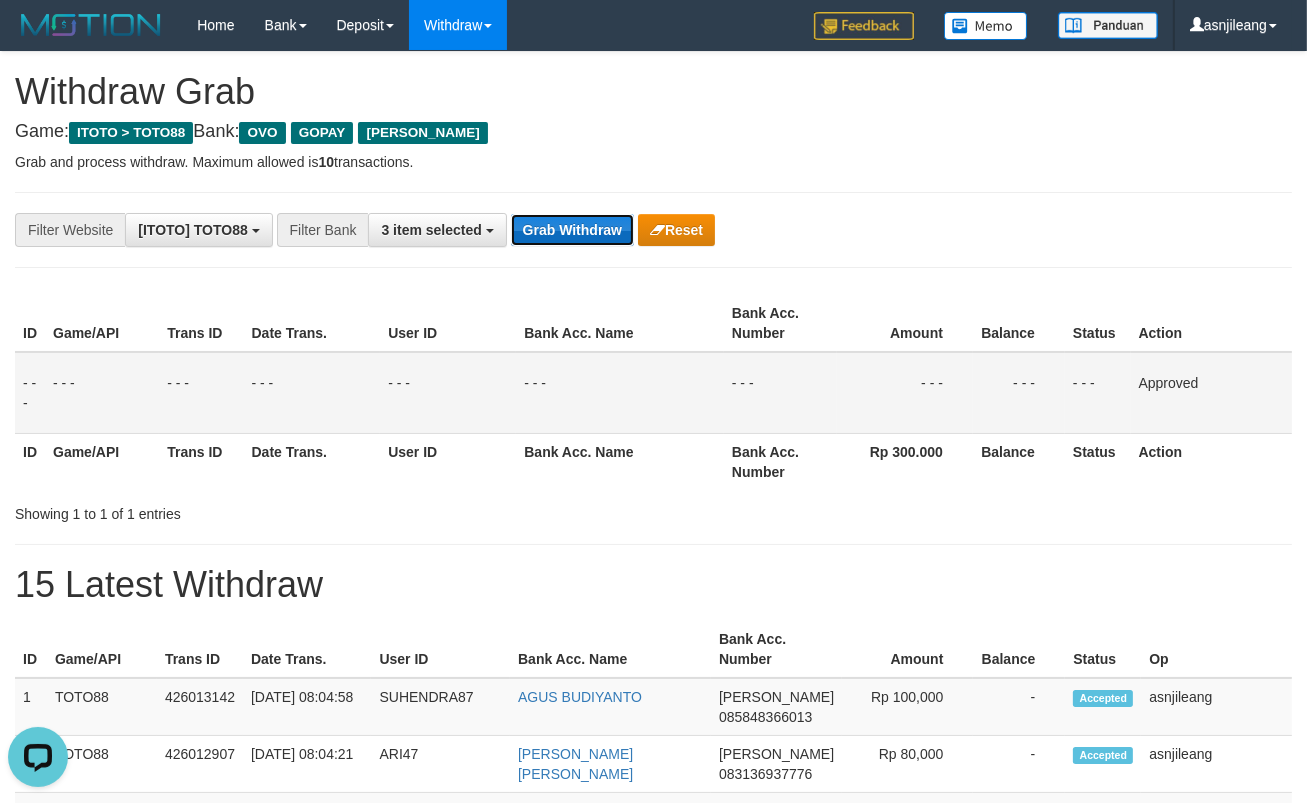 click on "Grab Withdraw" at bounding box center (572, 230) 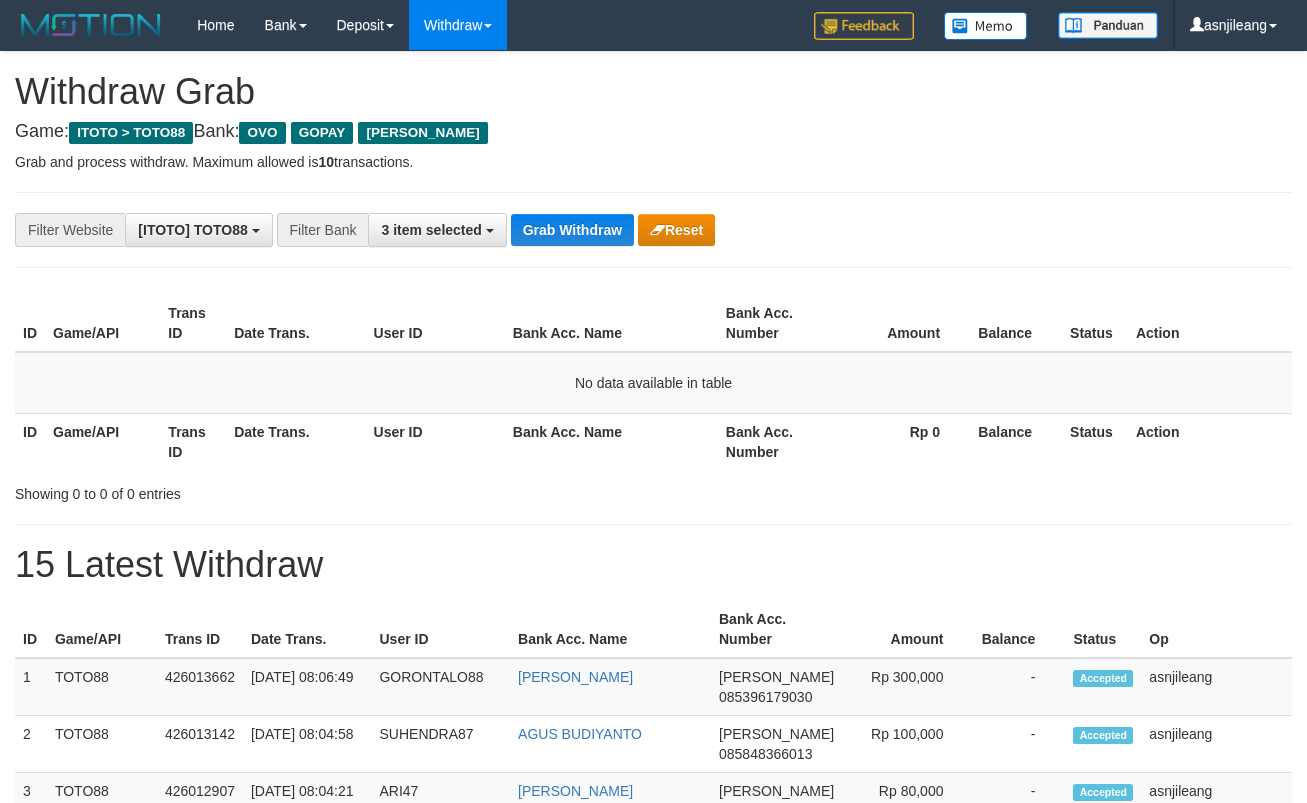 scroll, scrollTop: 0, scrollLeft: 0, axis: both 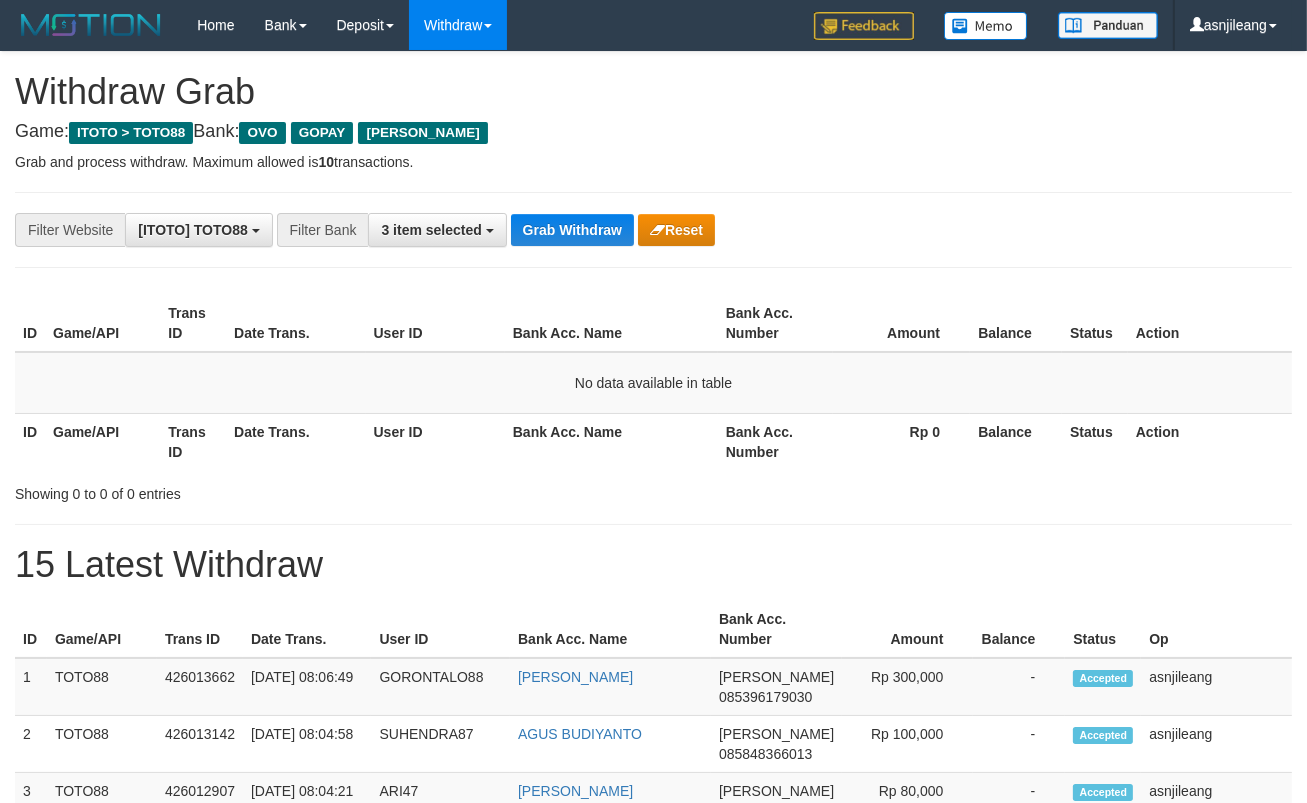 click on "Grab Withdraw" at bounding box center [572, 230] 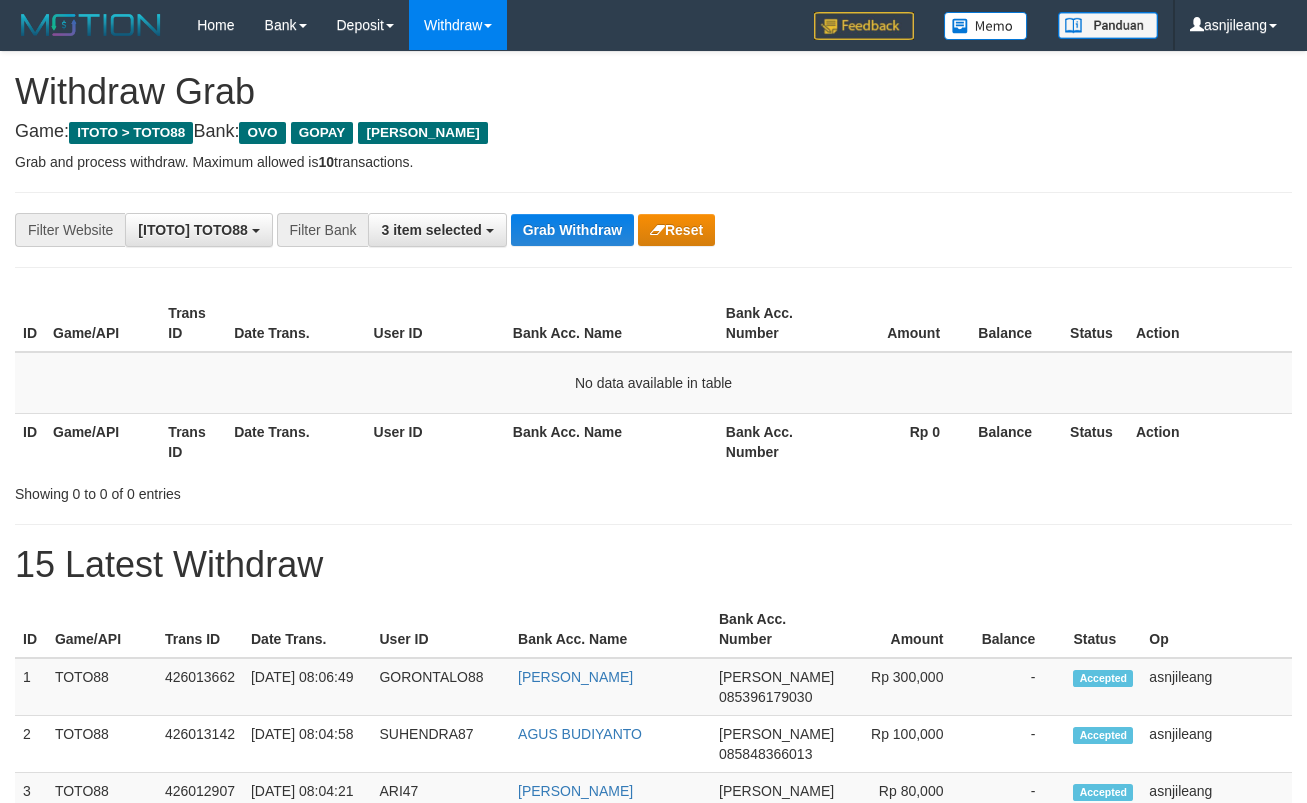scroll, scrollTop: 0, scrollLeft: 0, axis: both 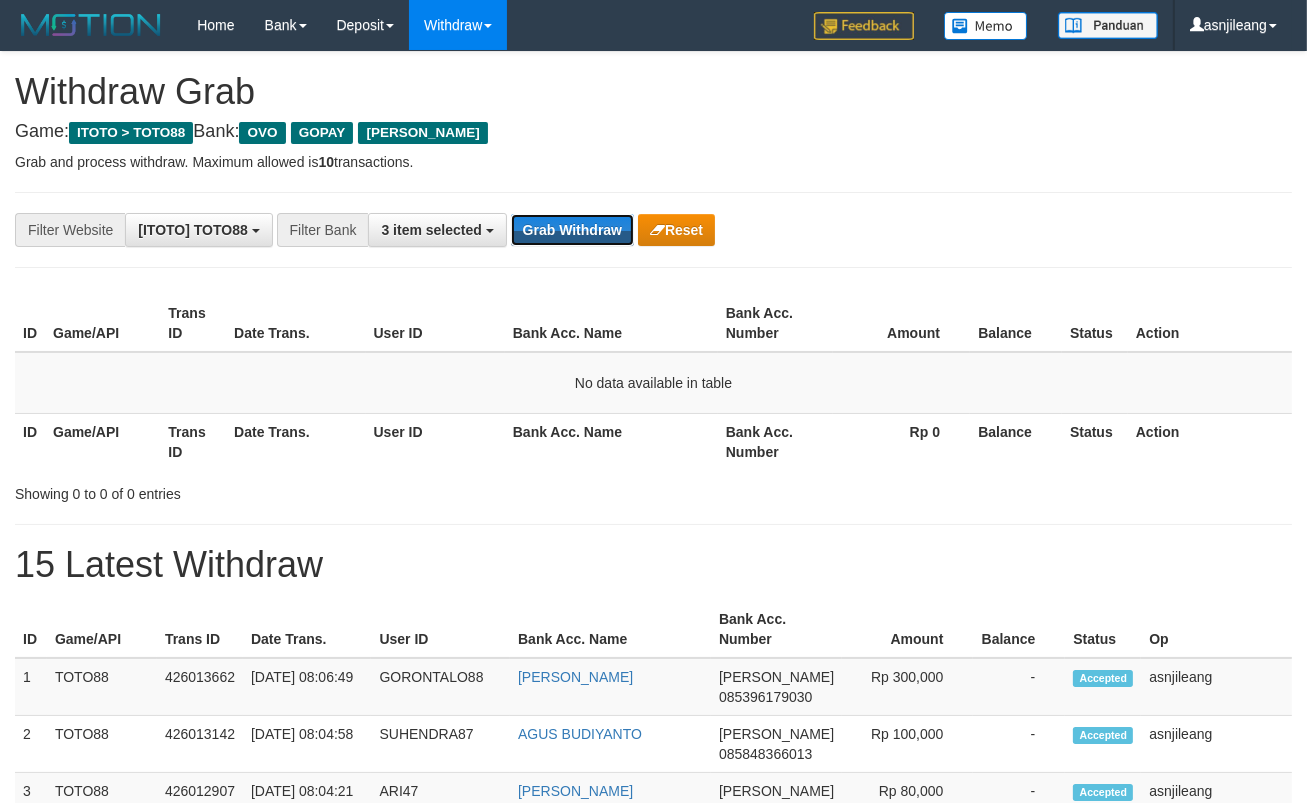 click on "Grab Withdraw" at bounding box center [572, 230] 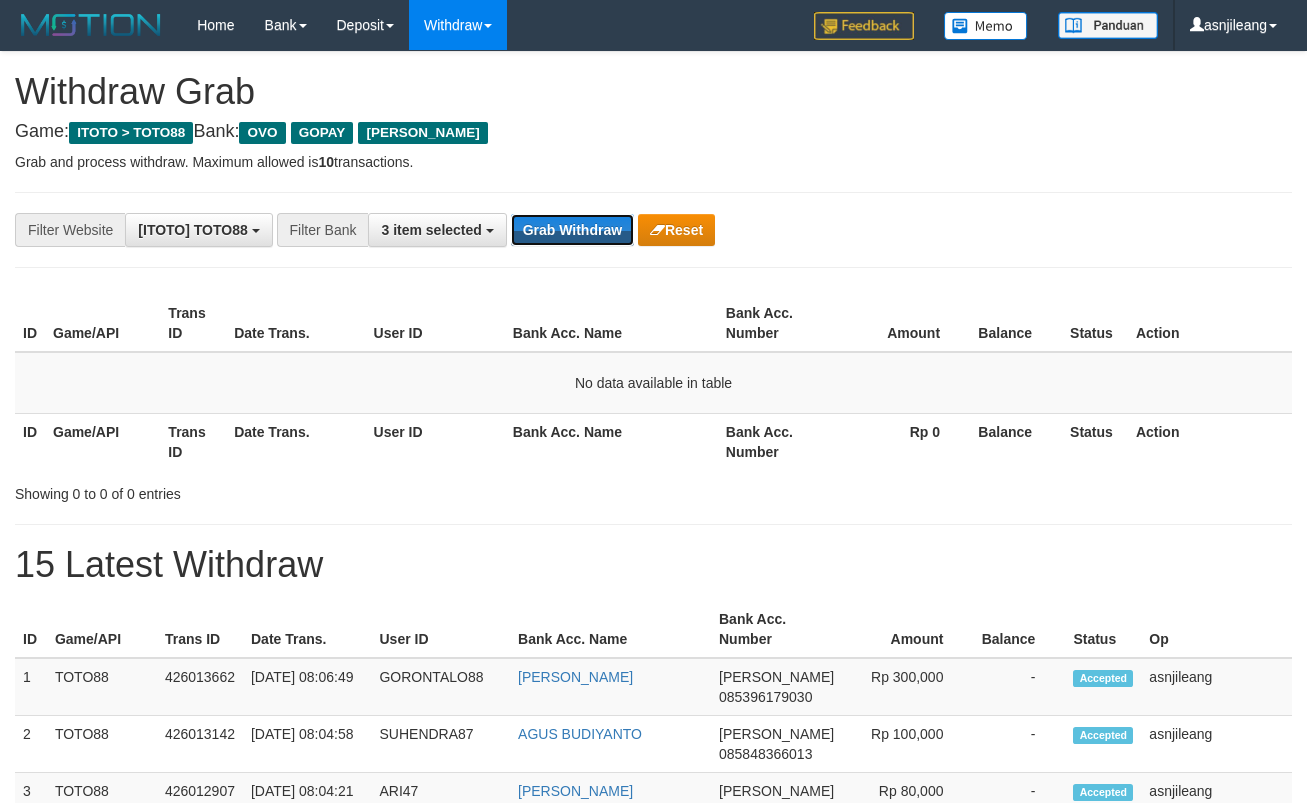scroll, scrollTop: 0, scrollLeft: 0, axis: both 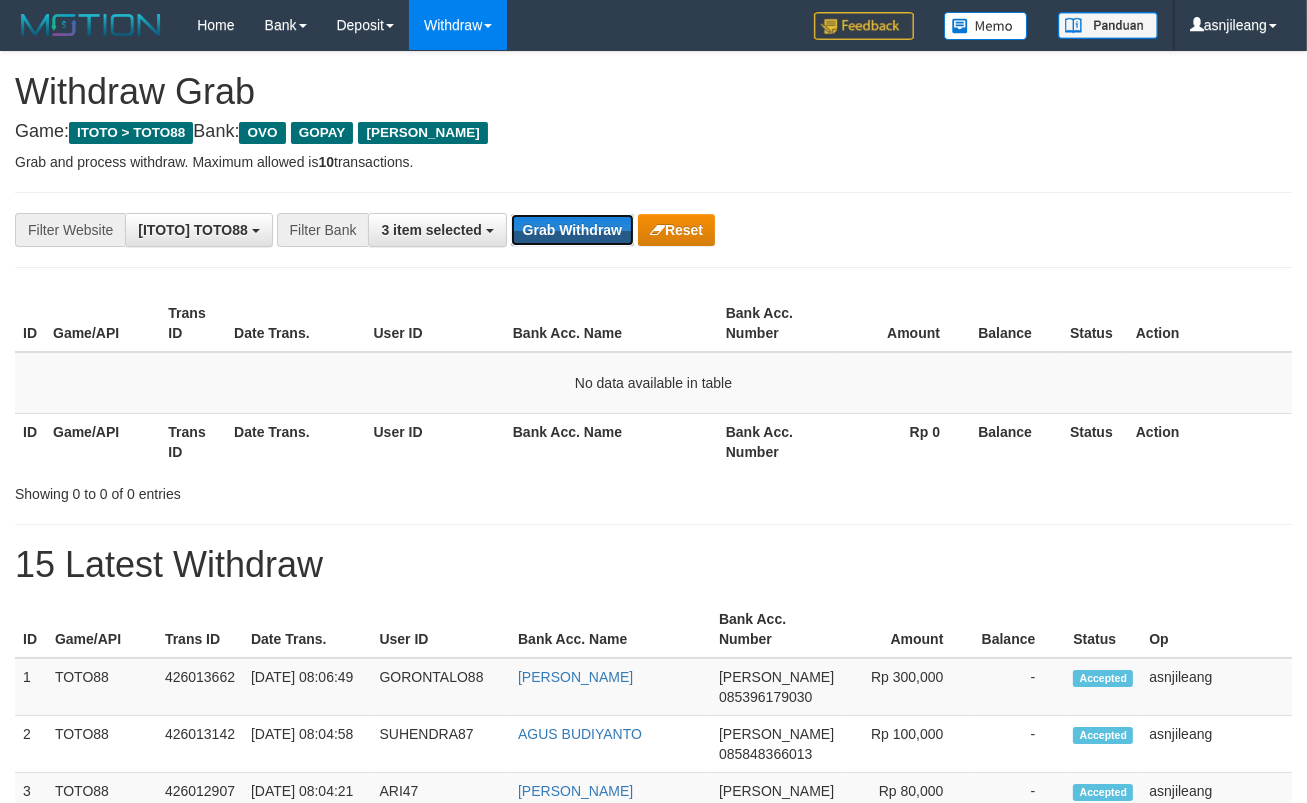 click on "Grab Withdraw" at bounding box center (572, 230) 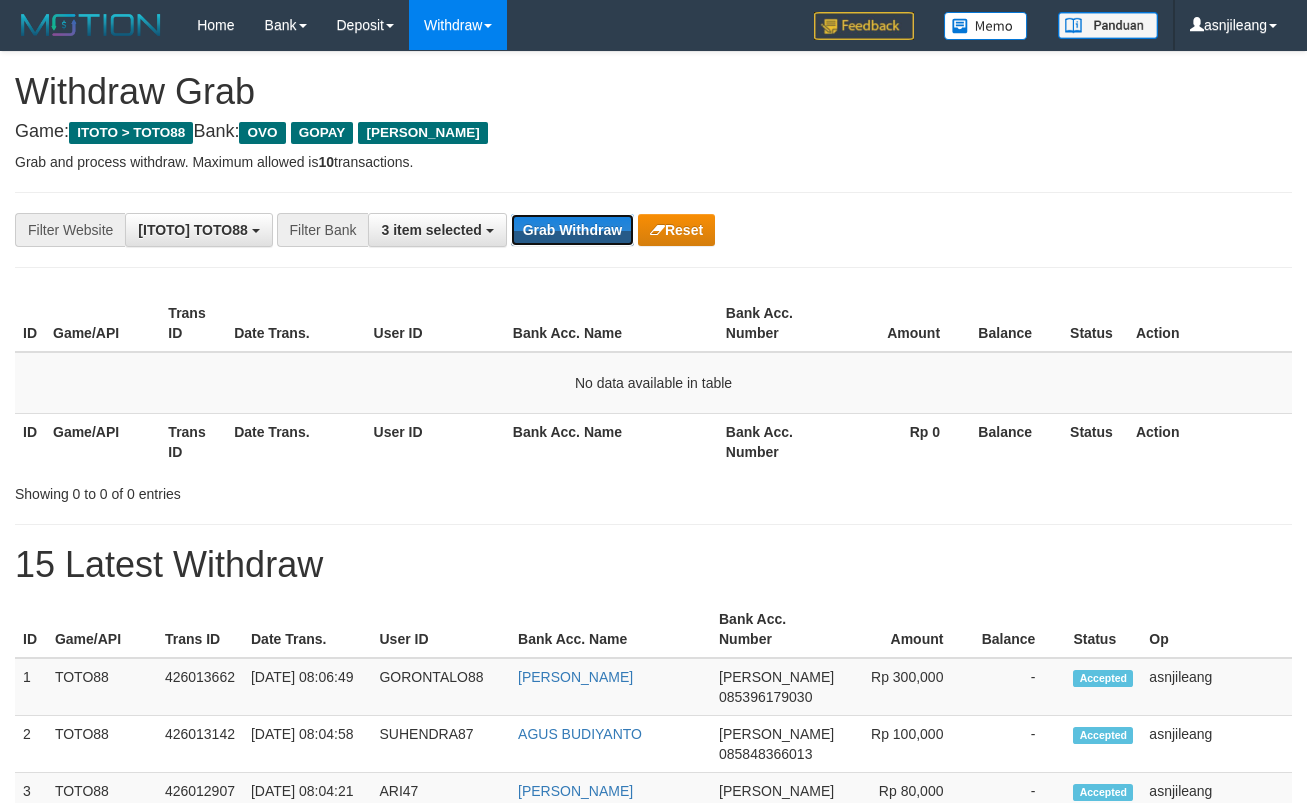 scroll, scrollTop: 0, scrollLeft: 0, axis: both 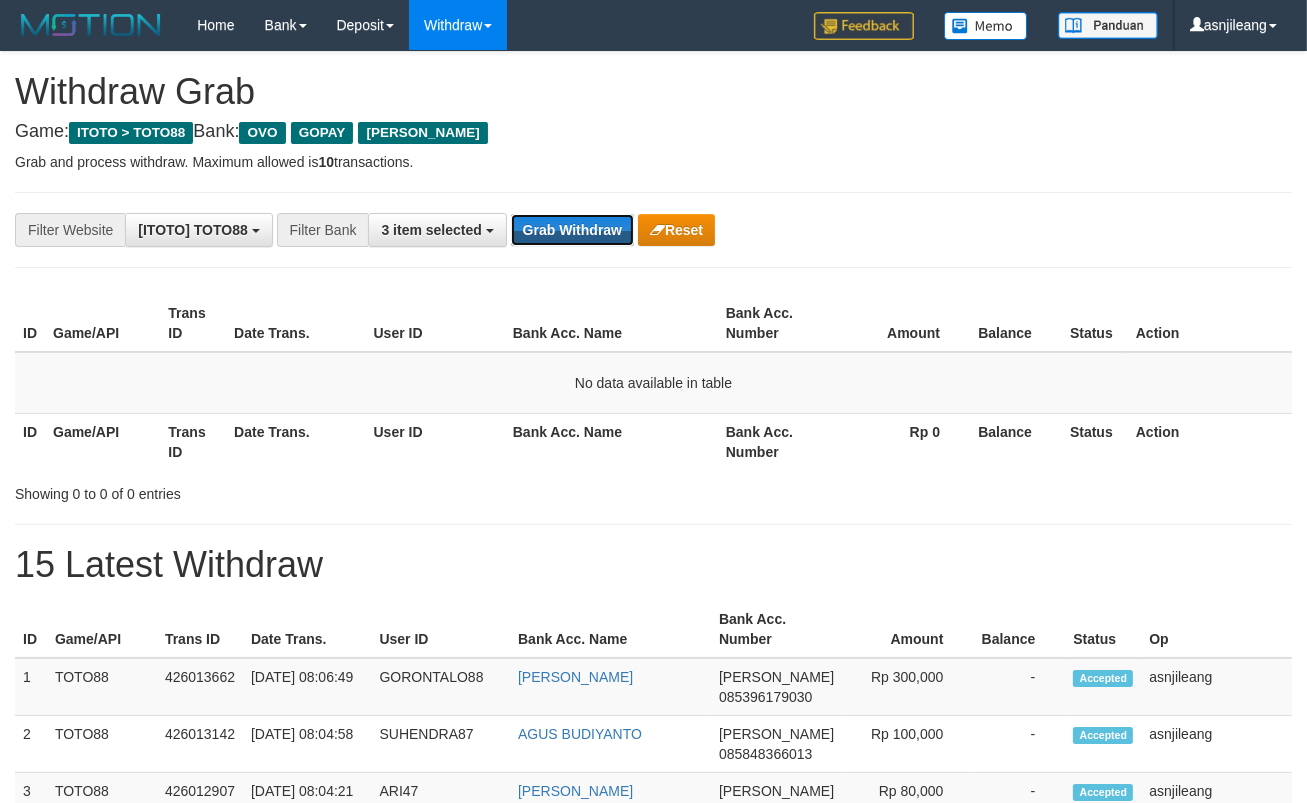 click on "Grab Withdraw" at bounding box center (572, 230) 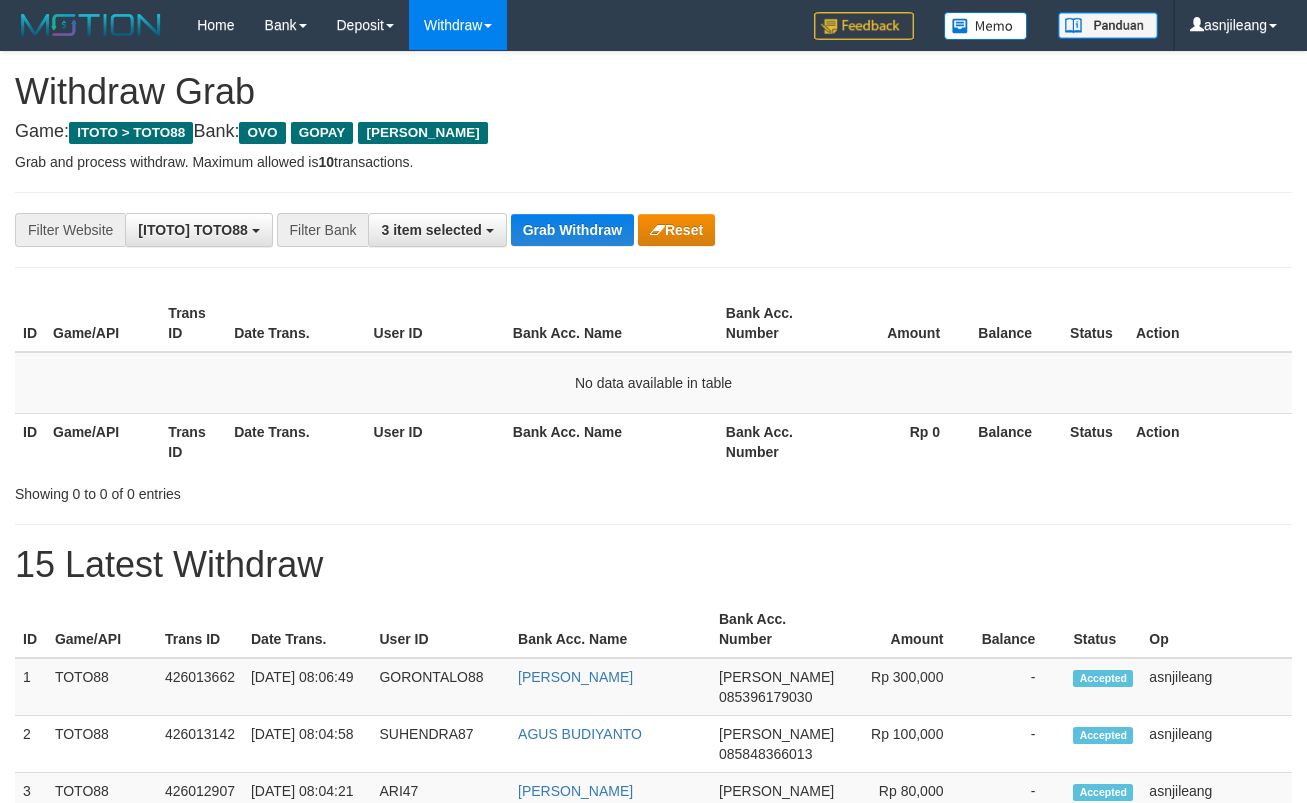 scroll, scrollTop: 0, scrollLeft: 0, axis: both 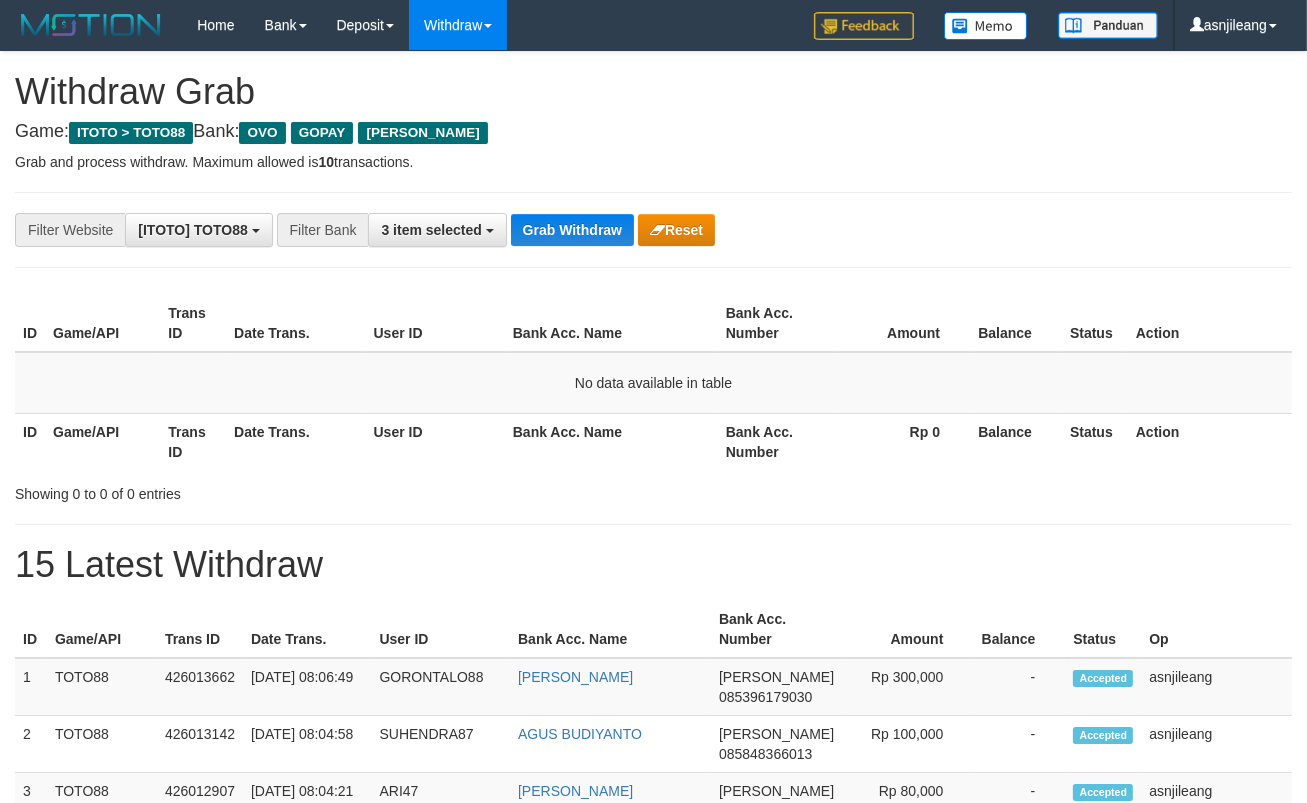 click on "Grab Withdraw" at bounding box center [572, 230] 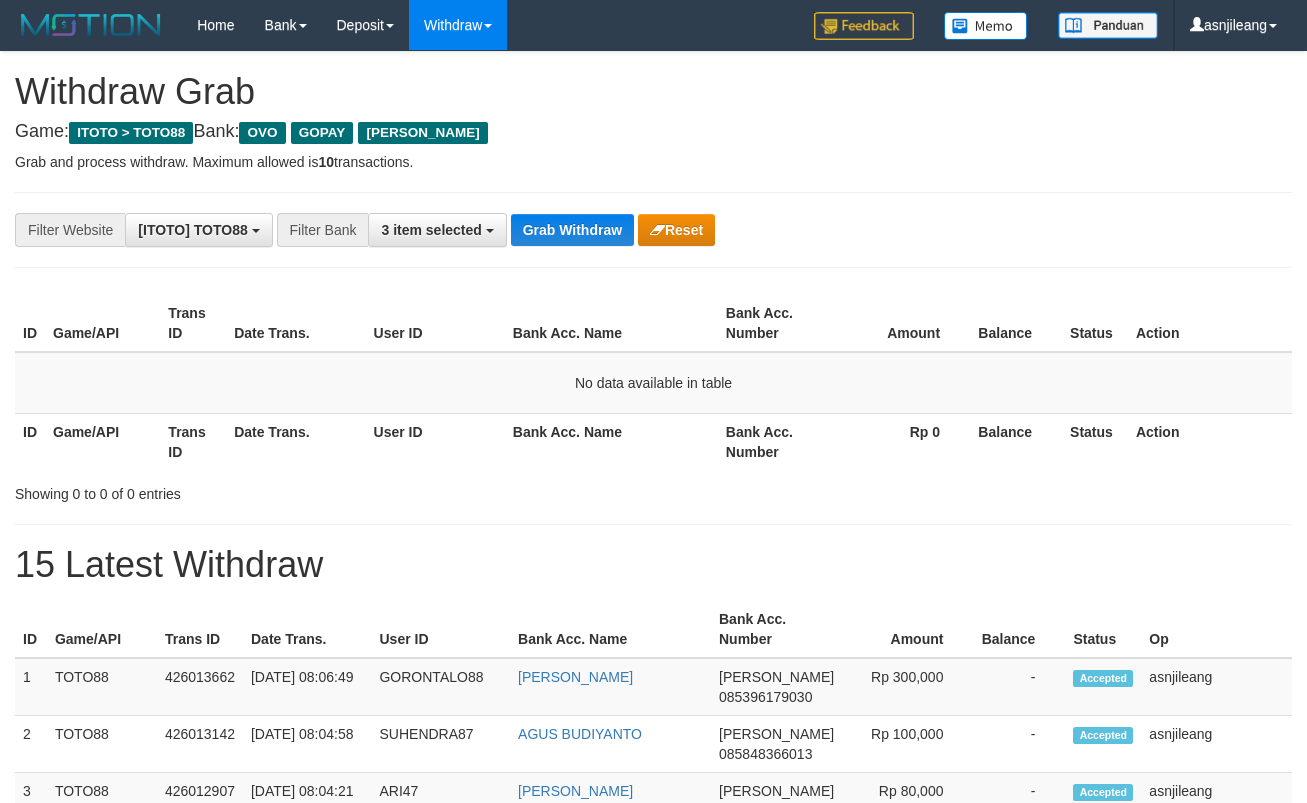 click on "Grab Withdraw" at bounding box center [572, 230] 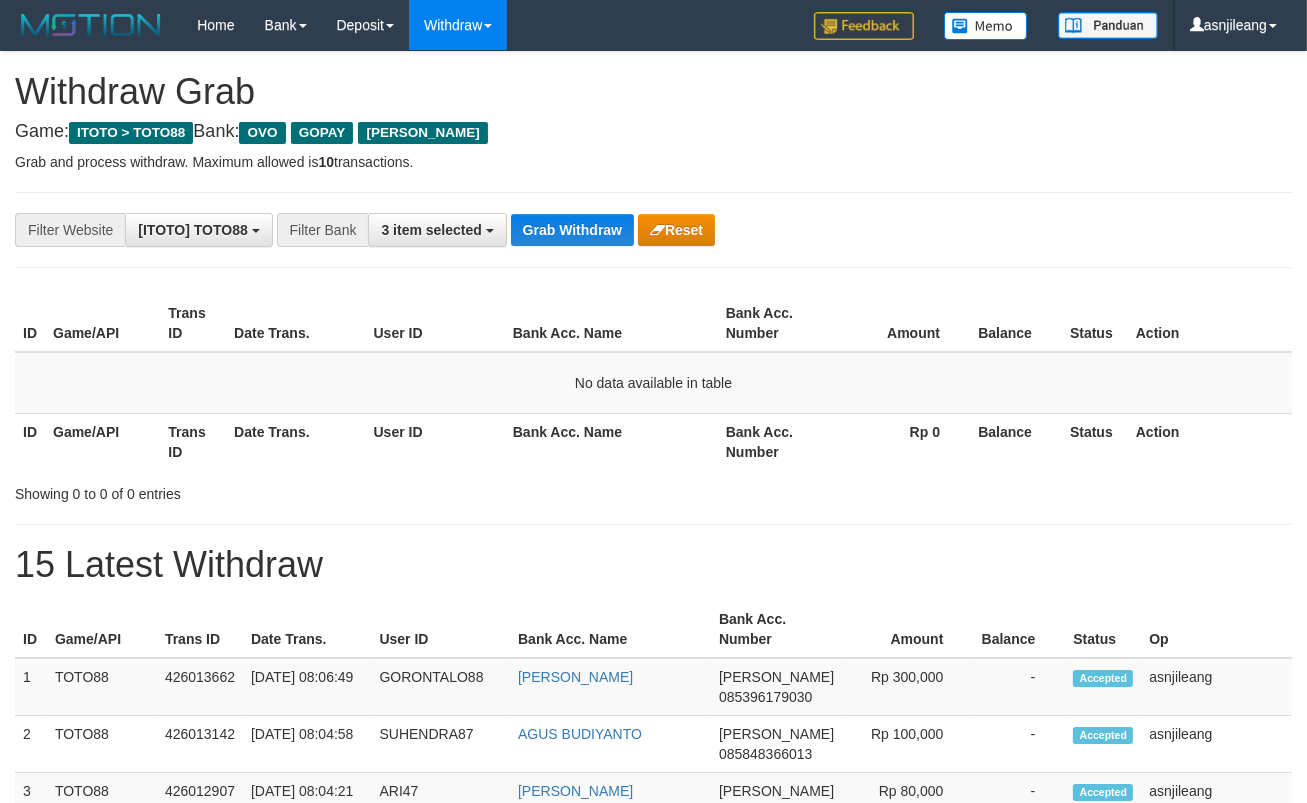 scroll, scrollTop: 17, scrollLeft: 0, axis: vertical 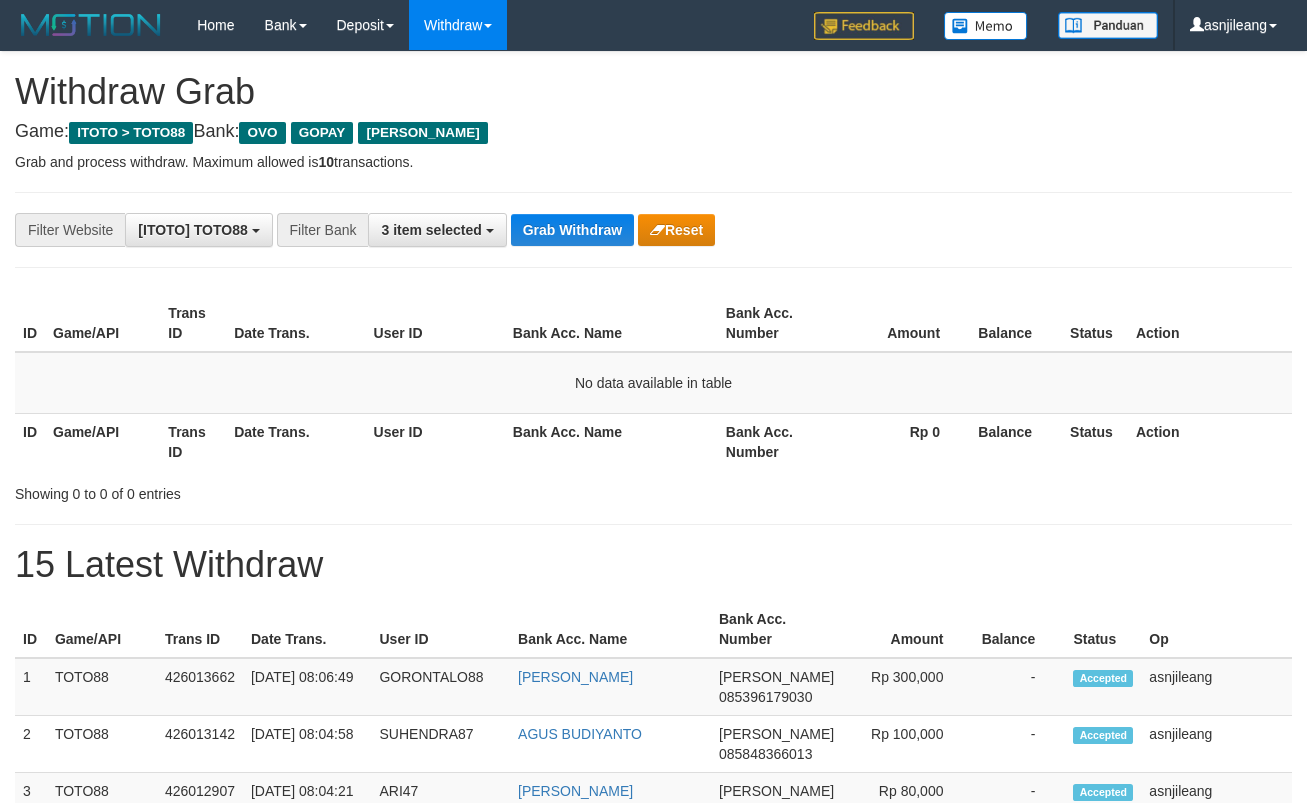 click on "Grab Withdraw" at bounding box center (572, 230) 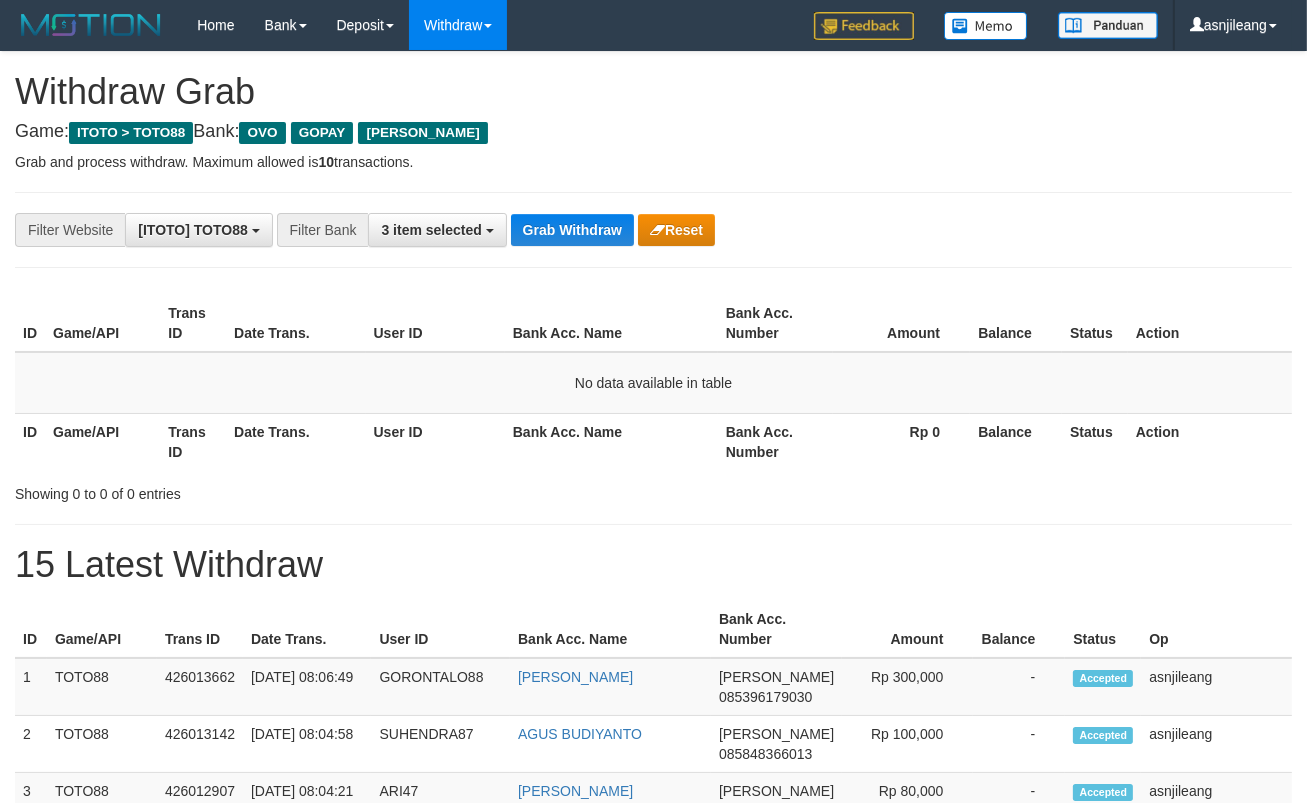 scroll, scrollTop: 17, scrollLeft: 0, axis: vertical 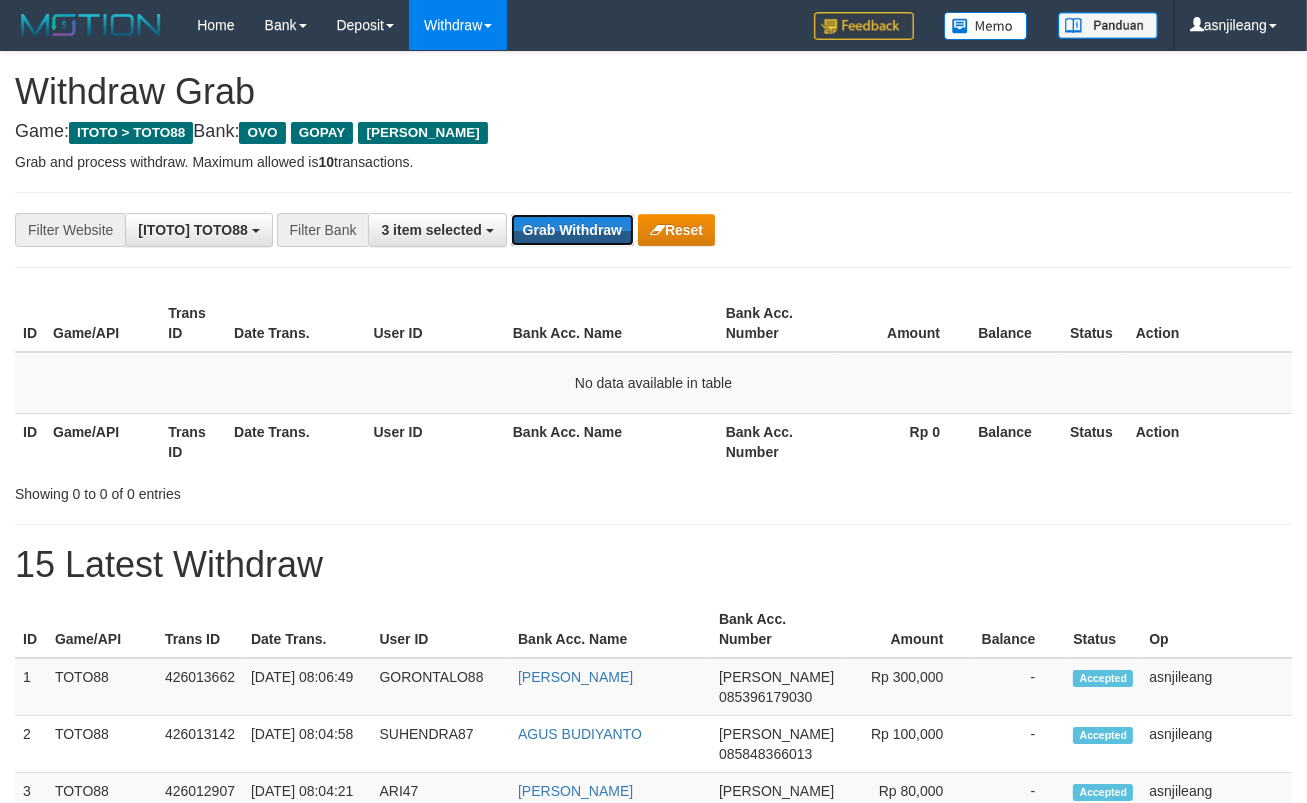 click on "Grab Withdraw" at bounding box center (572, 230) 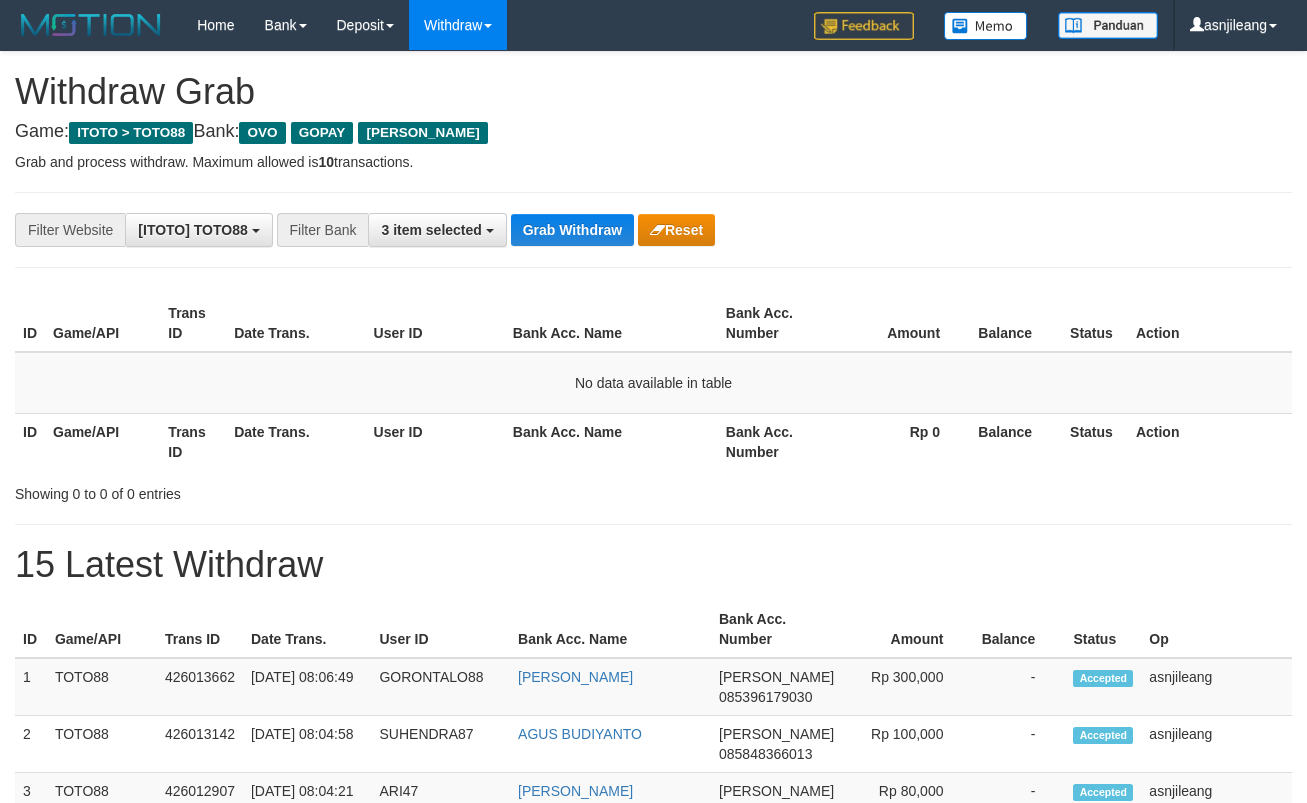 scroll, scrollTop: 0, scrollLeft: 0, axis: both 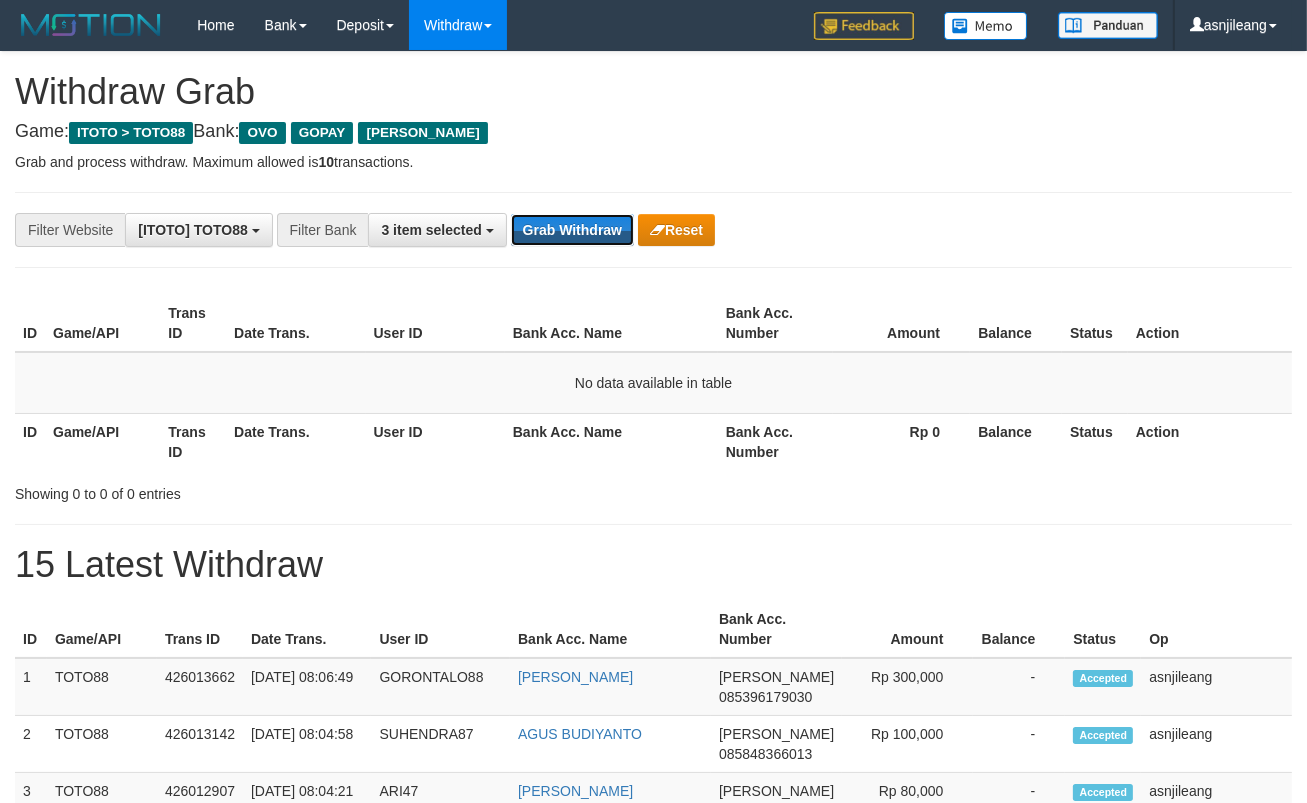 click on "Grab Withdraw" at bounding box center [572, 230] 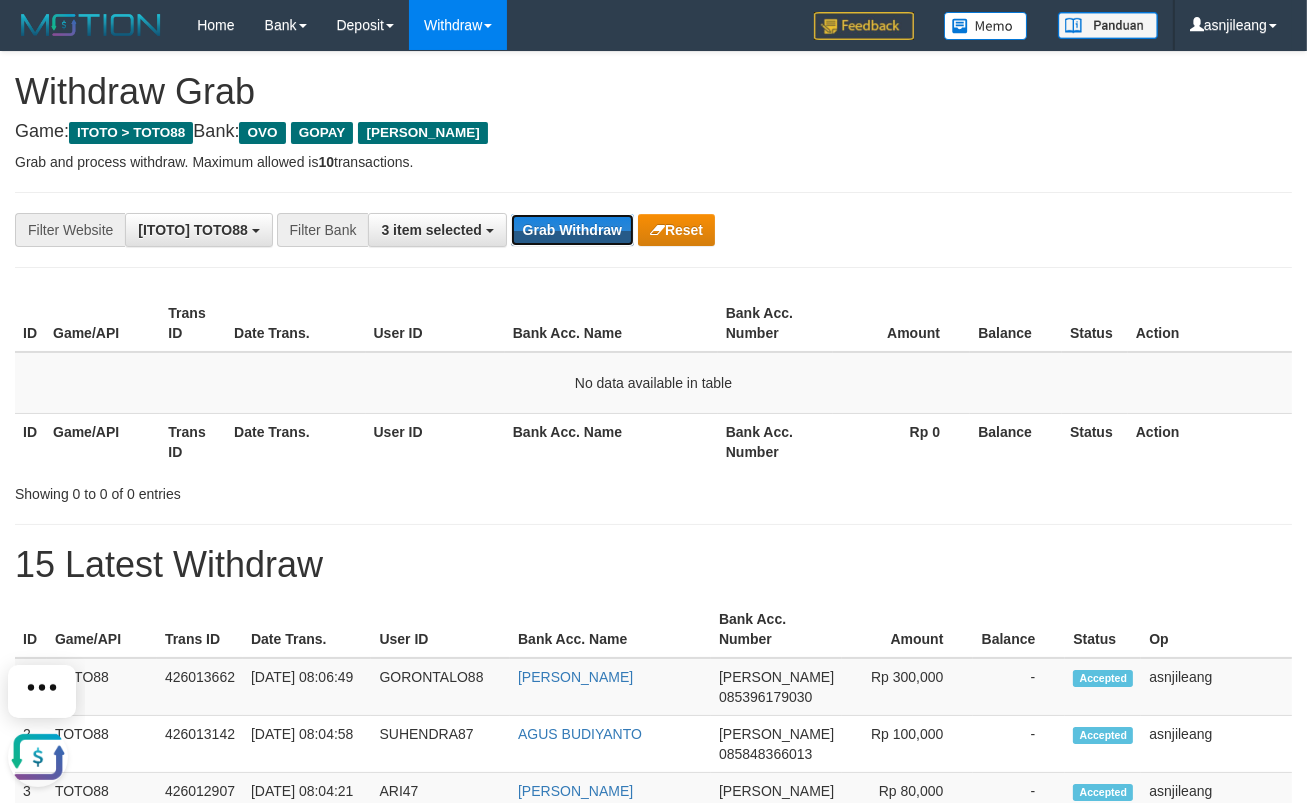 scroll, scrollTop: 0, scrollLeft: 0, axis: both 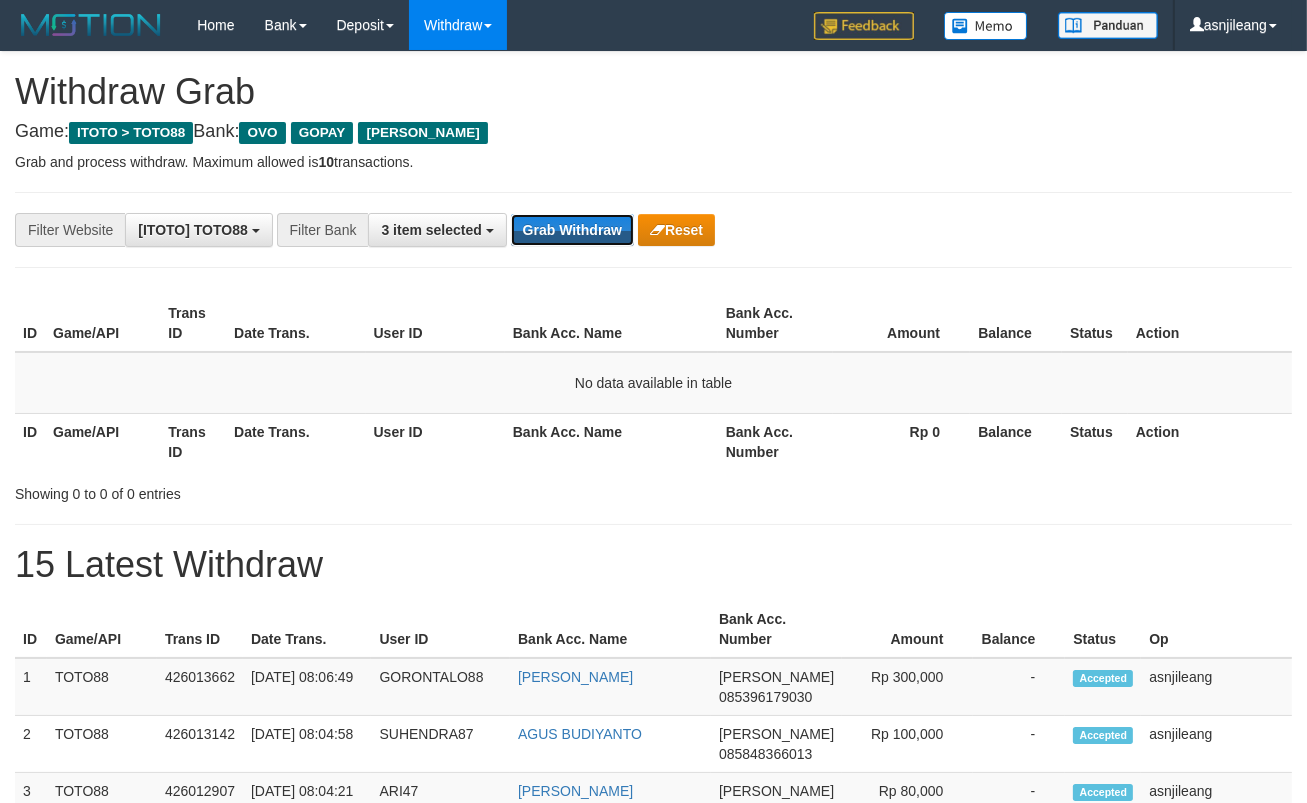 click on "Grab Withdraw" at bounding box center [572, 230] 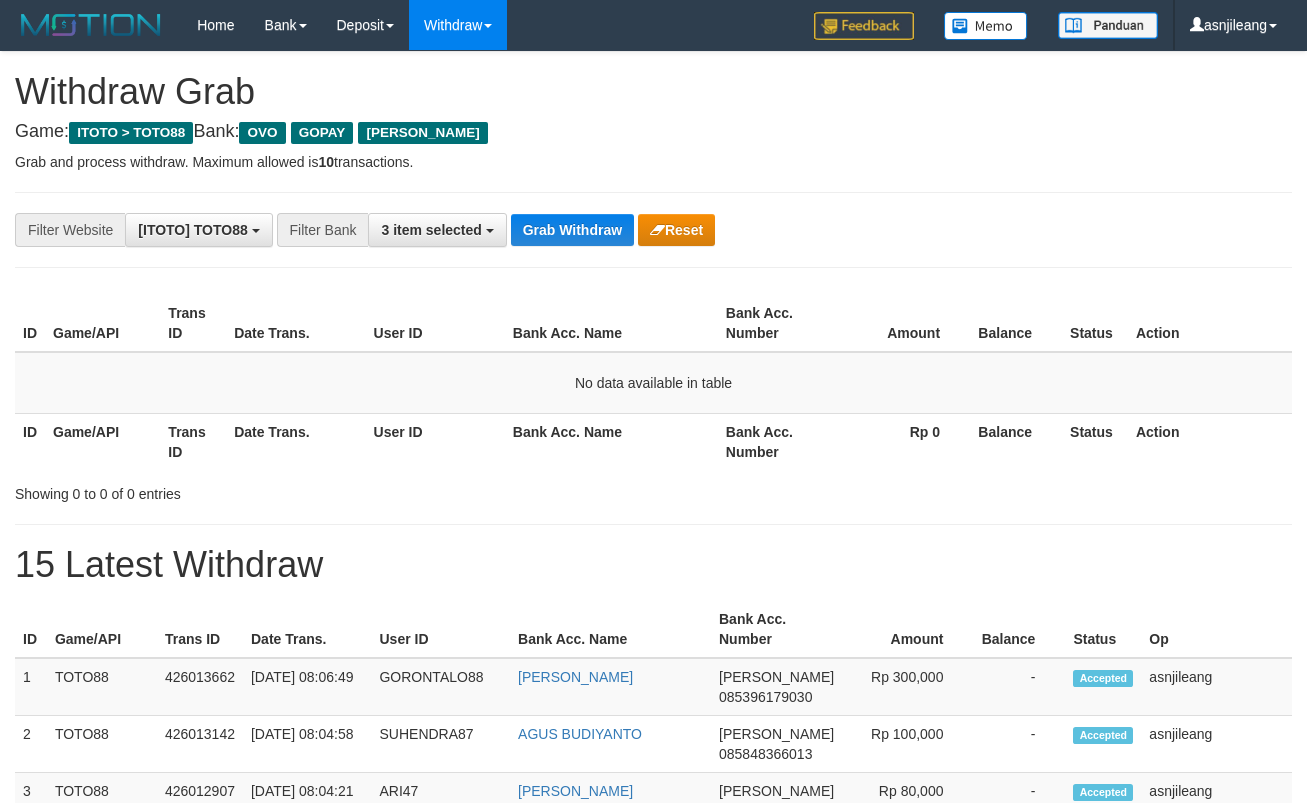 click on "Grab Withdraw" at bounding box center [572, 230] 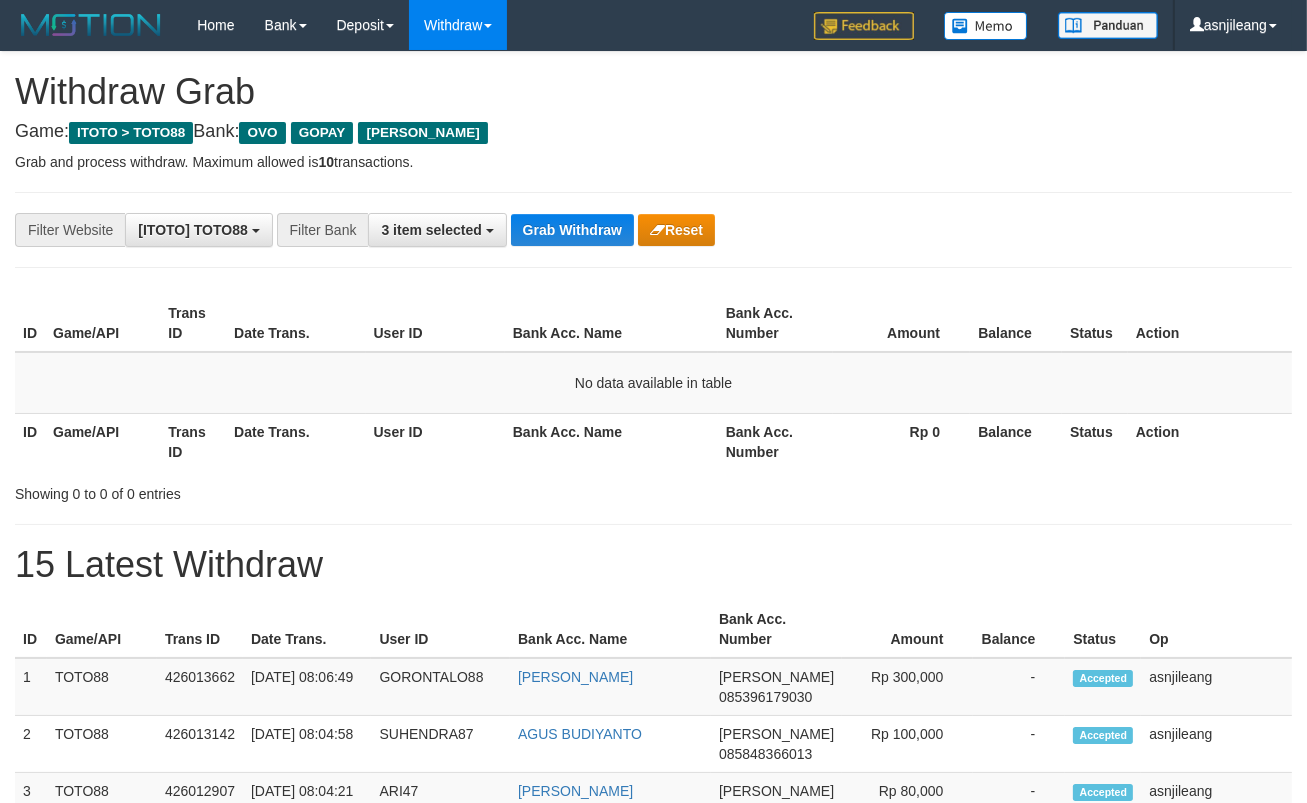 scroll, scrollTop: 17, scrollLeft: 0, axis: vertical 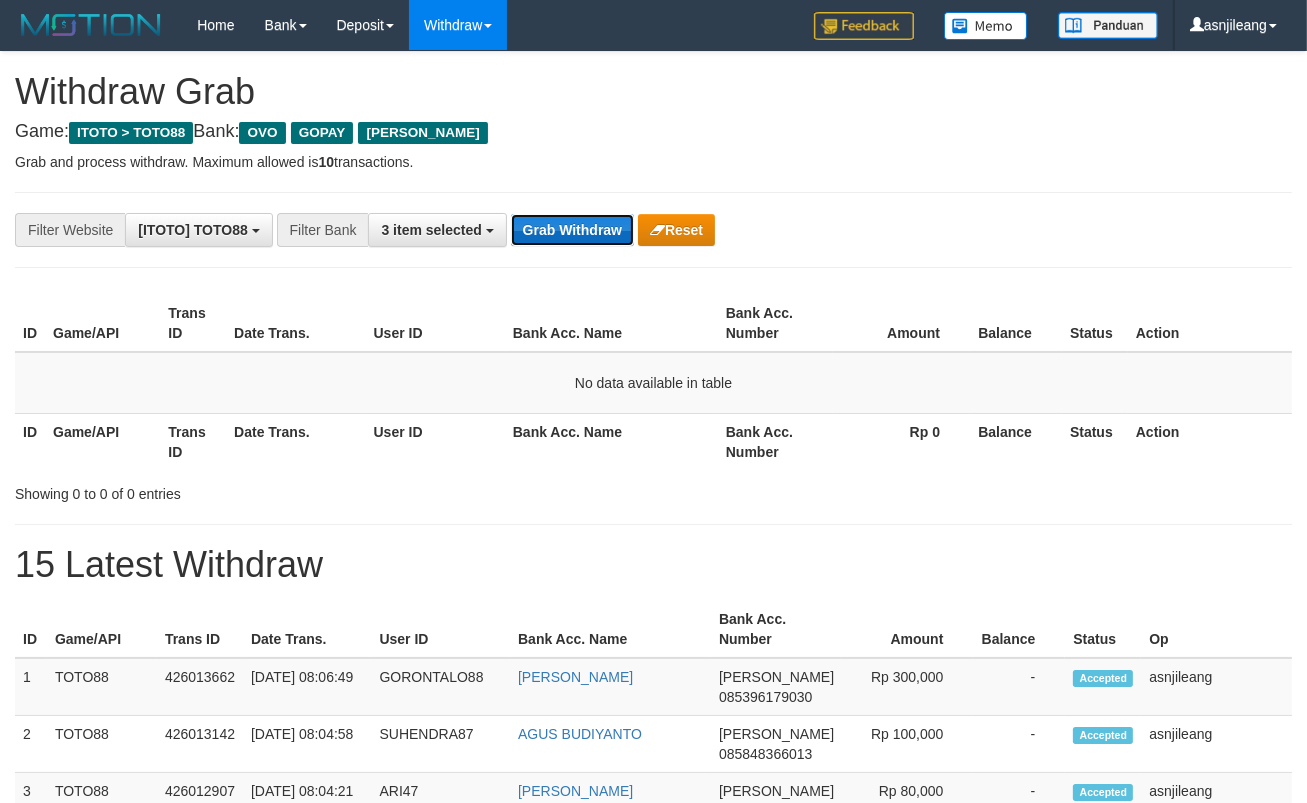 click on "Grab Withdraw" at bounding box center [572, 230] 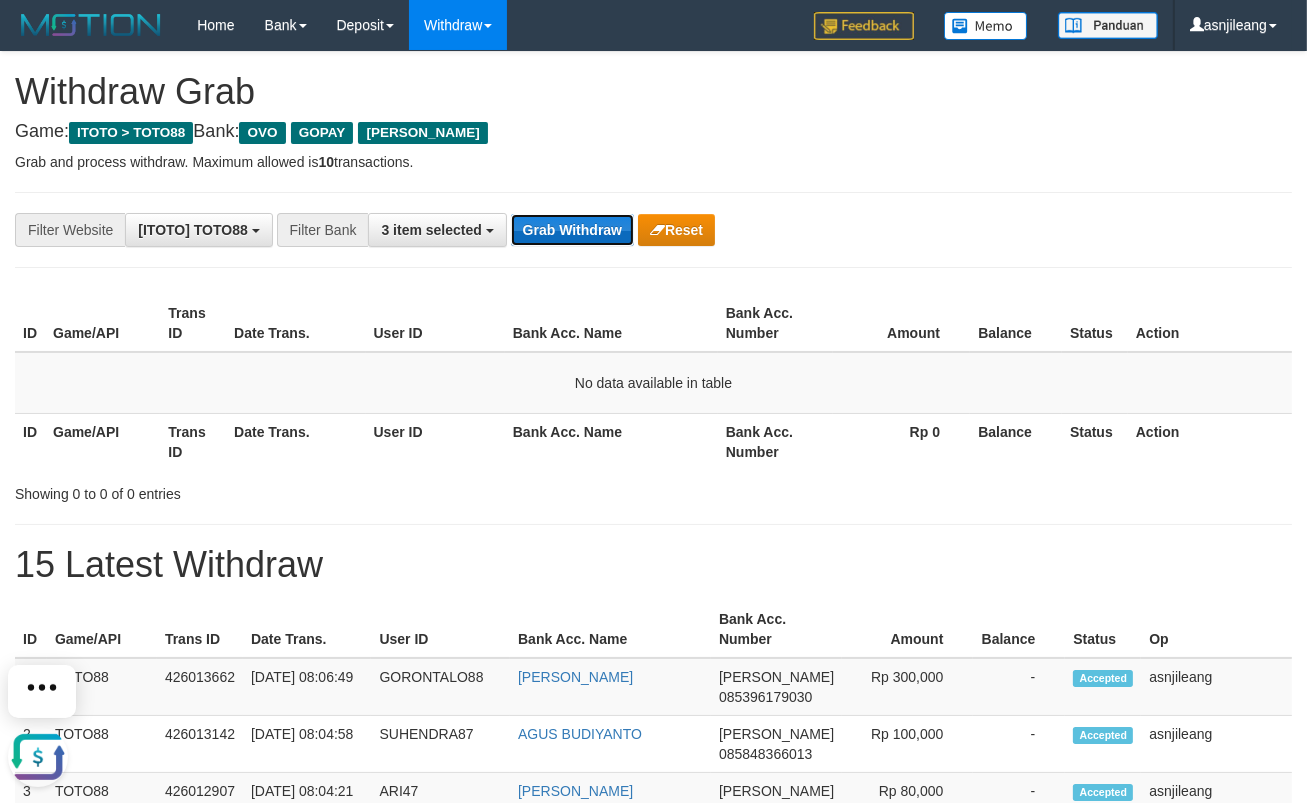 scroll, scrollTop: 0, scrollLeft: 0, axis: both 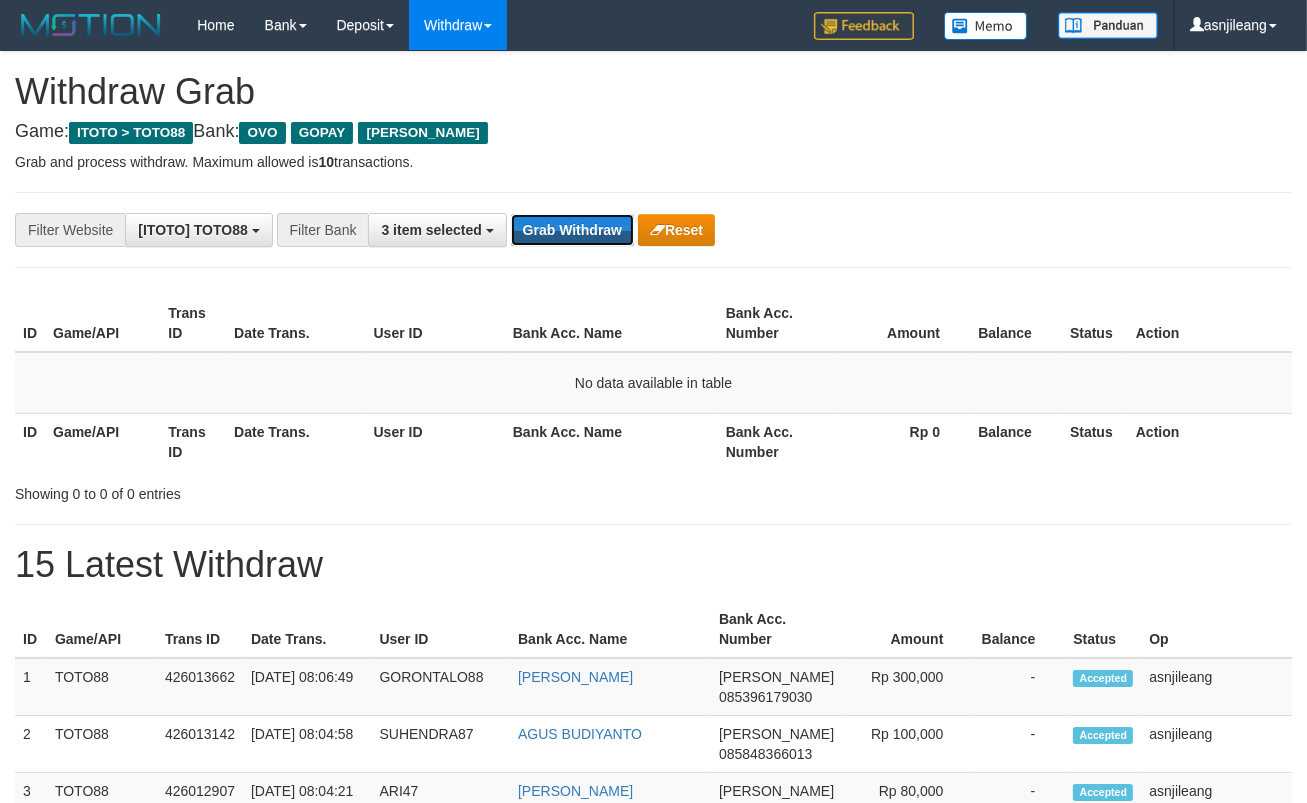 click on "Grab Withdraw" at bounding box center [572, 230] 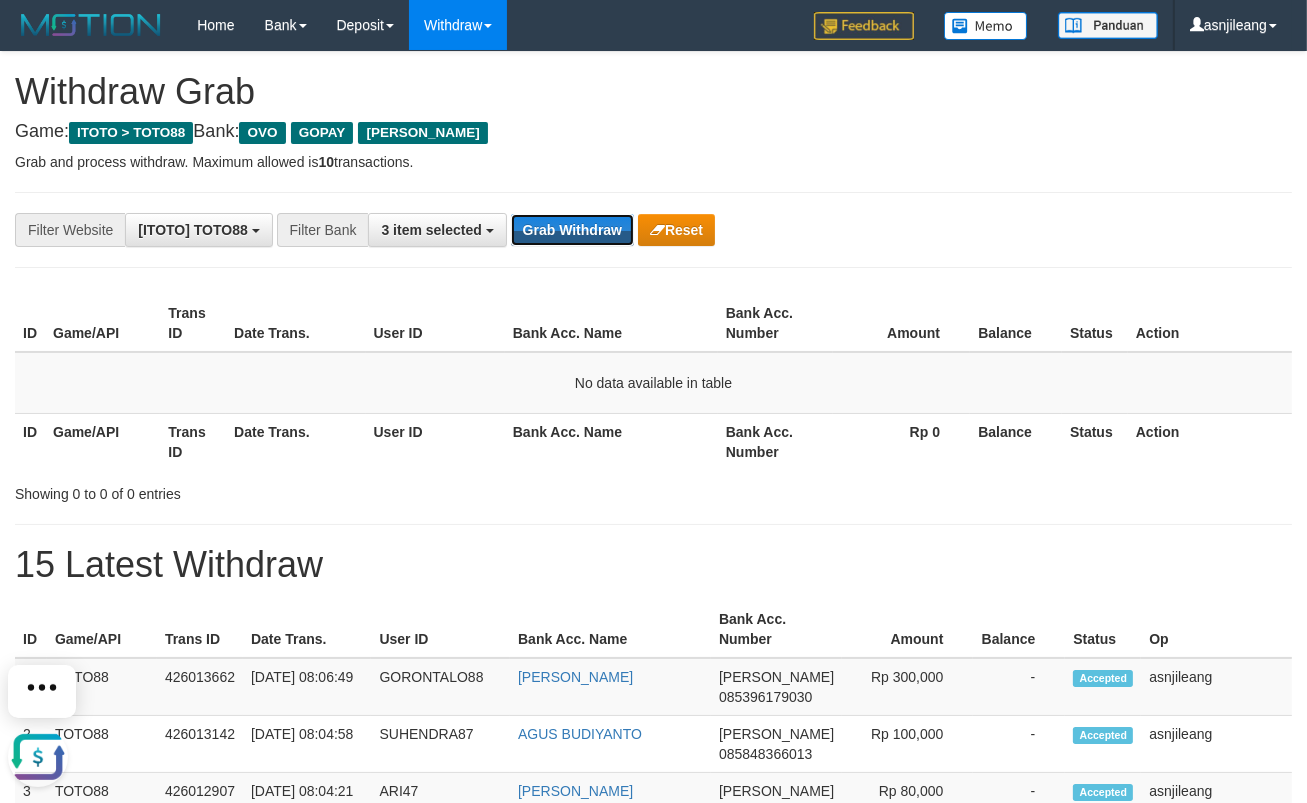 scroll, scrollTop: 0, scrollLeft: 0, axis: both 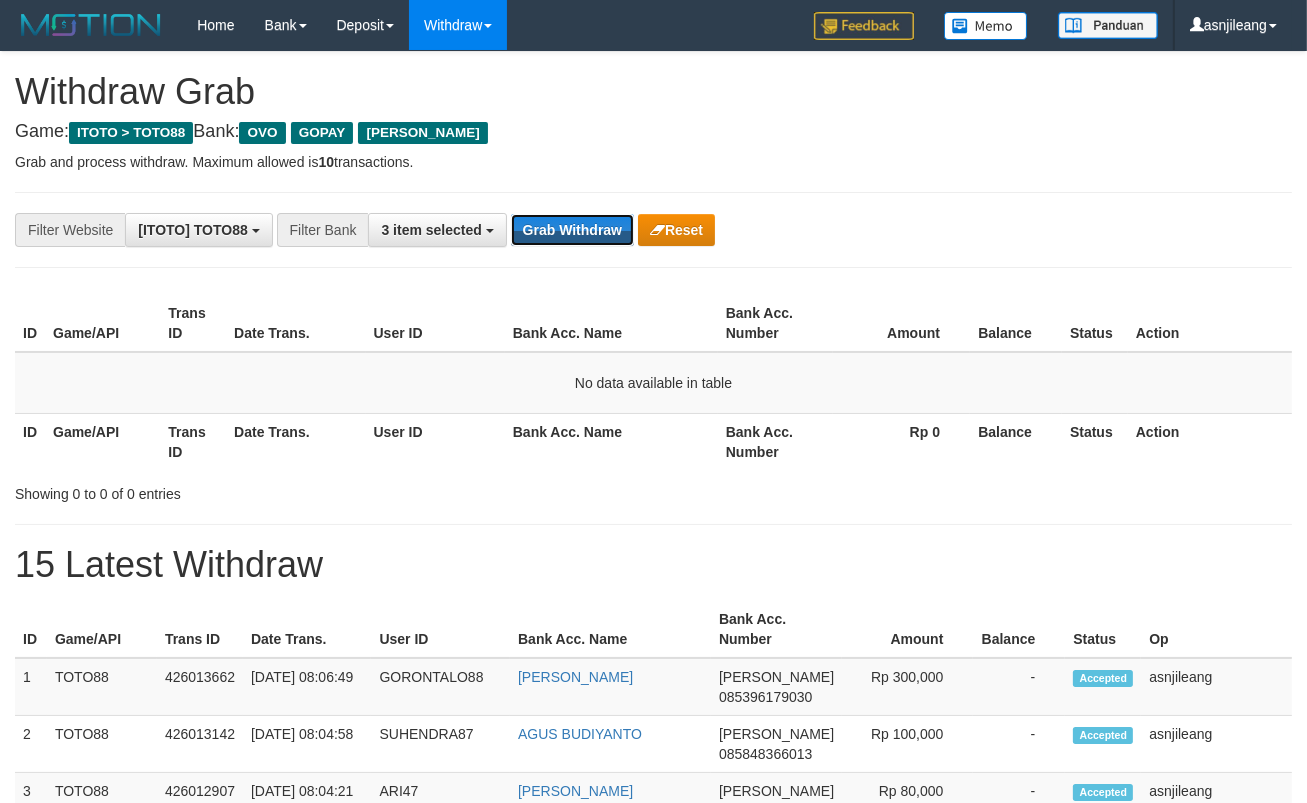 click on "Grab Withdraw" at bounding box center [572, 230] 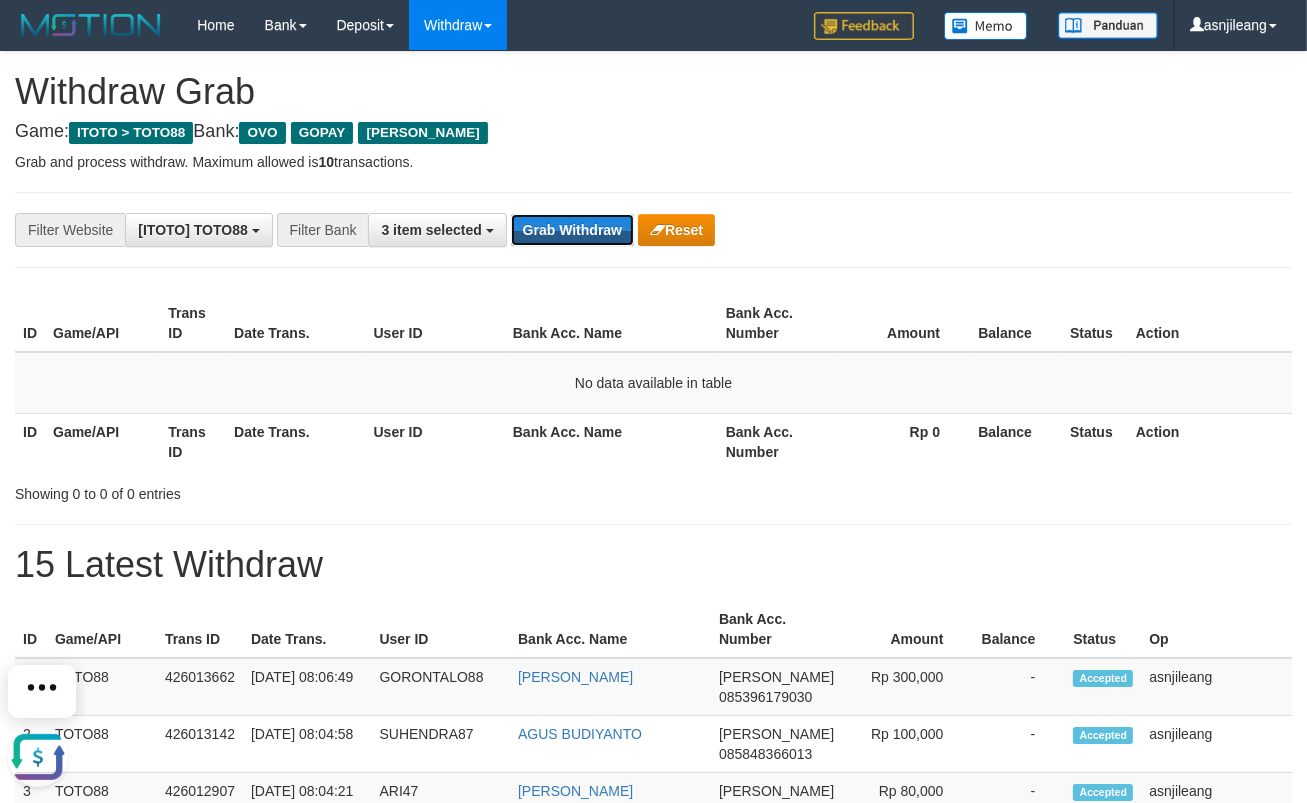 scroll, scrollTop: 0, scrollLeft: 0, axis: both 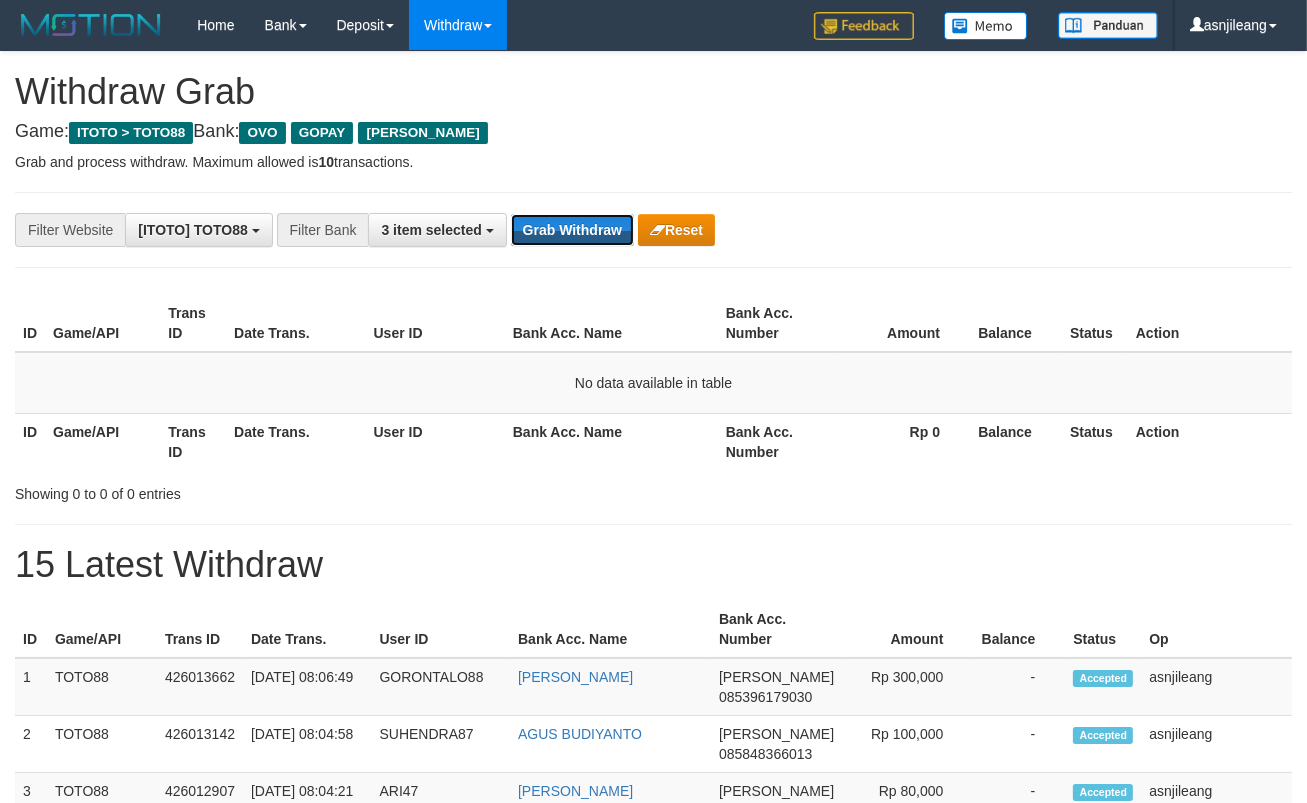 click on "Grab Withdraw" at bounding box center (572, 230) 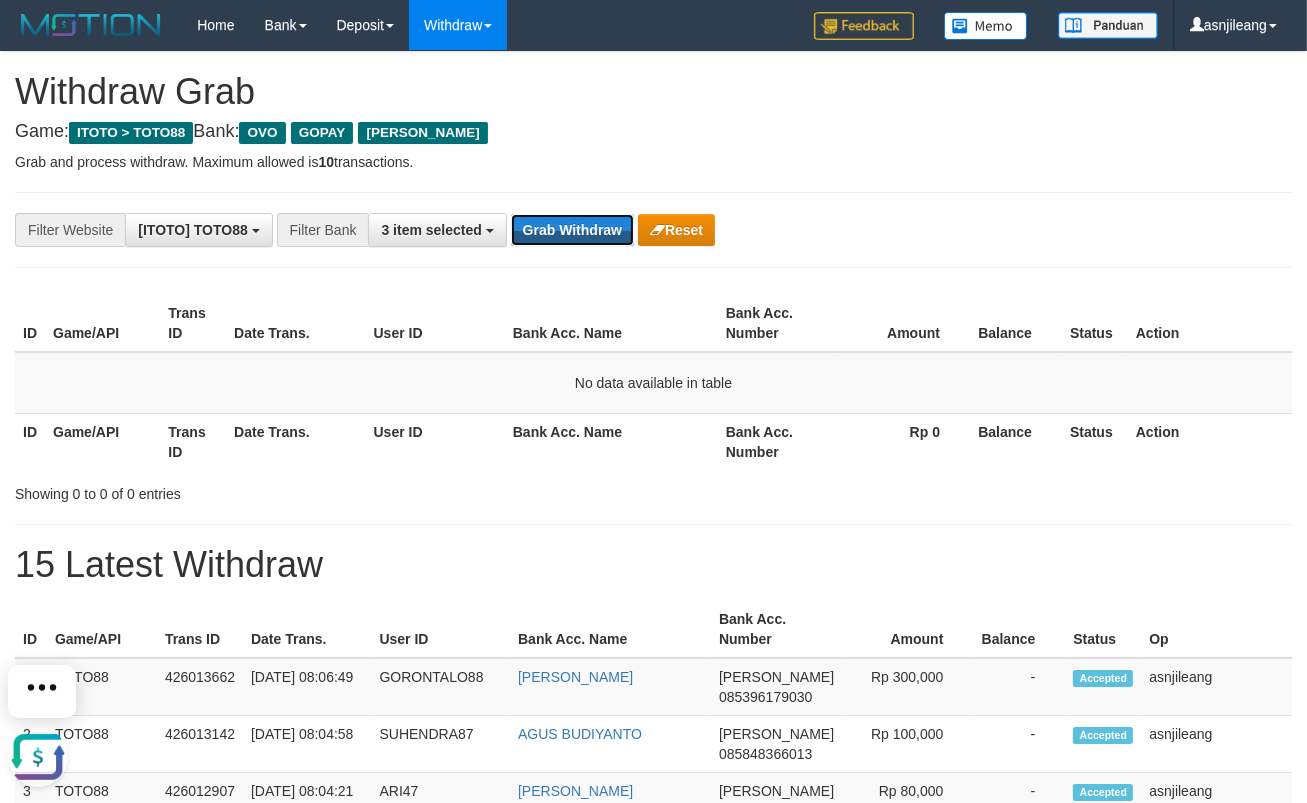 scroll, scrollTop: 0, scrollLeft: 0, axis: both 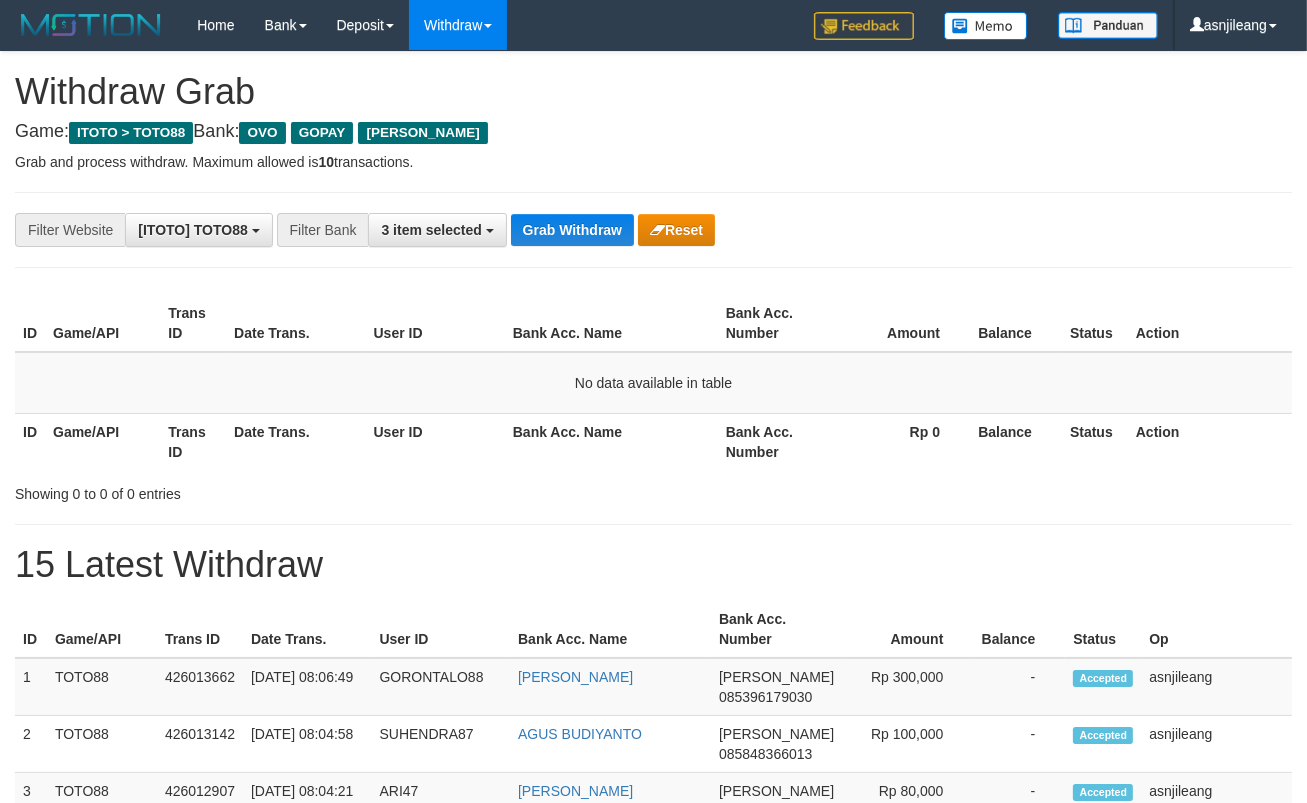 click on "Grab Withdraw" at bounding box center (572, 230) 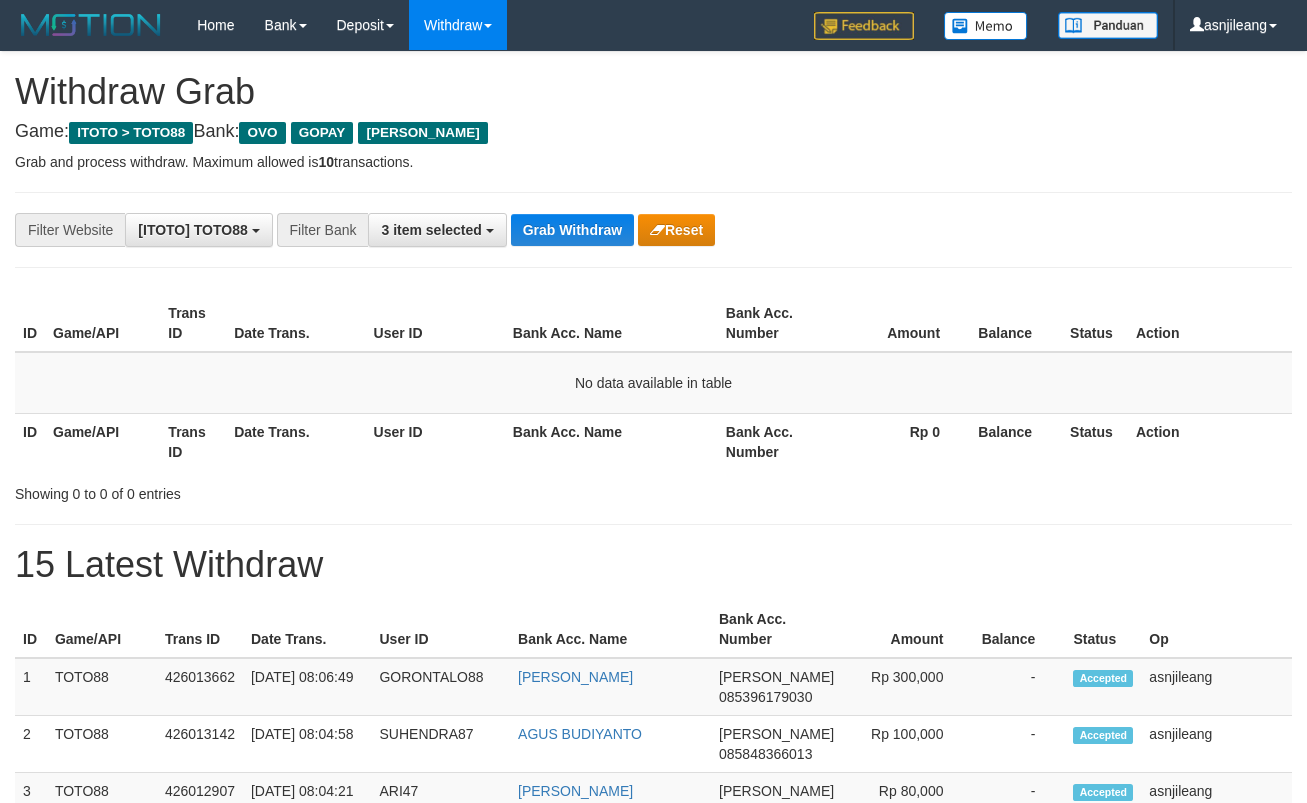 scroll, scrollTop: 0, scrollLeft: 0, axis: both 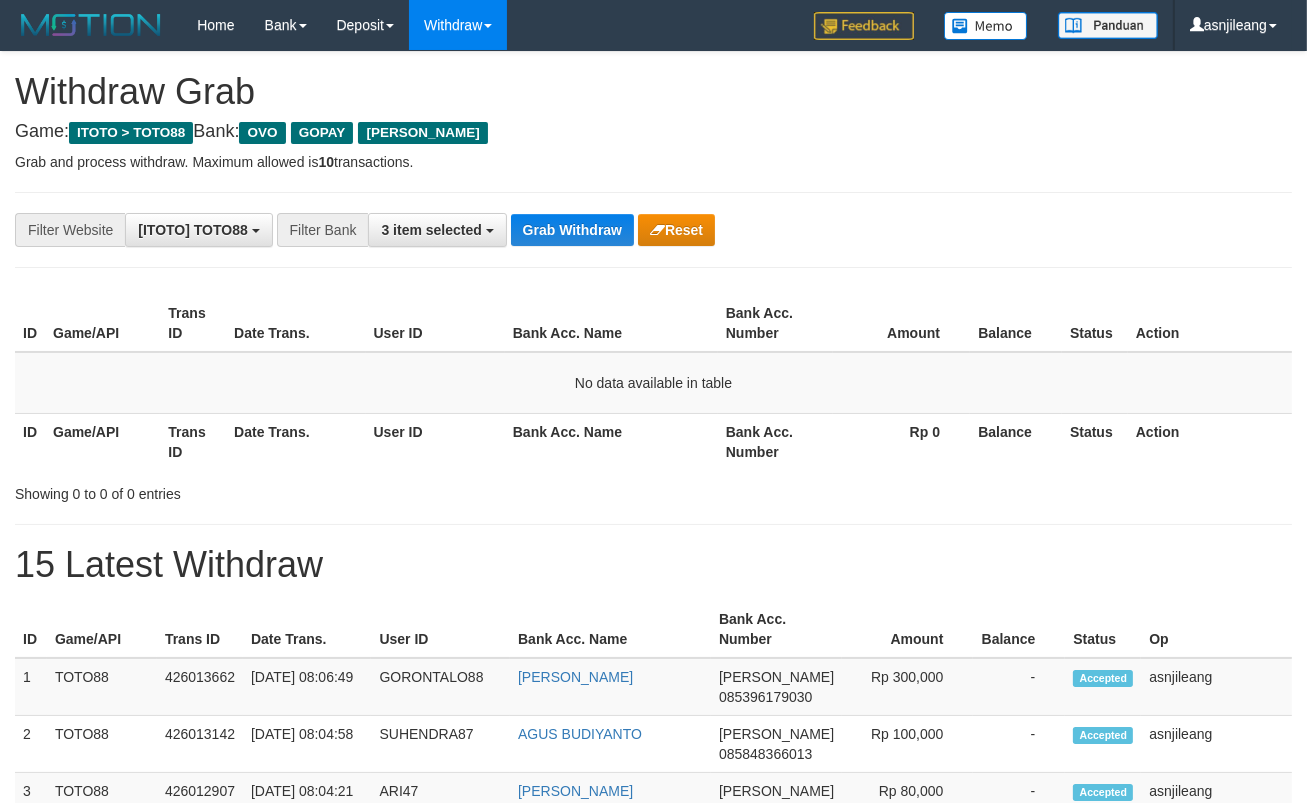 click on "Grab Withdraw" at bounding box center [572, 230] 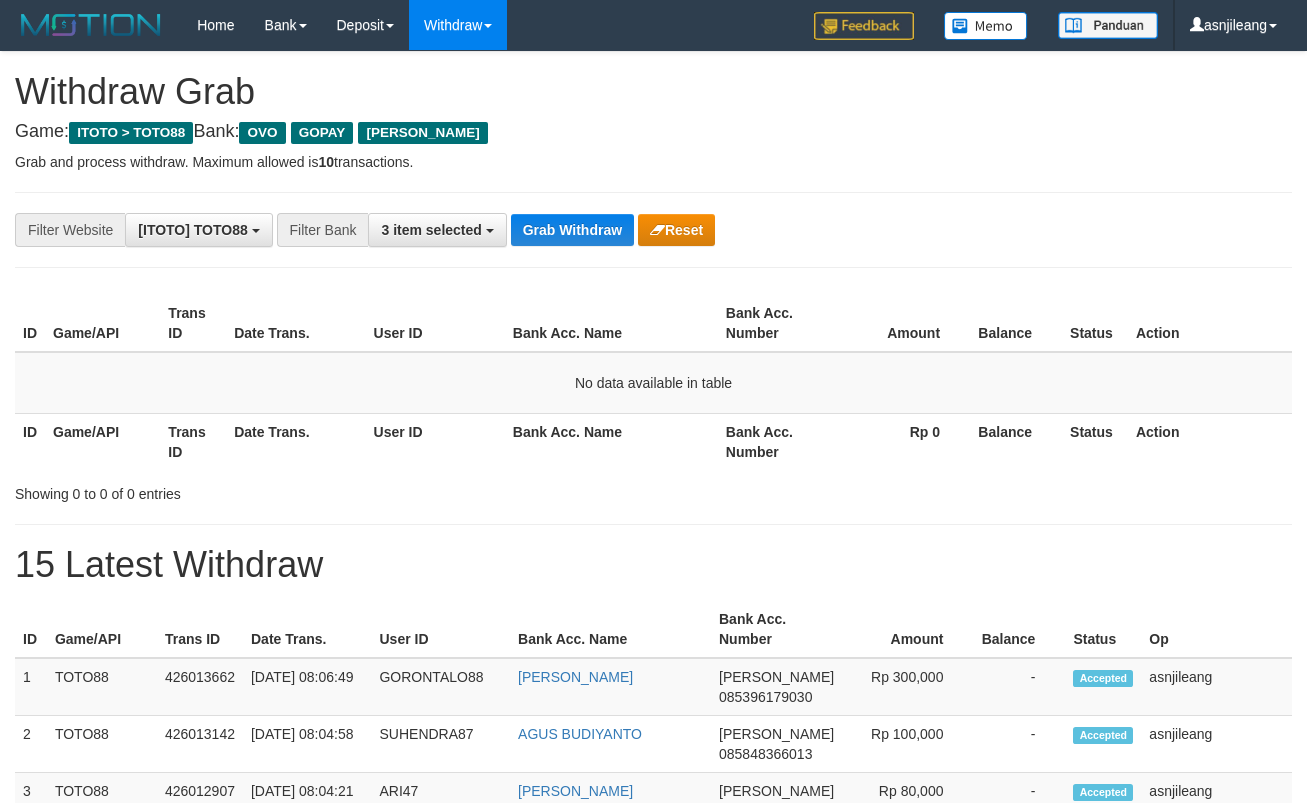 scroll, scrollTop: 0, scrollLeft: 0, axis: both 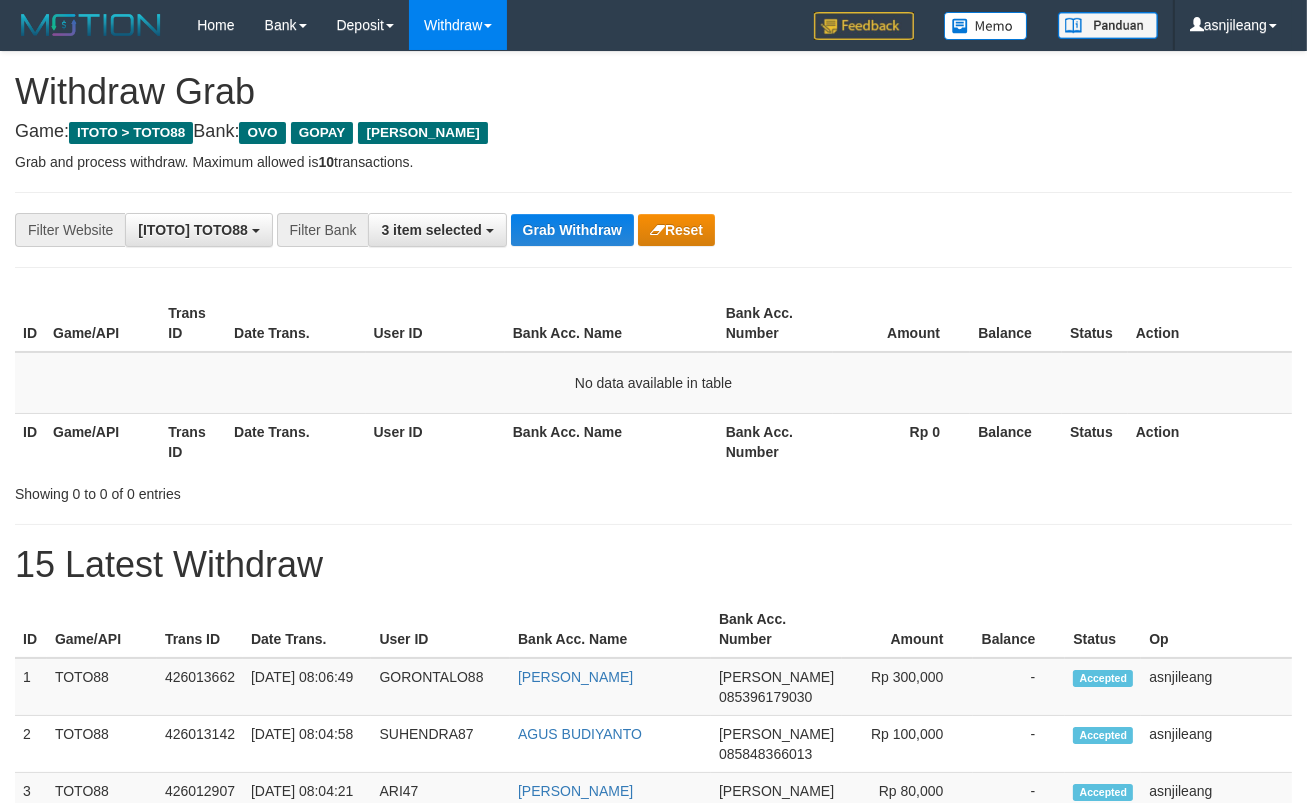 click on "Grab Withdraw" at bounding box center [572, 230] 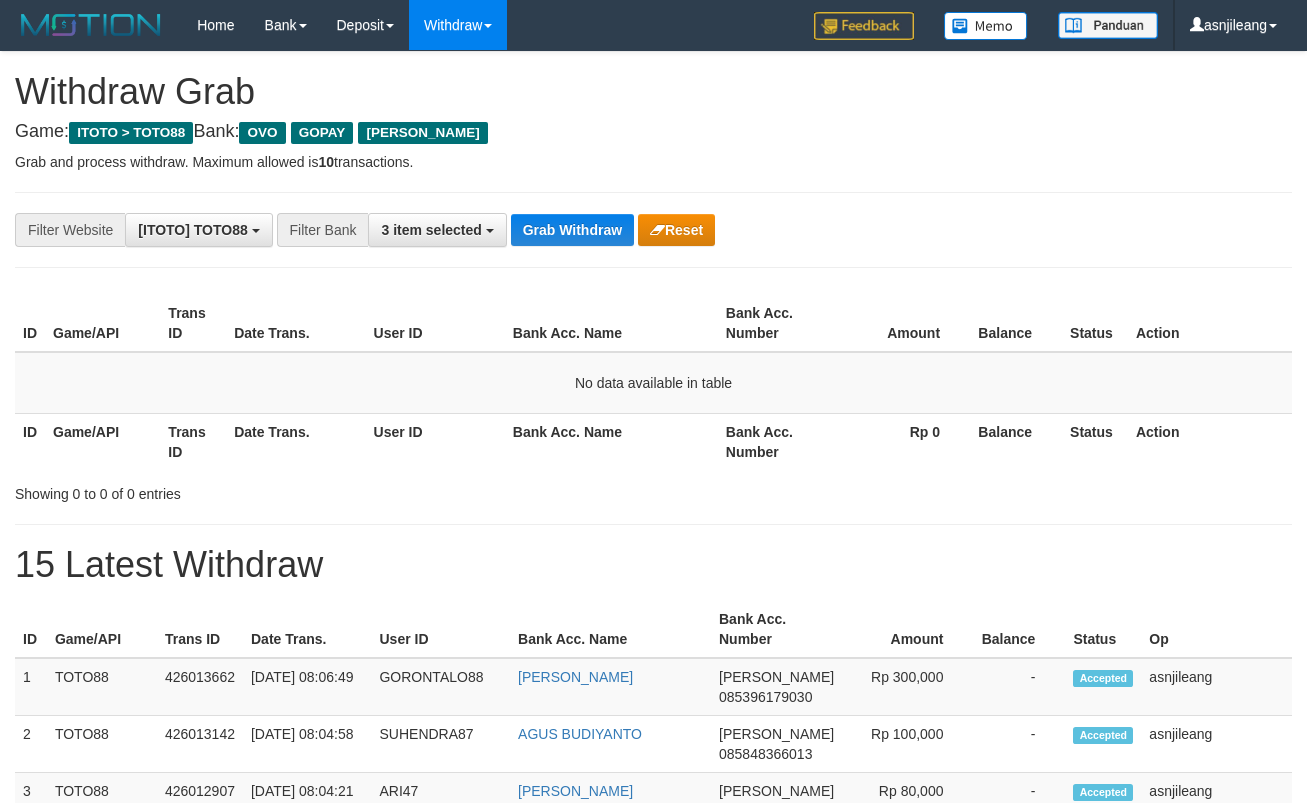 scroll, scrollTop: 0, scrollLeft: 0, axis: both 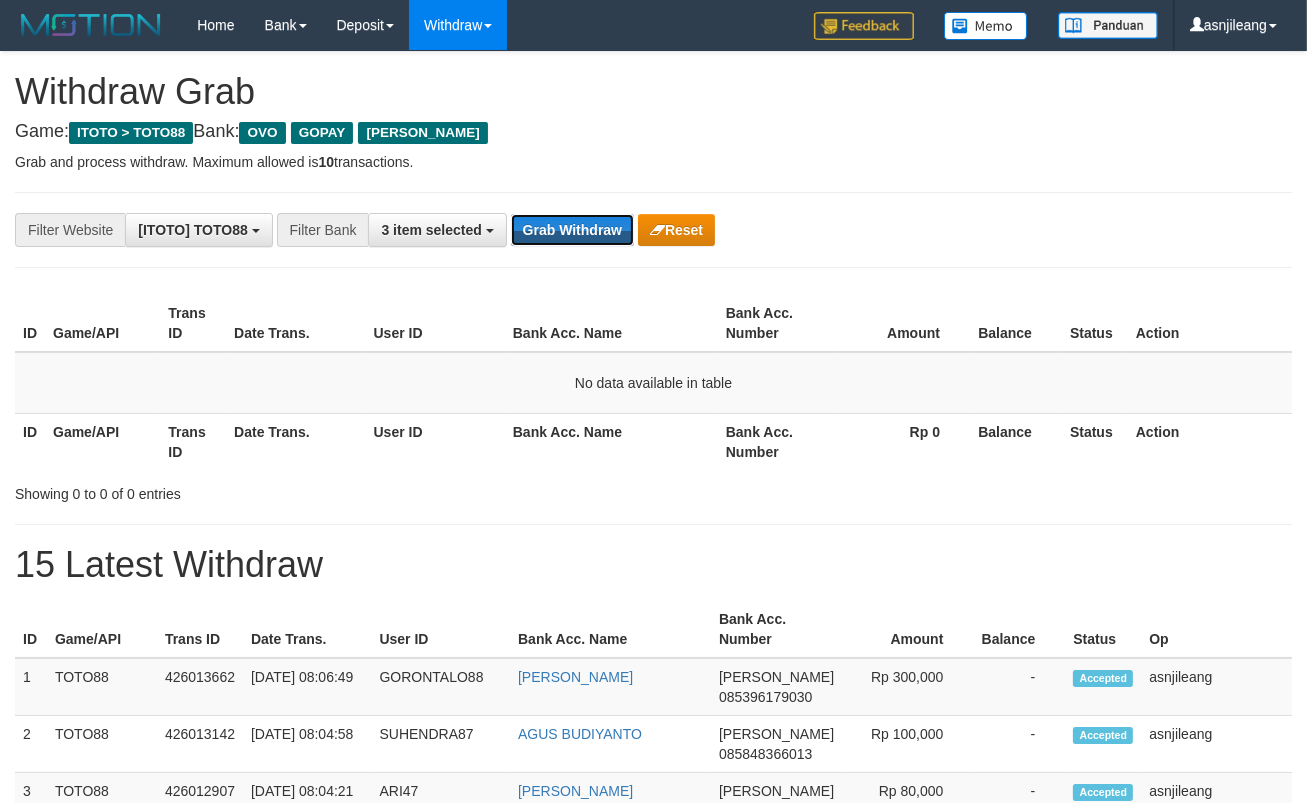 click on "Grab Withdraw" at bounding box center (572, 230) 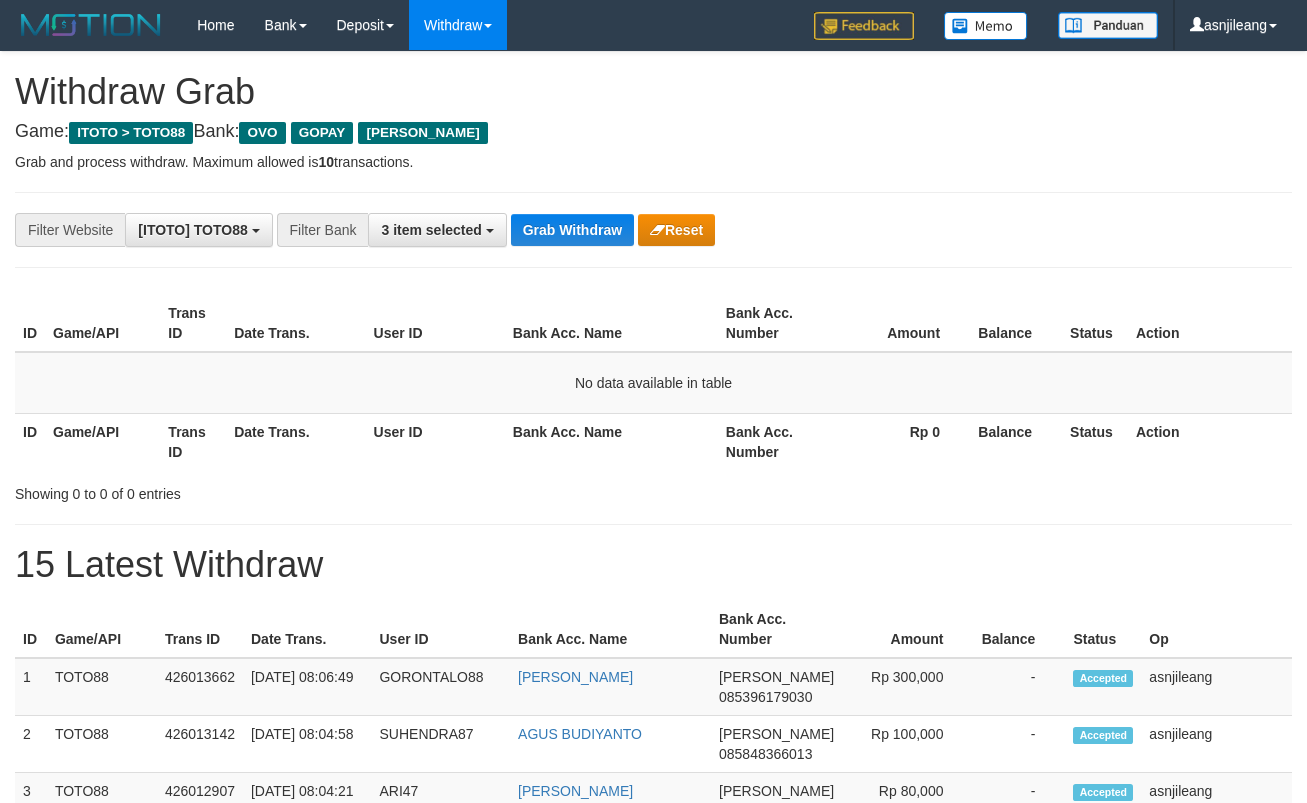 scroll, scrollTop: 0, scrollLeft: 0, axis: both 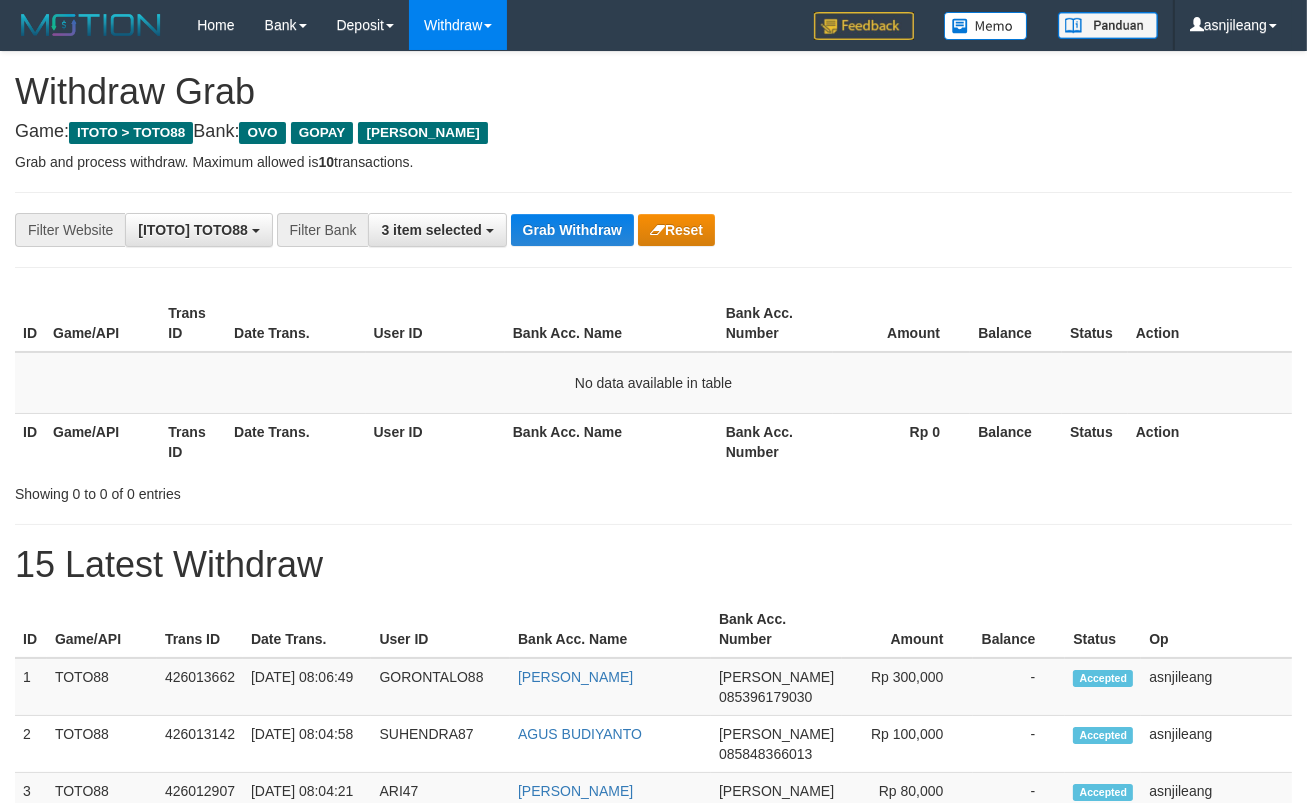click on "Grab Withdraw" at bounding box center [572, 230] 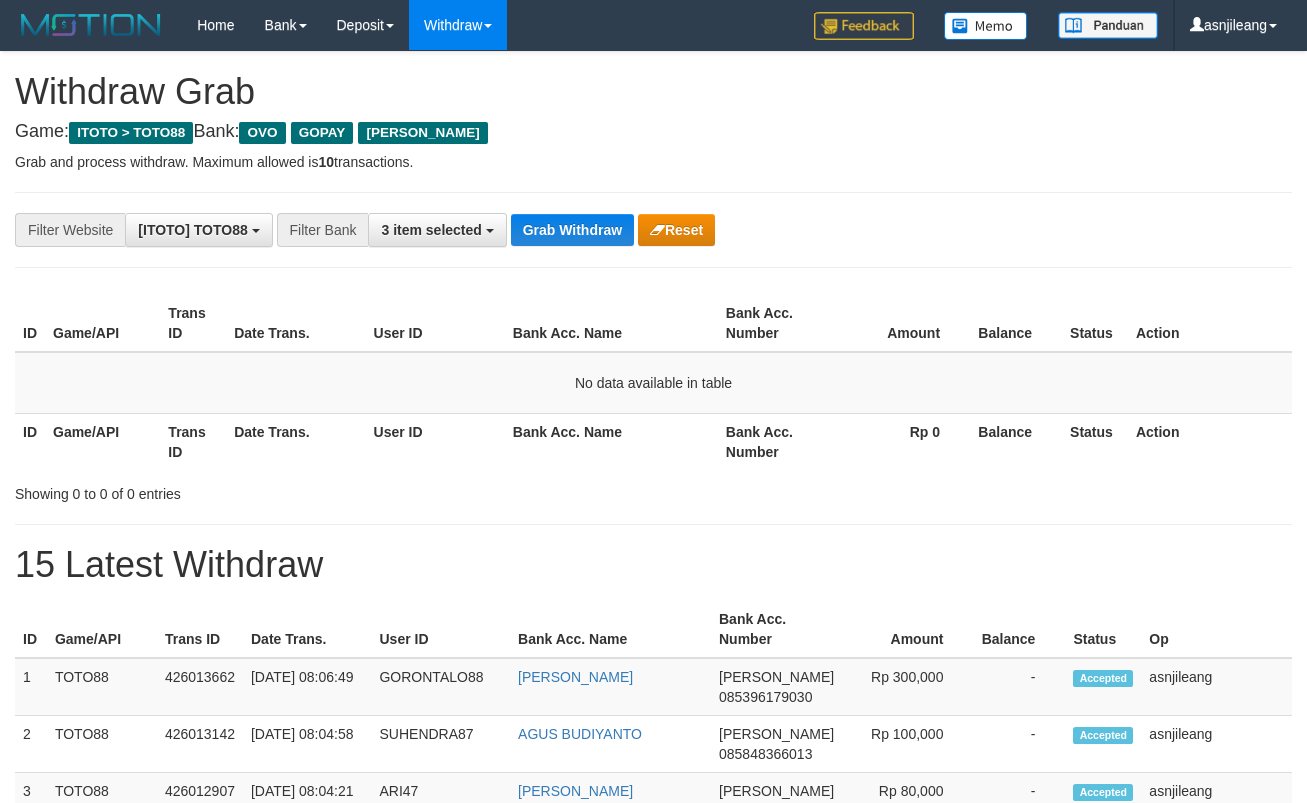 scroll, scrollTop: 0, scrollLeft: 0, axis: both 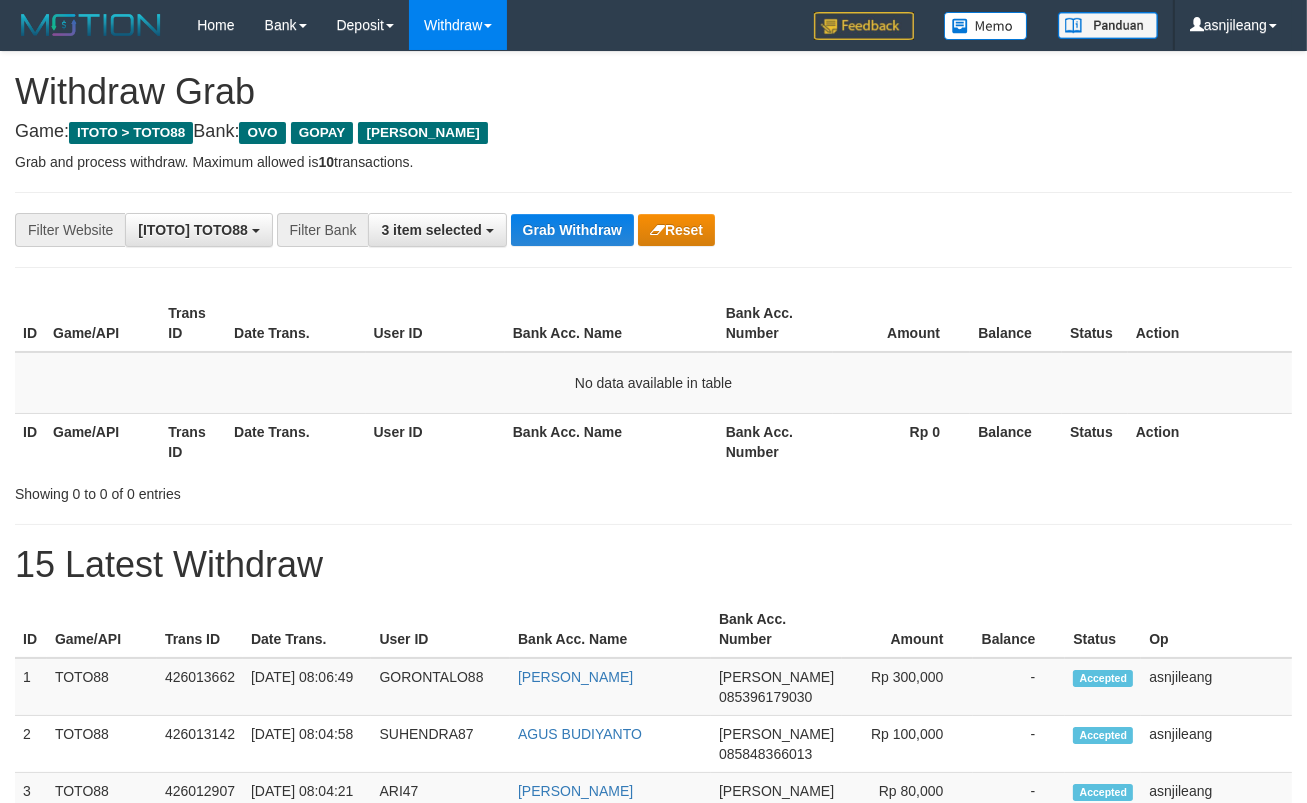 click on "Grab Withdraw" at bounding box center (572, 230) 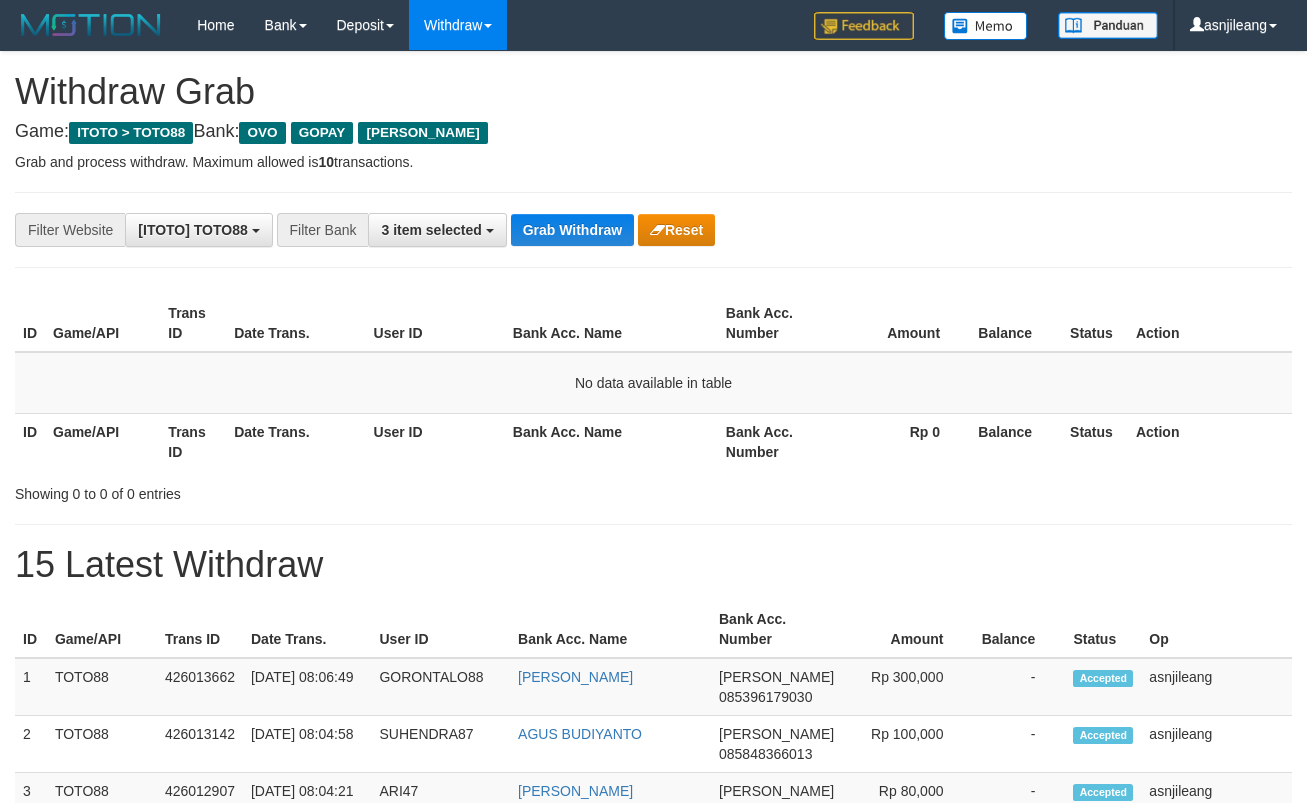 click on "Grab Withdraw" at bounding box center (572, 230) 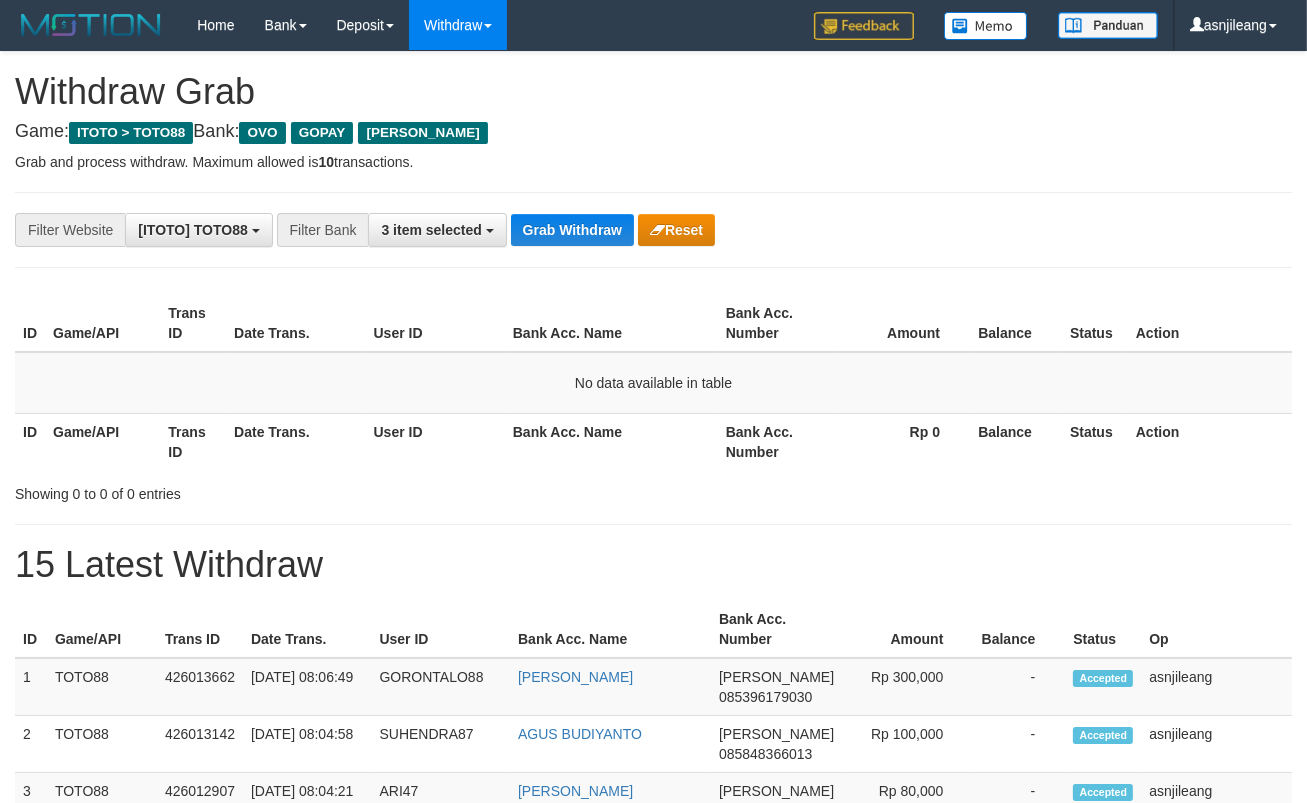 scroll, scrollTop: 17, scrollLeft: 0, axis: vertical 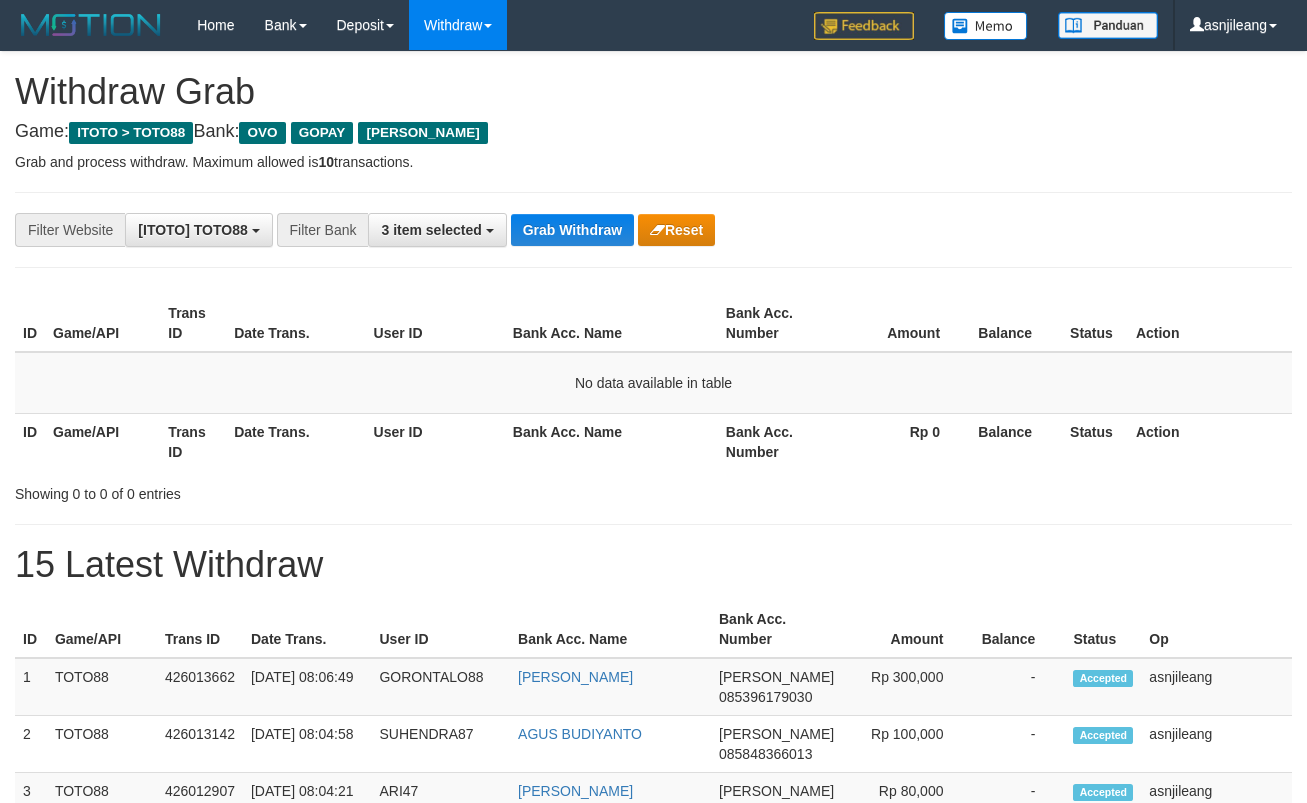 click on "Grab Withdraw" at bounding box center (572, 230) 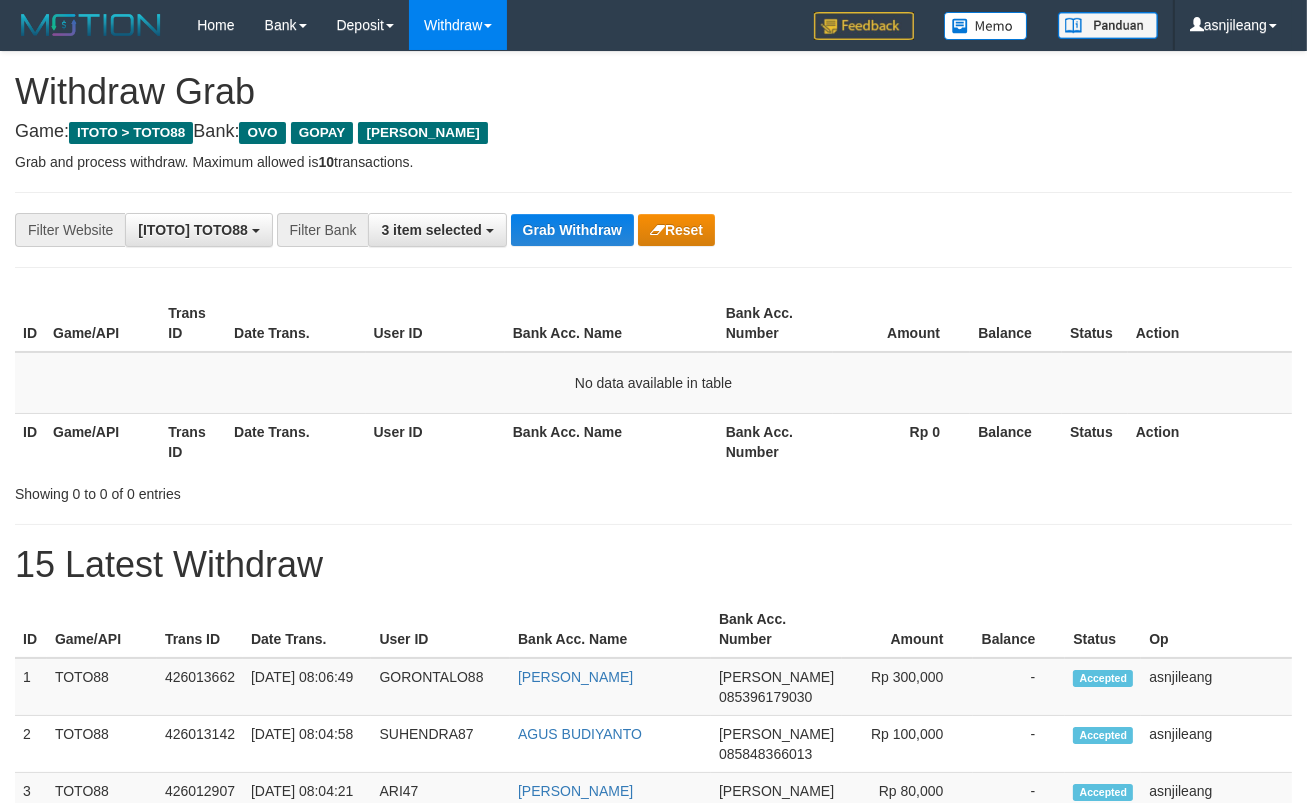 scroll, scrollTop: 17, scrollLeft: 0, axis: vertical 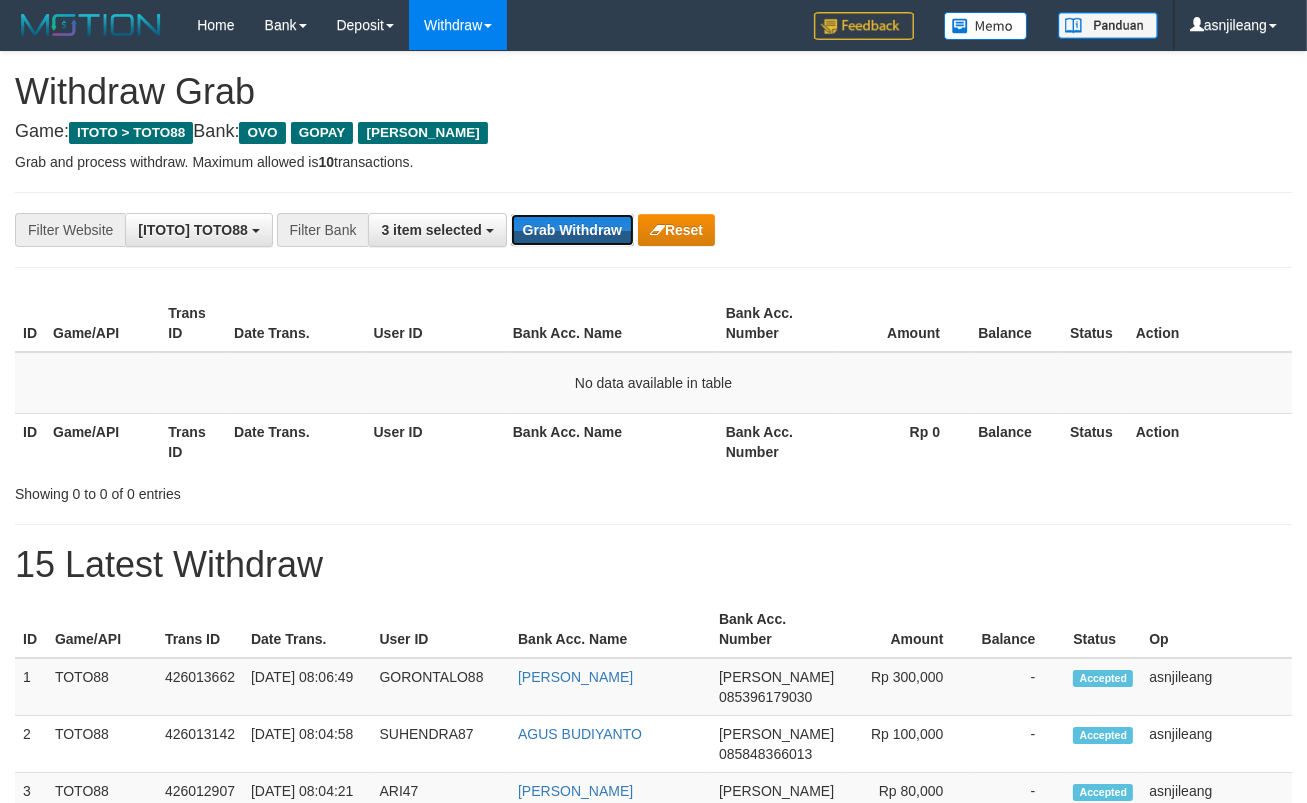 click on "Grab Withdraw" at bounding box center [572, 230] 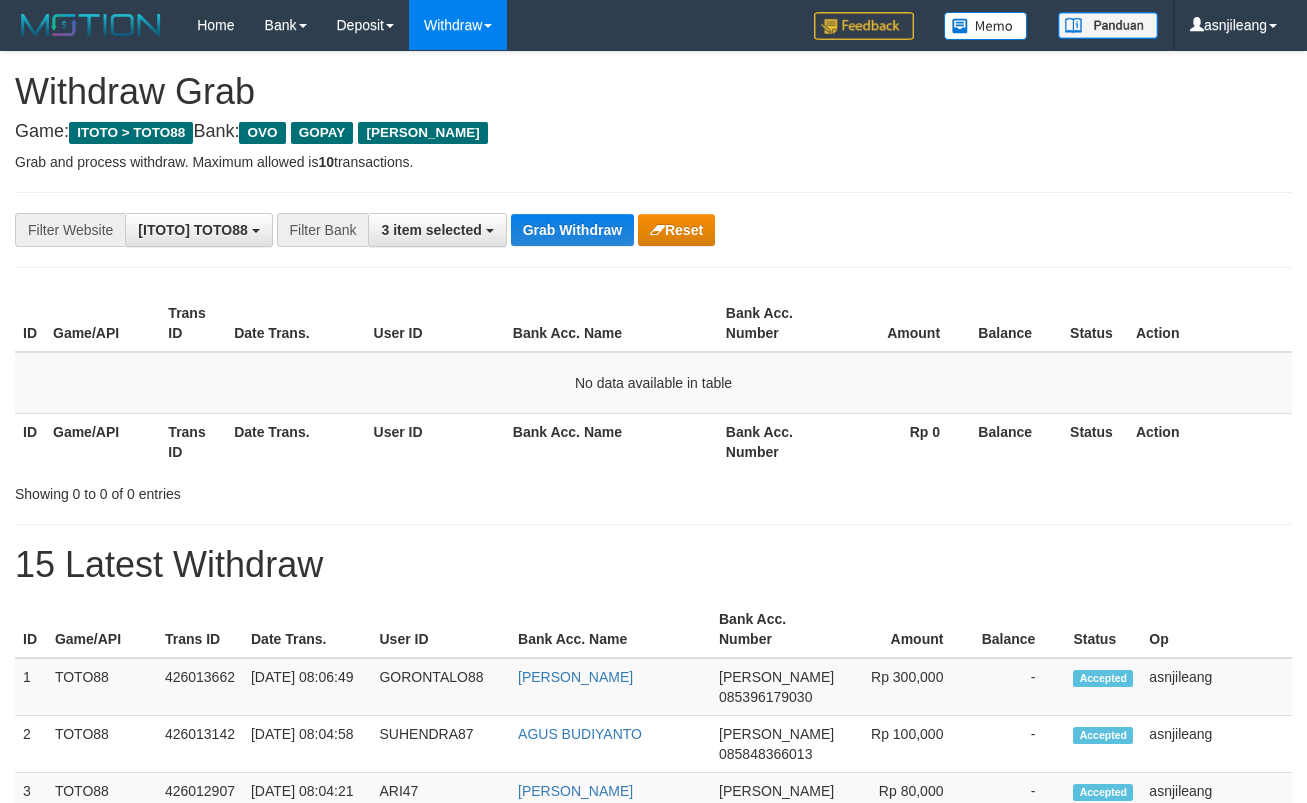 click on "Grab Withdraw" at bounding box center [572, 230] 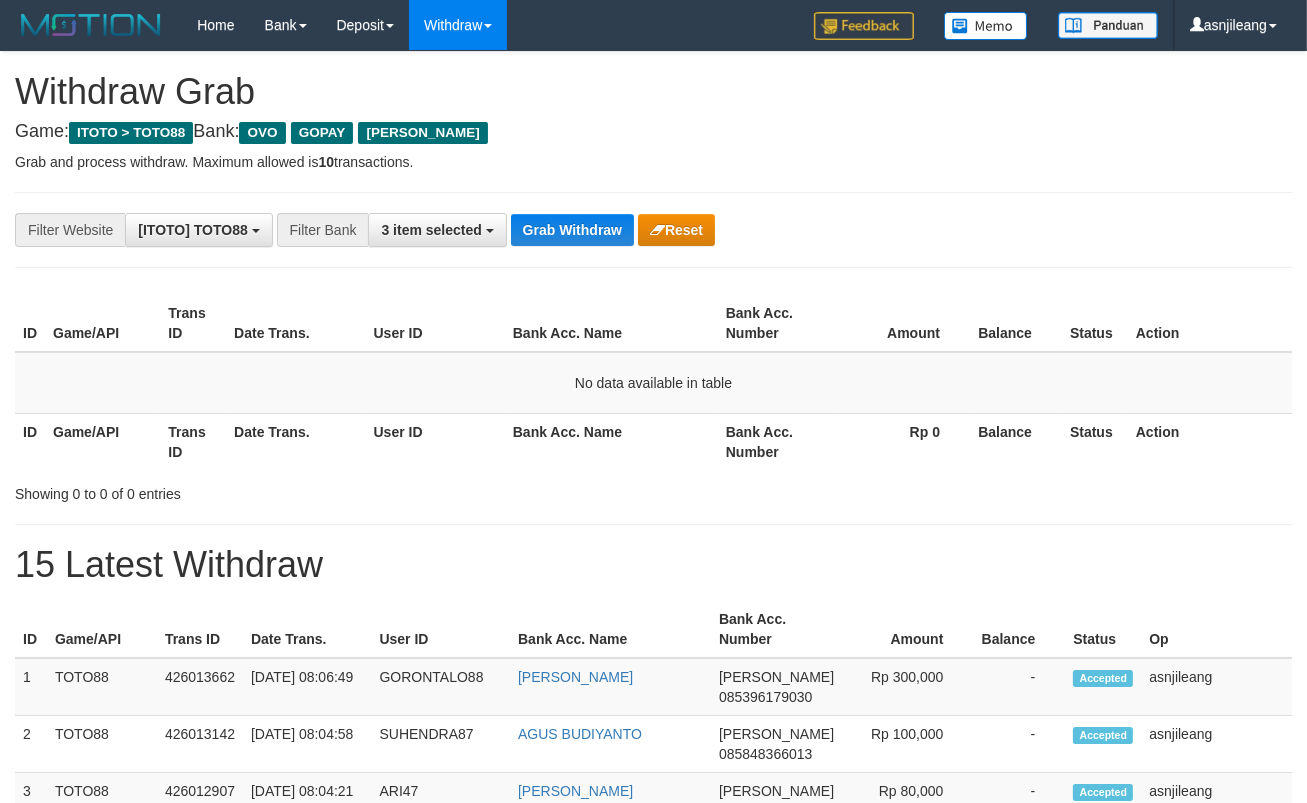 scroll, scrollTop: 17, scrollLeft: 0, axis: vertical 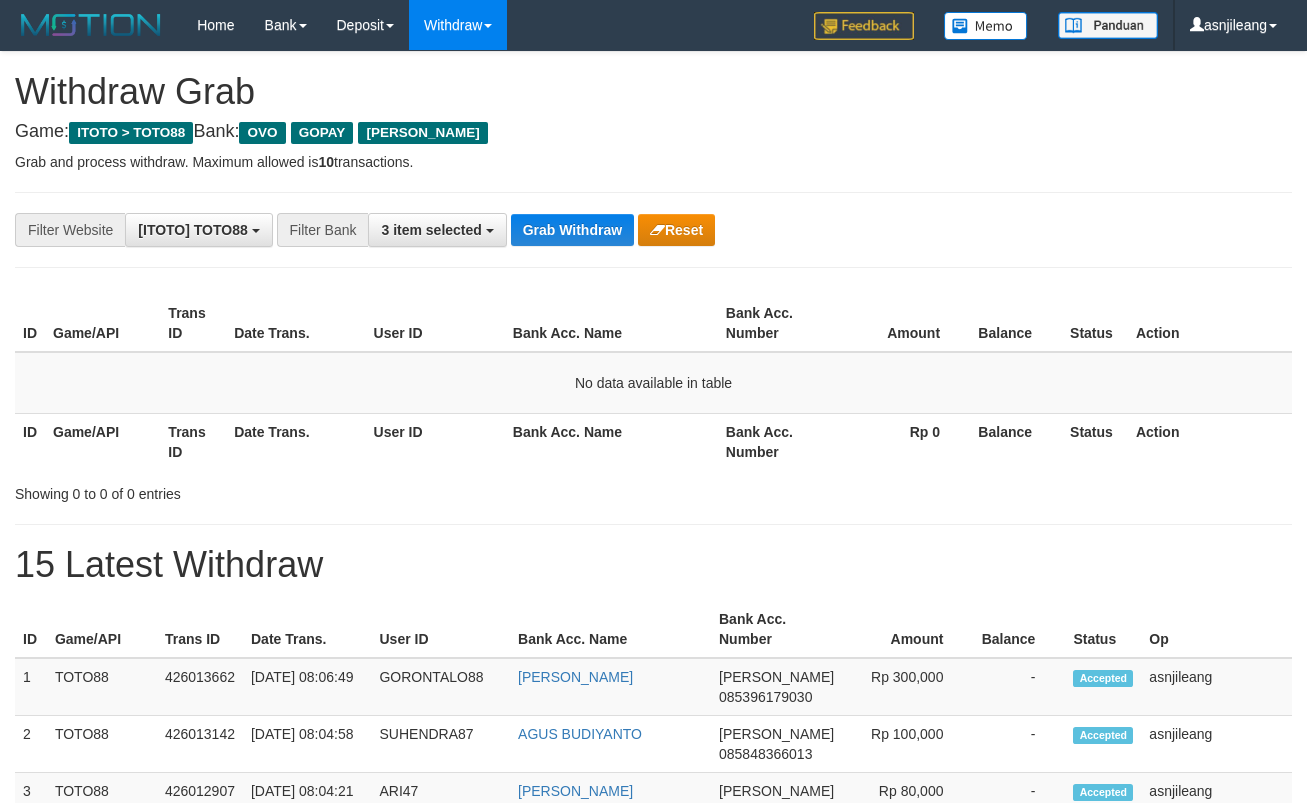 click on "Grab Withdraw" at bounding box center [572, 230] 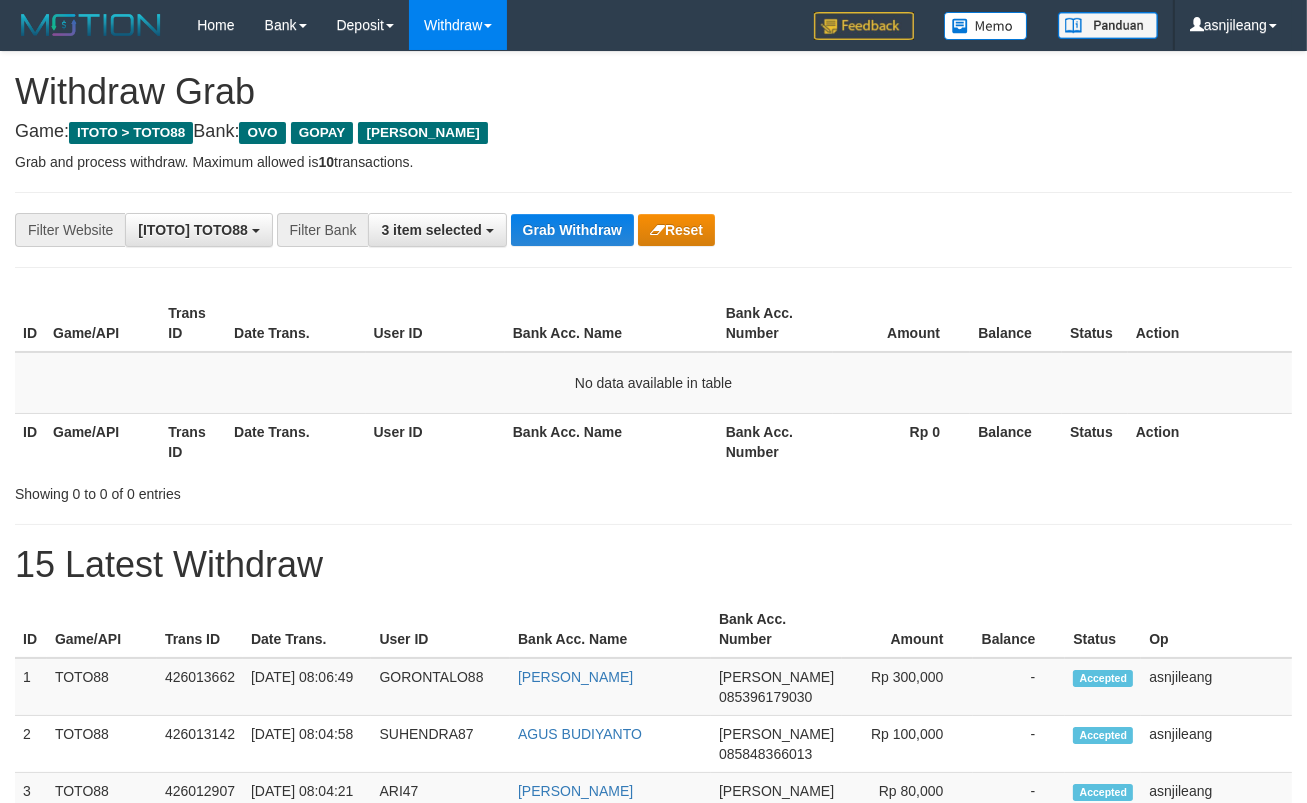 scroll, scrollTop: 17, scrollLeft: 0, axis: vertical 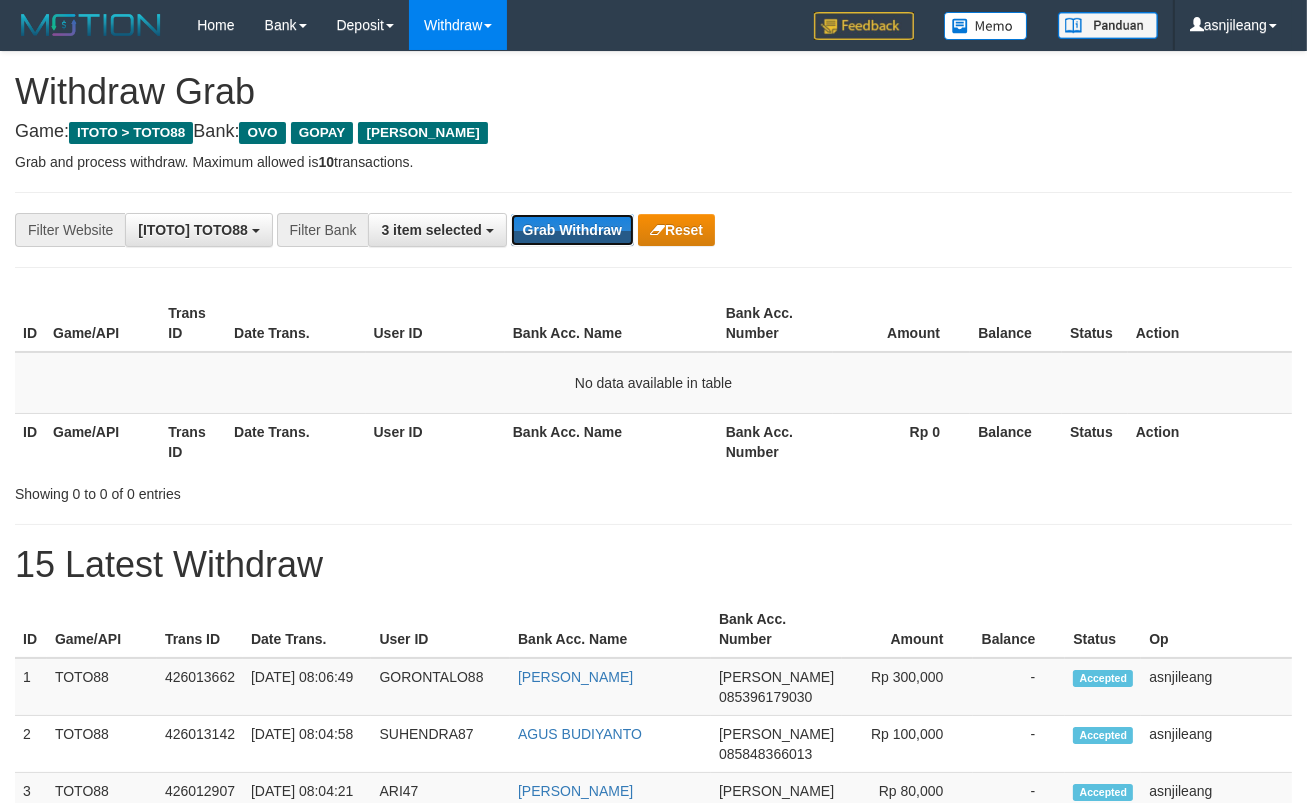 click on "Grab Withdraw" at bounding box center (572, 230) 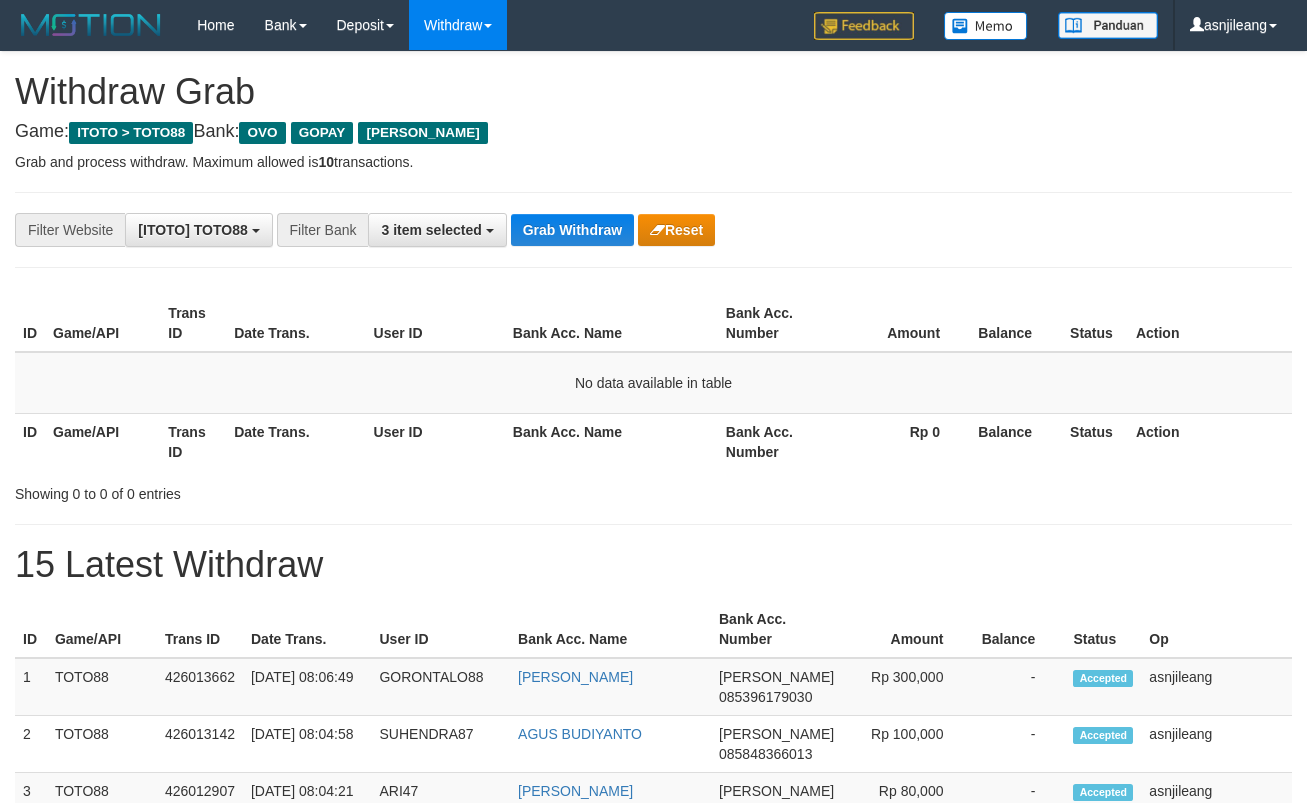scroll, scrollTop: 0, scrollLeft: 0, axis: both 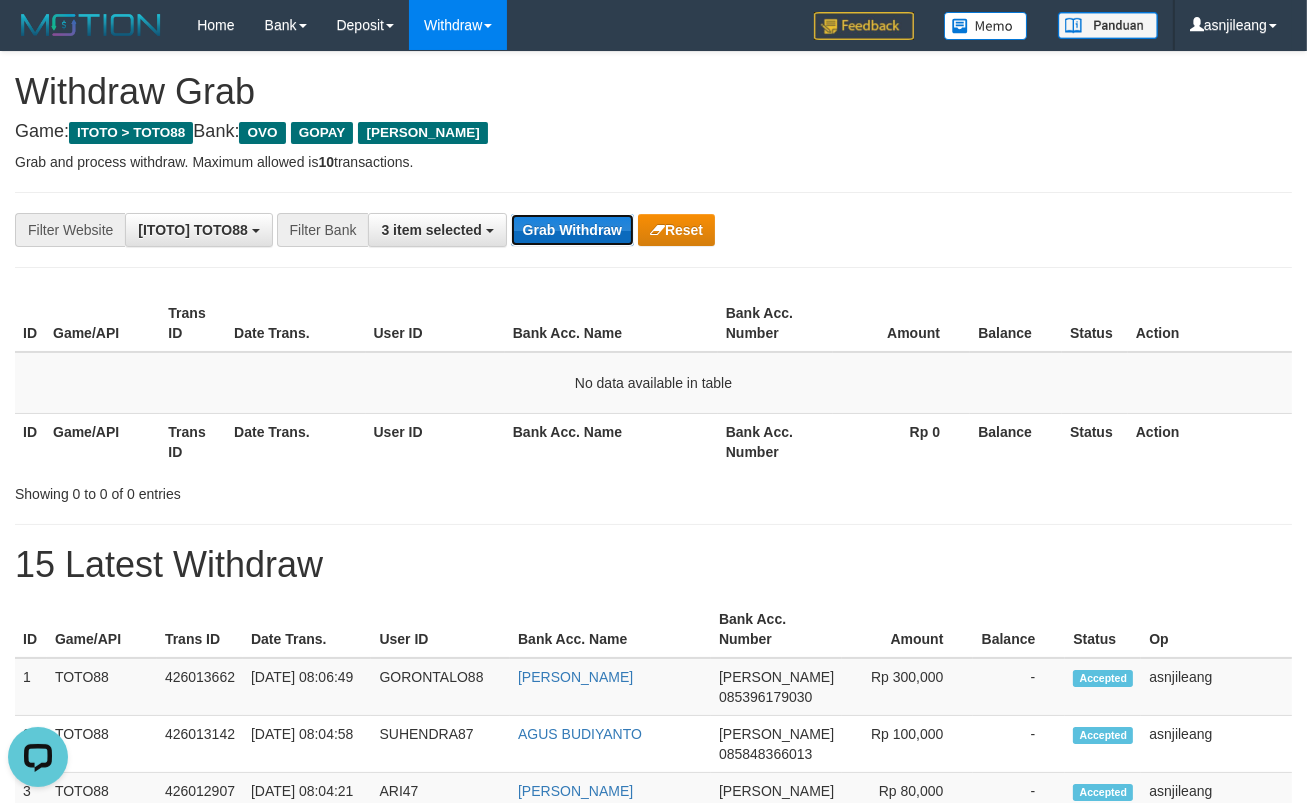 click on "Grab Withdraw" at bounding box center (572, 230) 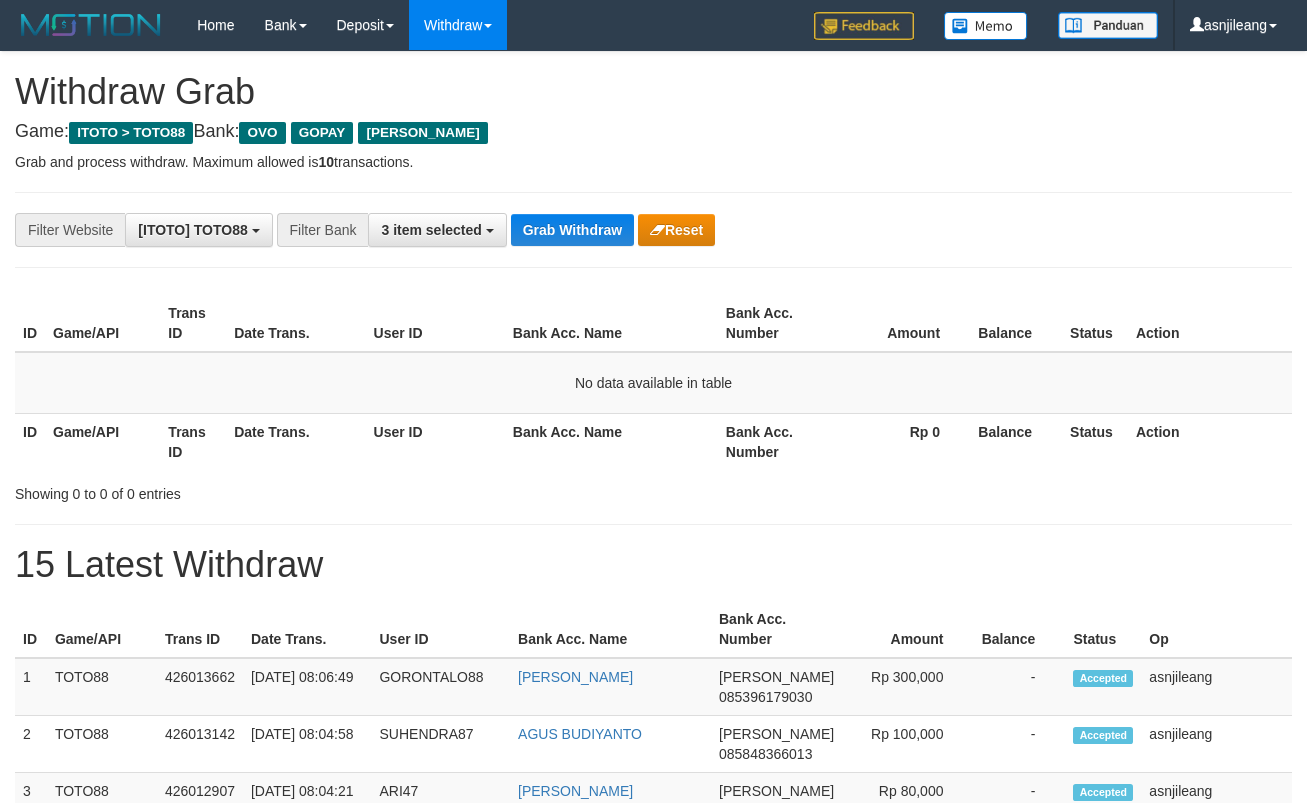 scroll, scrollTop: 0, scrollLeft: 0, axis: both 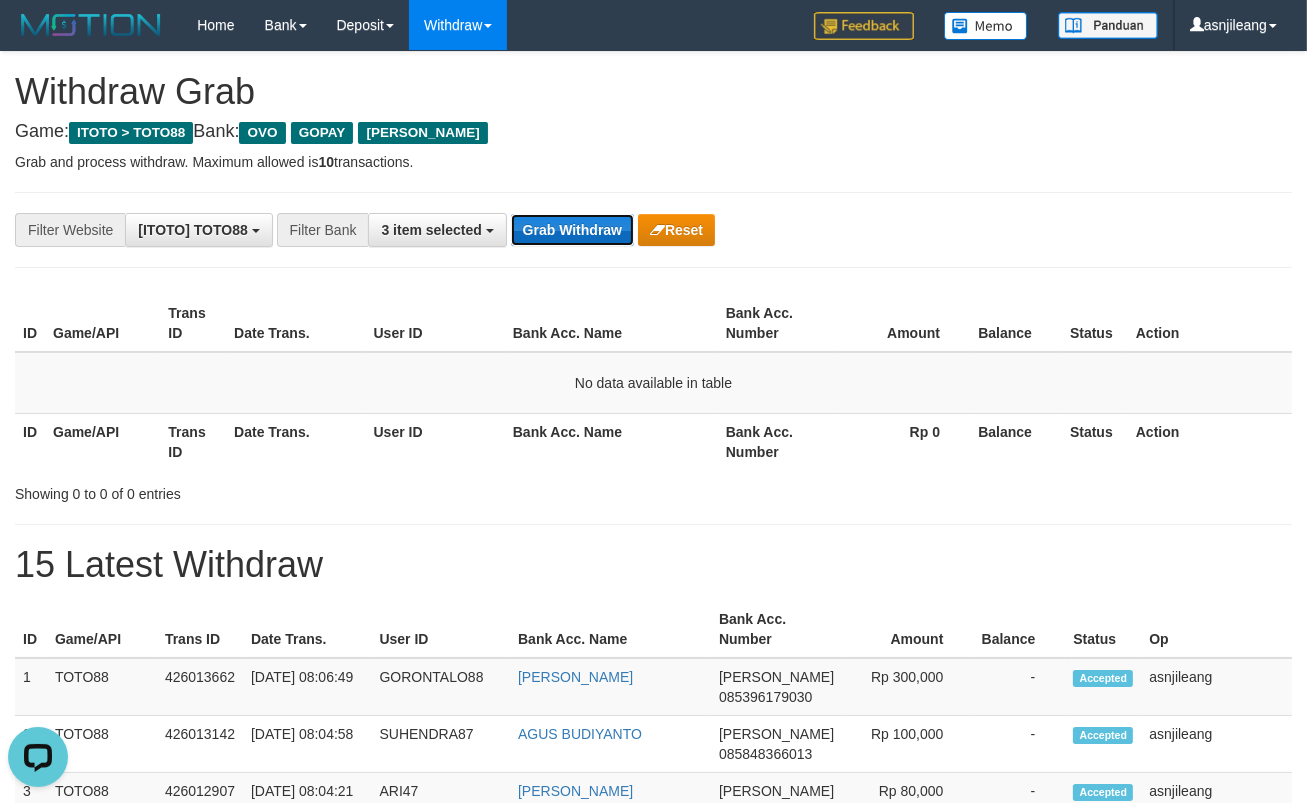 click on "Grab Withdraw" at bounding box center (572, 230) 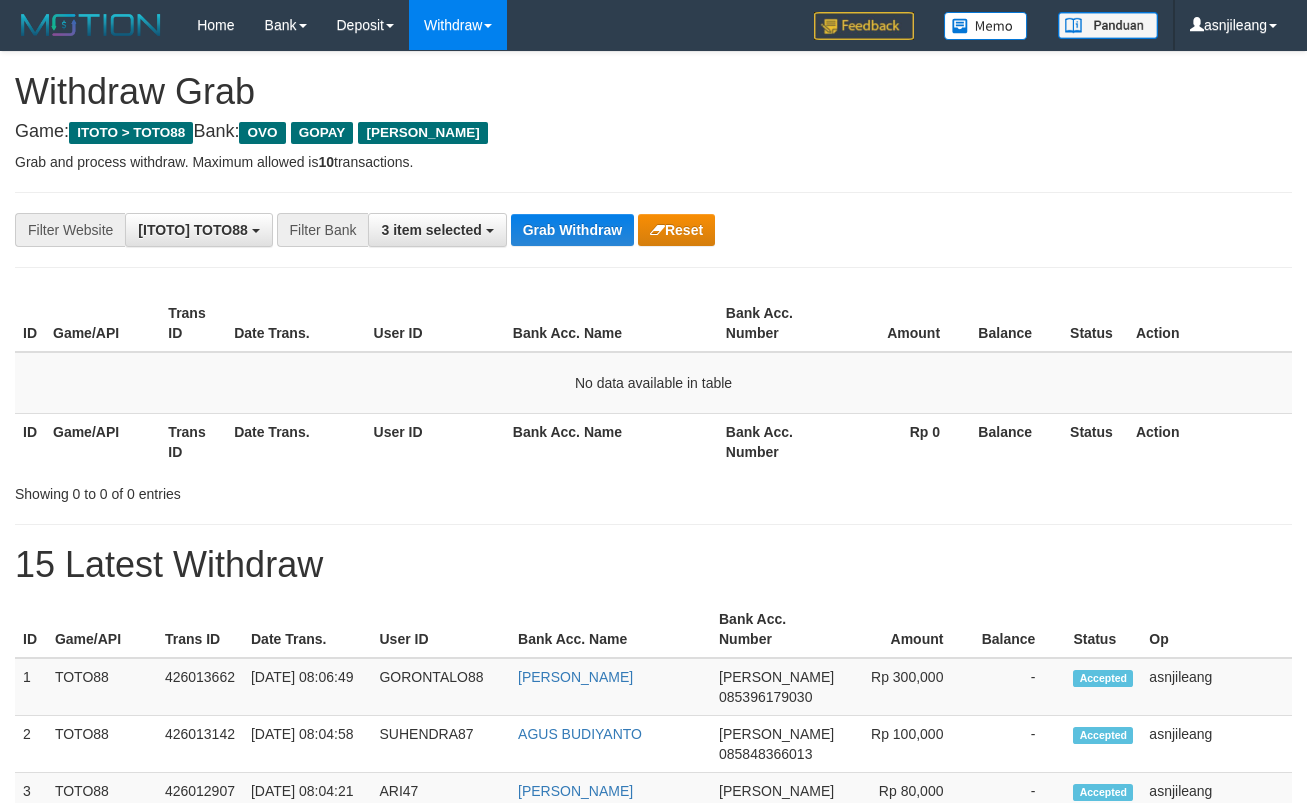 scroll, scrollTop: 0, scrollLeft: 0, axis: both 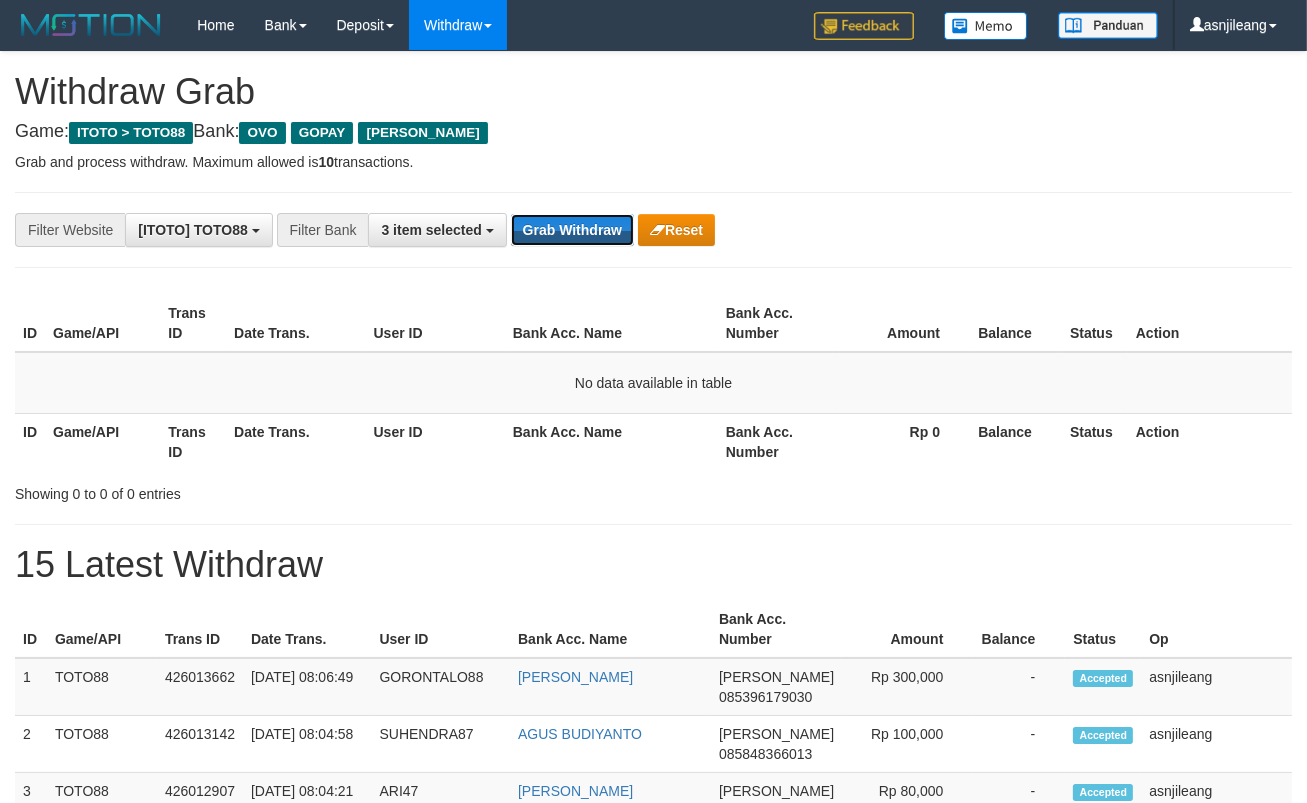 click on "Grab Withdraw" at bounding box center (572, 230) 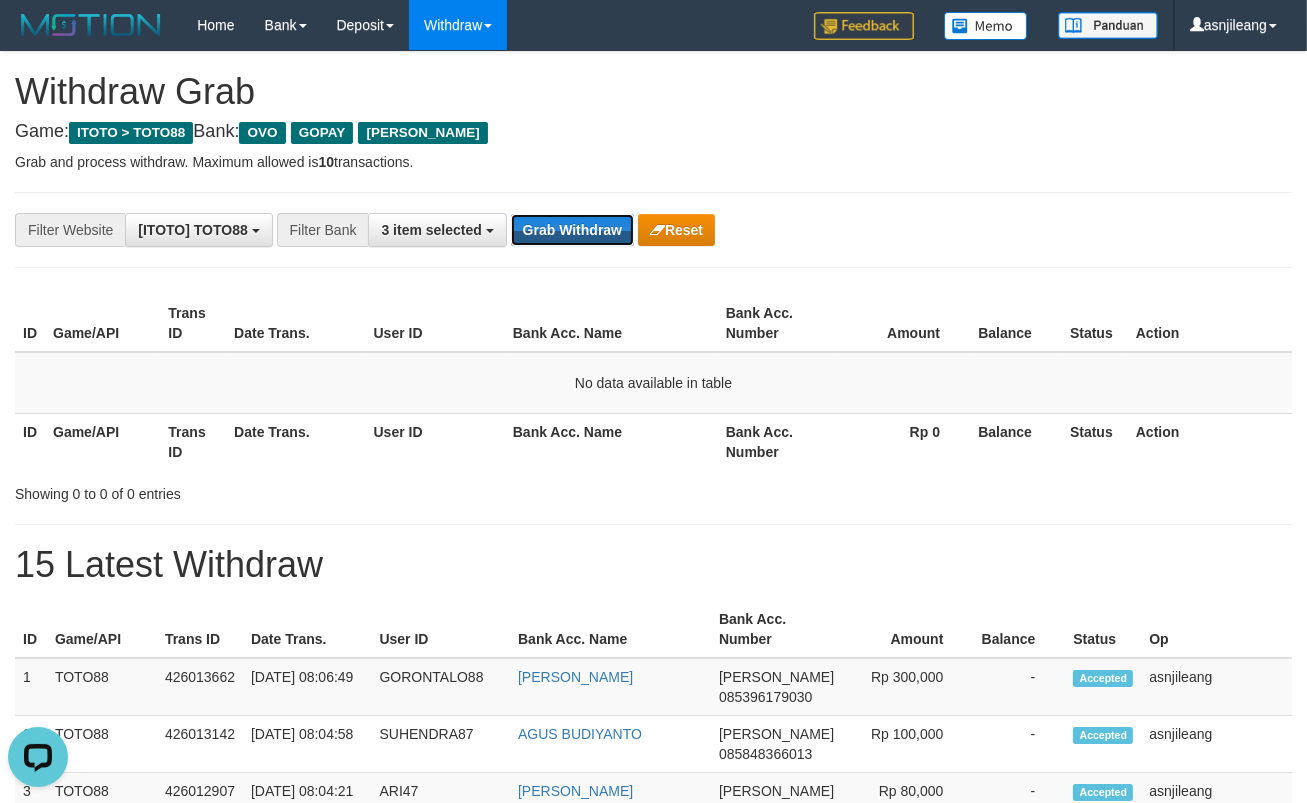 scroll, scrollTop: 0, scrollLeft: 0, axis: both 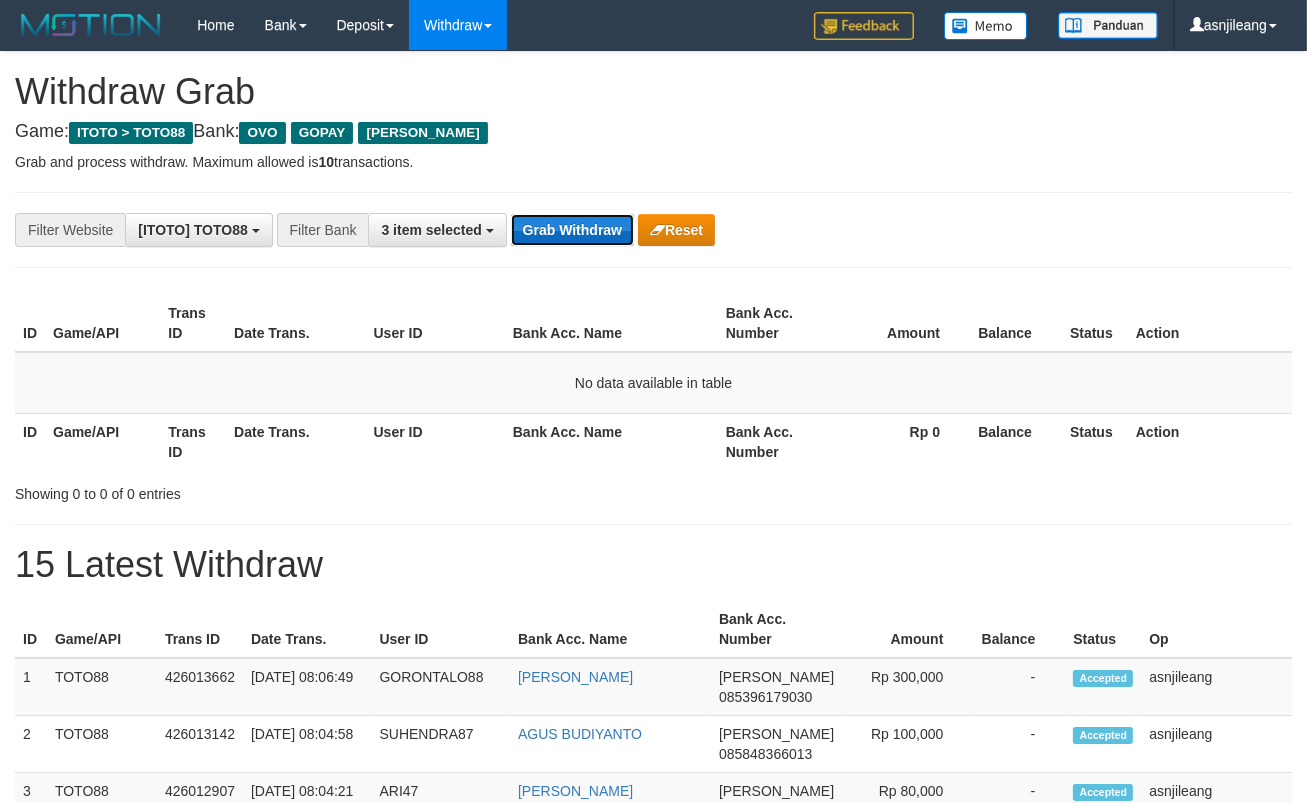 click on "Grab Withdraw" at bounding box center [572, 230] 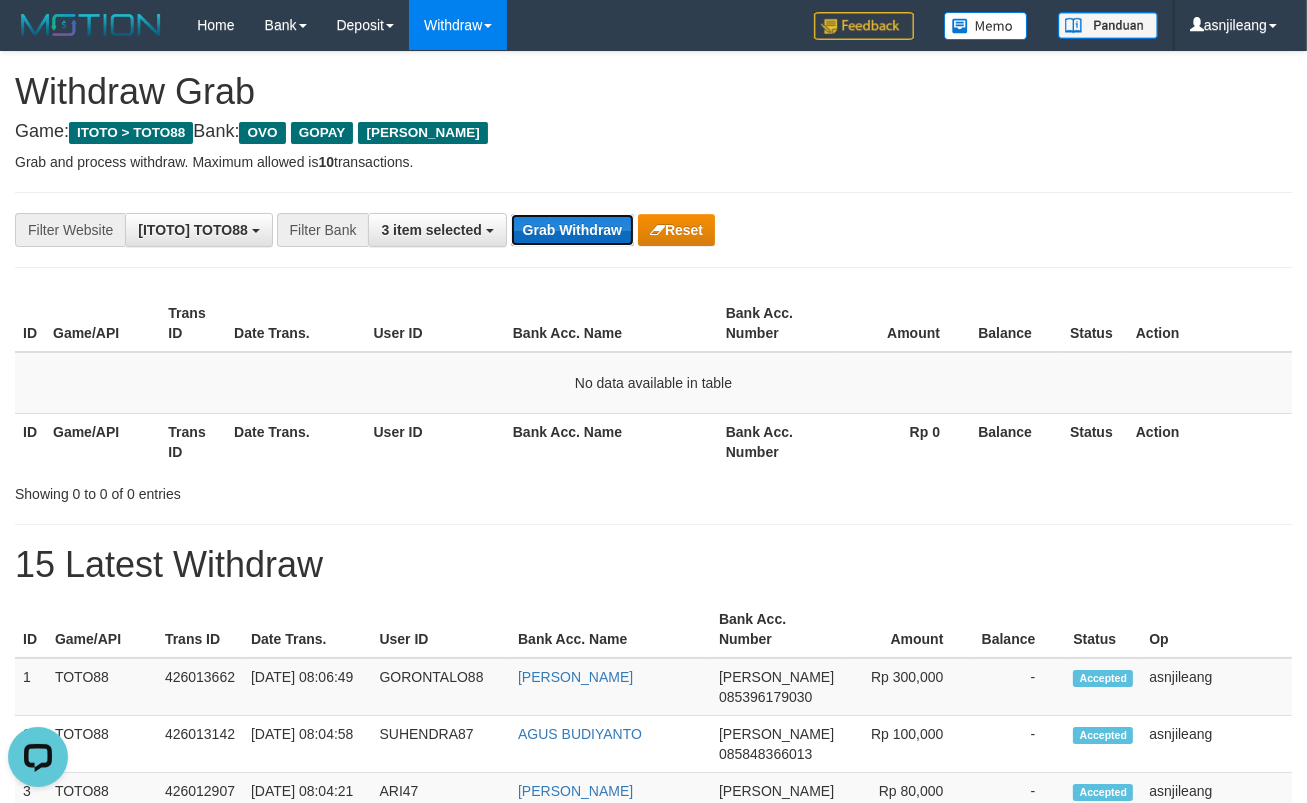 scroll, scrollTop: 0, scrollLeft: 0, axis: both 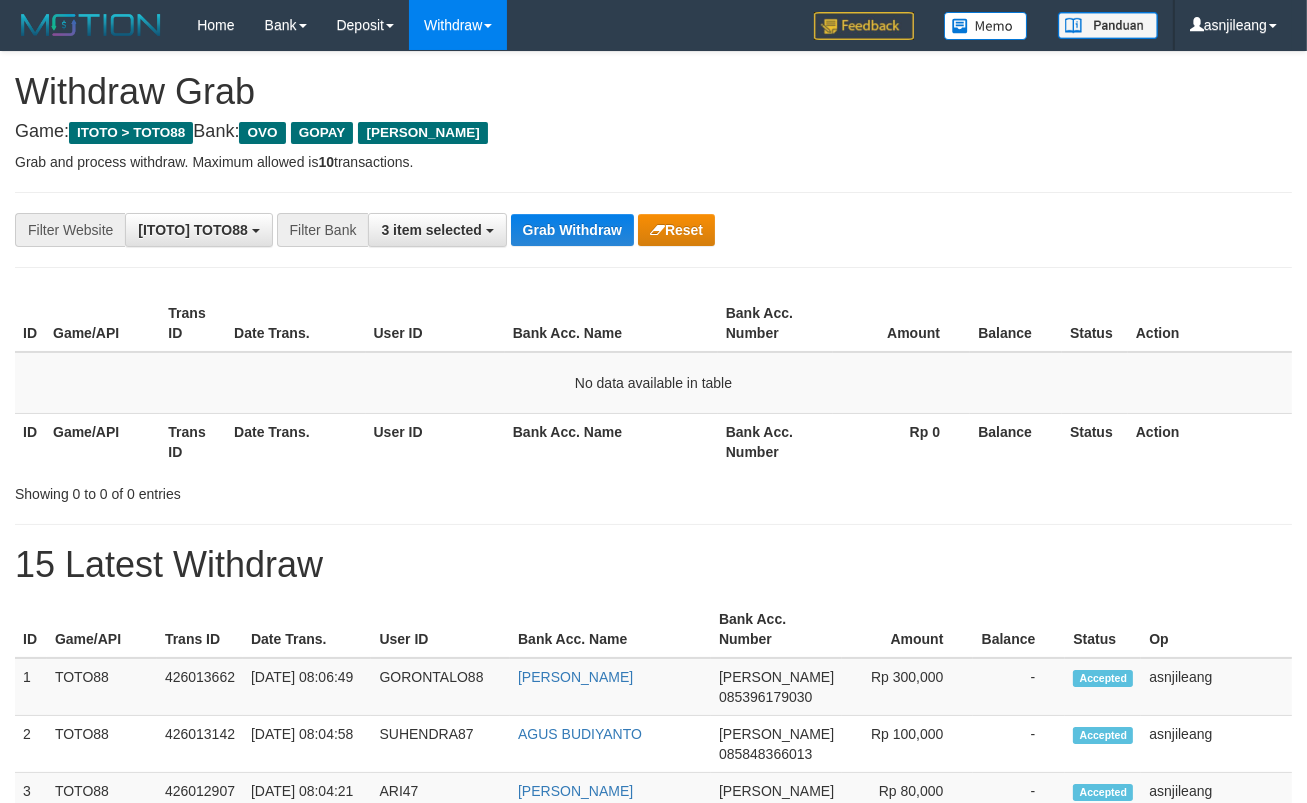 click on "Grab Withdraw" at bounding box center (572, 230) 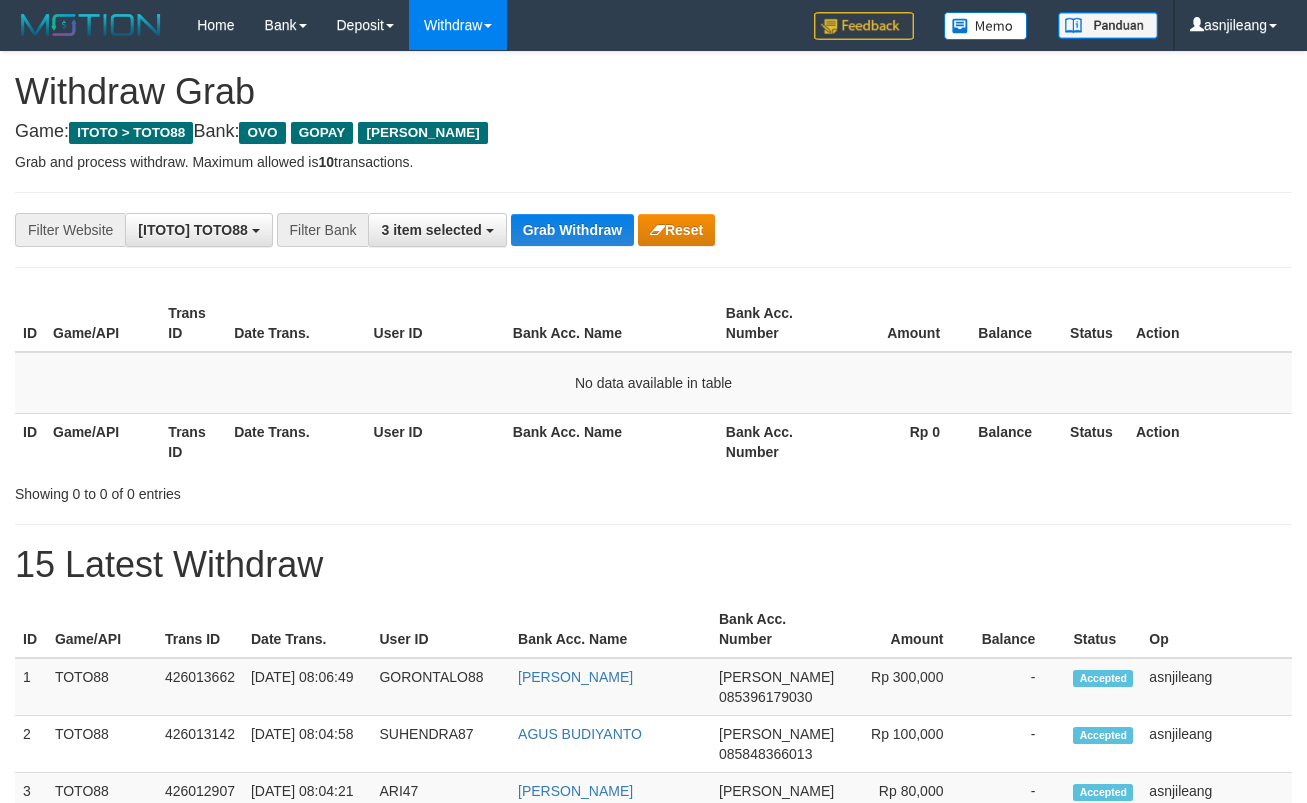 scroll, scrollTop: 0, scrollLeft: 0, axis: both 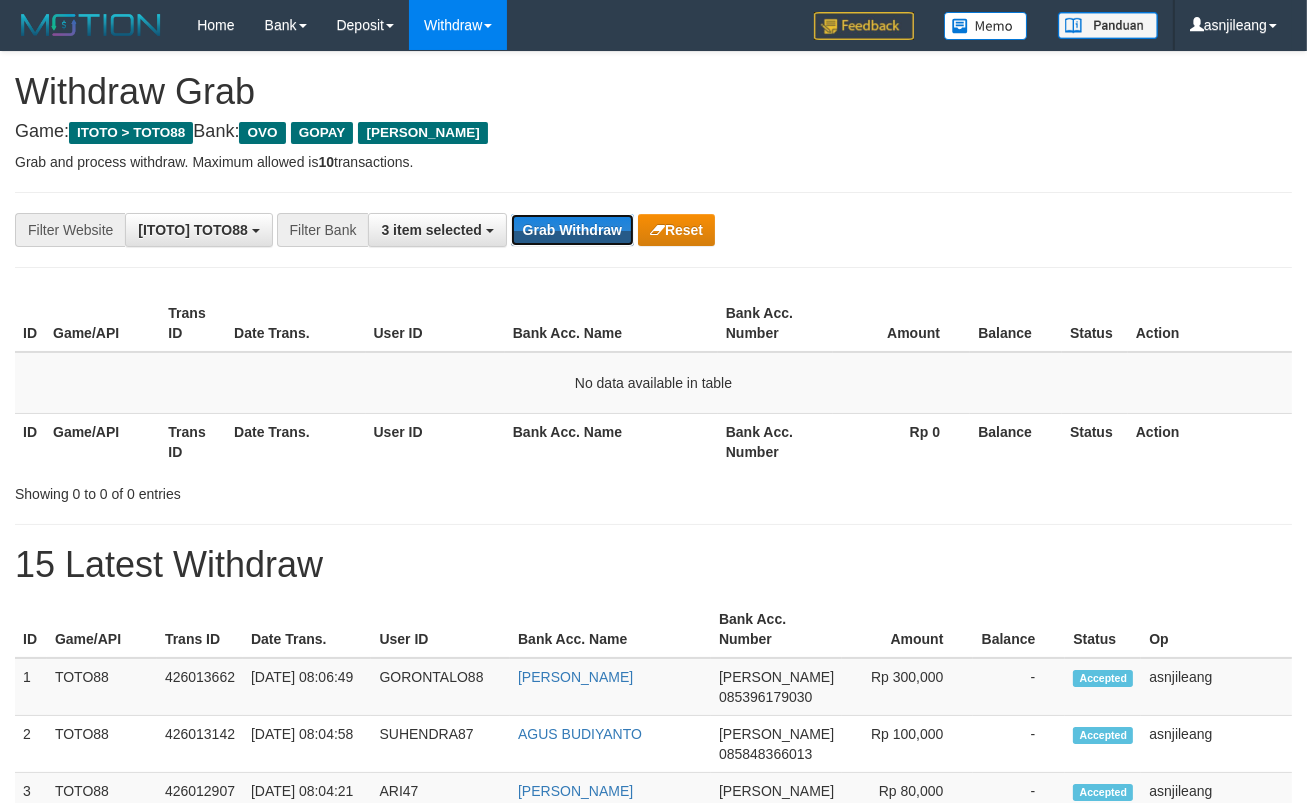 click on "Grab Withdraw" at bounding box center (572, 230) 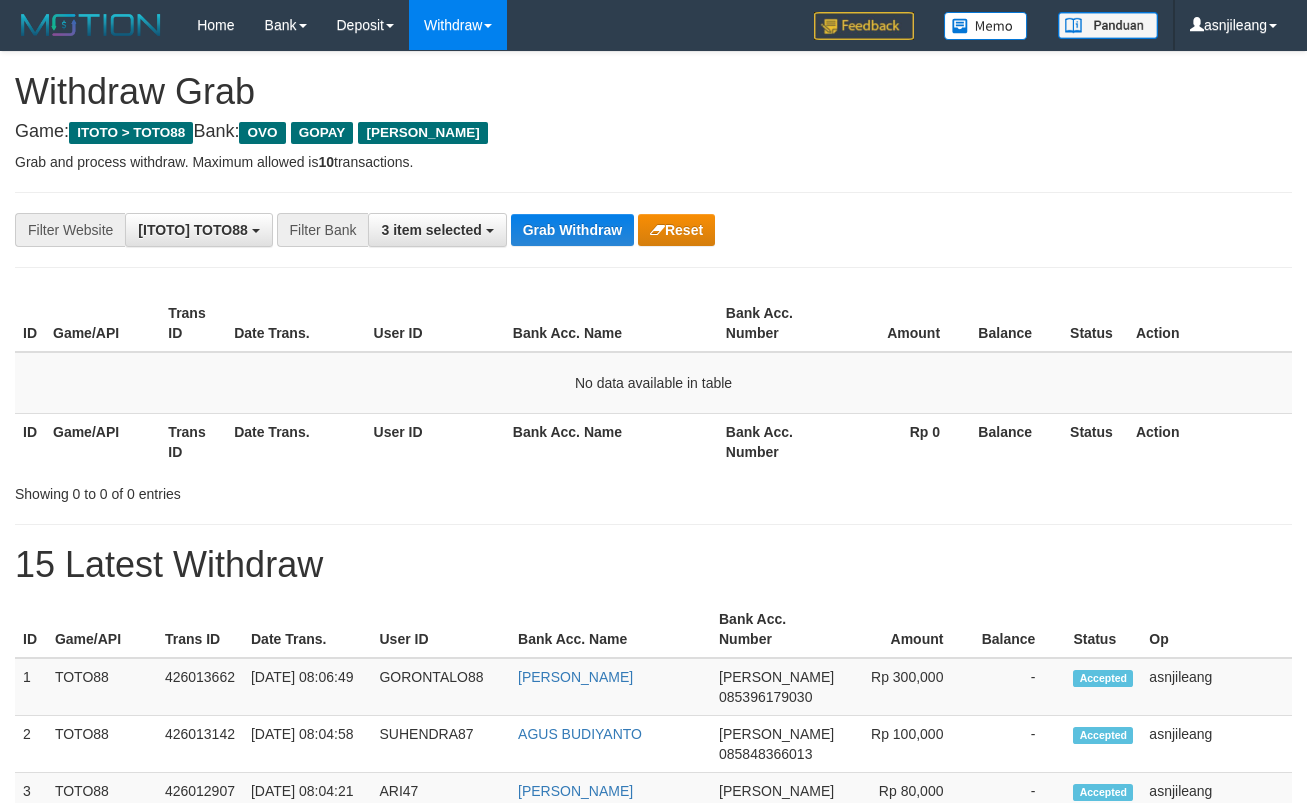 scroll, scrollTop: 0, scrollLeft: 0, axis: both 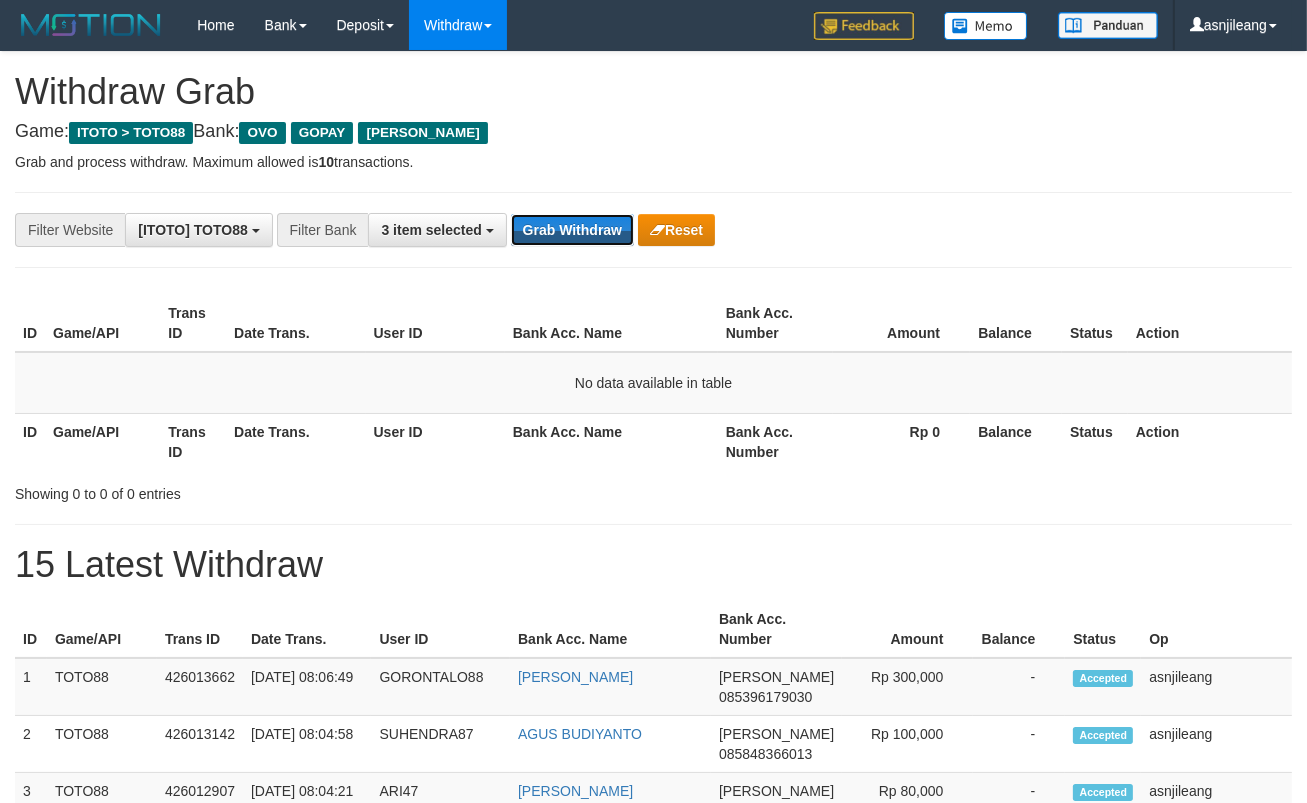 click on "Grab Withdraw" at bounding box center (572, 230) 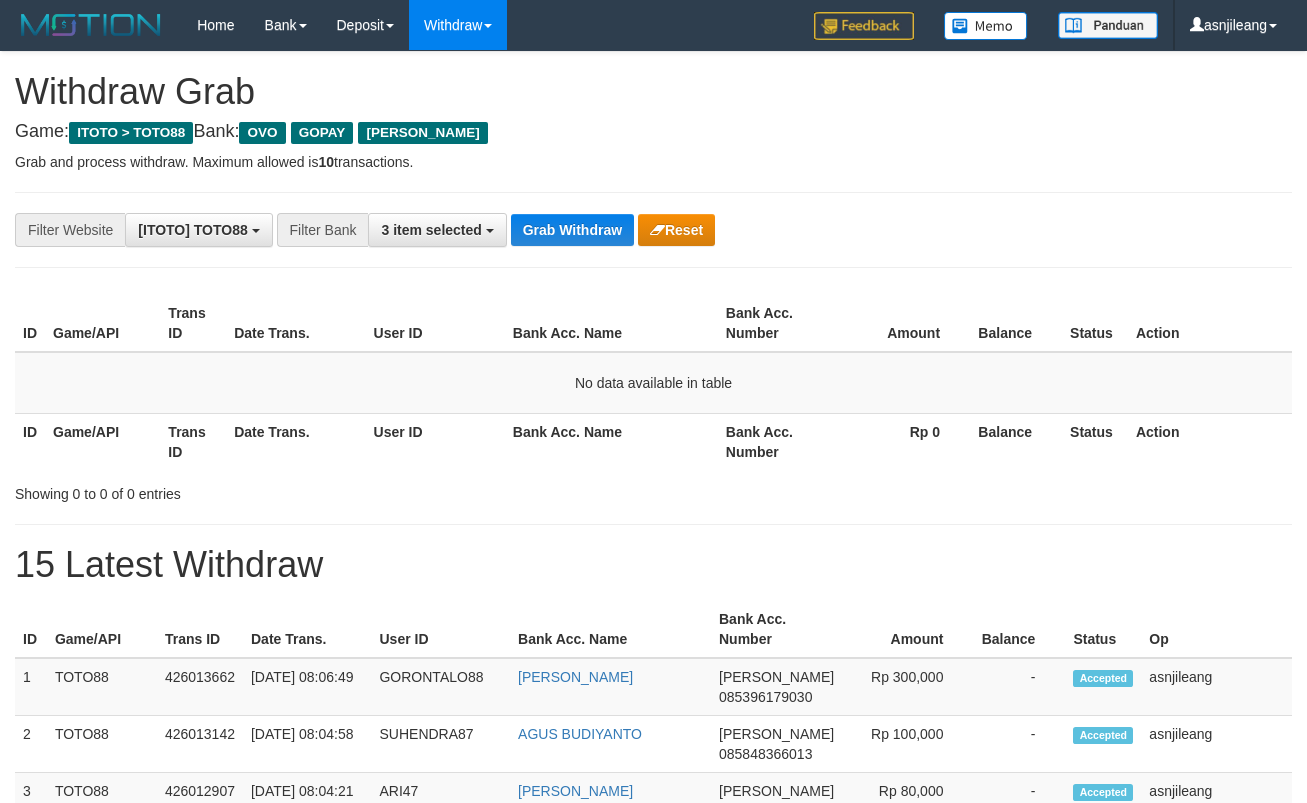 scroll, scrollTop: 0, scrollLeft: 0, axis: both 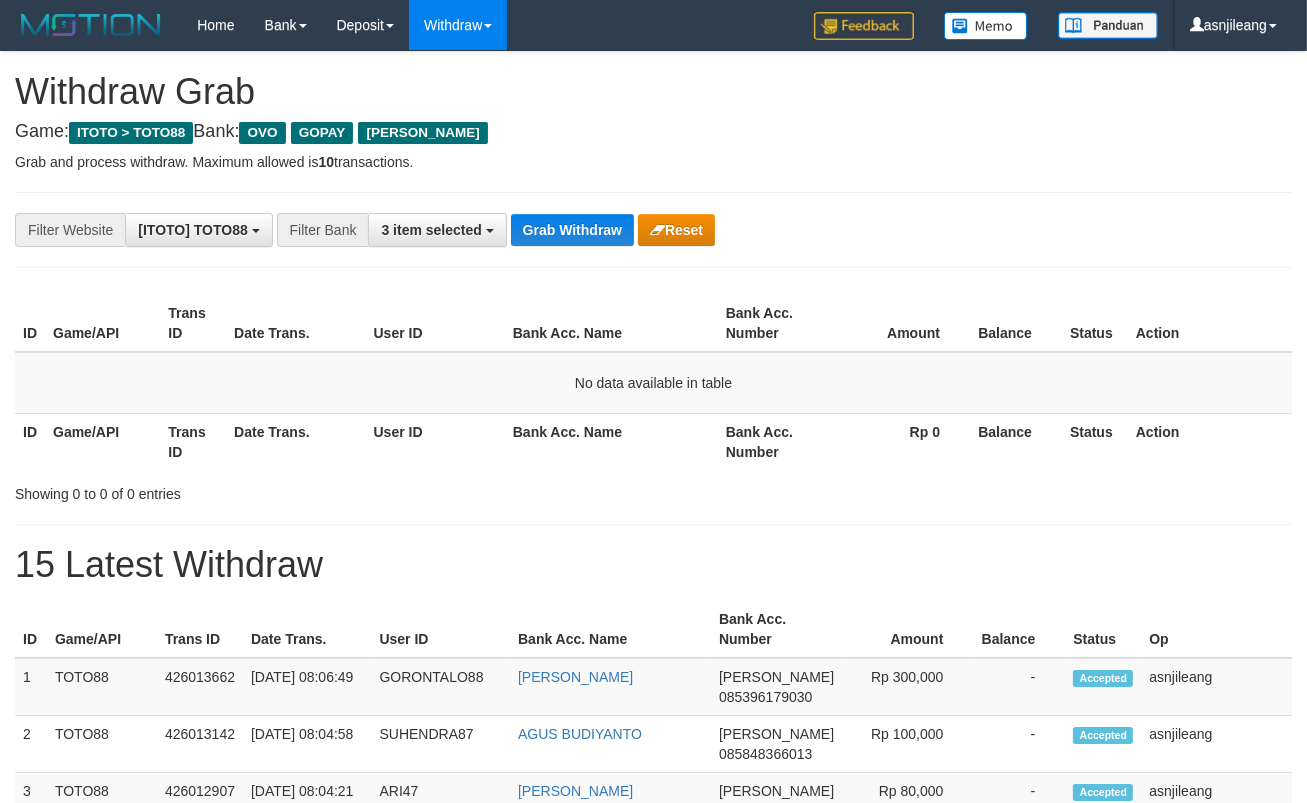 click on "Grab Withdraw" at bounding box center (572, 230) 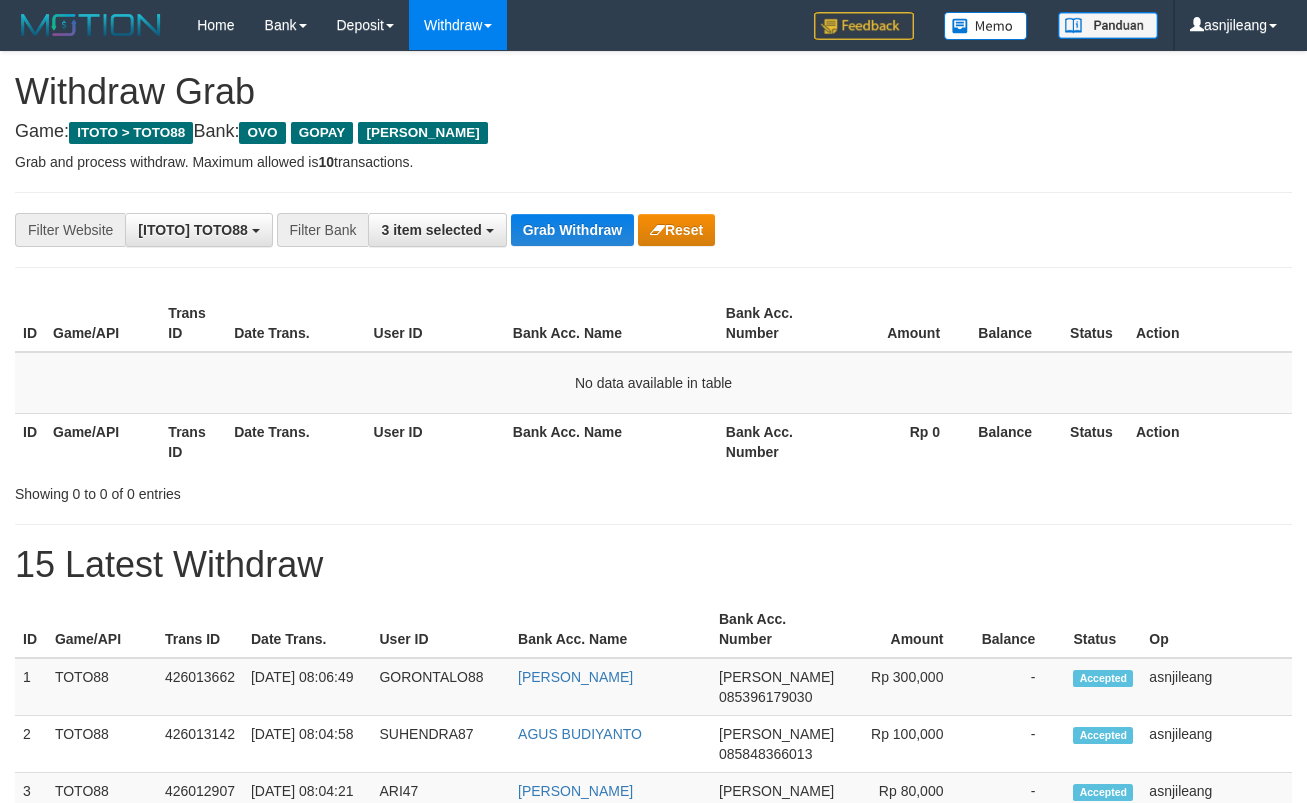 scroll, scrollTop: 0, scrollLeft: 0, axis: both 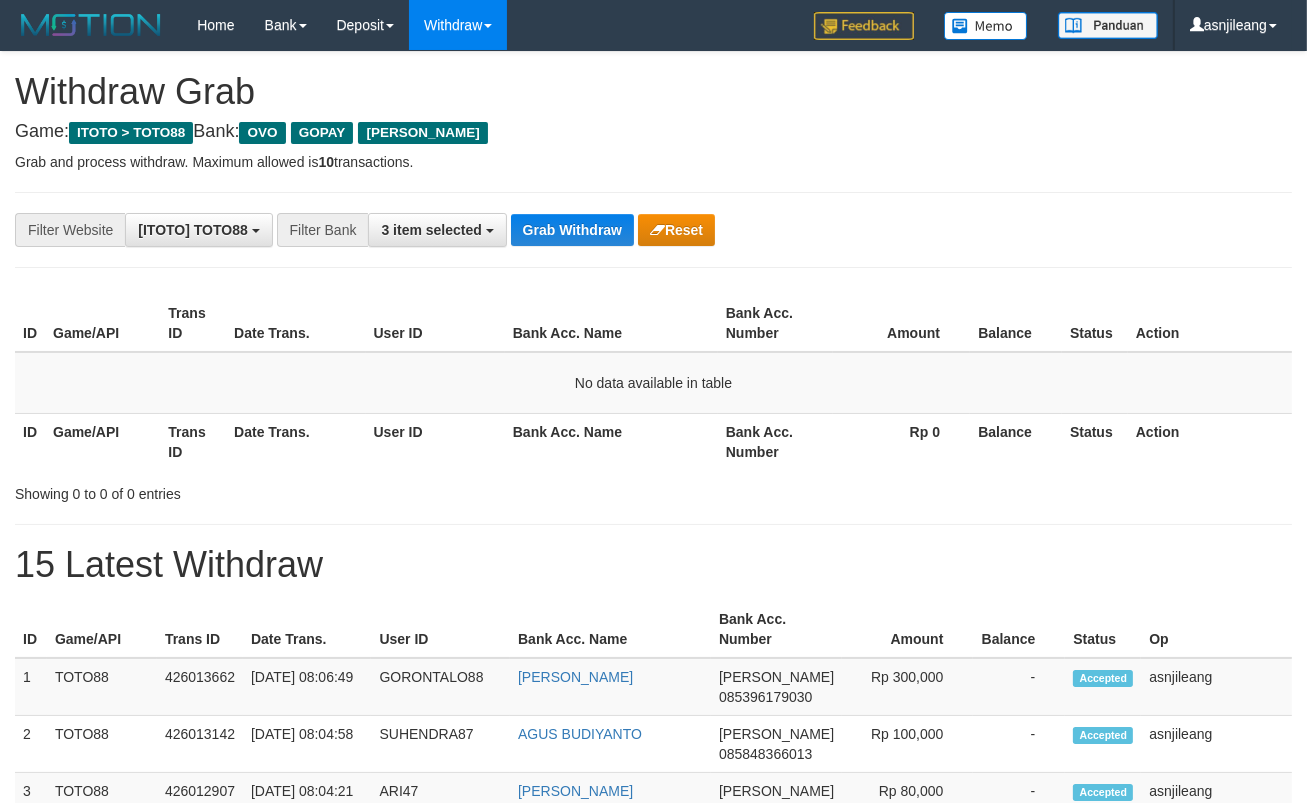click on "Grab Withdraw" at bounding box center [572, 230] 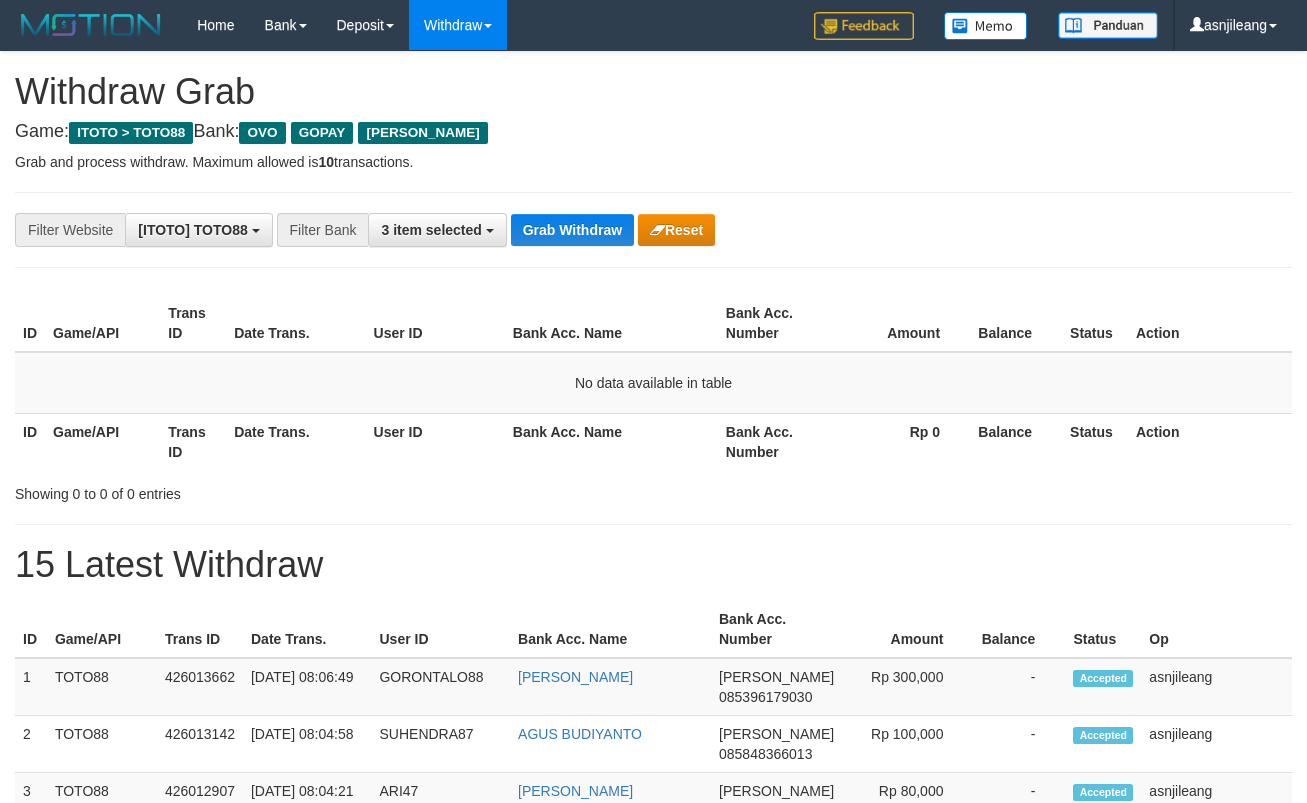scroll, scrollTop: 0, scrollLeft: 0, axis: both 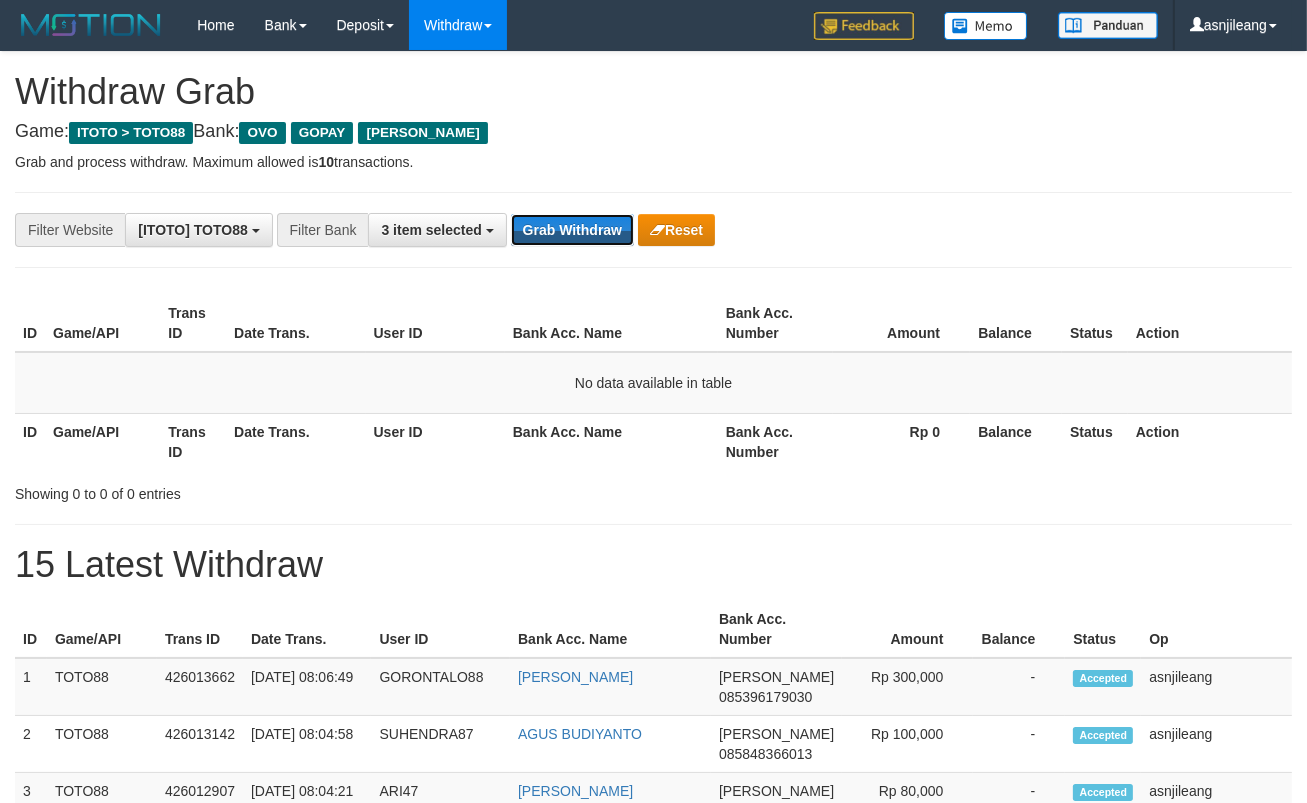 click on "Grab Withdraw" at bounding box center (572, 230) 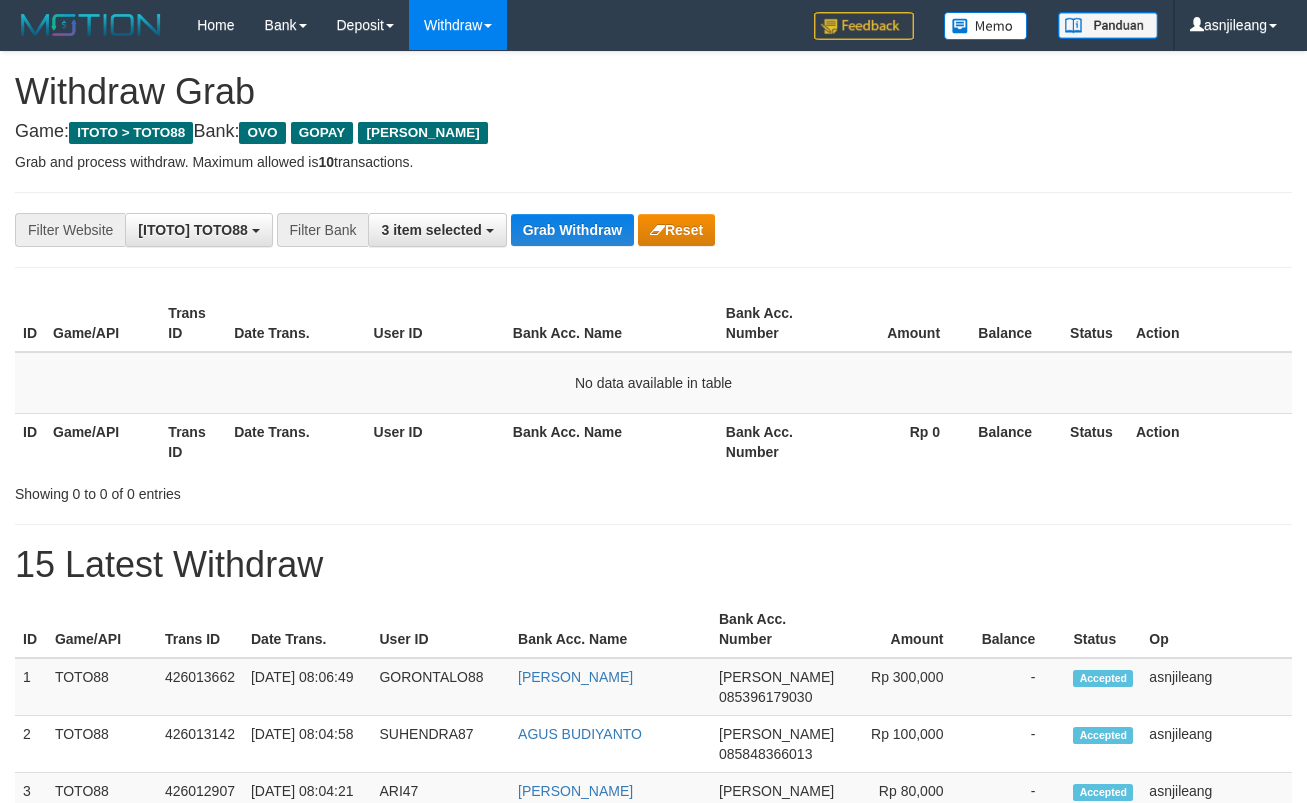 click on "Grab Withdraw" at bounding box center (572, 230) 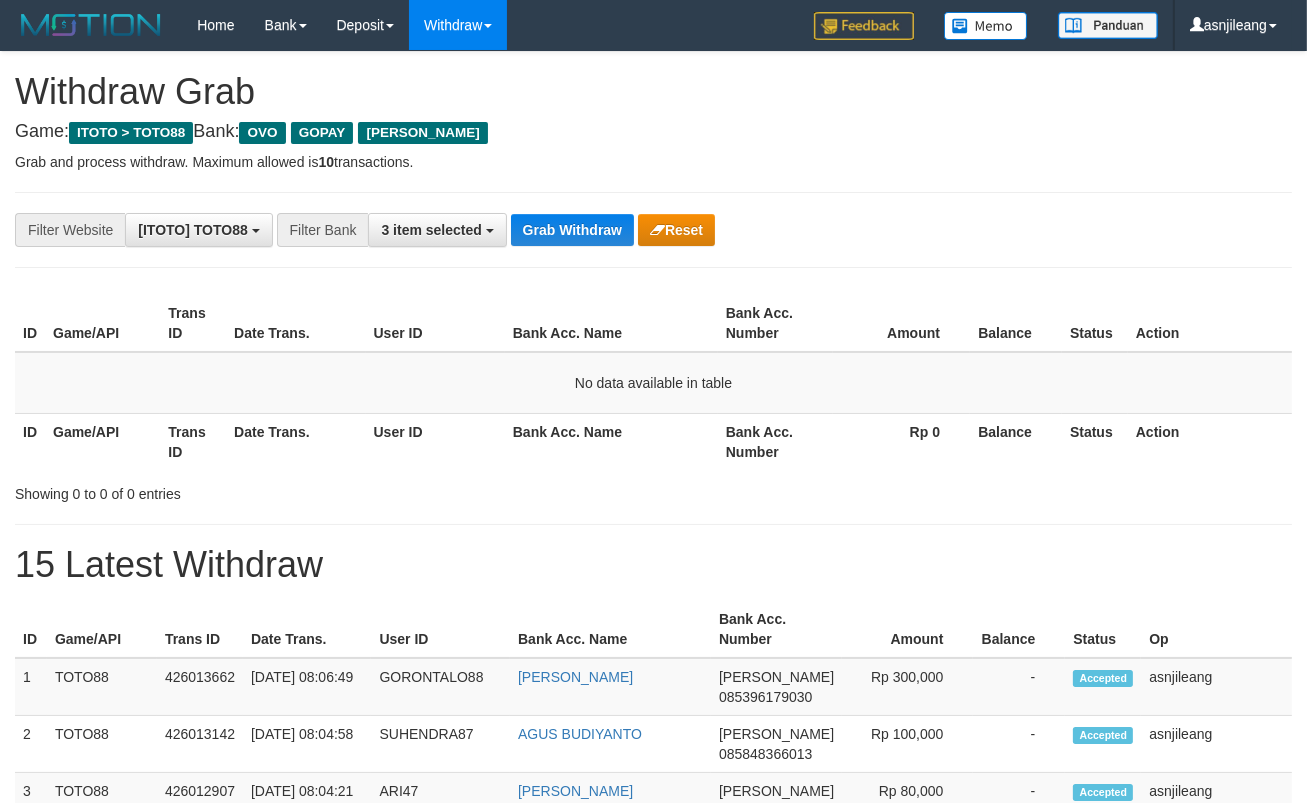 scroll, scrollTop: 17, scrollLeft: 0, axis: vertical 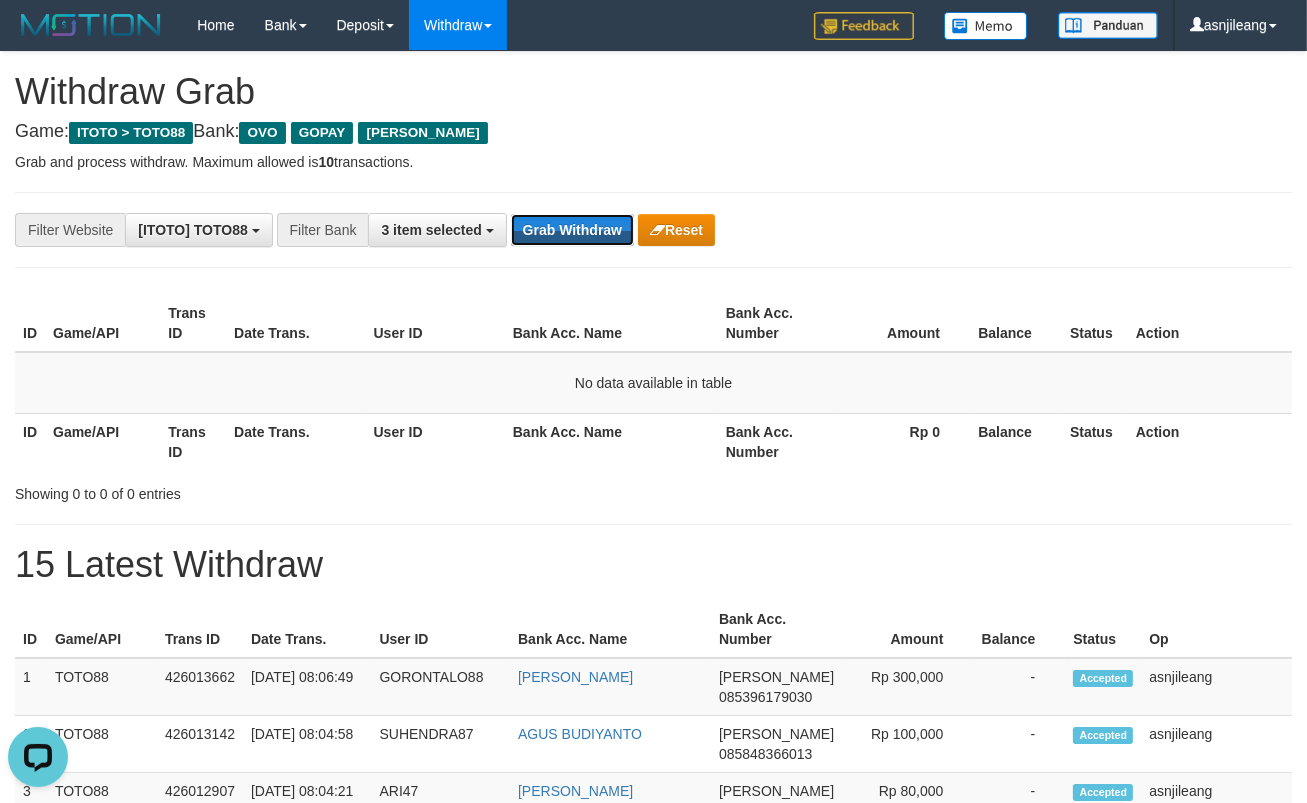 click on "Grab Withdraw" at bounding box center [572, 230] 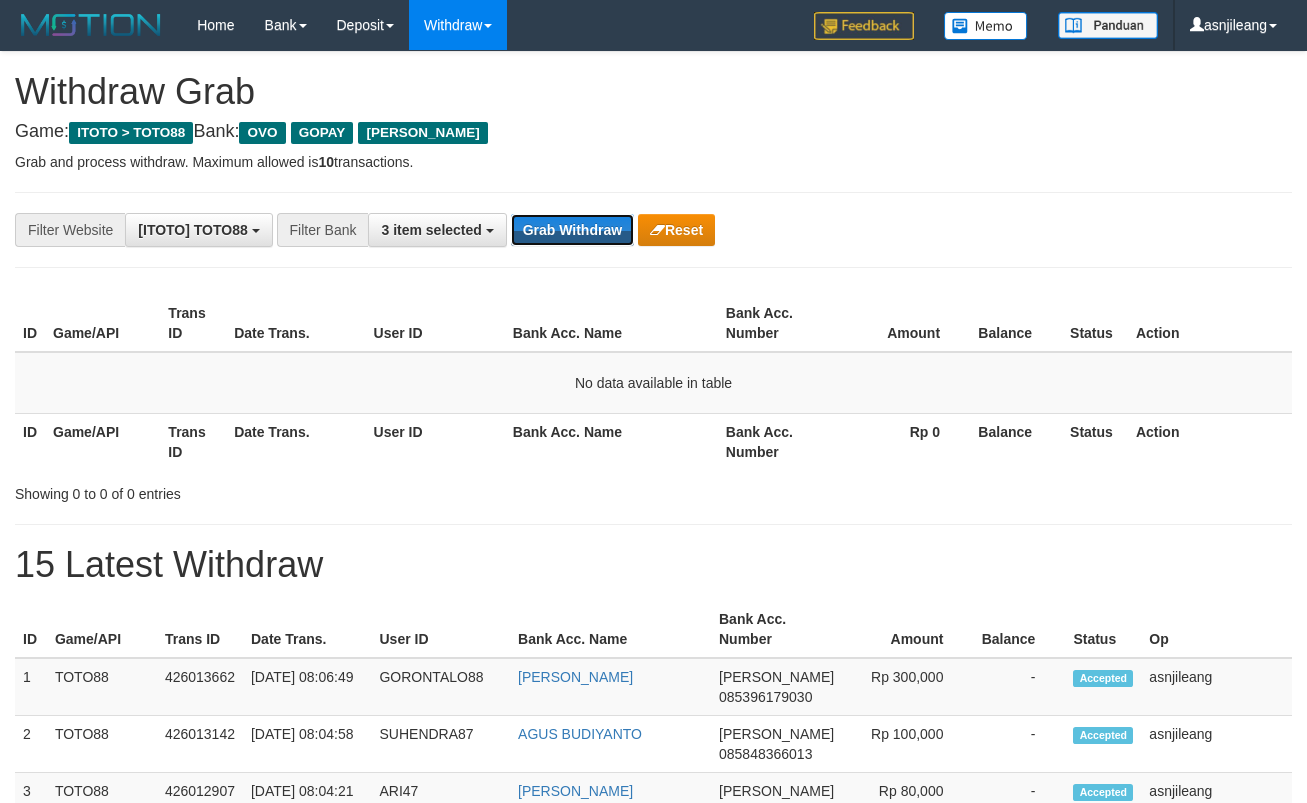 scroll, scrollTop: 0, scrollLeft: 0, axis: both 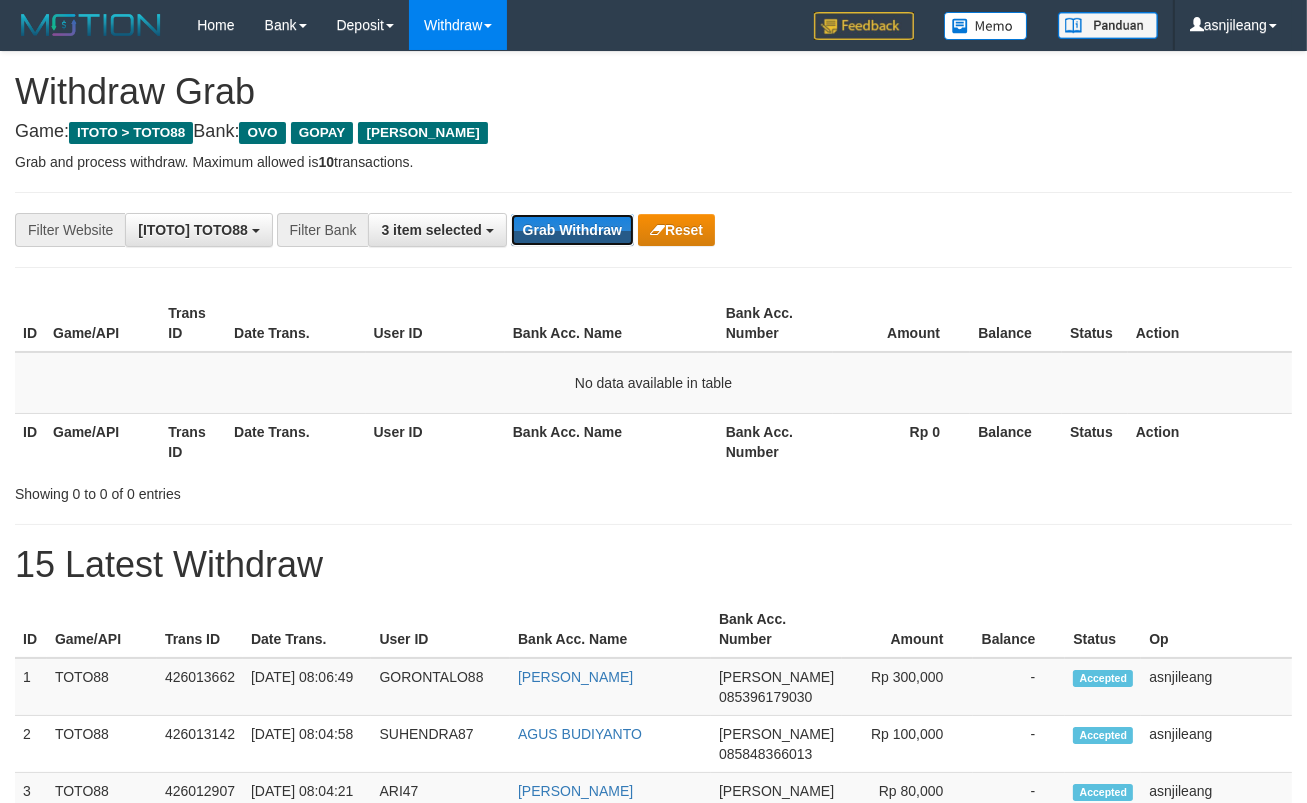 click on "Grab Withdraw" at bounding box center (572, 230) 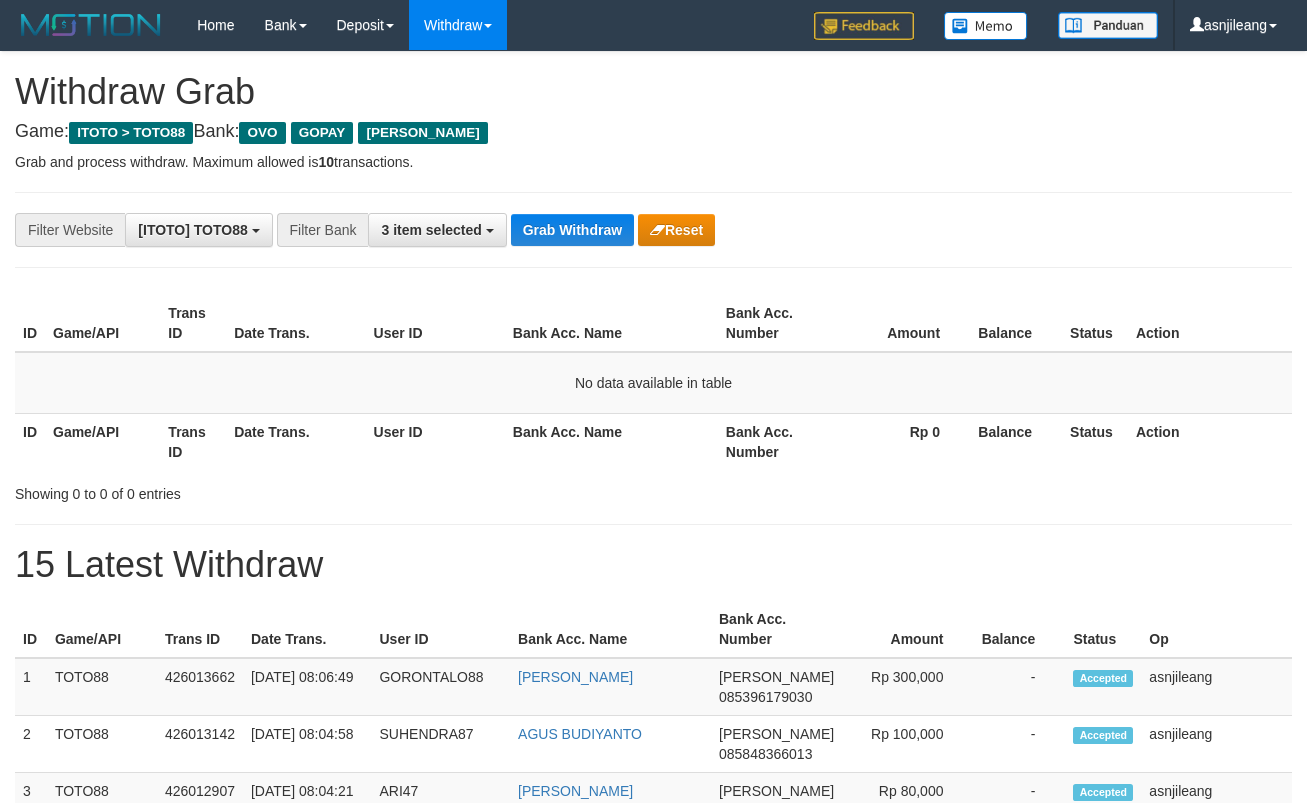 scroll, scrollTop: 0, scrollLeft: 0, axis: both 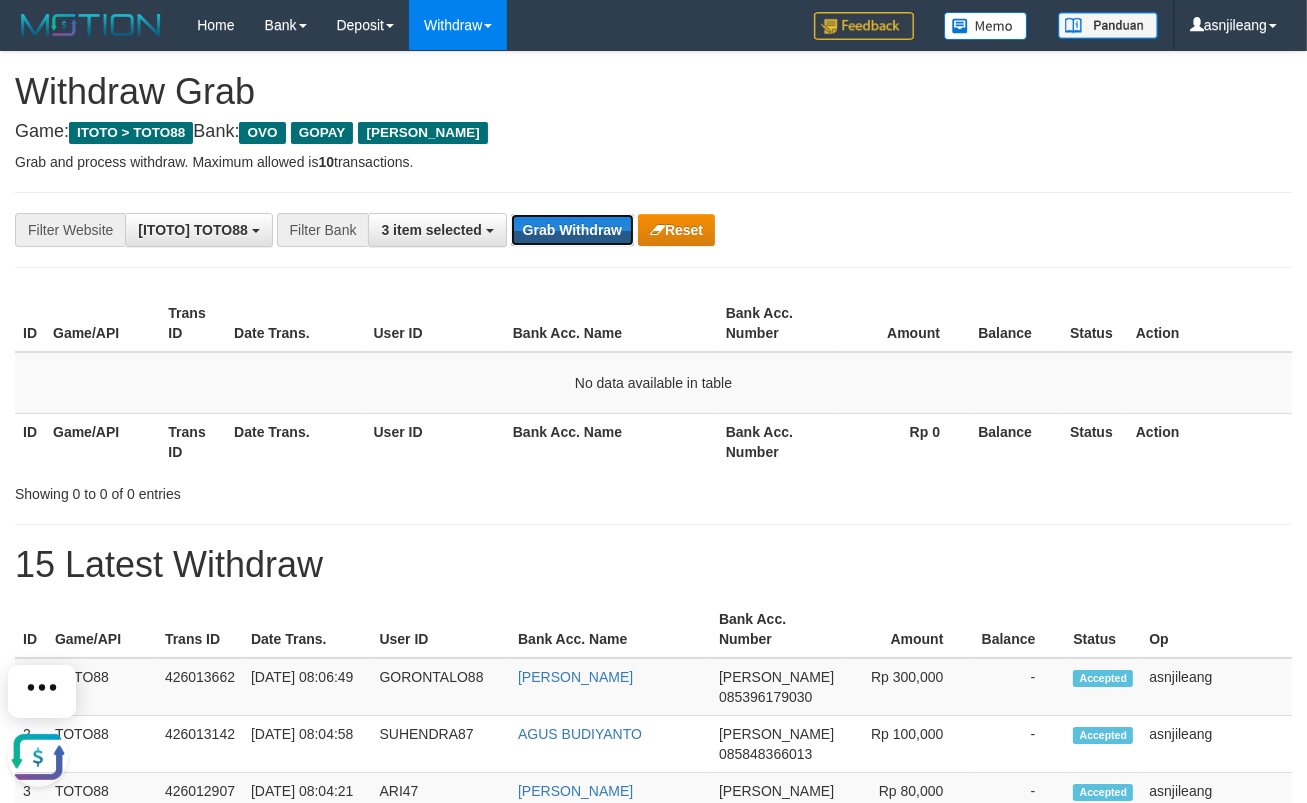 click on "Grab Withdraw" at bounding box center (572, 230) 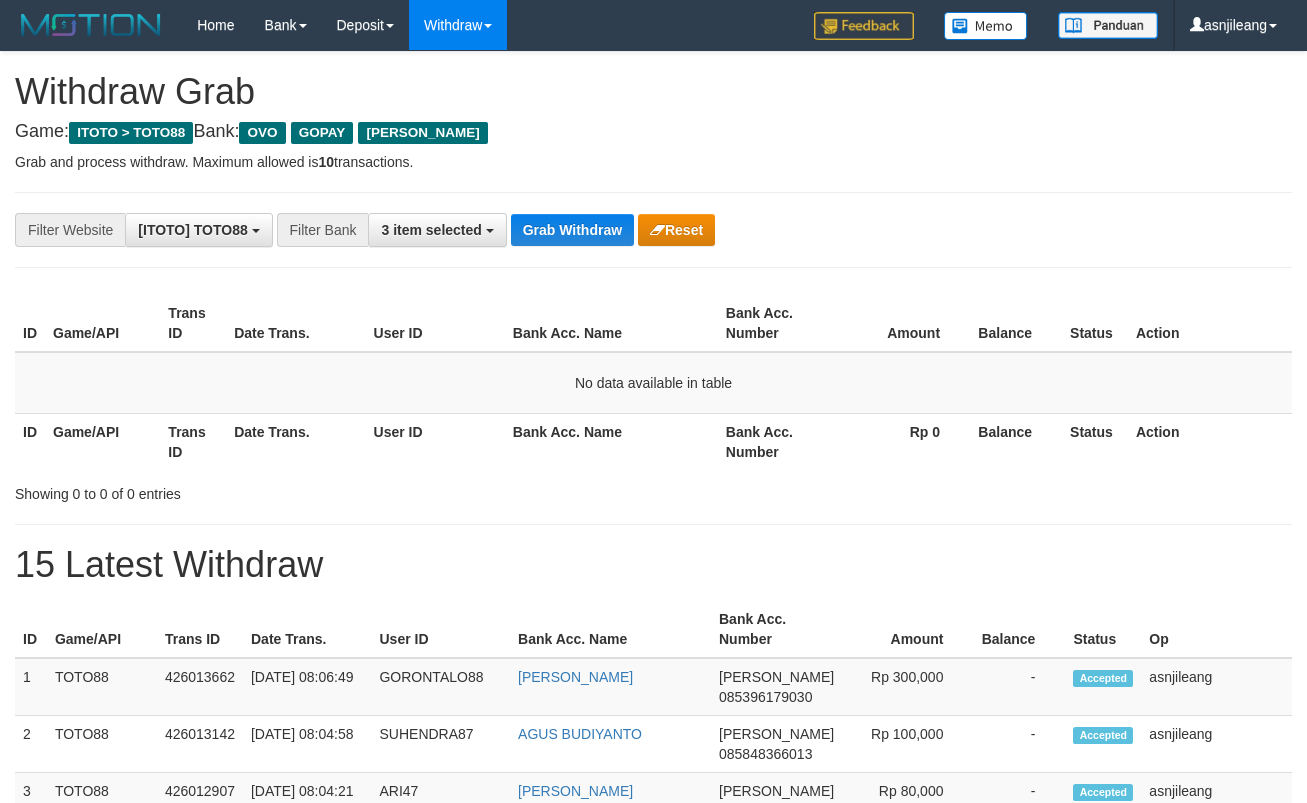 scroll, scrollTop: 0, scrollLeft: 0, axis: both 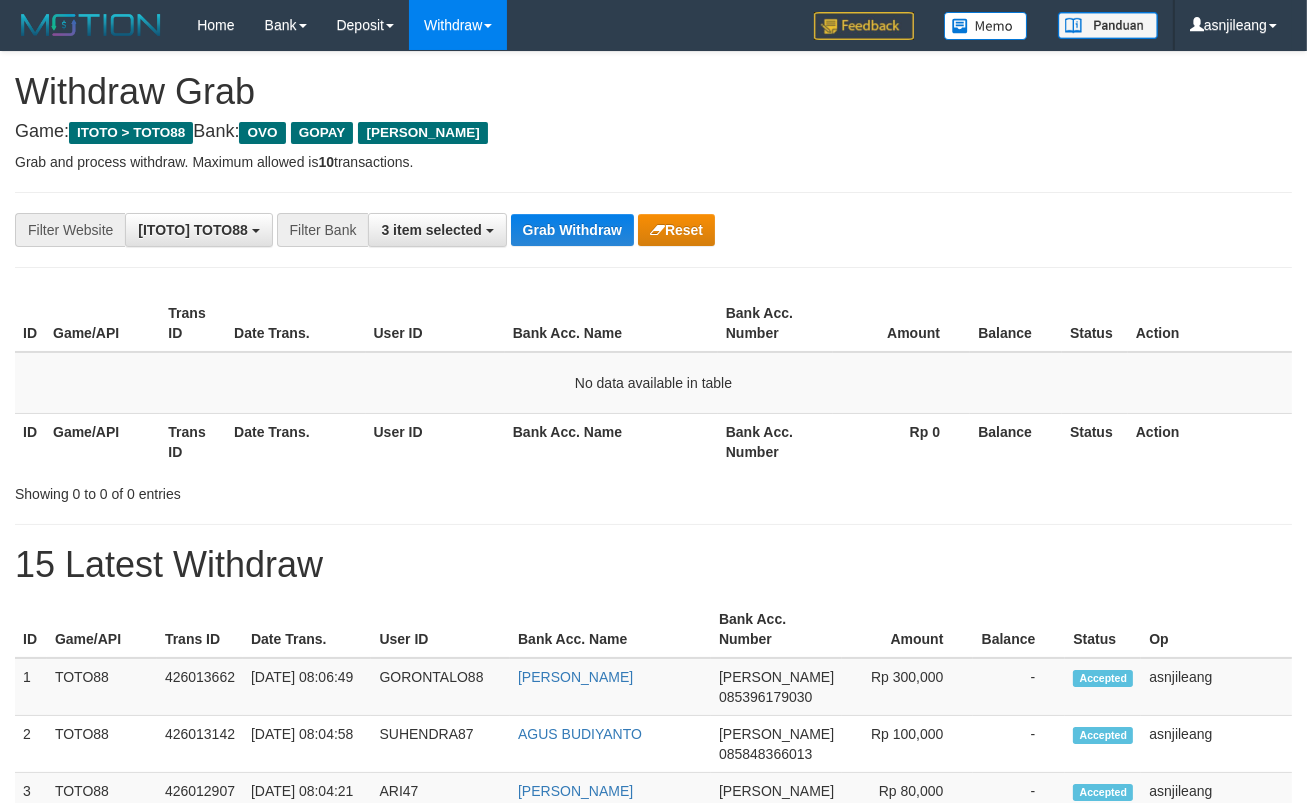 click on "Grab Withdraw" at bounding box center (572, 230) 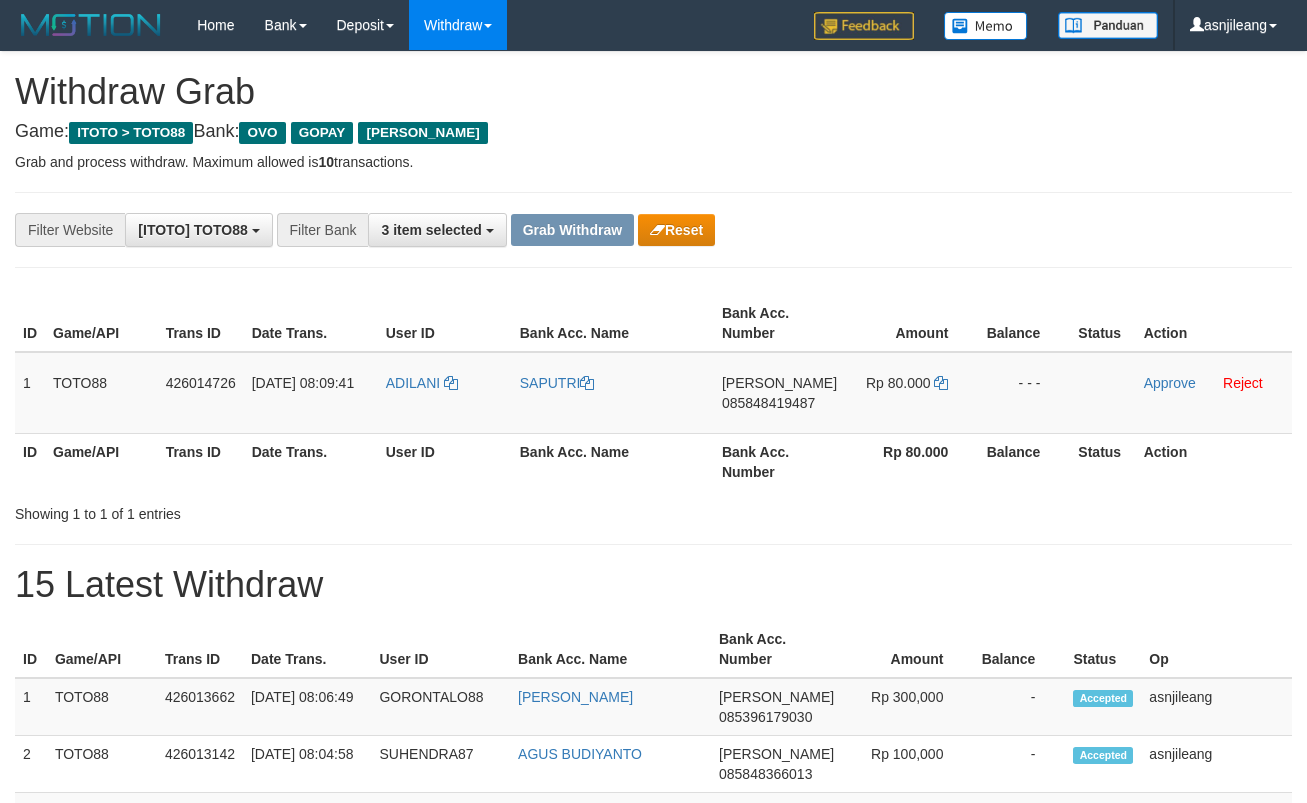scroll, scrollTop: 0, scrollLeft: 0, axis: both 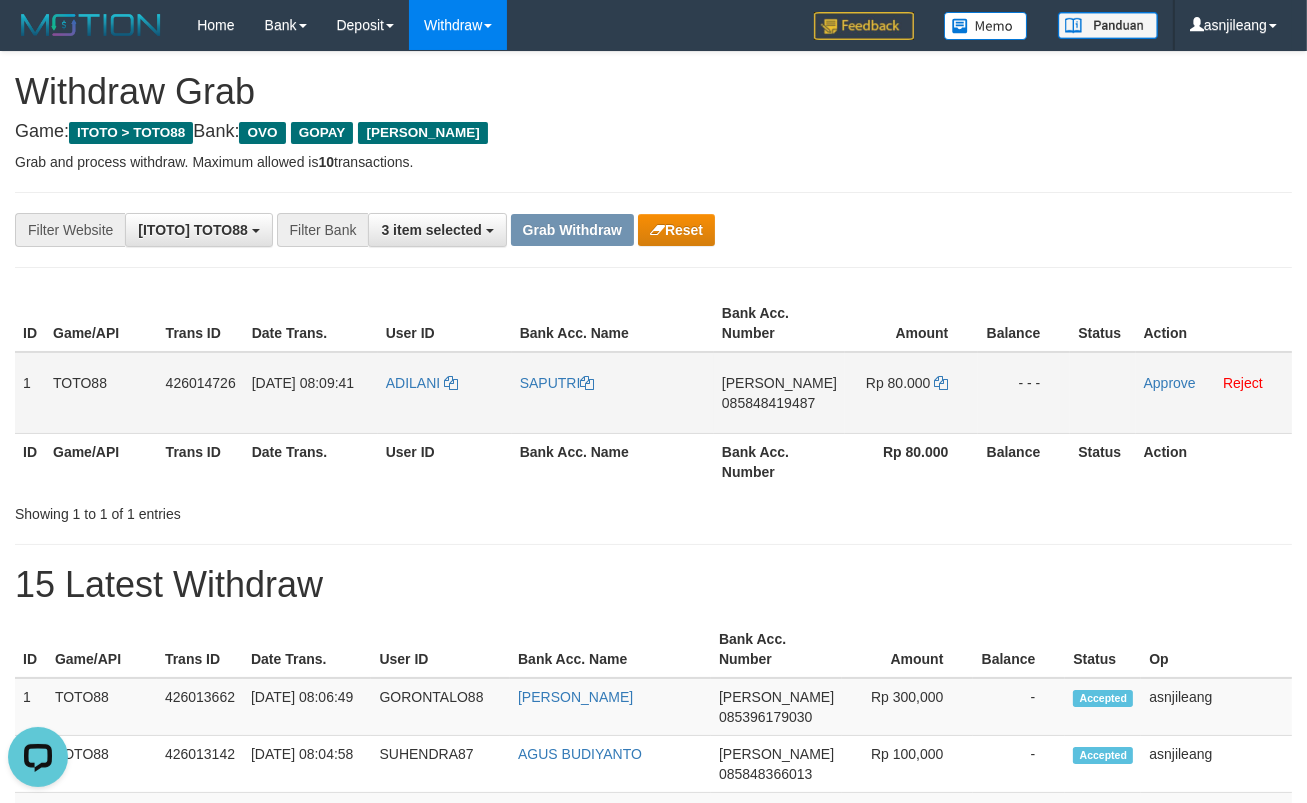 click on "DANA
085848419487" at bounding box center [779, 393] 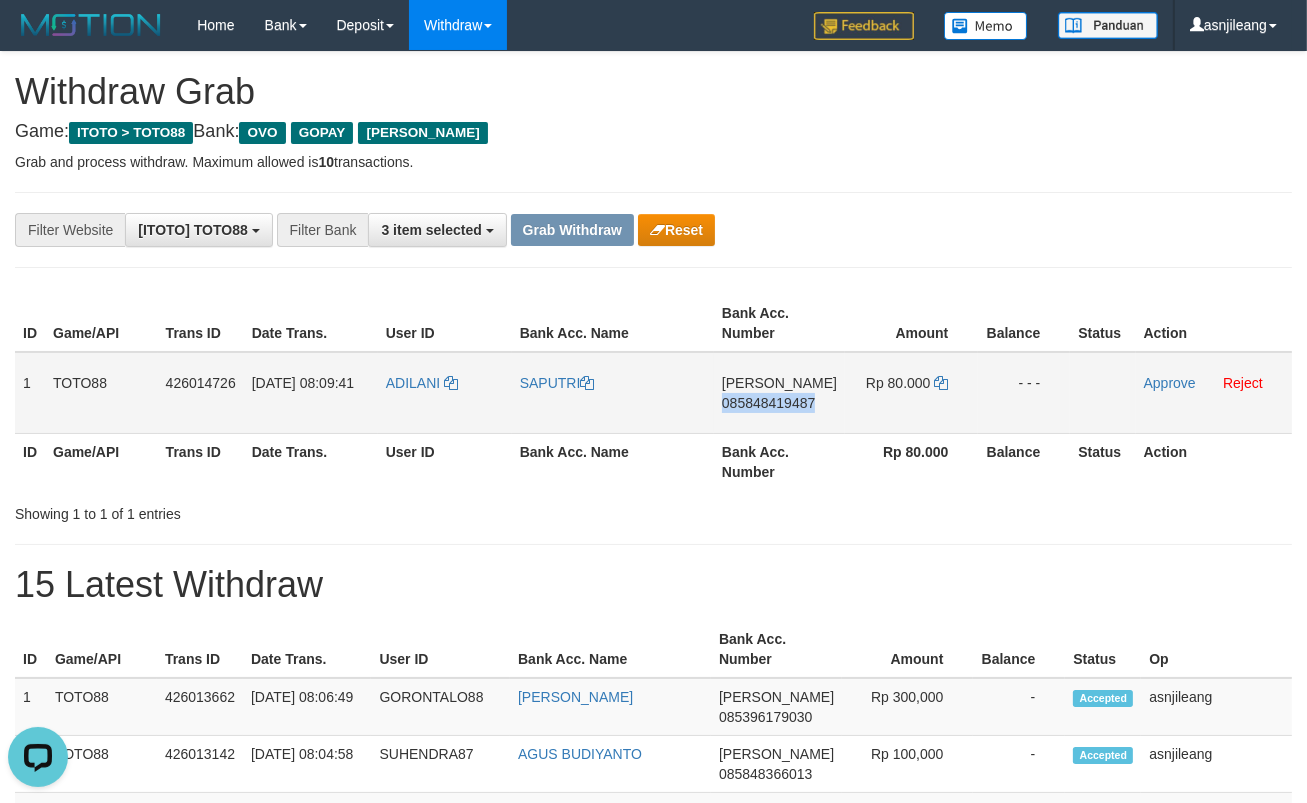 click on "DANA
085848419487" at bounding box center [779, 393] 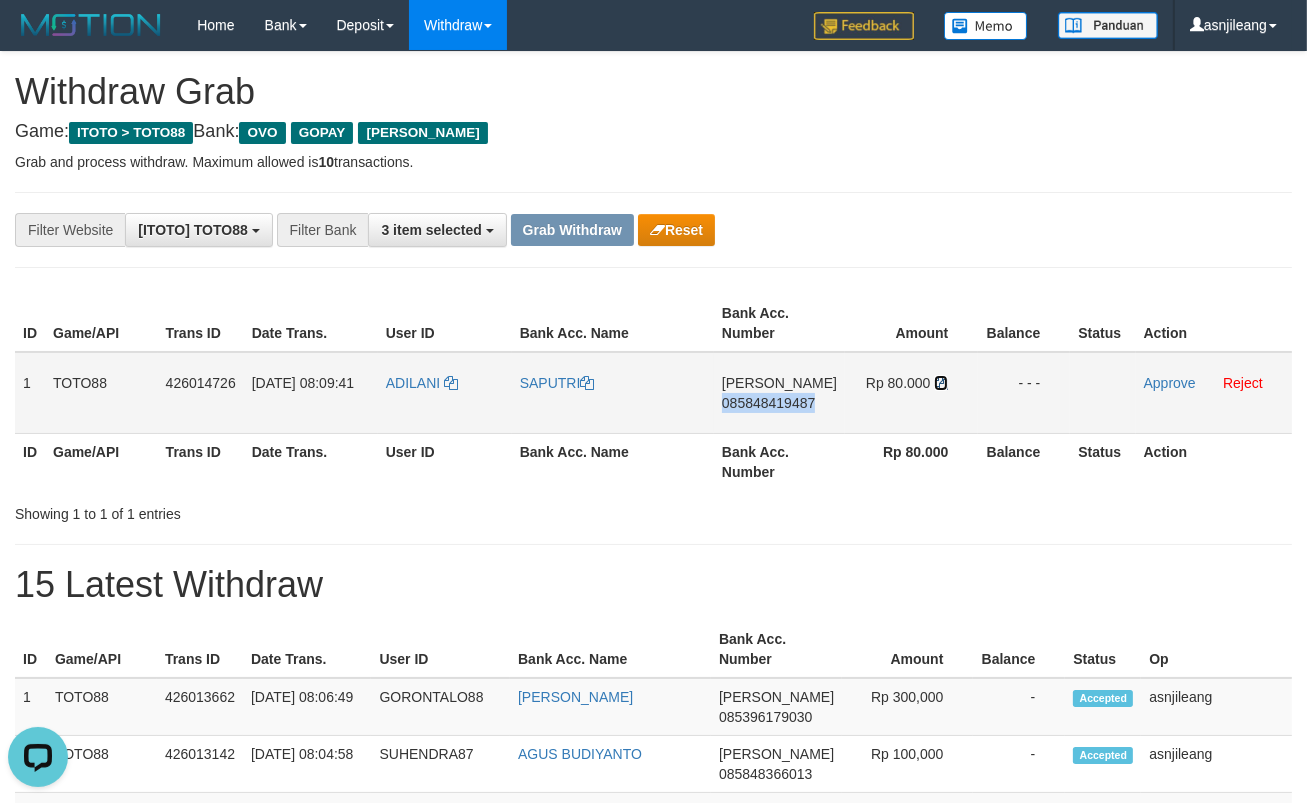 click at bounding box center [941, 383] 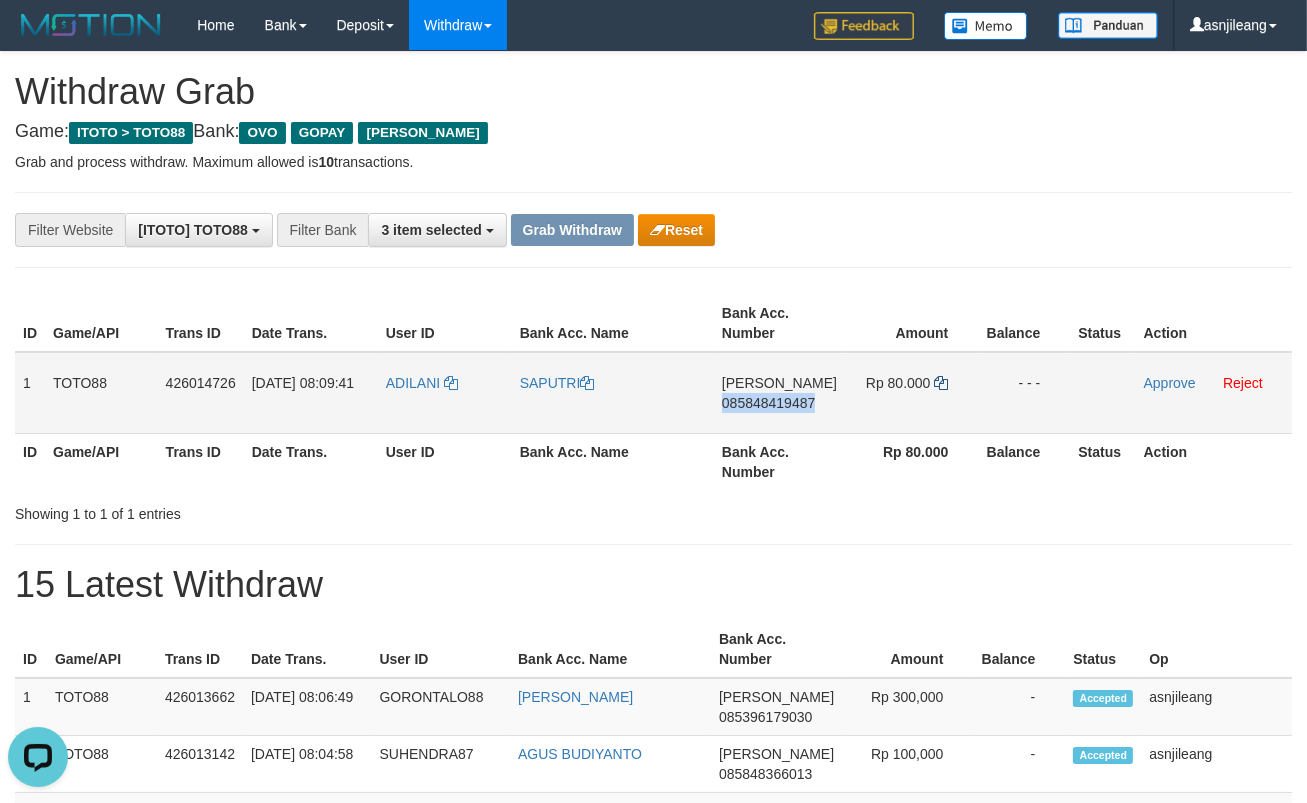 copy on "085848419487" 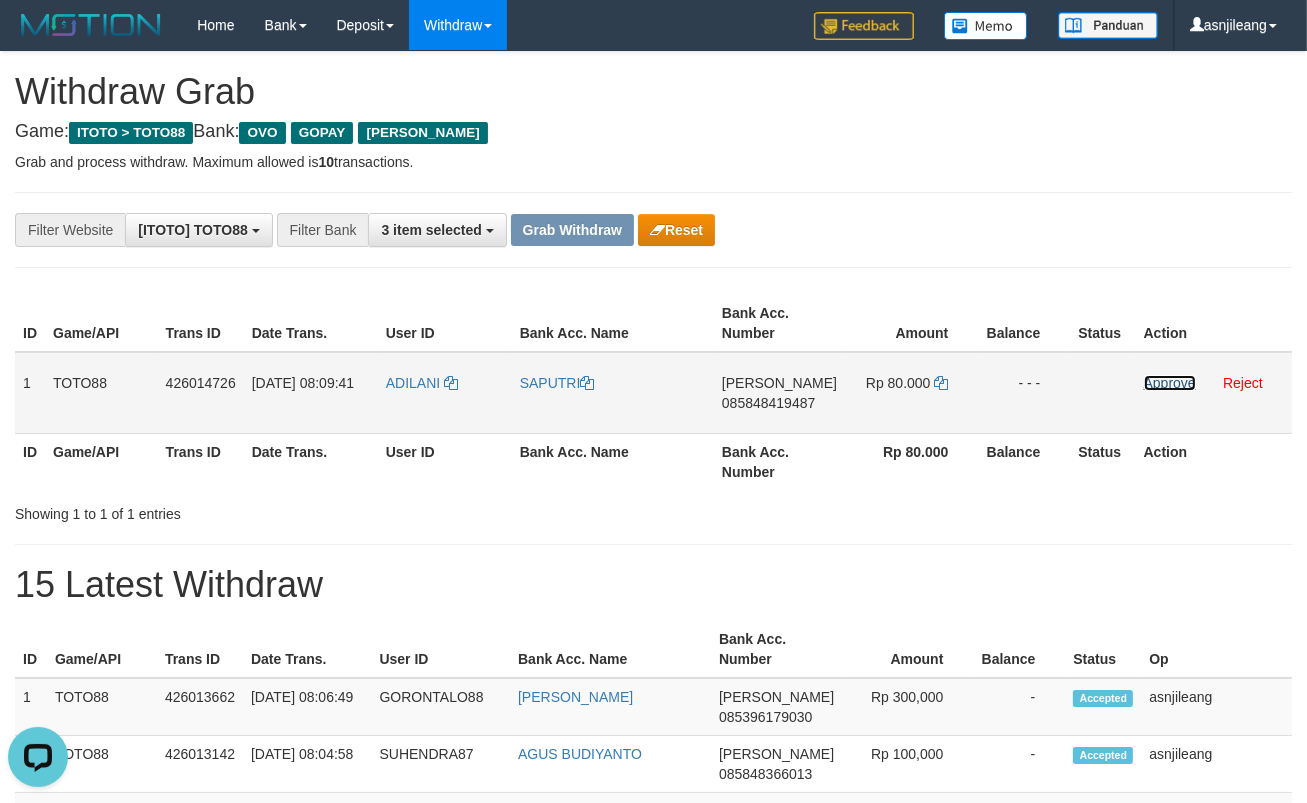 click on "Approve" at bounding box center (1170, 383) 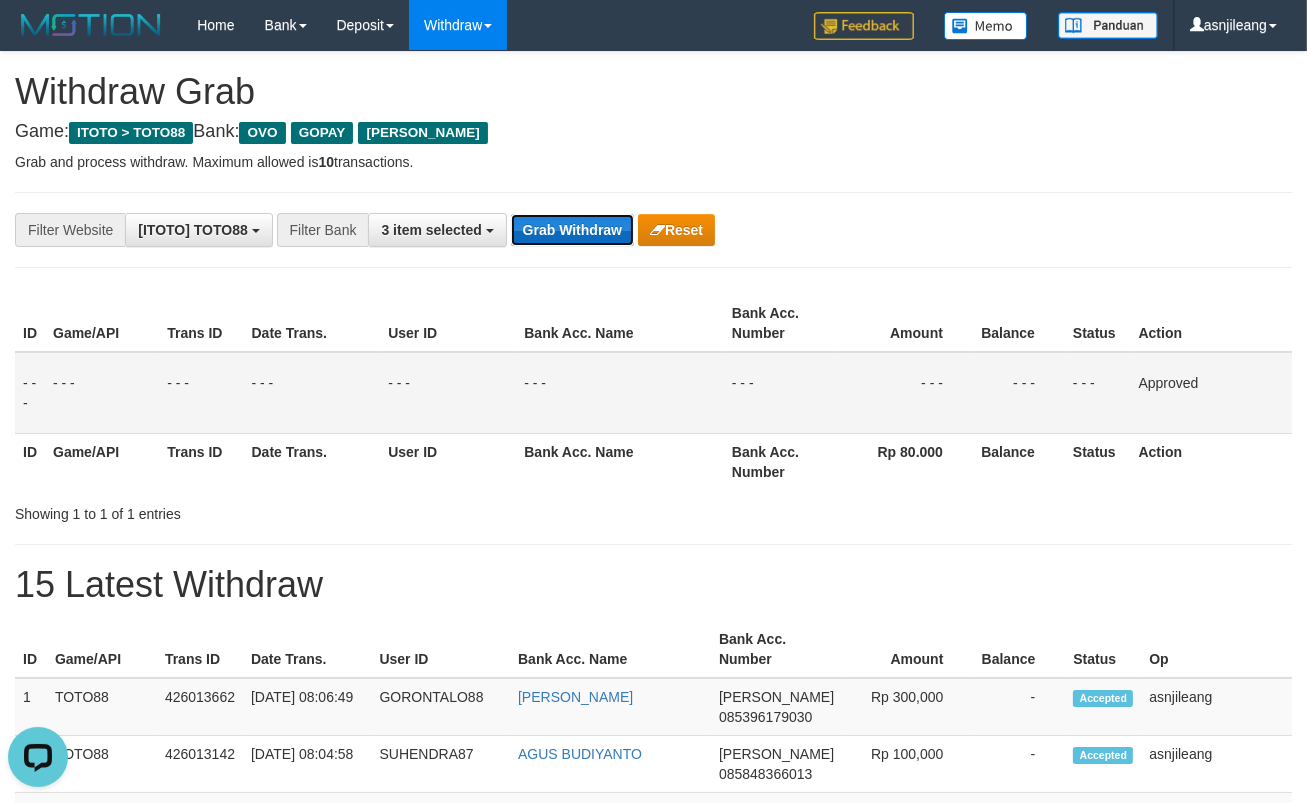 click on "Grab Withdraw" at bounding box center (572, 230) 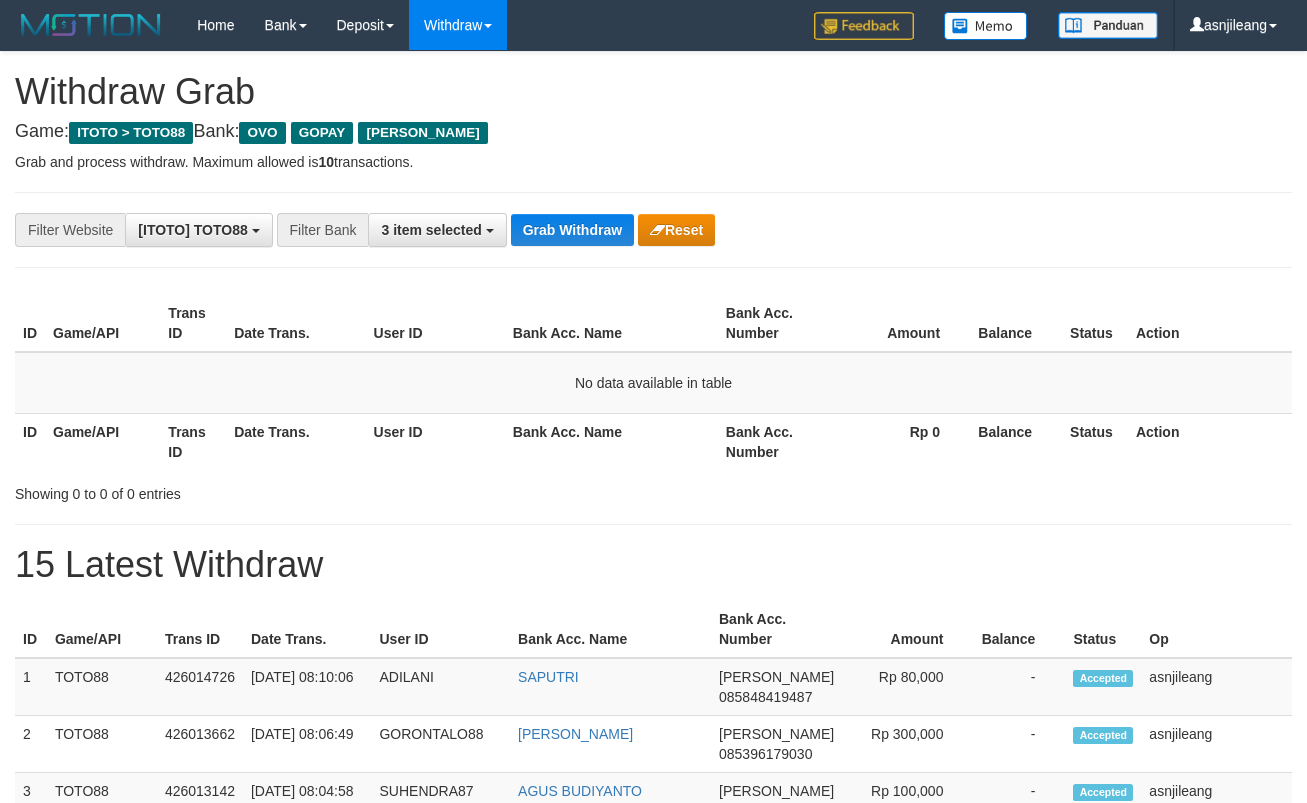scroll, scrollTop: 0, scrollLeft: 0, axis: both 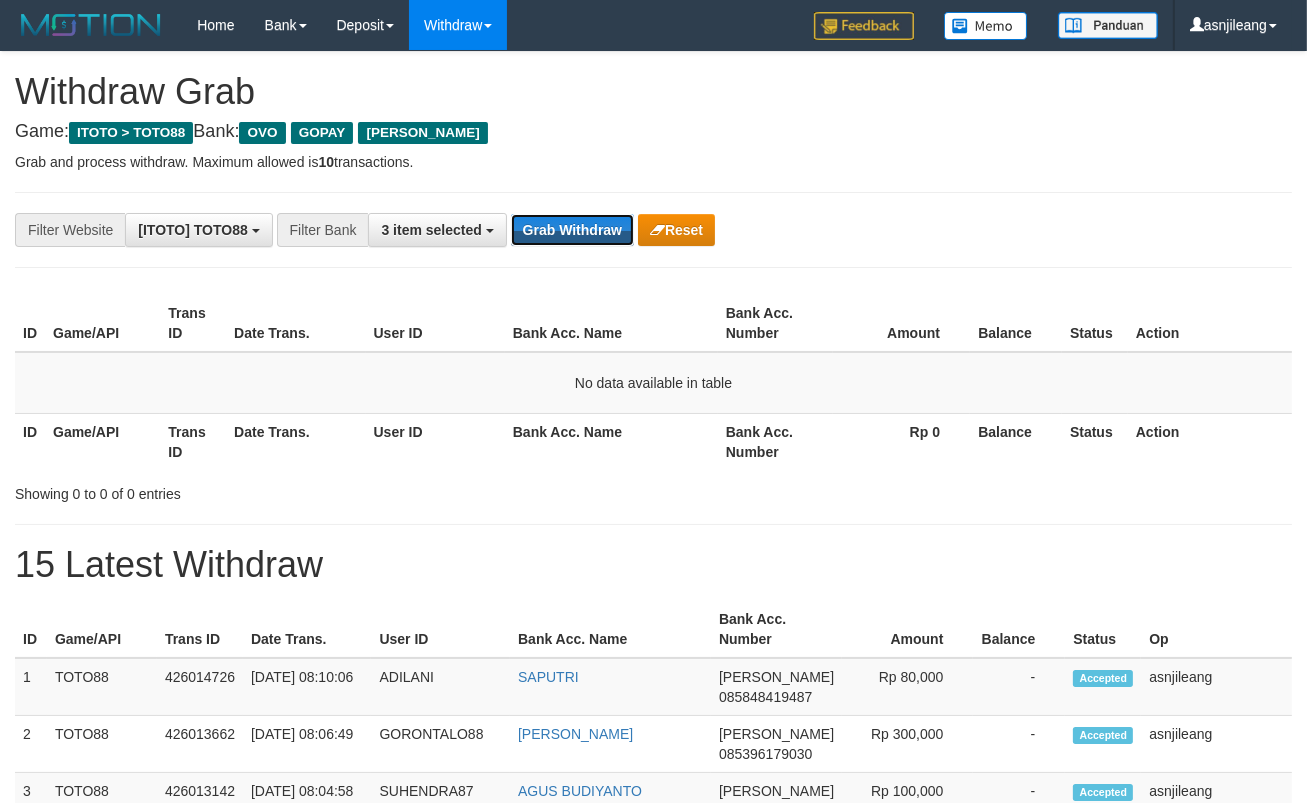 click on "Grab Withdraw" at bounding box center (572, 230) 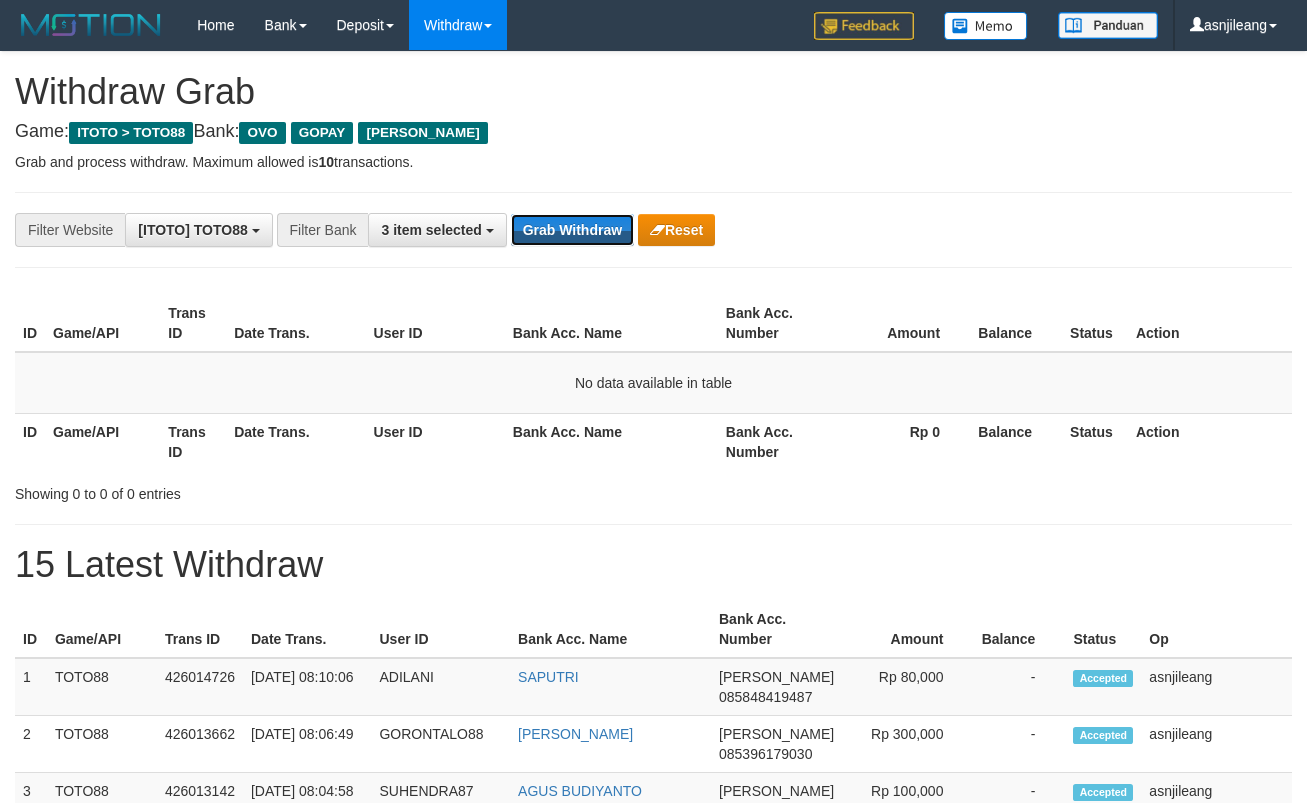 scroll, scrollTop: 0, scrollLeft: 0, axis: both 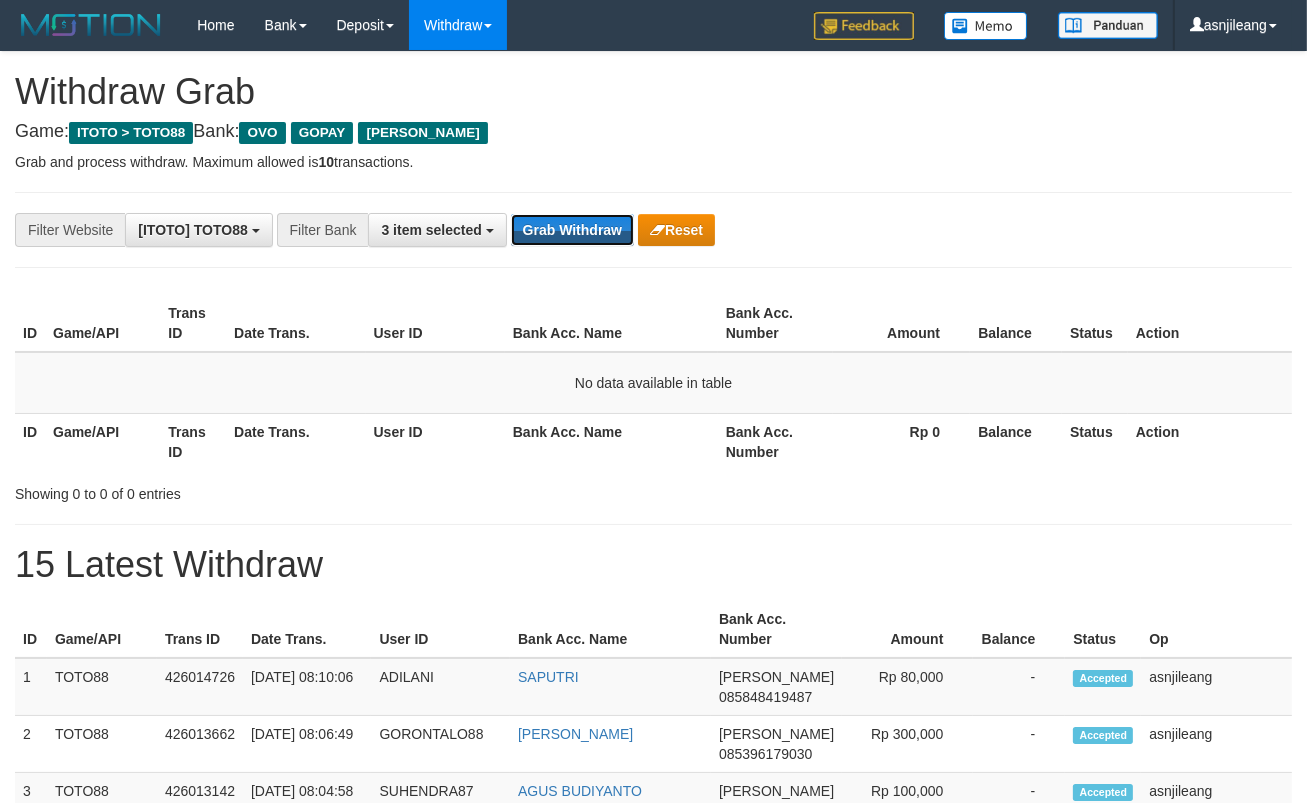 click on "Grab Withdraw" at bounding box center [572, 230] 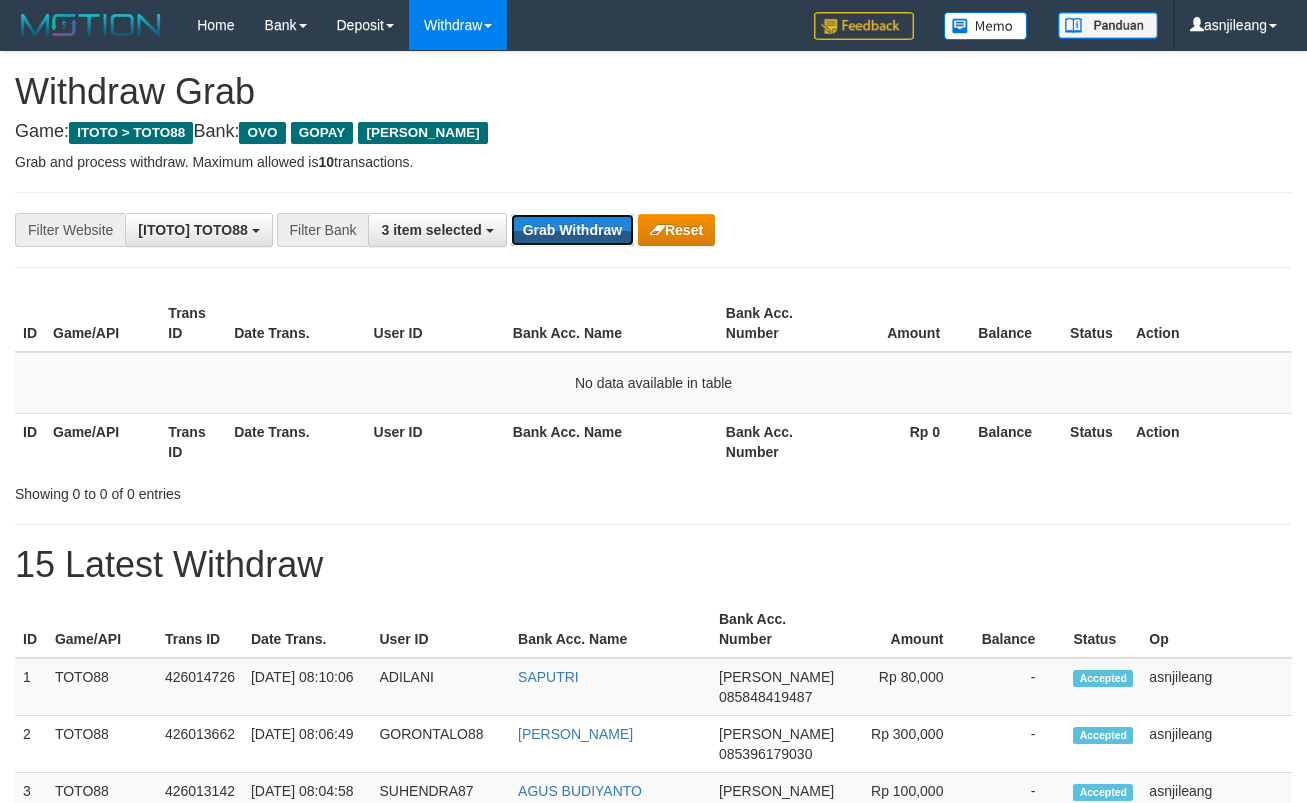 scroll, scrollTop: 0, scrollLeft: 0, axis: both 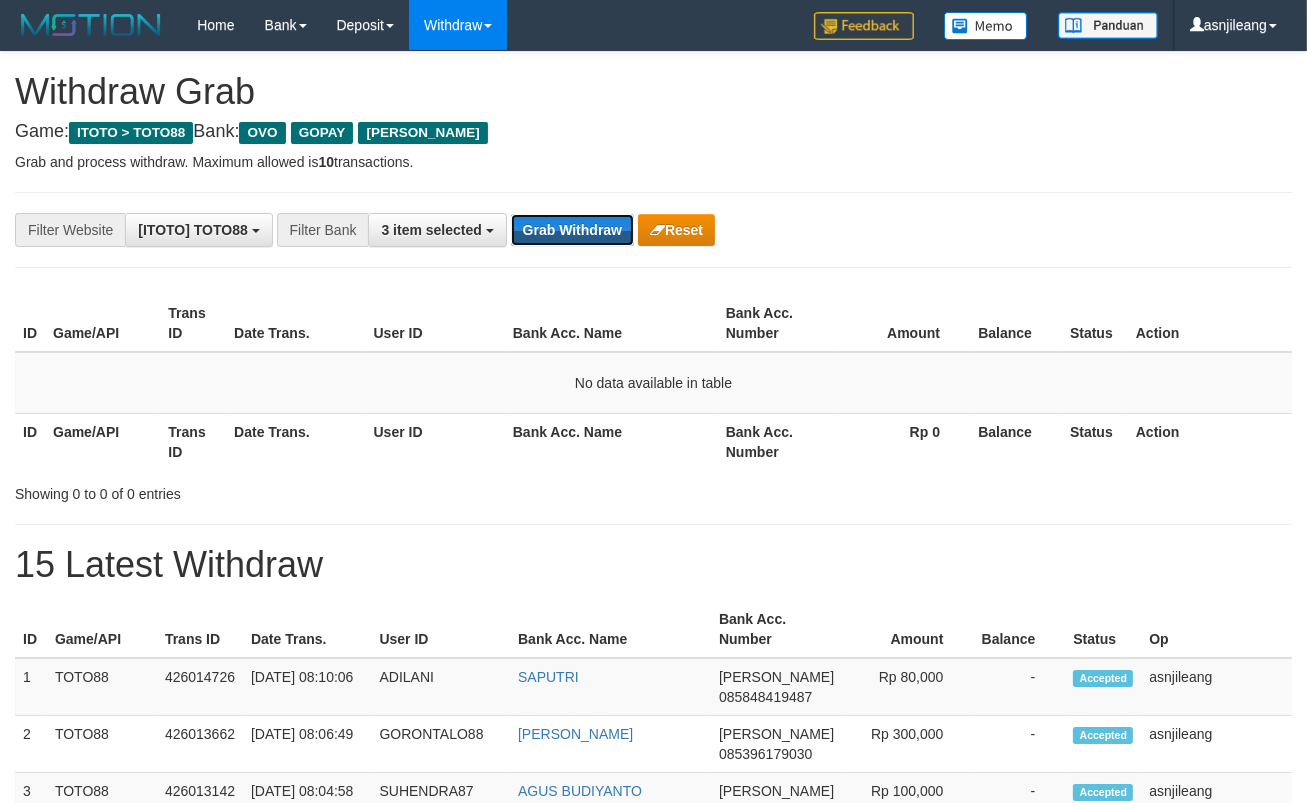 click on "Grab Withdraw" at bounding box center (572, 230) 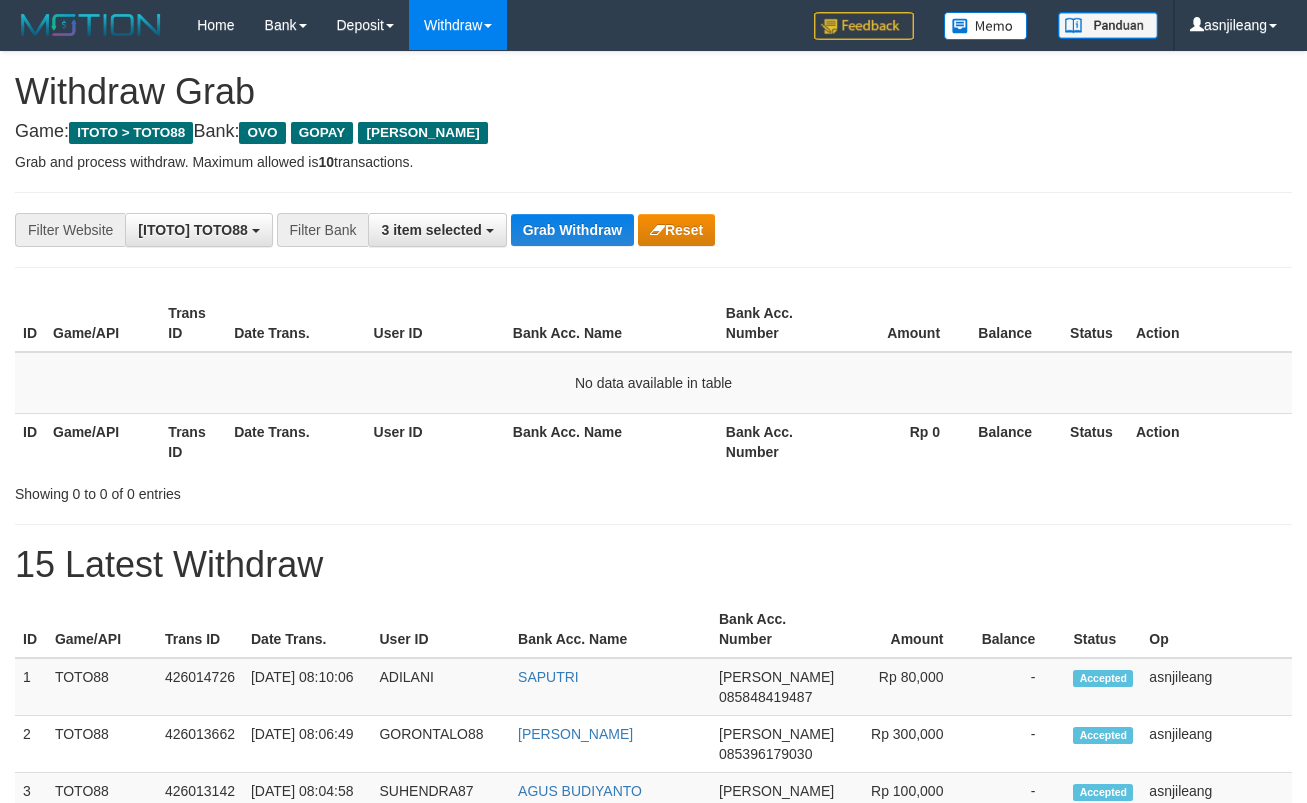 scroll, scrollTop: 0, scrollLeft: 0, axis: both 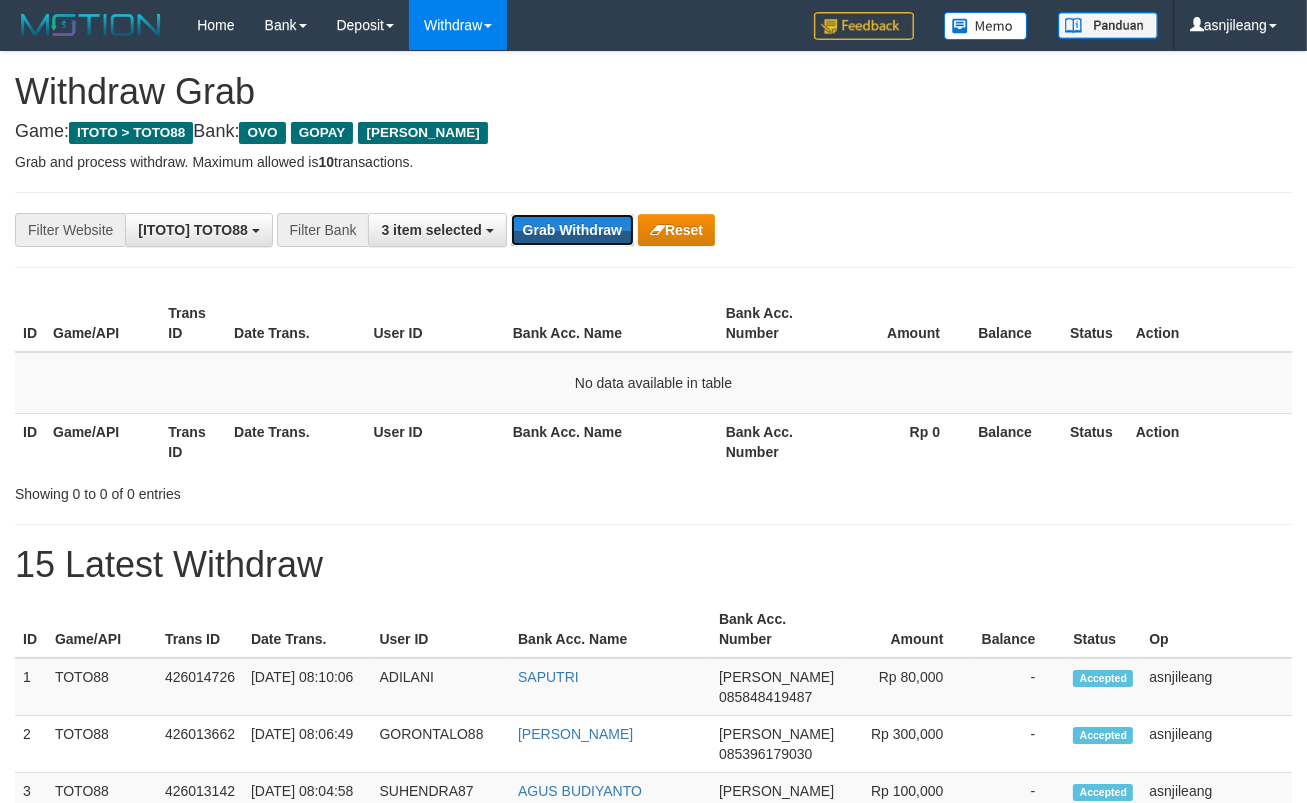 click on "Grab Withdraw" at bounding box center (572, 230) 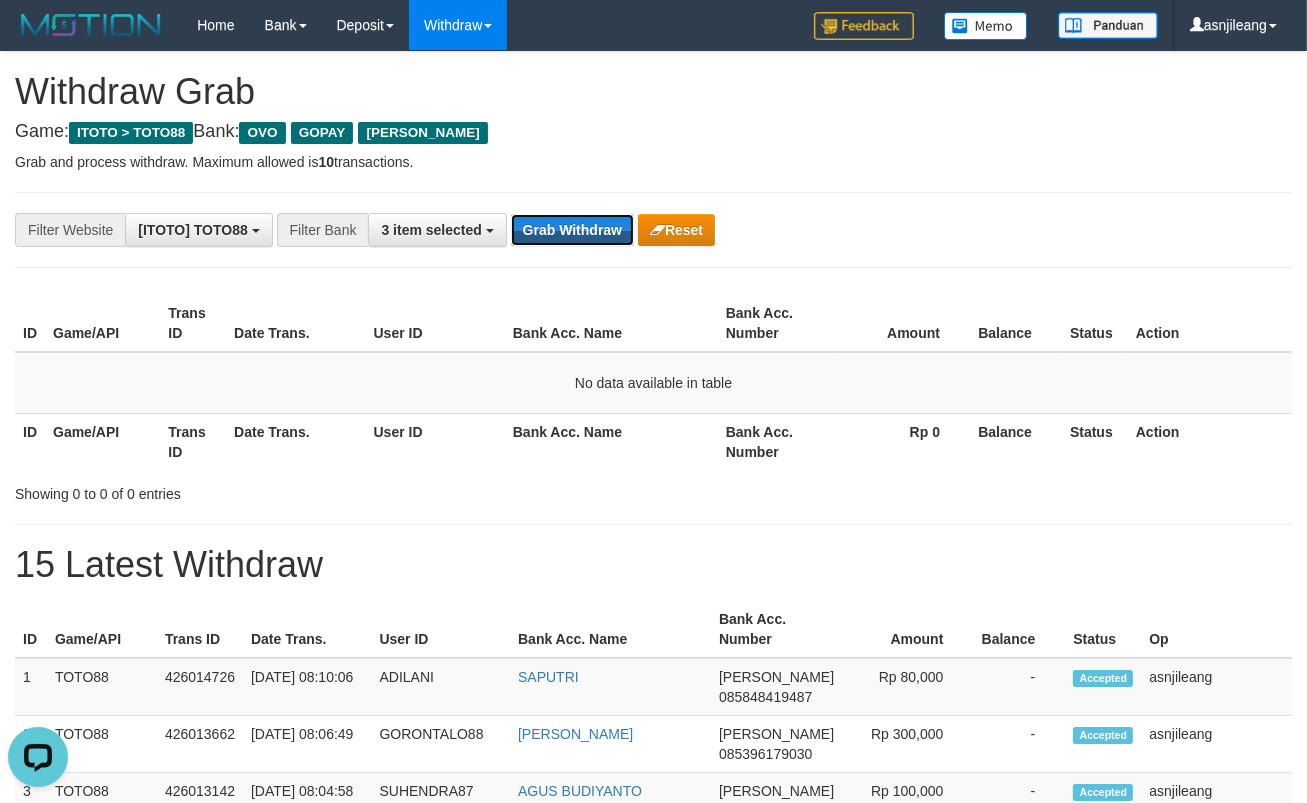 scroll, scrollTop: 0, scrollLeft: 0, axis: both 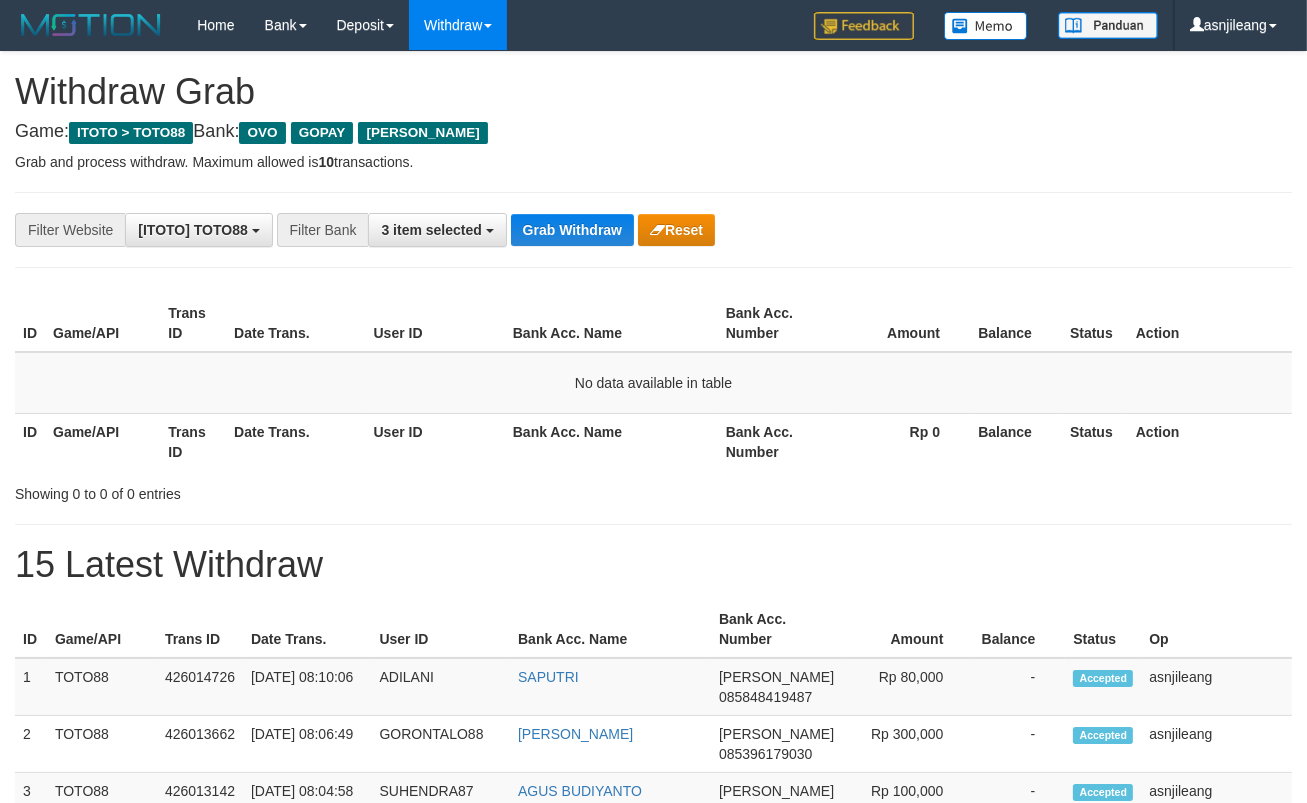 click on "Grab Withdraw" at bounding box center (572, 230) 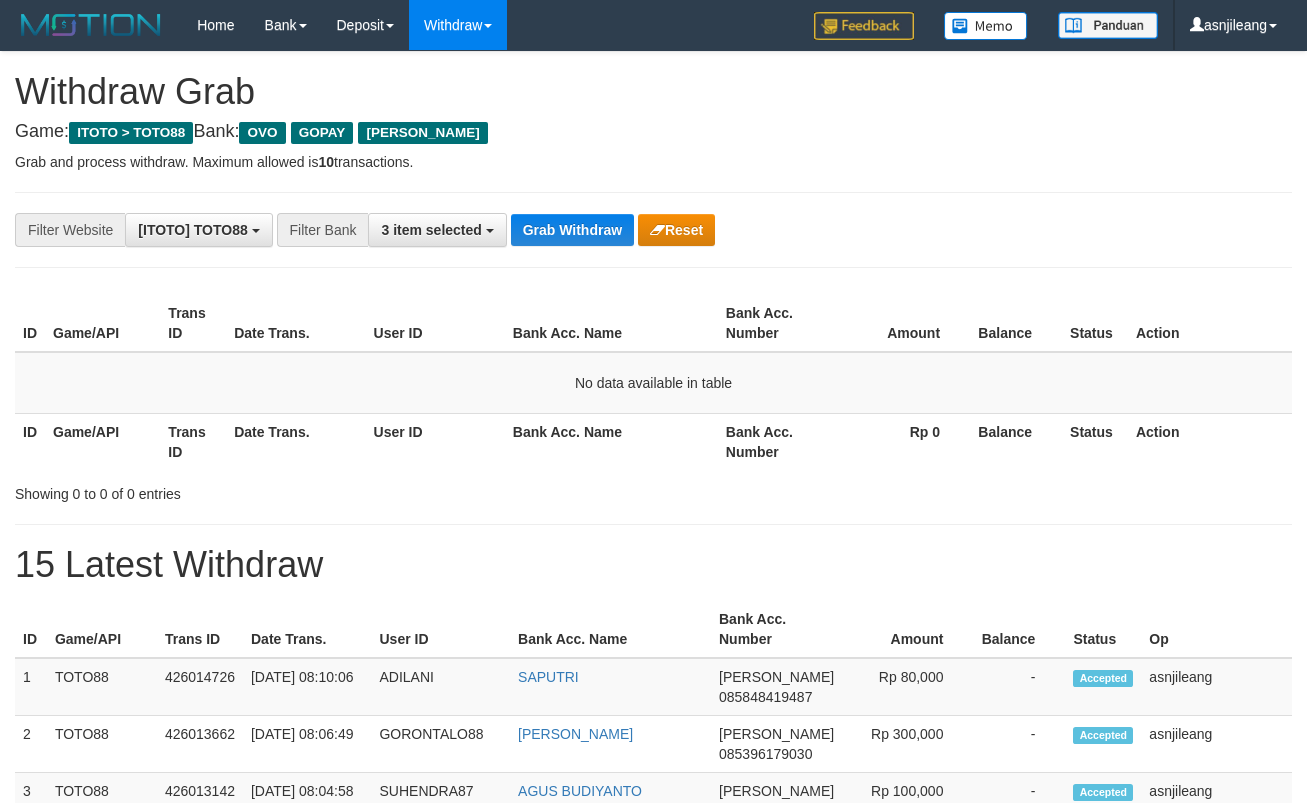 scroll, scrollTop: 0, scrollLeft: 0, axis: both 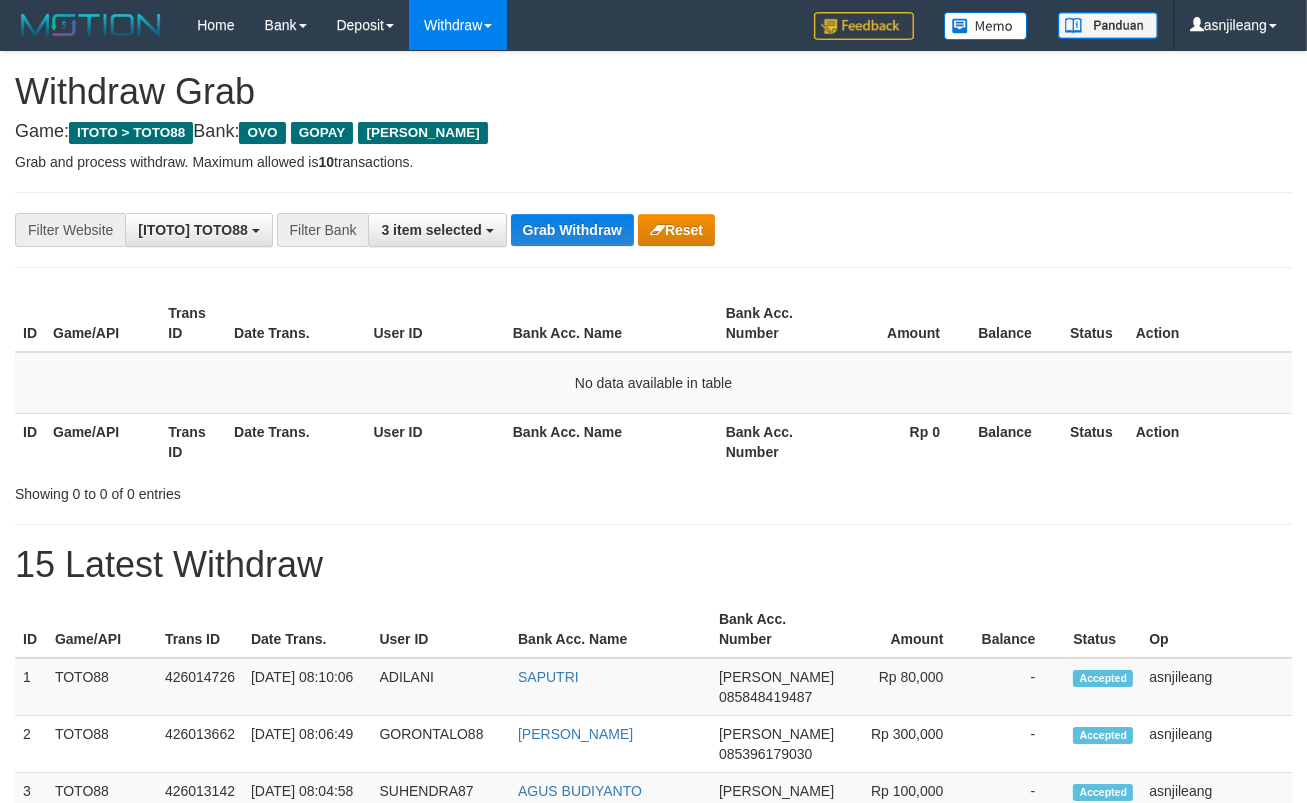 click on "Grab Withdraw" at bounding box center (572, 230) 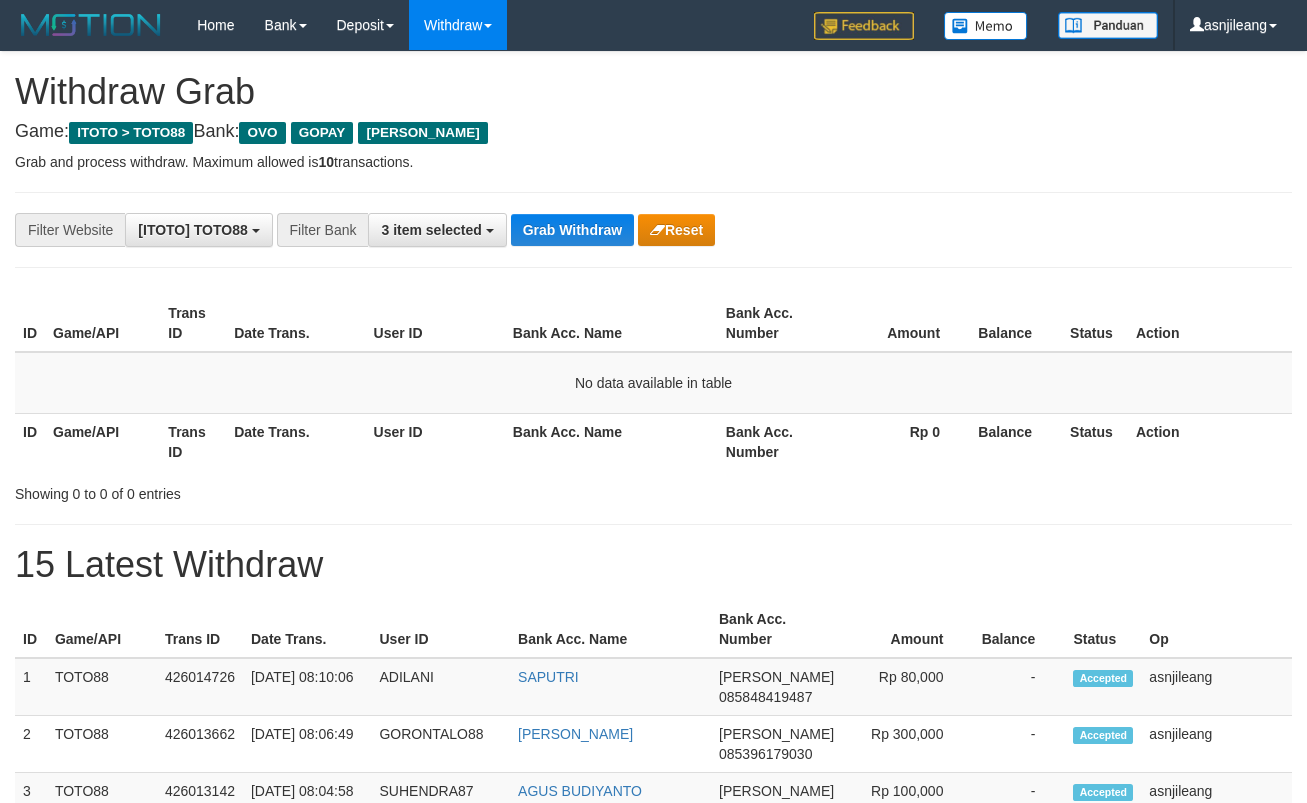 scroll, scrollTop: 0, scrollLeft: 0, axis: both 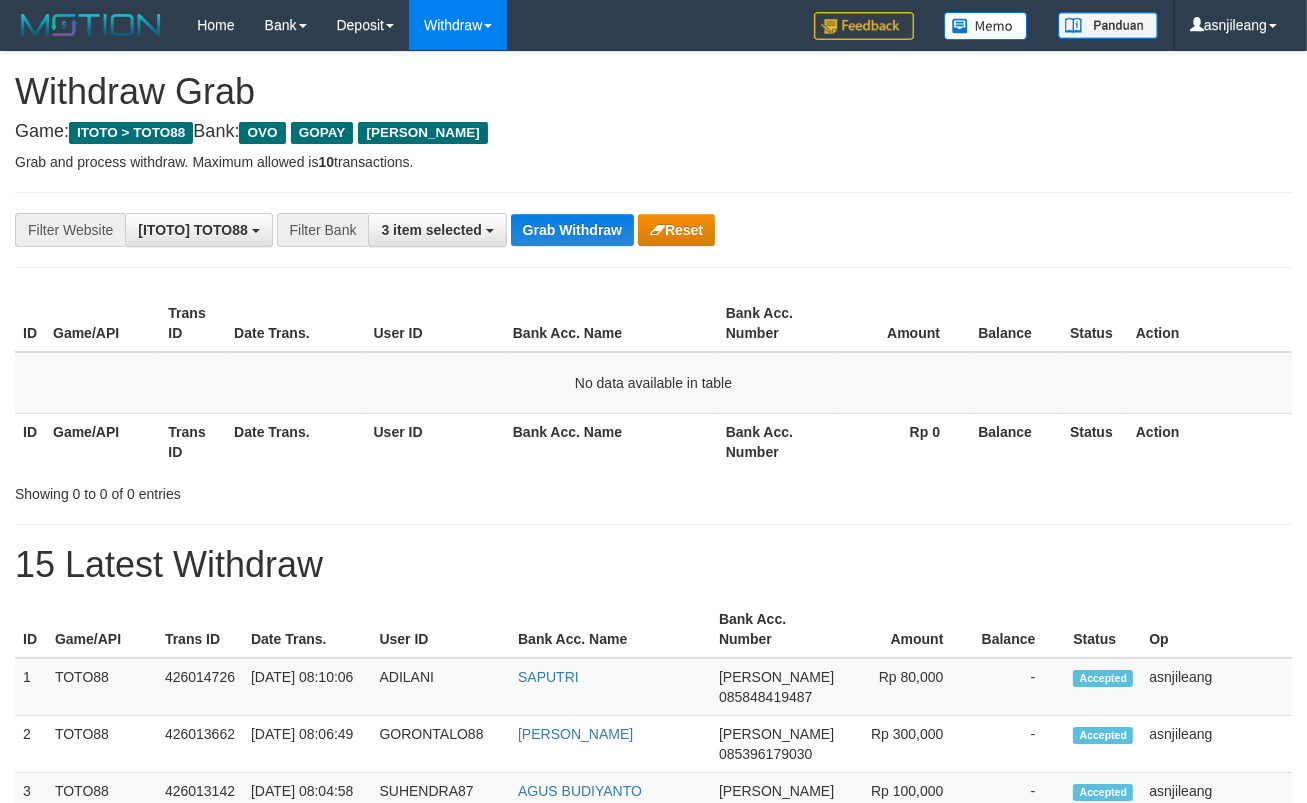 click on "Grab Withdraw" at bounding box center (572, 230) 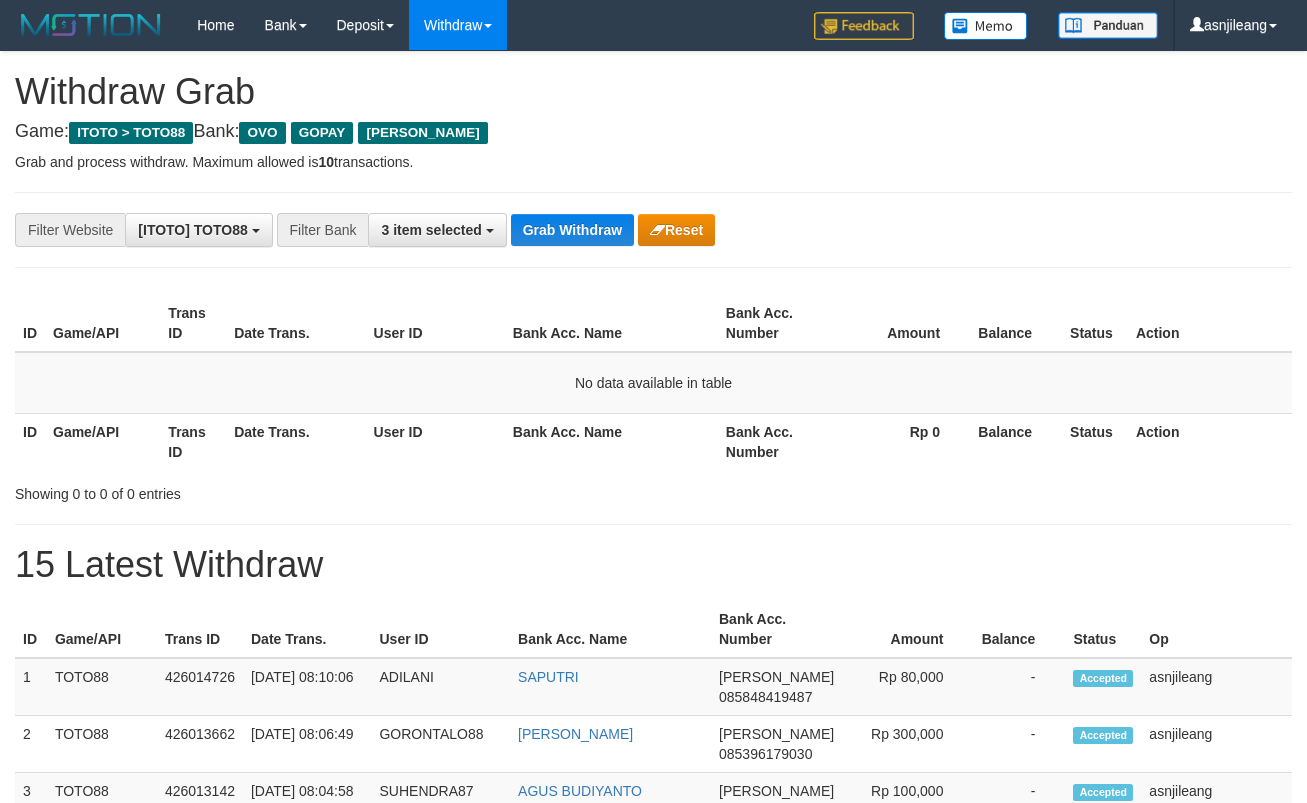 click on "Grab Withdraw" at bounding box center (572, 230) 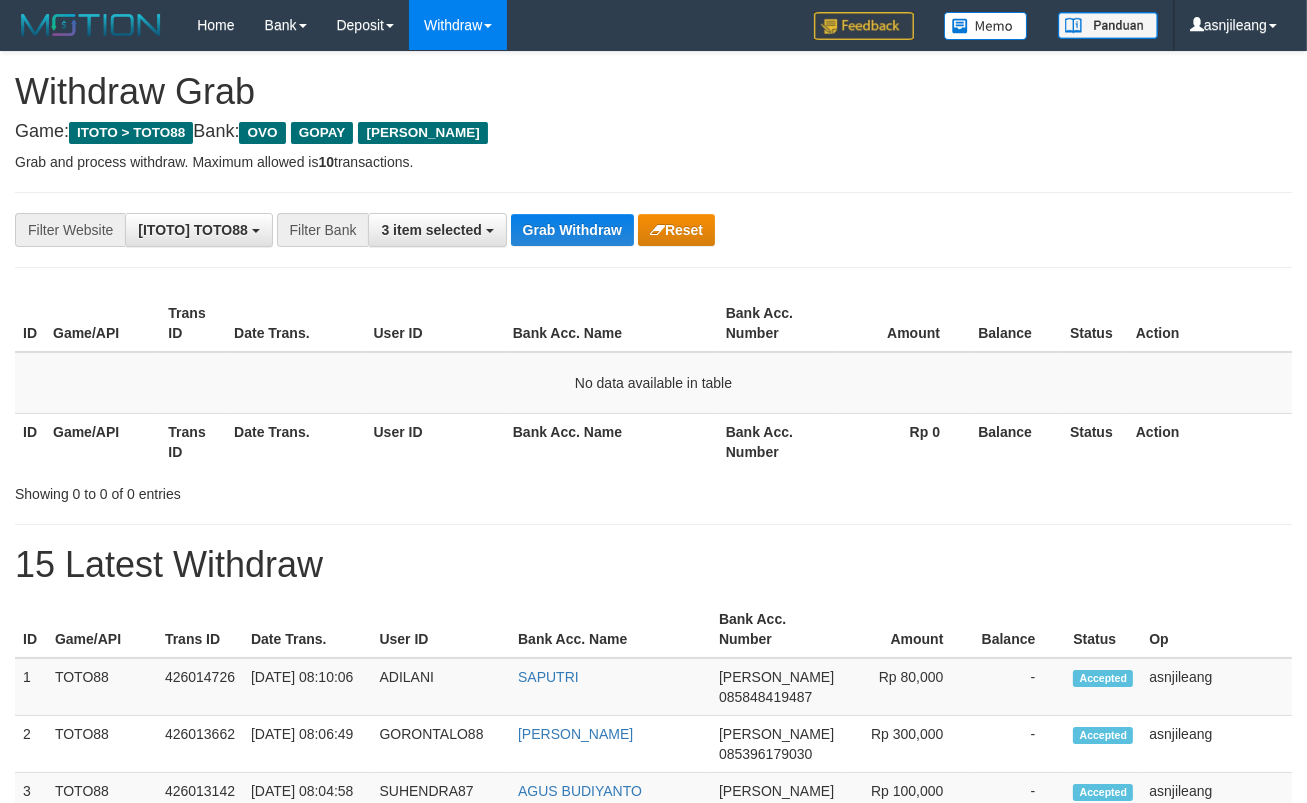 scroll, scrollTop: 17, scrollLeft: 0, axis: vertical 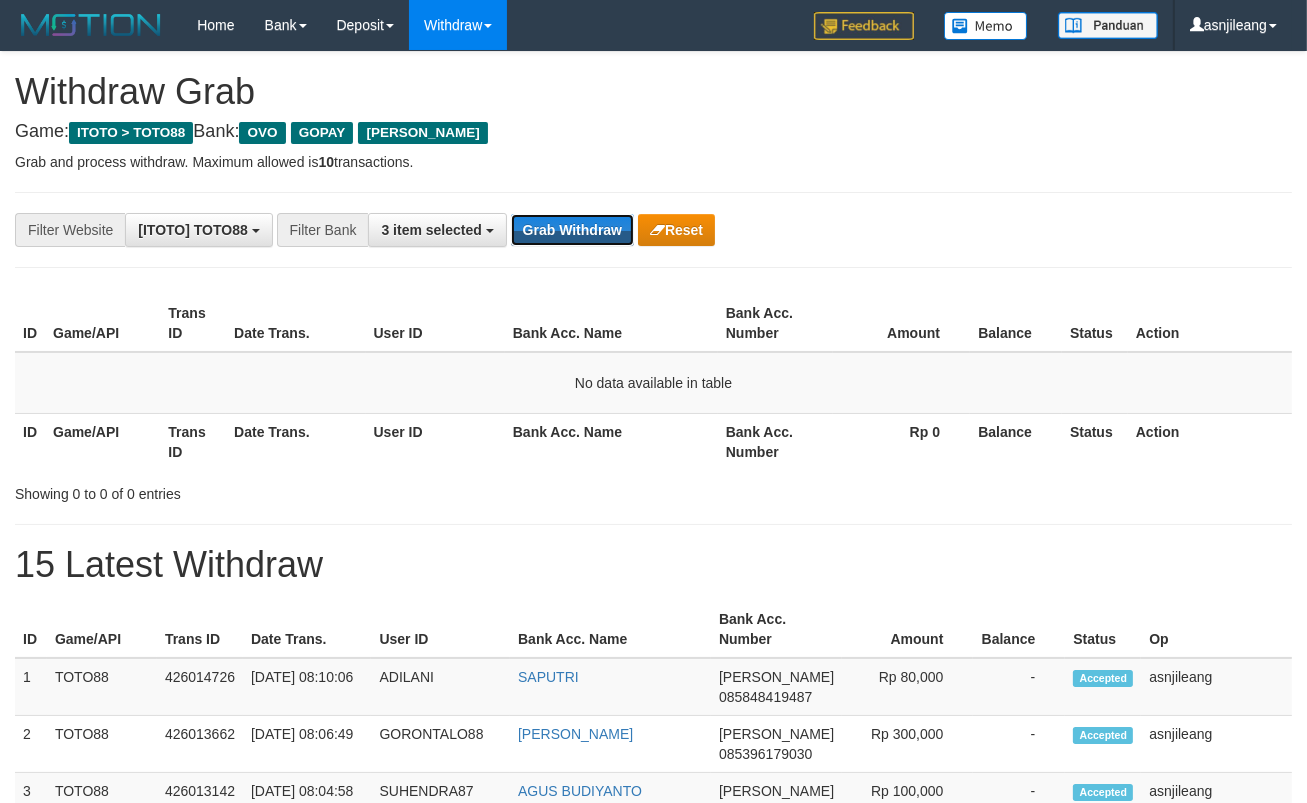 click on "Grab Withdraw" at bounding box center [572, 230] 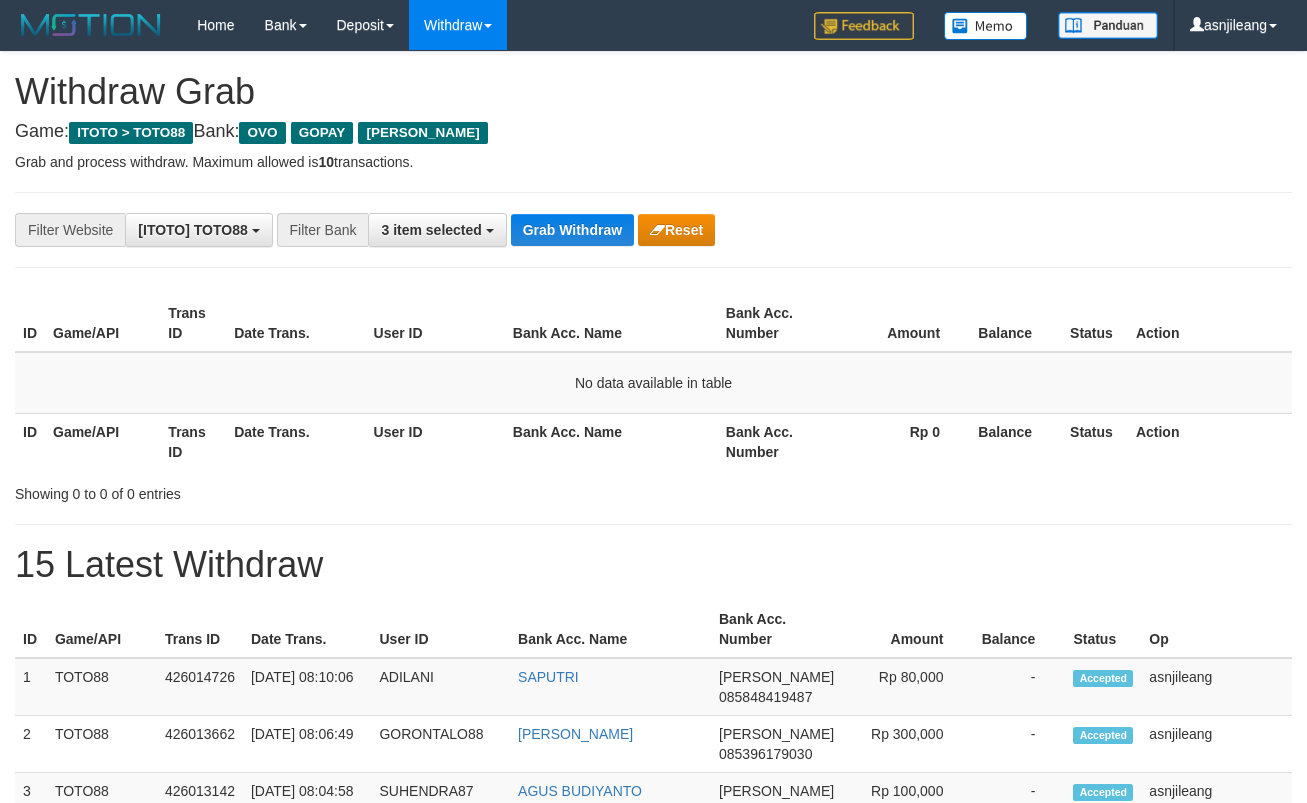 scroll, scrollTop: 0, scrollLeft: 0, axis: both 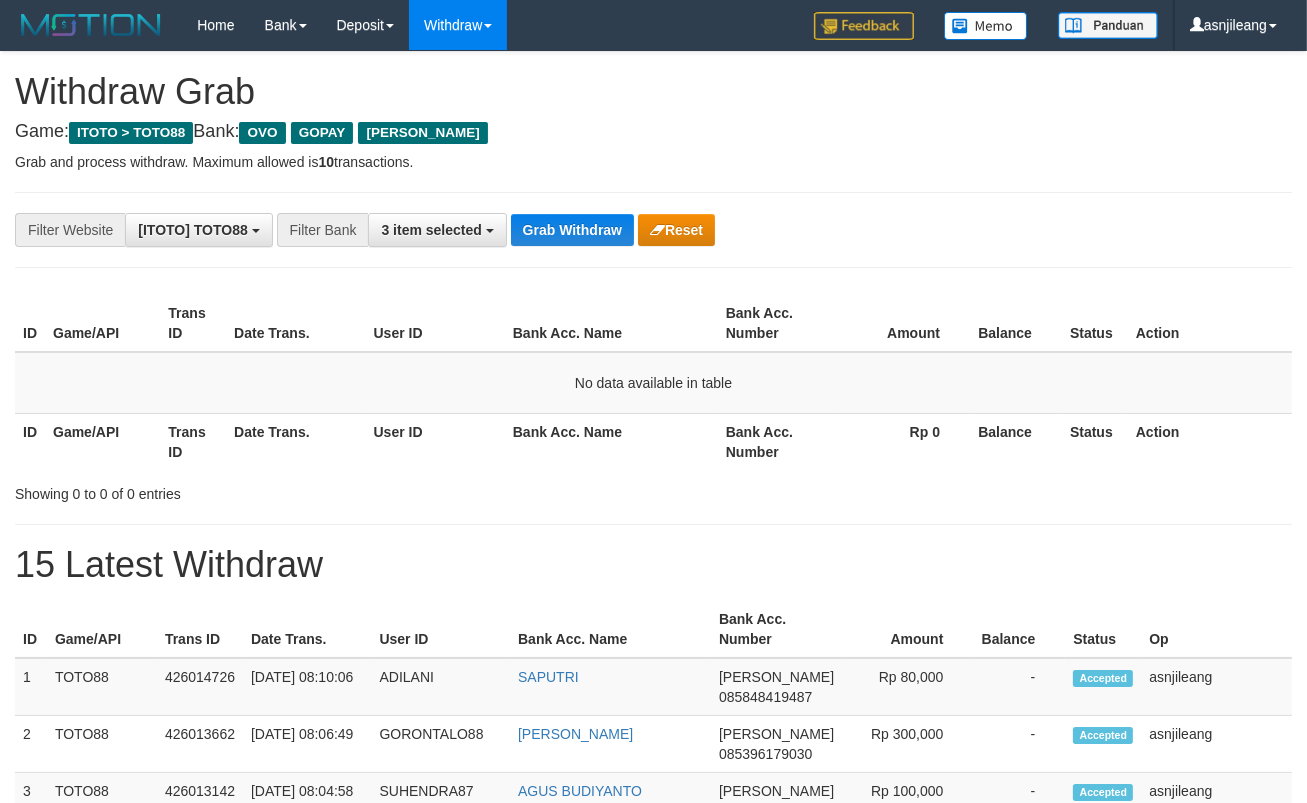 click on "Grab Withdraw" at bounding box center [572, 230] 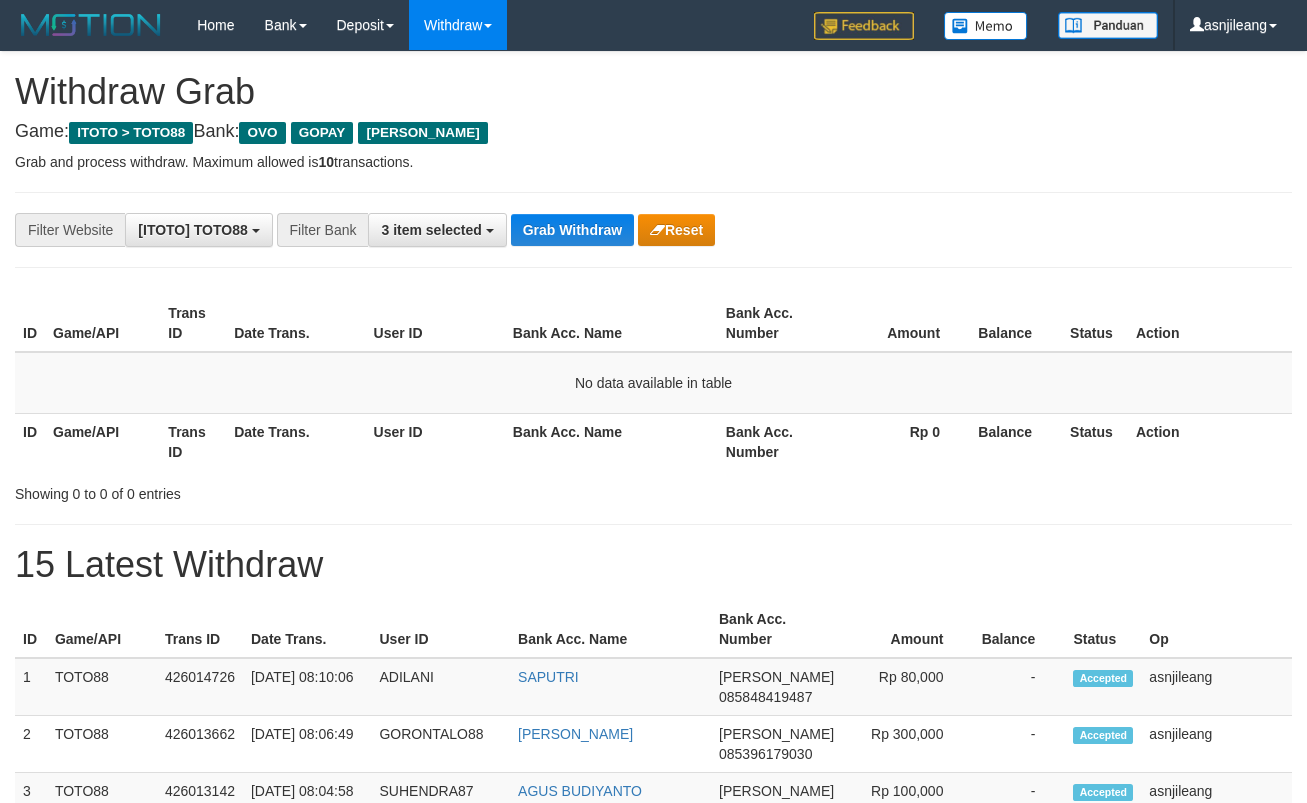 scroll, scrollTop: 0, scrollLeft: 0, axis: both 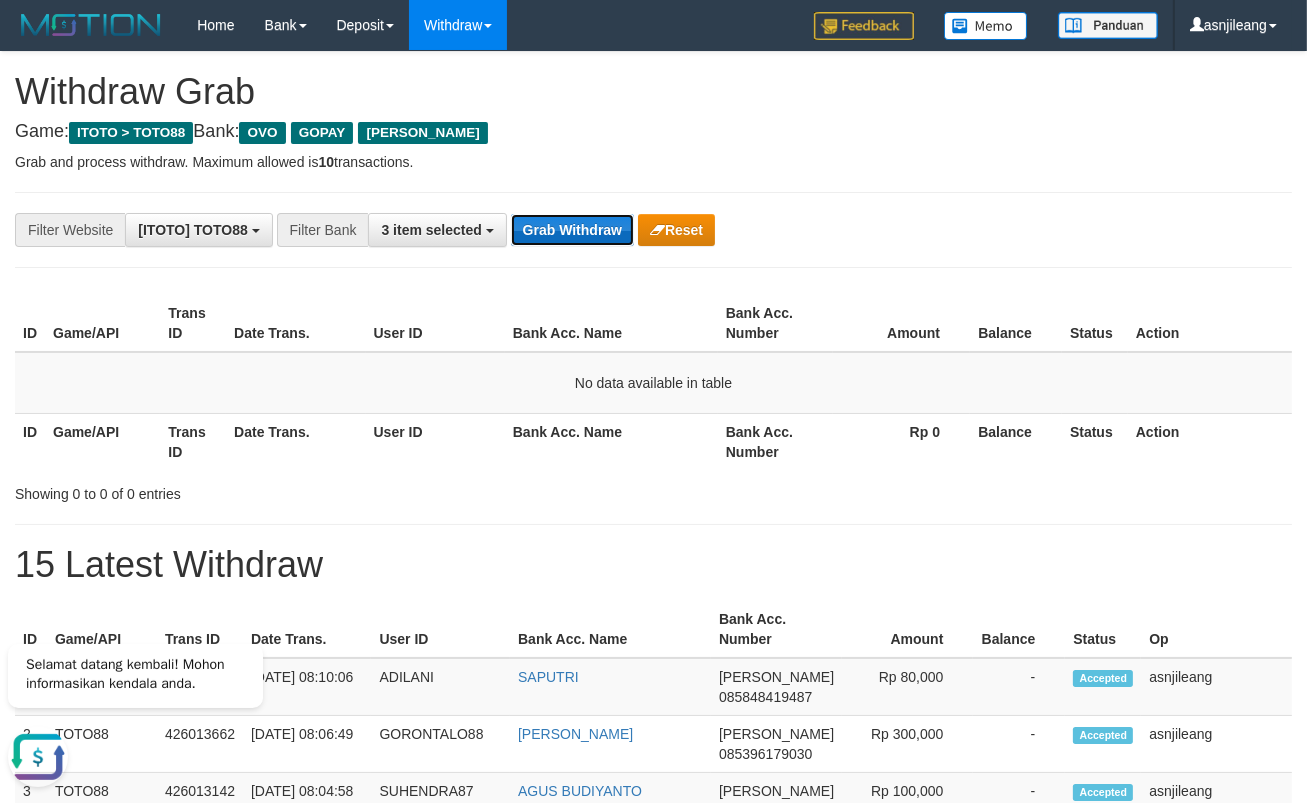 click on "Grab Withdraw" at bounding box center (572, 230) 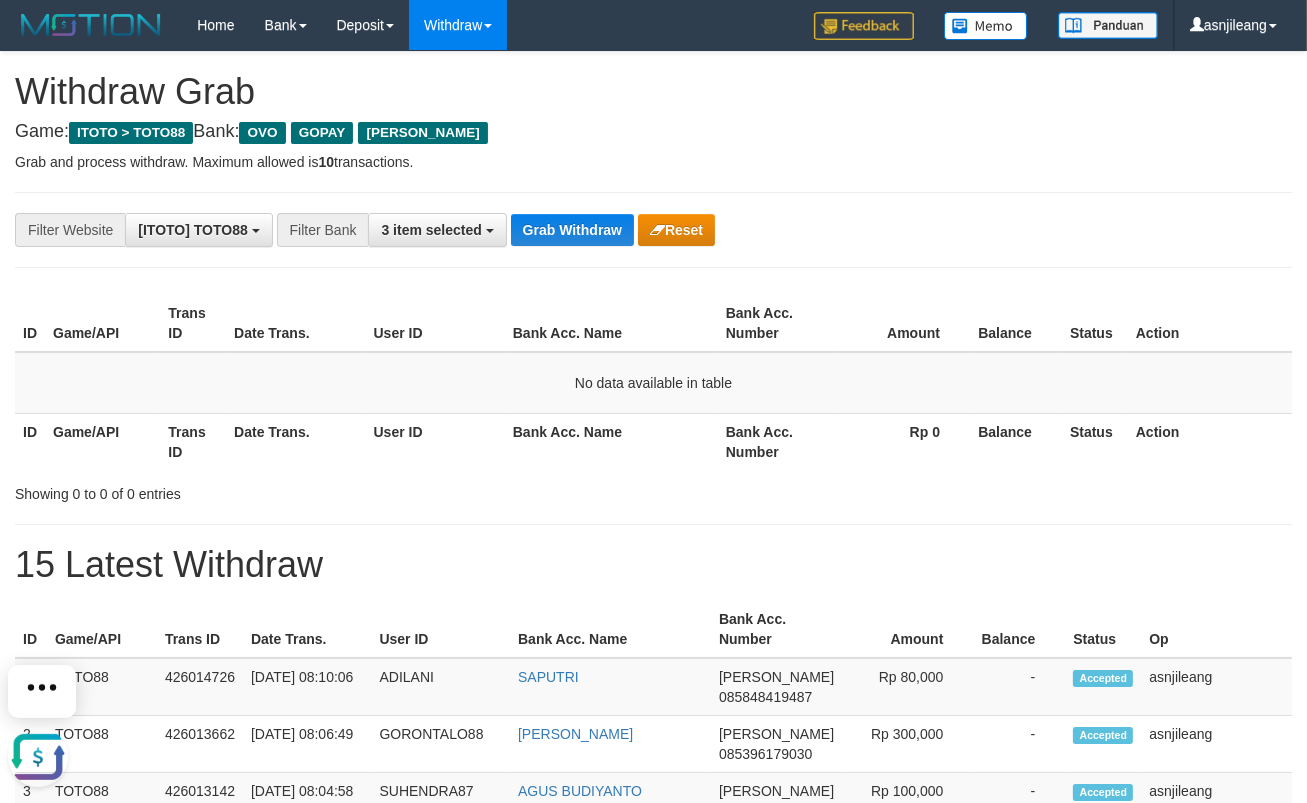 scroll, scrollTop: 0, scrollLeft: 0, axis: both 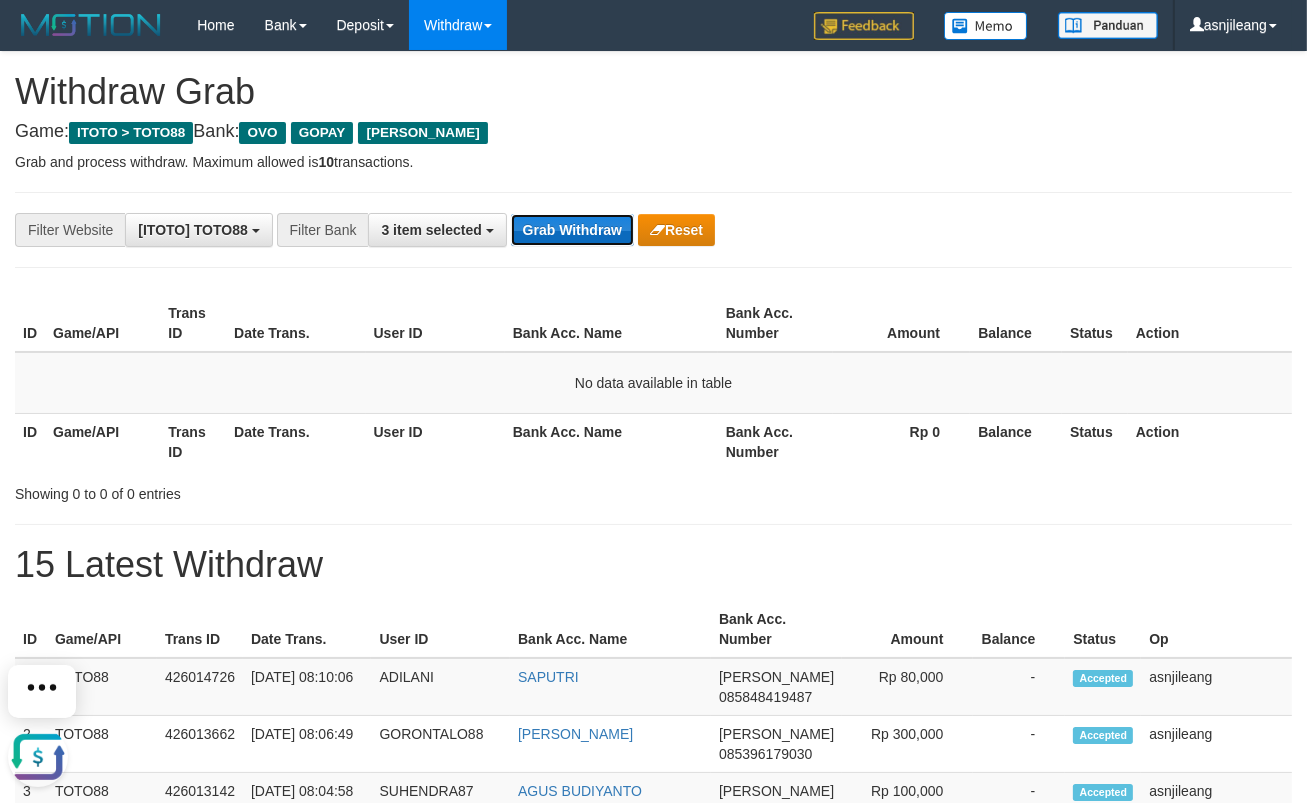 click on "Grab Withdraw" at bounding box center (572, 230) 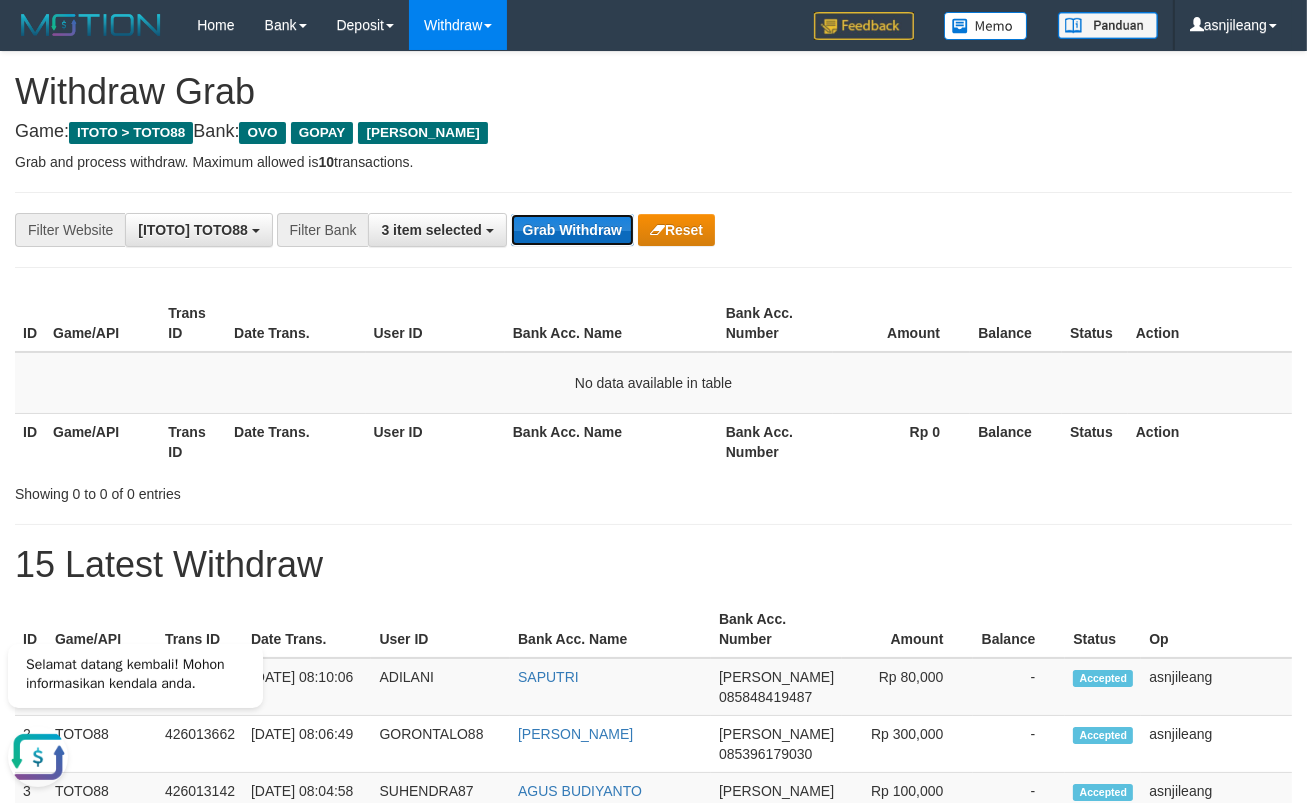 click on "Grab Withdraw" at bounding box center [572, 230] 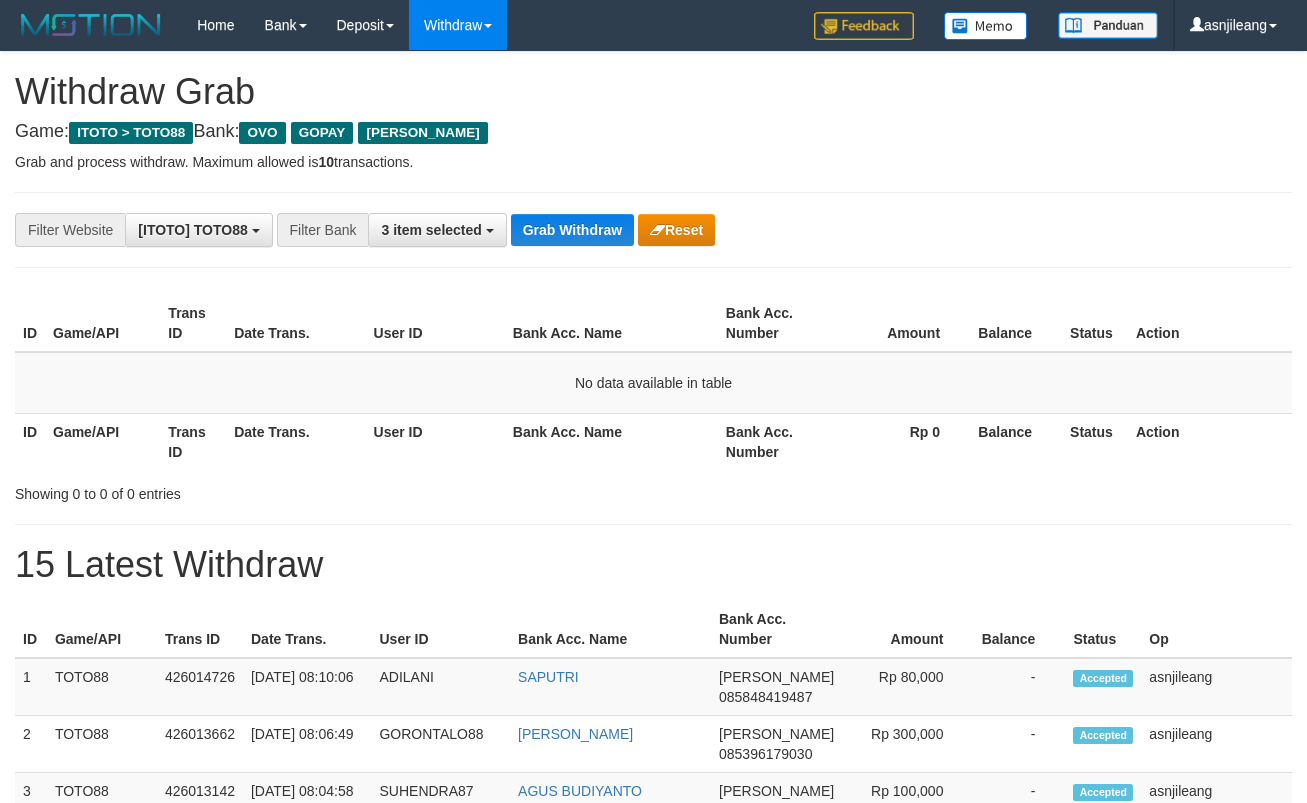 scroll, scrollTop: 0, scrollLeft: 0, axis: both 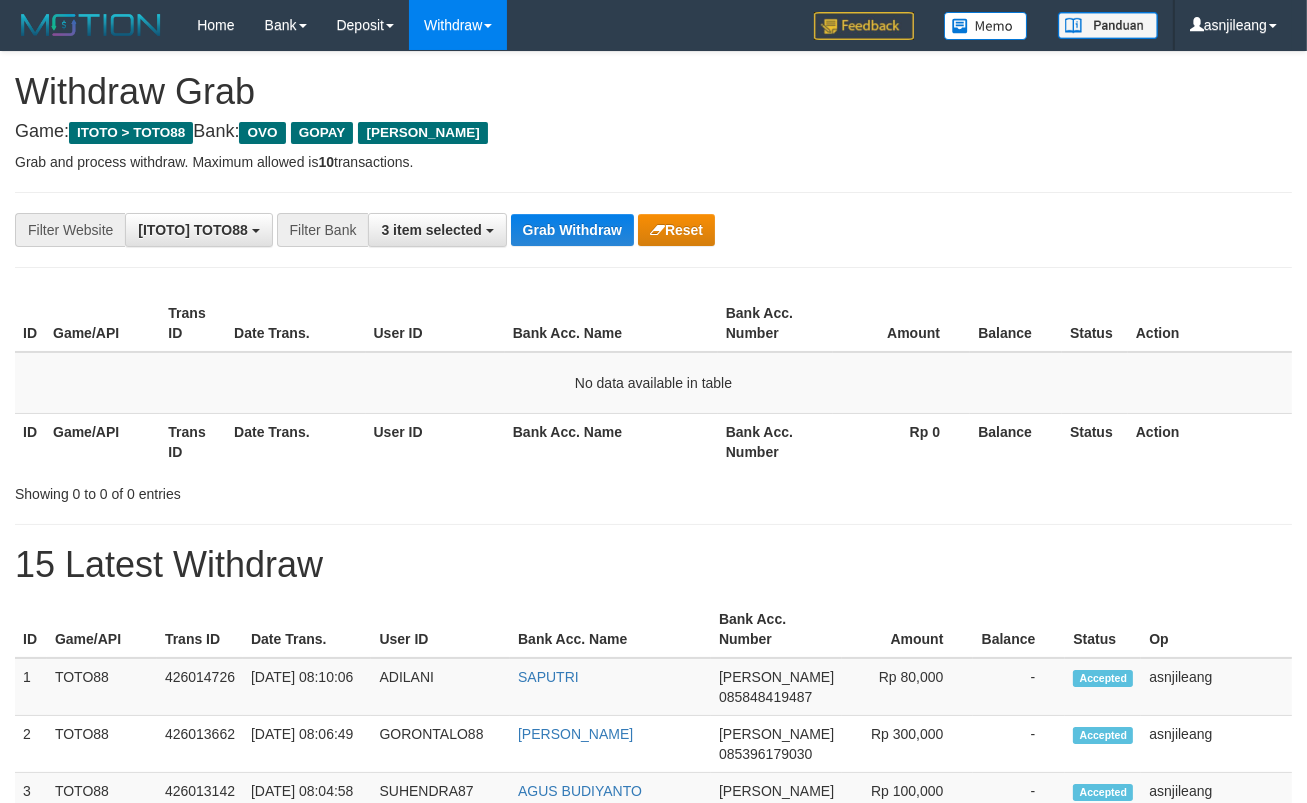 click on "Grab Withdraw" at bounding box center [572, 230] 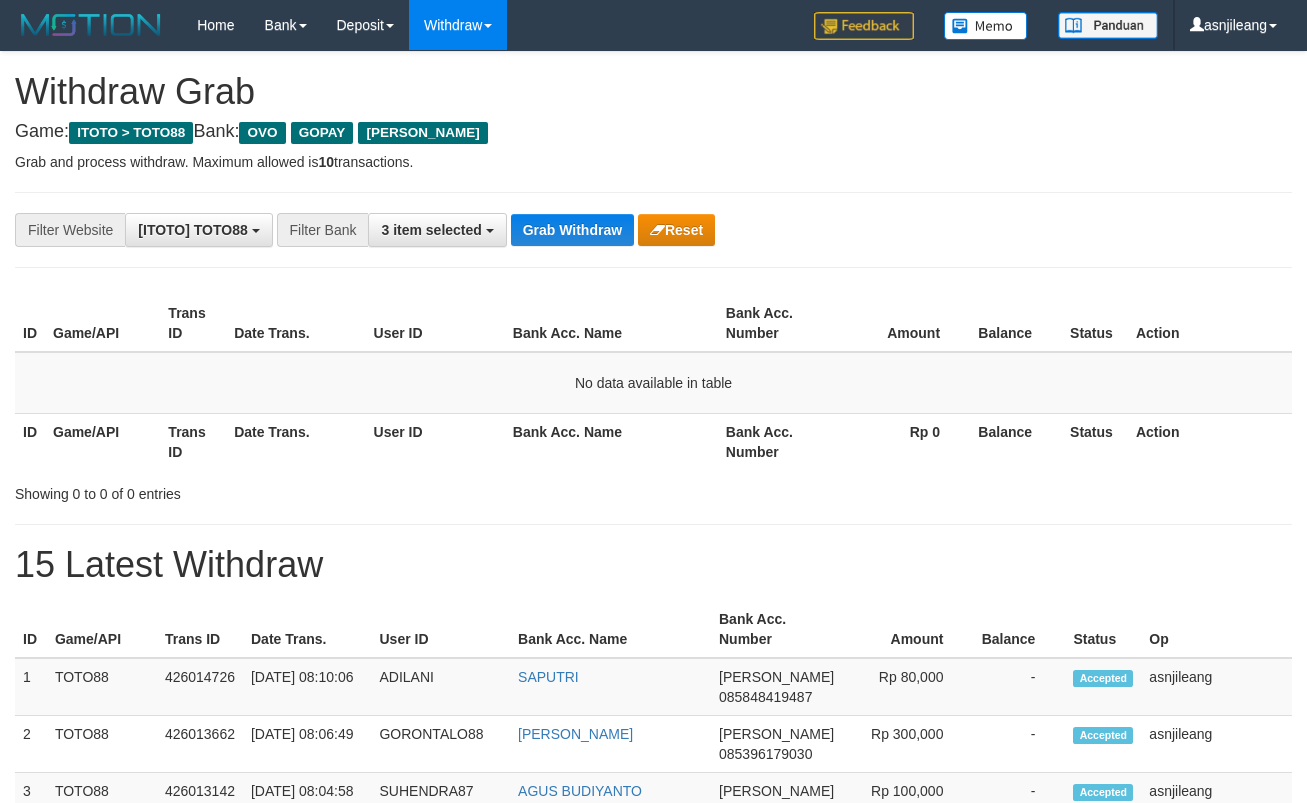 scroll, scrollTop: 0, scrollLeft: 0, axis: both 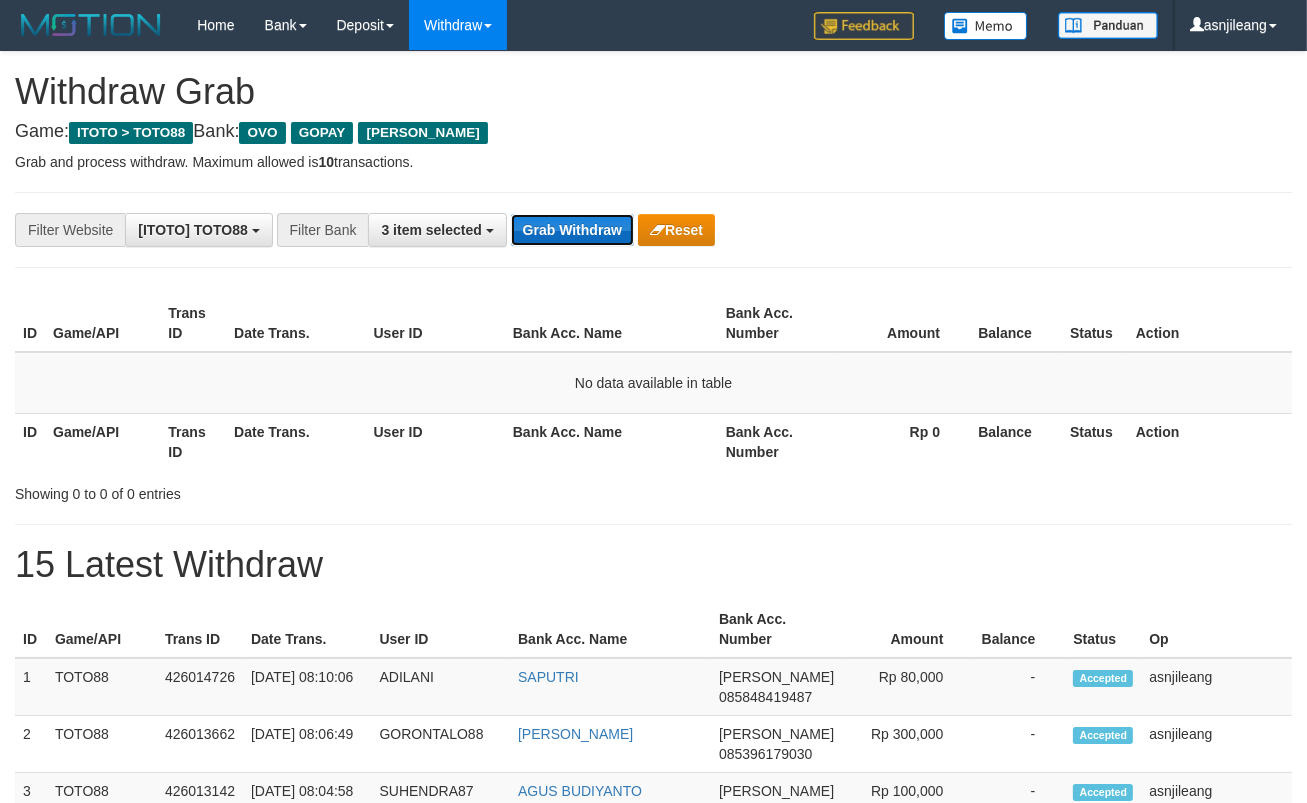 click on "Grab Withdraw" at bounding box center [572, 230] 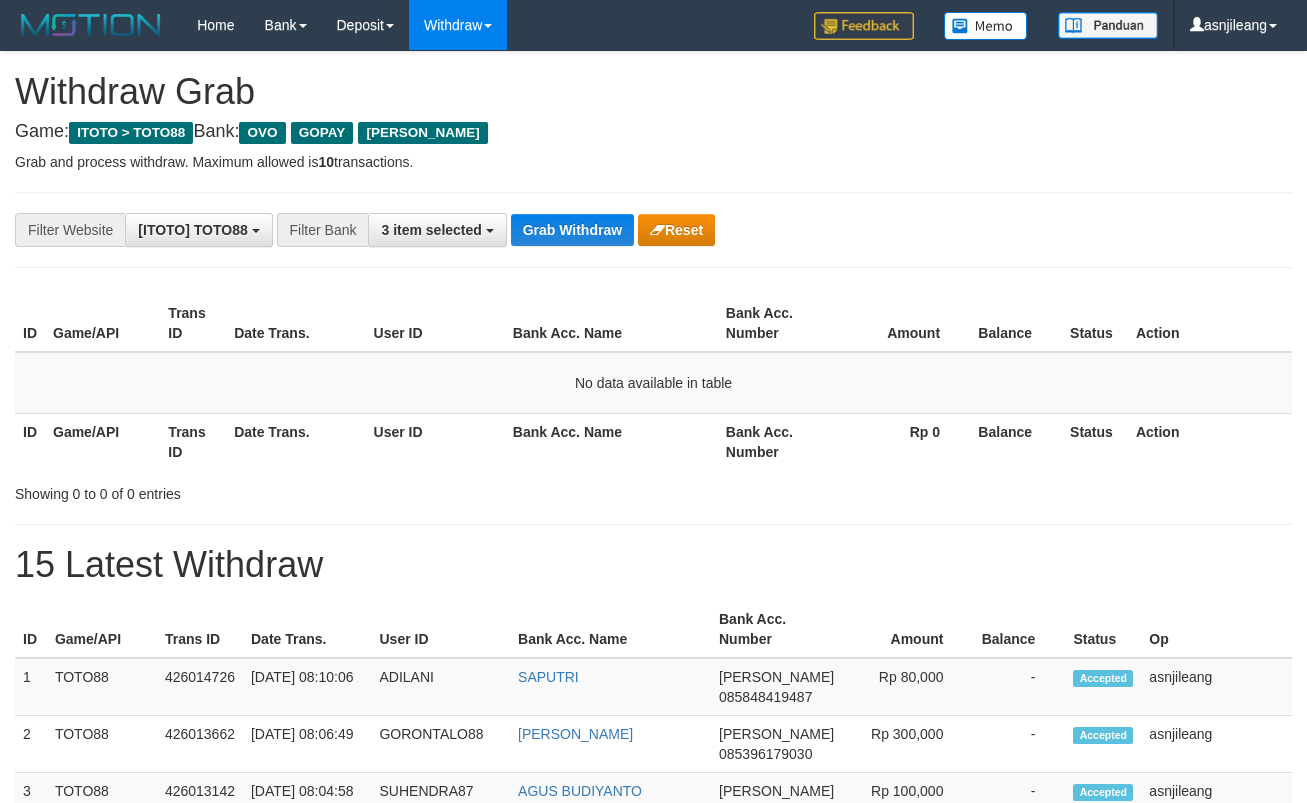 scroll, scrollTop: 0, scrollLeft: 0, axis: both 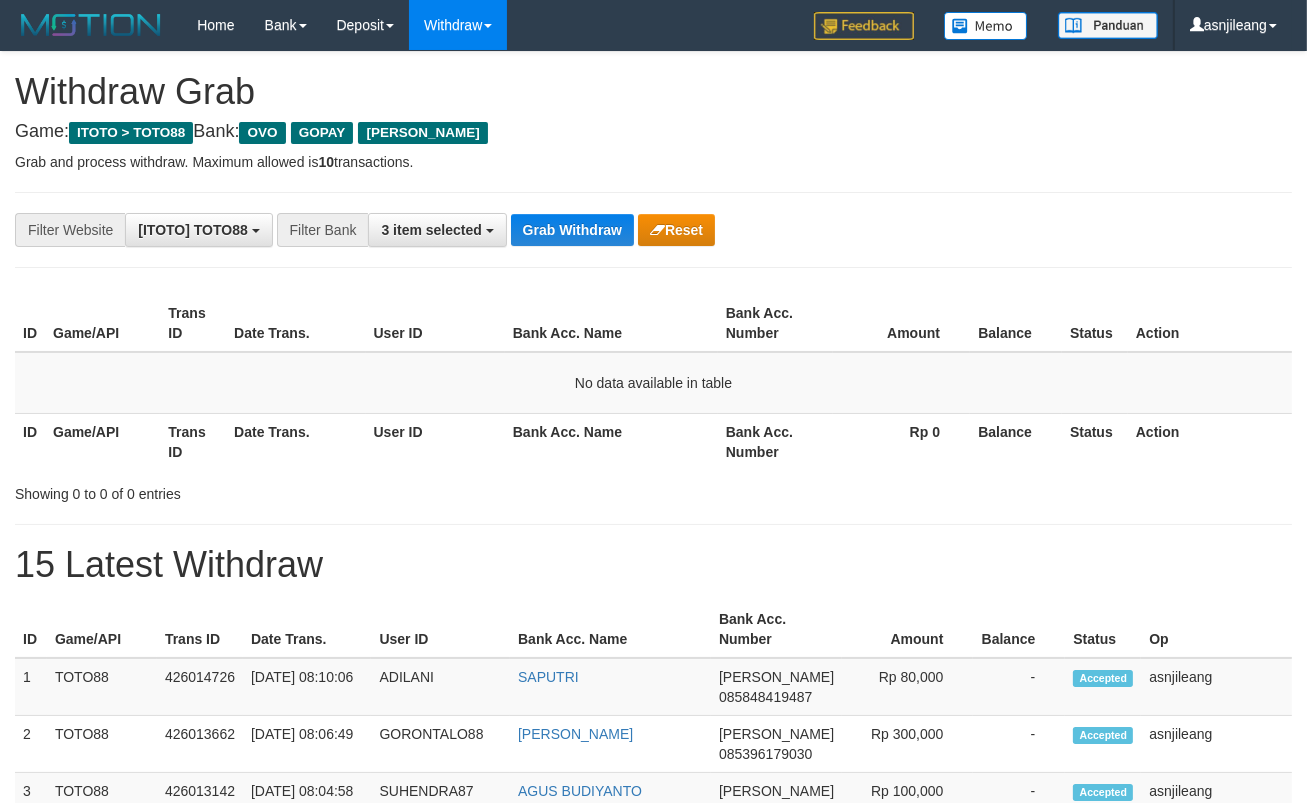 click on "Grab Withdraw" at bounding box center [572, 230] 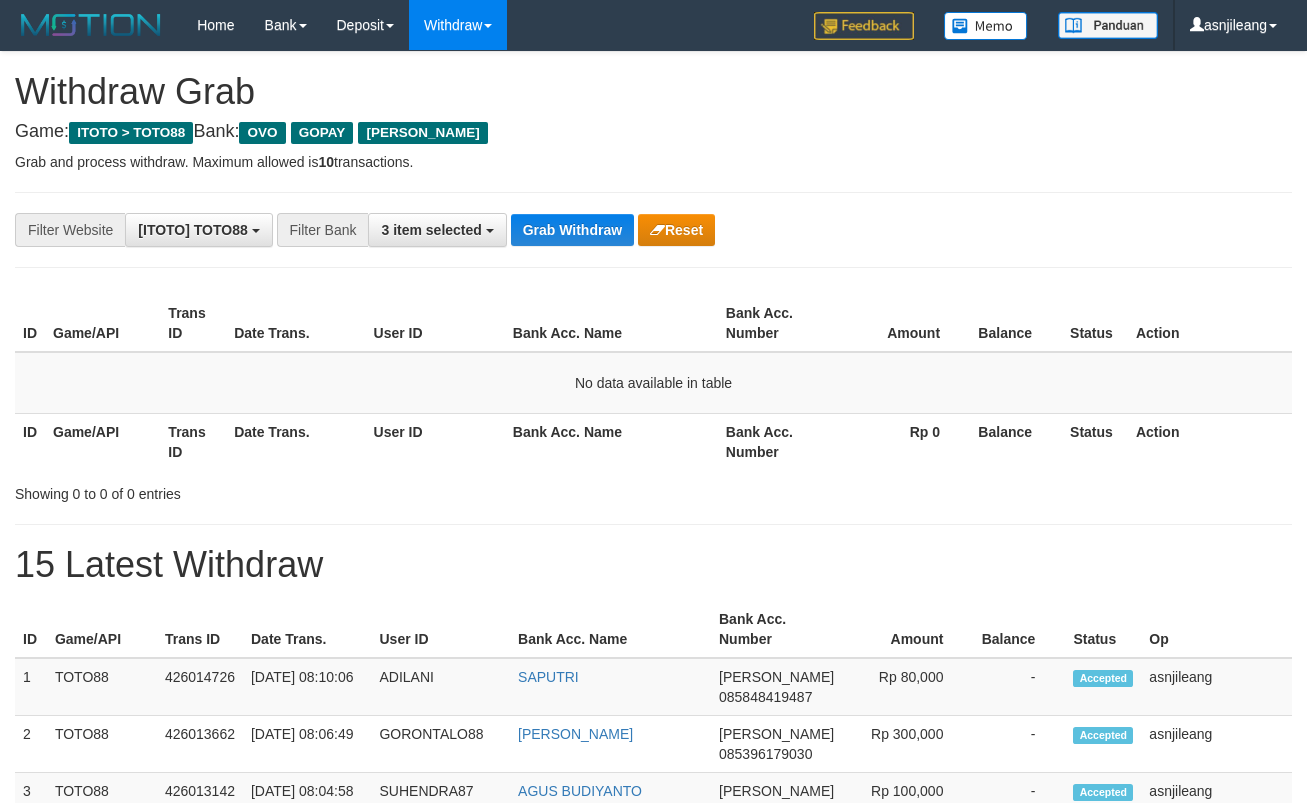 click on "Grab Withdraw" at bounding box center (572, 230) 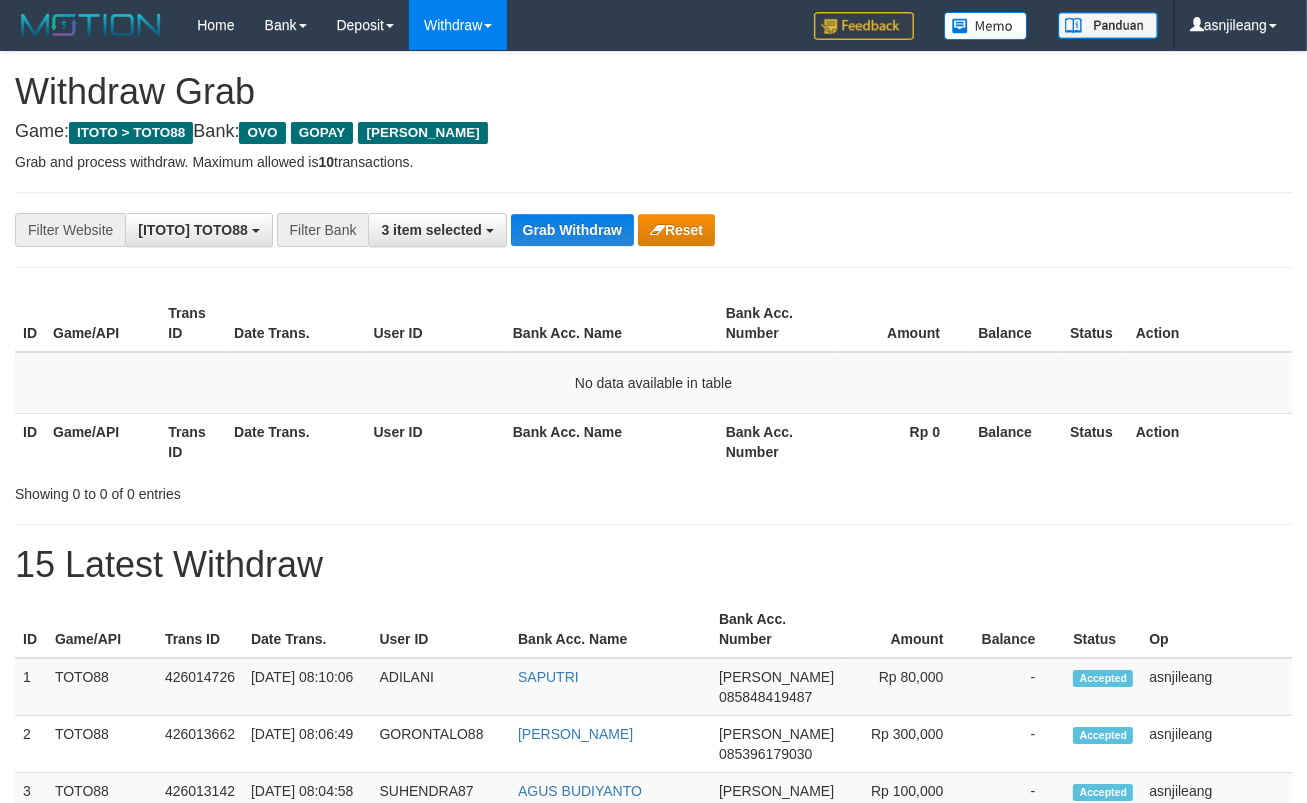 scroll, scrollTop: 17, scrollLeft: 0, axis: vertical 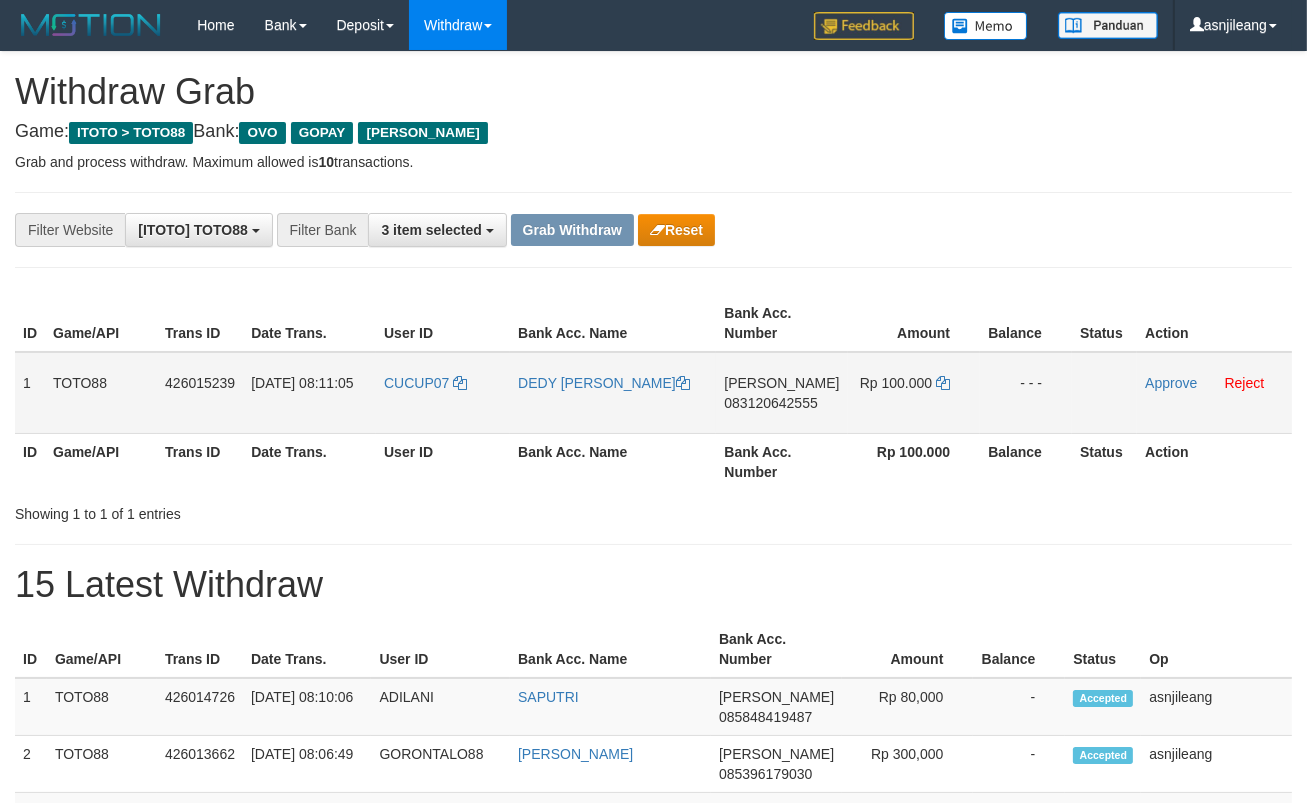 click on "083120642555" at bounding box center [770, 403] 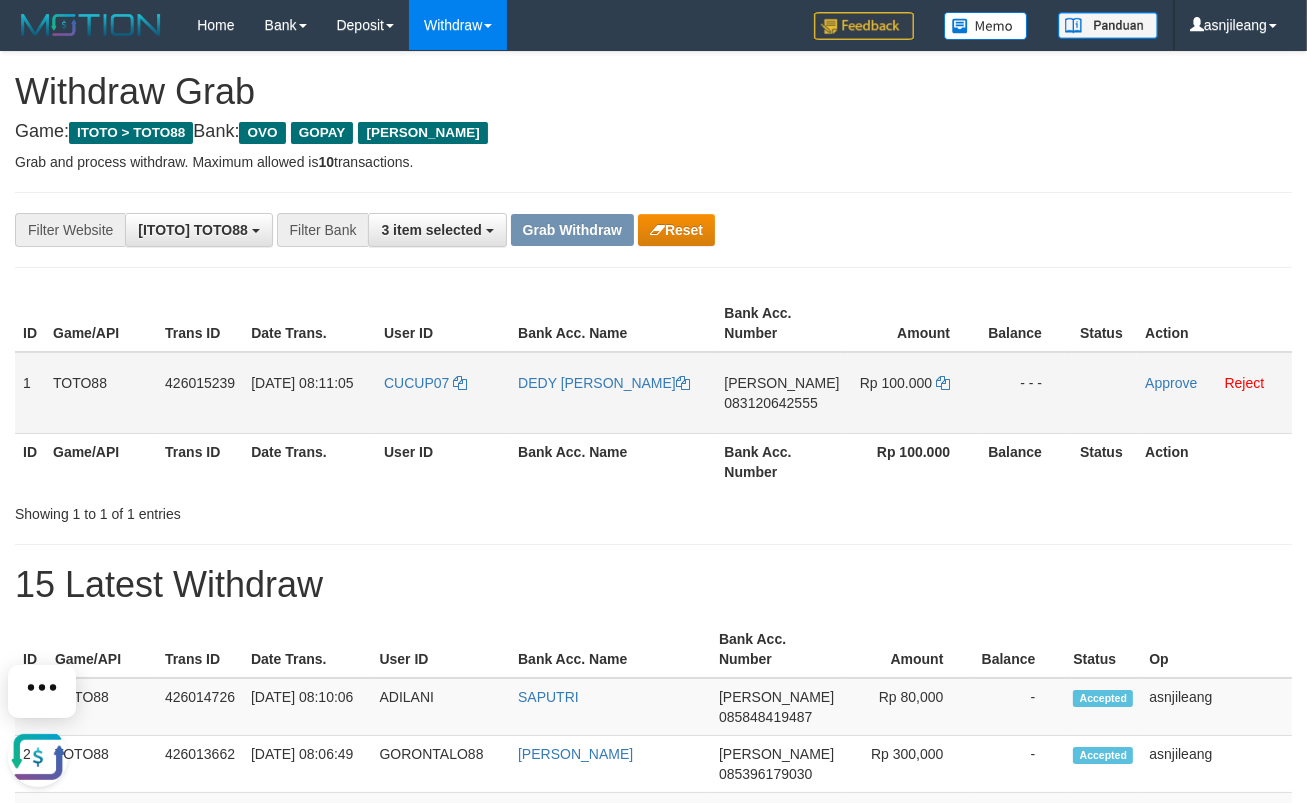 scroll, scrollTop: 0, scrollLeft: 0, axis: both 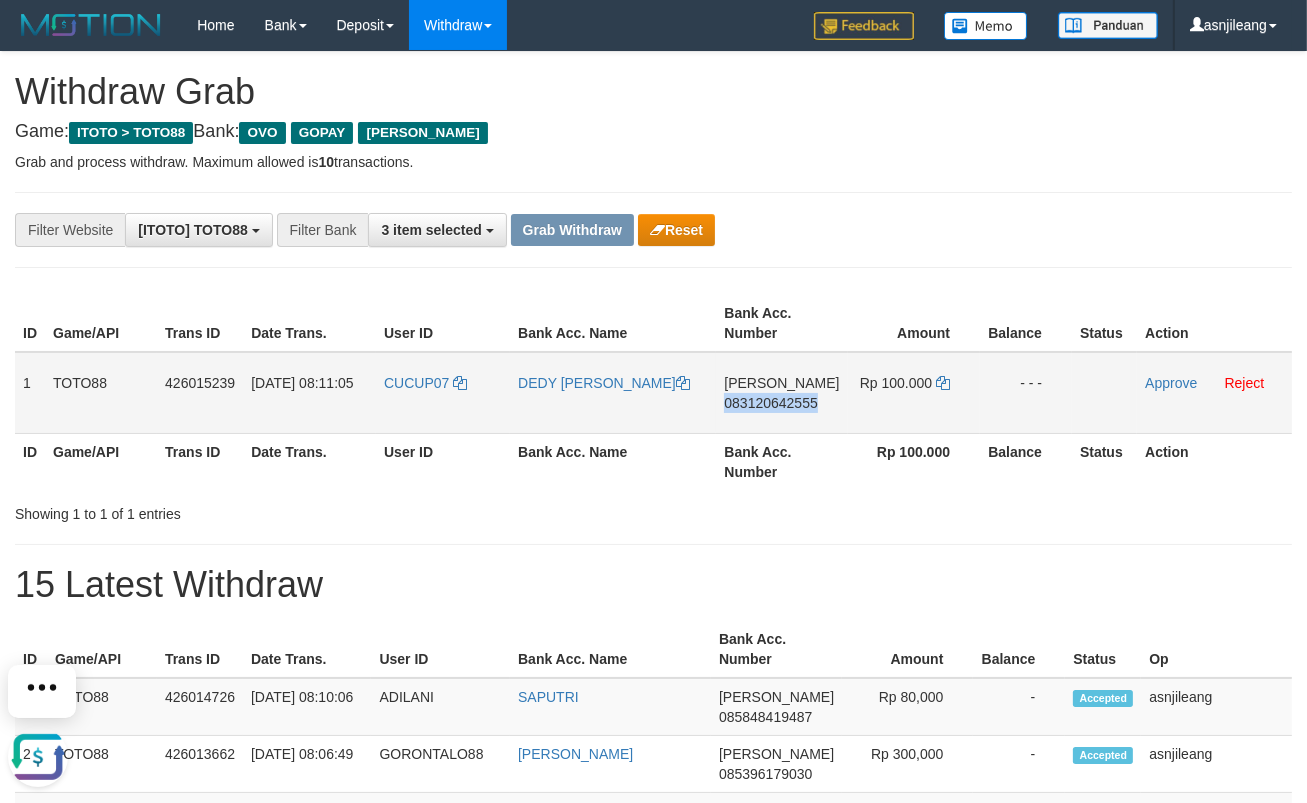 click on "083120642555" at bounding box center (770, 403) 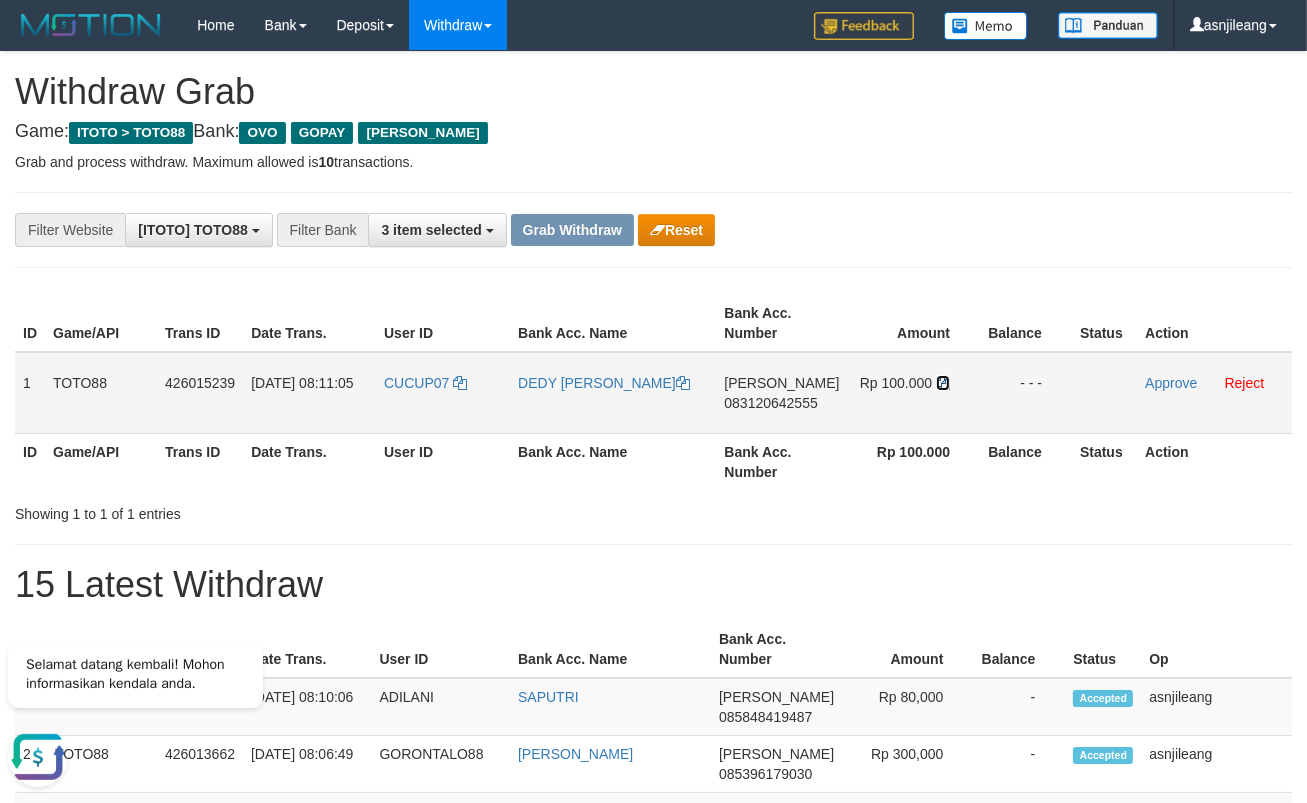 click at bounding box center (943, 383) 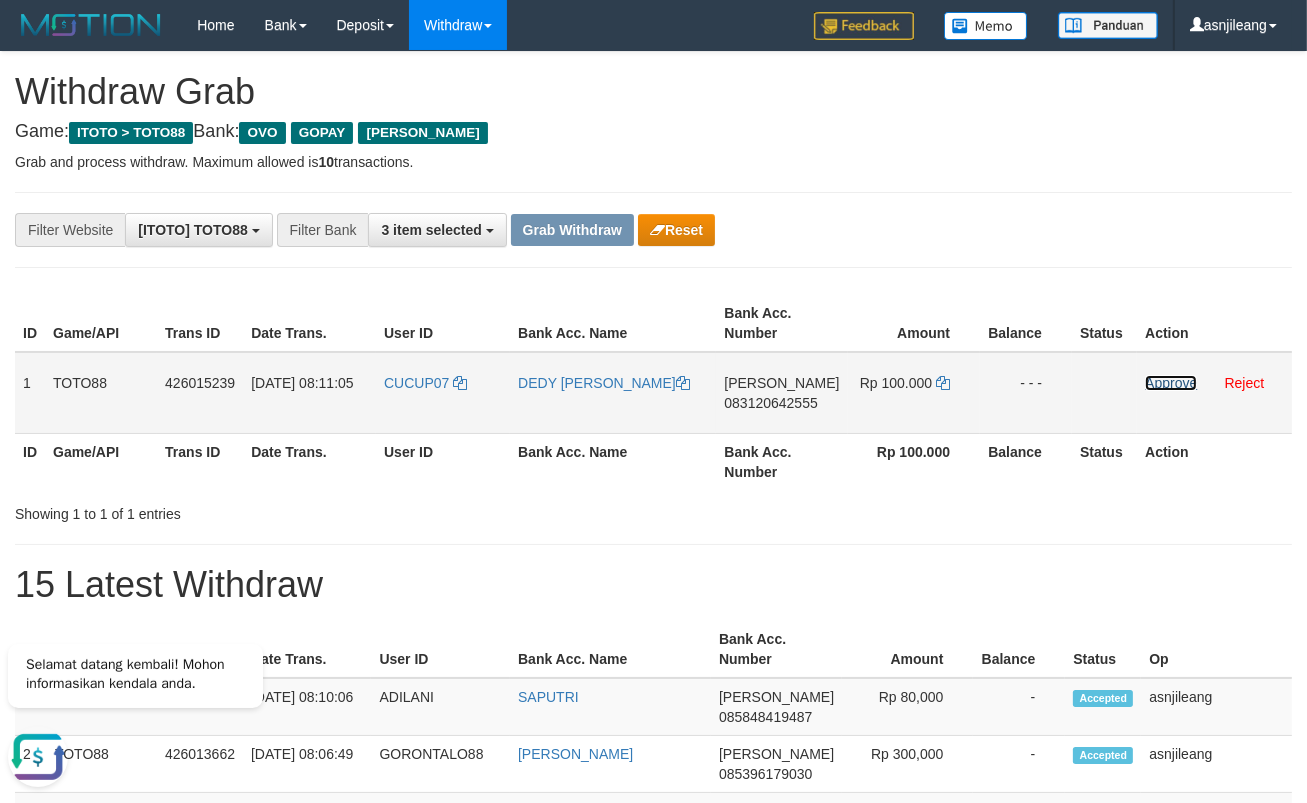 click on "Approve" at bounding box center [1171, 383] 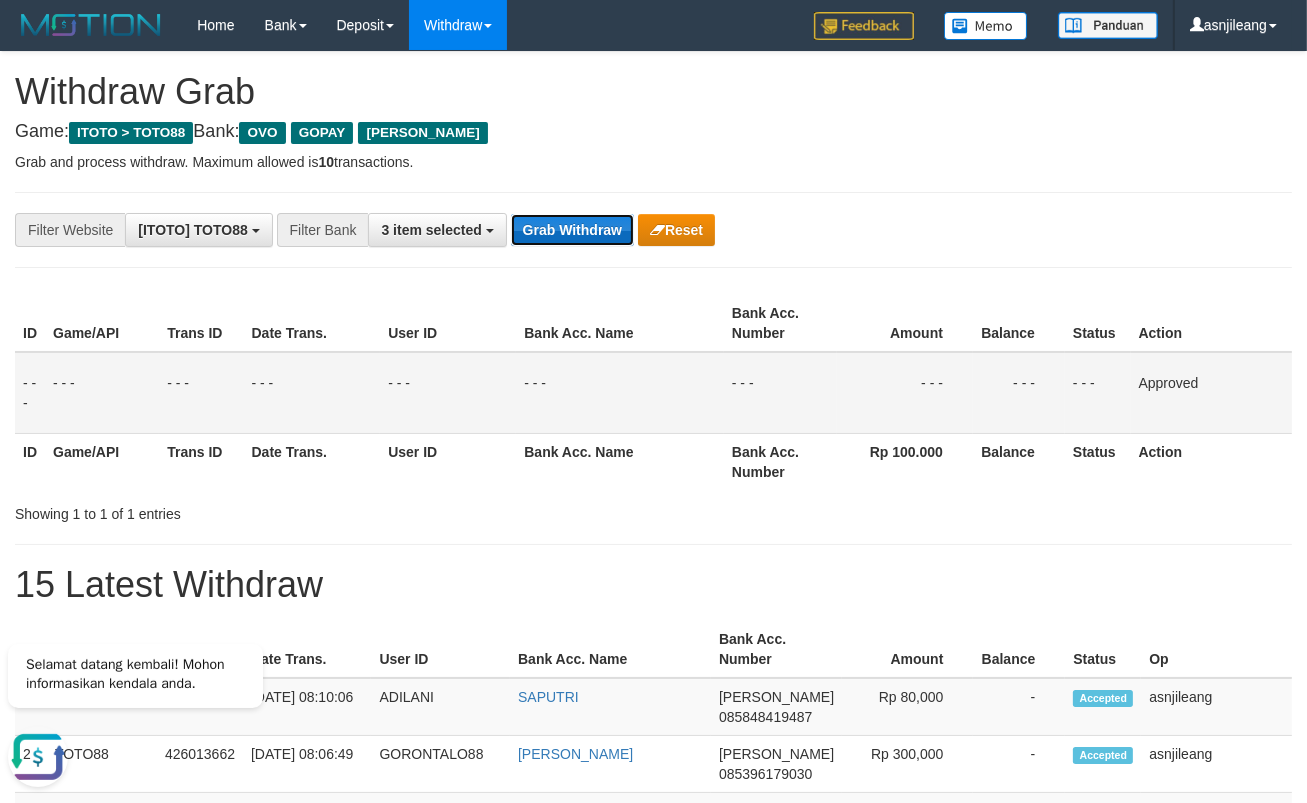 click on "Grab Withdraw" at bounding box center [572, 230] 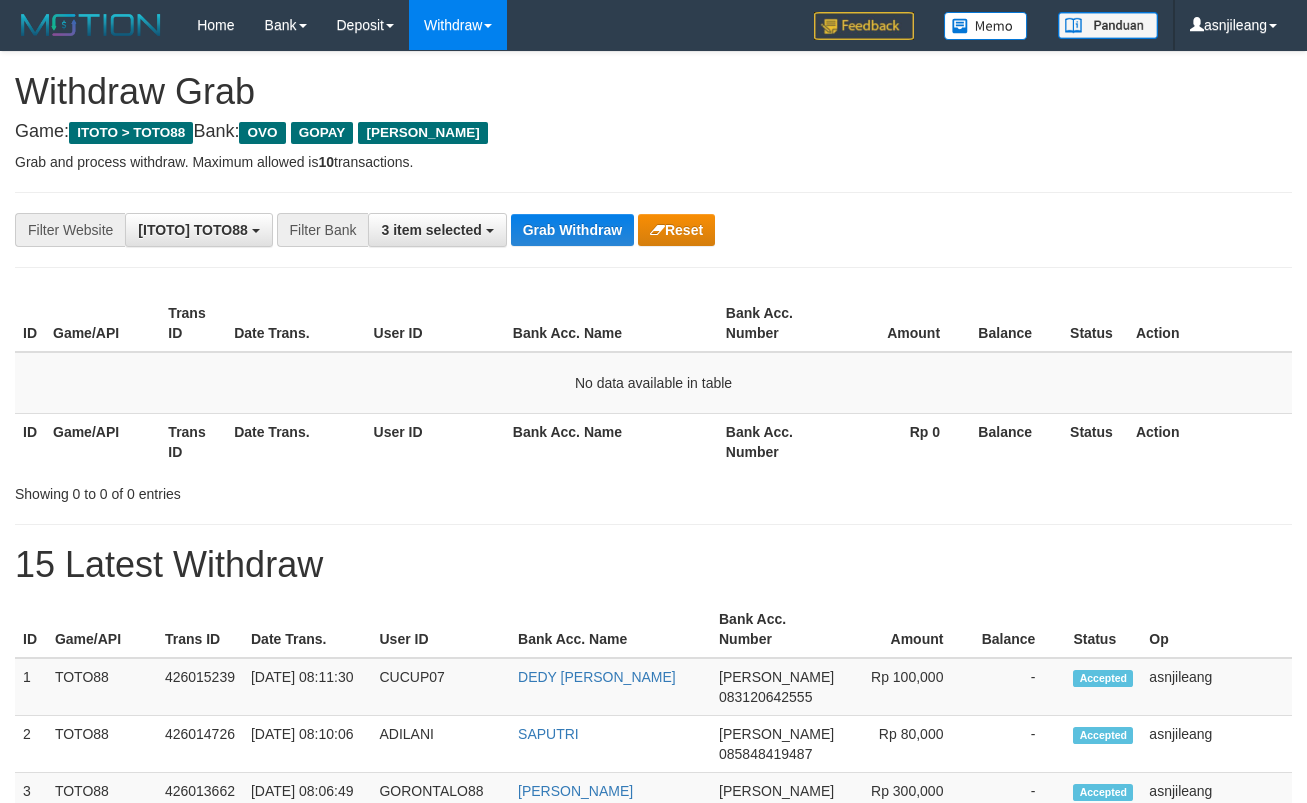 scroll, scrollTop: 0, scrollLeft: 0, axis: both 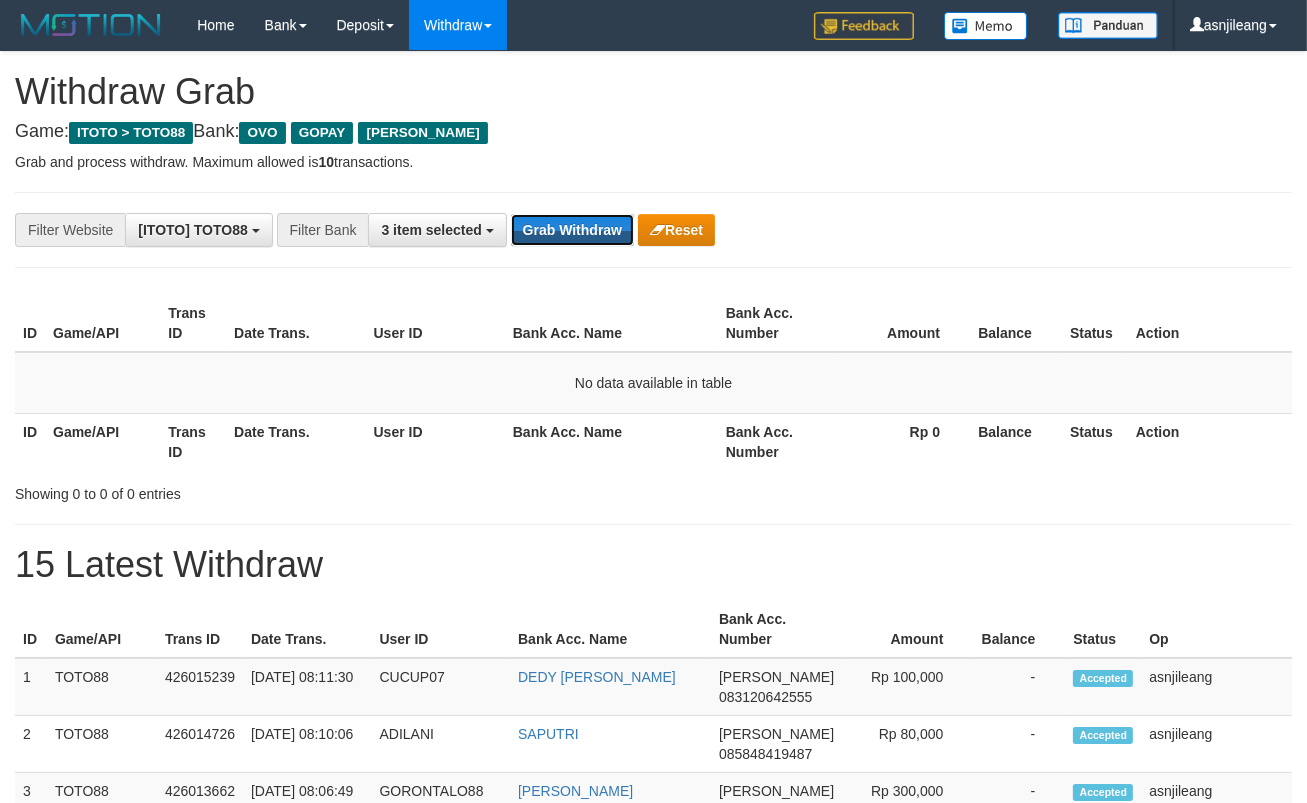 click on "Grab Withdraw" at bounding box center (572, 230) 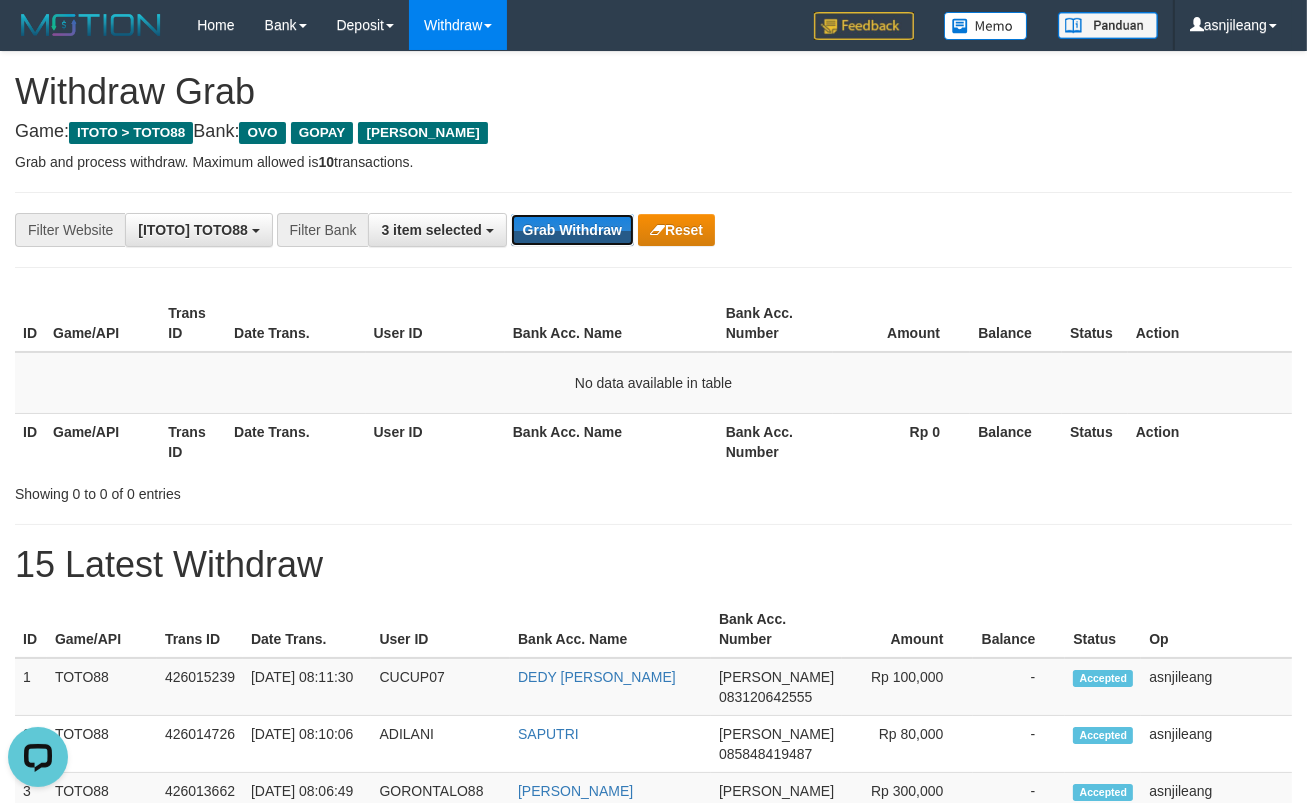scroll, scrollTop: 0, scrollLeft: 0, axis: both 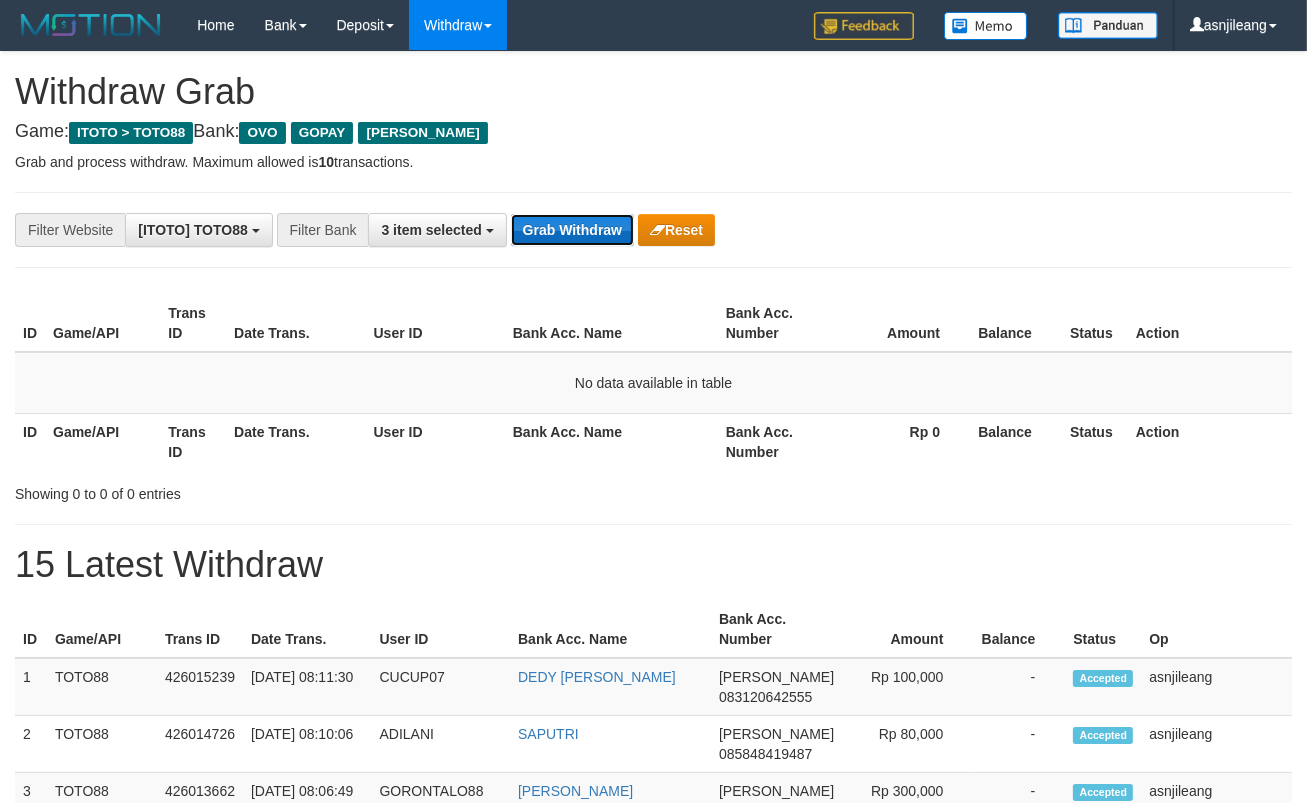 click on "Grab Withdraw" at bounding box center (572, 230) 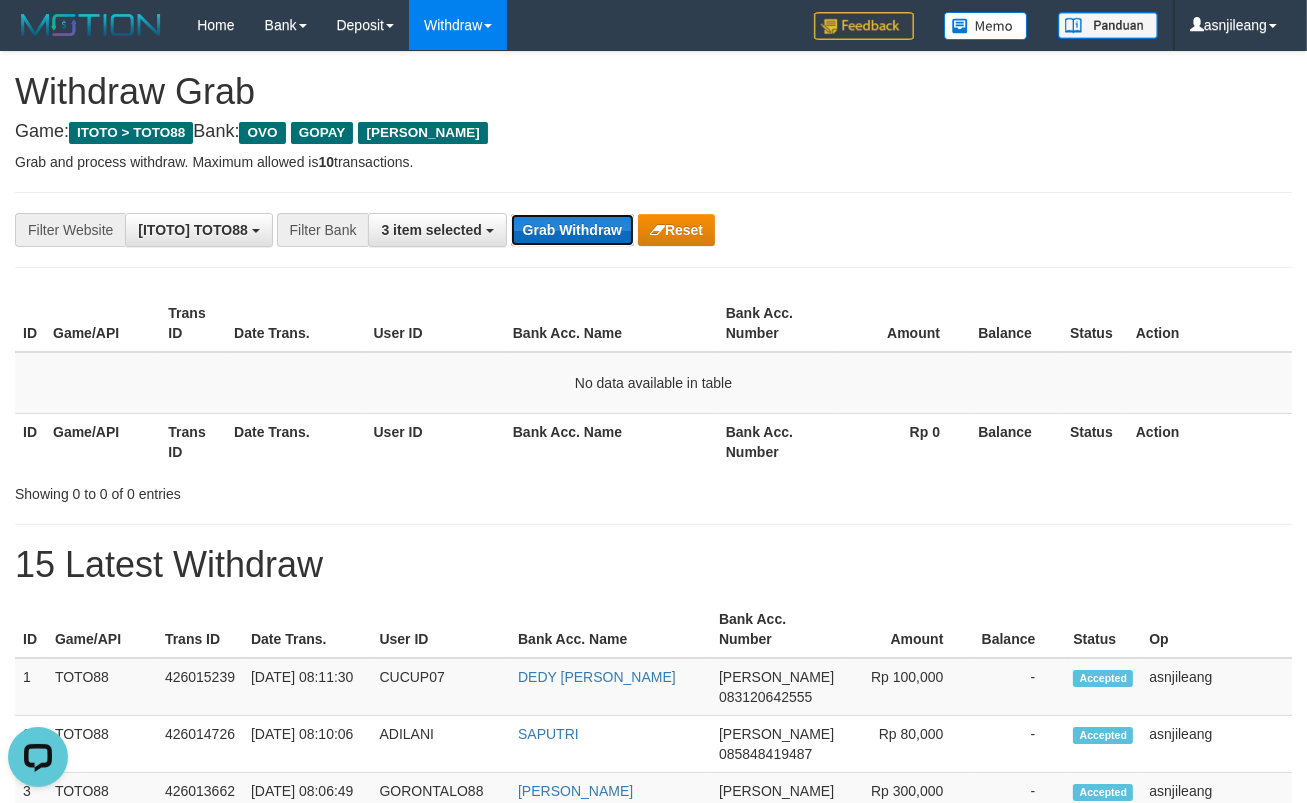 scroll, scrollTop: 0, scrollLeft: 0, axis: both 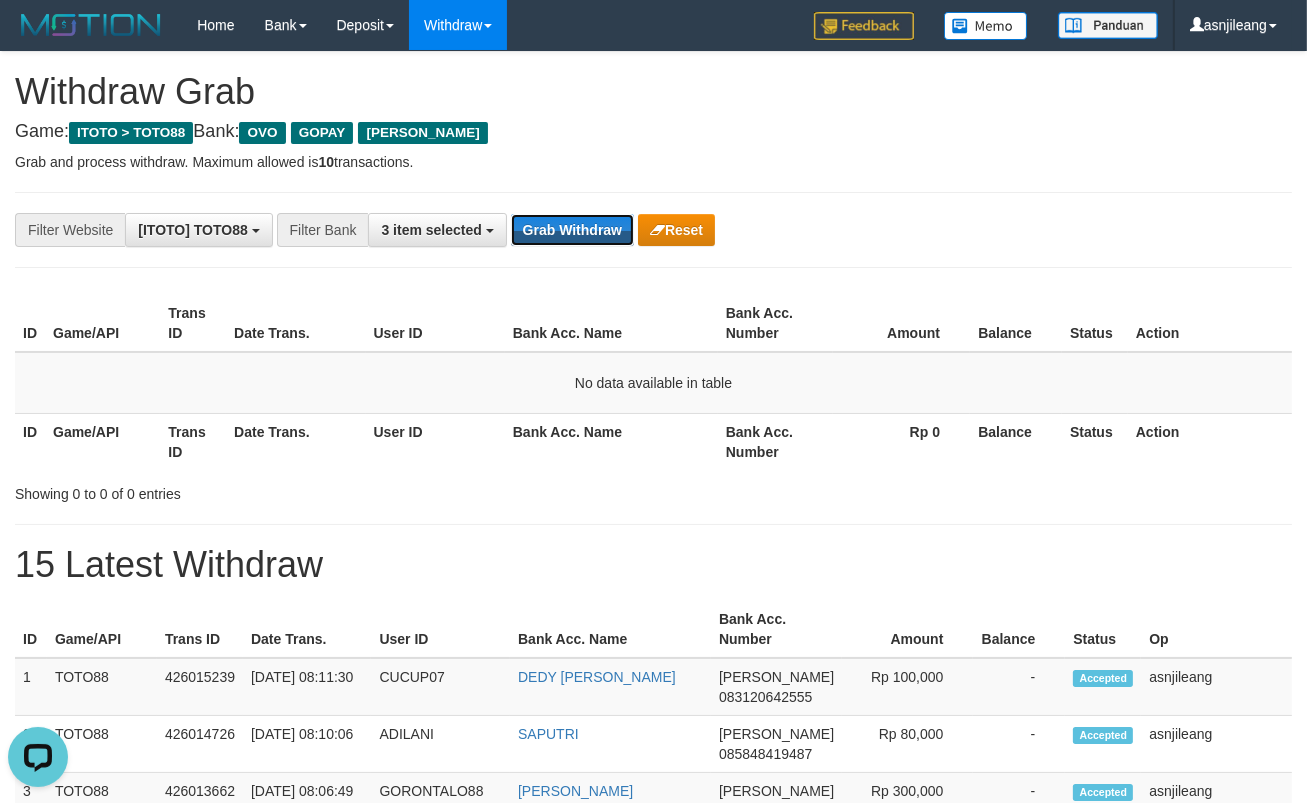 click on "Grab Withdraw" at bounding box center [572, 230] 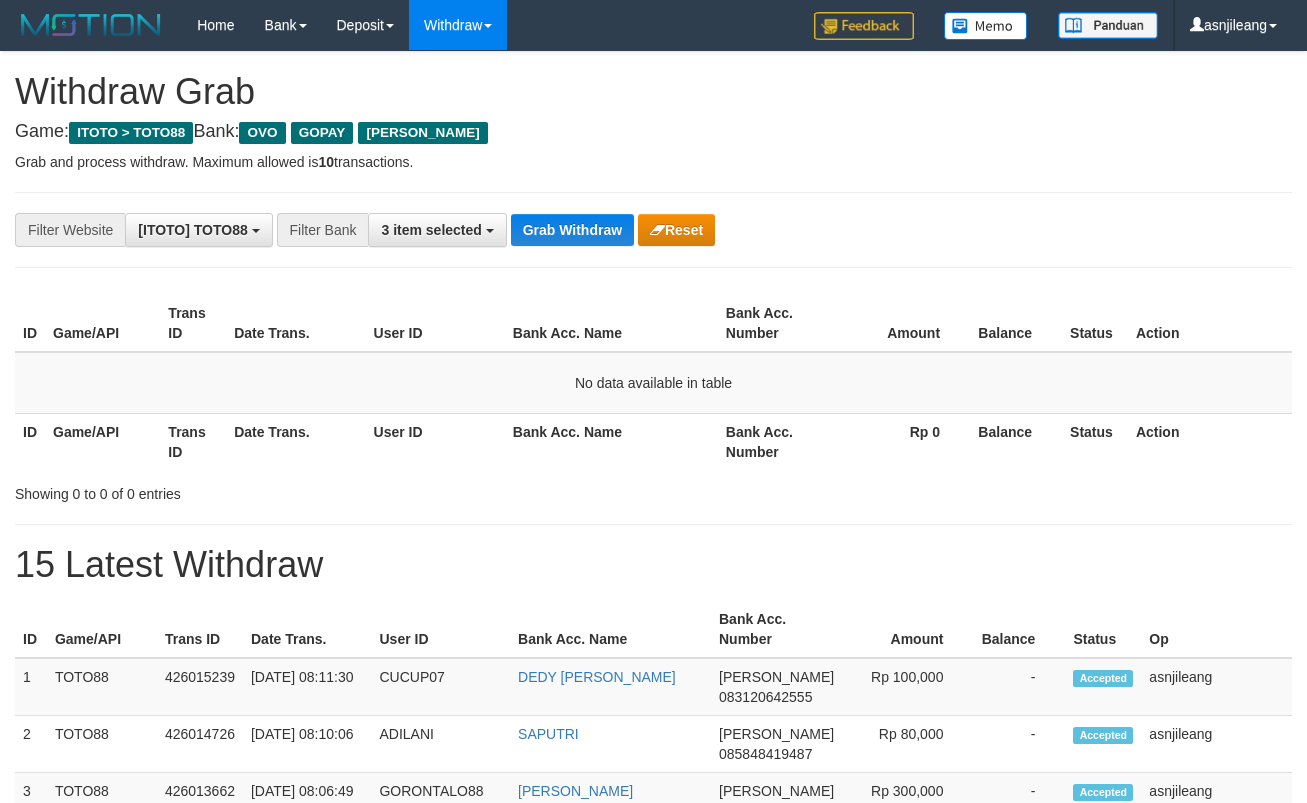 scroll, scrollTop: 0, scrollLeft: 0, axis: both 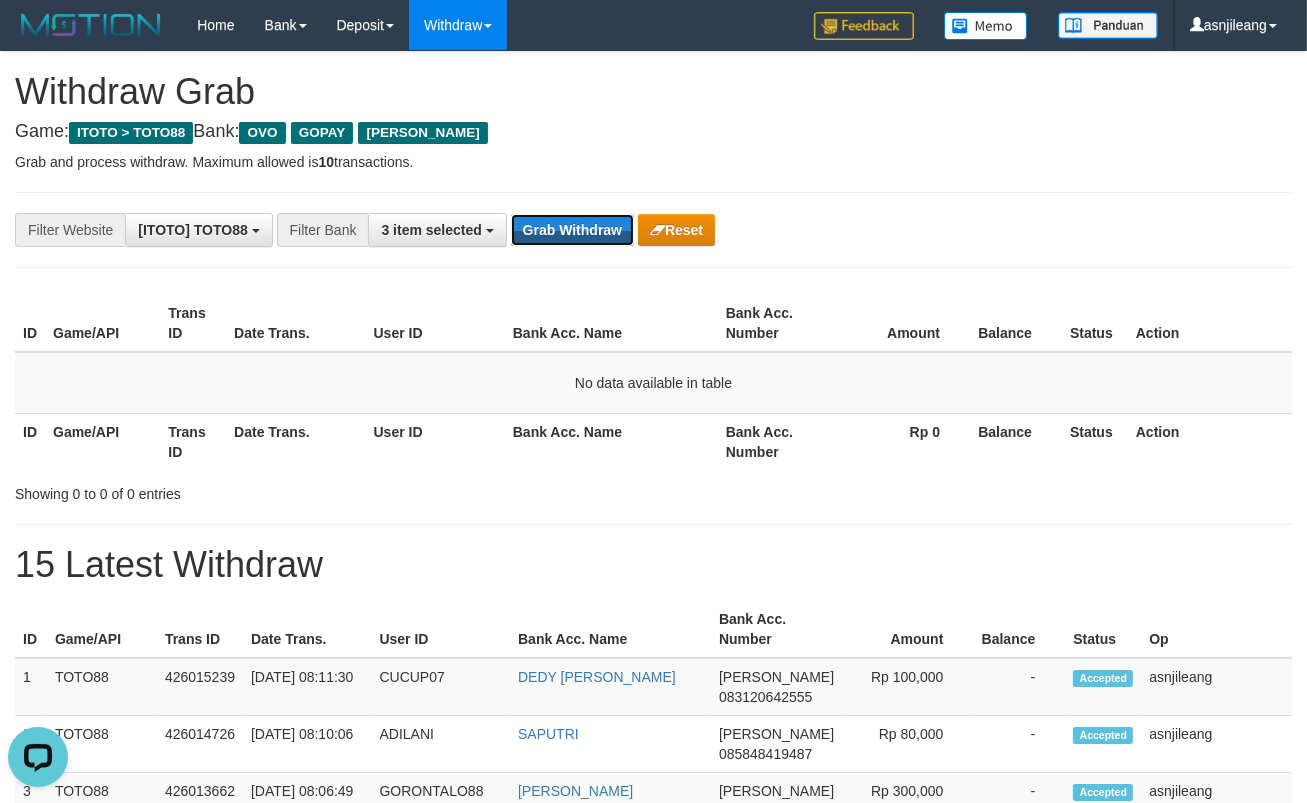 click on "Grab Withdraw" at bounding box center (572, 230) 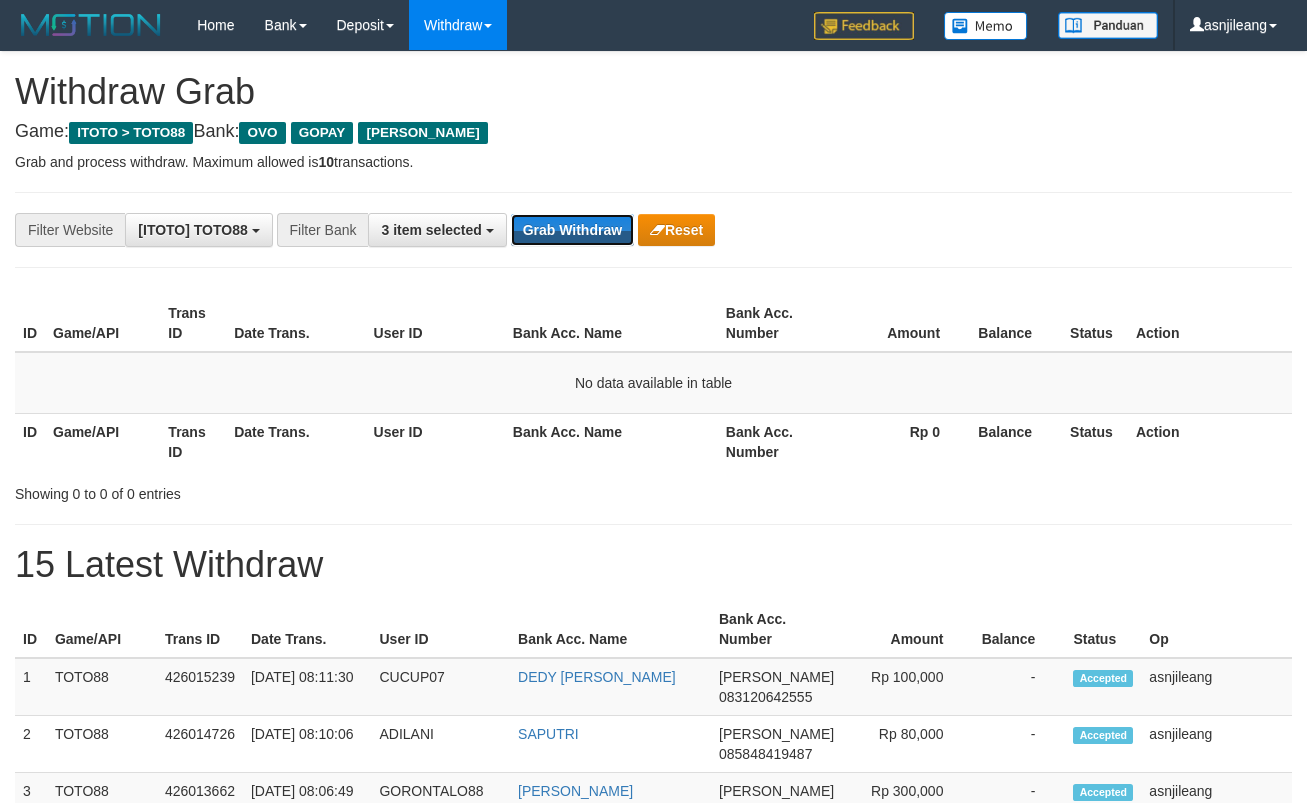 scroll, scrollTop: 0, scrollLeft: 0, axis: both 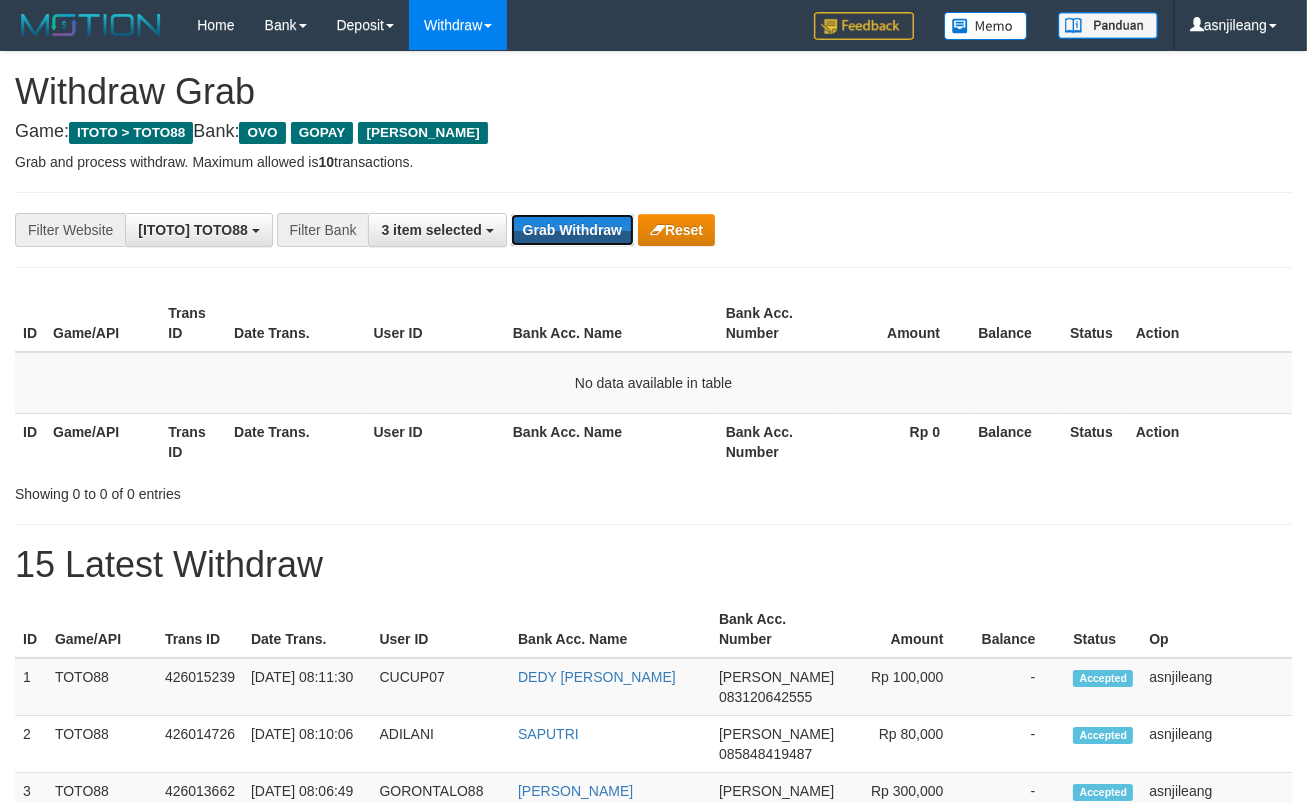 click on "Grab Withdraw" at bounding box center [572, 230] 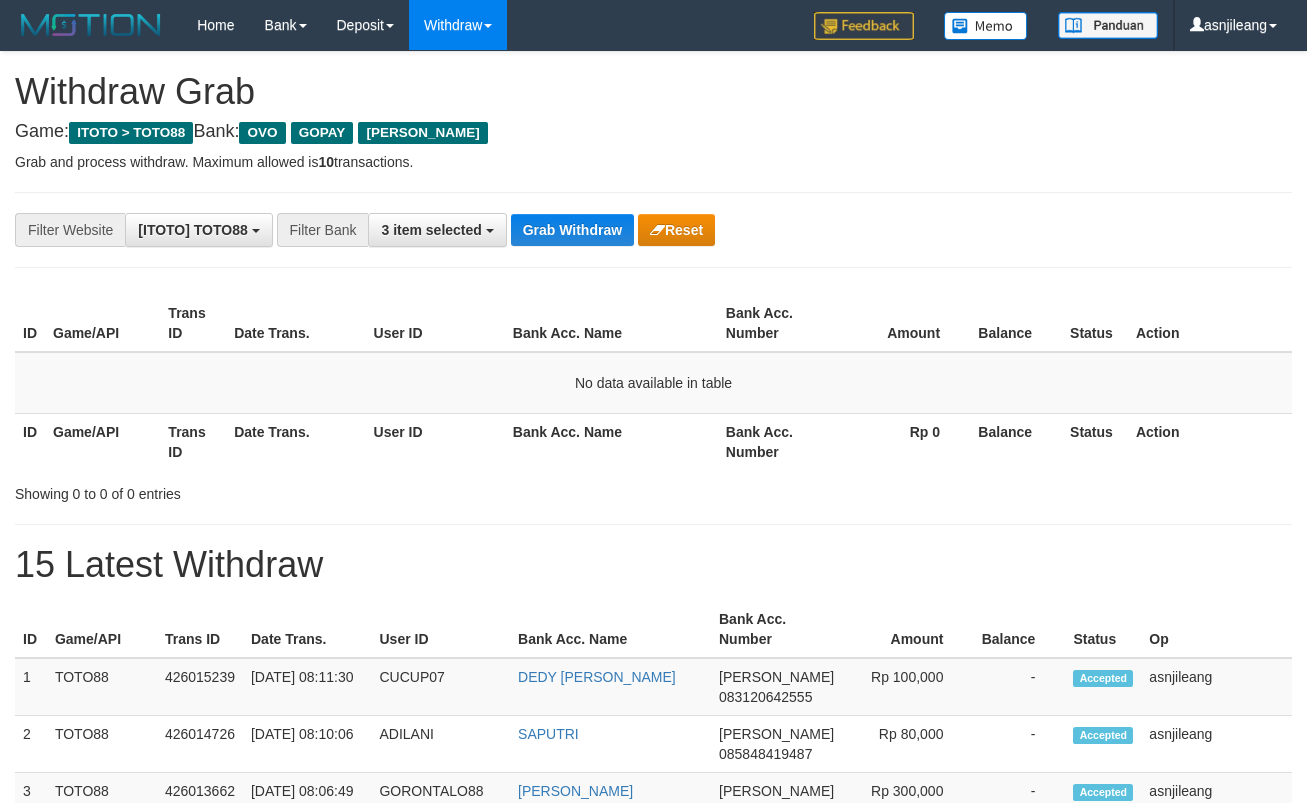 scroll, scrollTop: 0, scrollLeft: 0, axis: both 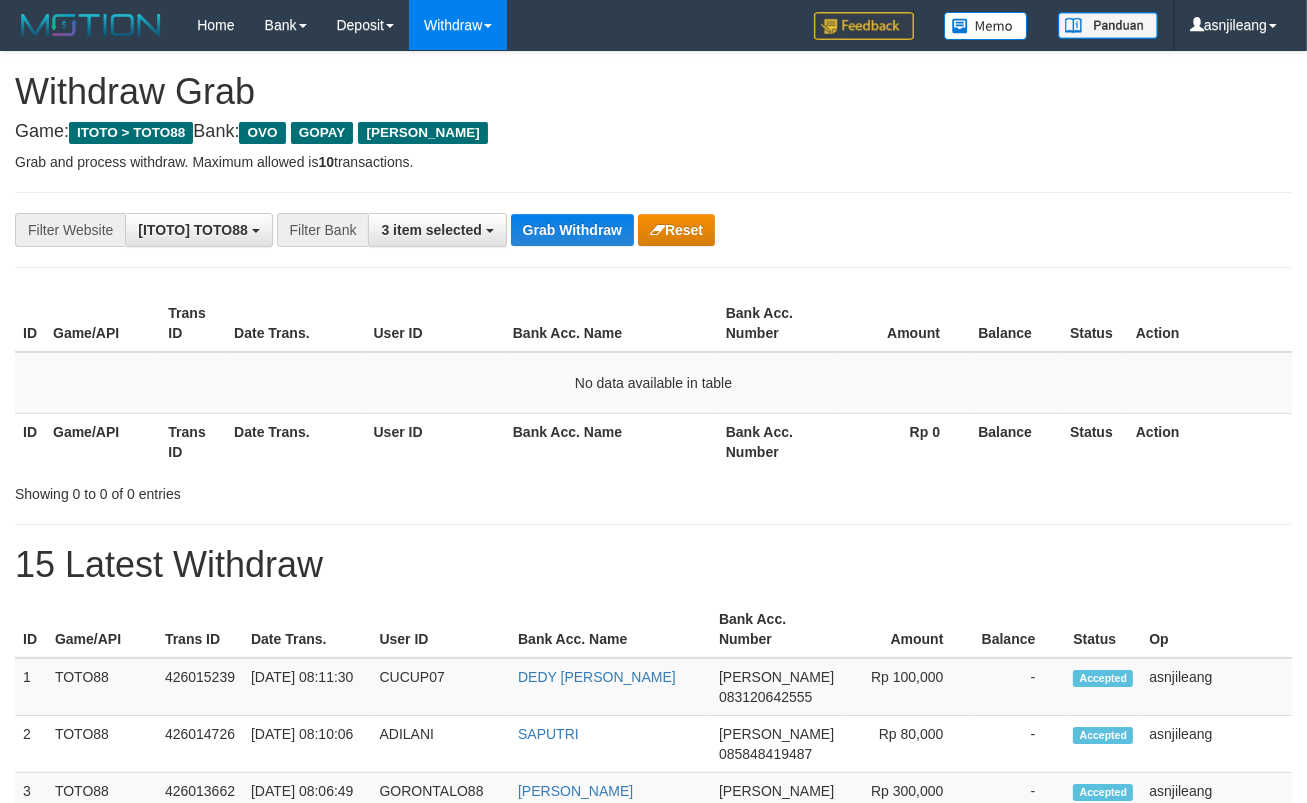 click on "Grab Withdraw" at bounding box center [572, 230] 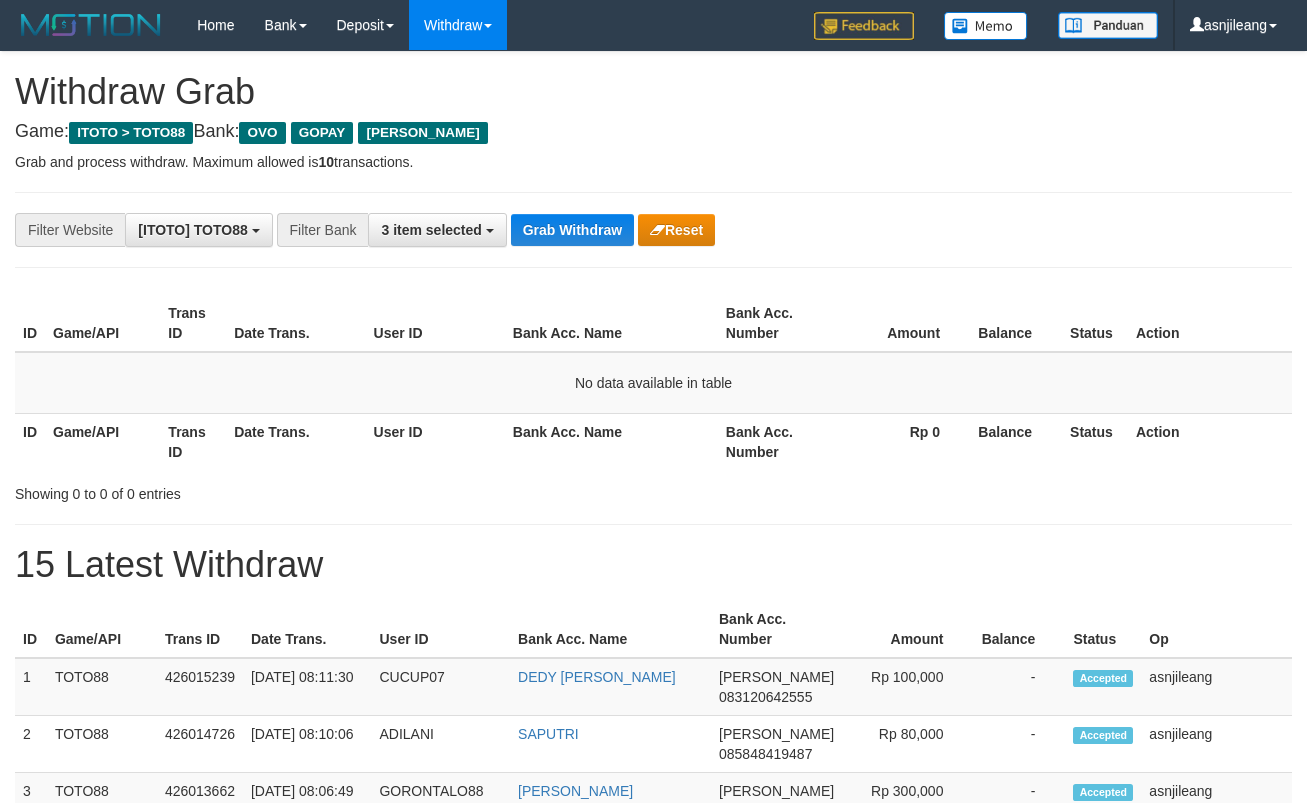 scroll, scrollTop: 0, scrollLeft: 0, axis: both 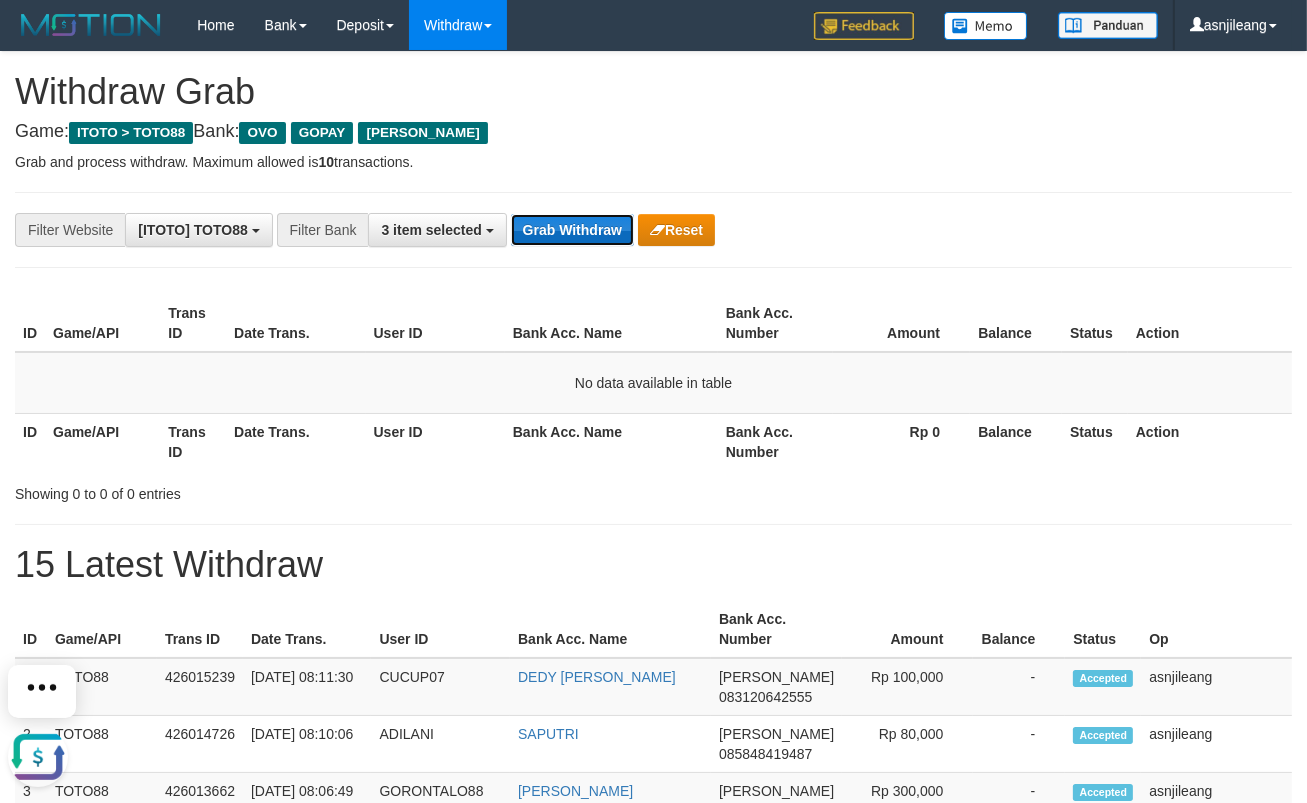 click on "Grab Withdraw" at bounding box center (572, 230) 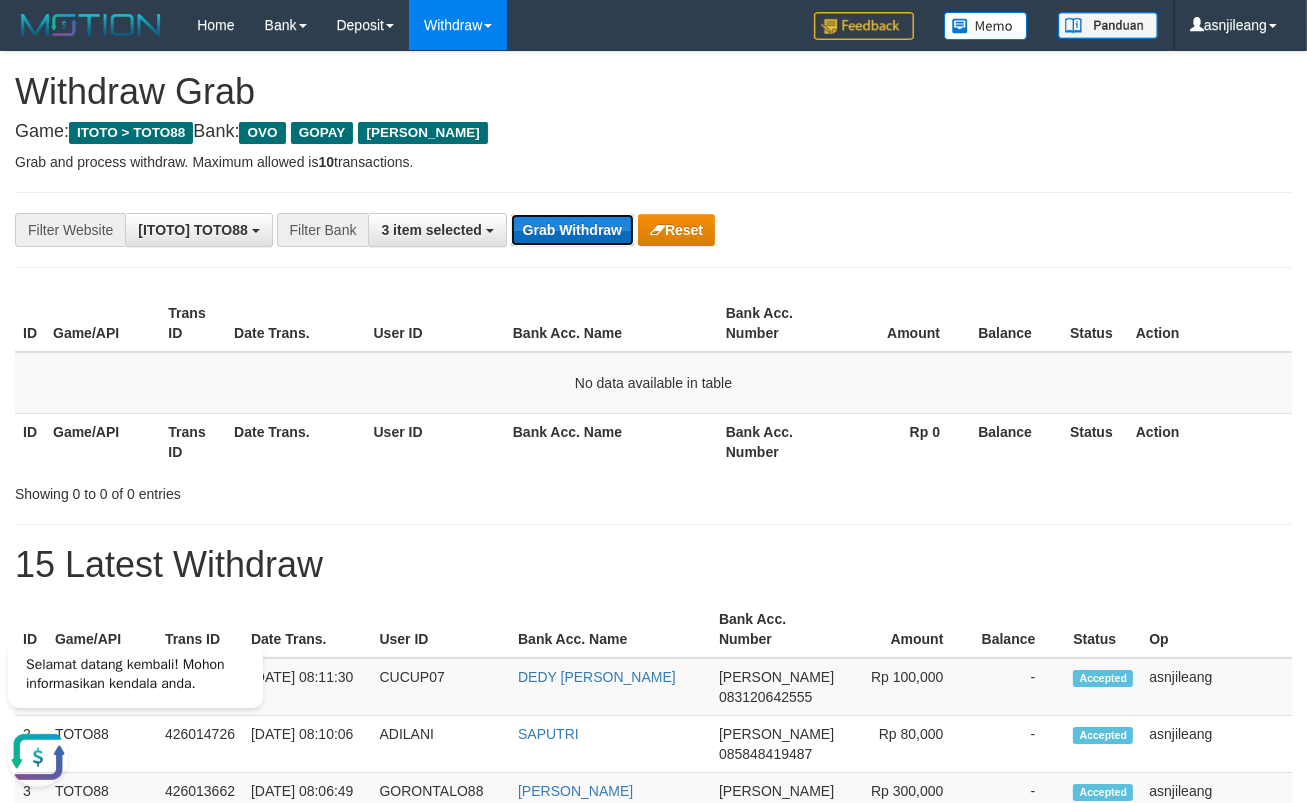 click on "Grab Withdraw" at bounding box center [572, 230] 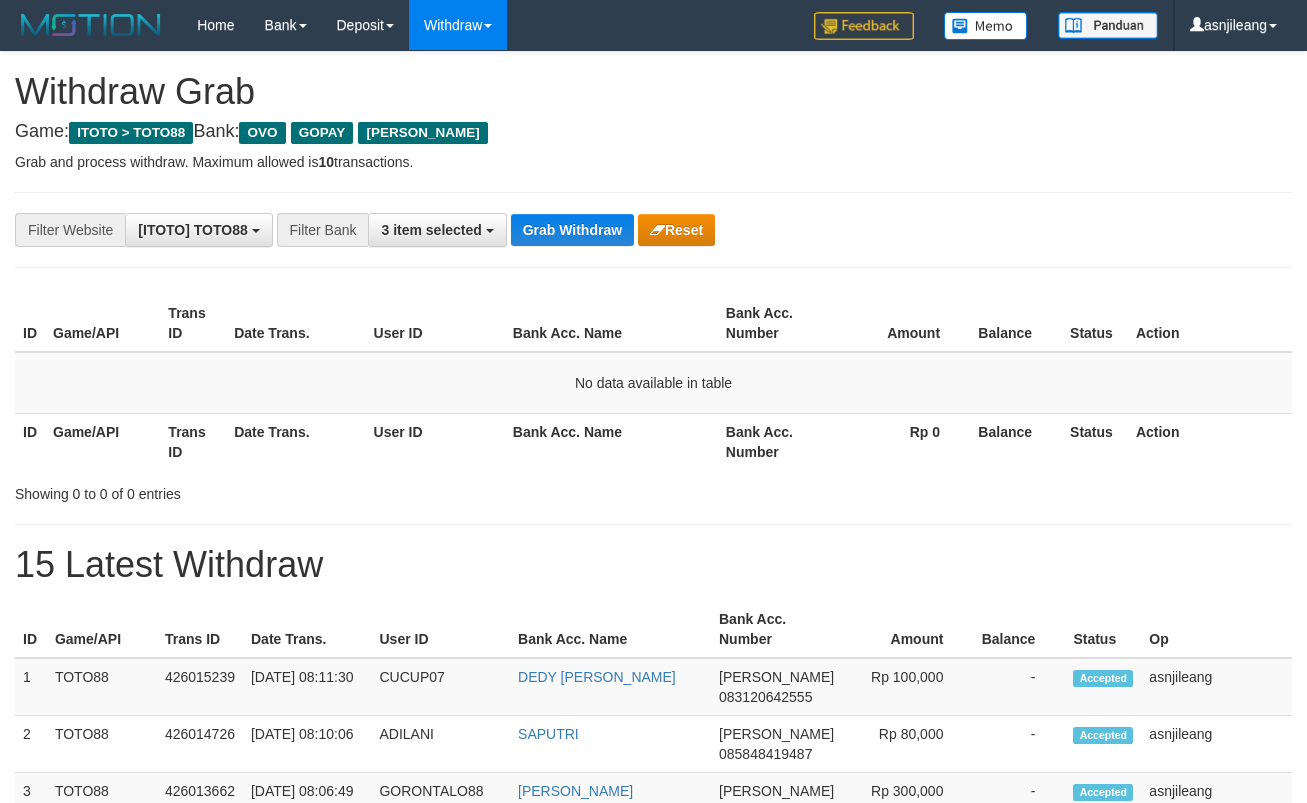 scroll, scrollTop: 0, scrollLeft: 0, axis: both 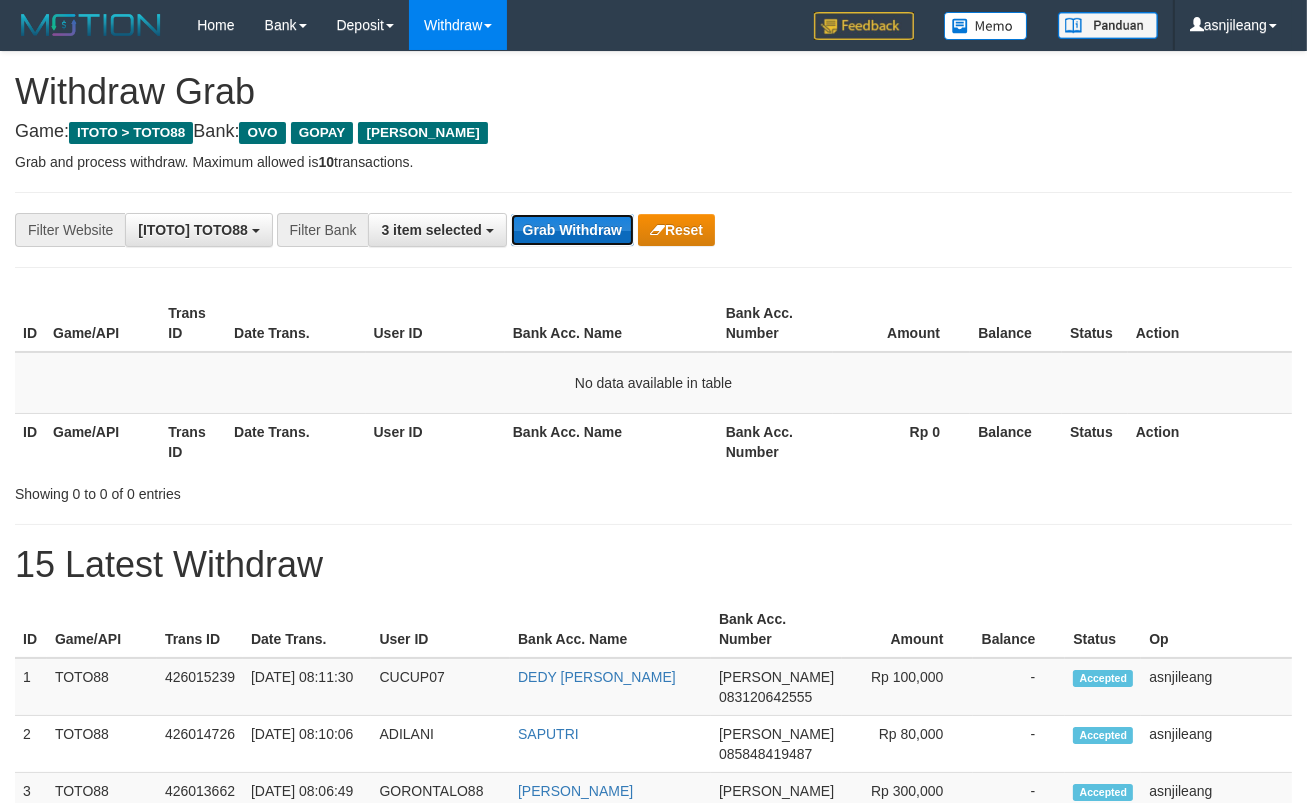 click on "Grab Withdraw" at bounding box center (572, 230) 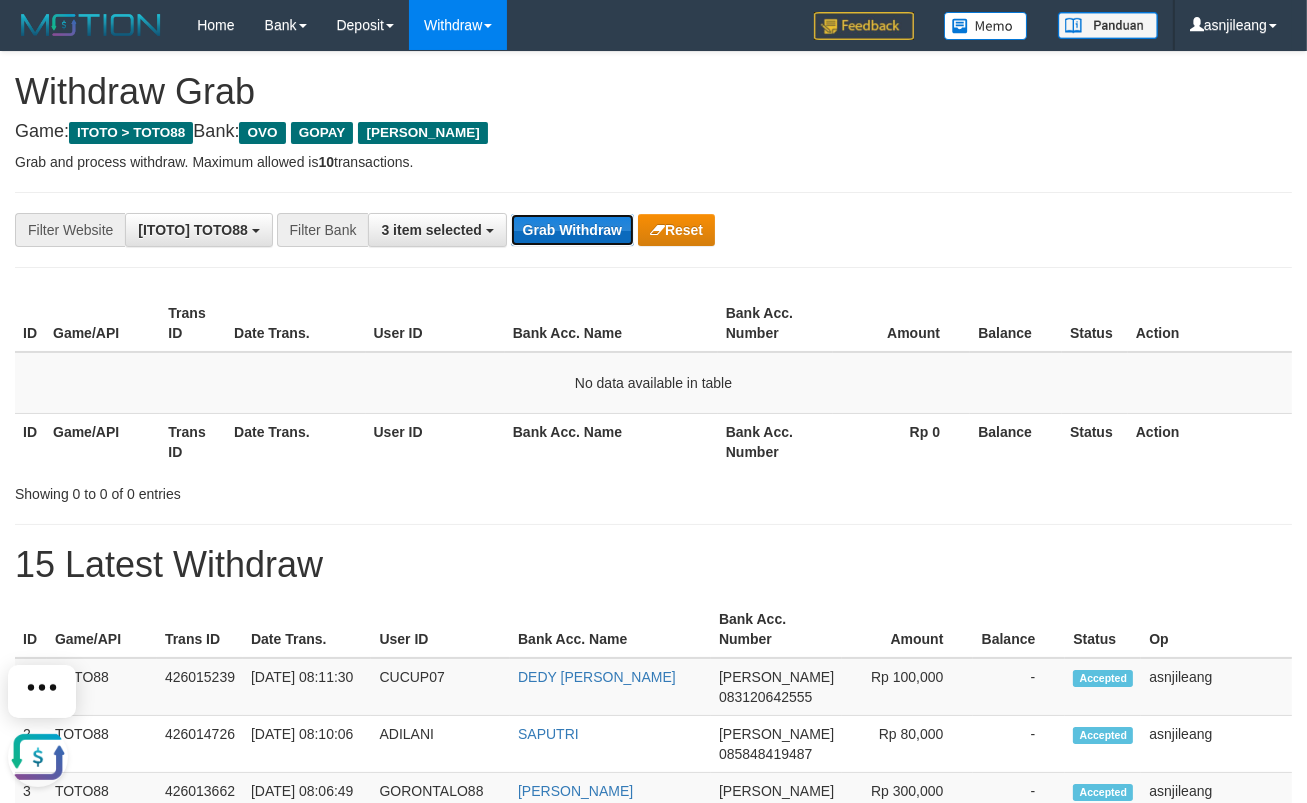 scroll, scrollTop: 0, scrollLeft: 0, axis: both 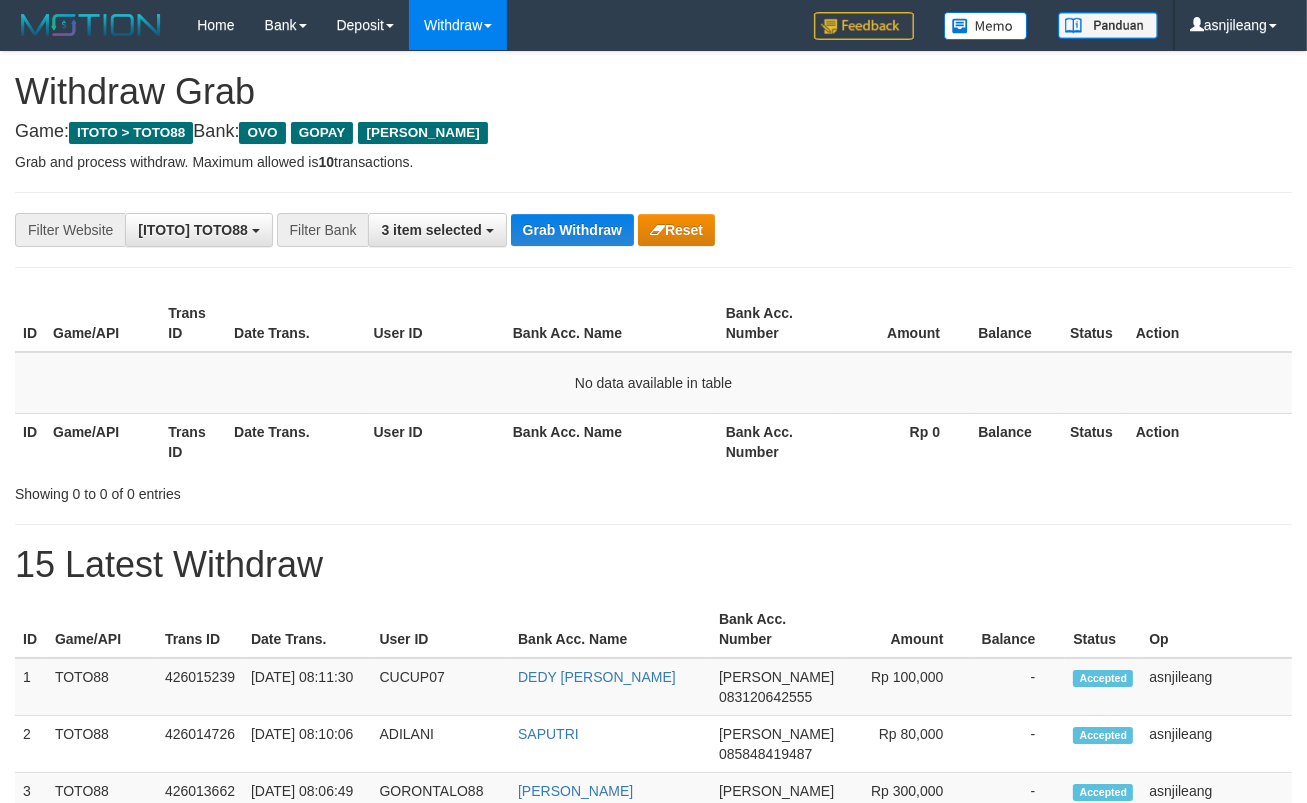 click on "Grab Withdraw" at bounding box center [572, 230] 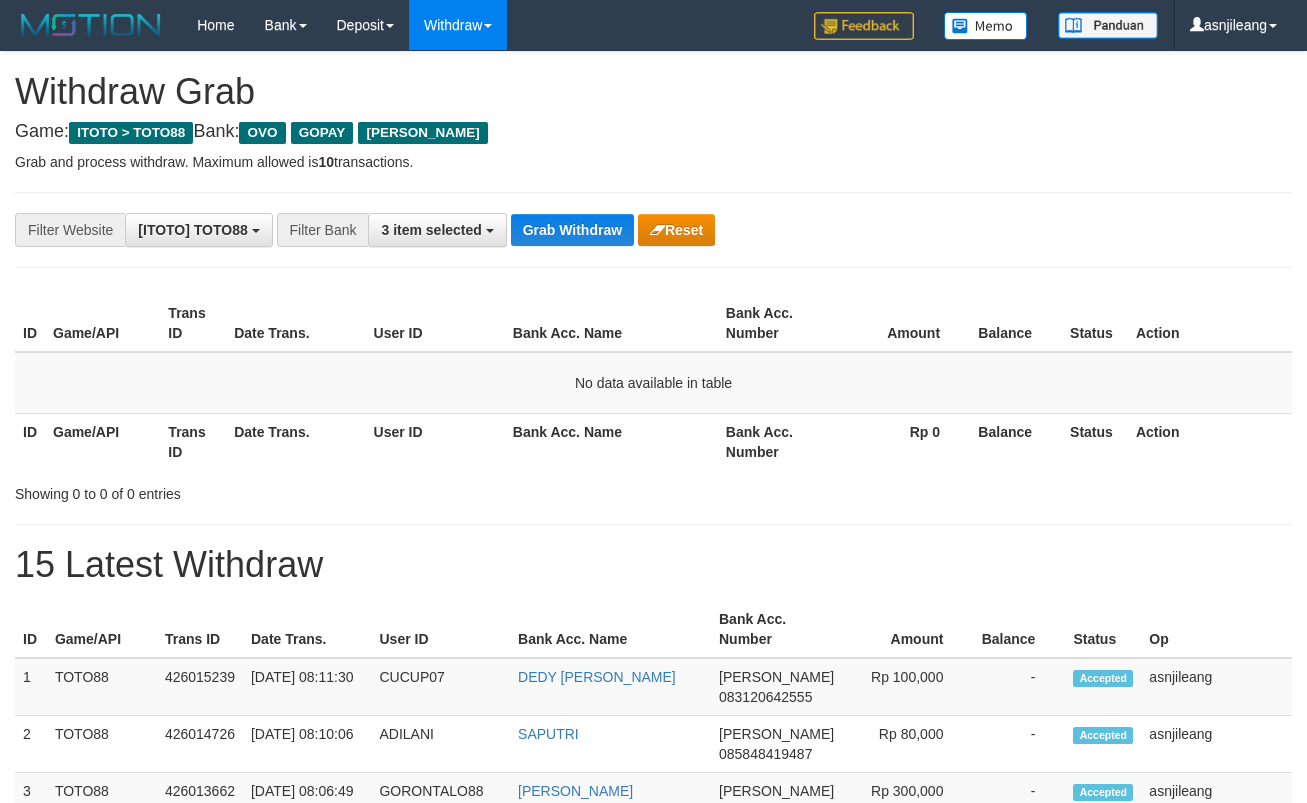 scroll, scrollTop: 0, scrollLeft: 0, axis: both 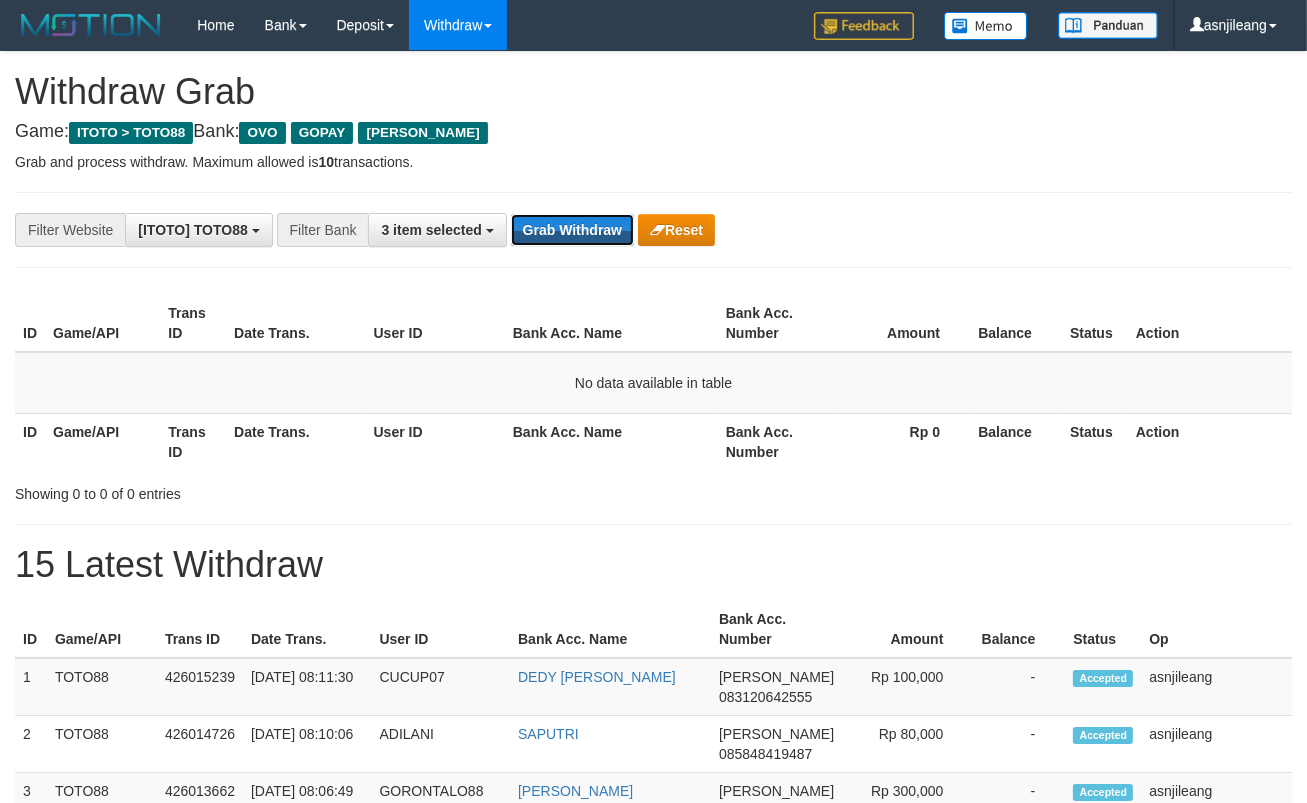 click on "Grab Withdraw" at bounding box center (572, 230) 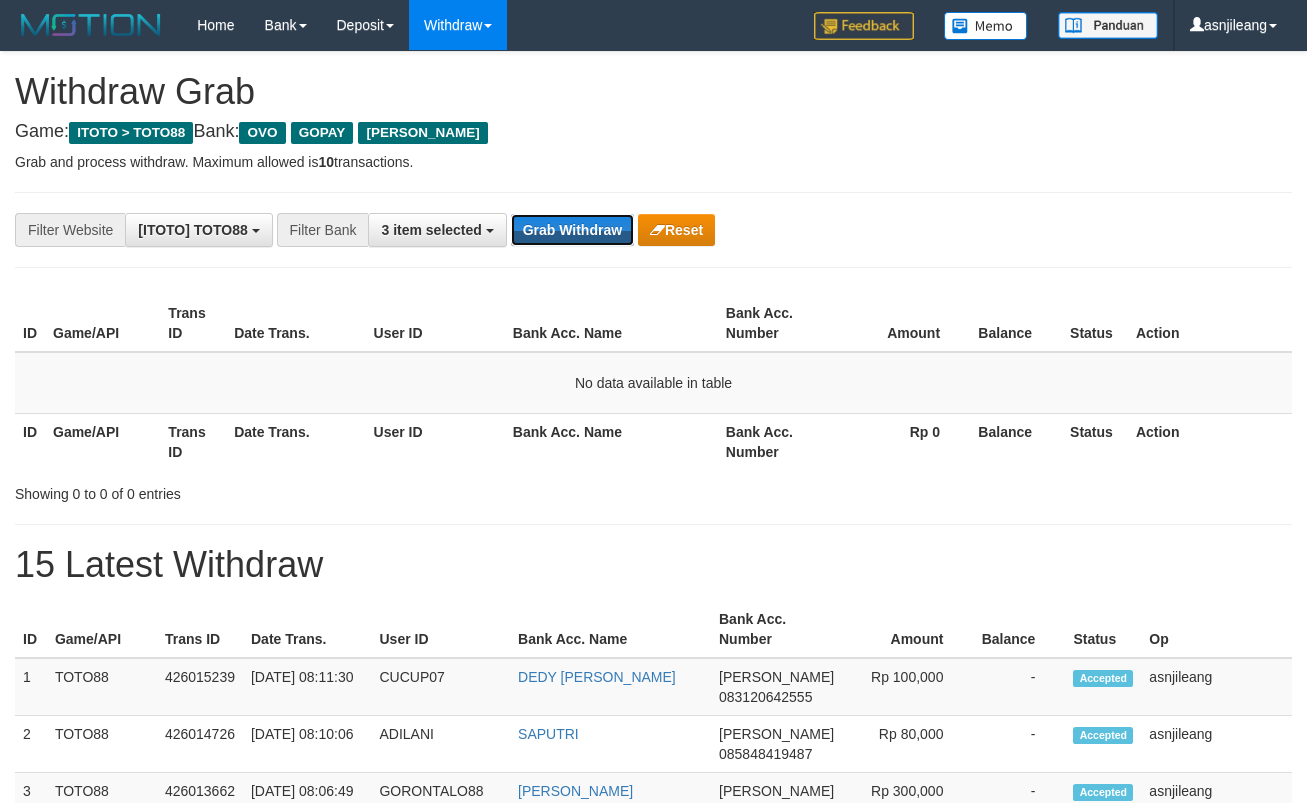 scroll, scrollTop: 0, scrollLeft: 0, axis: both 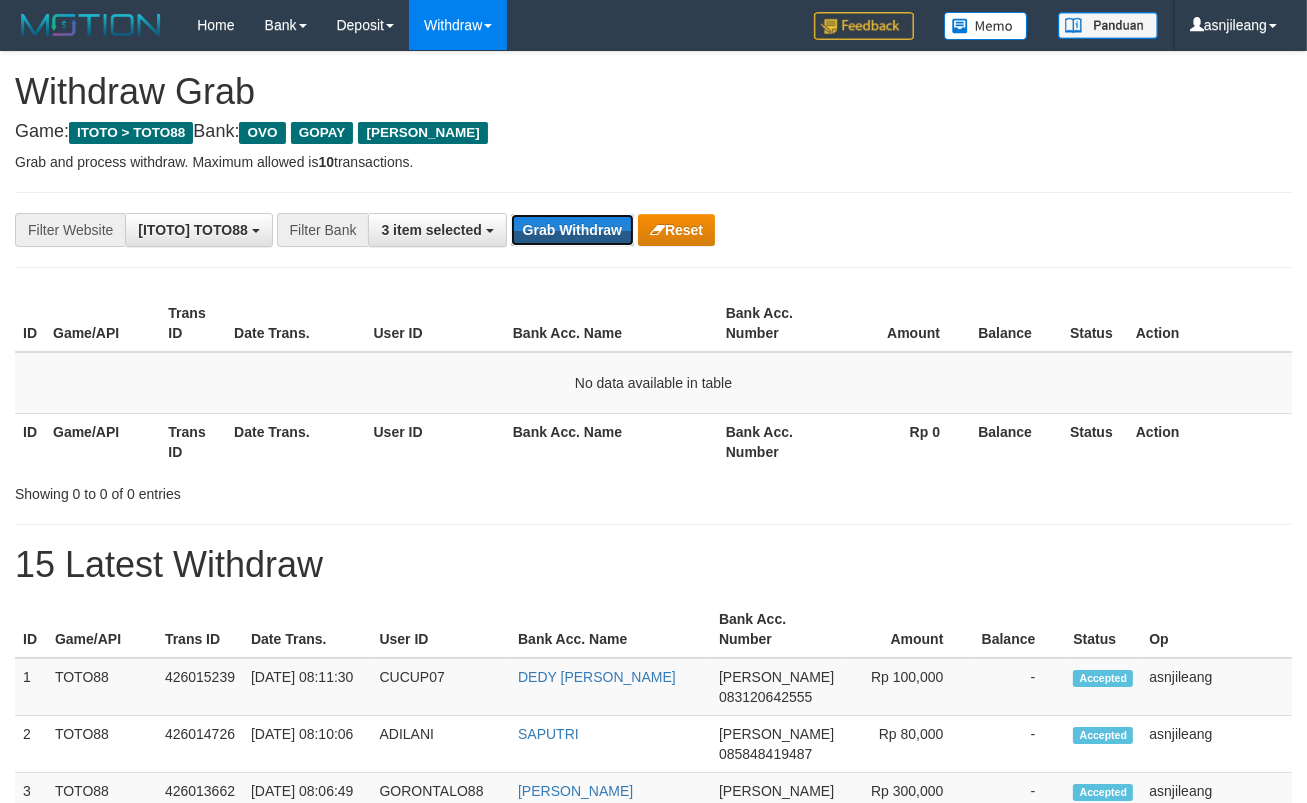 click on "Grab Withdraw" at bounding box center [572, 230] 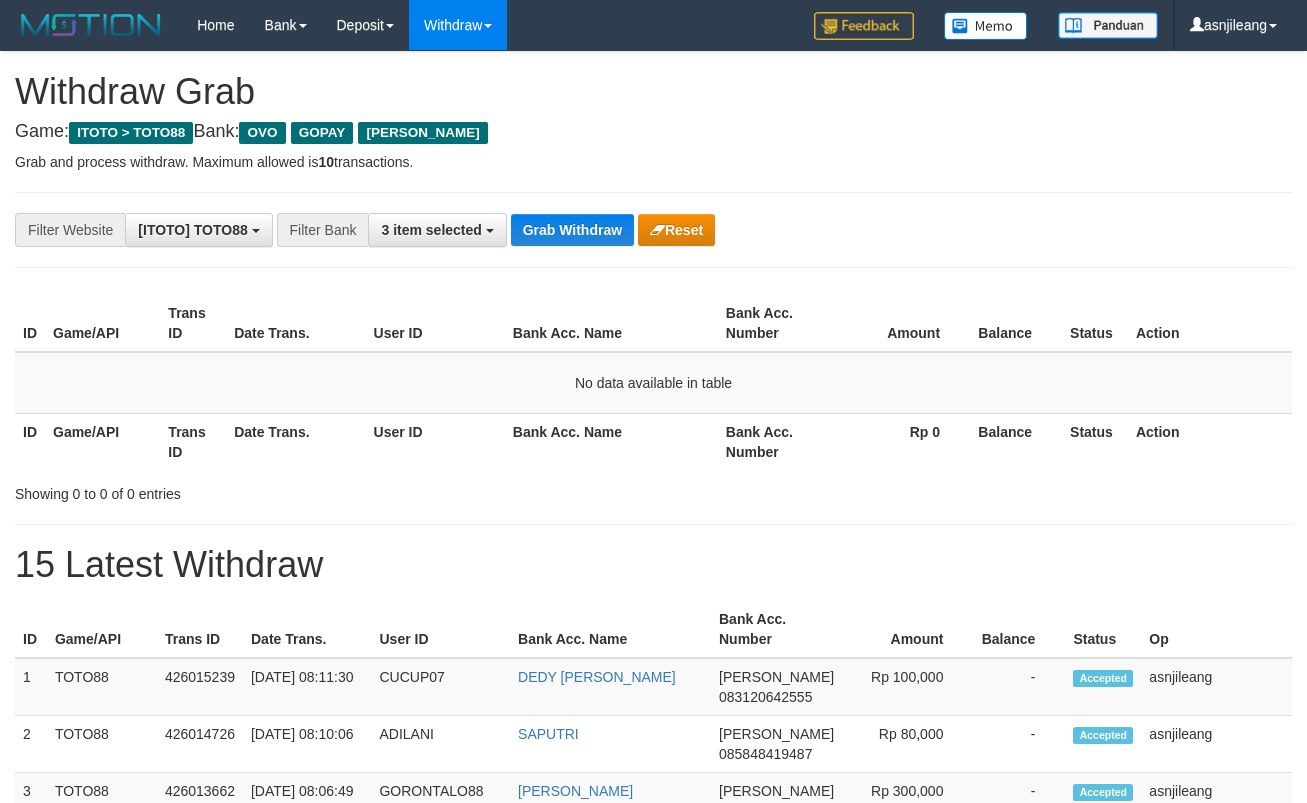 scroll, scrollTop: 0, scrollLeft: 0, axis: both 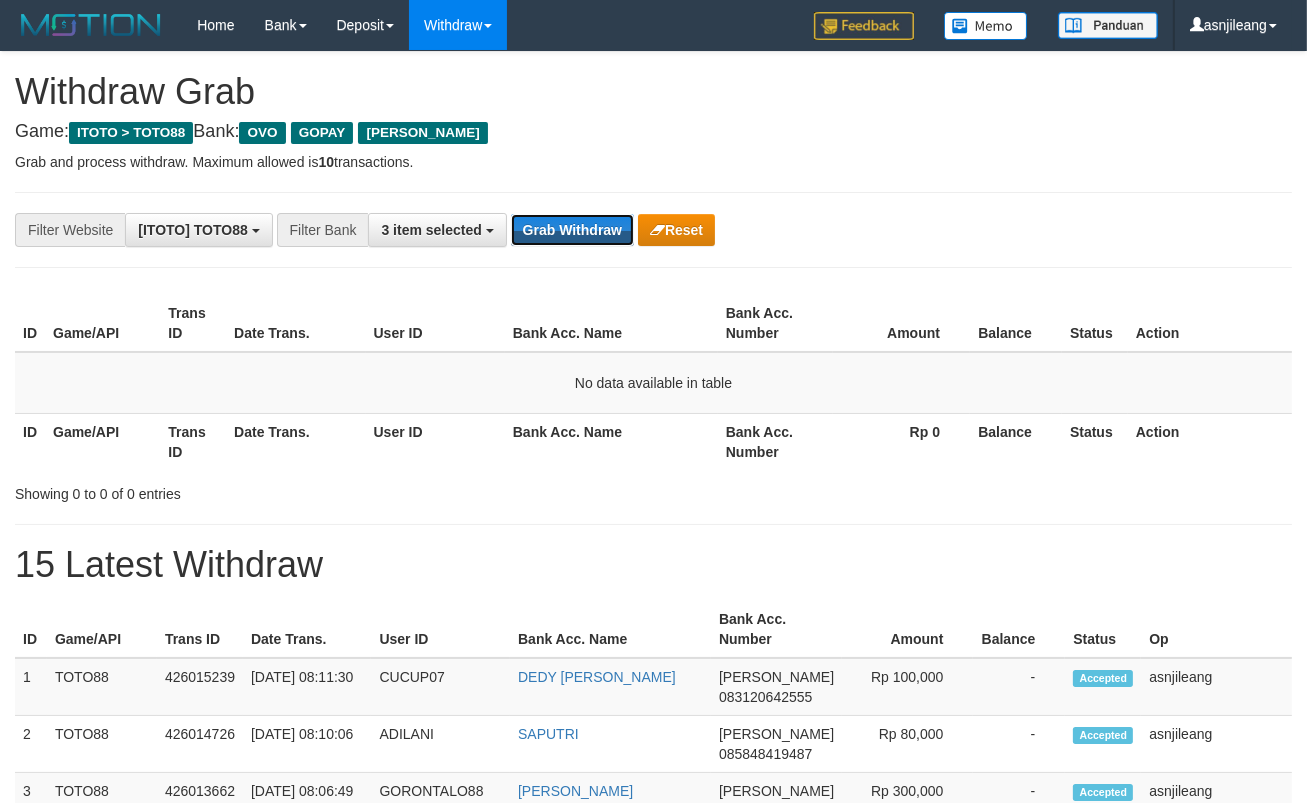 click on "Grab Withdraw" at bounding box center [572, 230] 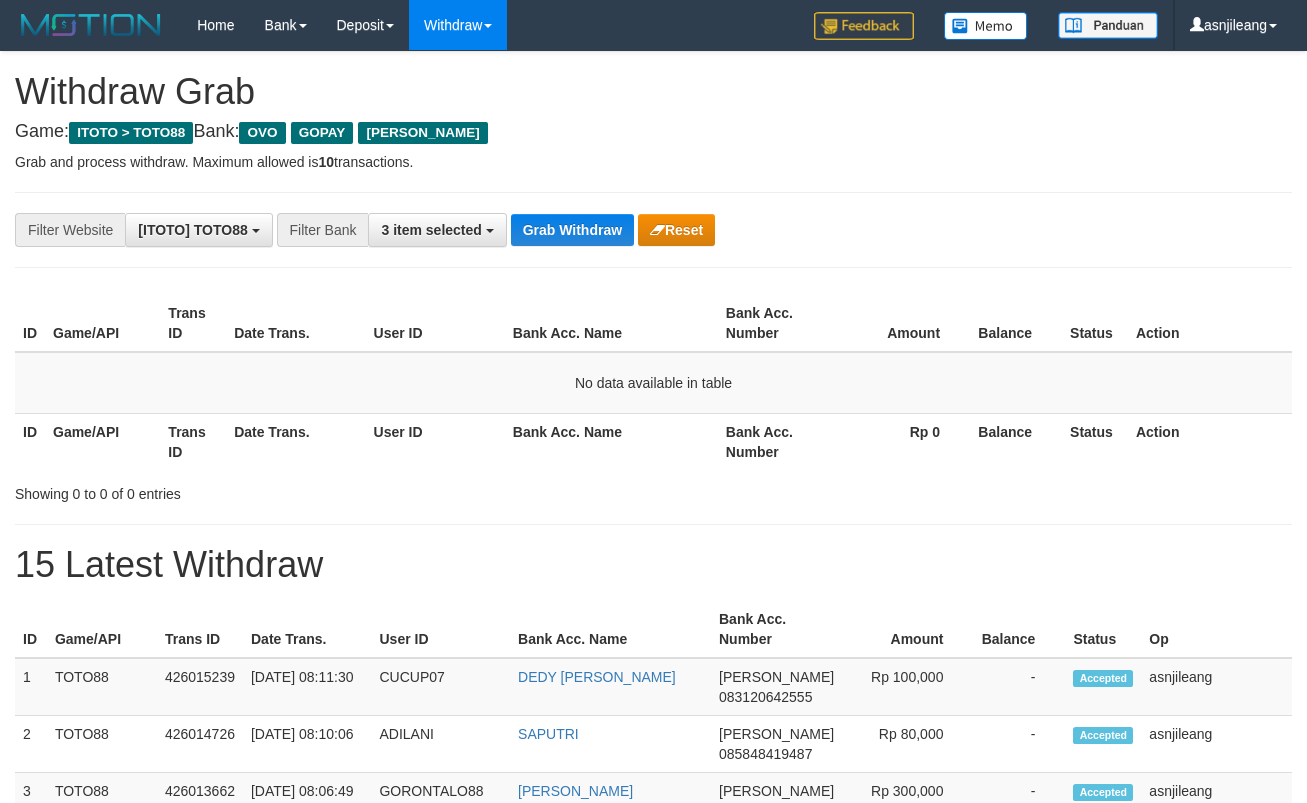 scroll, scrollTop: 0, scrollLeft: 0, axis: both 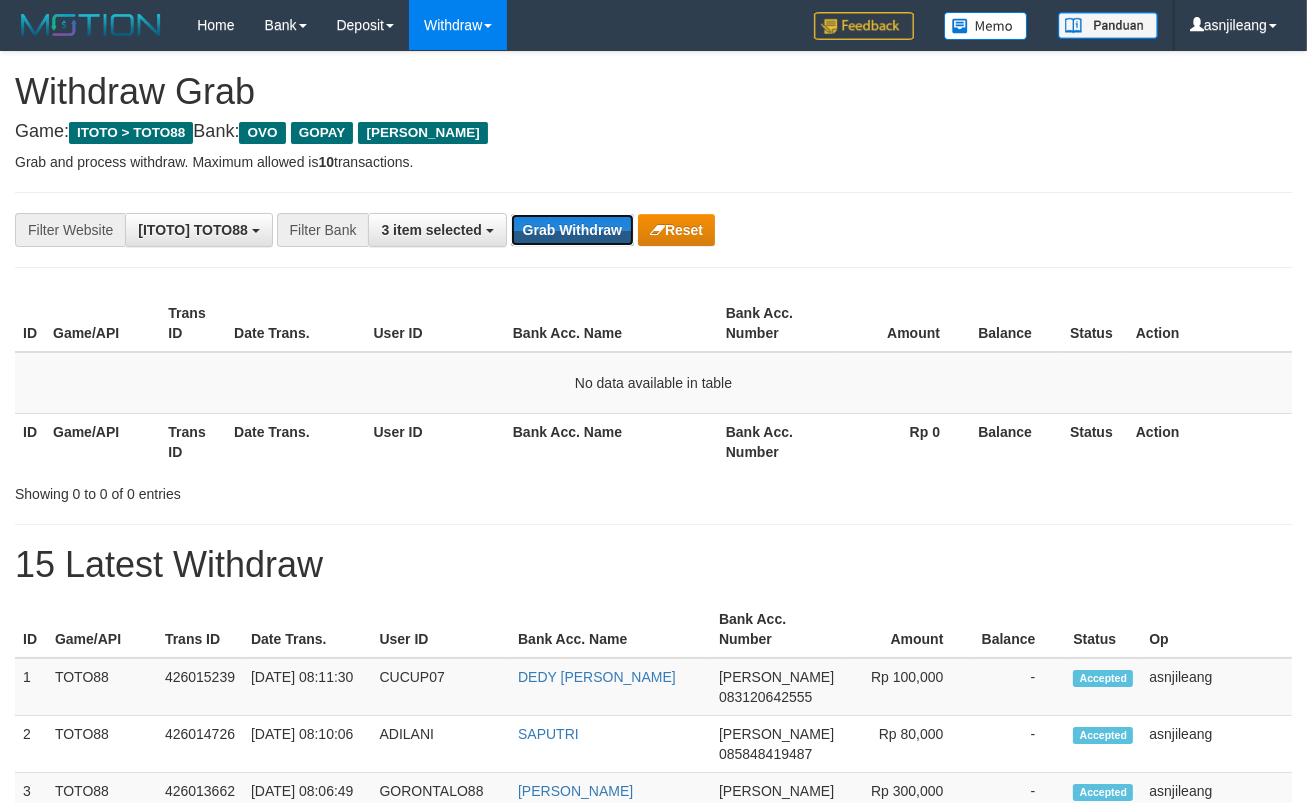 click on "Grab Withdraw" at bounding box center (572, 230) 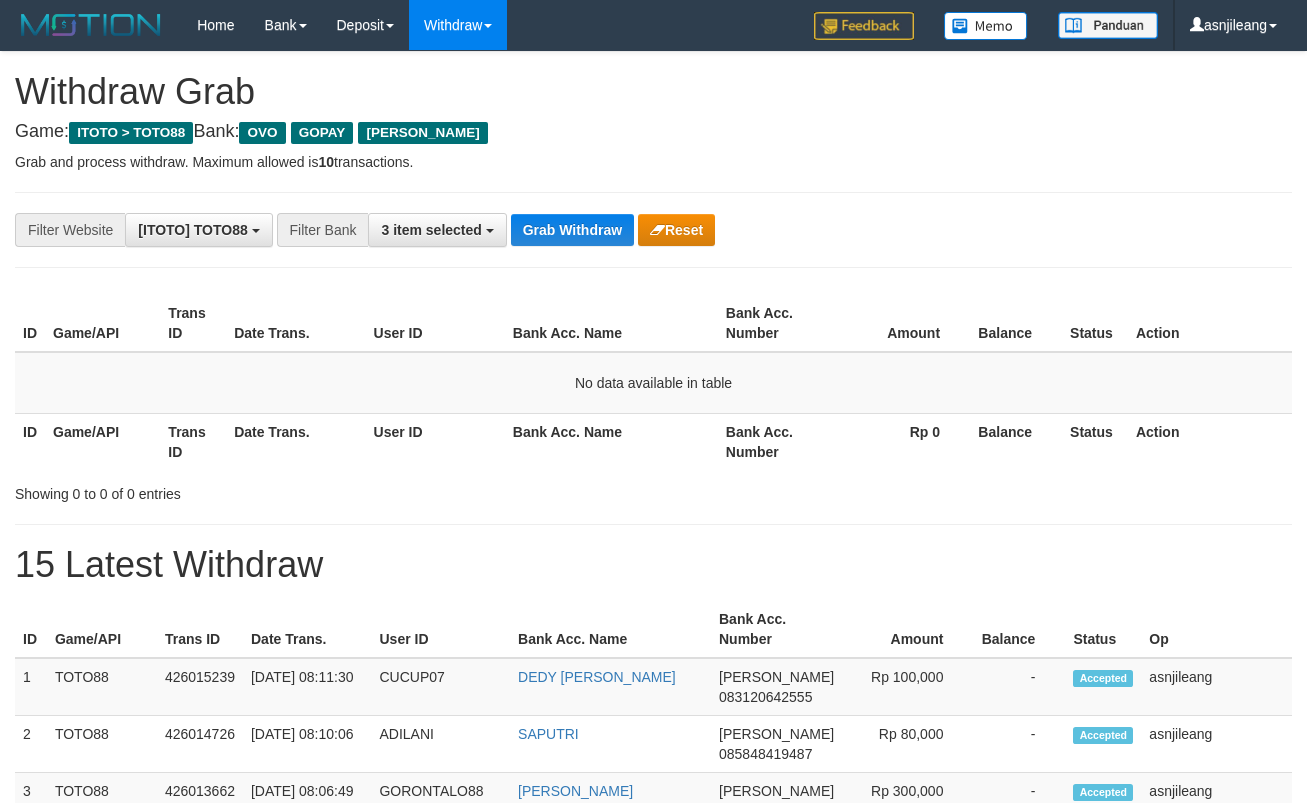 scroll, scrollTop: 0, scrollLeft: 0, axis: both 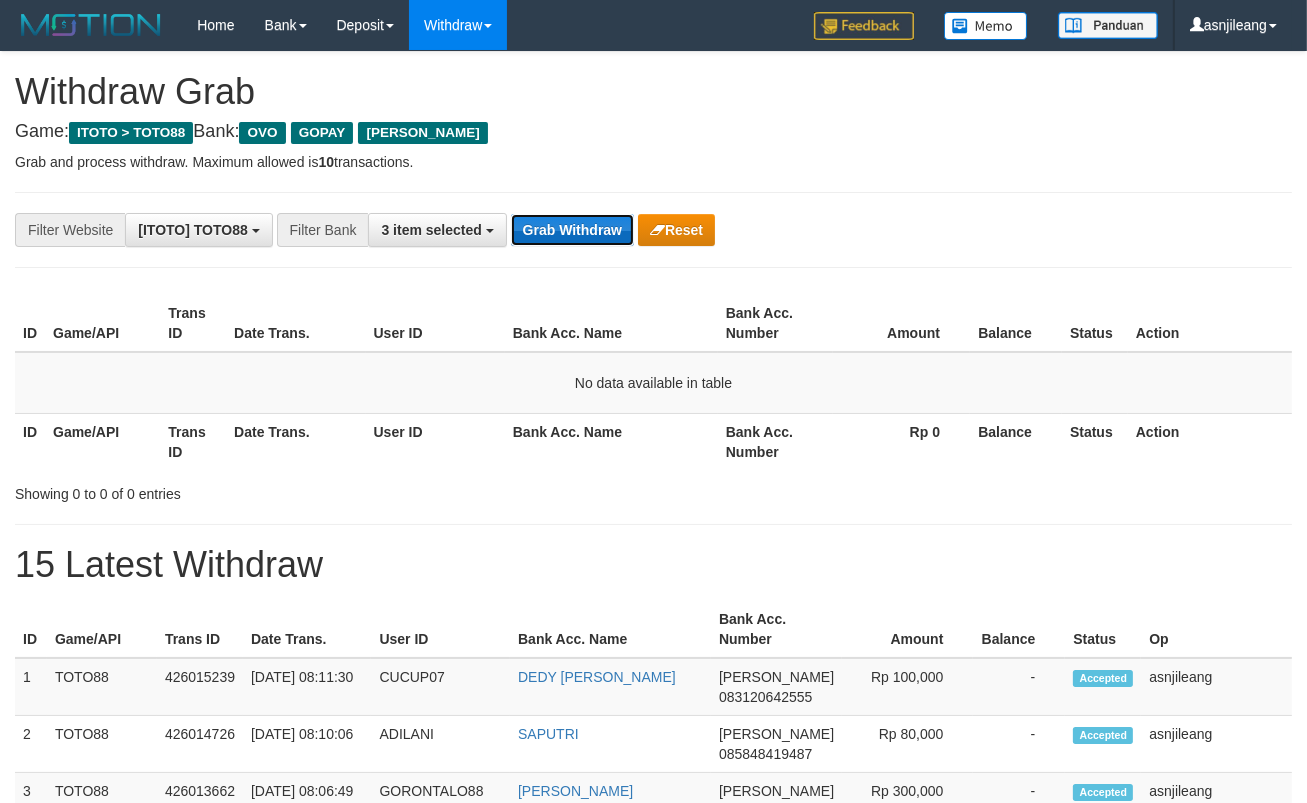 click on "Grab Withdraw" at bounding box center (572, 230) 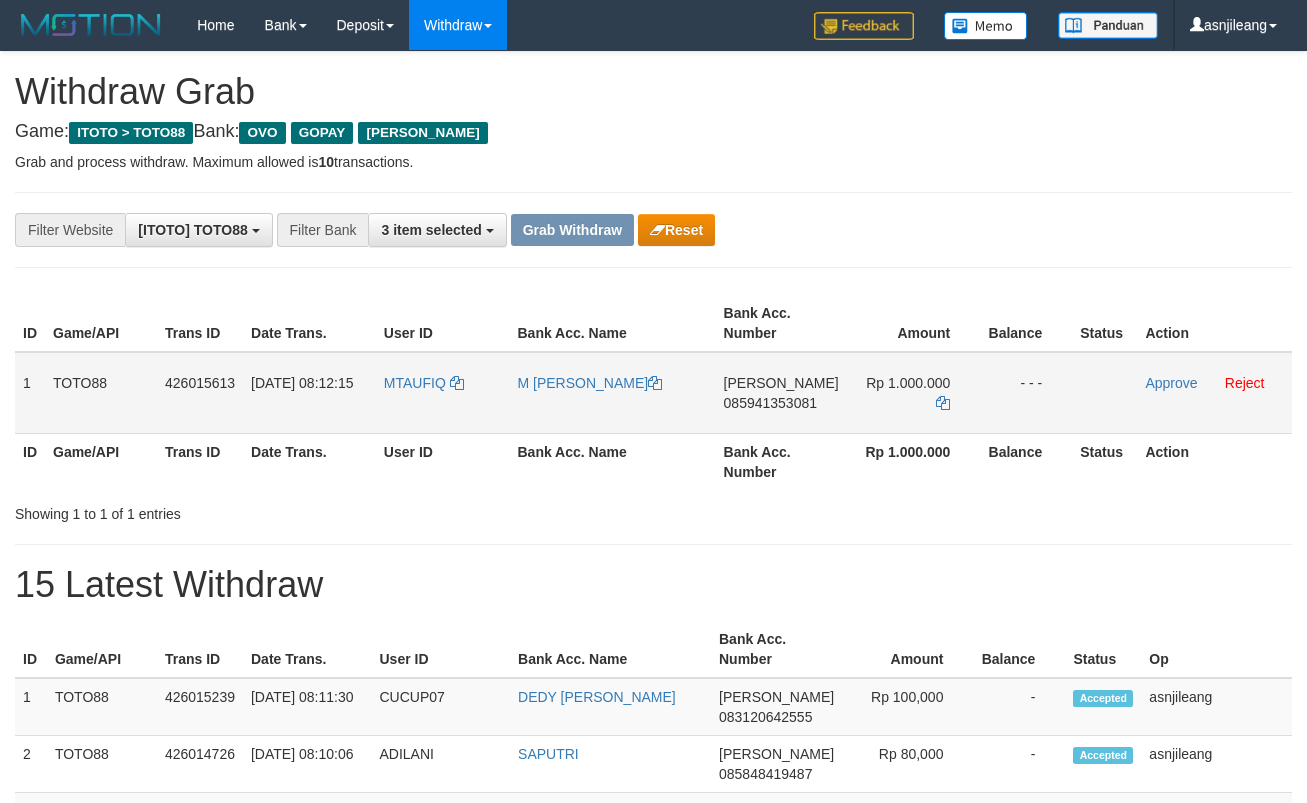 scroll, scrollTop: 0, scrollLeft: 0, axis: both 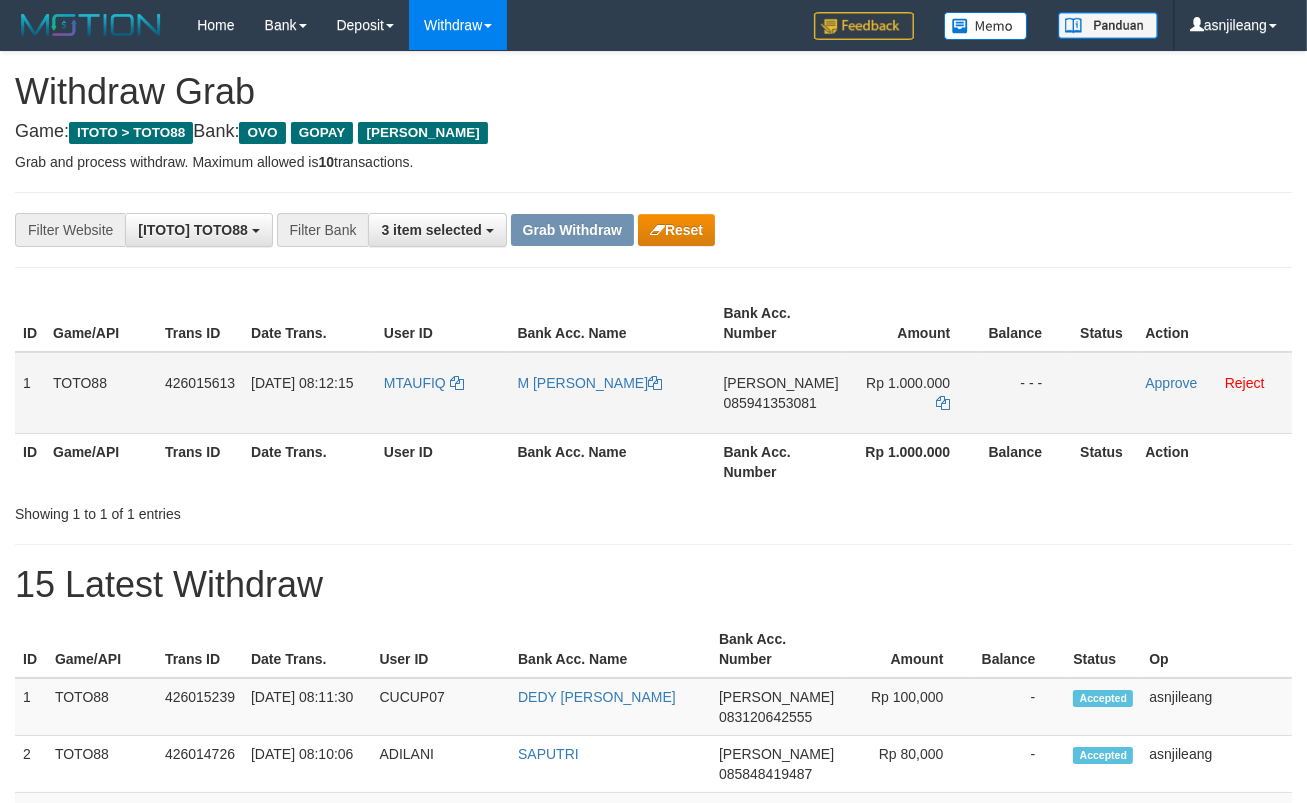 click on "DANA
085941353081" at bounding box center [781, 393] 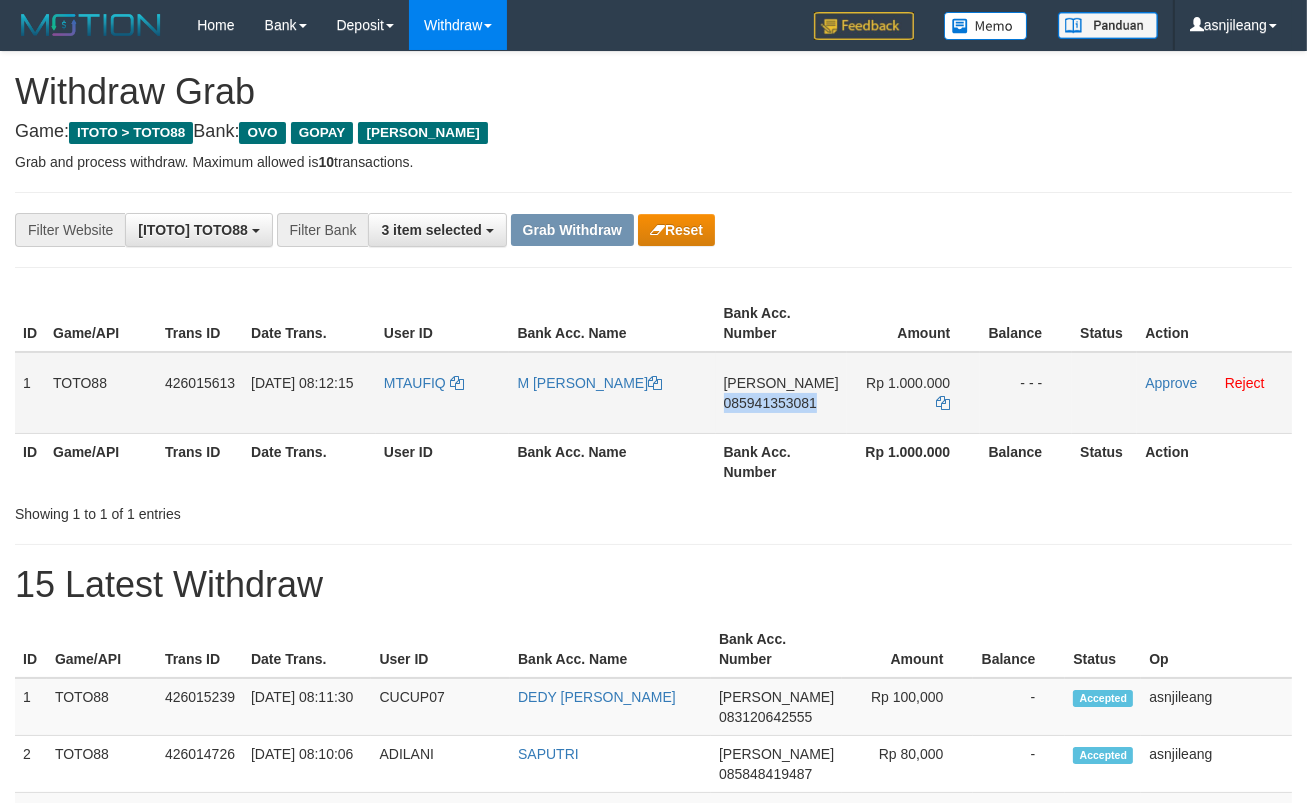 click on "DANA
085941353081" at bounding box center [781, 393] 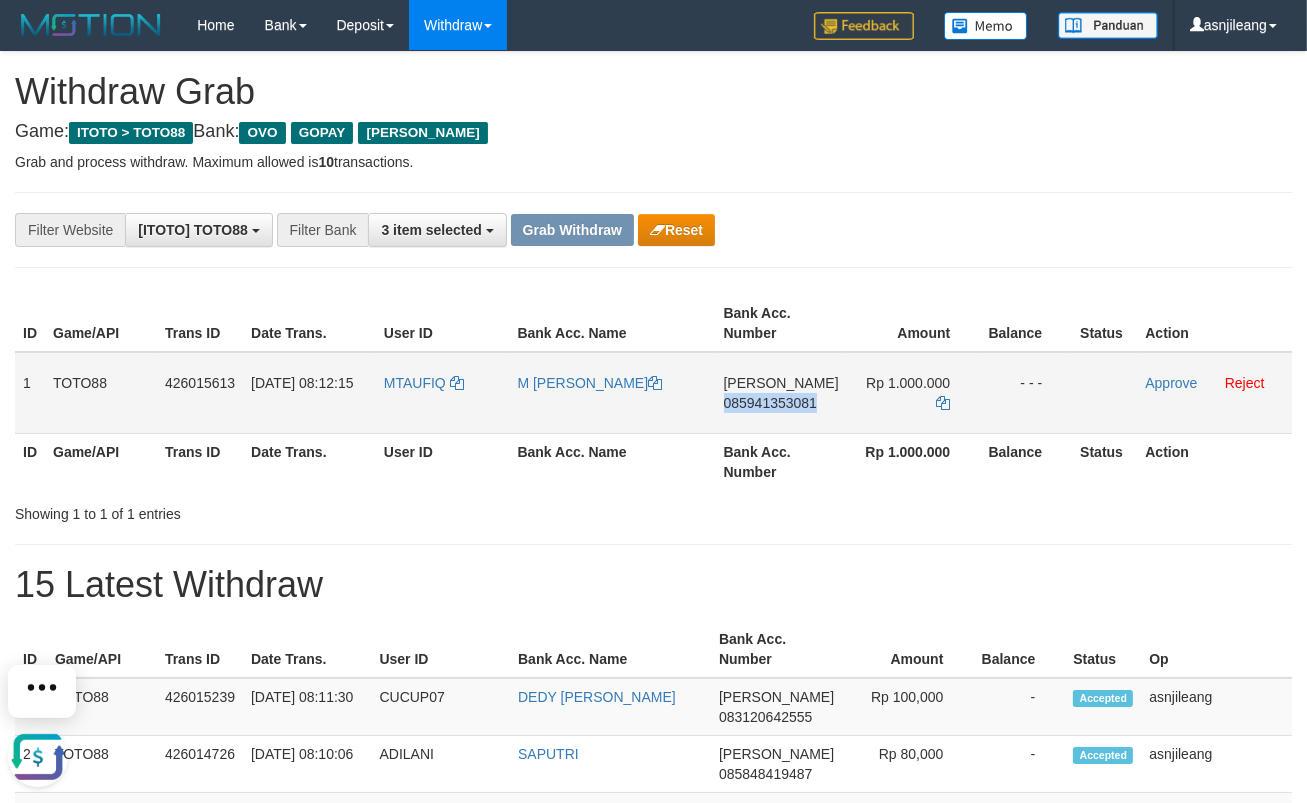 scroll, scrollTop: 0, scrollLeft: 0, axis: both 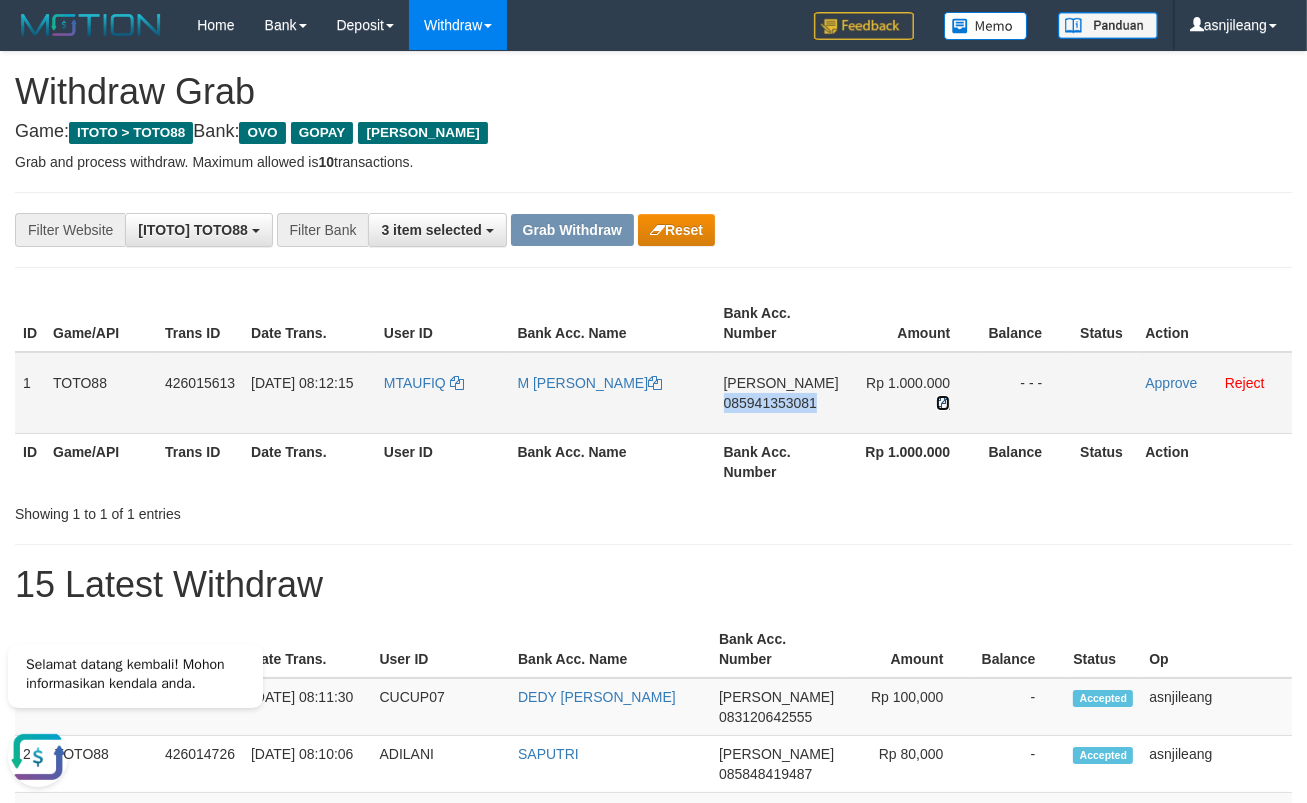 click at bounding box center [943, 403] 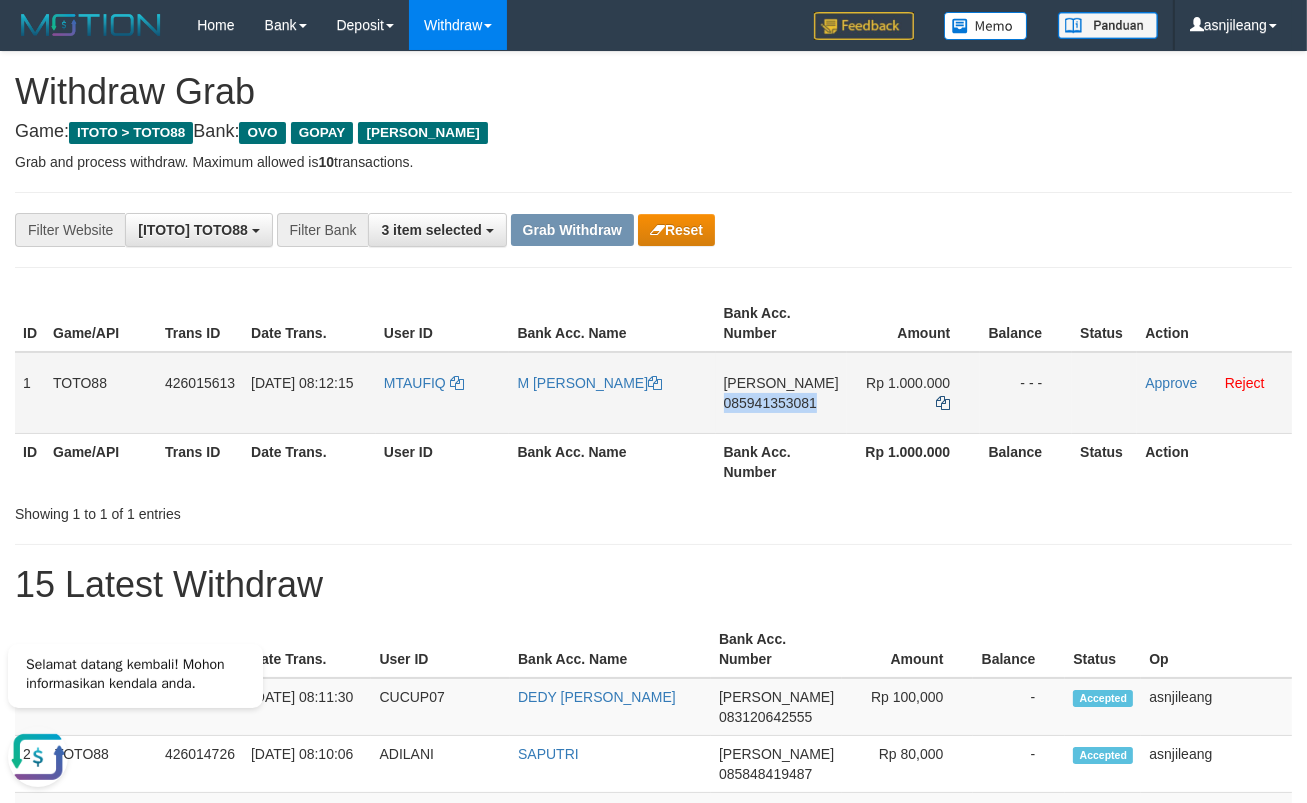 copy on "085941353081" 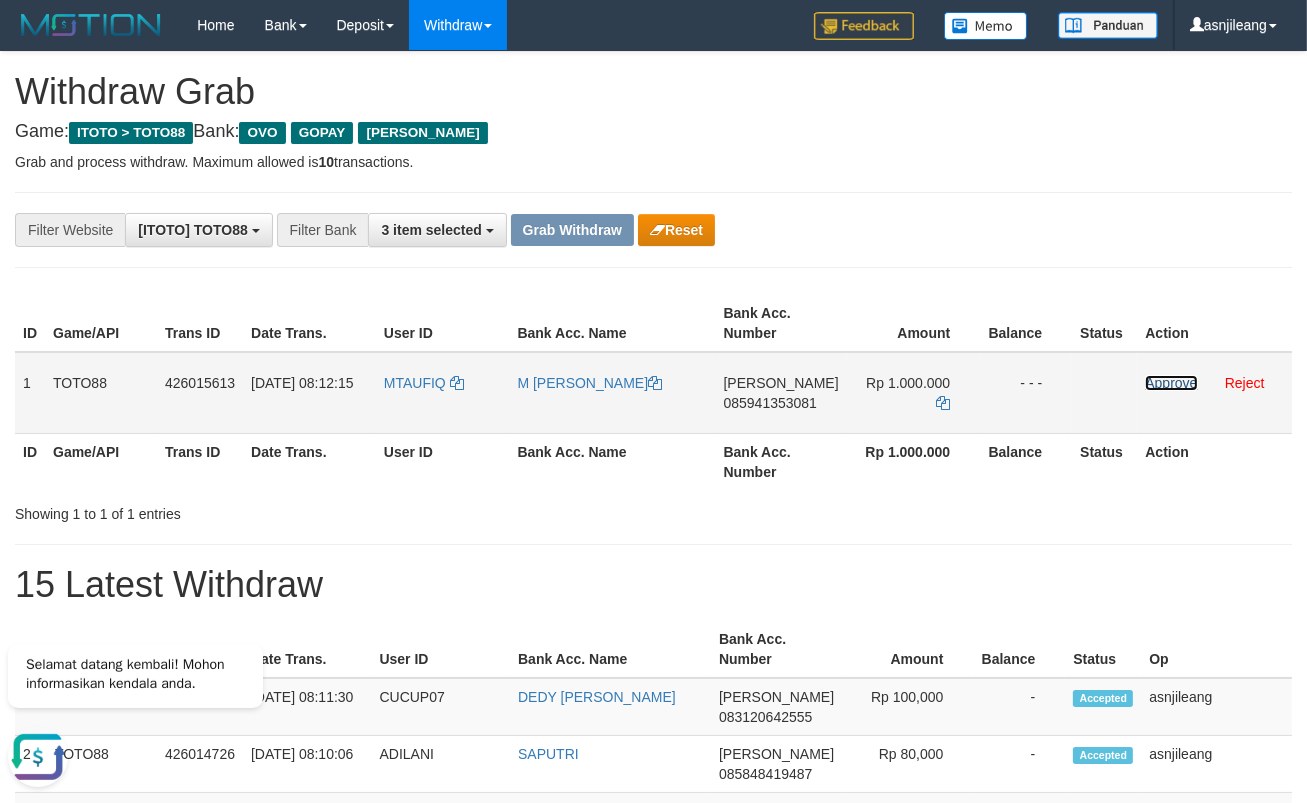 click on "Approve" at bounding box center (1171, 383) 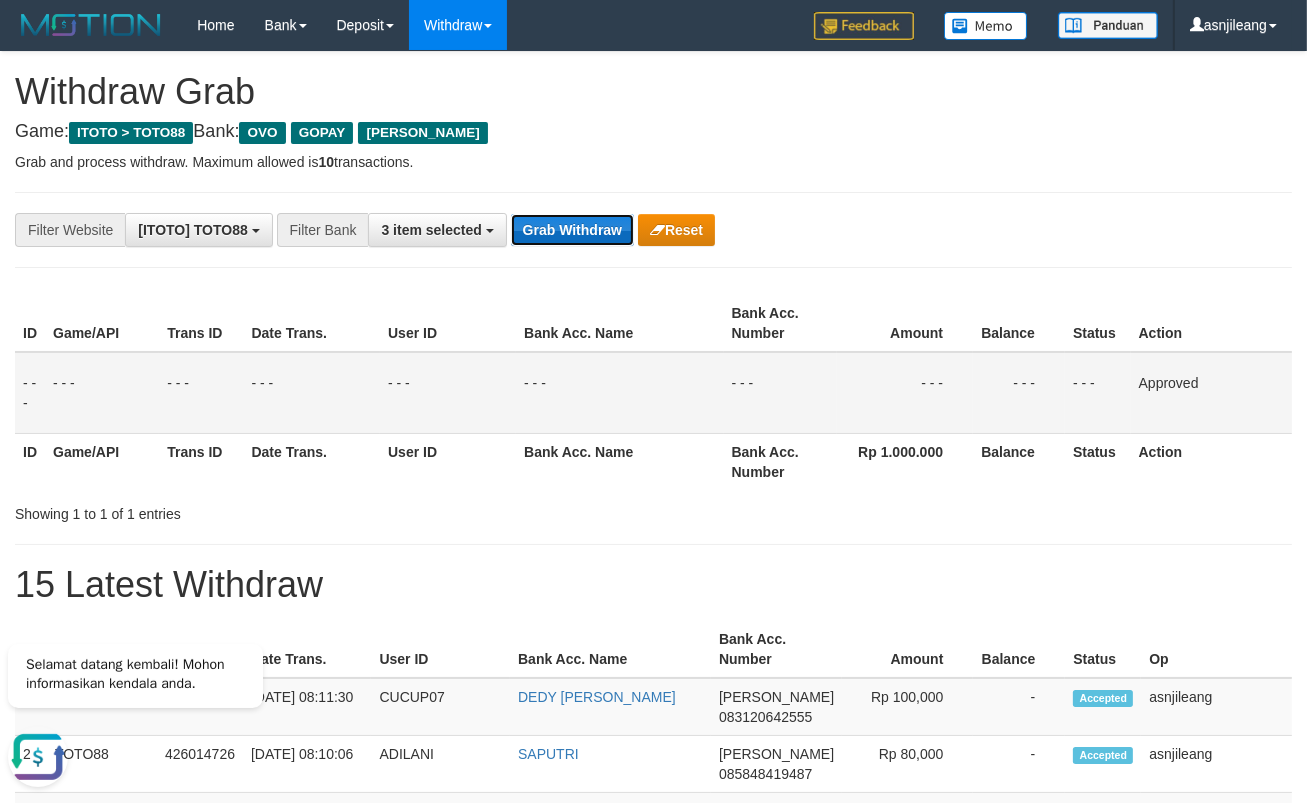 click on "Grab Withdraw" at bounding box center (572, 230) 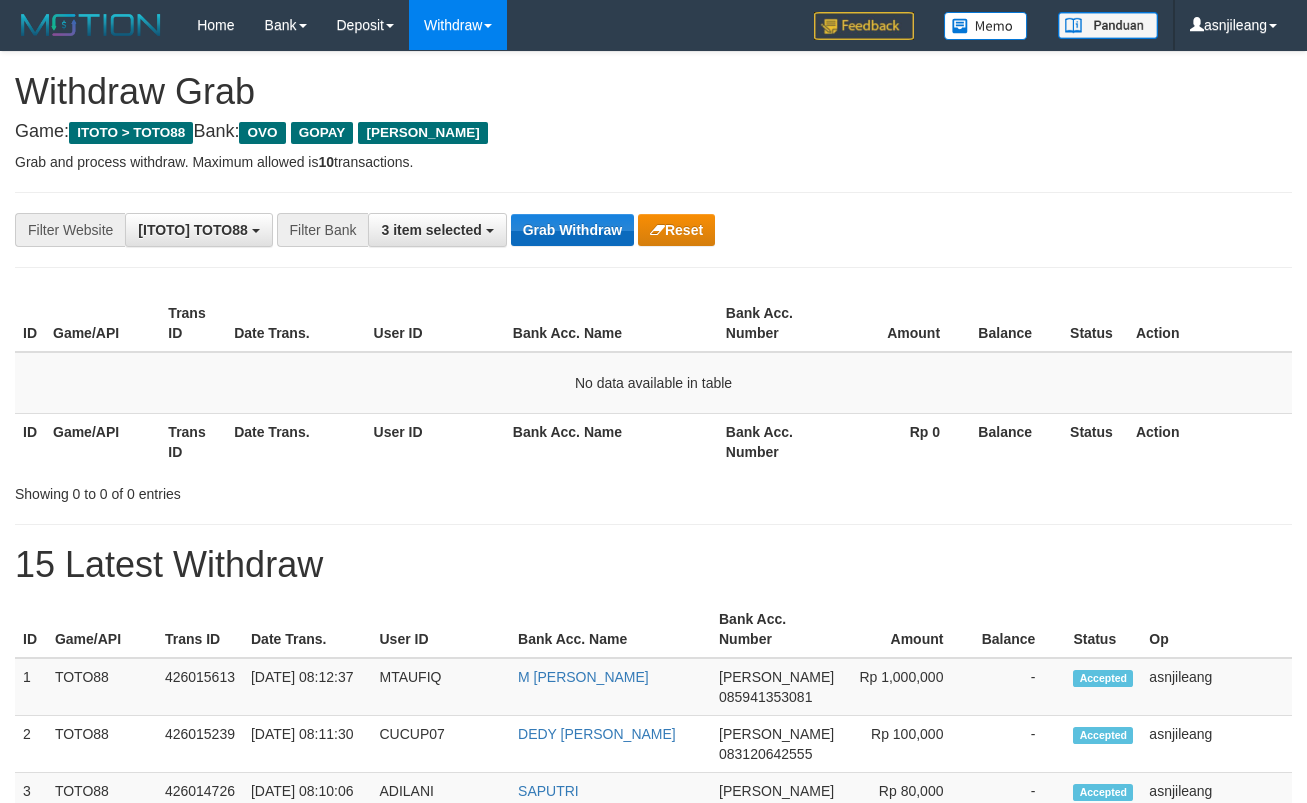 scroll, scrollTop: 0, scrollLeft: 0, axis: both 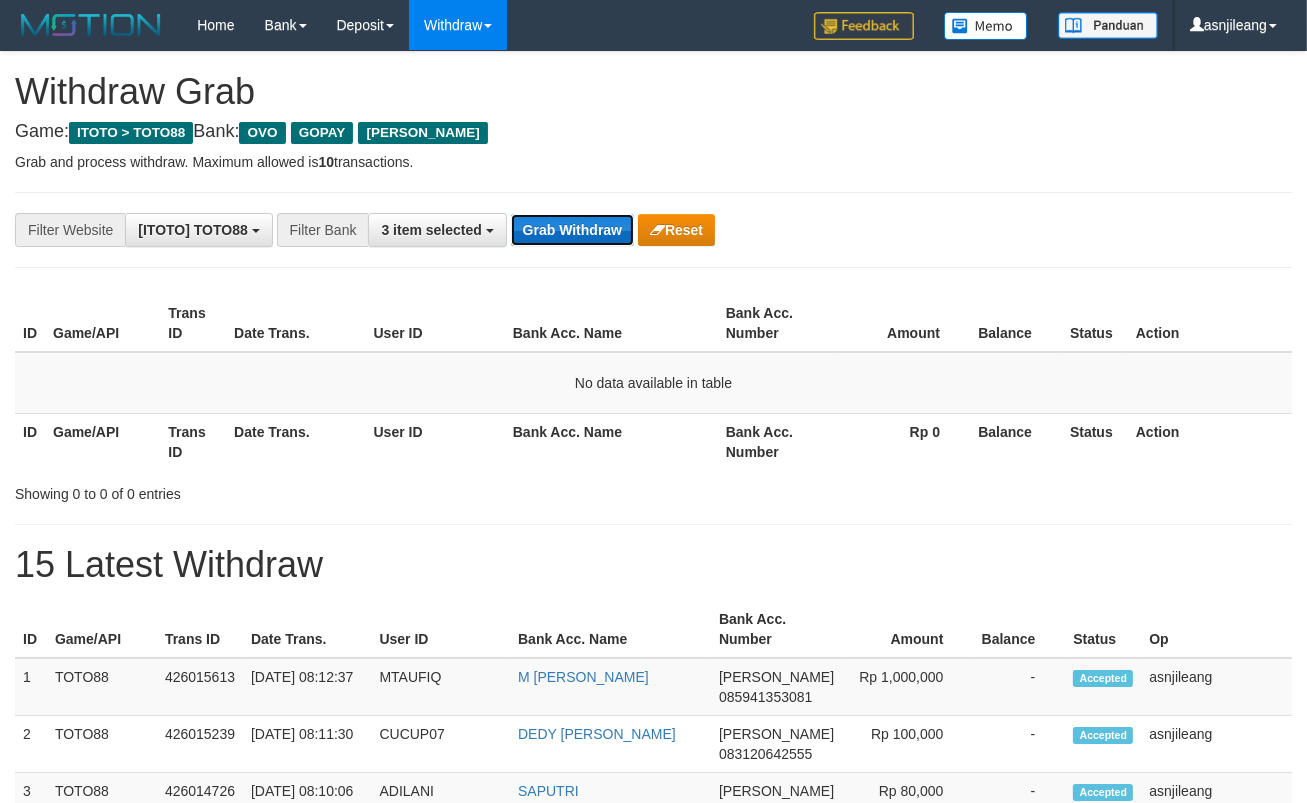 click on "Grab Withdraw" at bounding box center [572, 230] 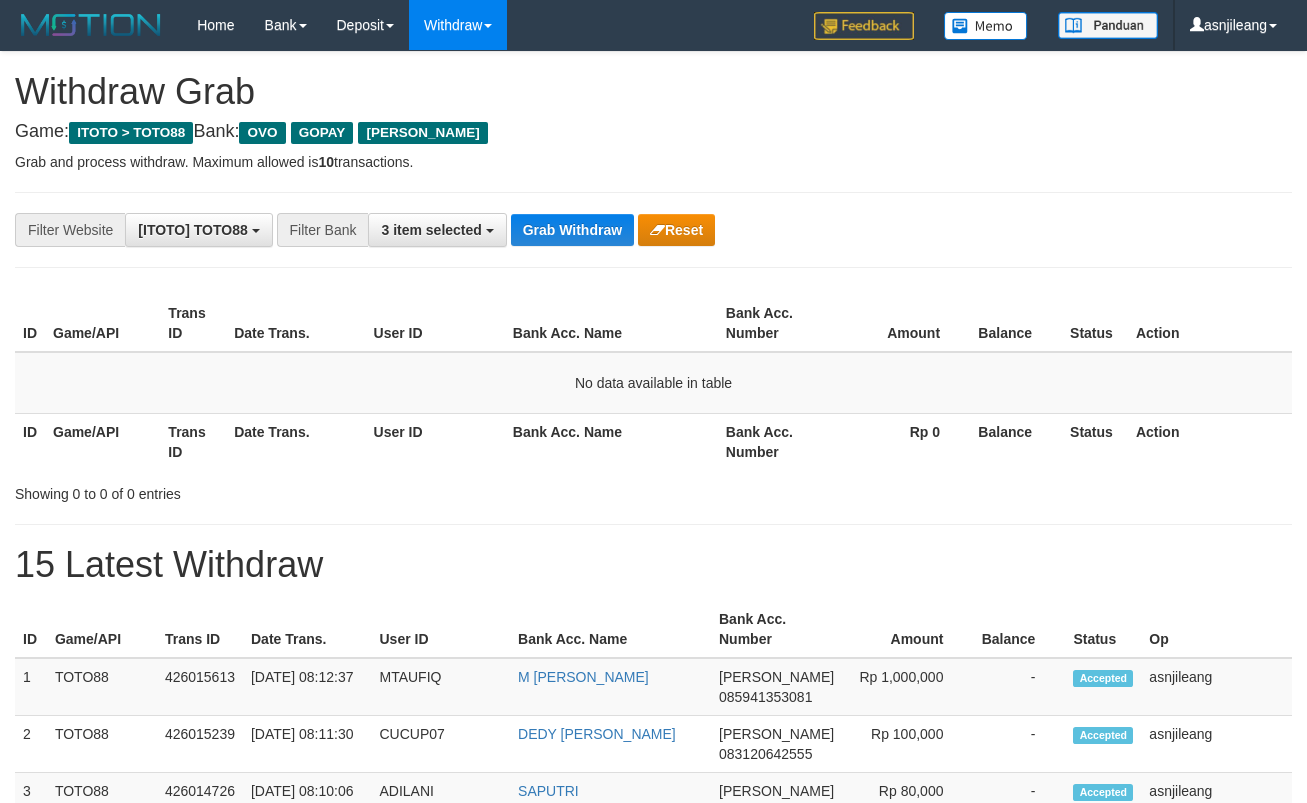scroll, scrollTop: 0, scrollLeft: 0, axis: both 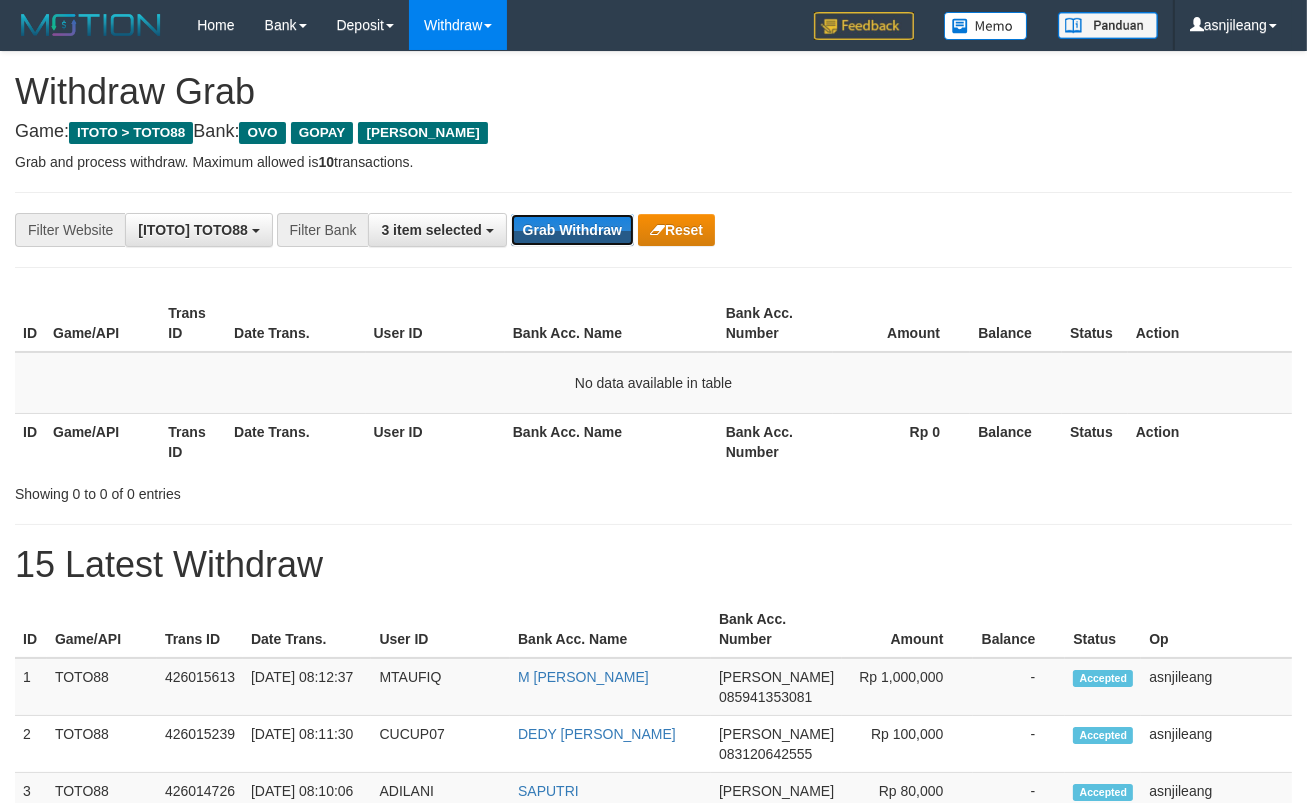 click on "Grab Withdraw" at bounding box center [572, 230] 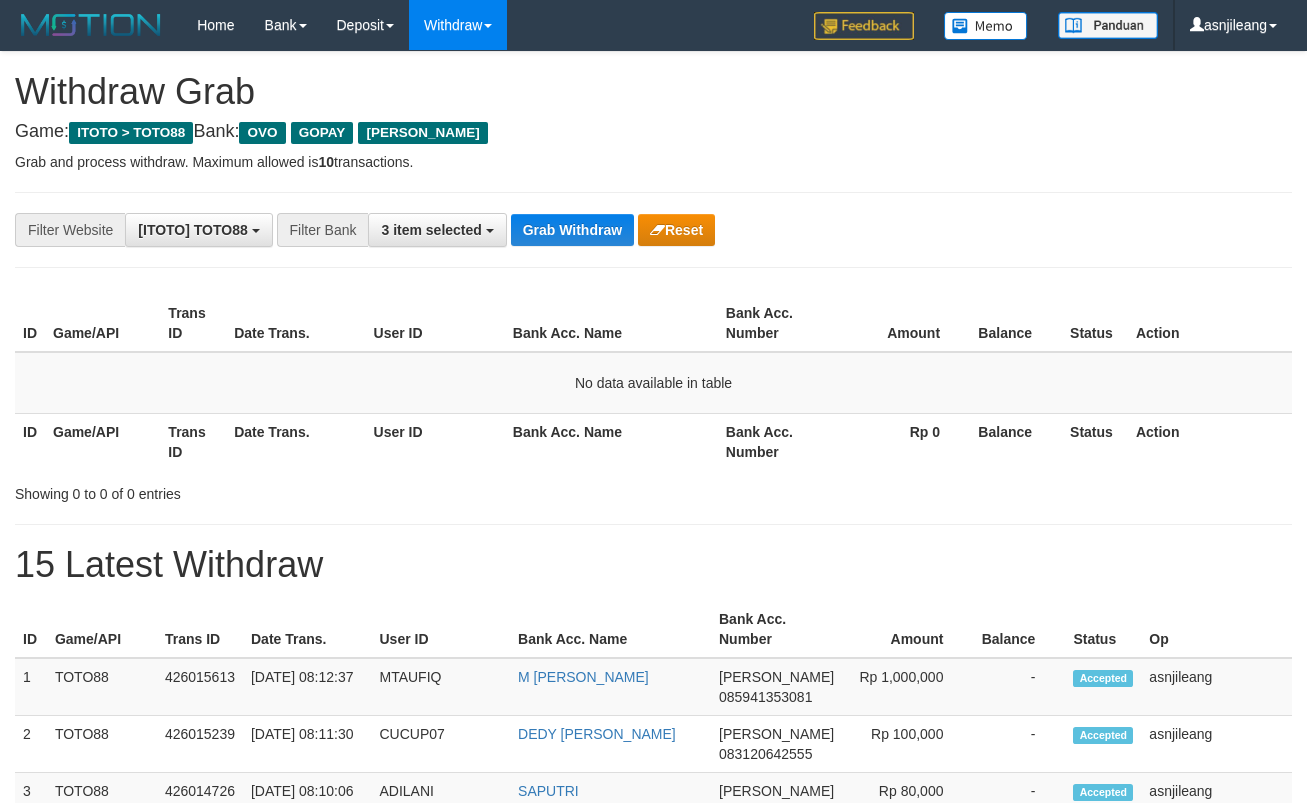 scroll, scrollTop: 0, scrollLeft: 0, axis: both 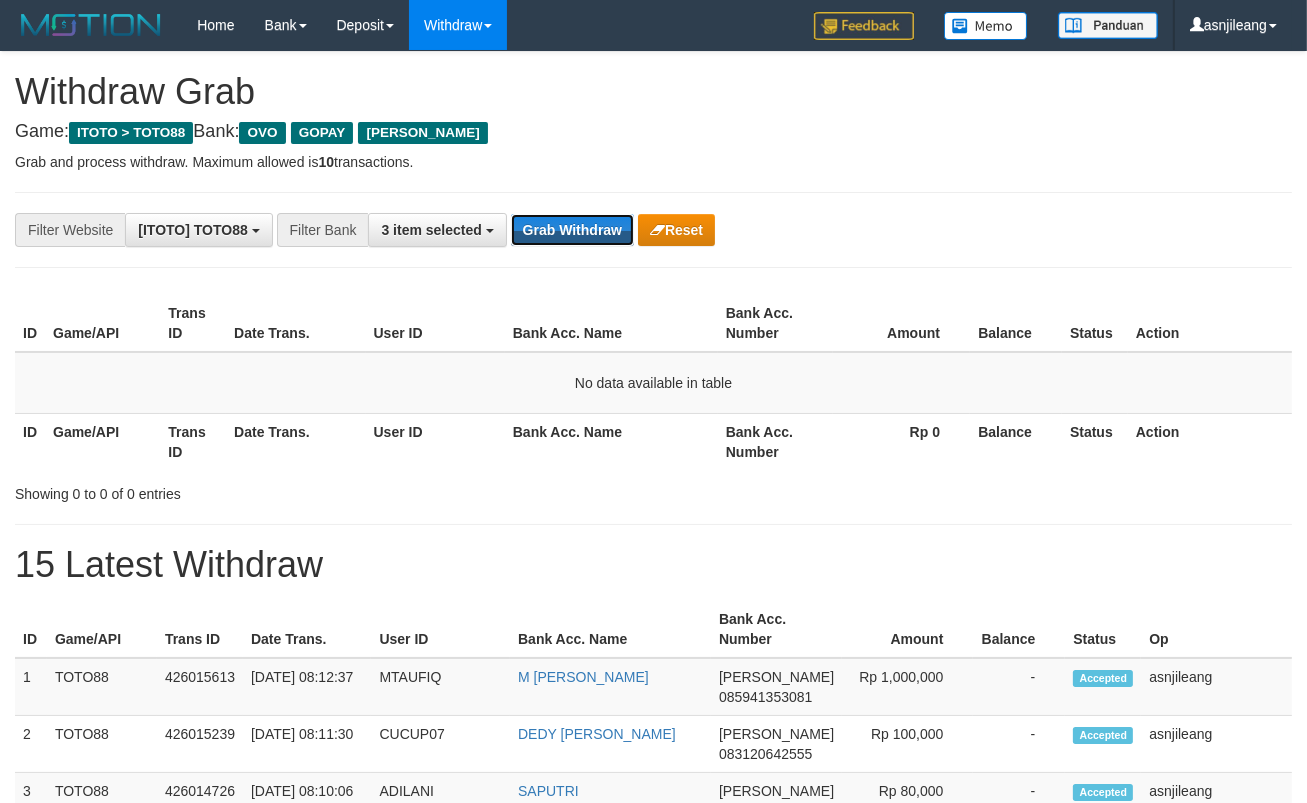 click on "Grab Withdraw" at bounding box center [572, 230] 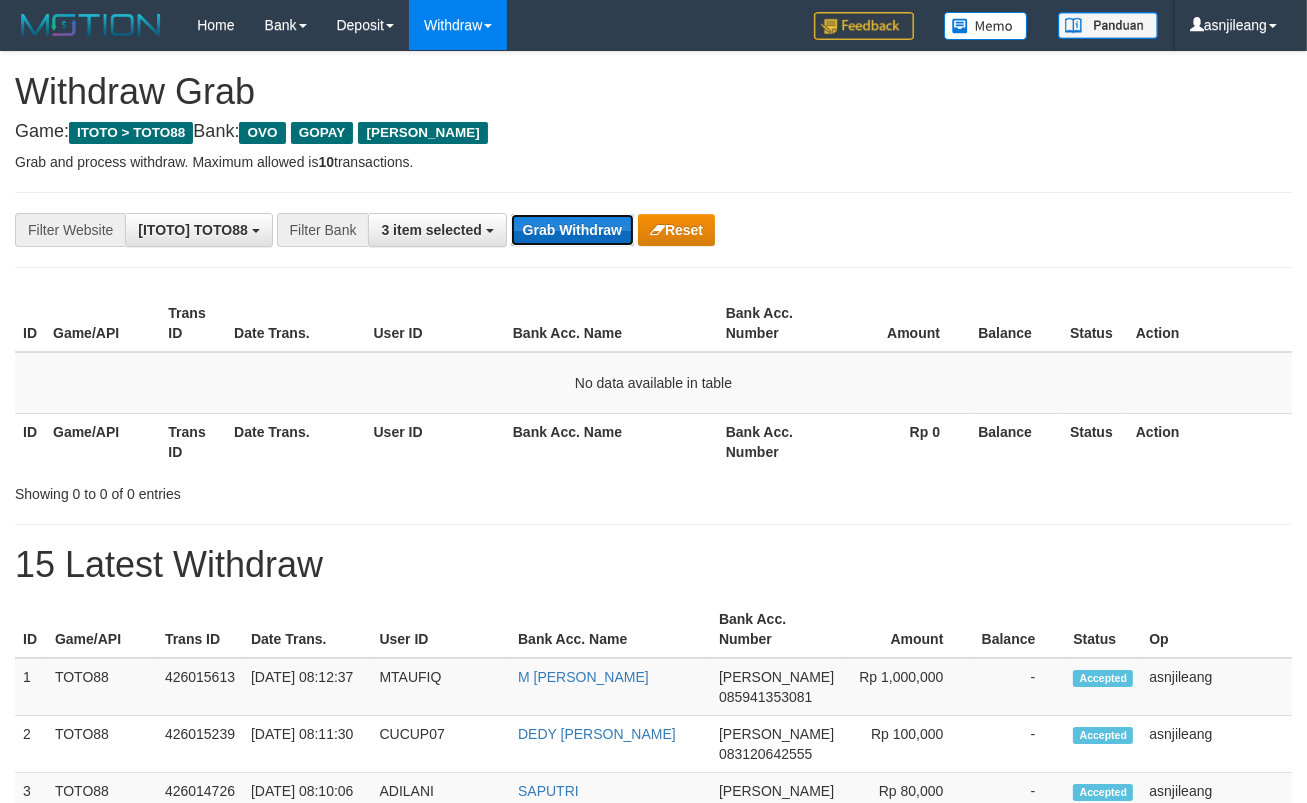 click on "Grab Withdraw" at bounding box center [572, 230] 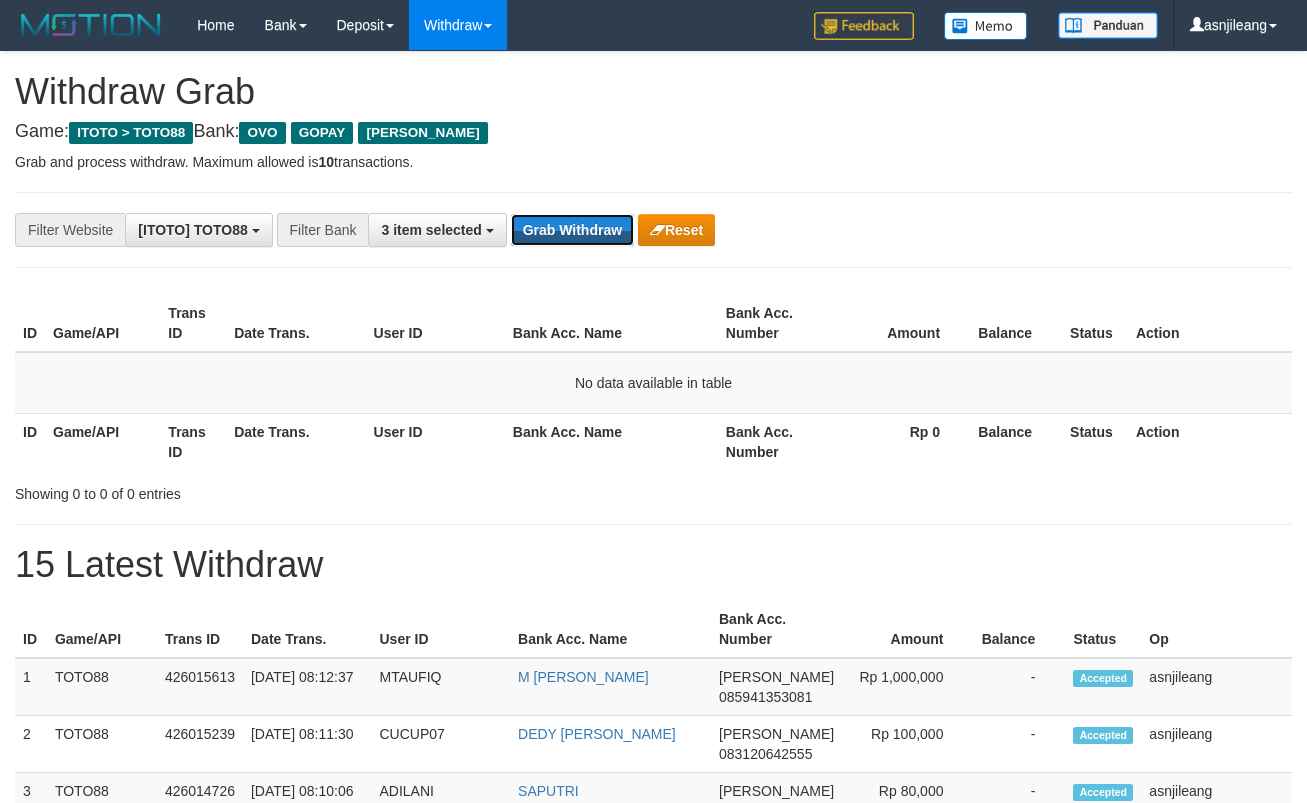 scroll, scrollTop: 0, scrollLeft: 0, axis: both 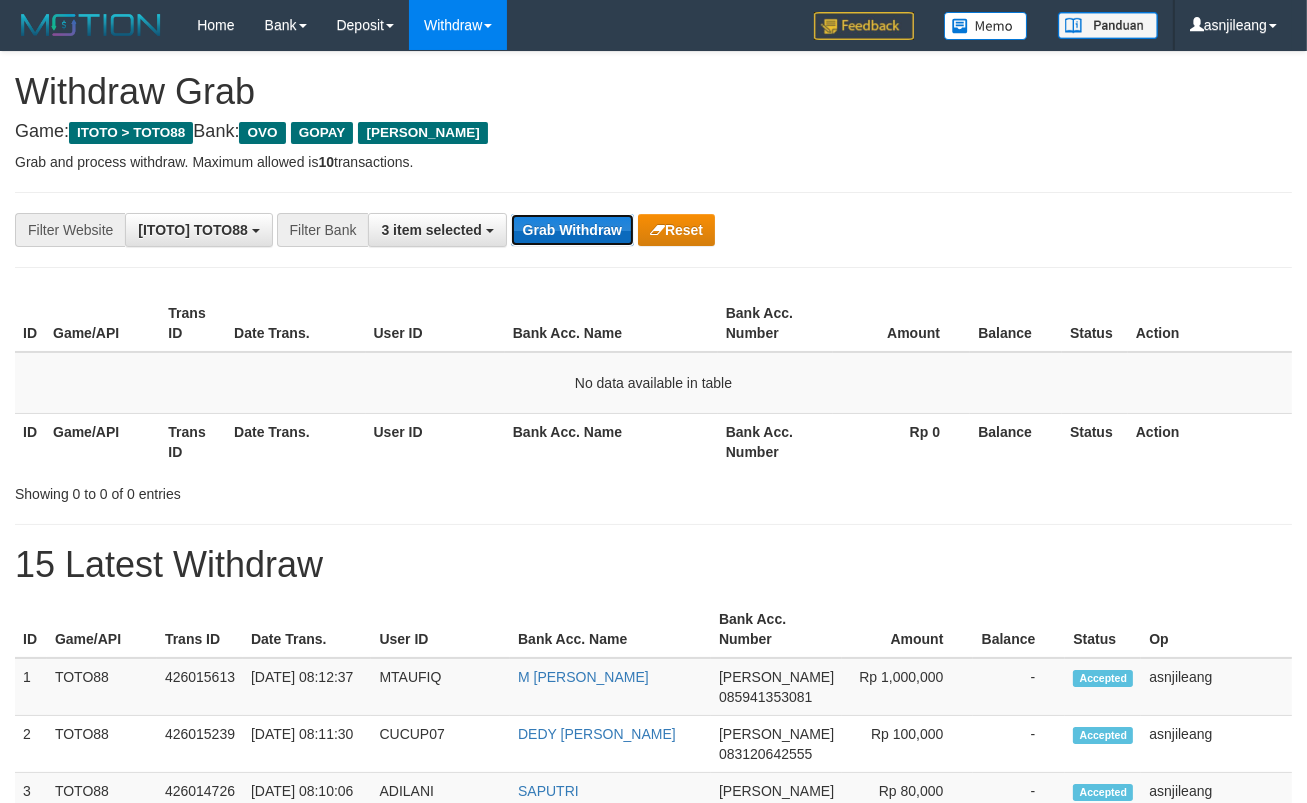 drag, startPoint x: 0, startPoint y: 0, endPoint x: 598, endPoint y: 221, distance: 637.5304 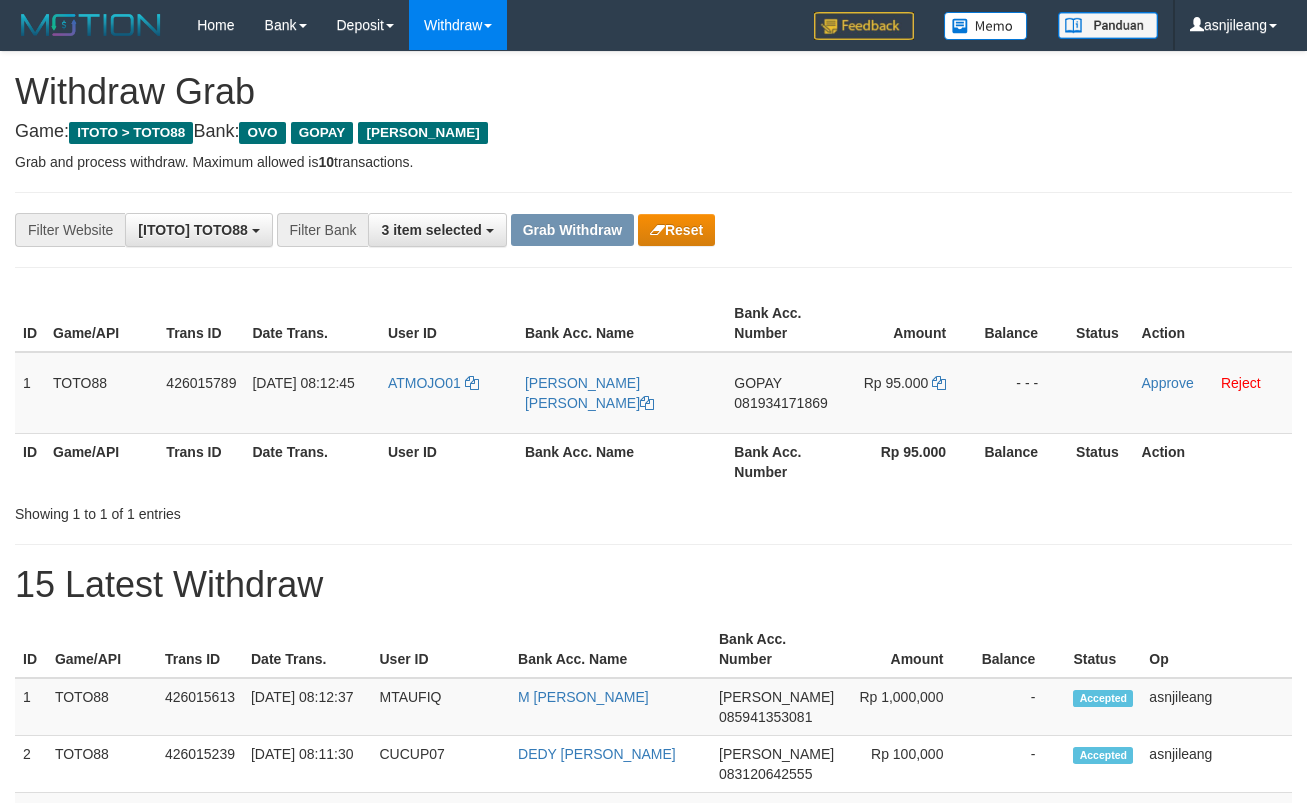 scroll, scrollTop: 0, scrollLeft: 0, axis: both 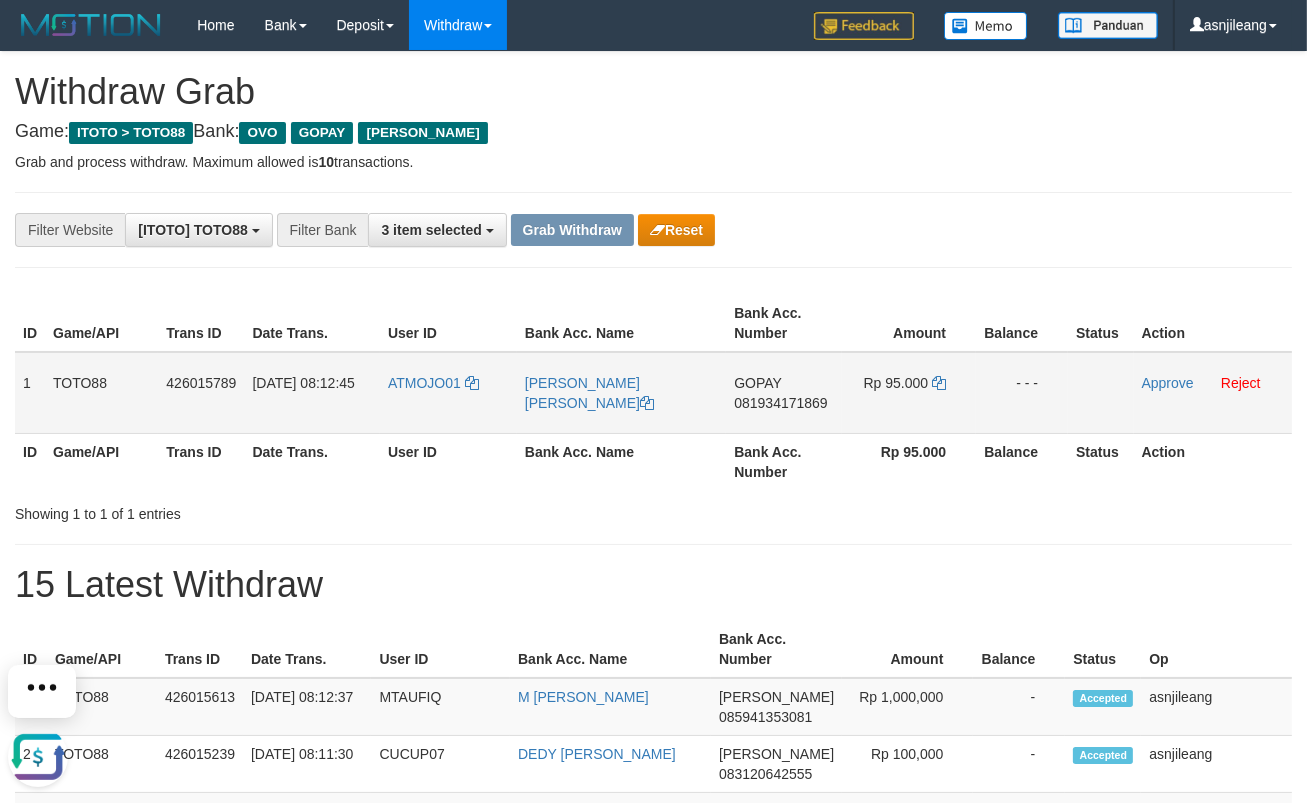 click on "GOPAY
081934171869" at bounding box center [783, 393] 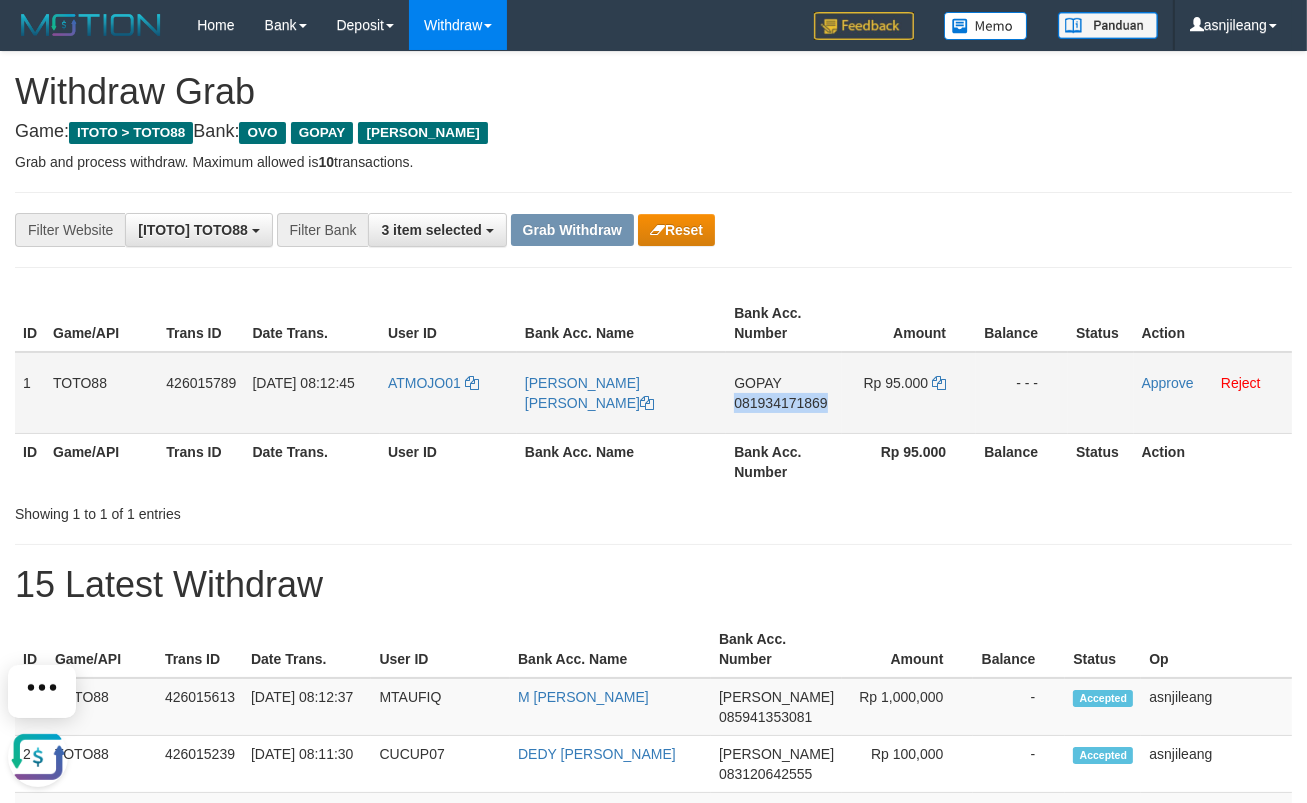 click on "GOPAY
081934171869" at bounding box center (783, 393) 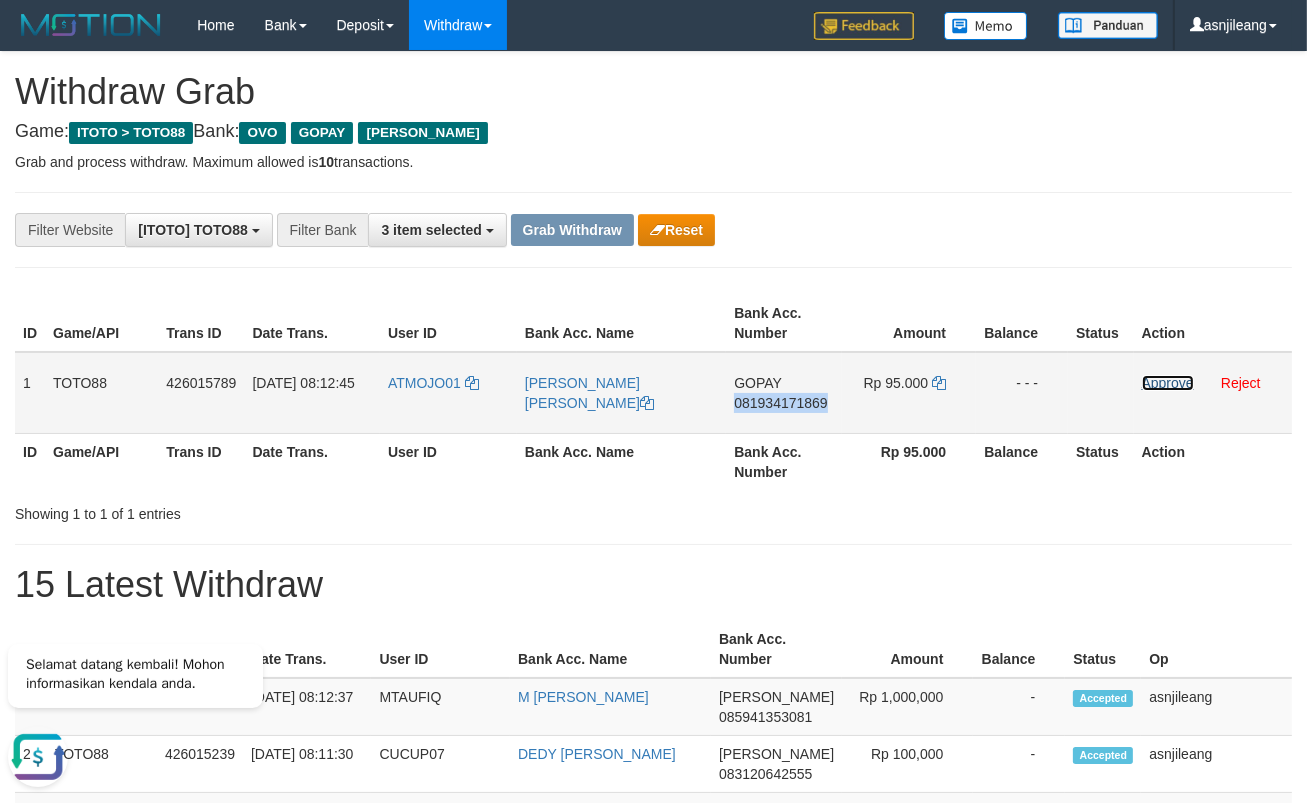 click on "Approve" at bounding box center [1168, 383] 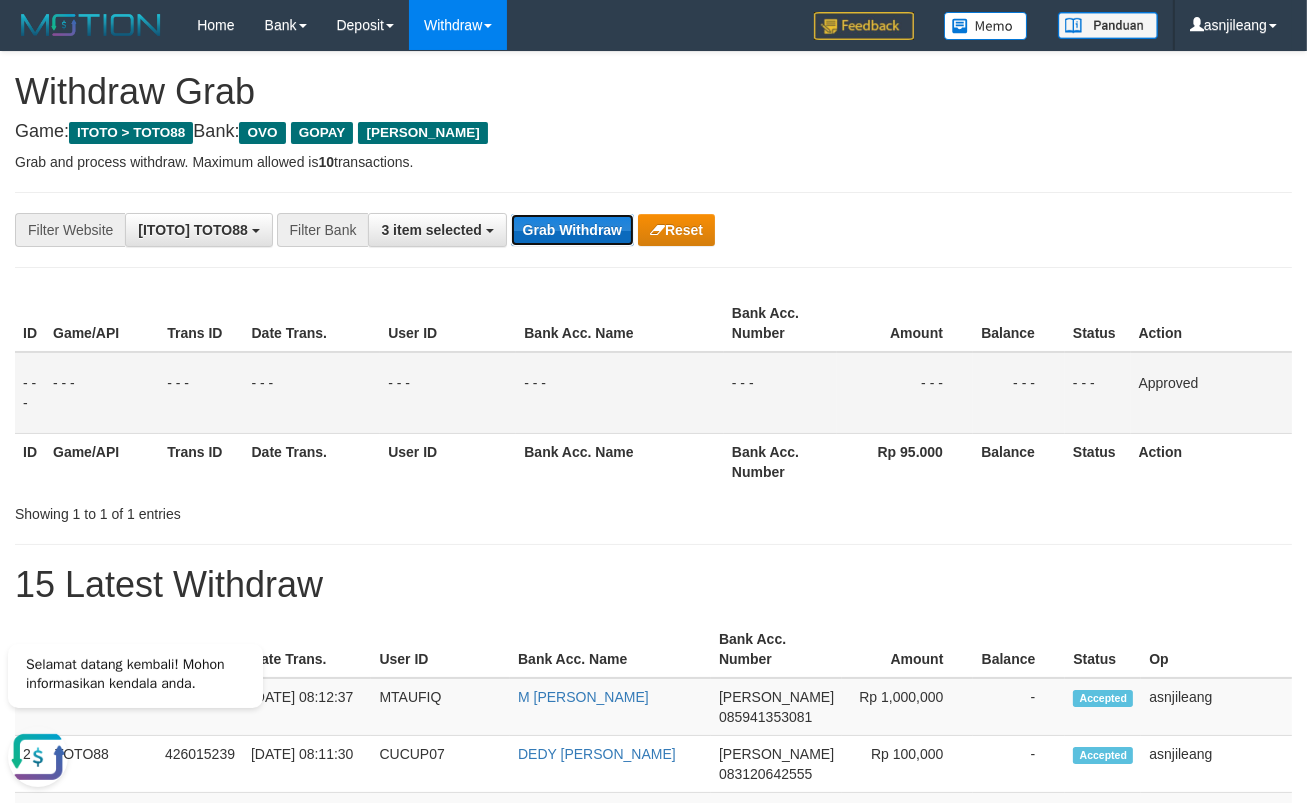 click on "Grab Withdraw" at bounding box center (572, 230) 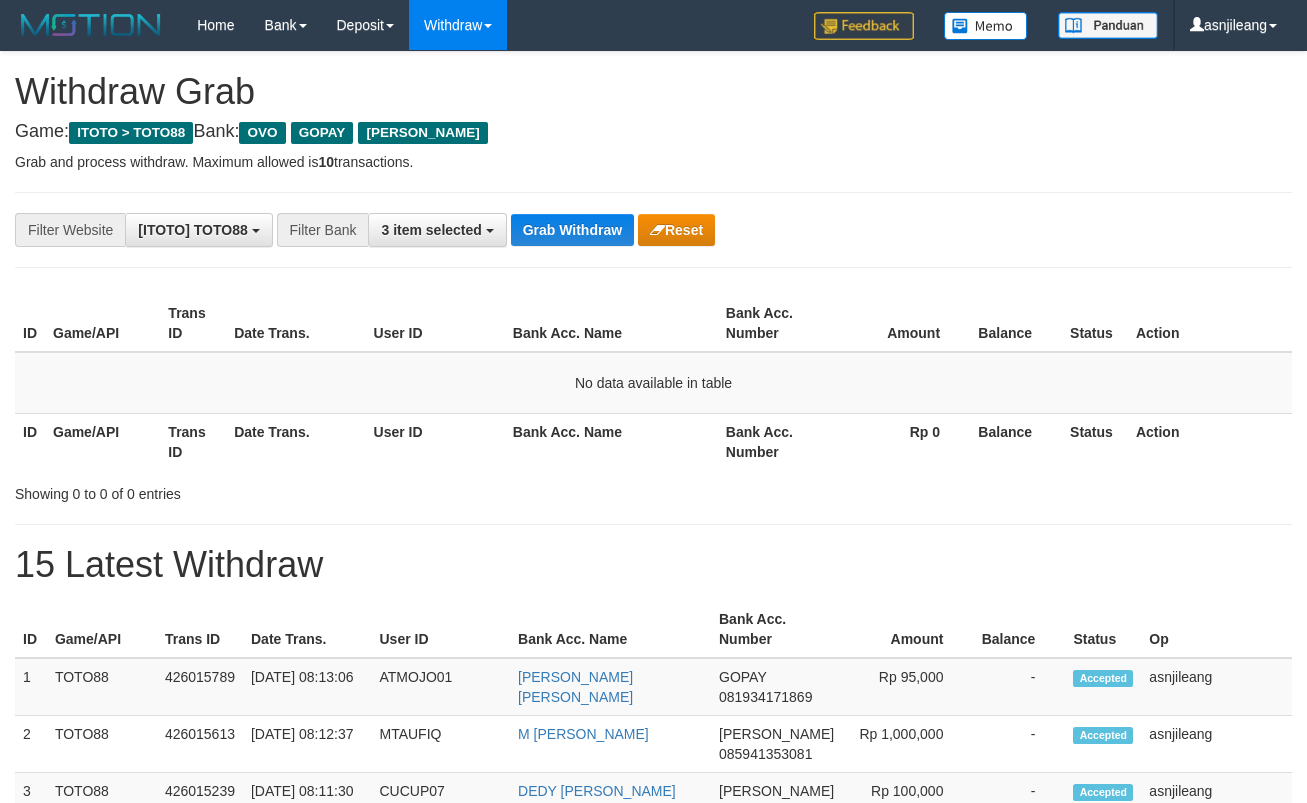 scroll, scrollTop: 0, scrollLeft: 0, axis: both 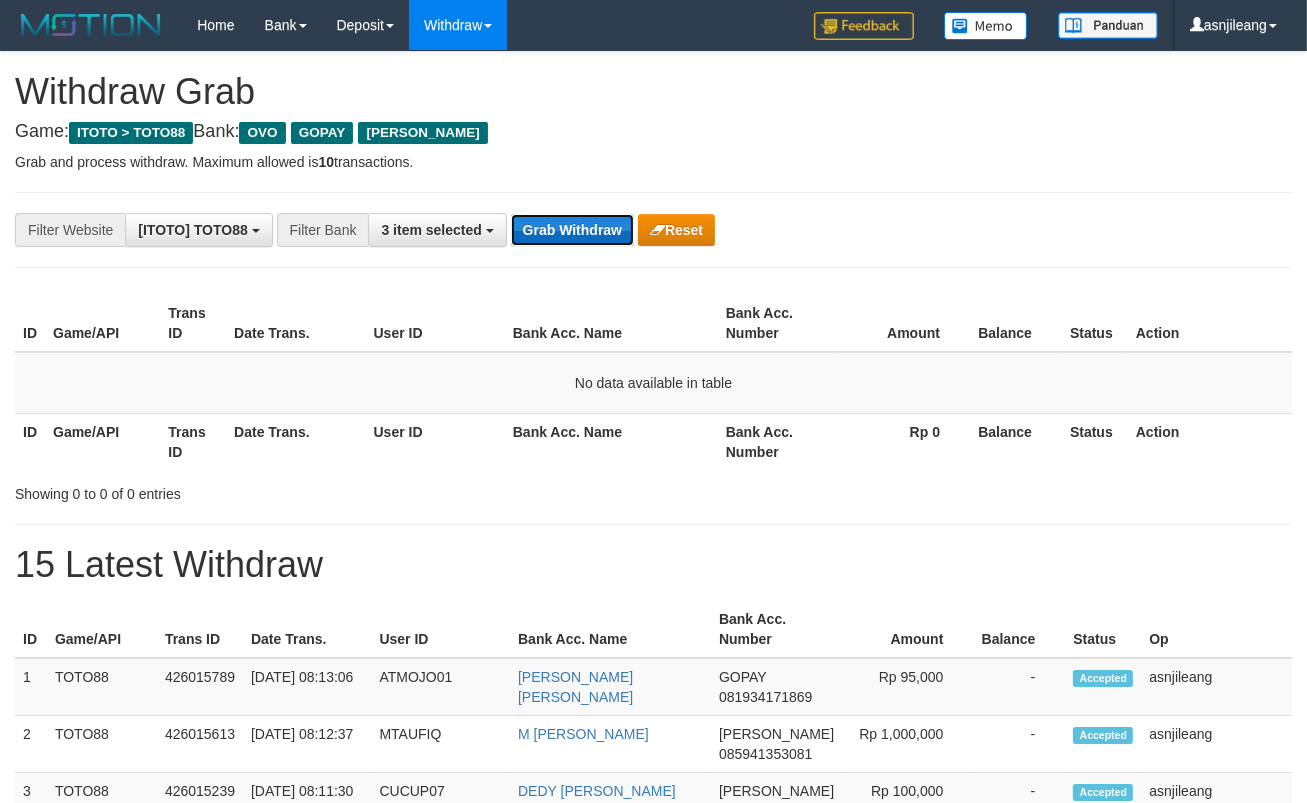 click on "Grab Withdraw" at bounding box center (572, 230) 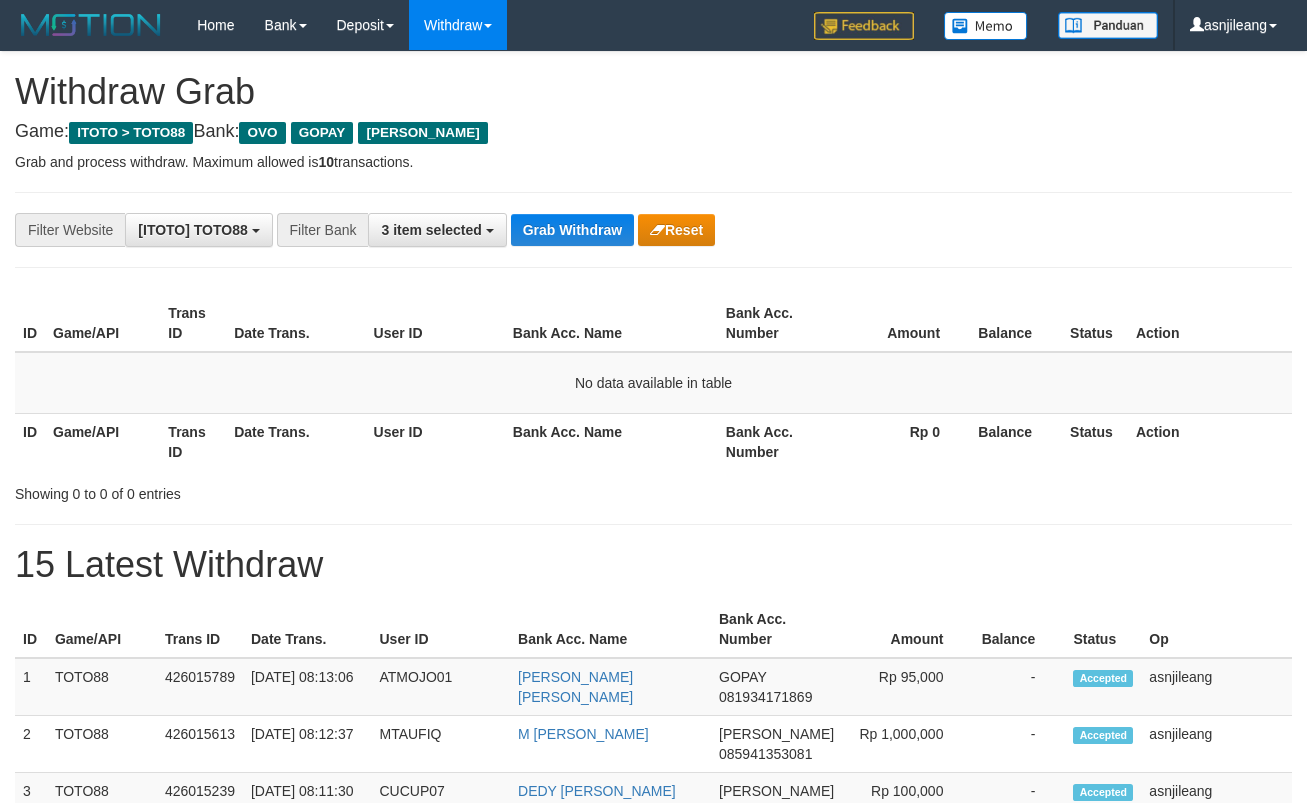 click on "Grab Withdraw" at bounding box center (572, 230) 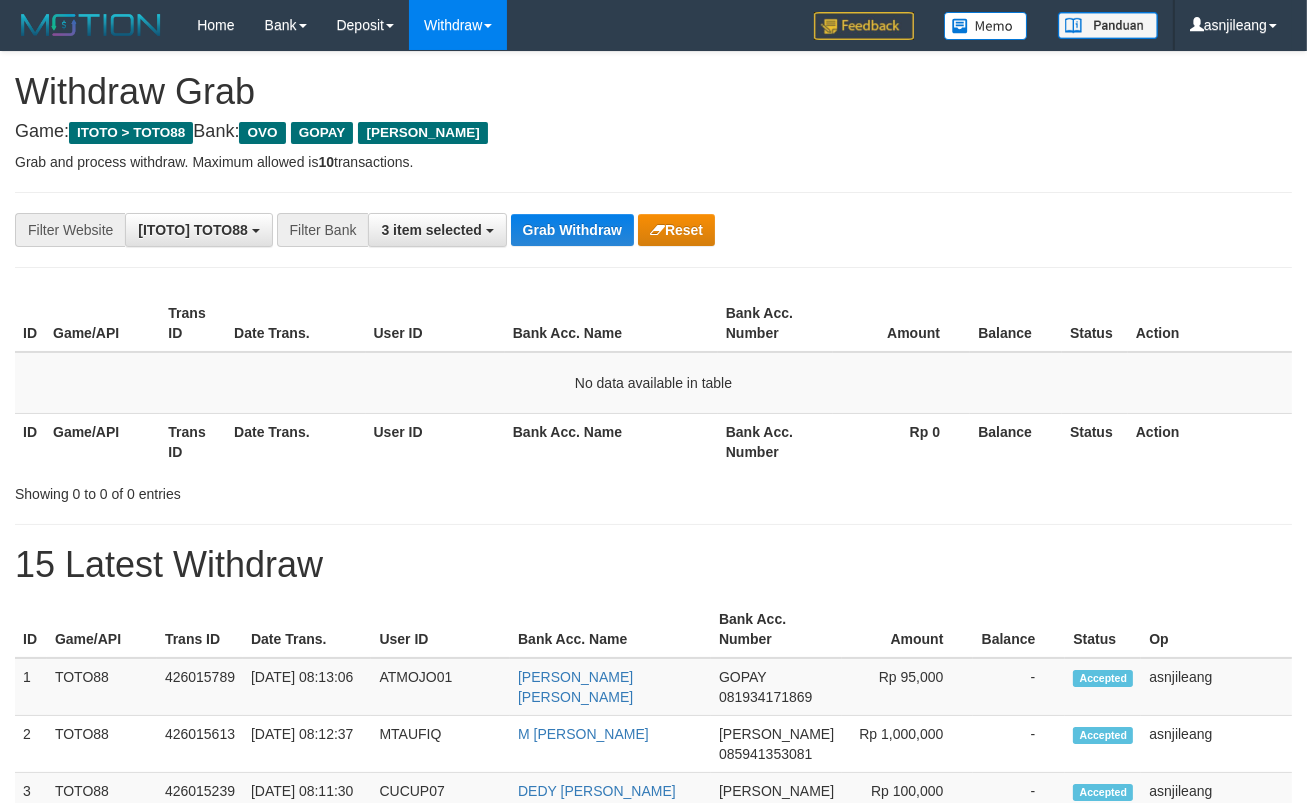 scroll, scrollTop: 17, scrollLeft: 0, axis: vertical 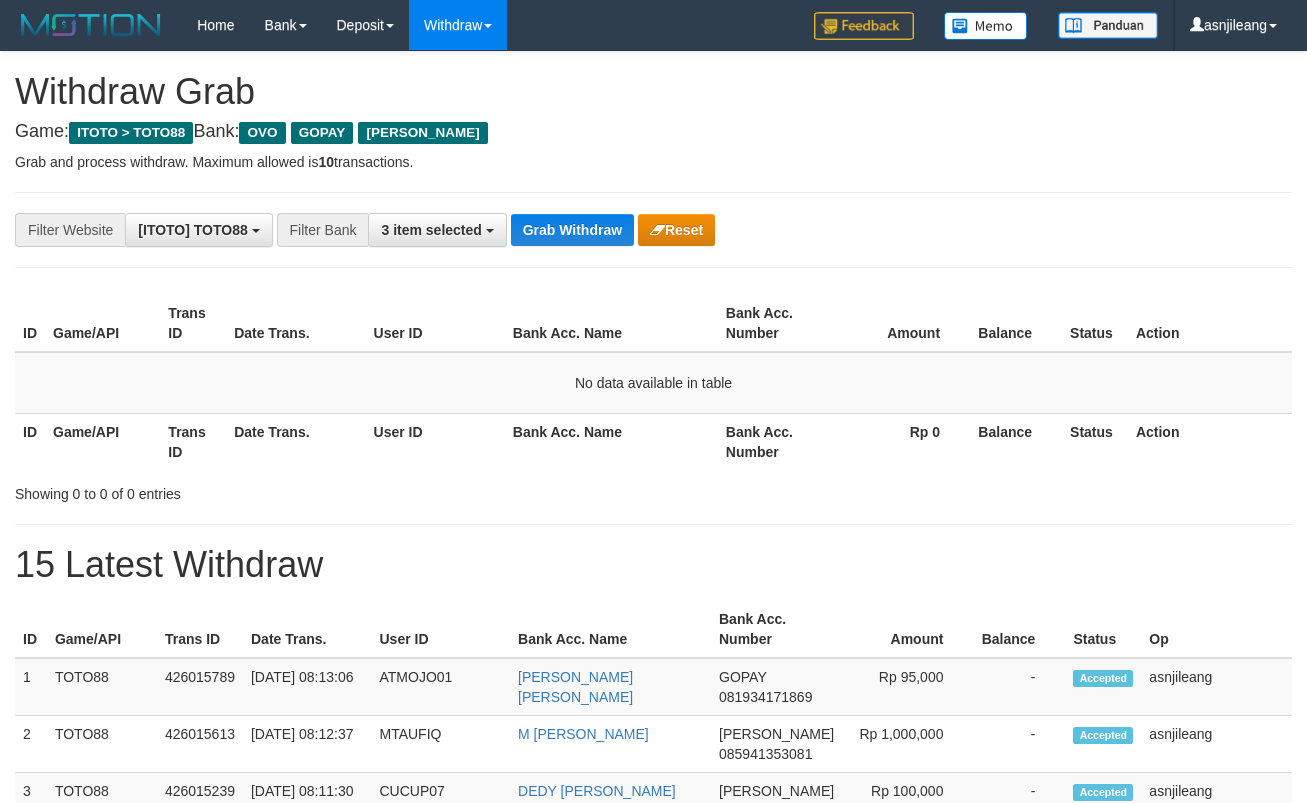 click on "Grab Withdraw" at bounding box center (572, 230) 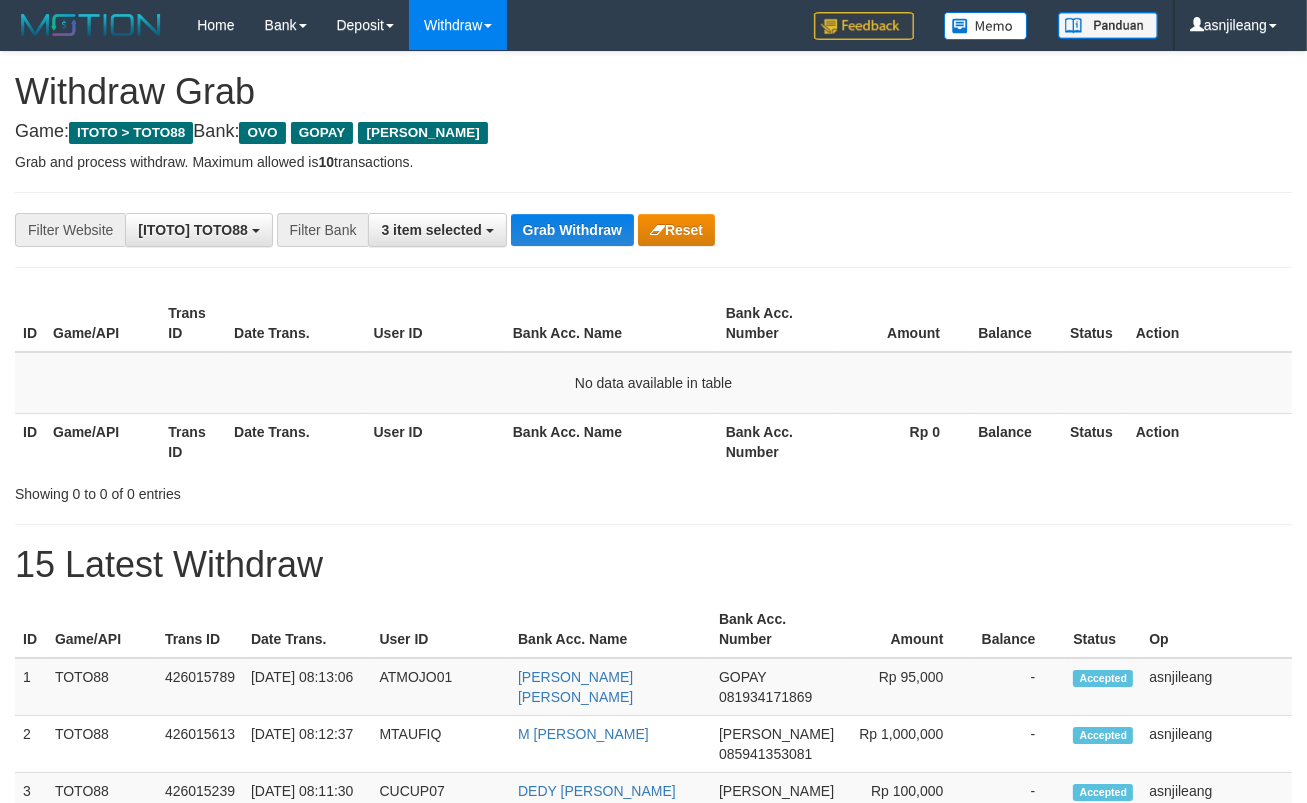 scroll, scrollTop: 17, scrollLeft: 0, axis: vertical 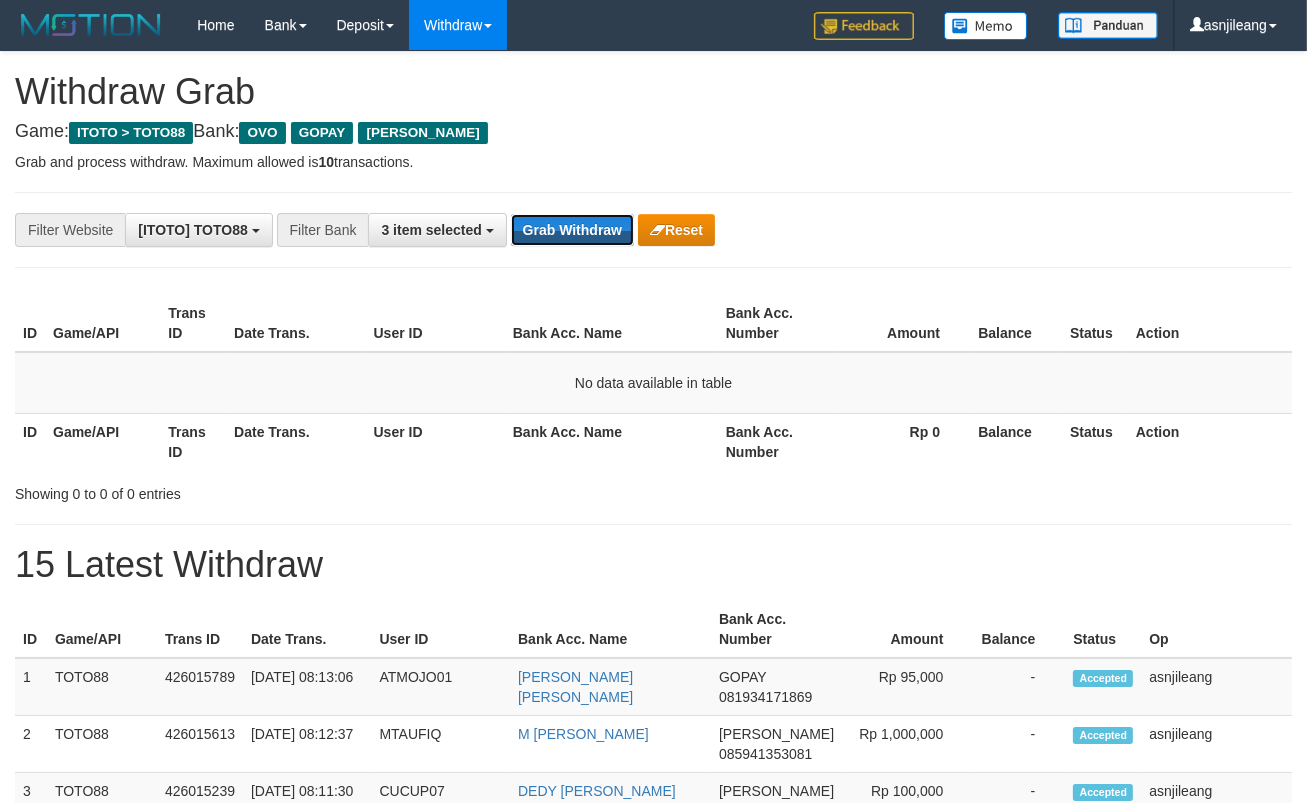 click on "Grab Withdraw" at bounding box center [572, 230] 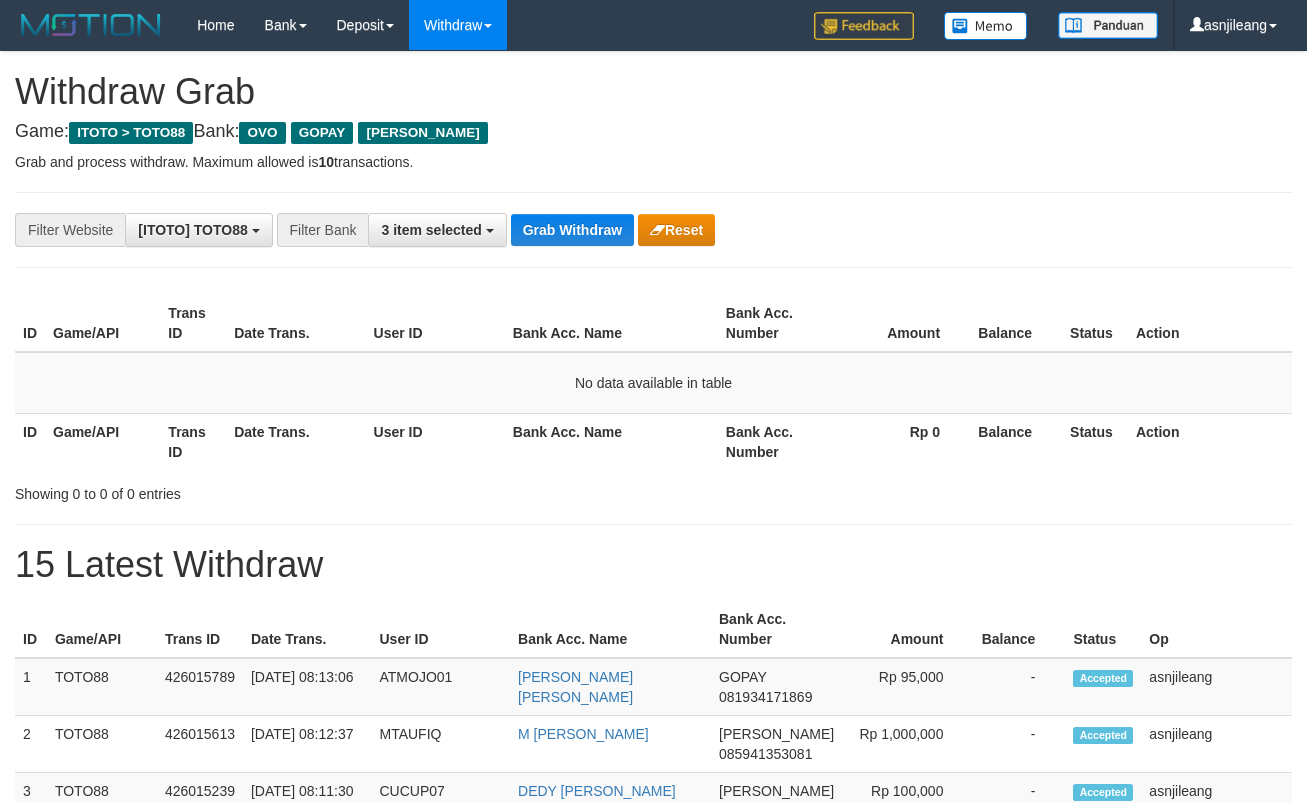 scroll, scrollTop: 0, scrollLeft: 0, axis: both 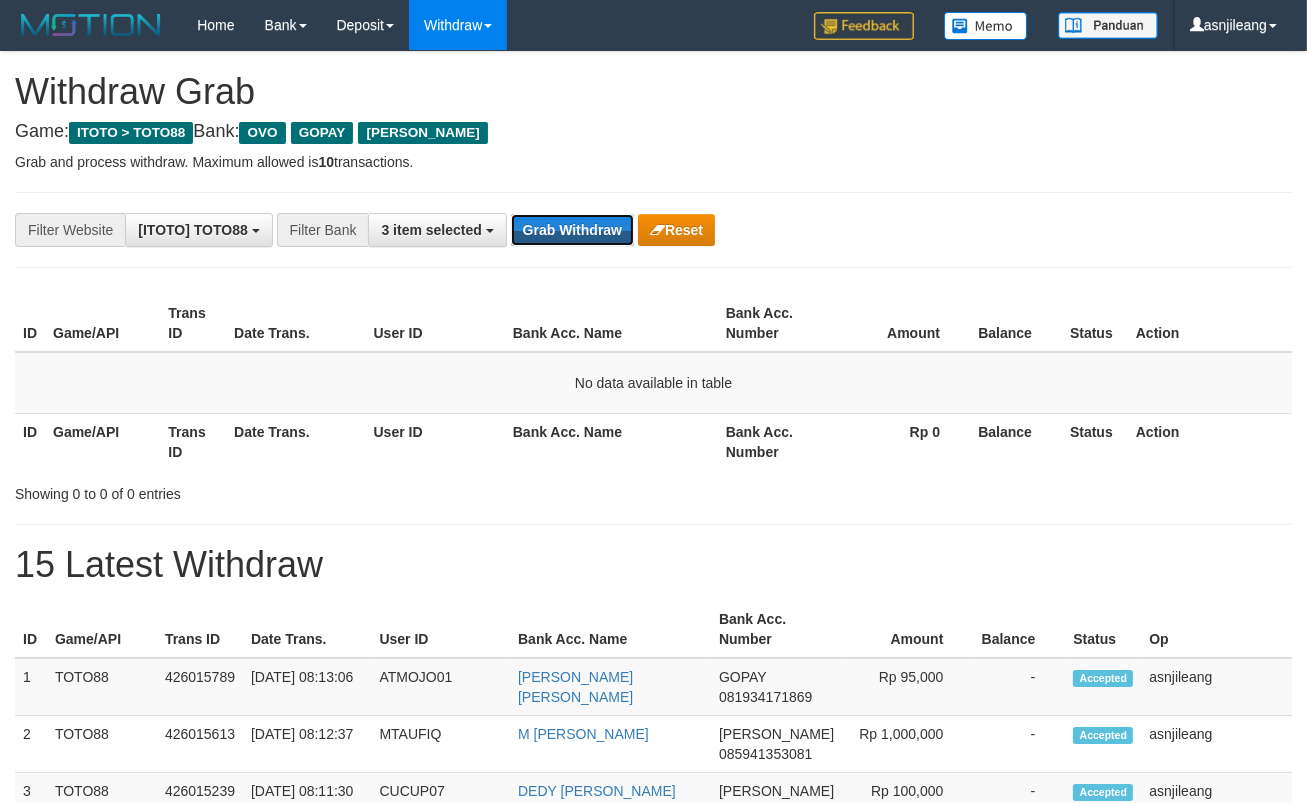 click on "Grab Withdraw" at bounding box center [572, 230] 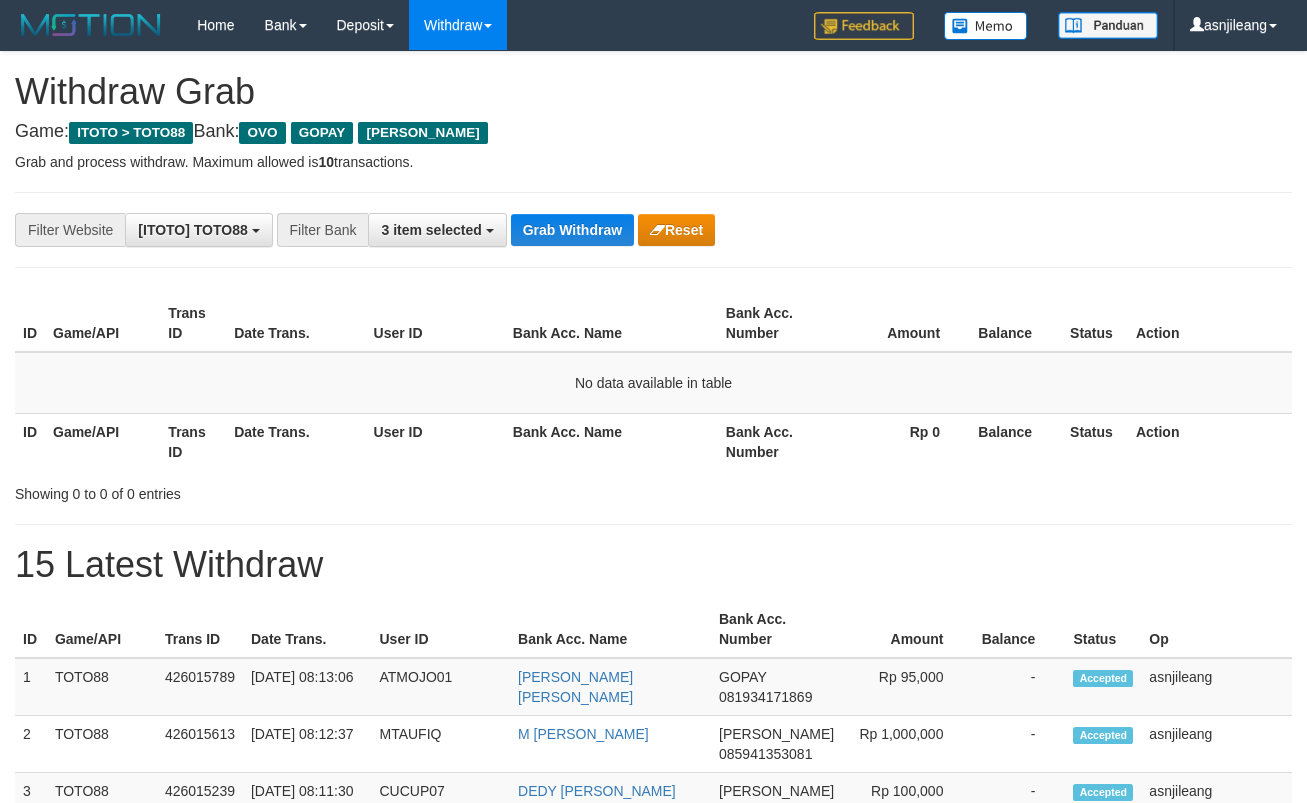 scroll, scrollTop: 0, scrollLeft: 0, axis: both 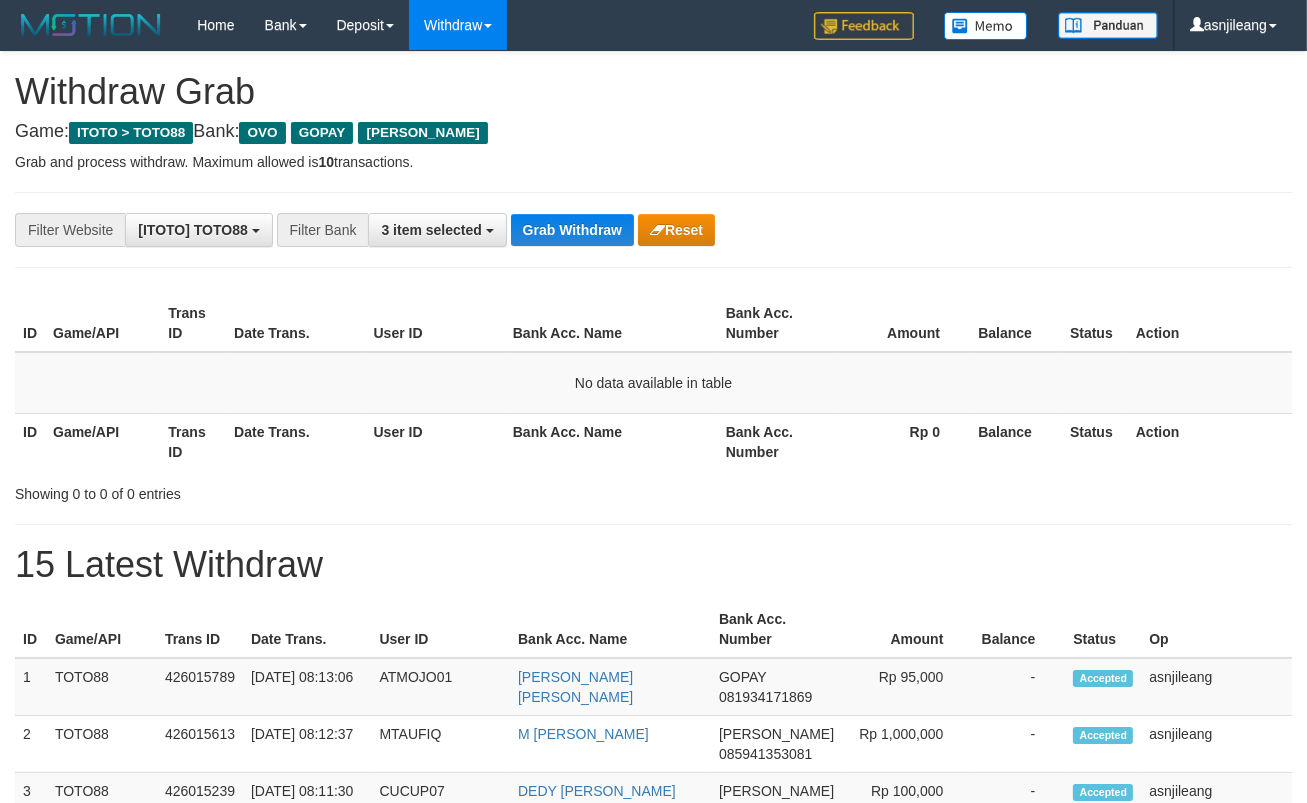 click on "Grab Withdraw" at bounding box center (572, 230) 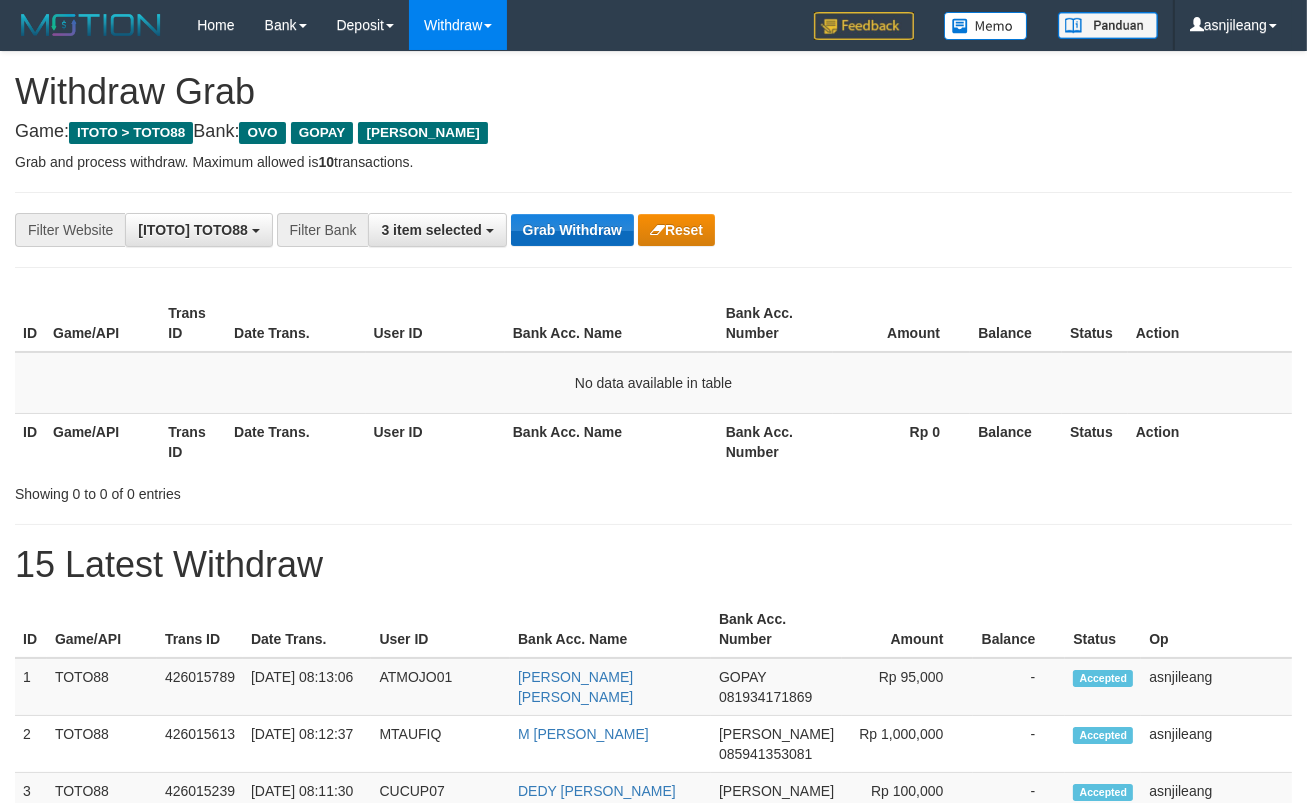 scroll, scrollTop: 17, scrollLeft: 0, axis: vertical 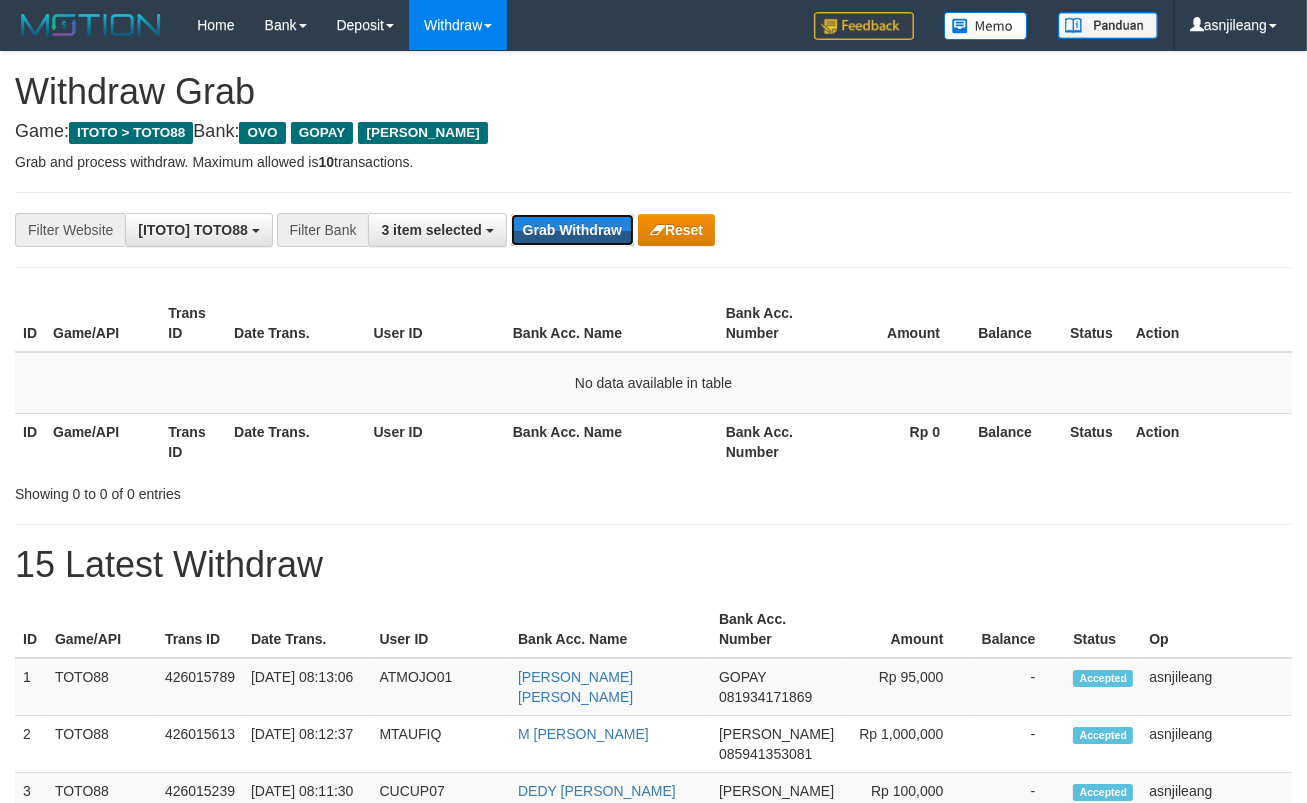 click on "Grab Withdraw" at bounding box center (572, 230) 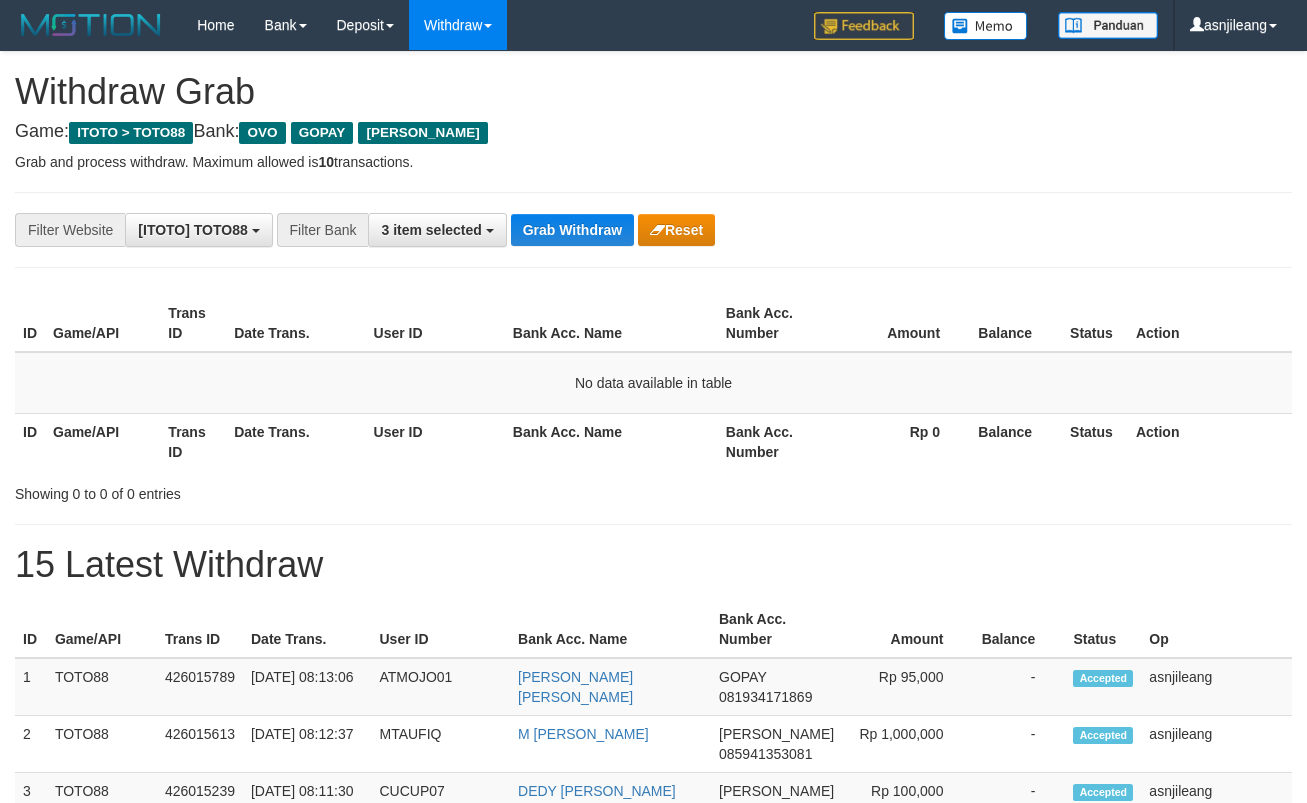 scroll, scrollTop: 0, scrollLeft: 0, axis: both 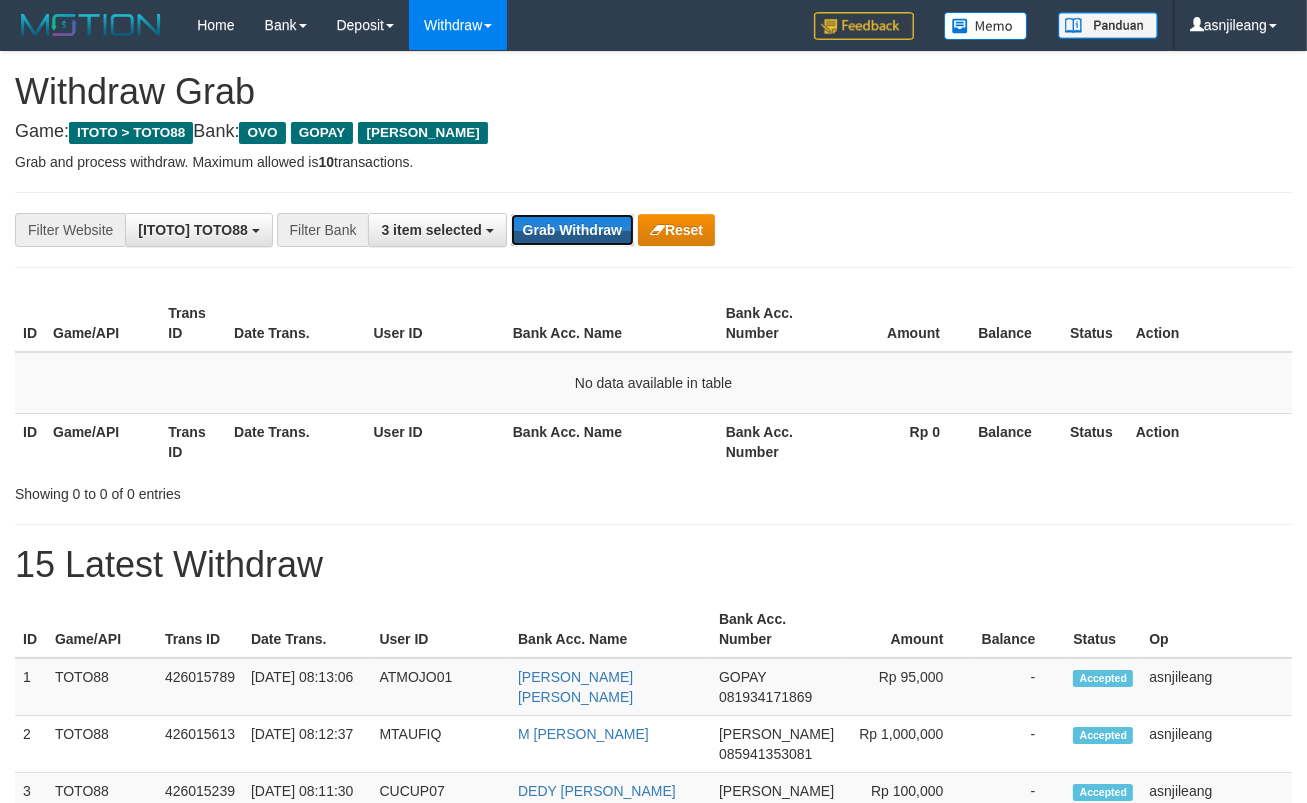 click on "Grab Withdraw" at bounding box center (572, 230) 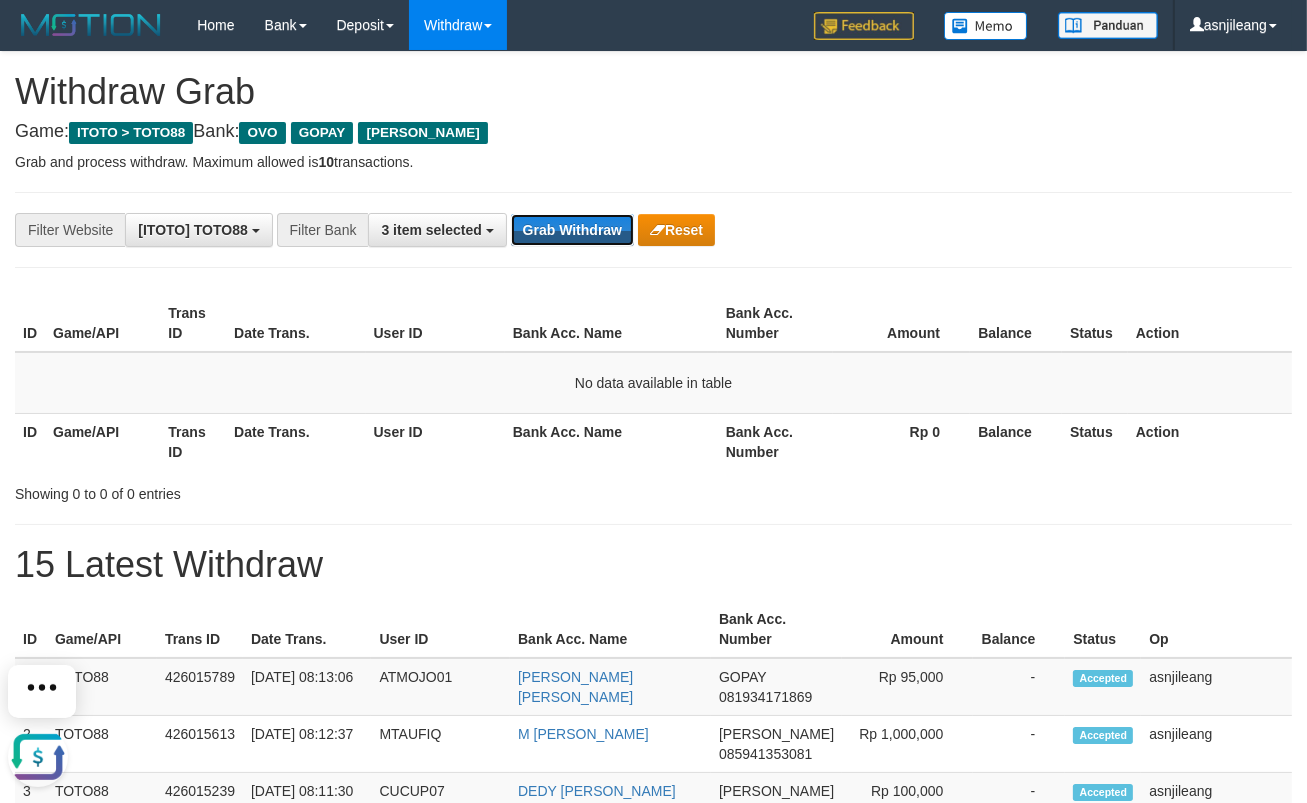 scroll, scrollTop: 0, scrollLeft: 0, axis: both 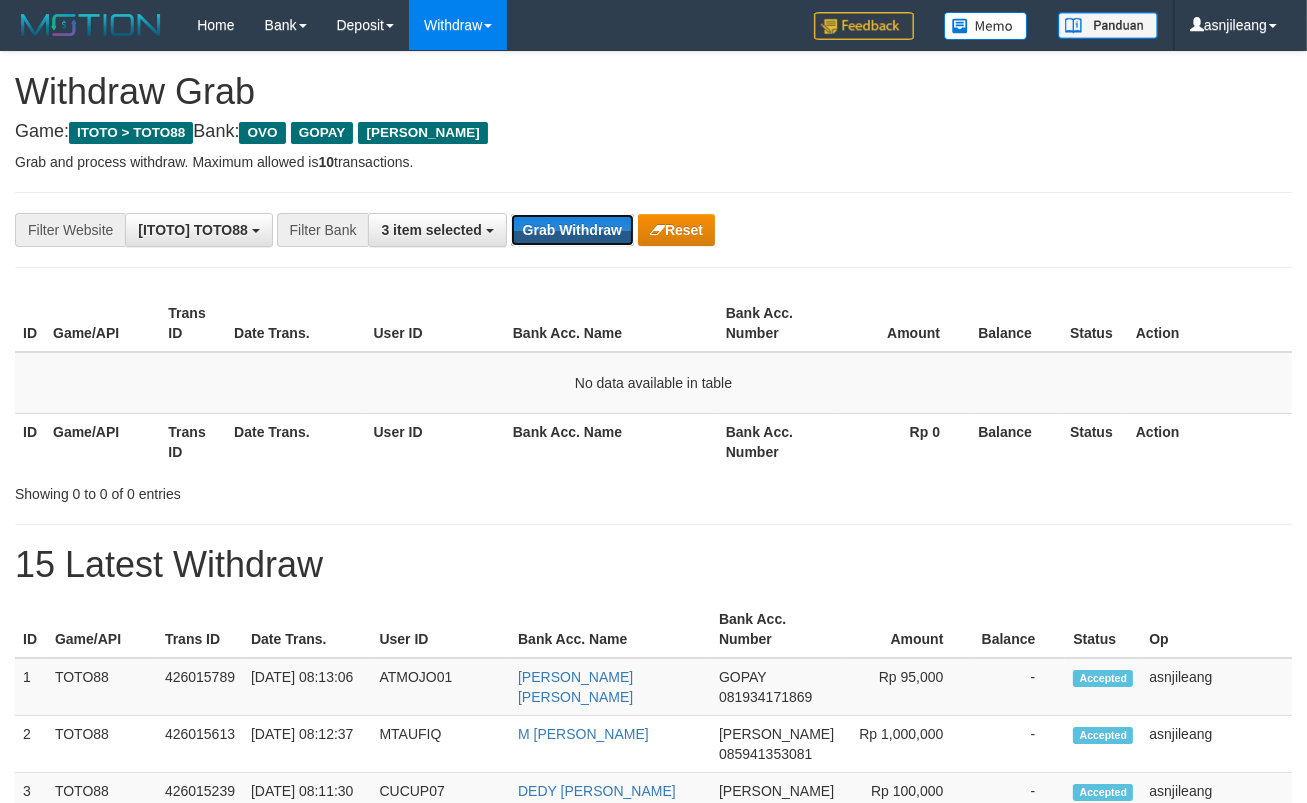 click on "Grab Withdraw" at bounding box center [572, 230] 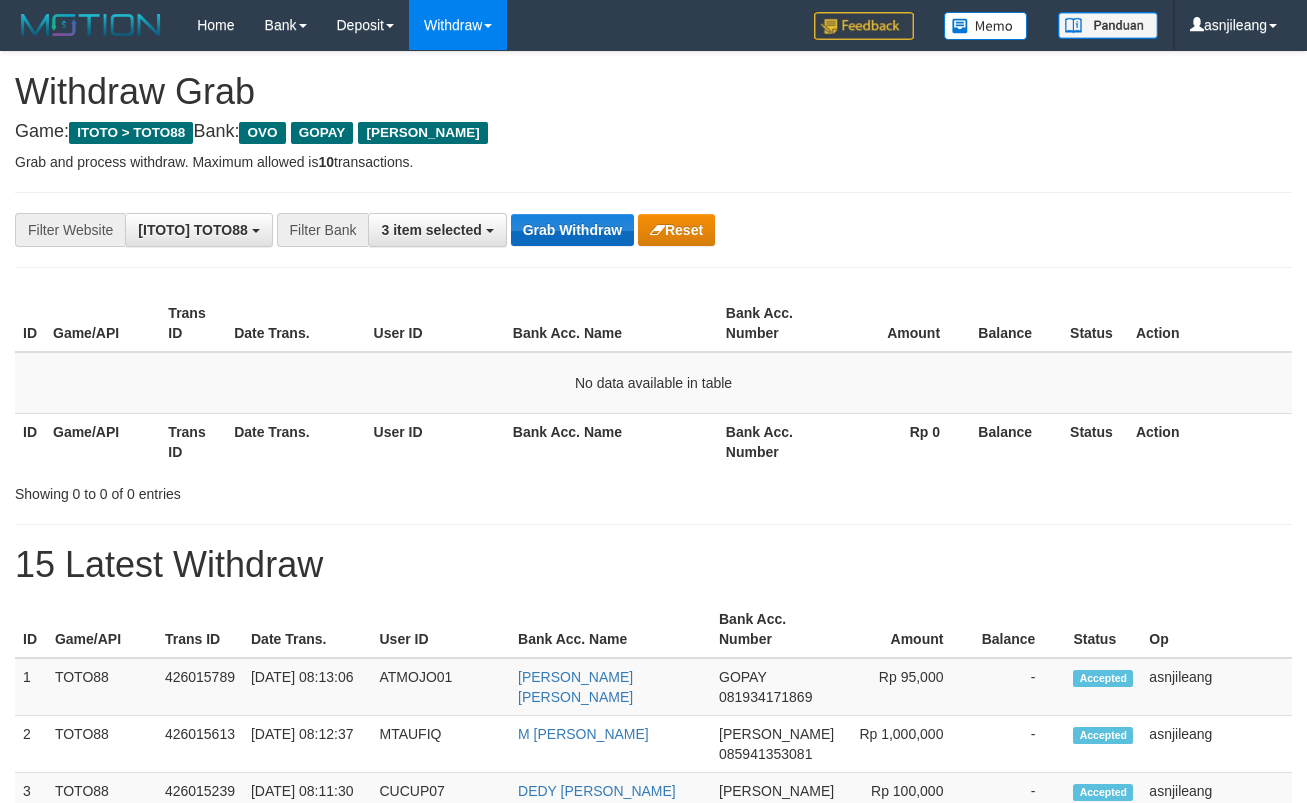 scroll, scrollTop: 0, scrollLeft: 0, axis: both 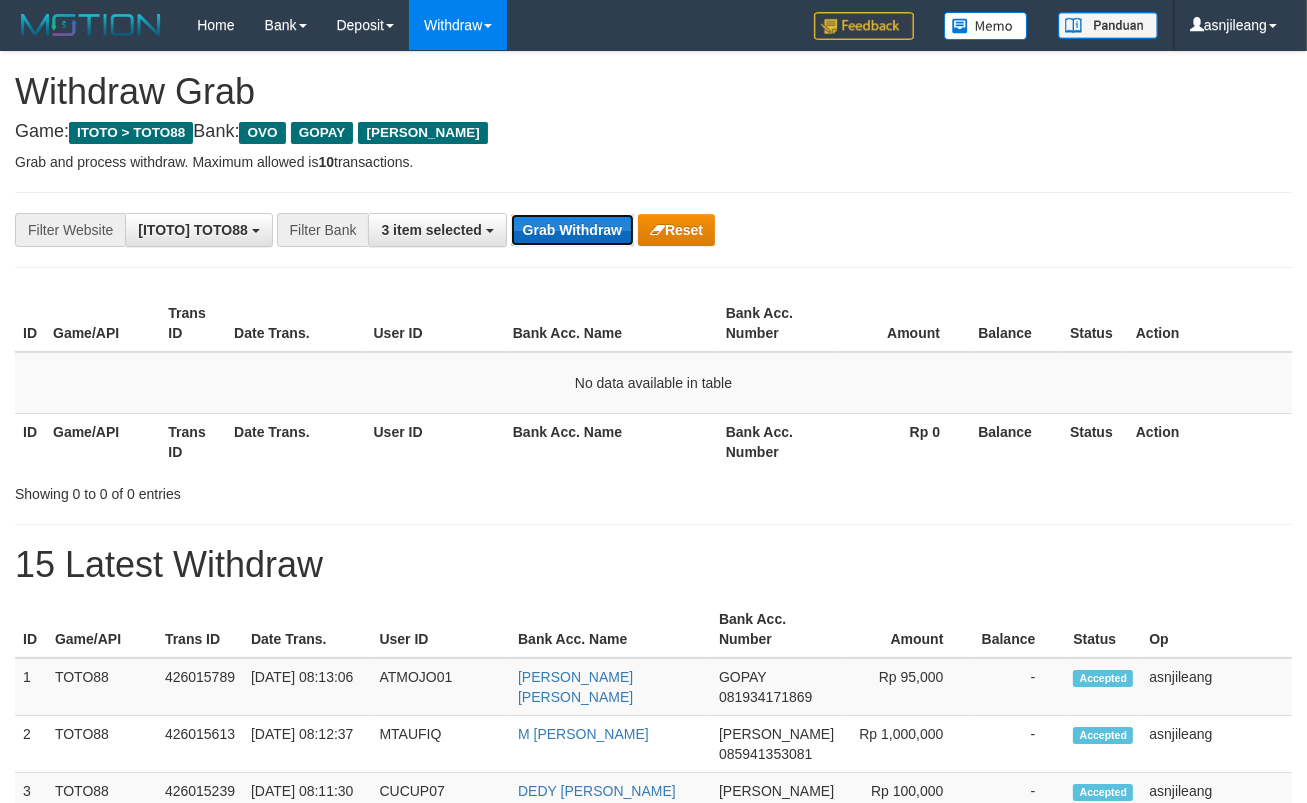 click on "Grab Withdraw" at bounding box center (572, 230) 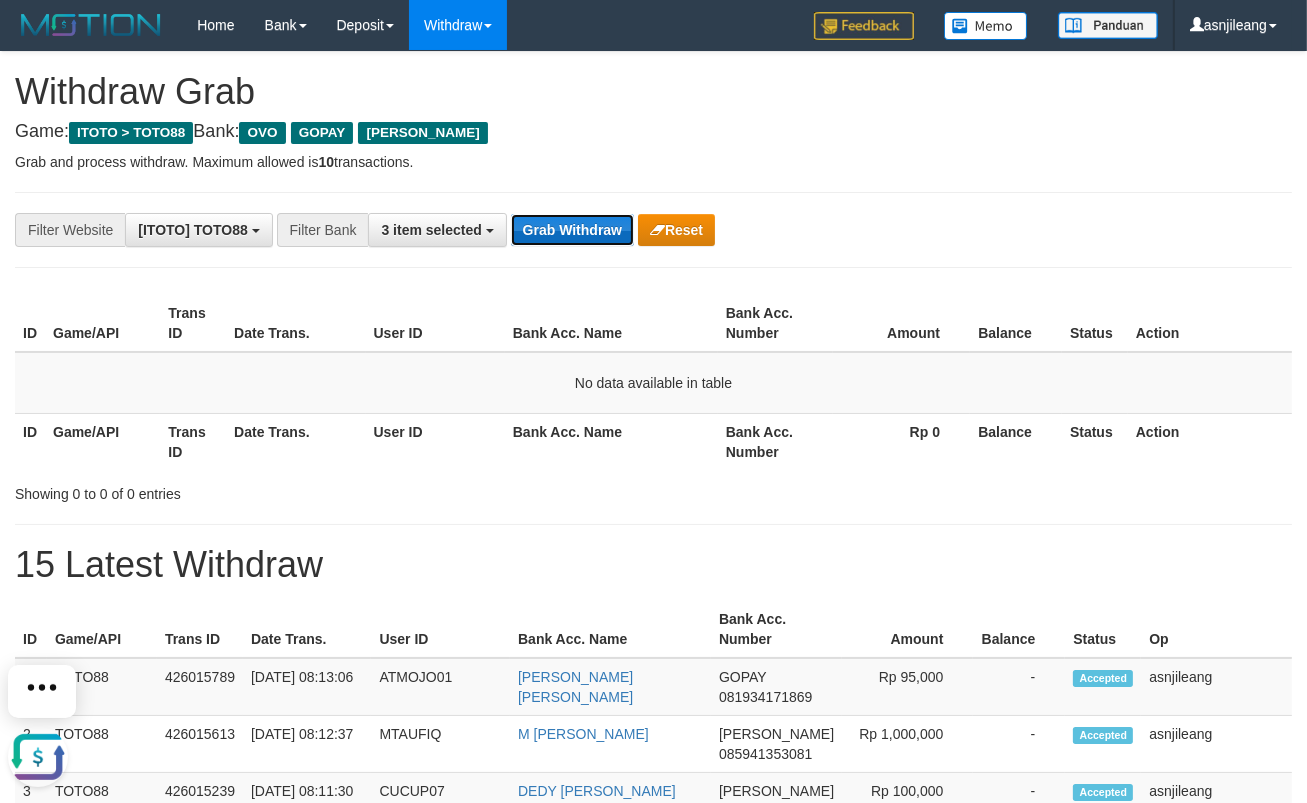 scroll, scrollTop: 0, scrollLeft: 0, axis: both 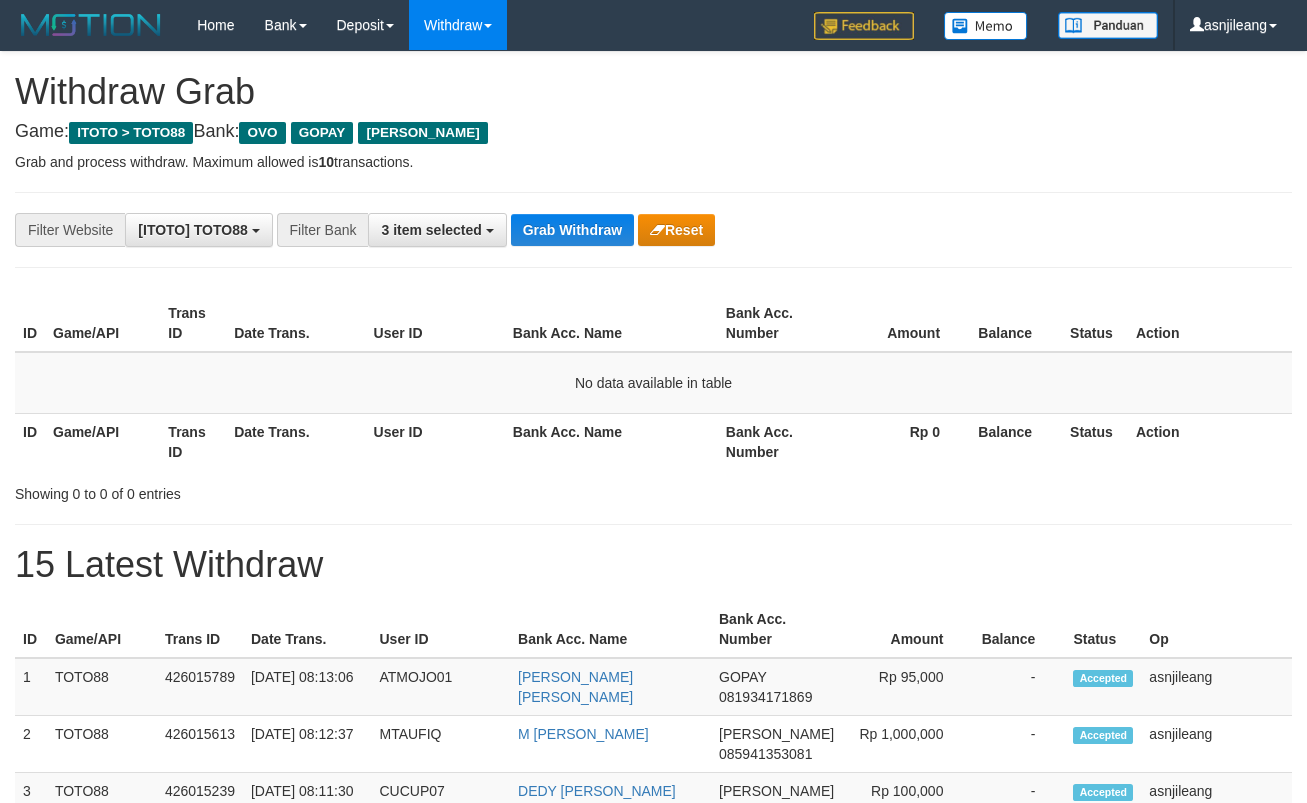click on "Grab Withdraw" at bounding box center [572, 230] 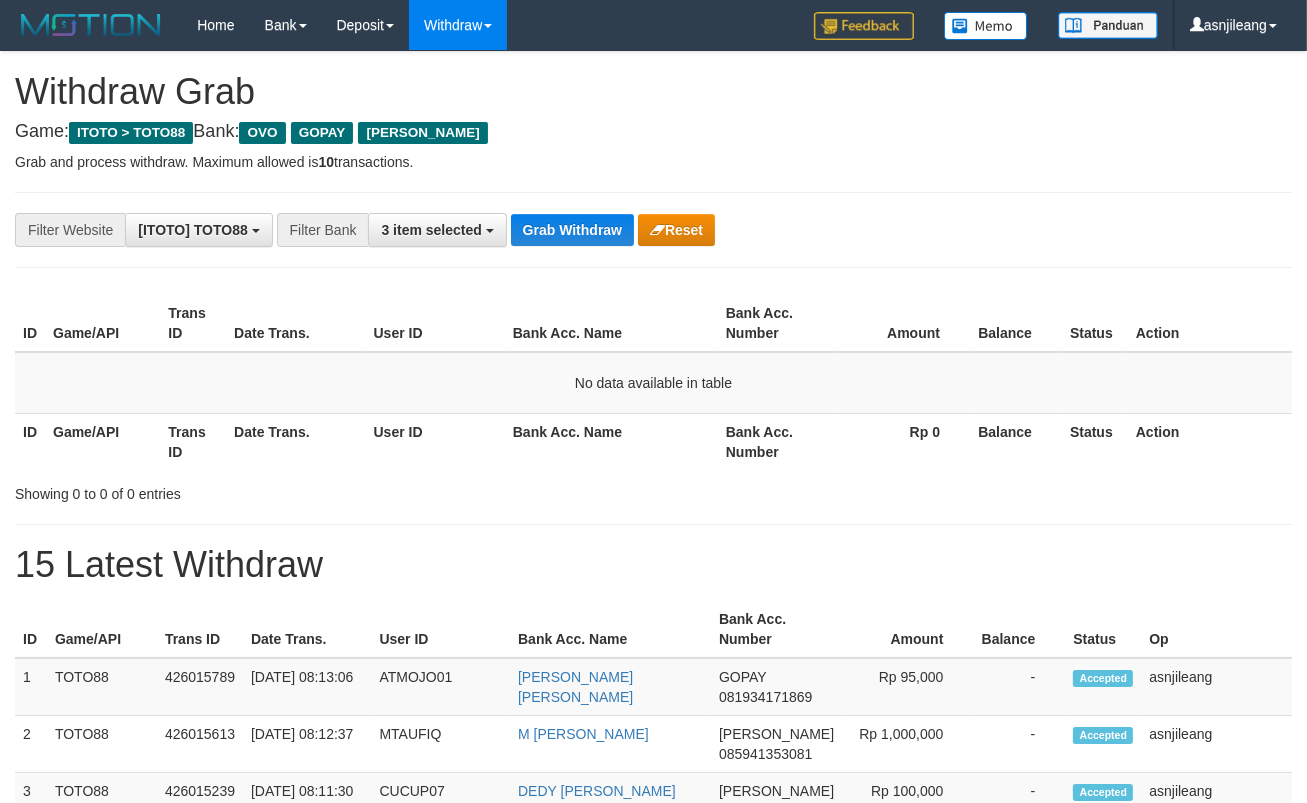 scroll, scrollTop: 17, scrollLeft: 0, axis: vertical 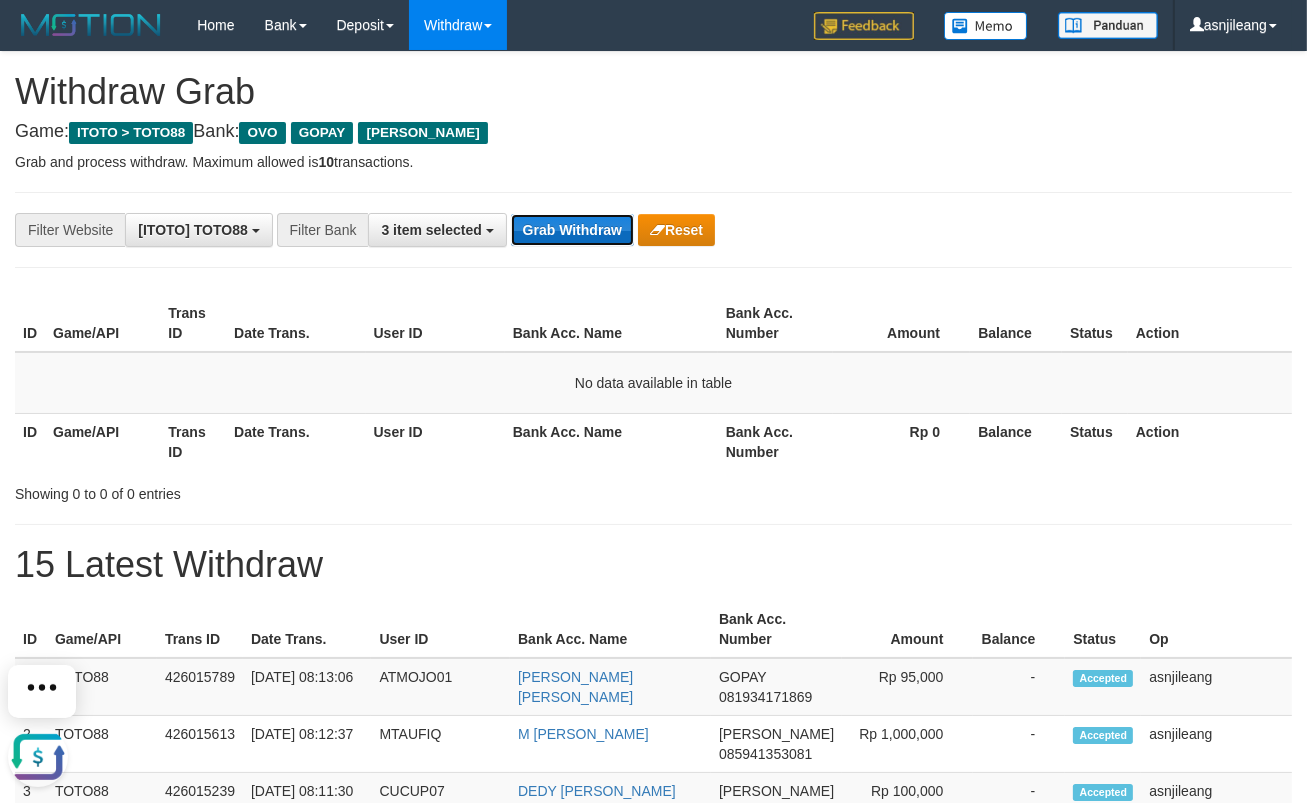 click on "Grab Withdraw" at bounding box center (572, 230) 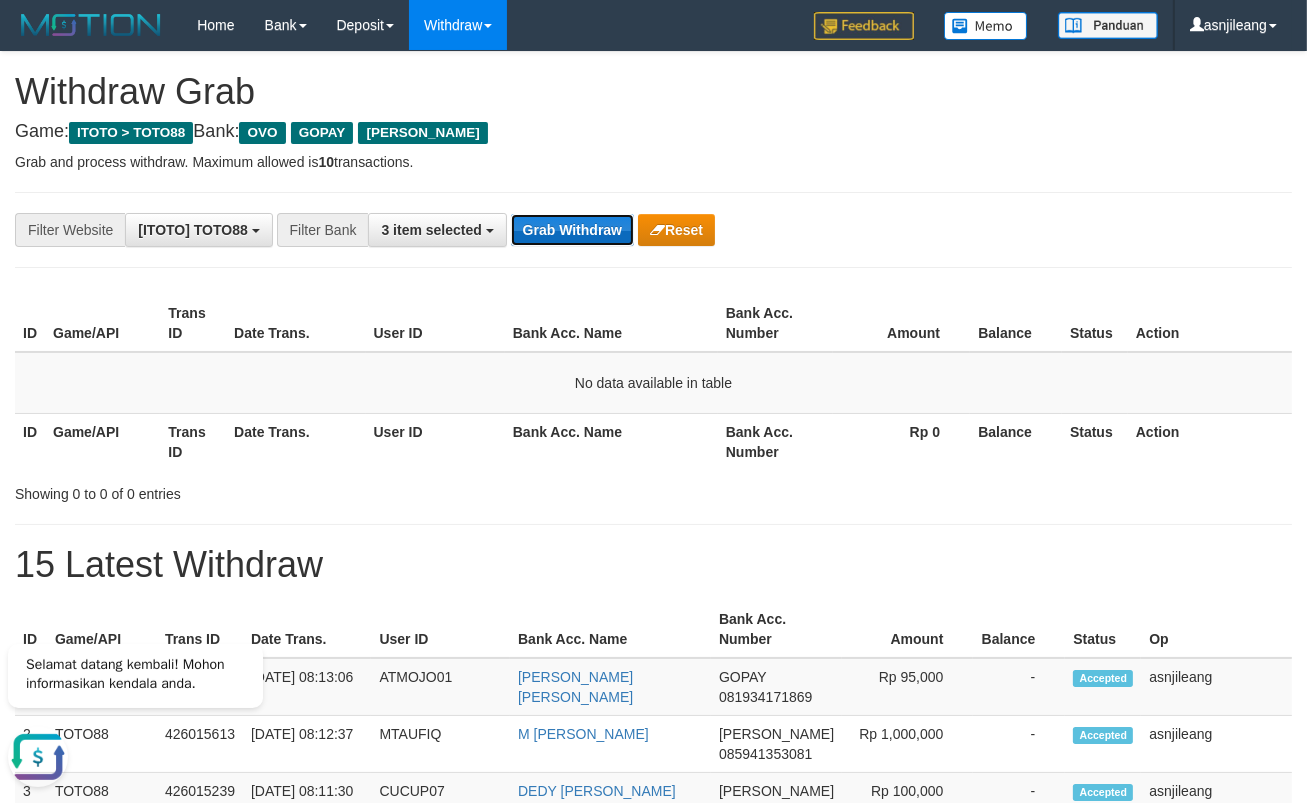 click on "Grab Withdraw" at bounding box center (572, 230) 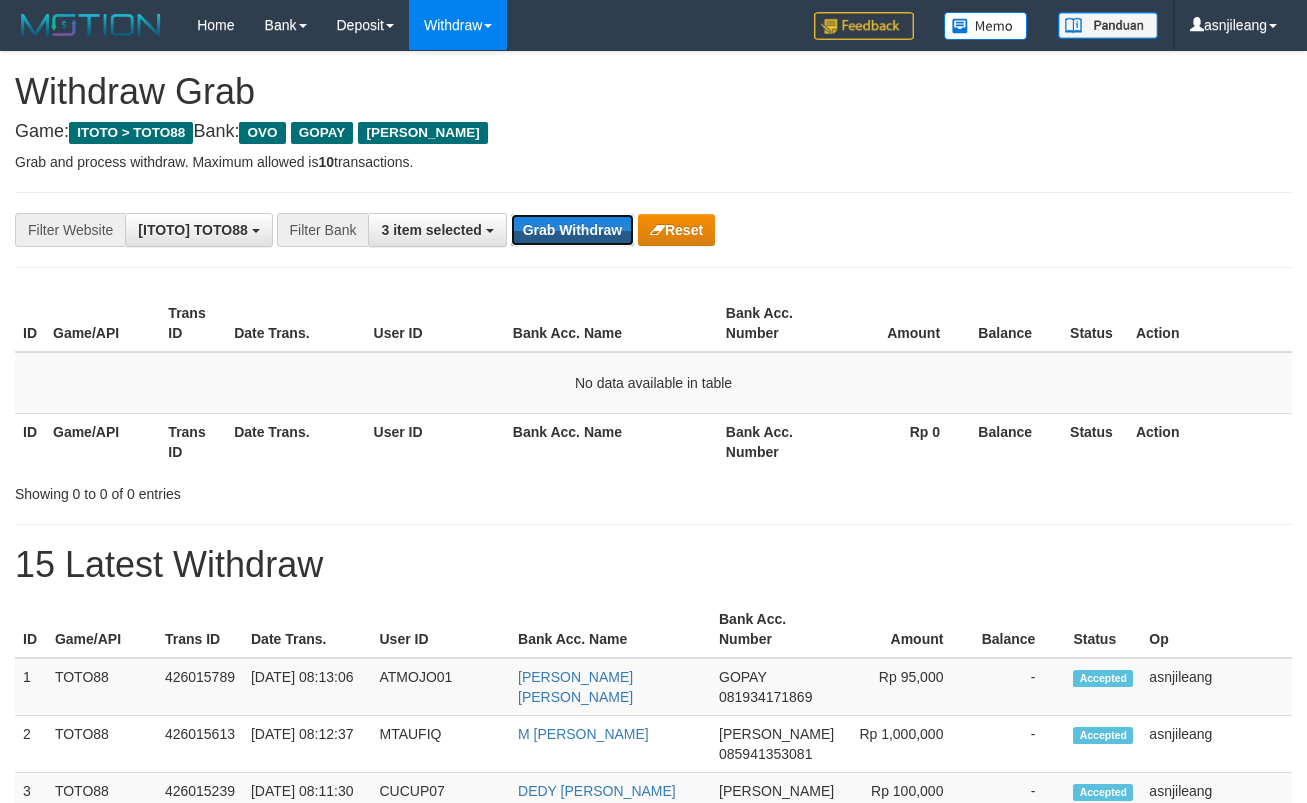 scroll, scrollTop: 0, scrollLeft: 0, axis: both 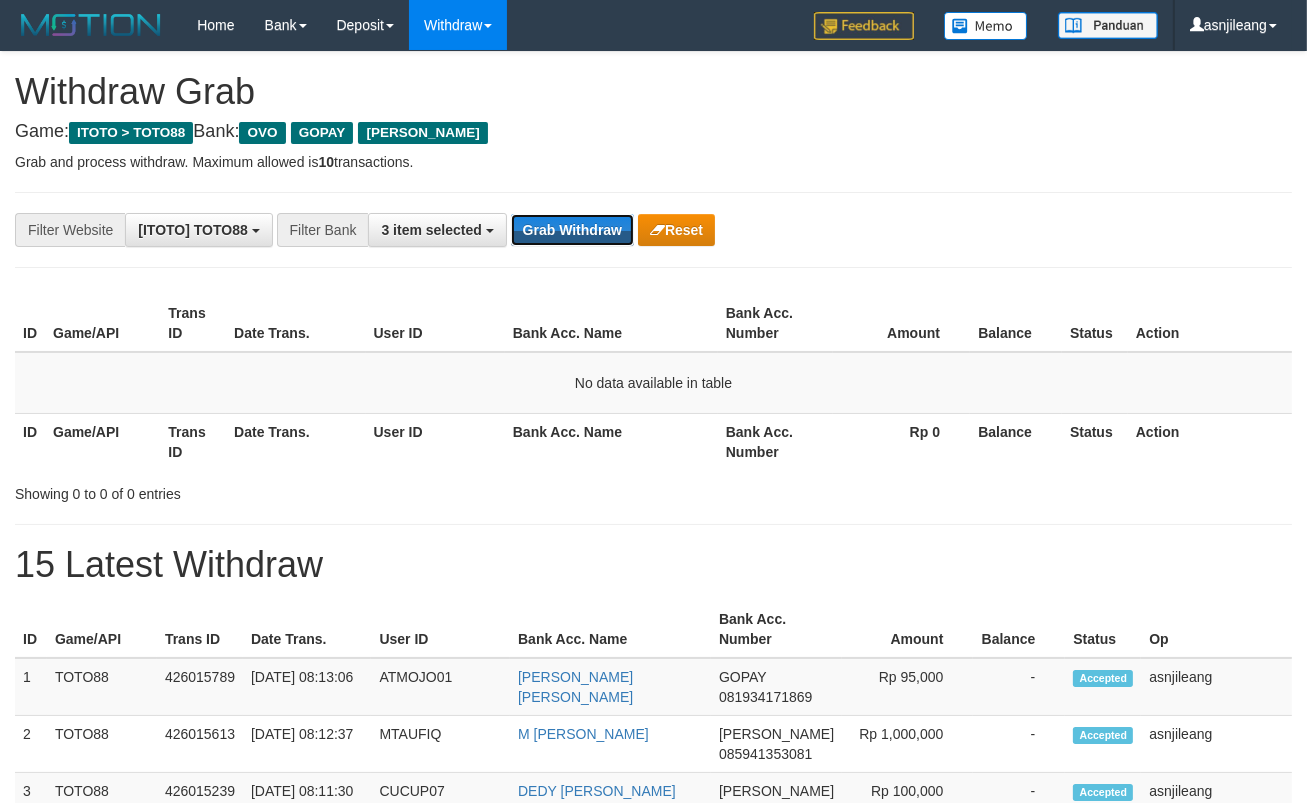 click on "Grab Withdraw" at bounding box center [572, 230] 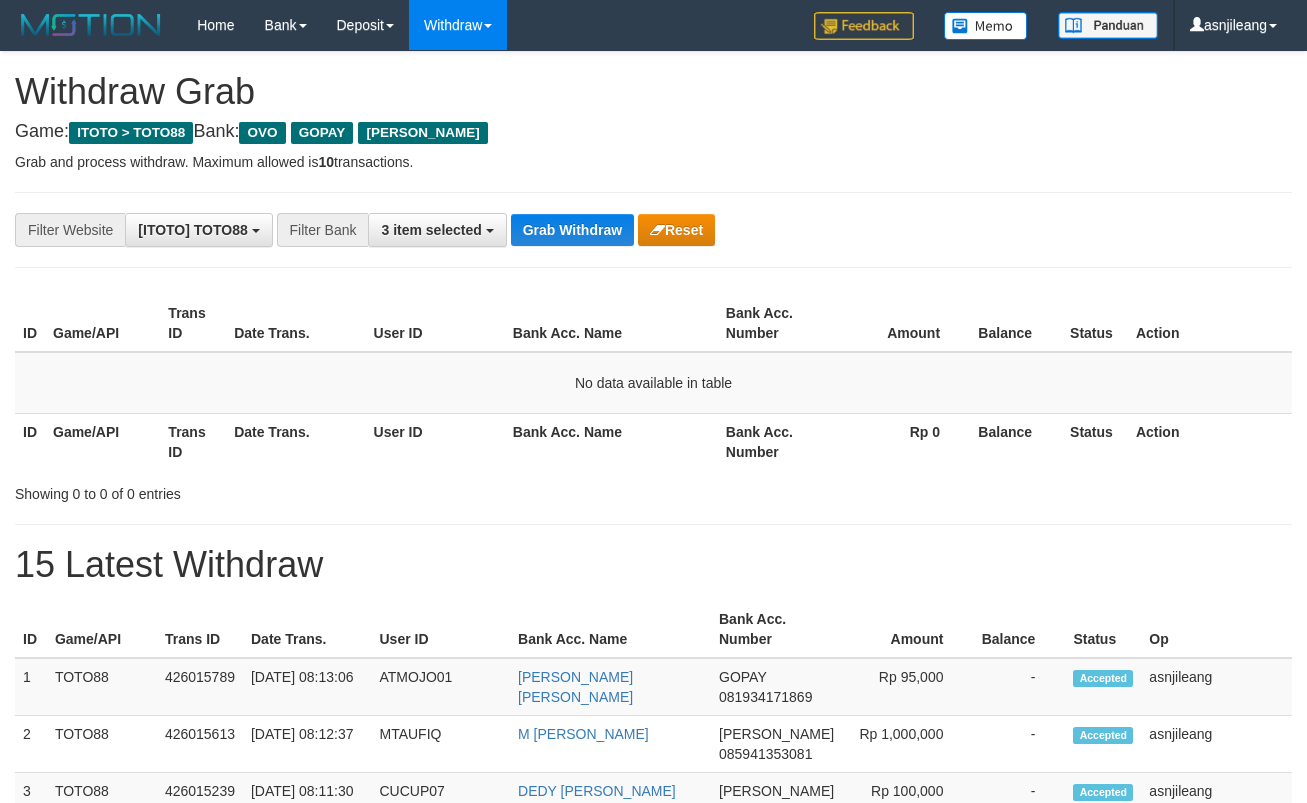 scroll, scrollTop: 0, scrollLeft: 0, axis: both 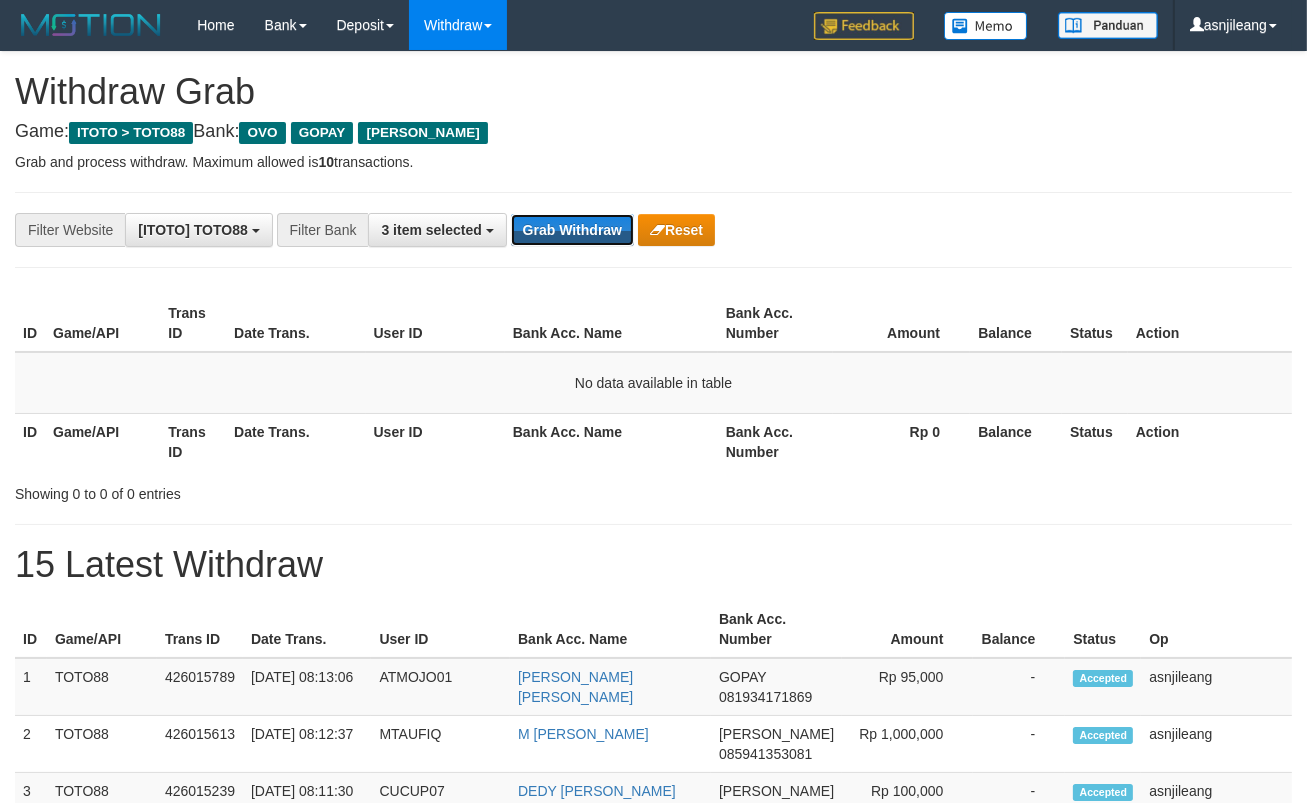 click on "Grab Withdraw" at bounding box center (572, 230) 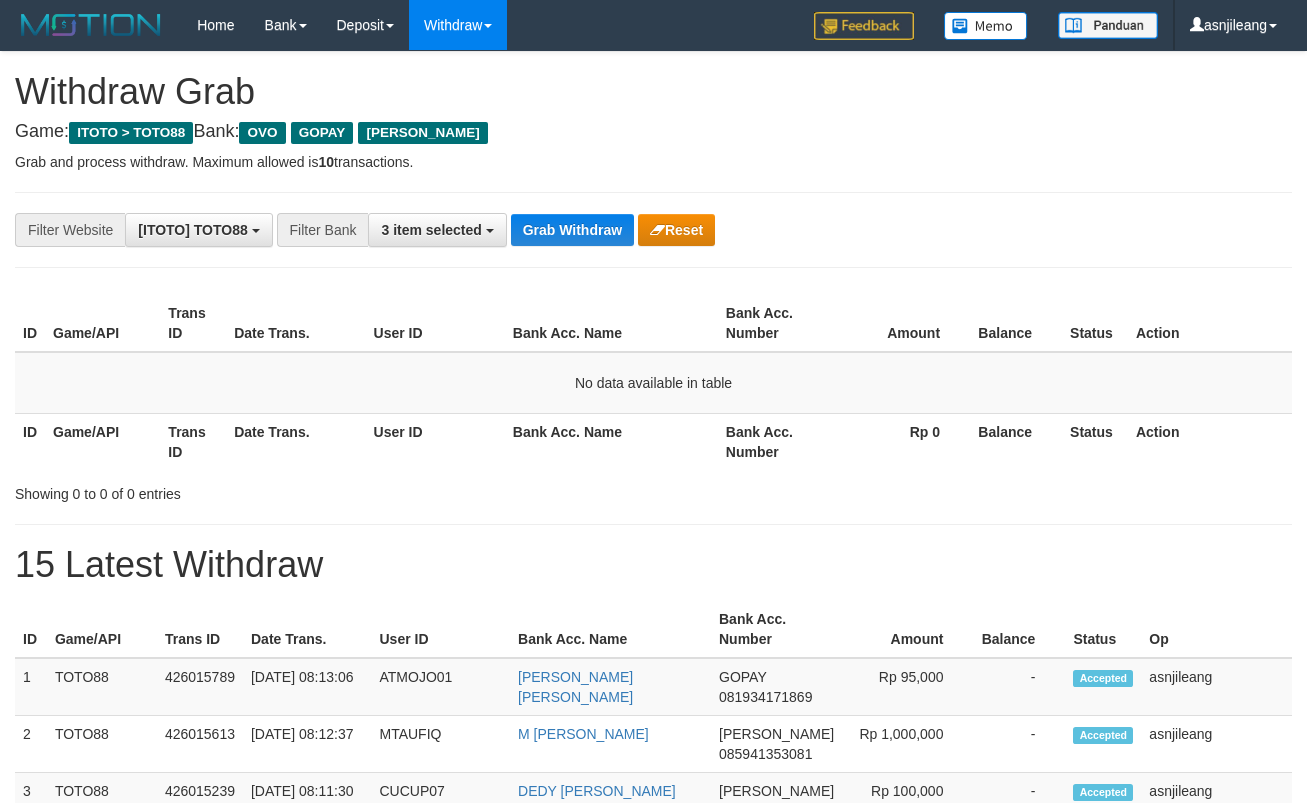 scroll, scrollTop: 0, scrollLeft: 0, axis: both 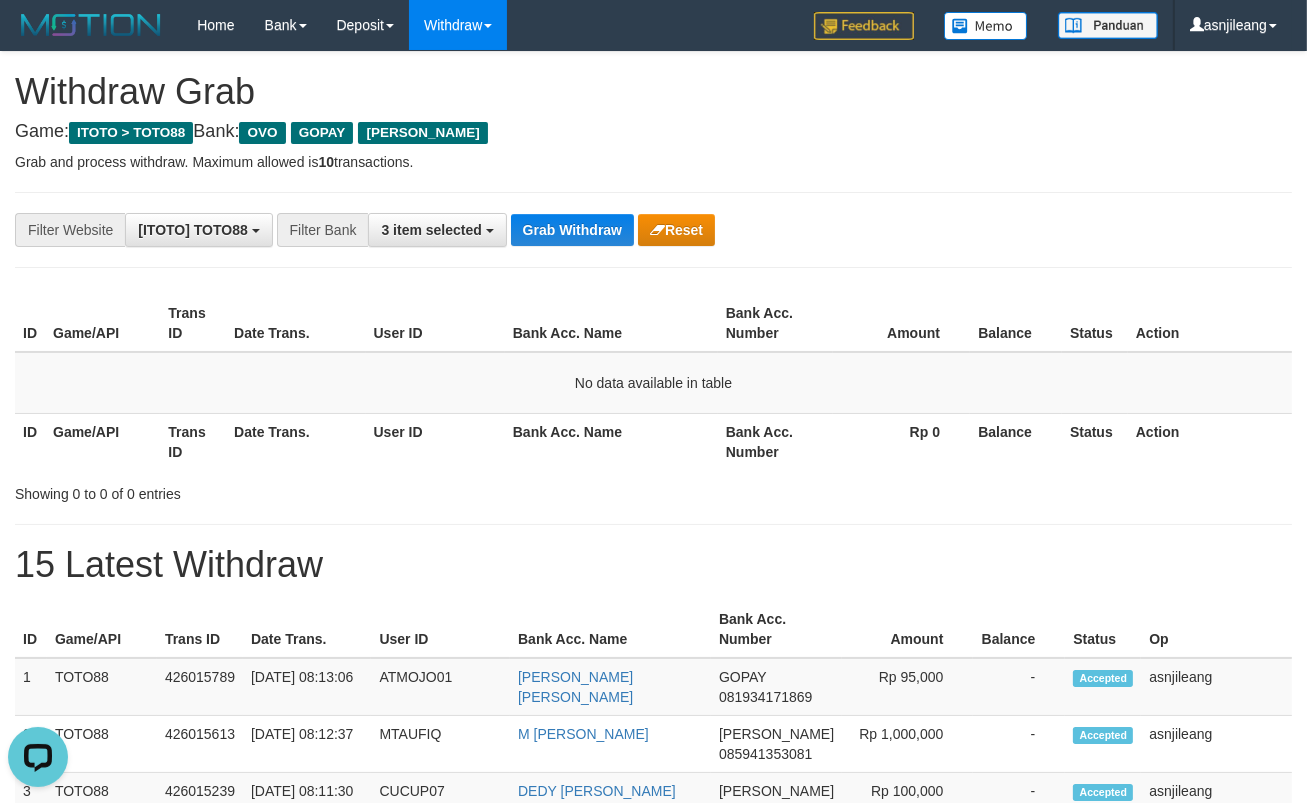 click on "Grab and process withdraw.
Maximum allowed is  10  transactions." at bounding box center (653, 162) 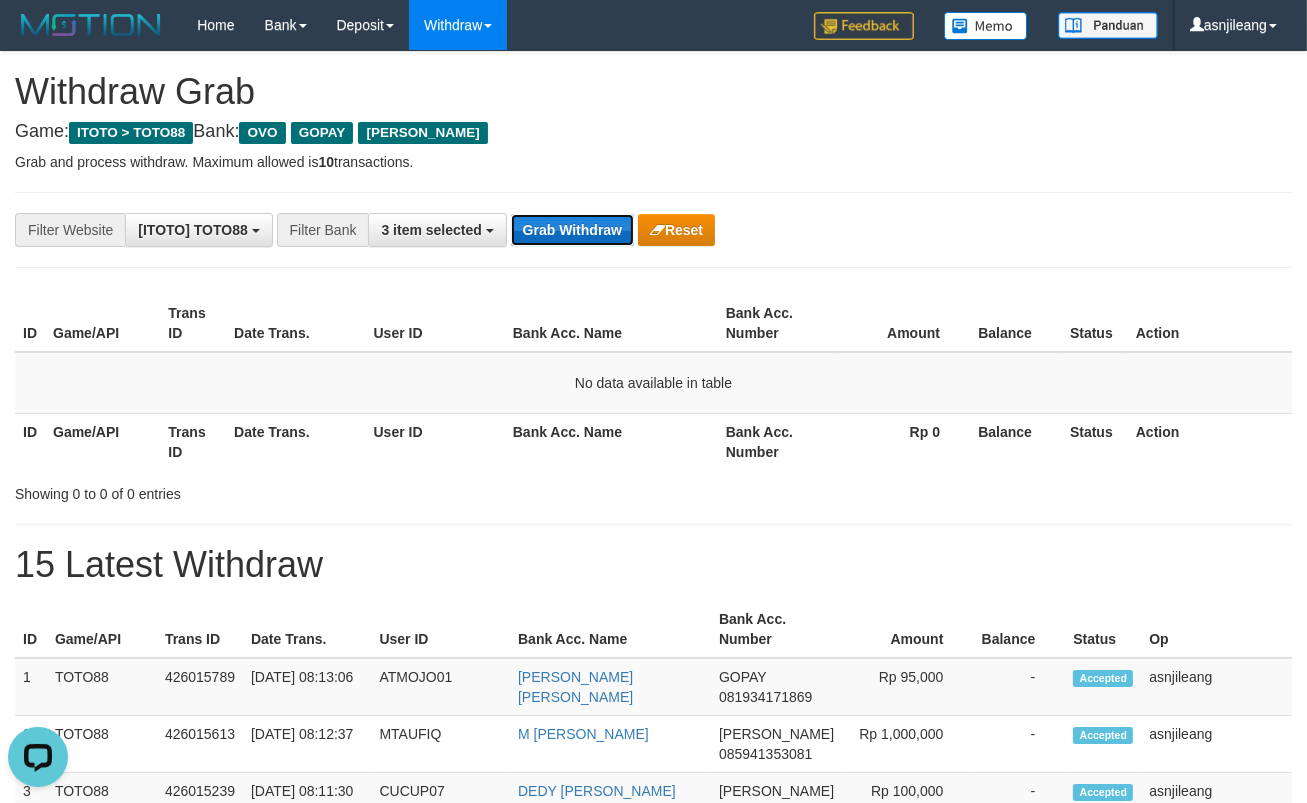 click on "Grab Withdraw" at bounding box center (572, 230) 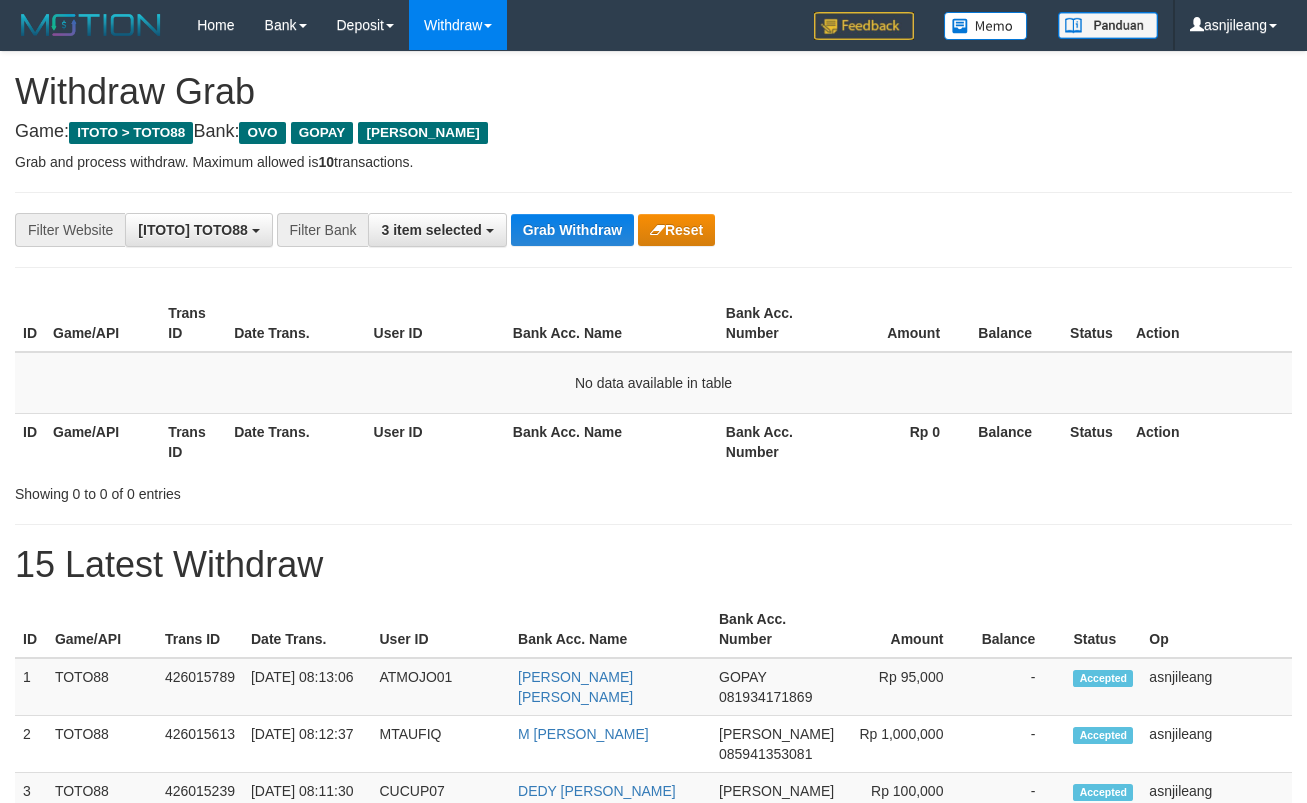 scroll, scrollTop: 0, scrollLeft: 0, axis: both 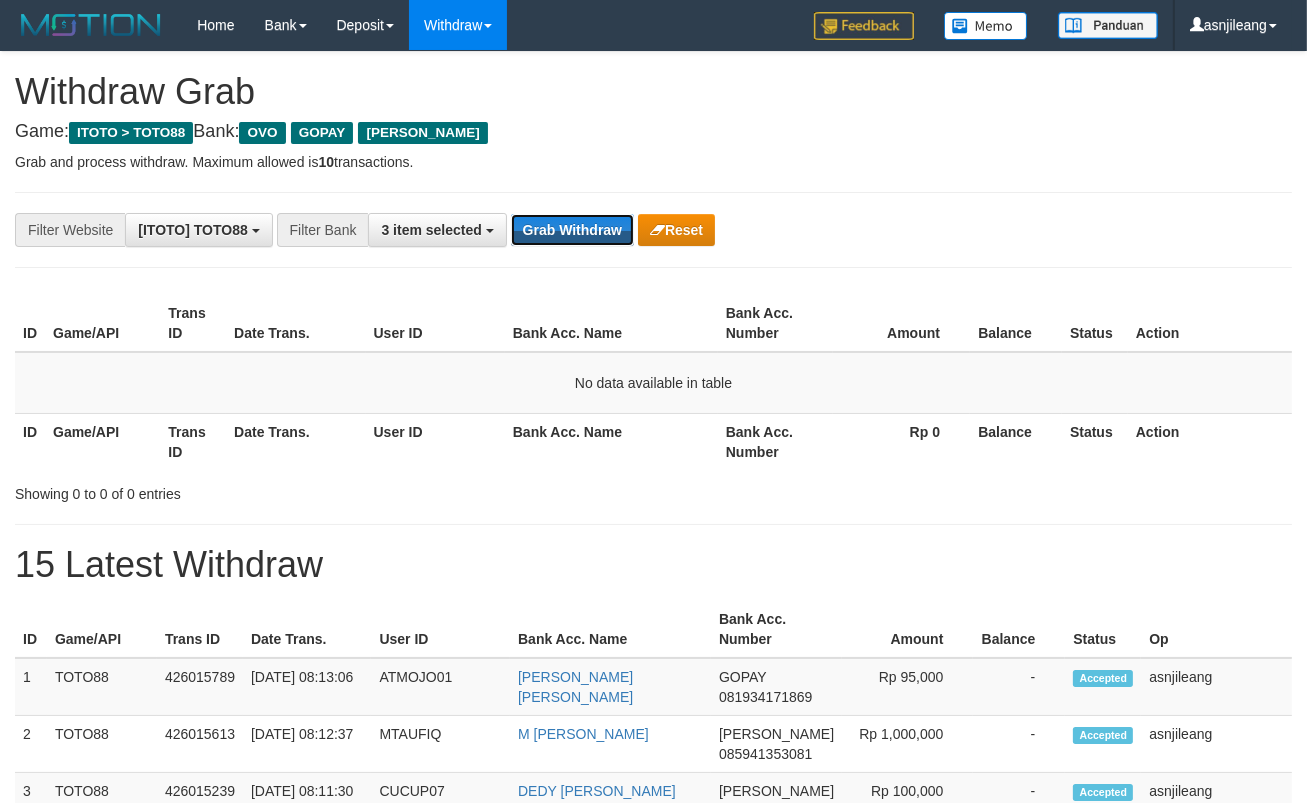 click on "Grab Withdraw" at bounding box center (572, 230) 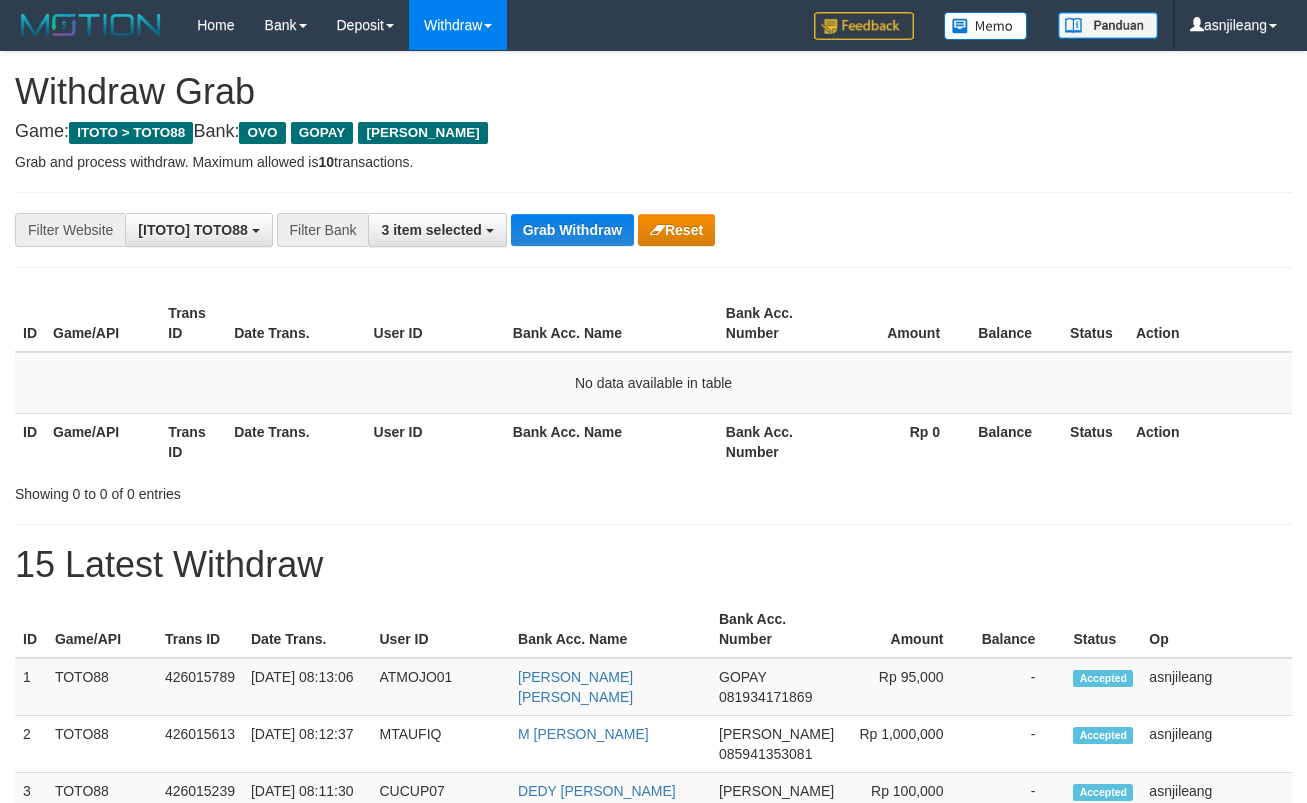 scroll, scrollTop: 0, scrollLeft: 0, axis: both 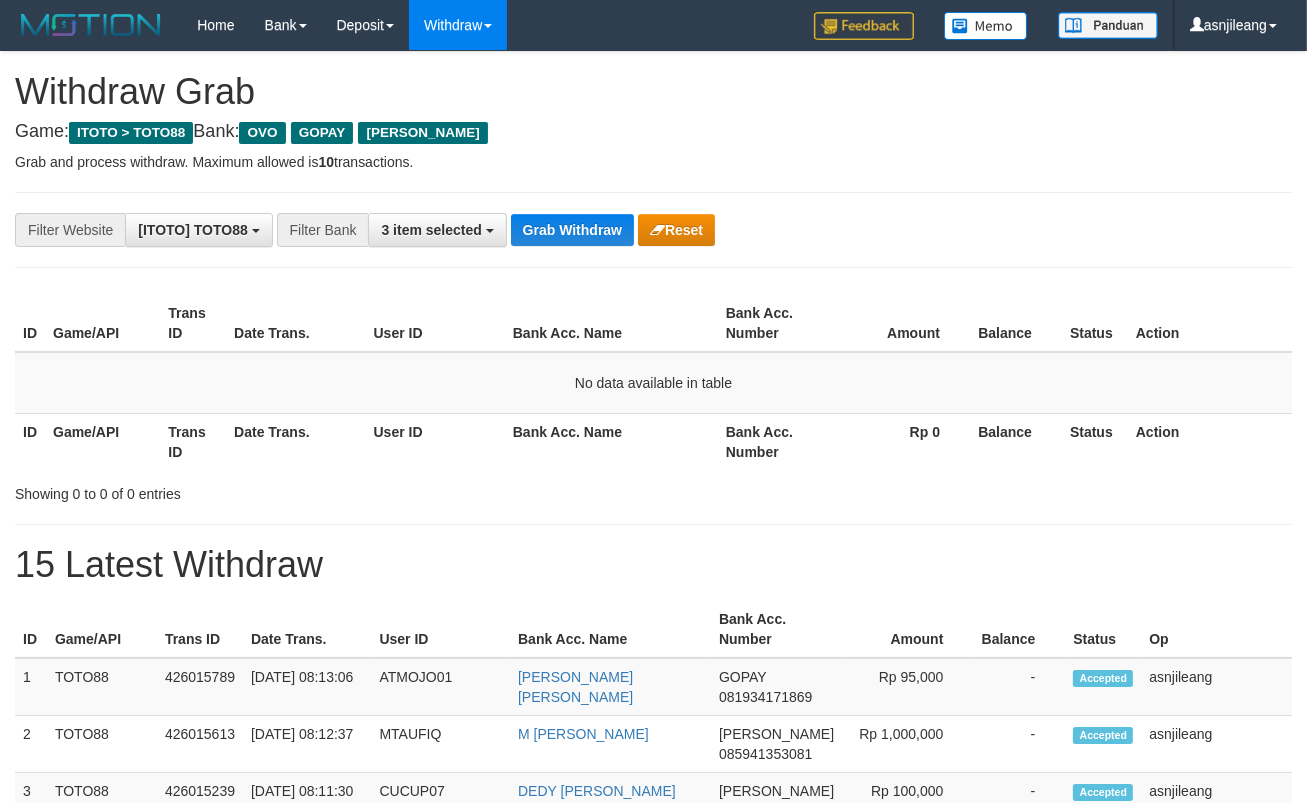click on "Grab Withdraw" at bounding box center [572, 230] 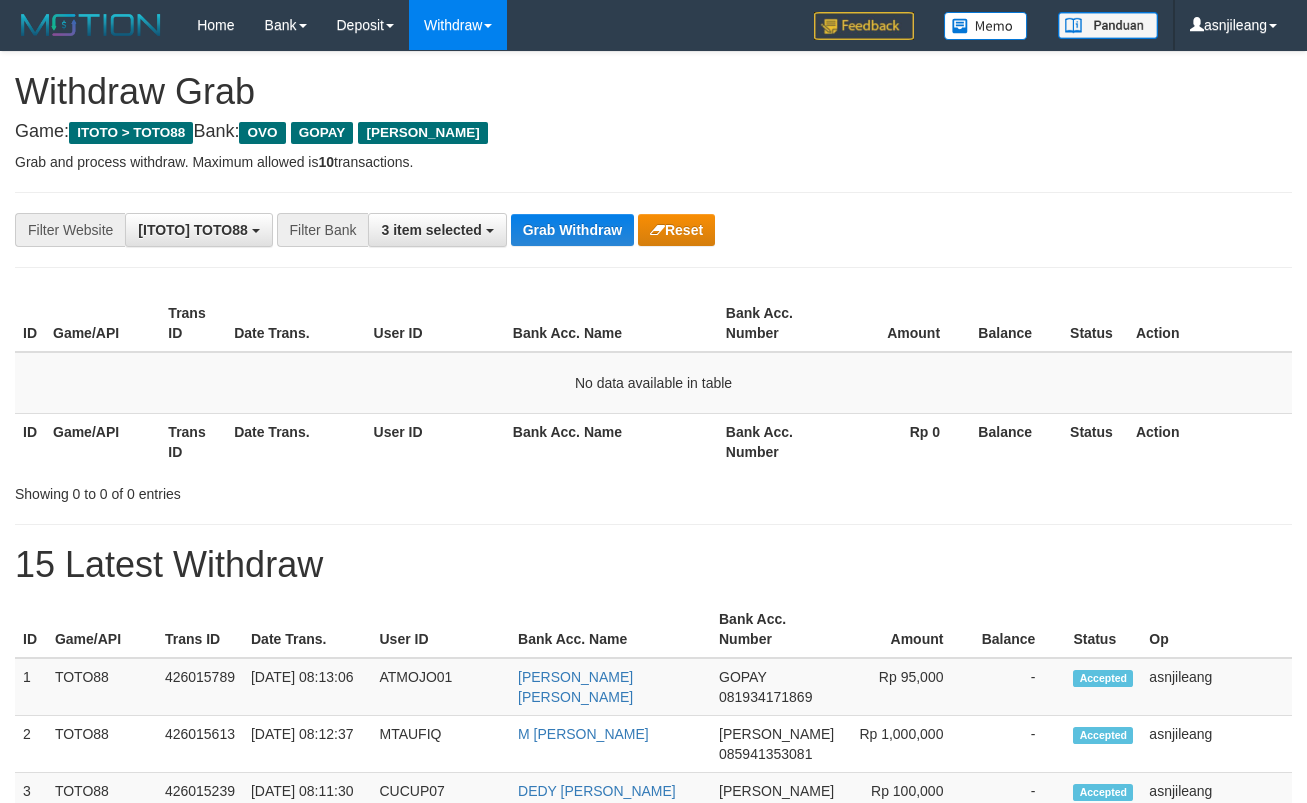 scroll, scrollTop: 0, scrollLeft: 0, axis: both 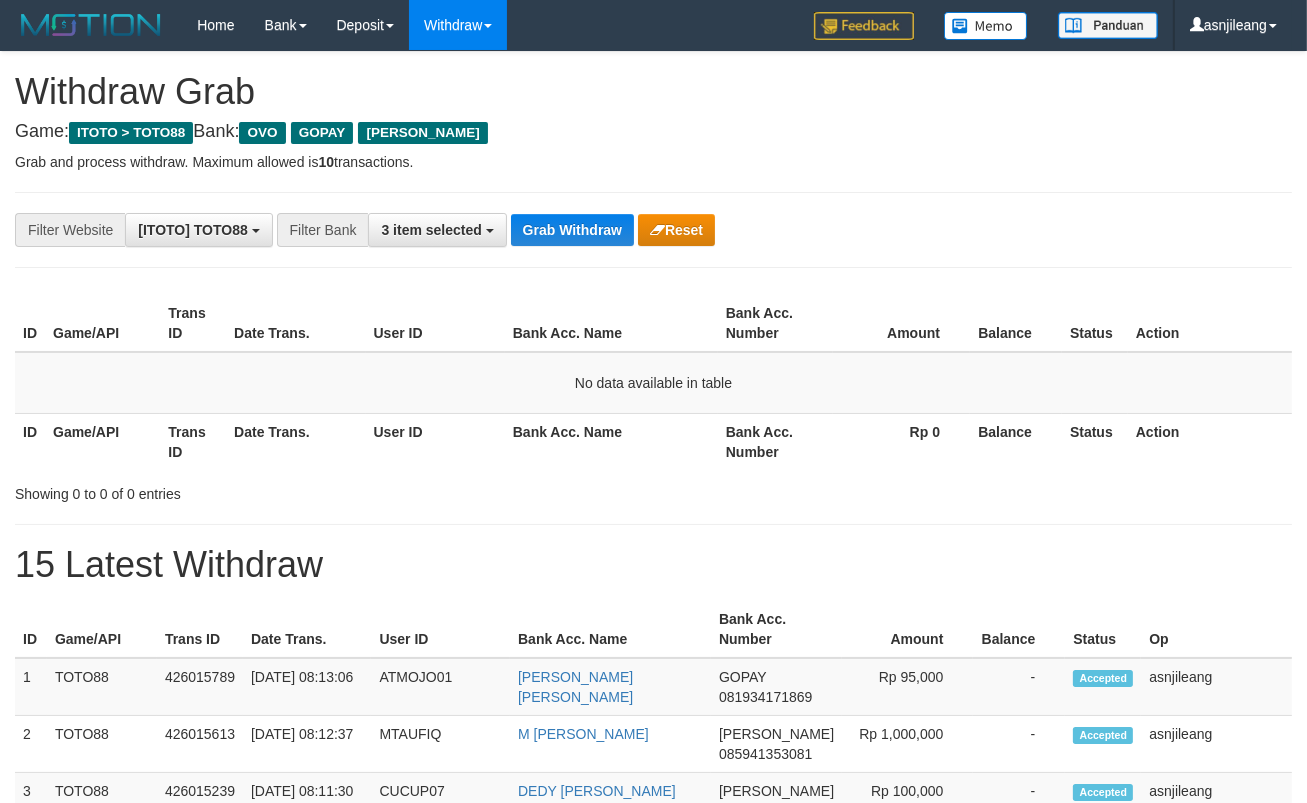 click on "Grab Withdraw" at bounding box center [572, 230] 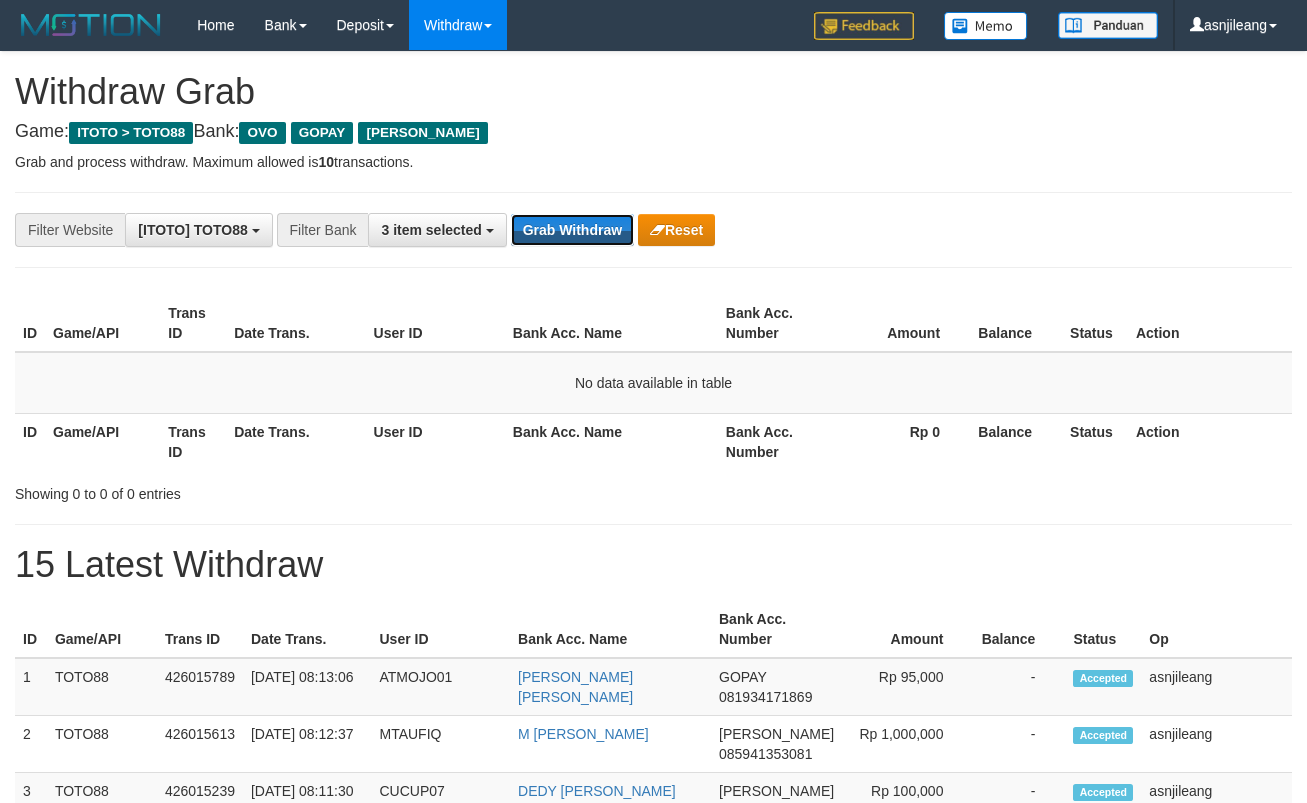 scroll, scrollTop: 0, scrollLeft: 0, axis: both 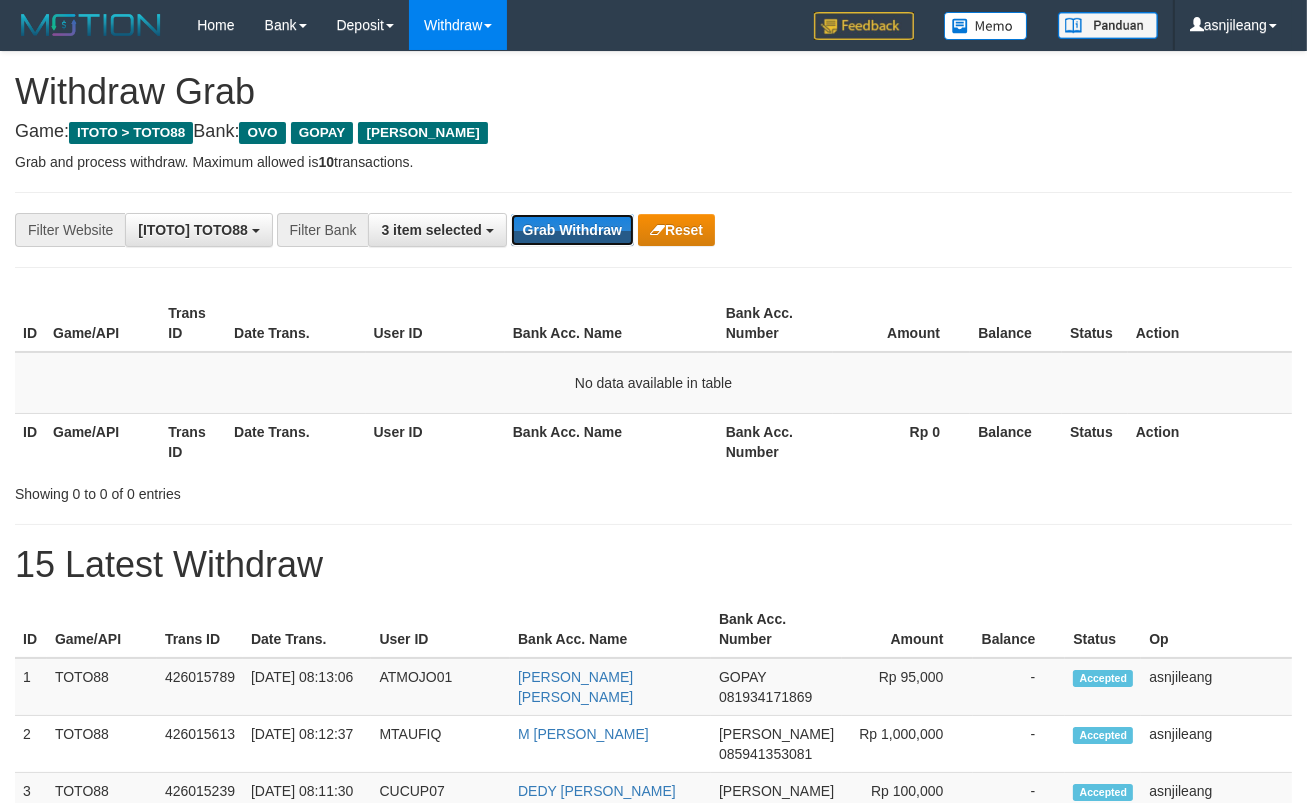 click on "Grab Withdraw" at bounding box center (572, 230) 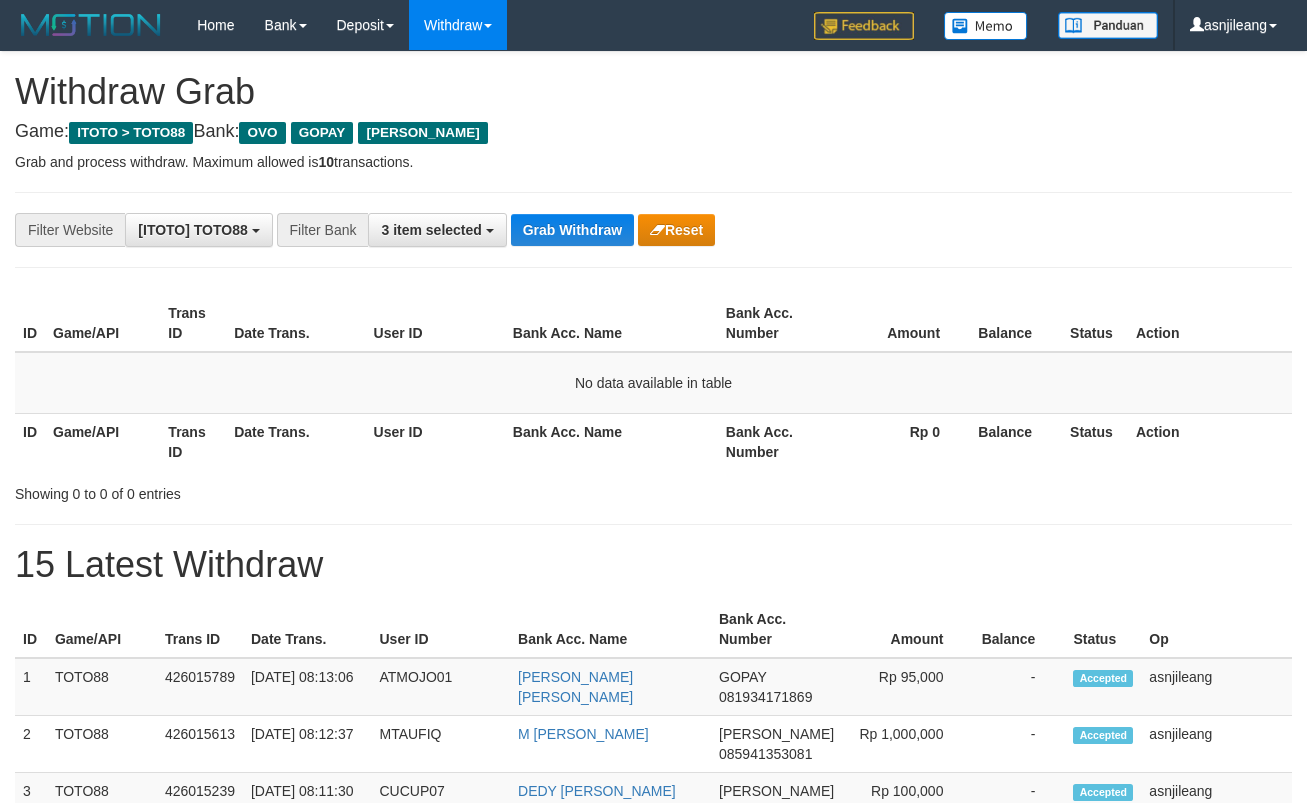 scroll, scrollTop: 0, scrollLeft: 0, axis: both 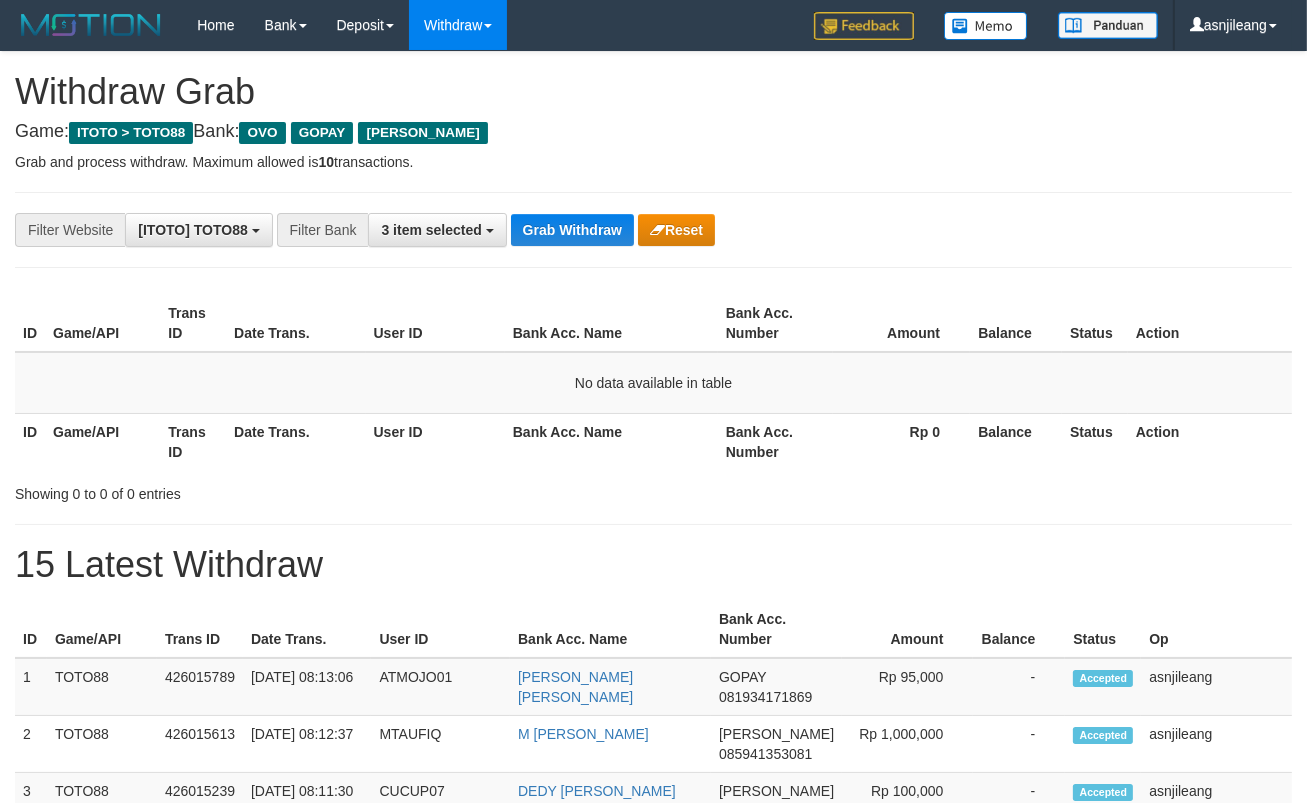click on "Grab Withdraw" at bounding box center [572, 230] 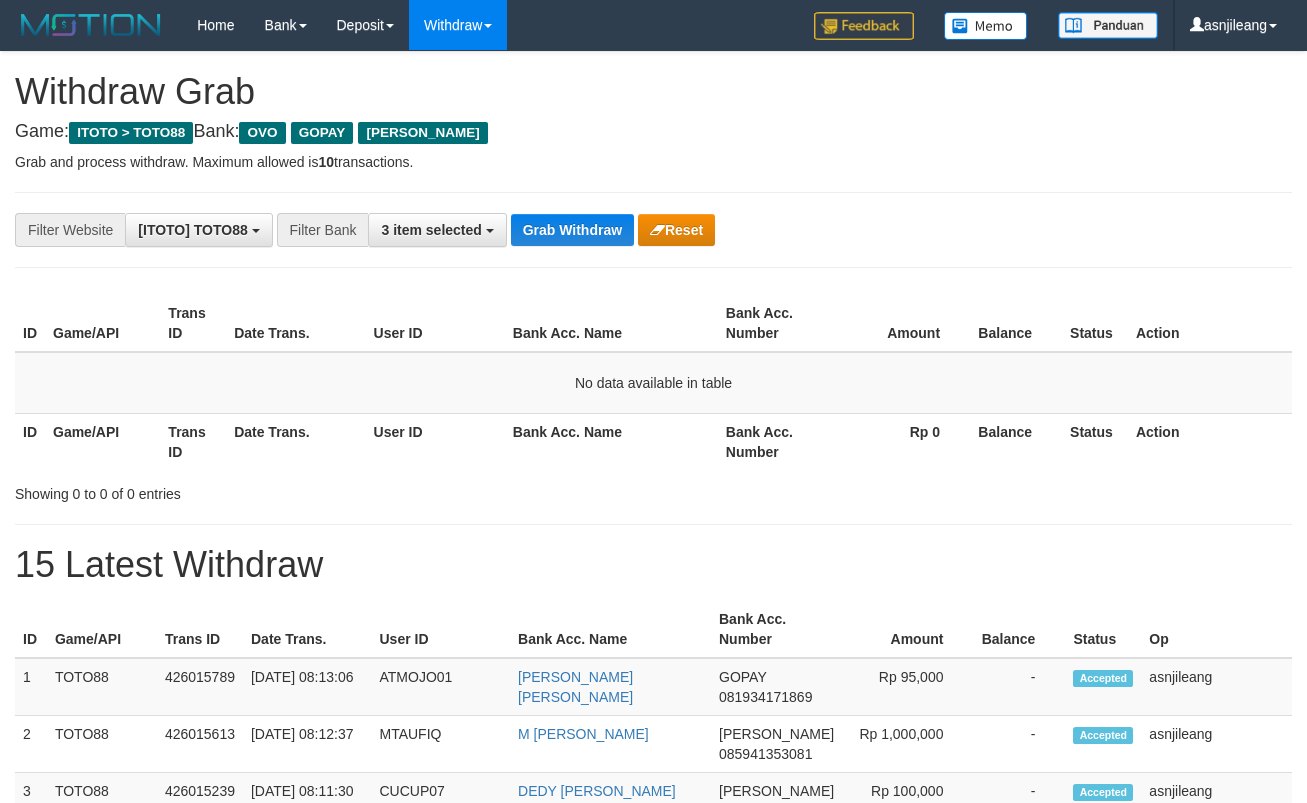scroll, scrollTop: 0, scrollLeft: 0, axis: both 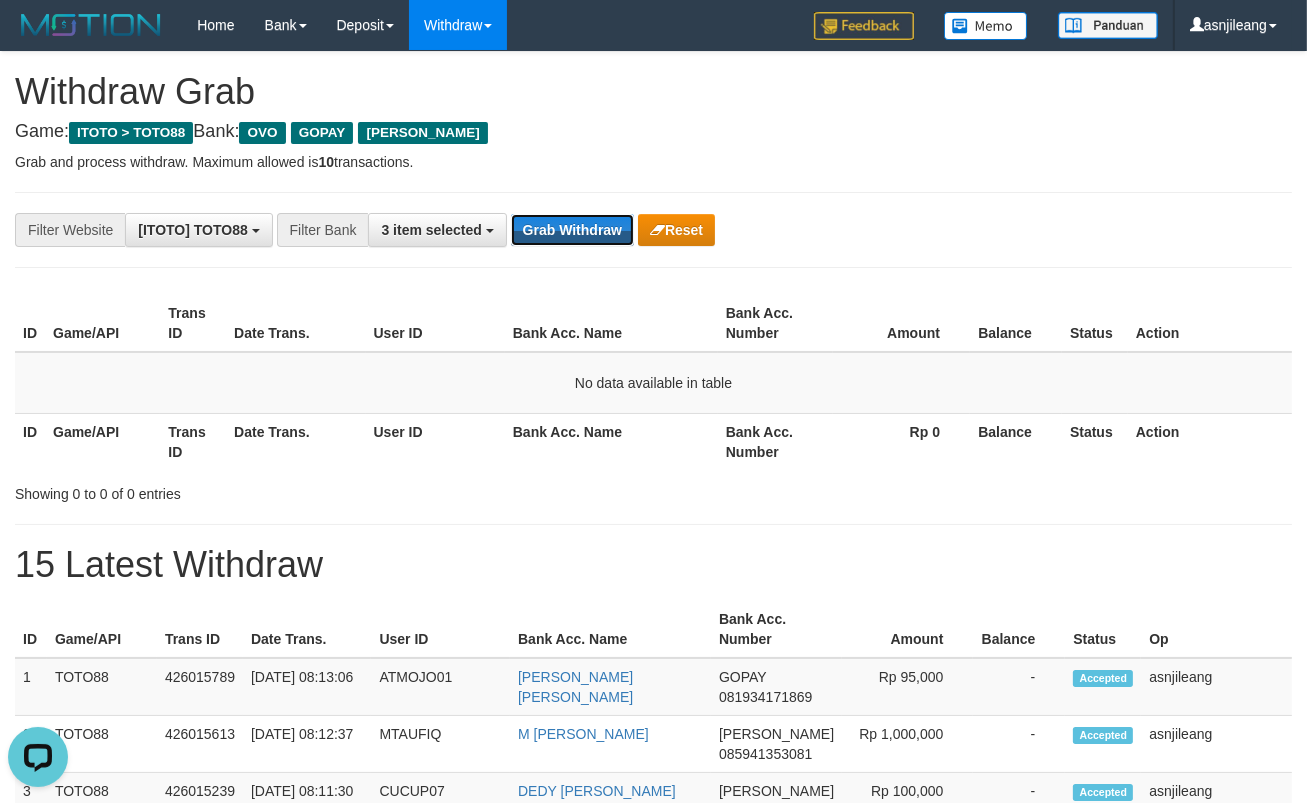 click on "Grab Withdraw" at bounding box center (572, 230) 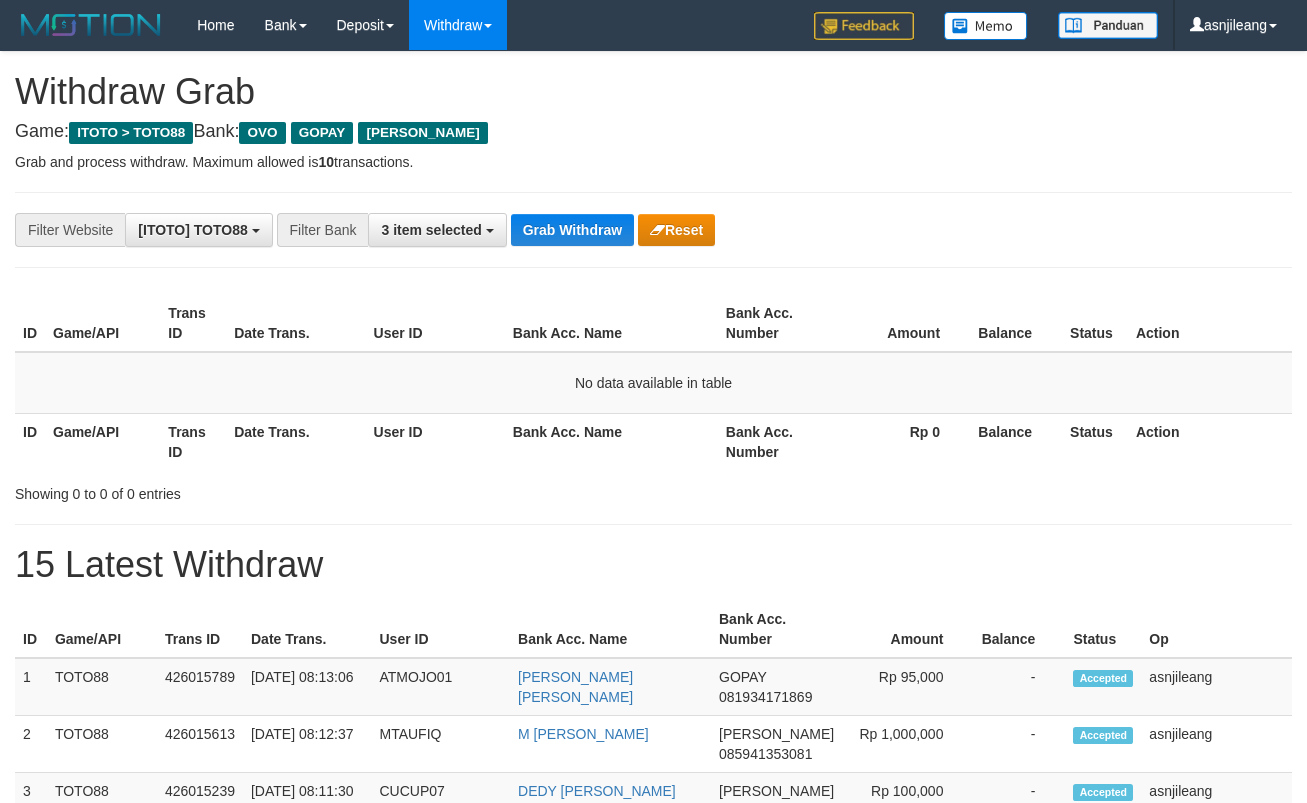 scroll, scrollTop: 0, scrollLeft: 0, axis: both 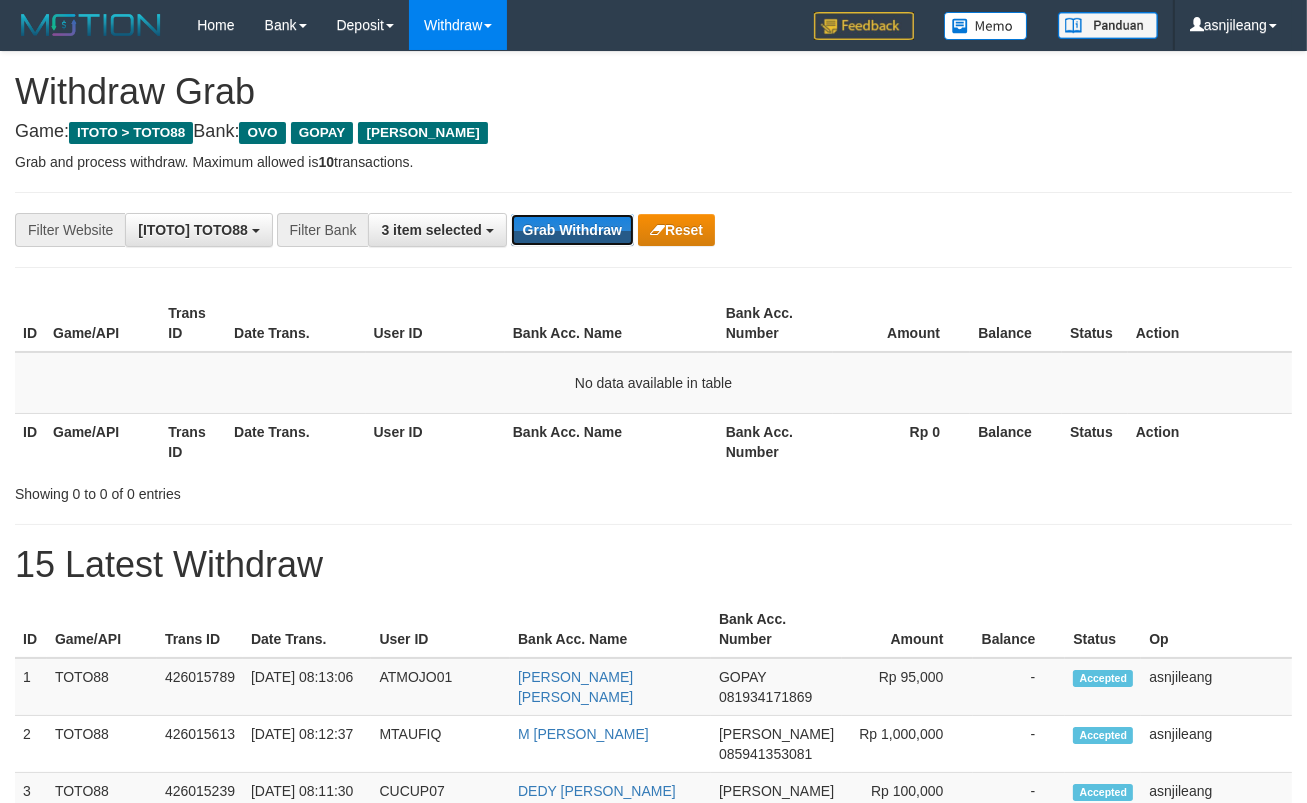 click on "Grab Withdraw" at bounding box center [572, 230] 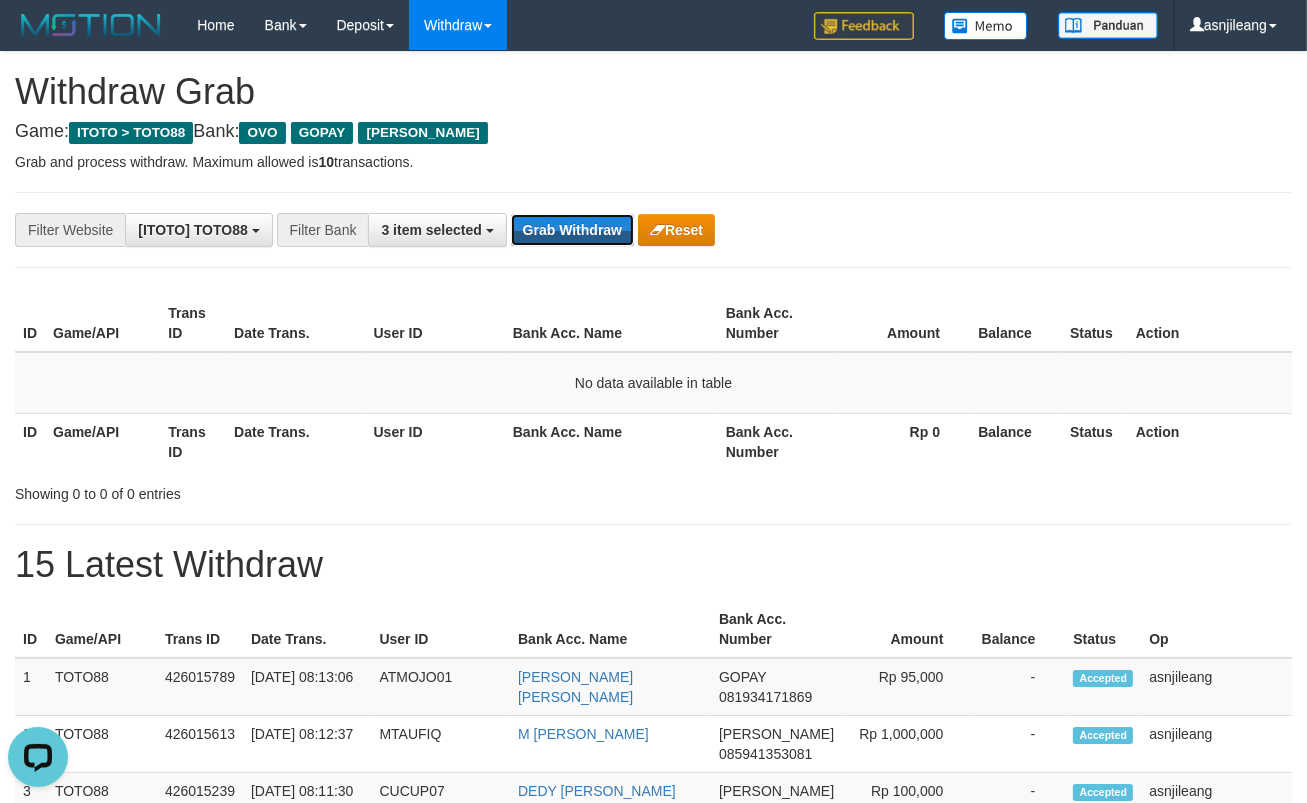 scroll, scrollTop: 0, scrollLeft: 0, axis: both 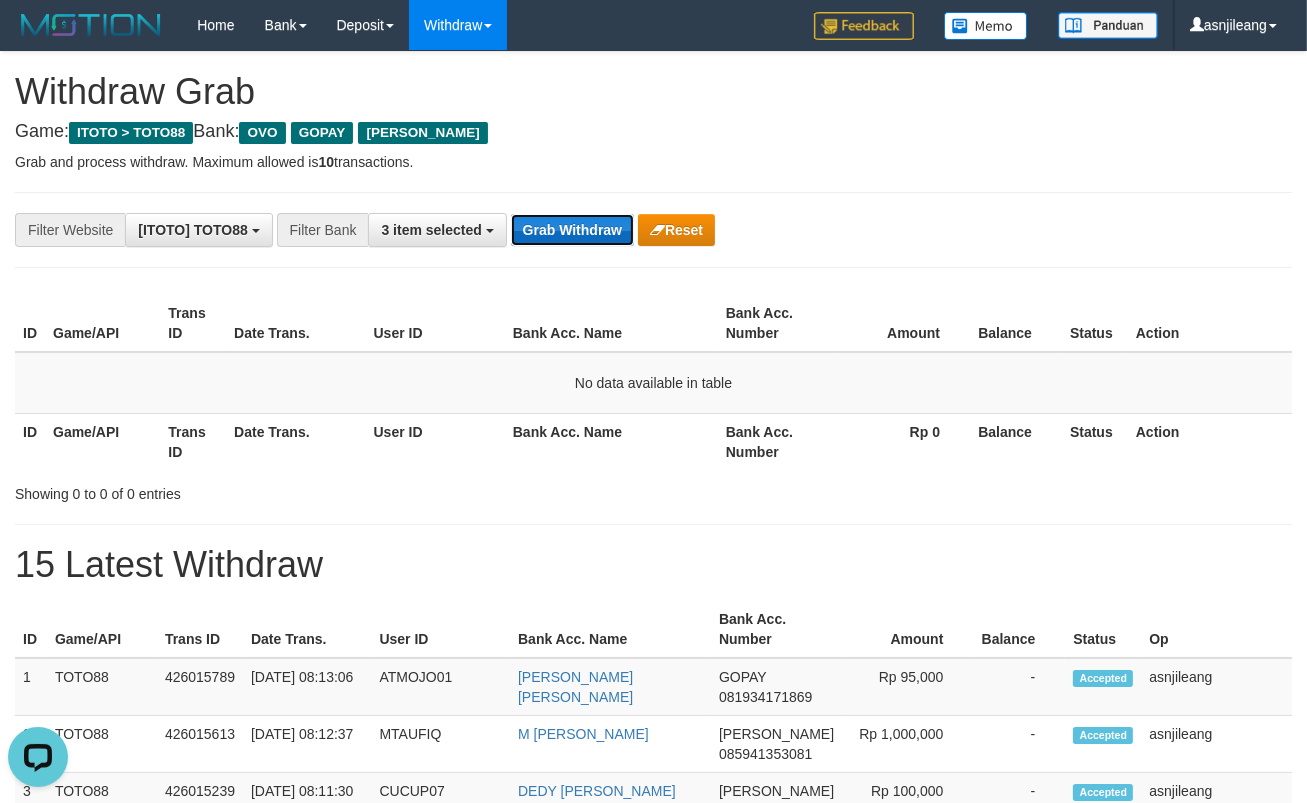 click on "Grab Withdraw" at bounding box center (572, 230) 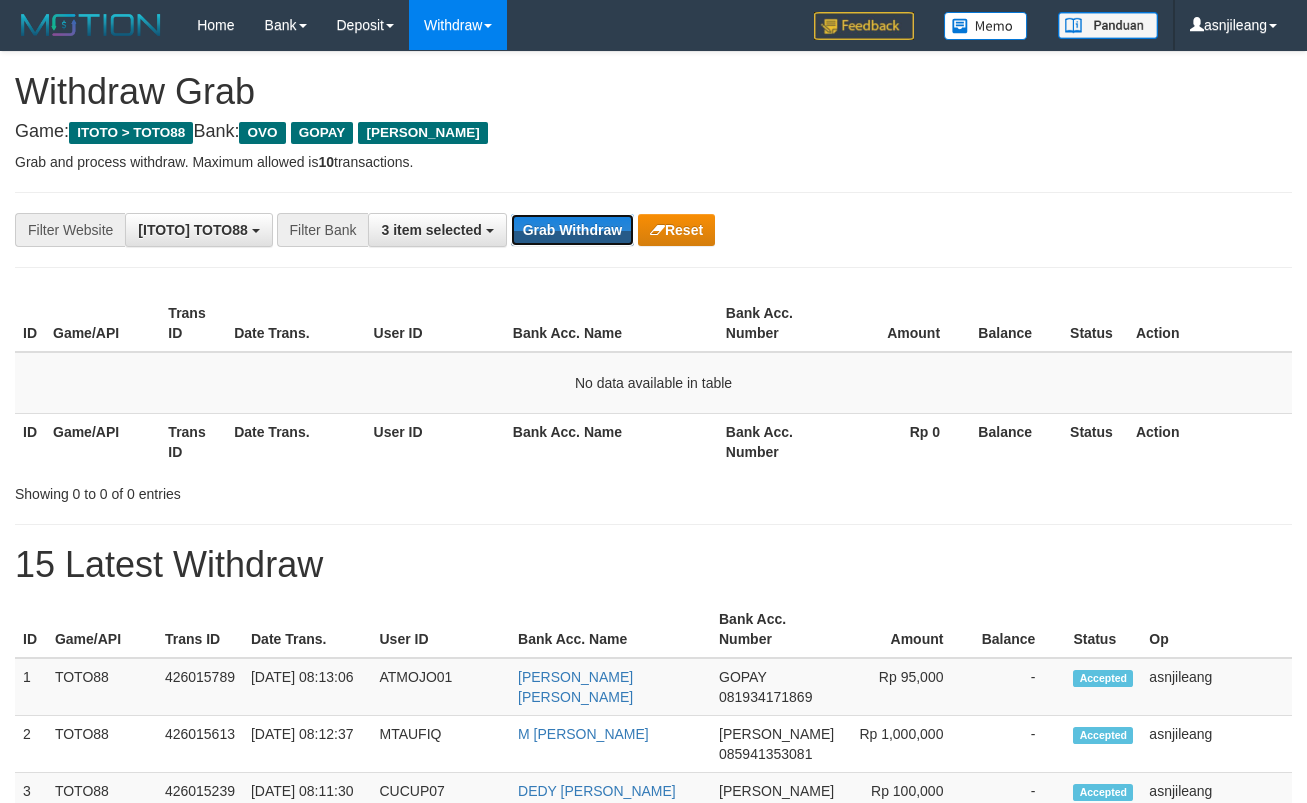 scroll, scrollTop: 0, scrollLeft: 0, axis: both 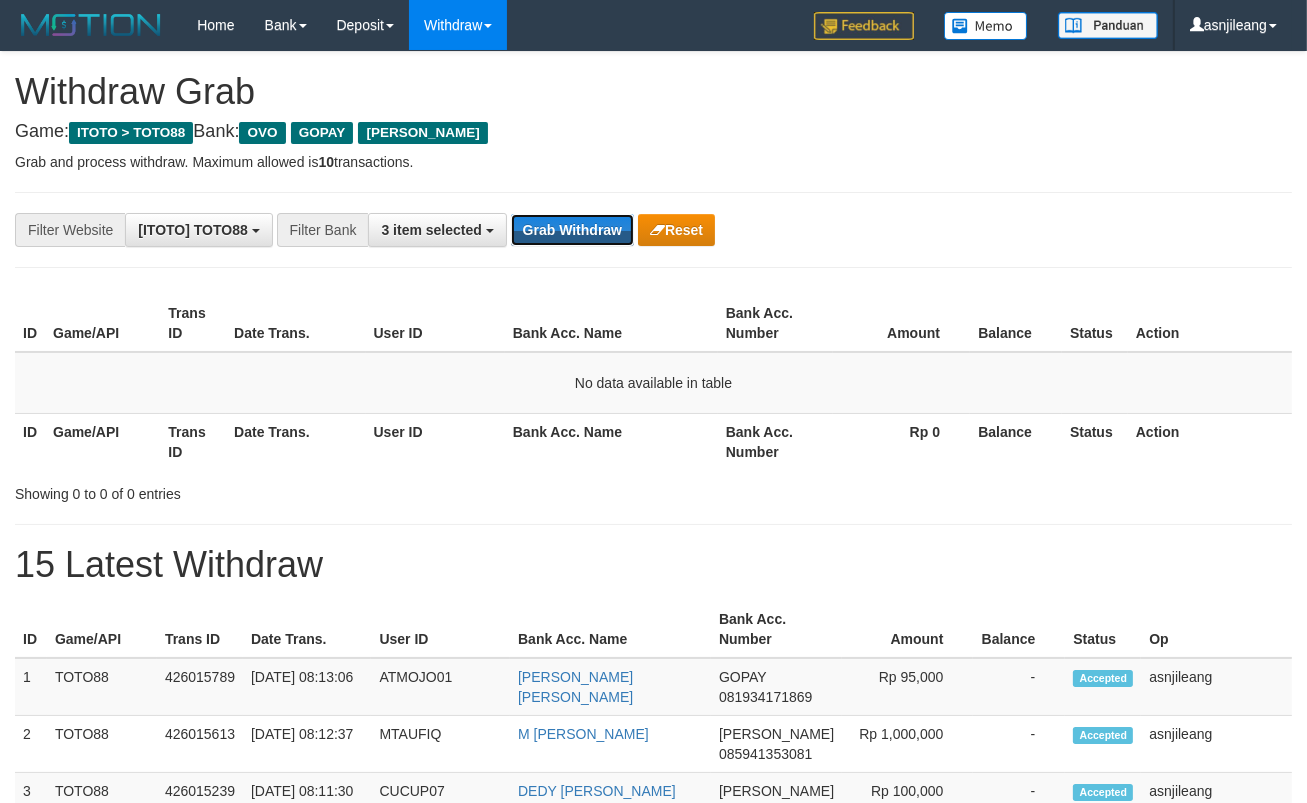 click on "Grab Withdraw" at bounding box center [572, 230] 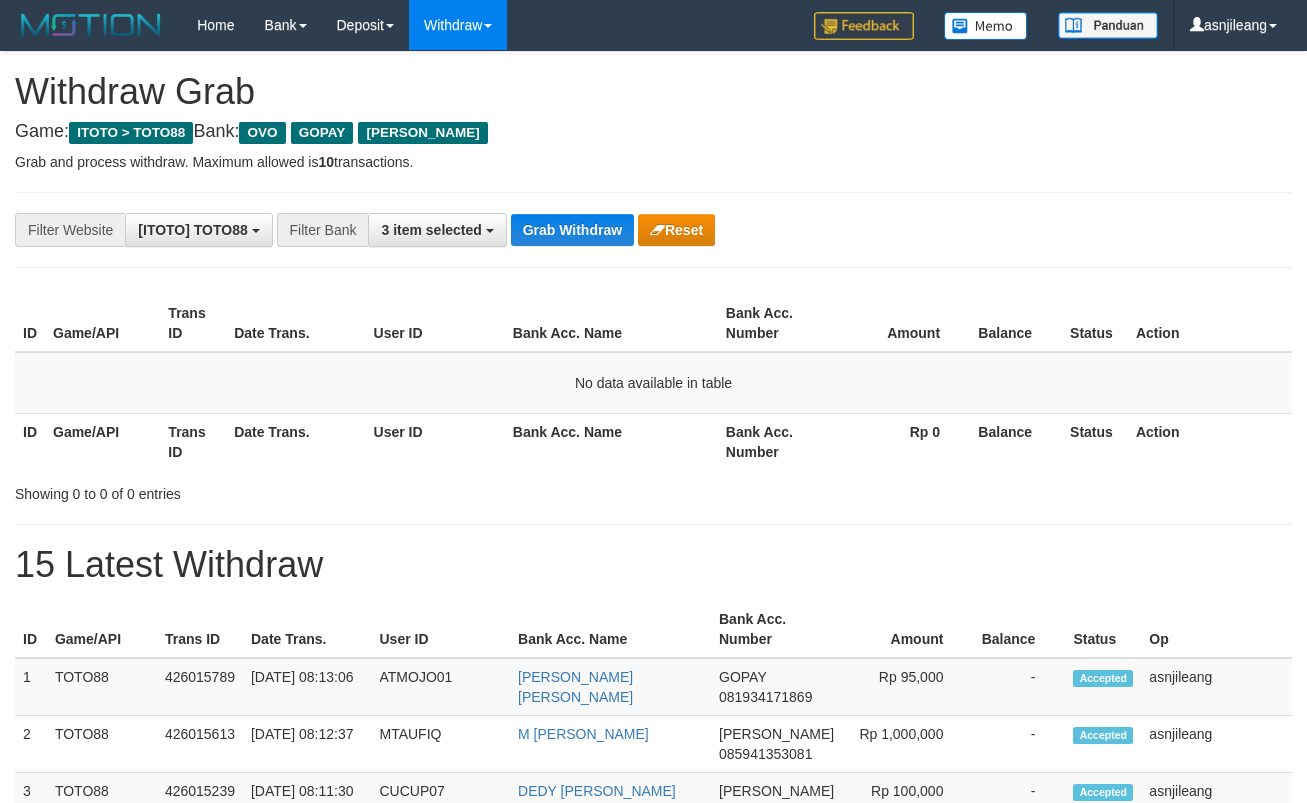 click on "Grab Withdraw" at bounding box center [572, 230] 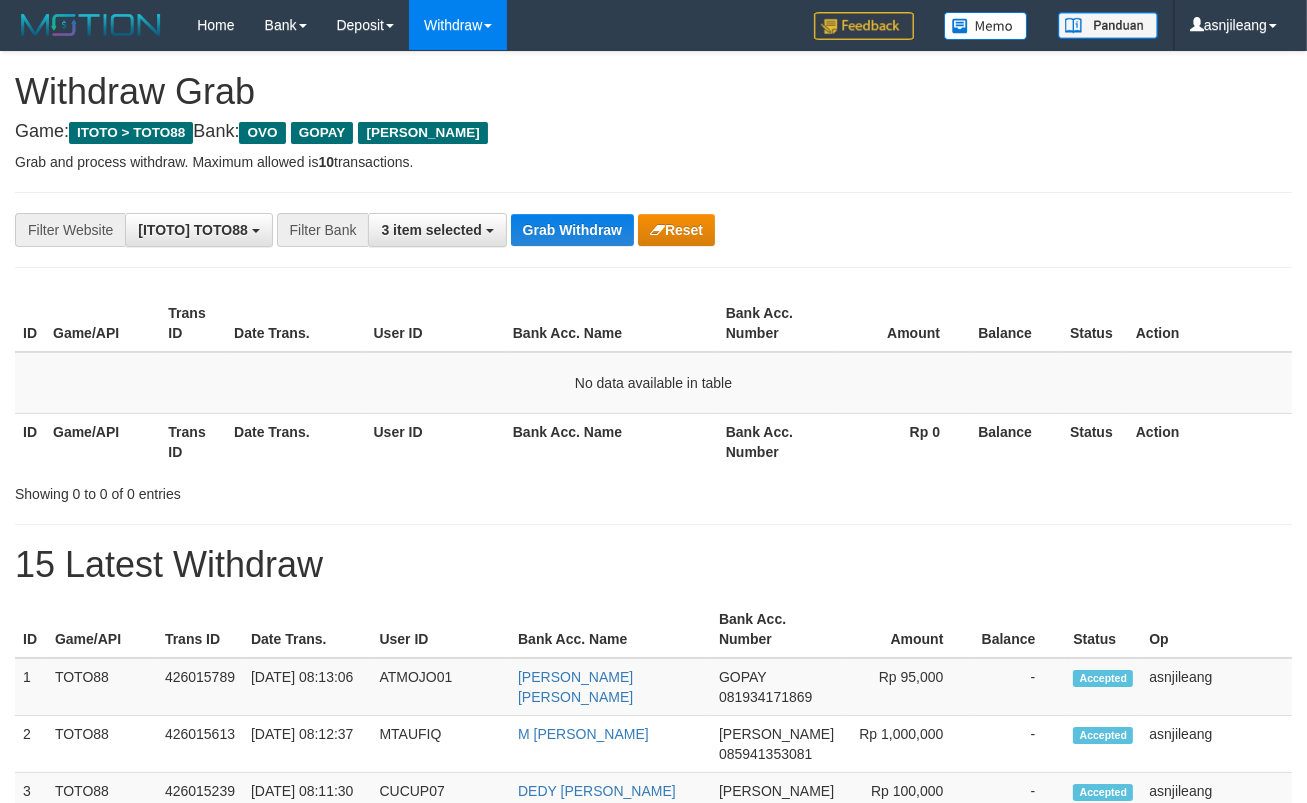scroll, scrollTop: 17, scrollLeft: 0, axis: vertical 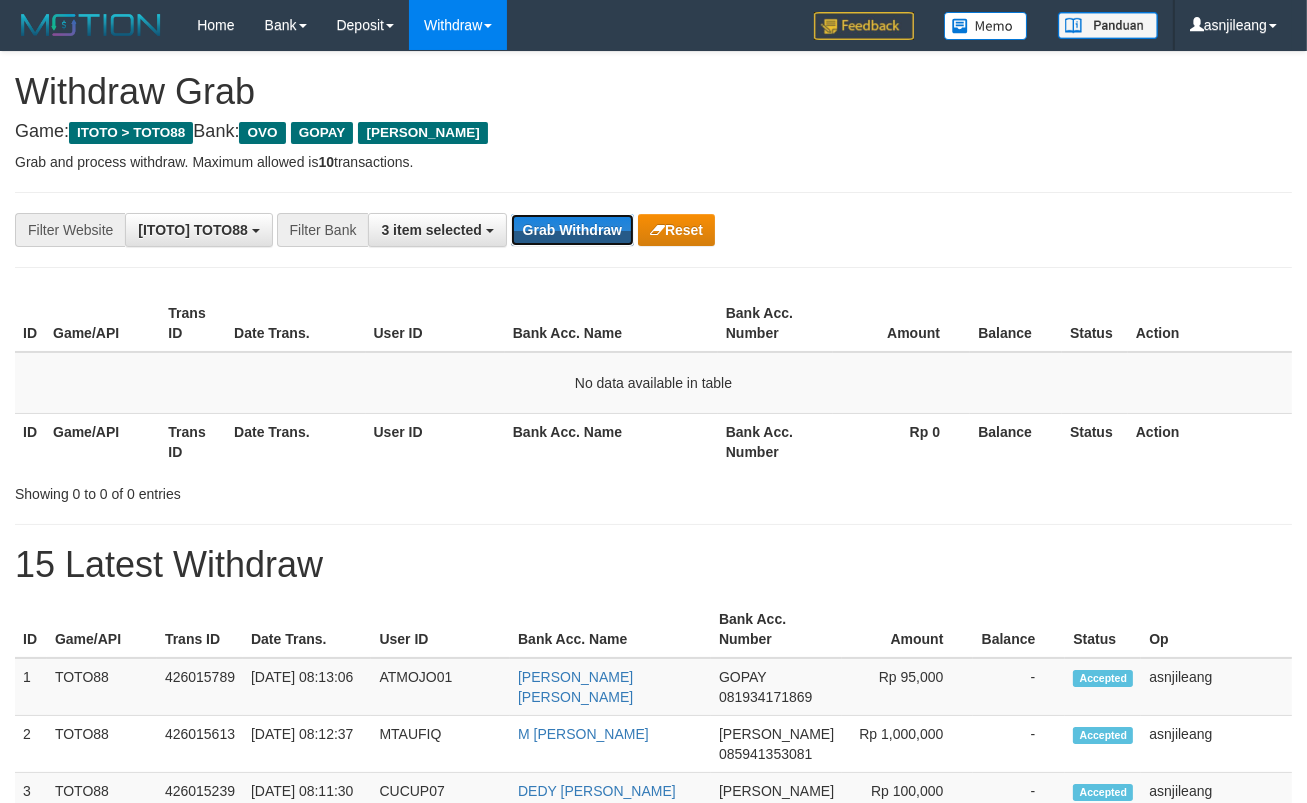 click on "Grab Withdraw" at bounding box center (572, 230) 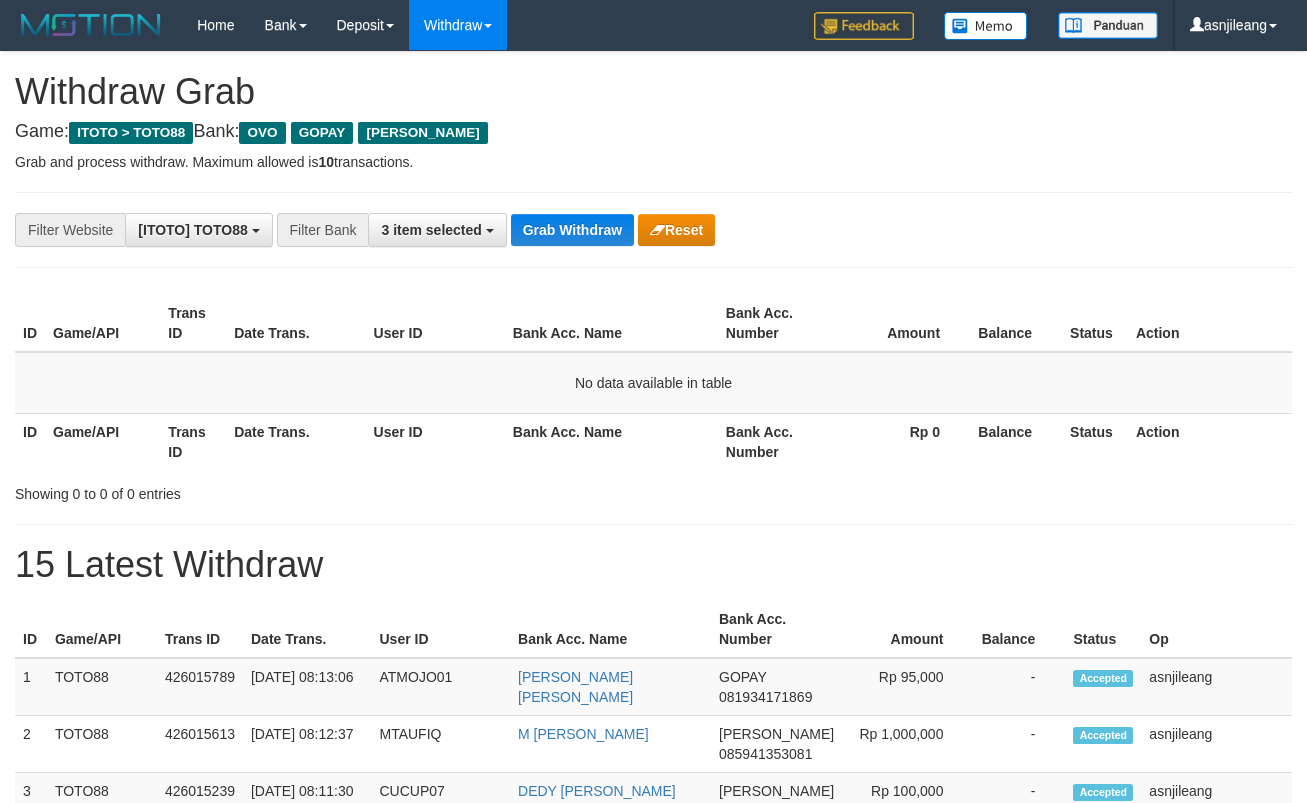 scroll, scrollTop: 0, scrollLeft: 0, axis: both 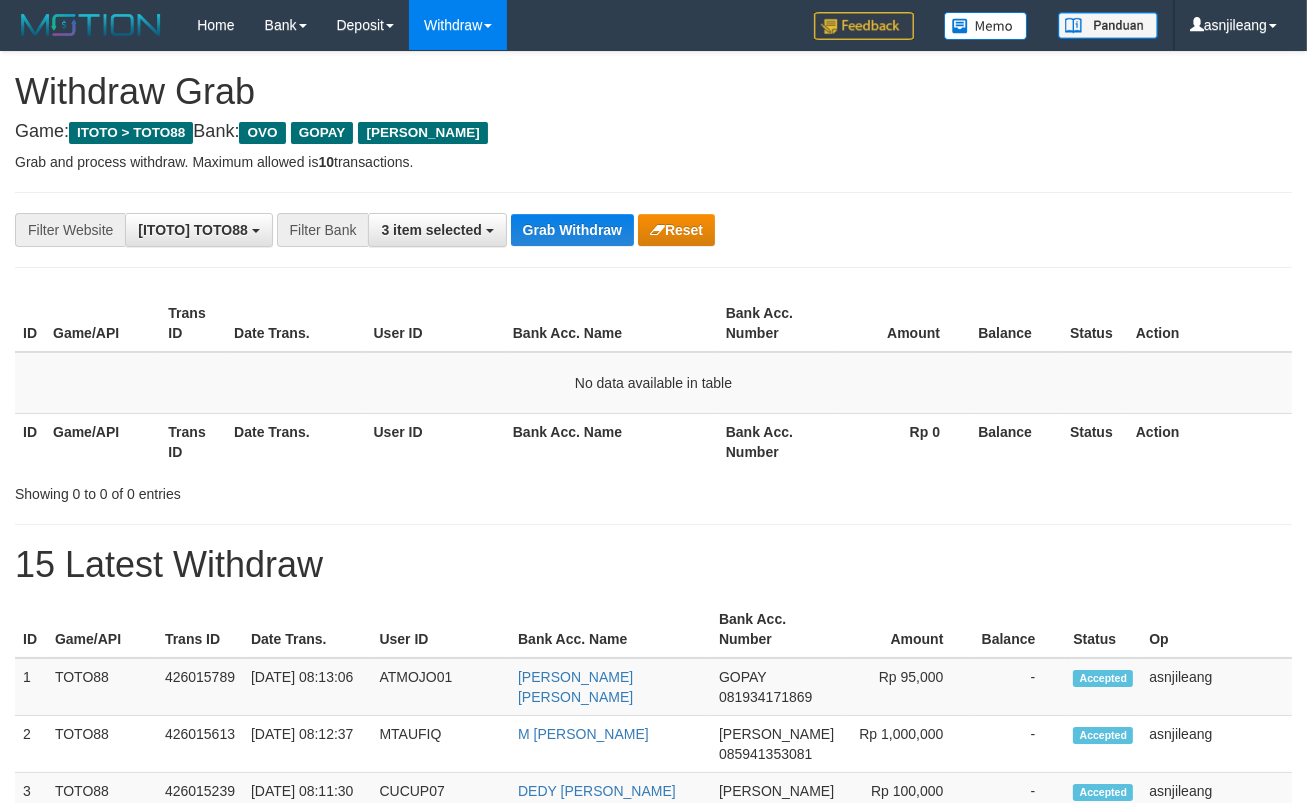 click on "Grab Withdraw" at bounding box center (572, 230) 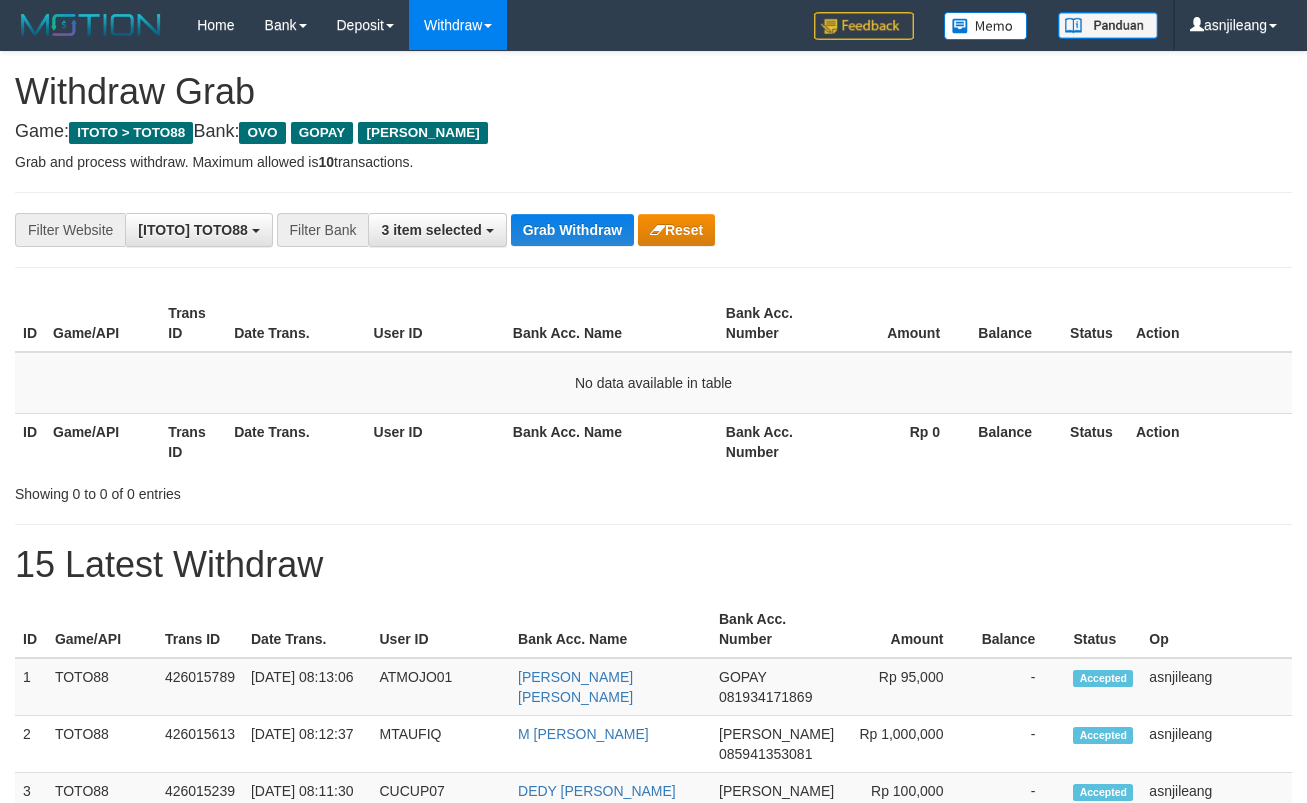scroll, scrollTop: 0, scrollLeft: 0, axis: both 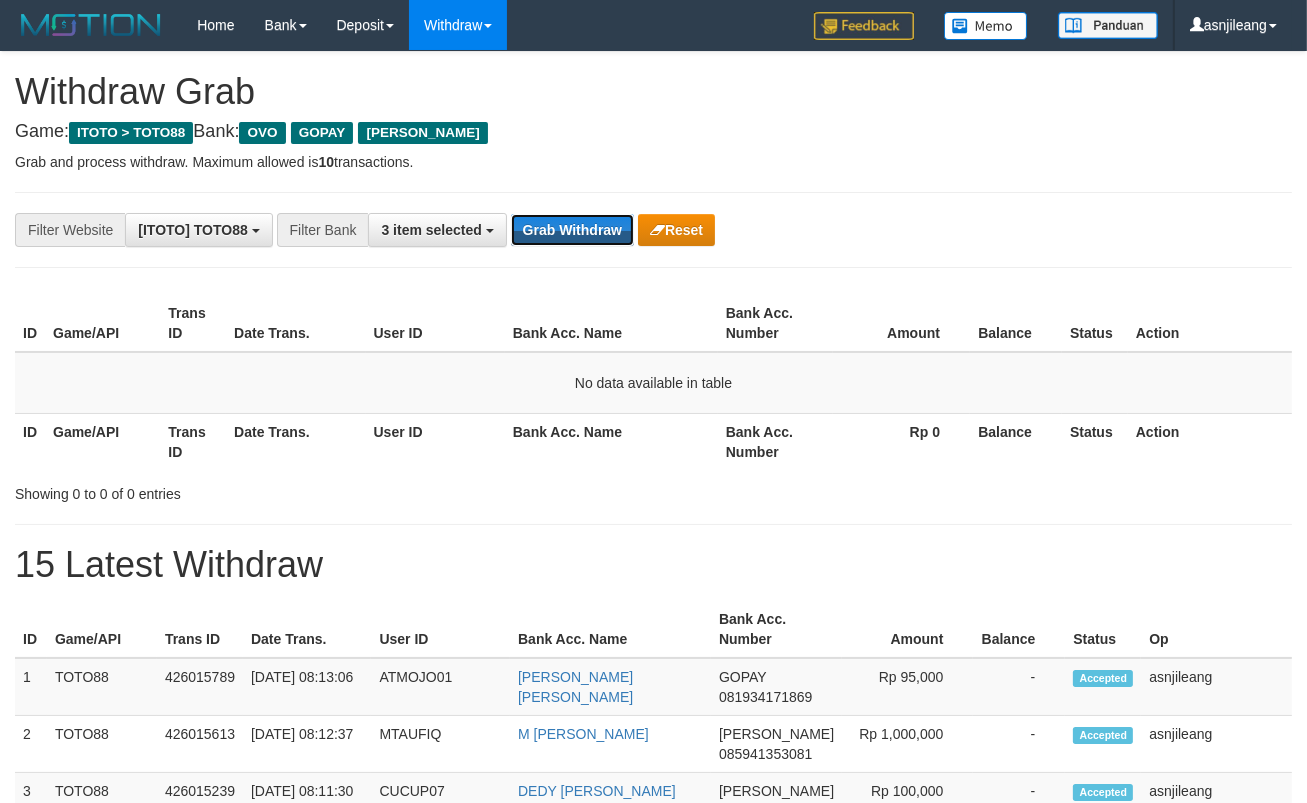 click on "Grab Withdraw" at bounding box center (572, 230) 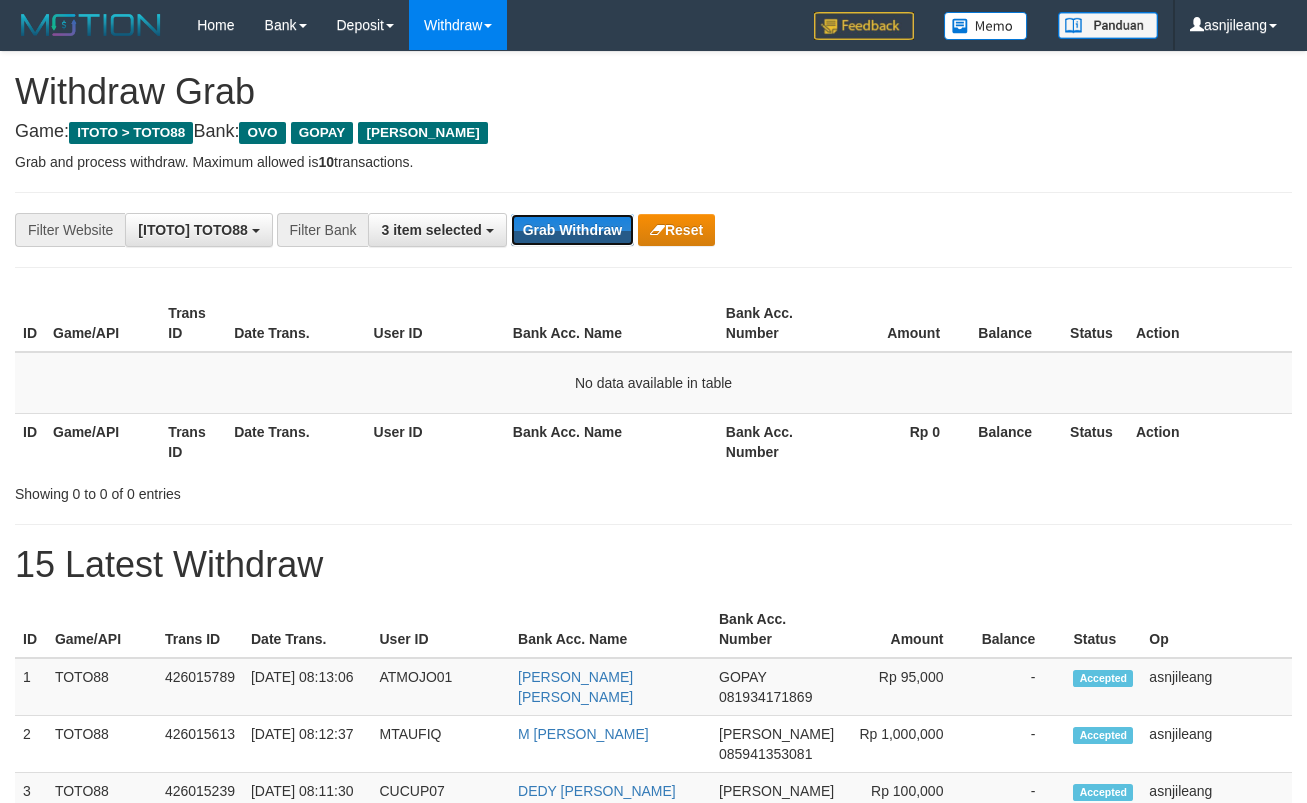 scroll, scrollTop: 0, scrollLeft: 0, axis: both 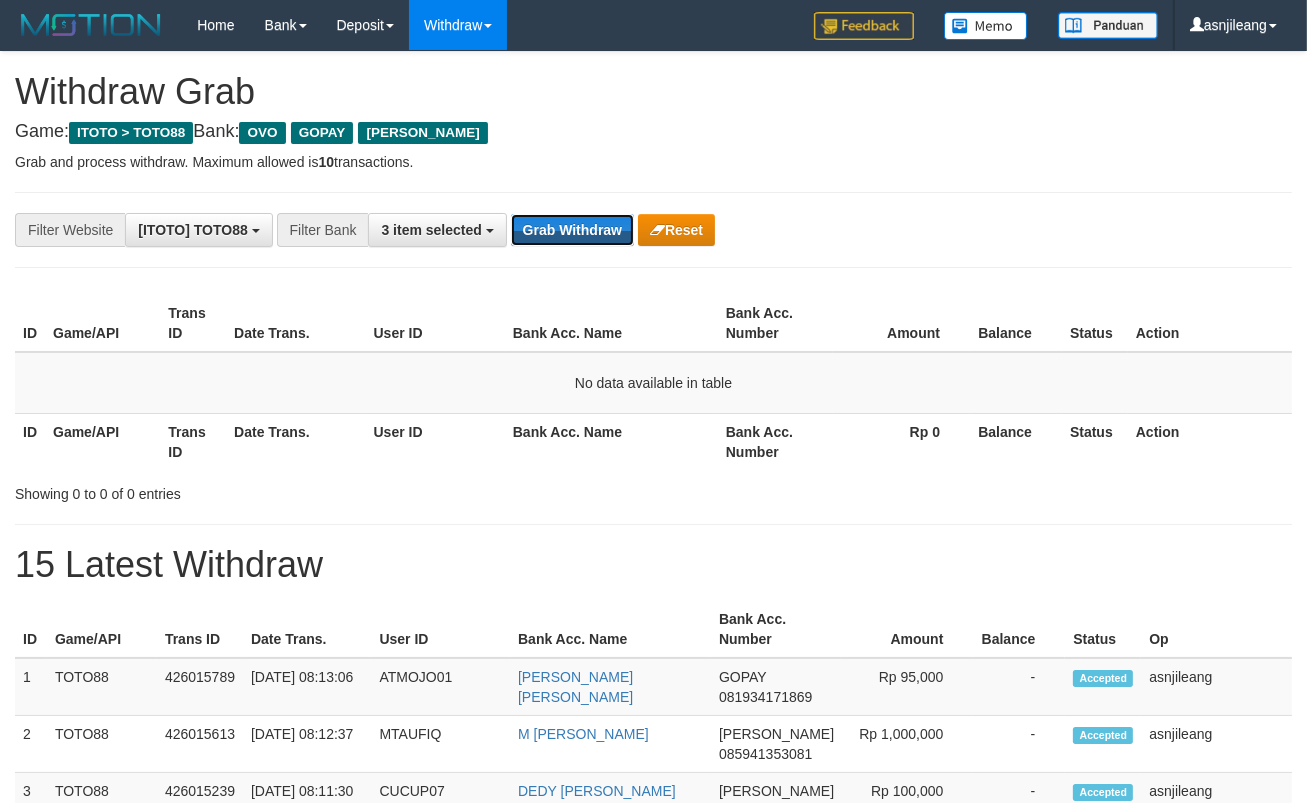 click on "Grab Withdraw" at bounding box center [572, 230] 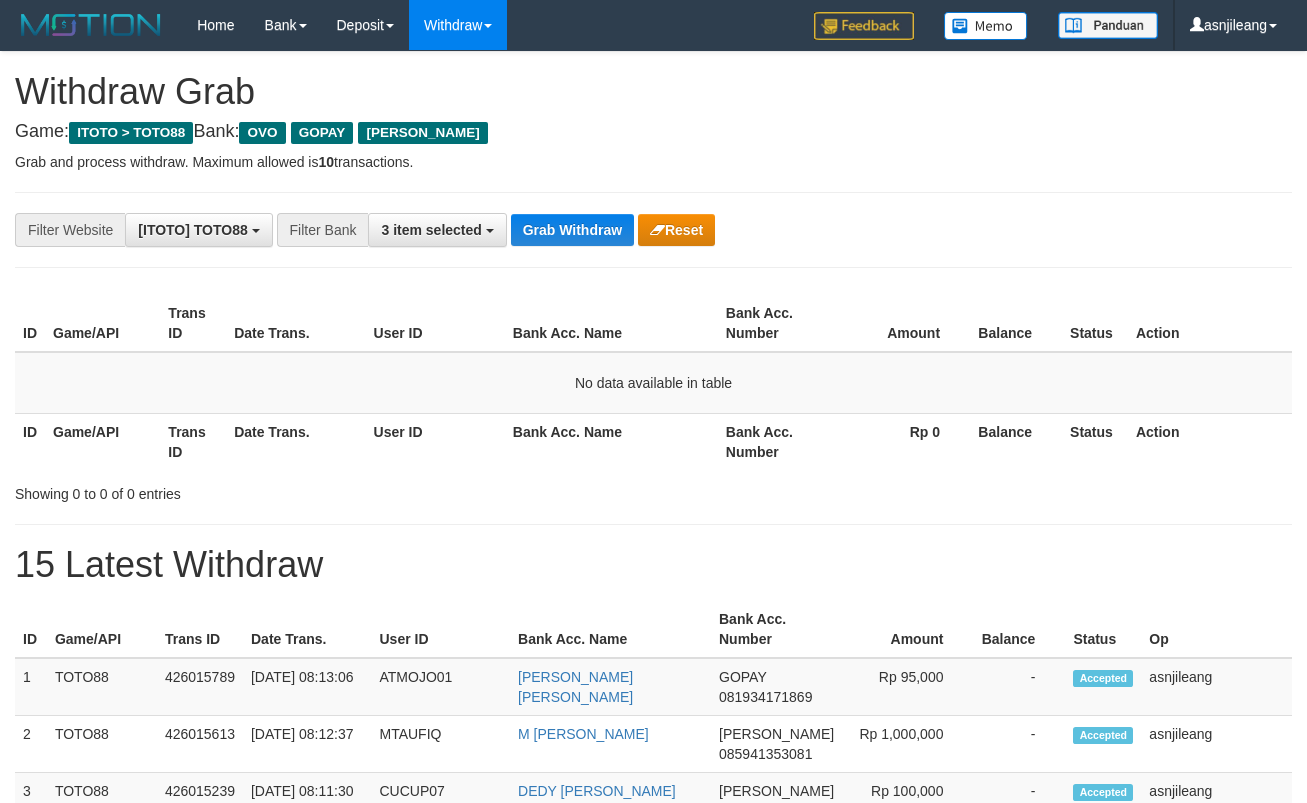 scroll, scrollTop: 0, scrollLeft: 0, axis: both 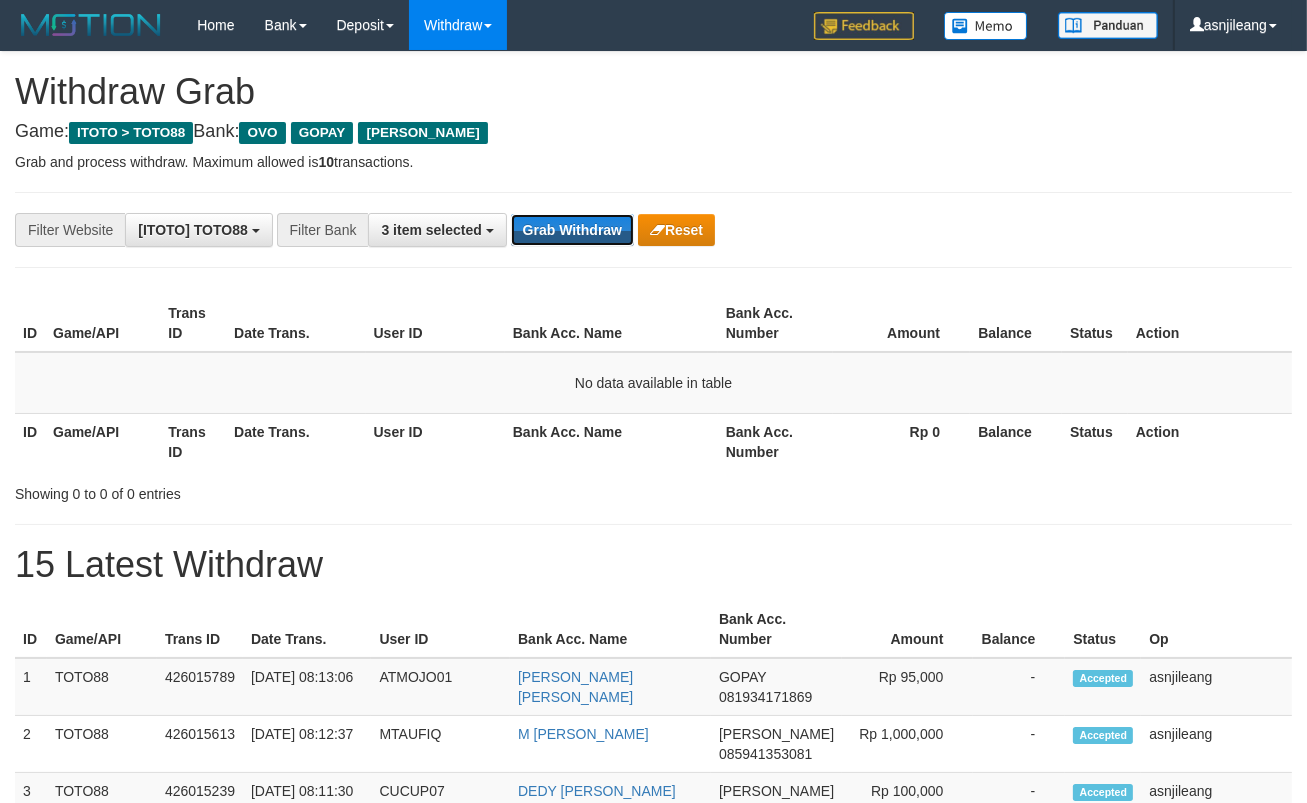 click on "Grab Withdraw" at bounding box center [572, 230] 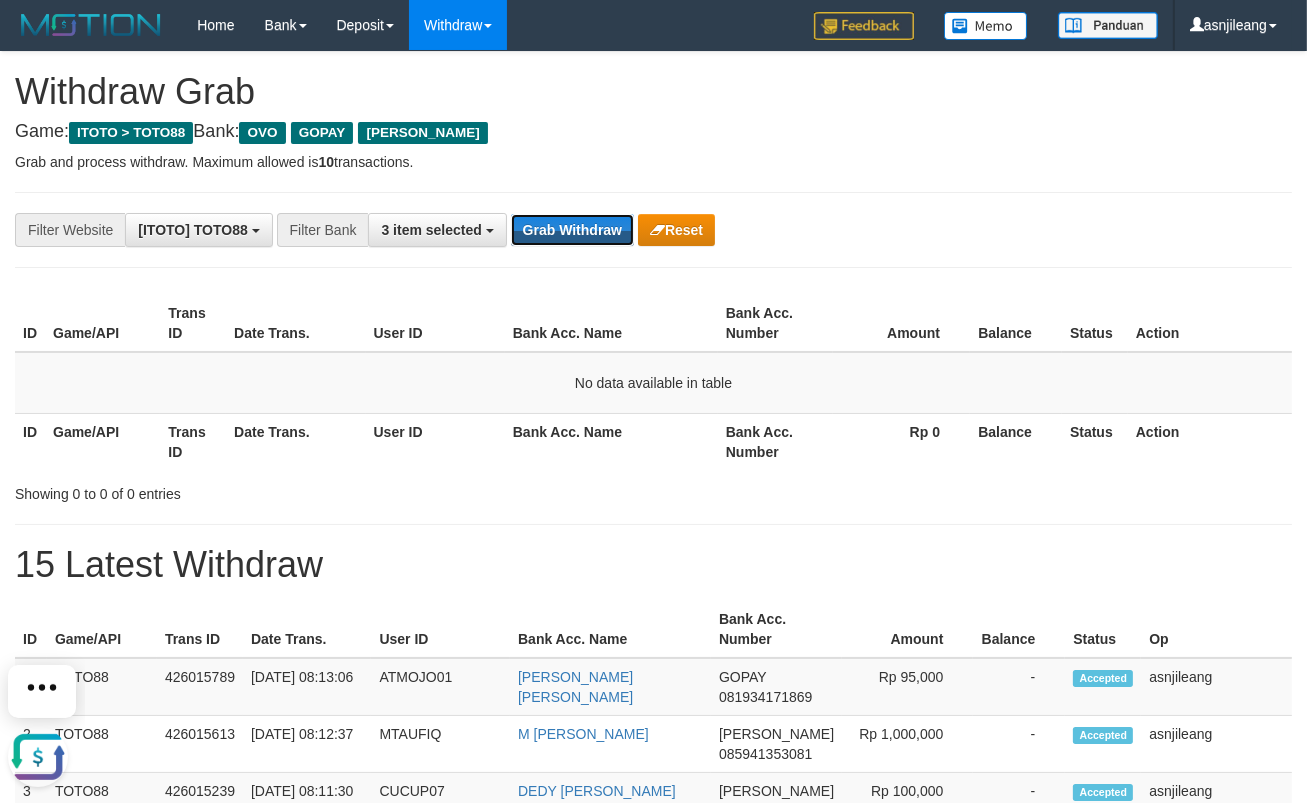 scroll, scrollTop: 0, scrollLeft: 0, axis: both 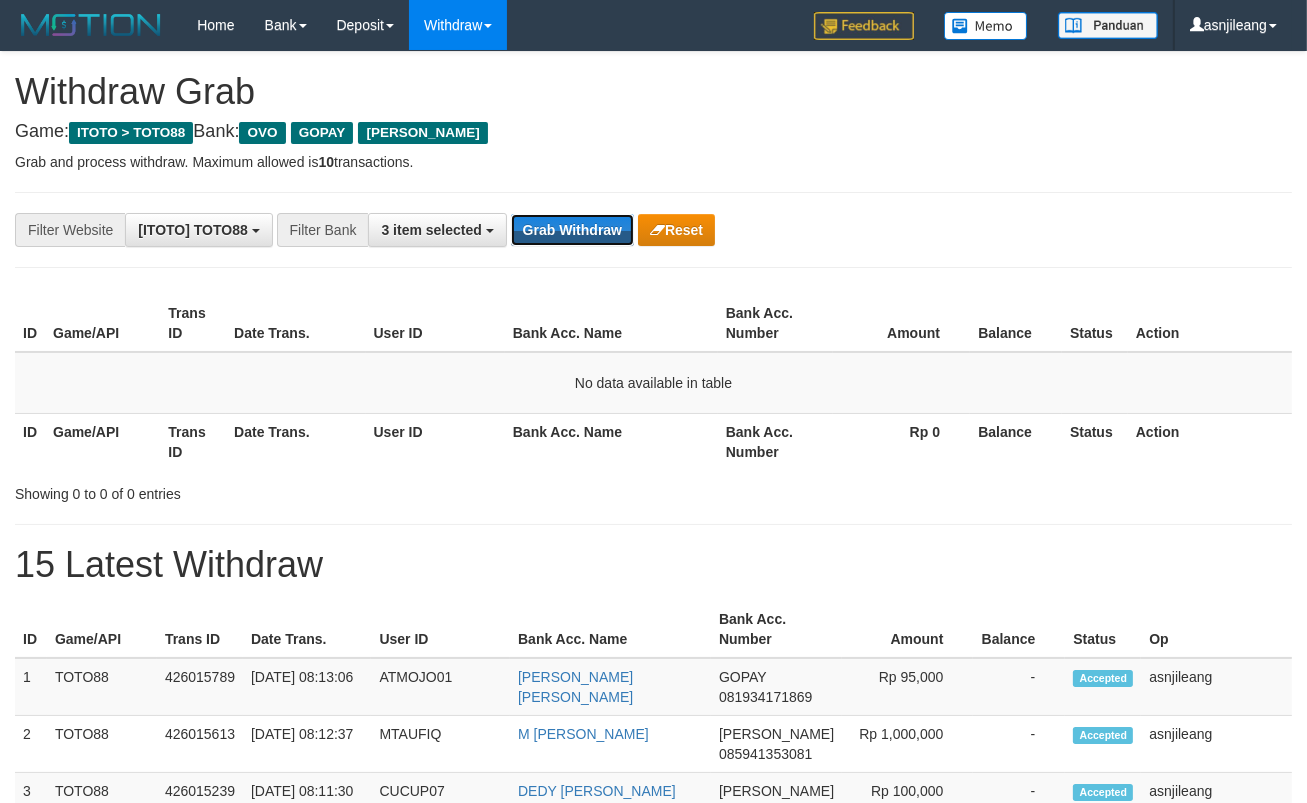click on "Grab Withdraw" at bounding box center [572, 230] 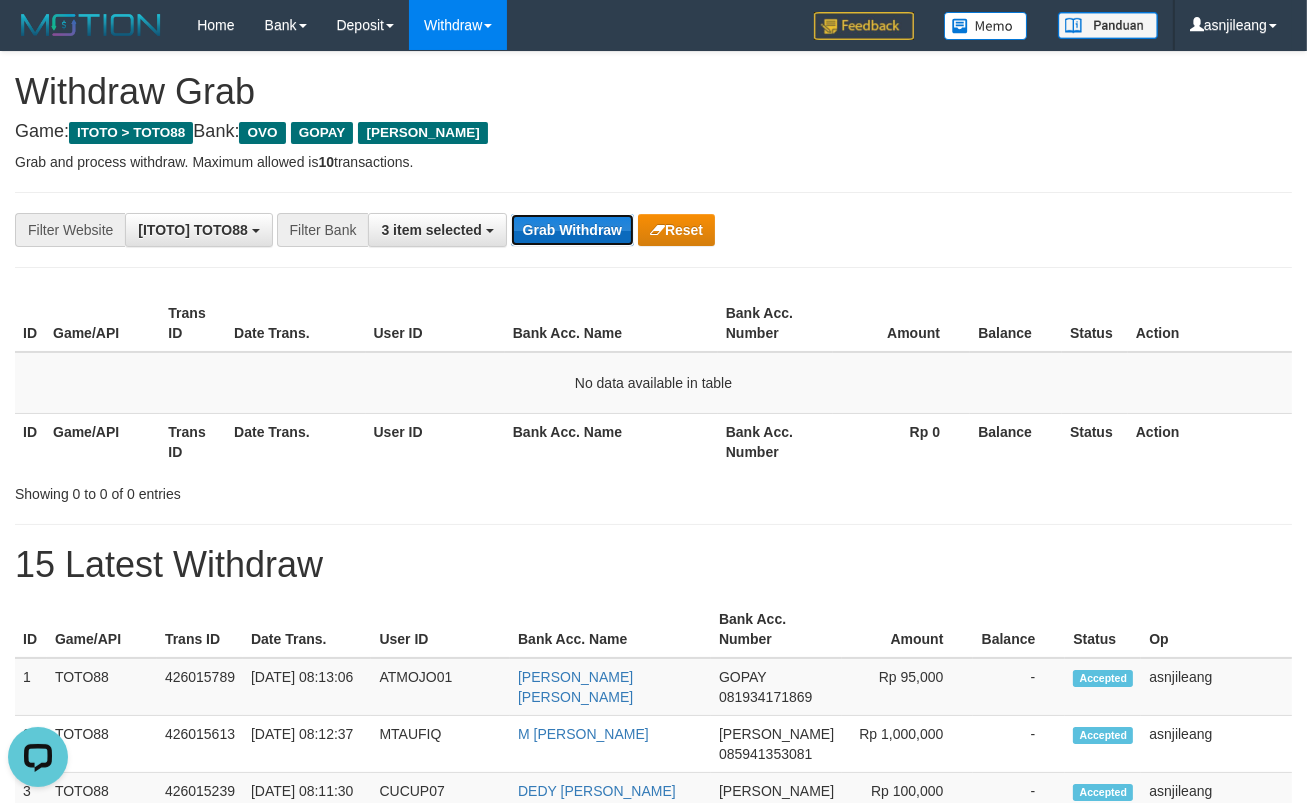 scroll, scrollTop: 0, scrollLeft: 0, axis: both 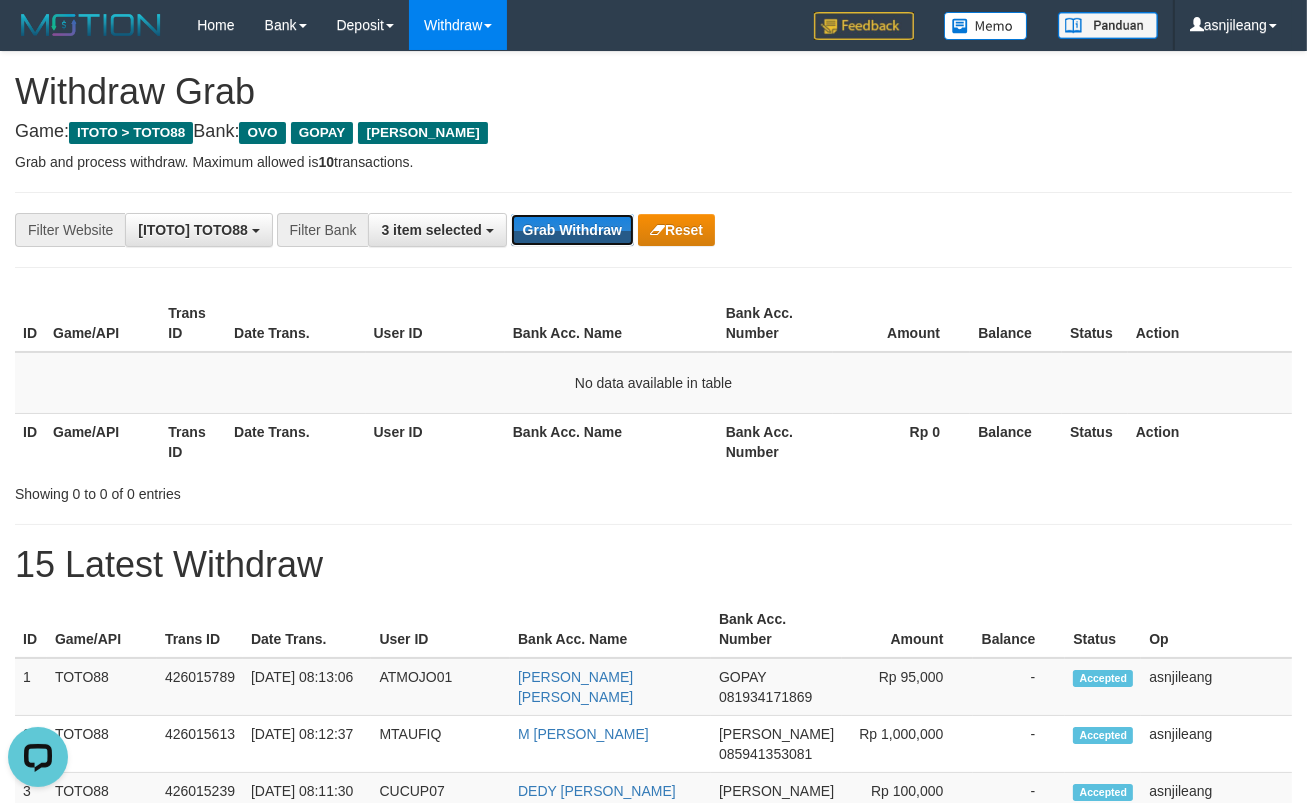 click on "Grab Withdraw" at bounding box center [572, 230] 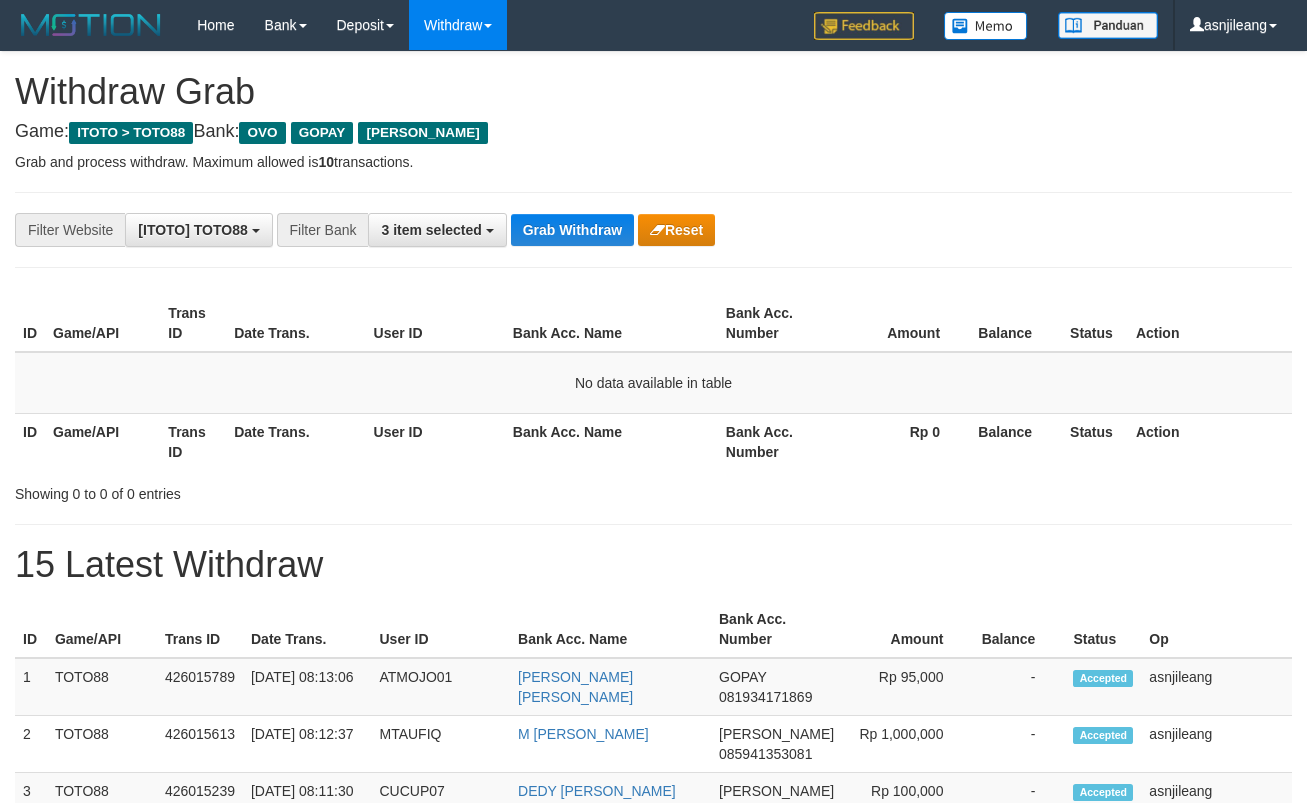 scroll, scrollTop: 0, scrollLeft: 0, axis: both 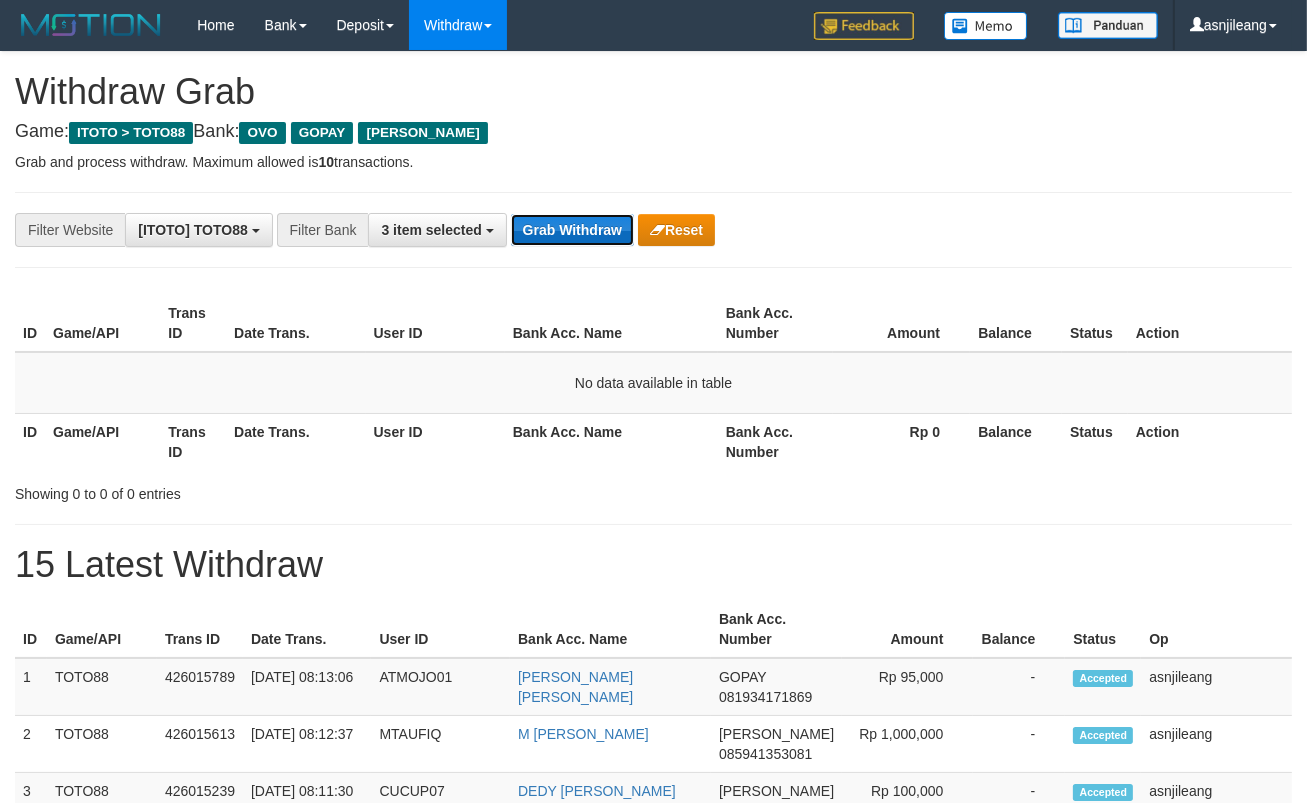 click on "Grab Withdraw" at bounding box center [572, 230] 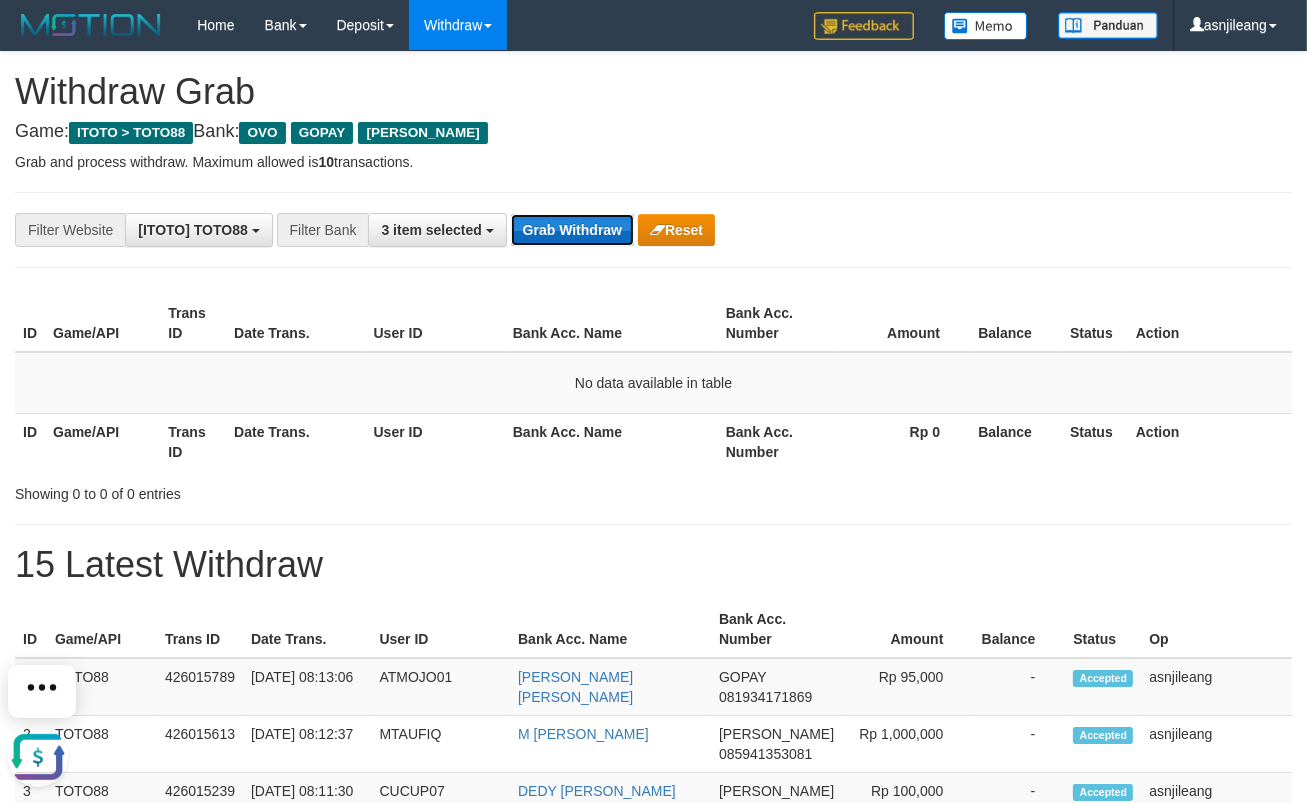 scroll, scrollTop: 0, scrollLeft: 0, axis: both 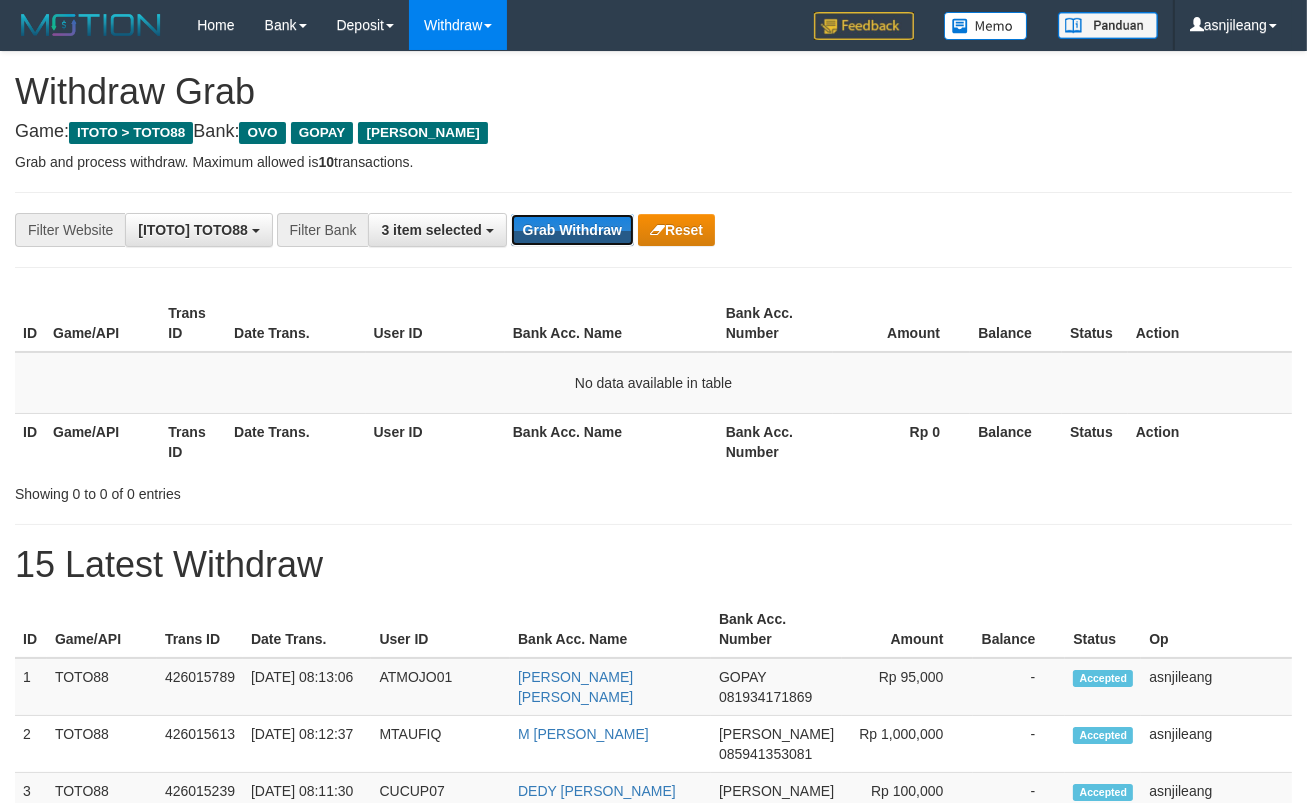 click on "Grab Withdraw" at bounding box center (572, 230) 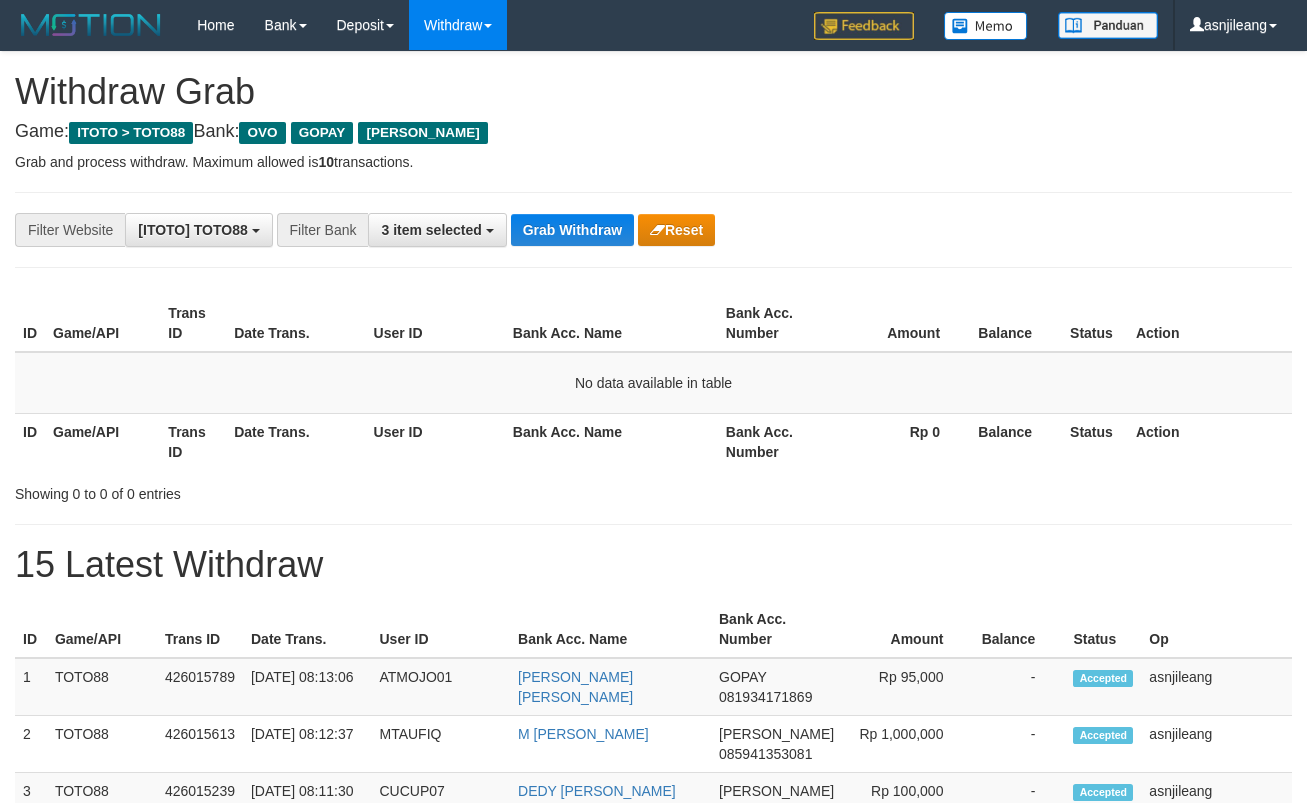 scroll, scrollTop: 0, scrollLeft: 0, axis: both 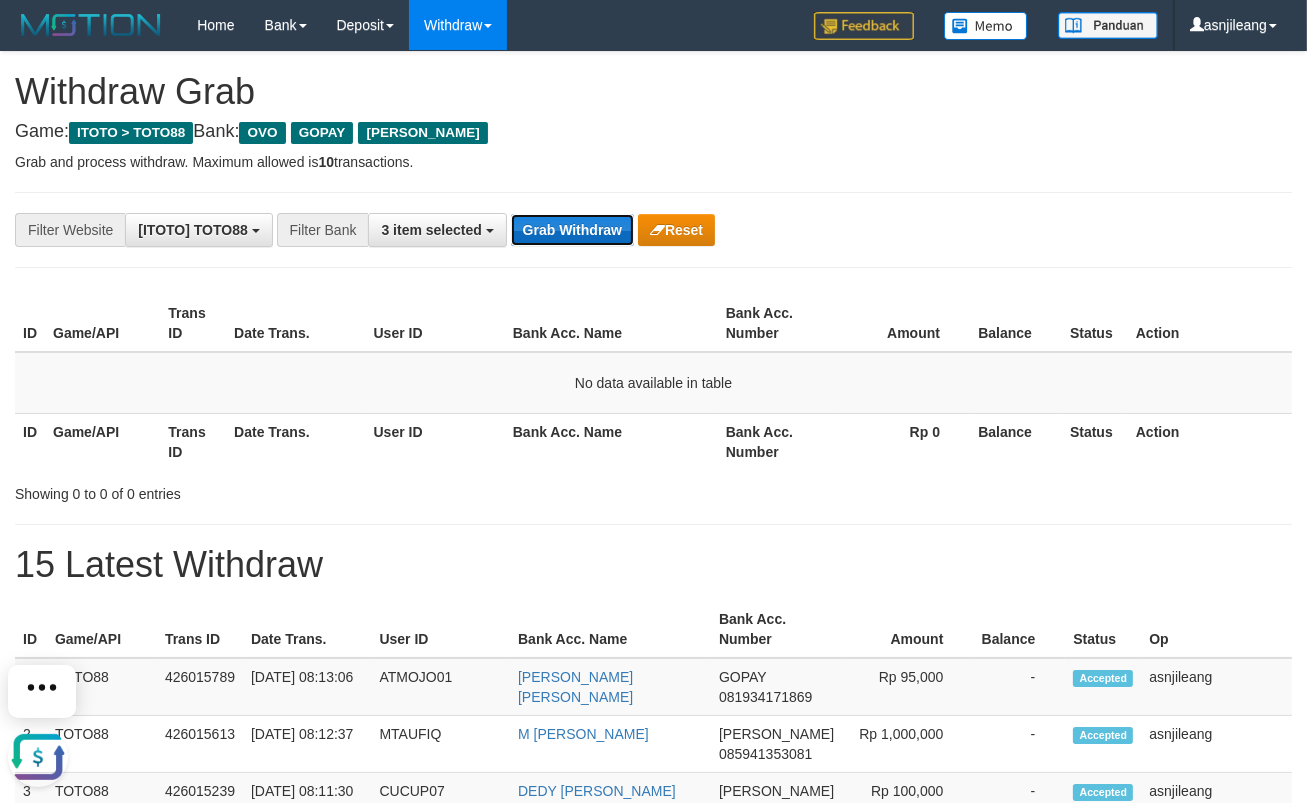 click on "Grab Withdraw" at bounding box center (572, 230) 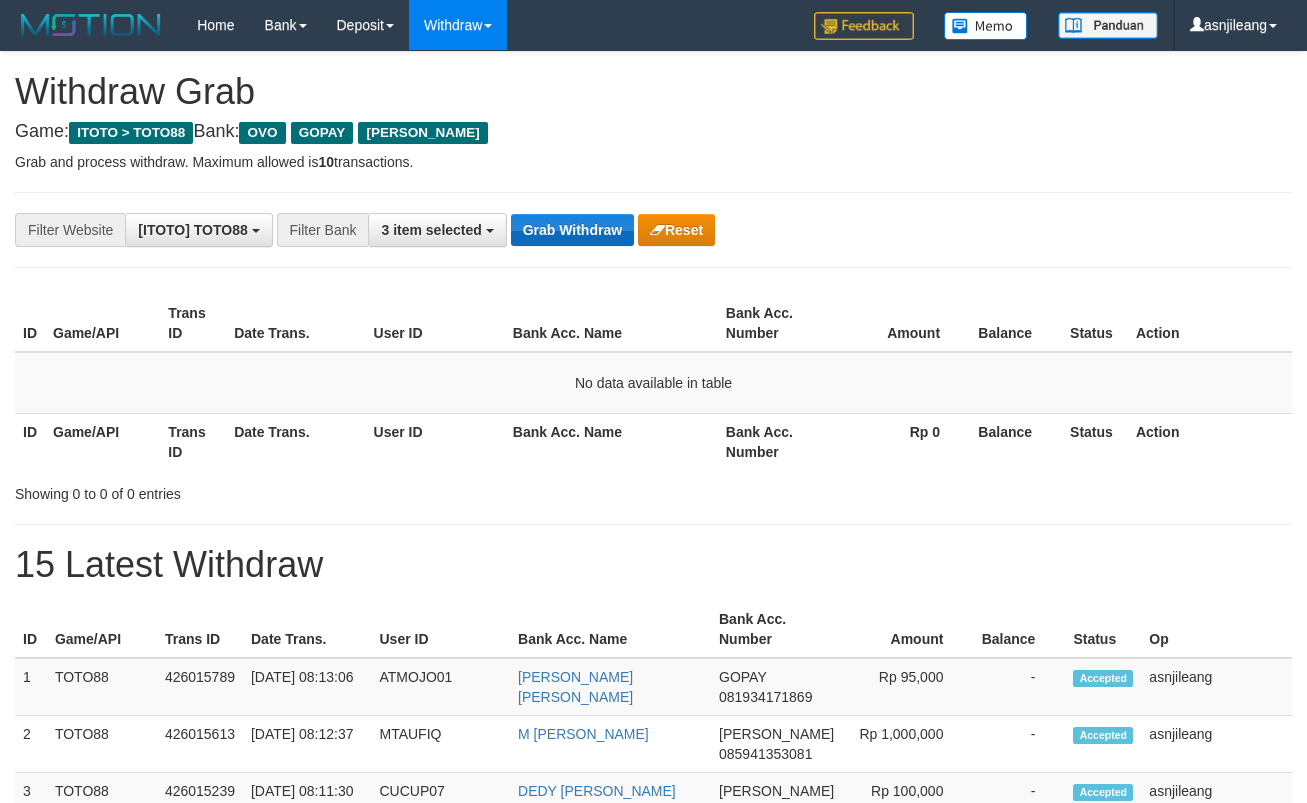 scroll, scrollTop: 0, scrollLeft: 0, axis: both 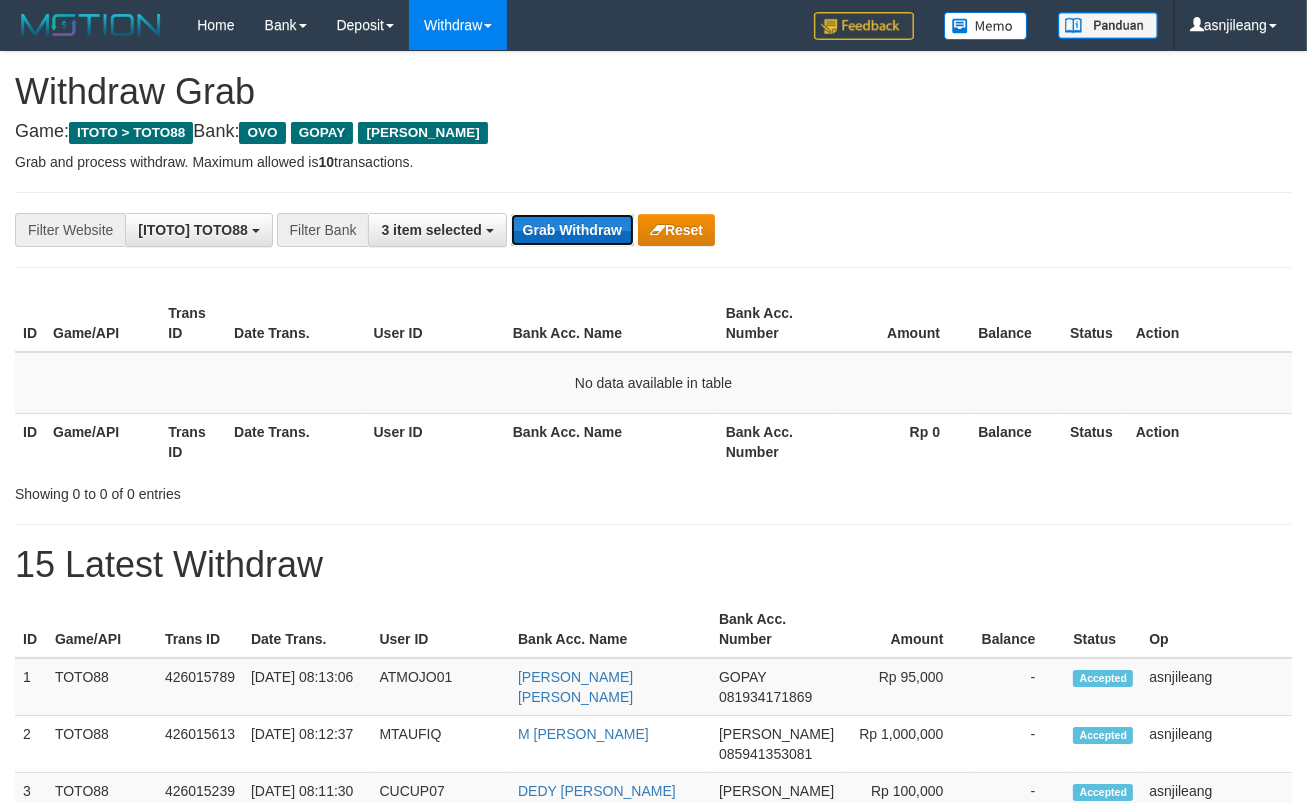 click on "Grab Withdraw" at bounding box center [572, 230] 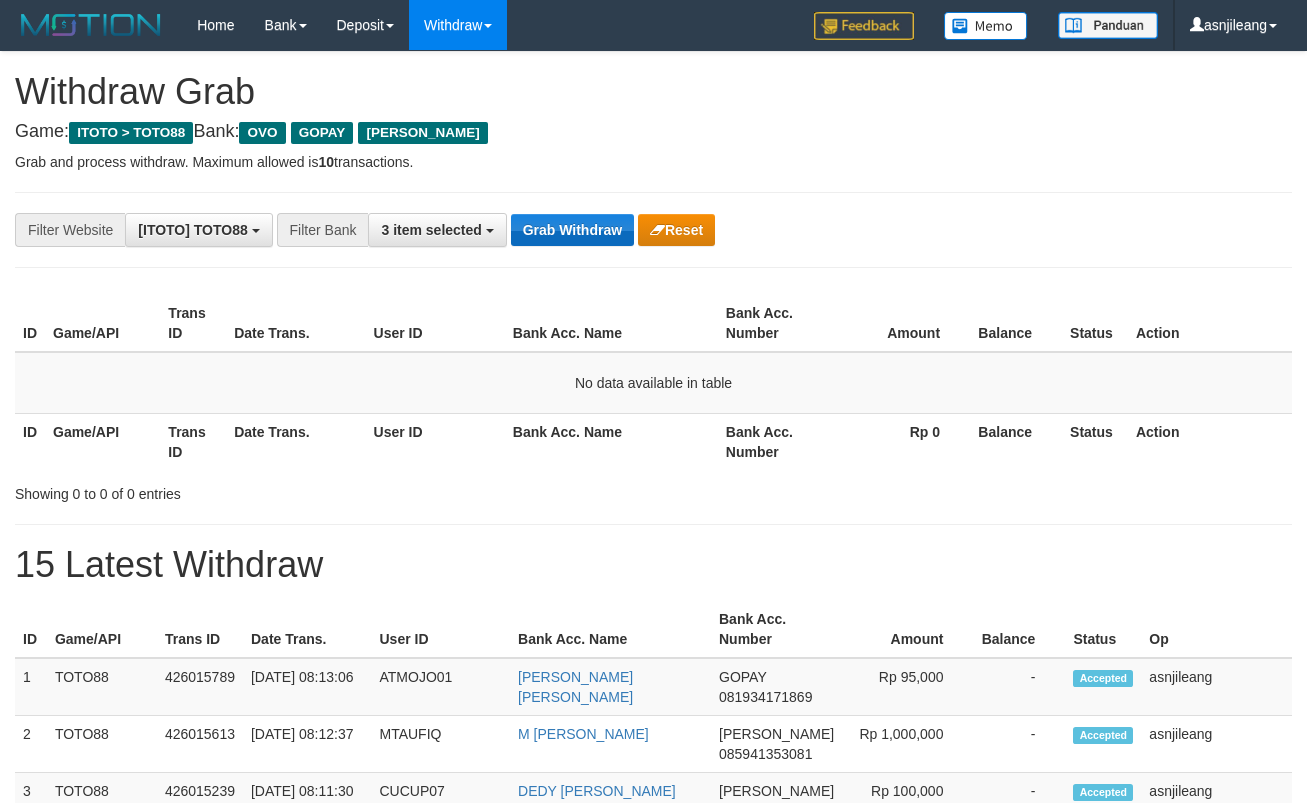 scroll, scrollTop: 0, scrollLeft: 0, axis: both 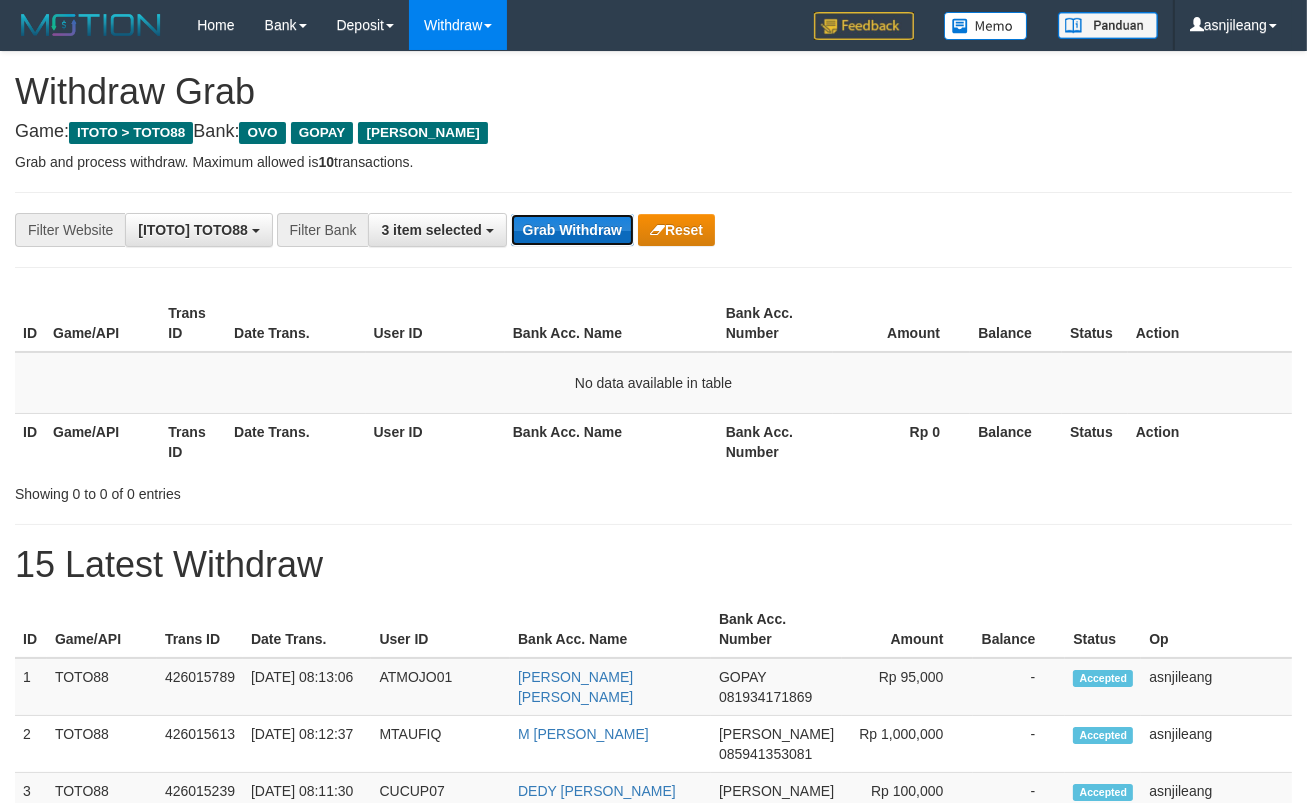 click on "Grab Withdraw" at bounding box center (572, 230) 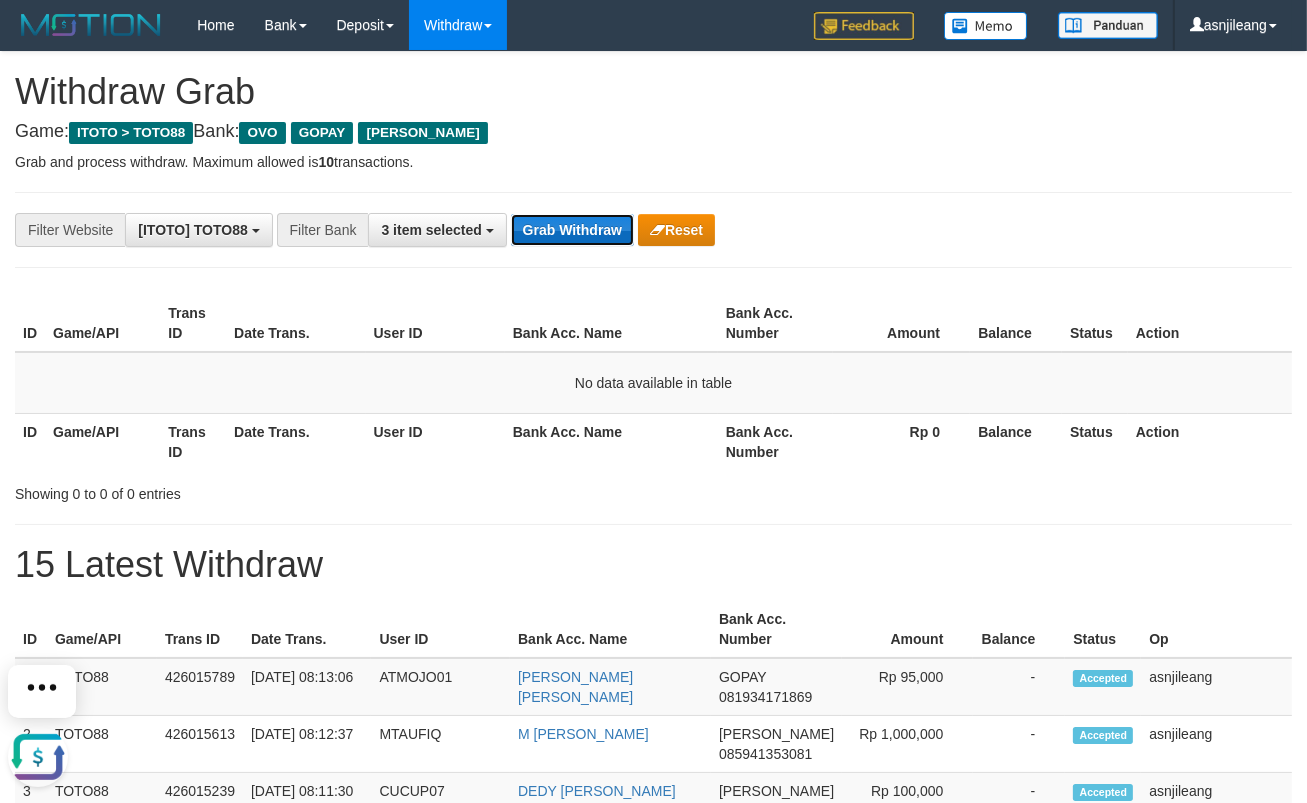 scroll, scrollTop: 0, scrollLeft: 0, axis: both 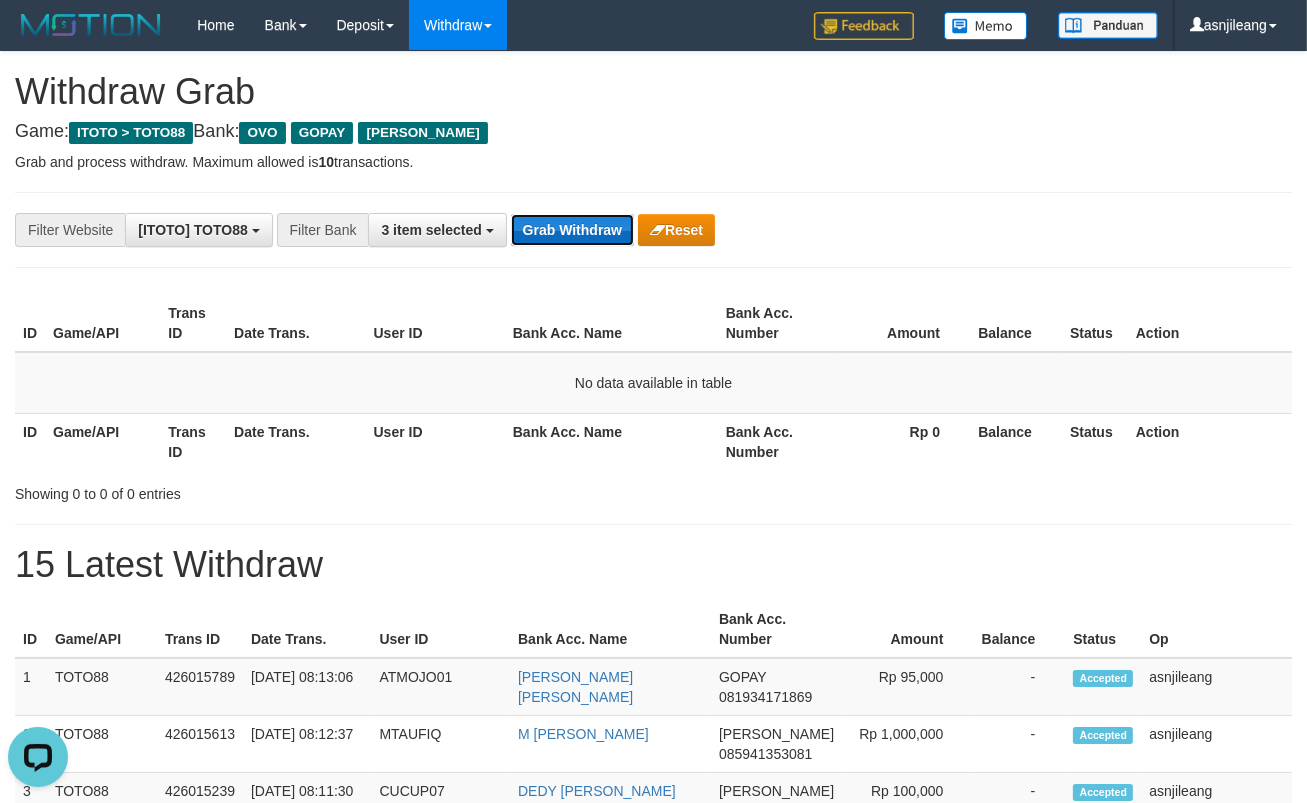 click on "Grab Withdraw" at bounding box center (572, 230) 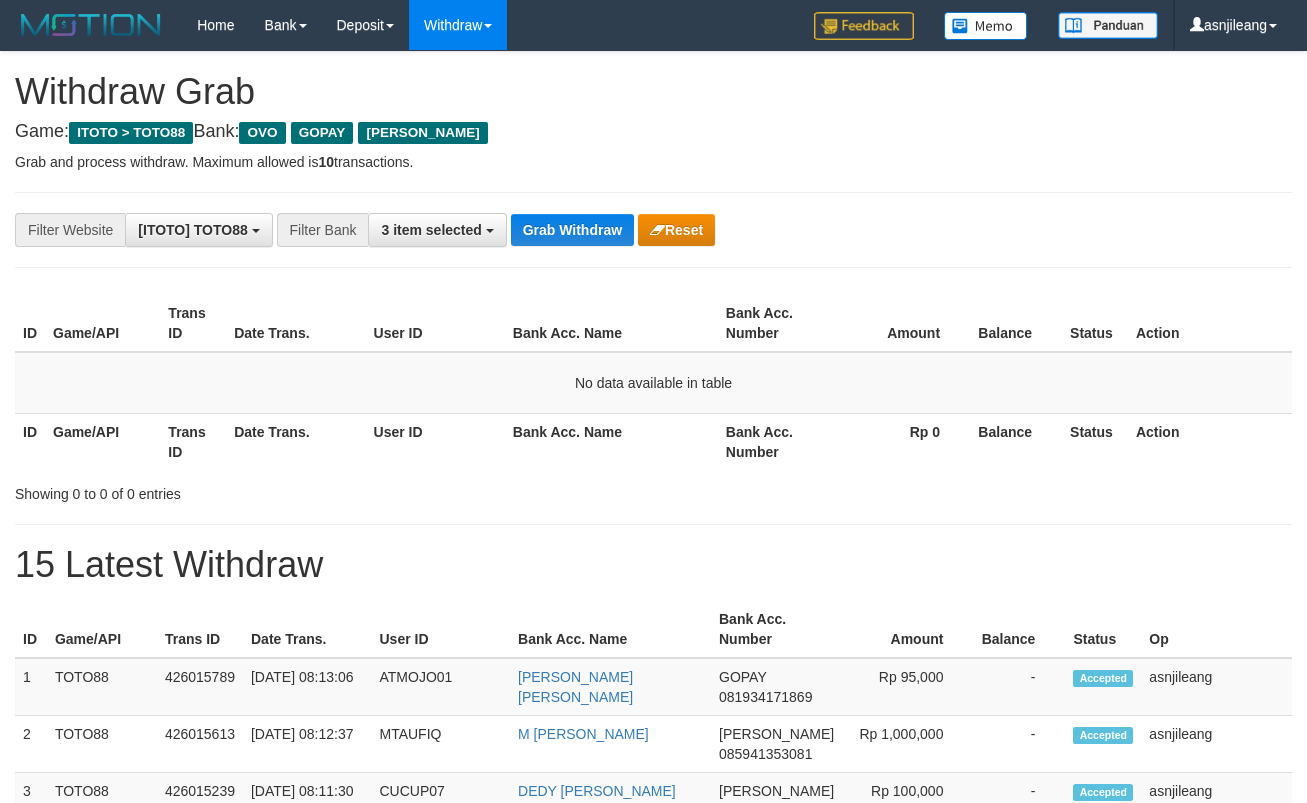 scroll, scrollTop: 0, scrollLeft: 0, axis: both 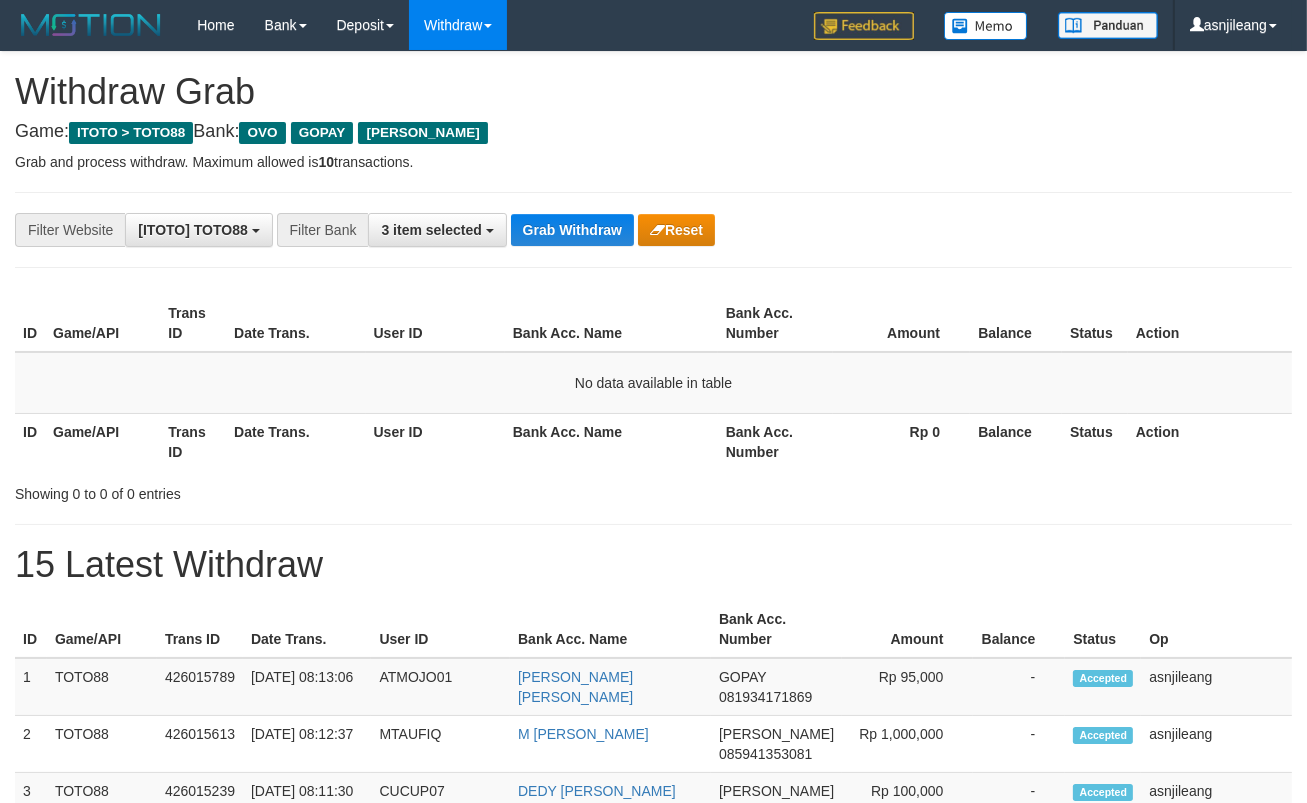 click on "Grab Withdraw" at bounding box center (572, 230) 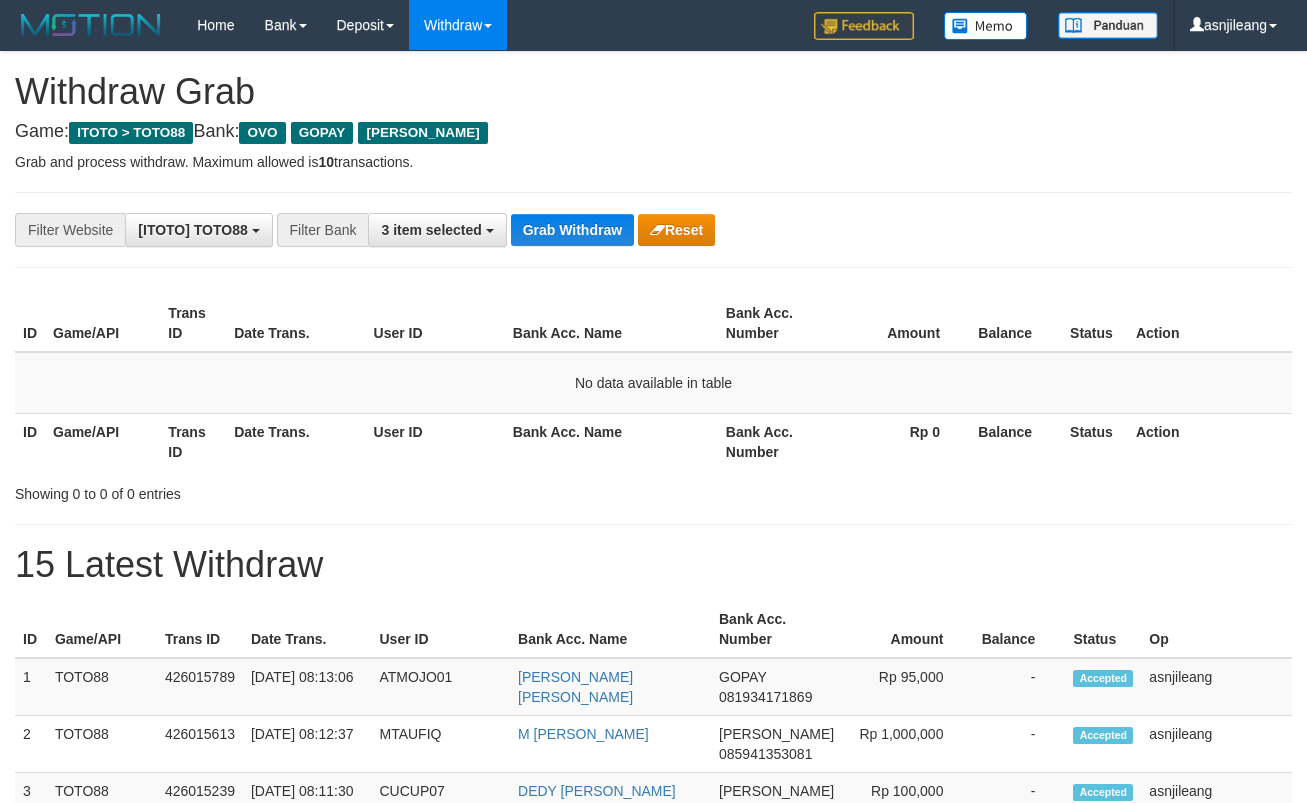 scroll, scrollTop: 0, scrollLeft: 0, axis: both 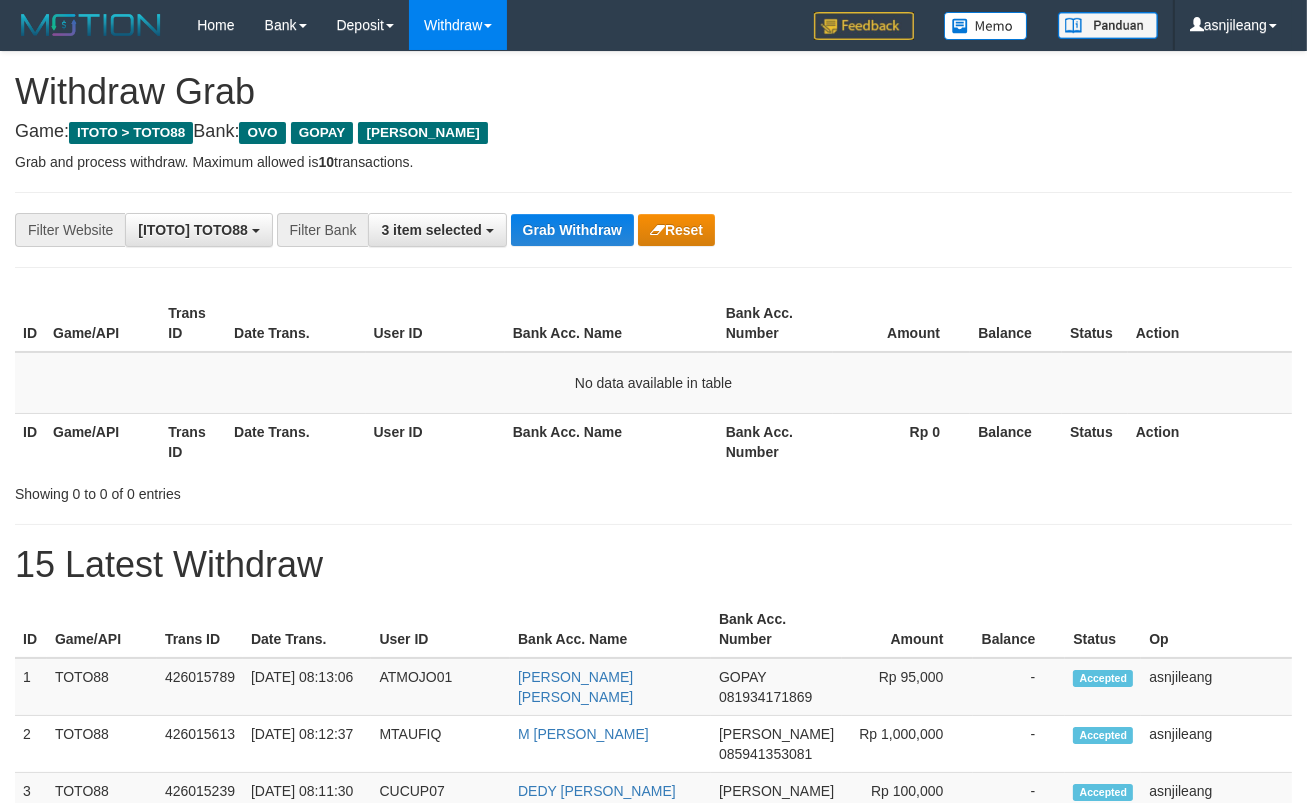 click on "Grab Withdraw" at bounding box center [572, 230] 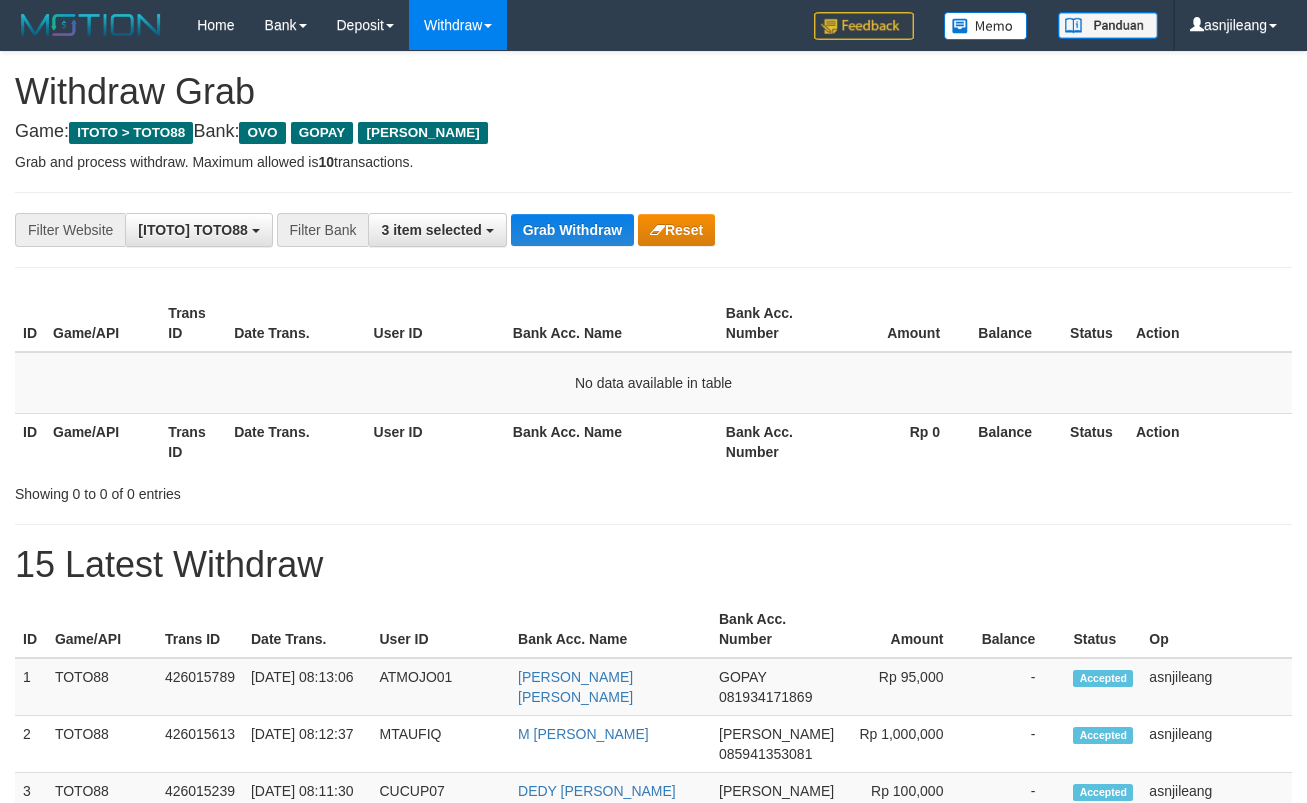 scroll, scrollTop: 0, scrollLeft: 0, axis: both 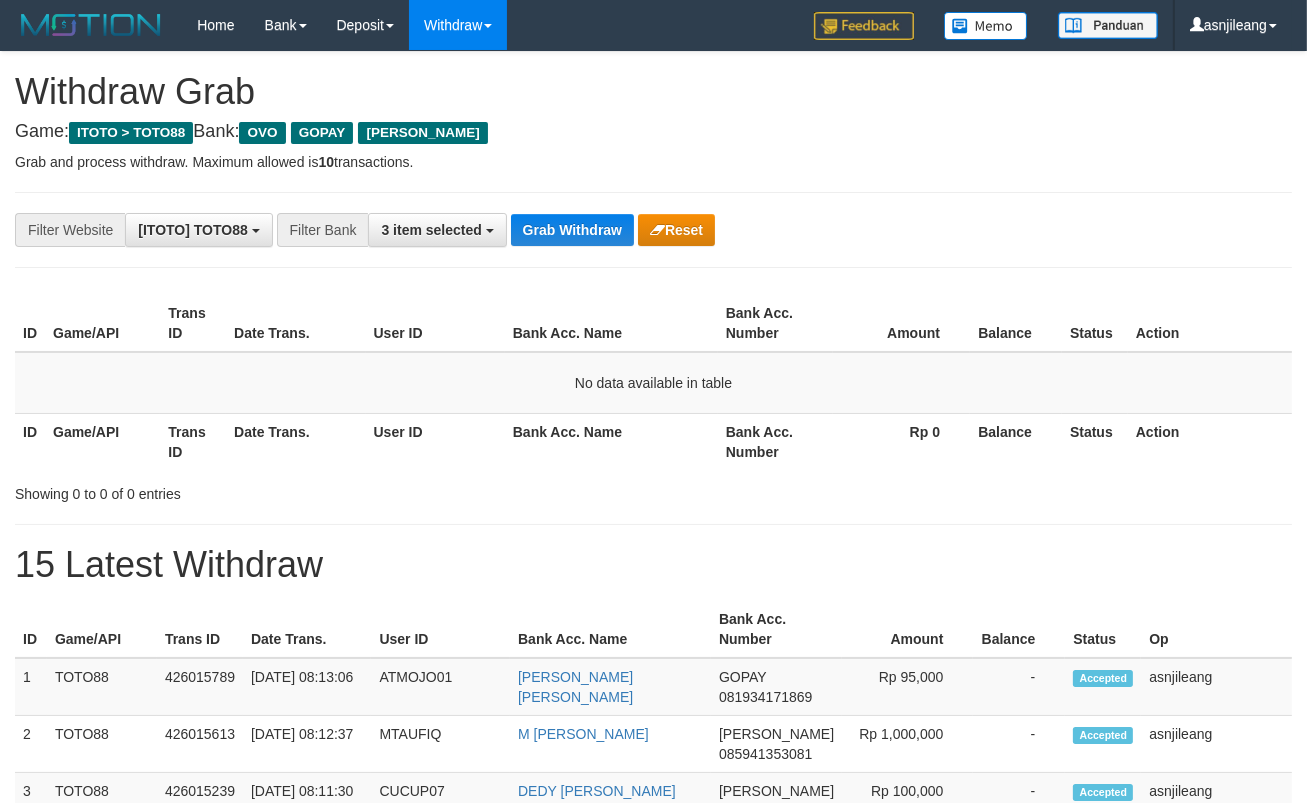 click on "Grab Withdraw" at bounding box center [572, 230] 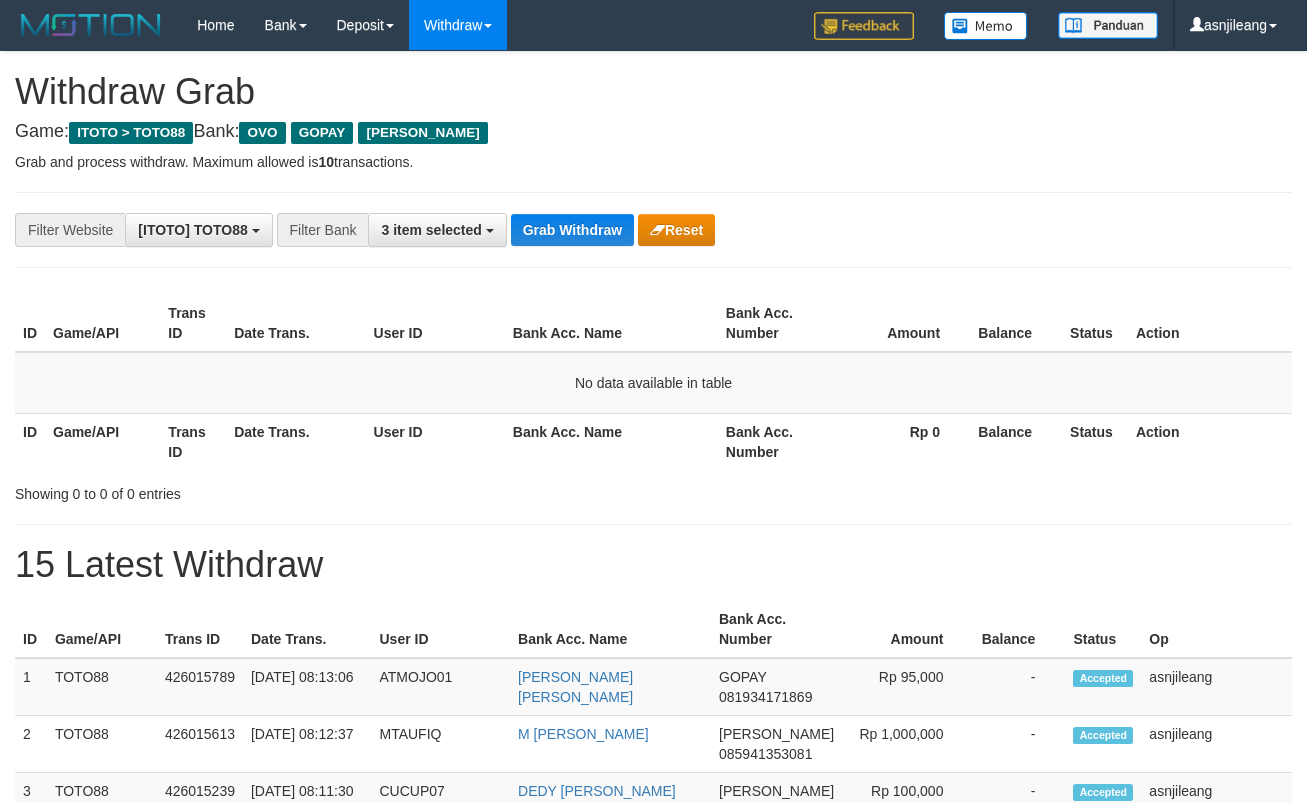 scroll, scrollTop: 0, scrollLeft: 0, axis: both 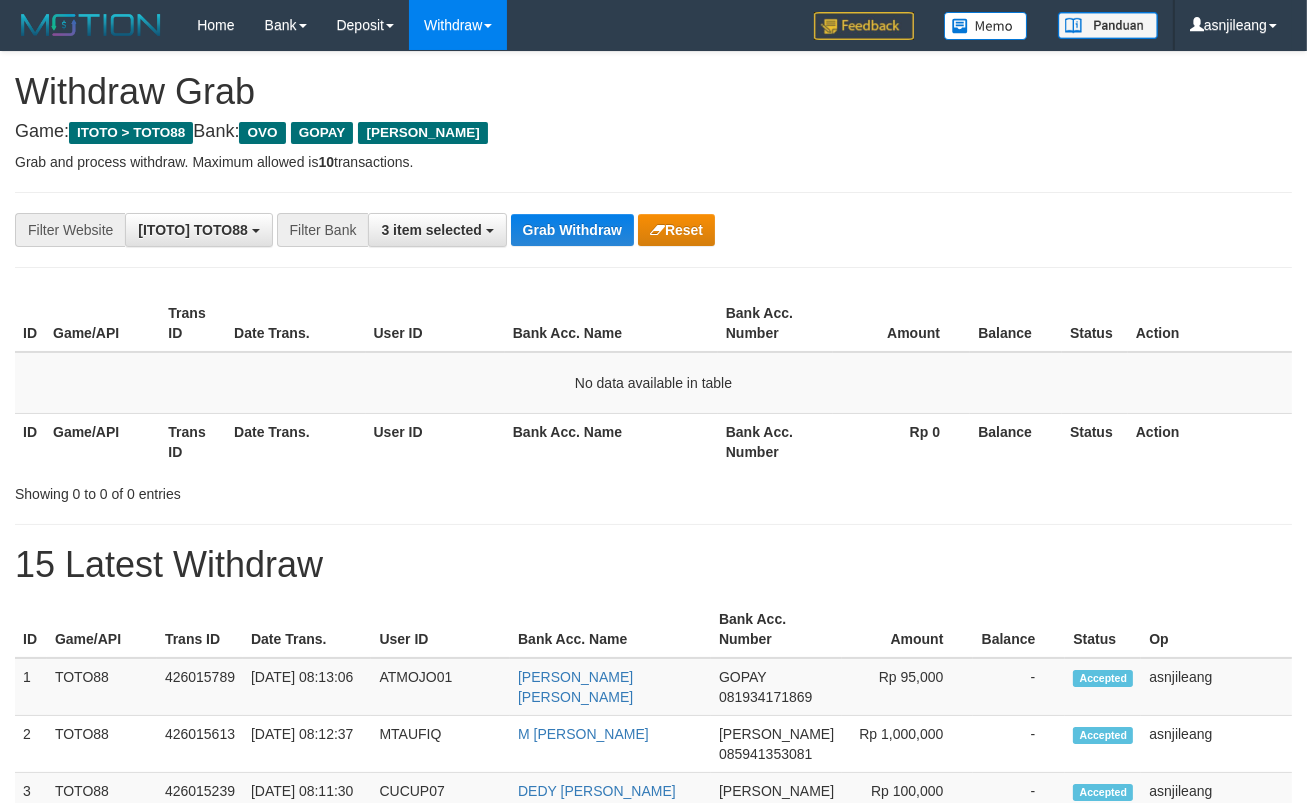 click on "Grab Withdraw" at bounding box center (572, 230) 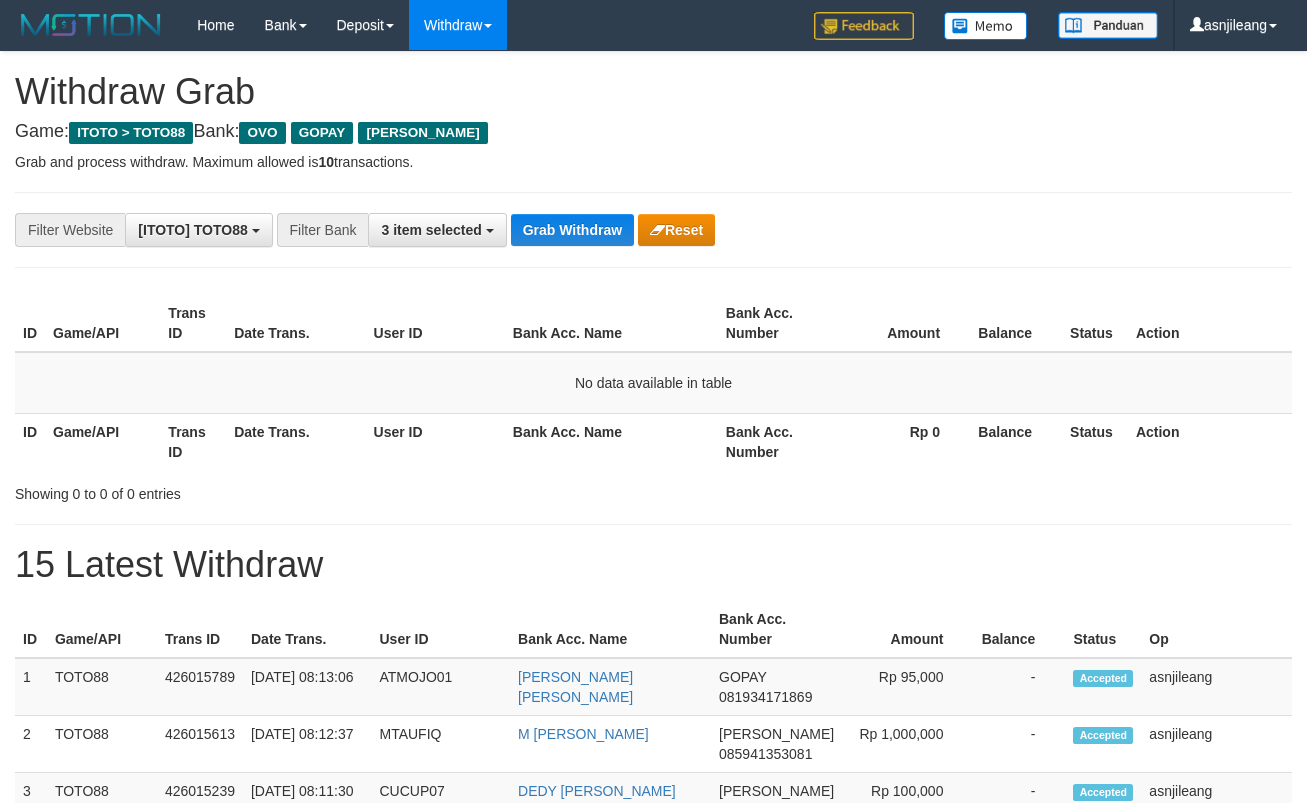 click on "Grab Withdraw" at bounding box center (572, 230) 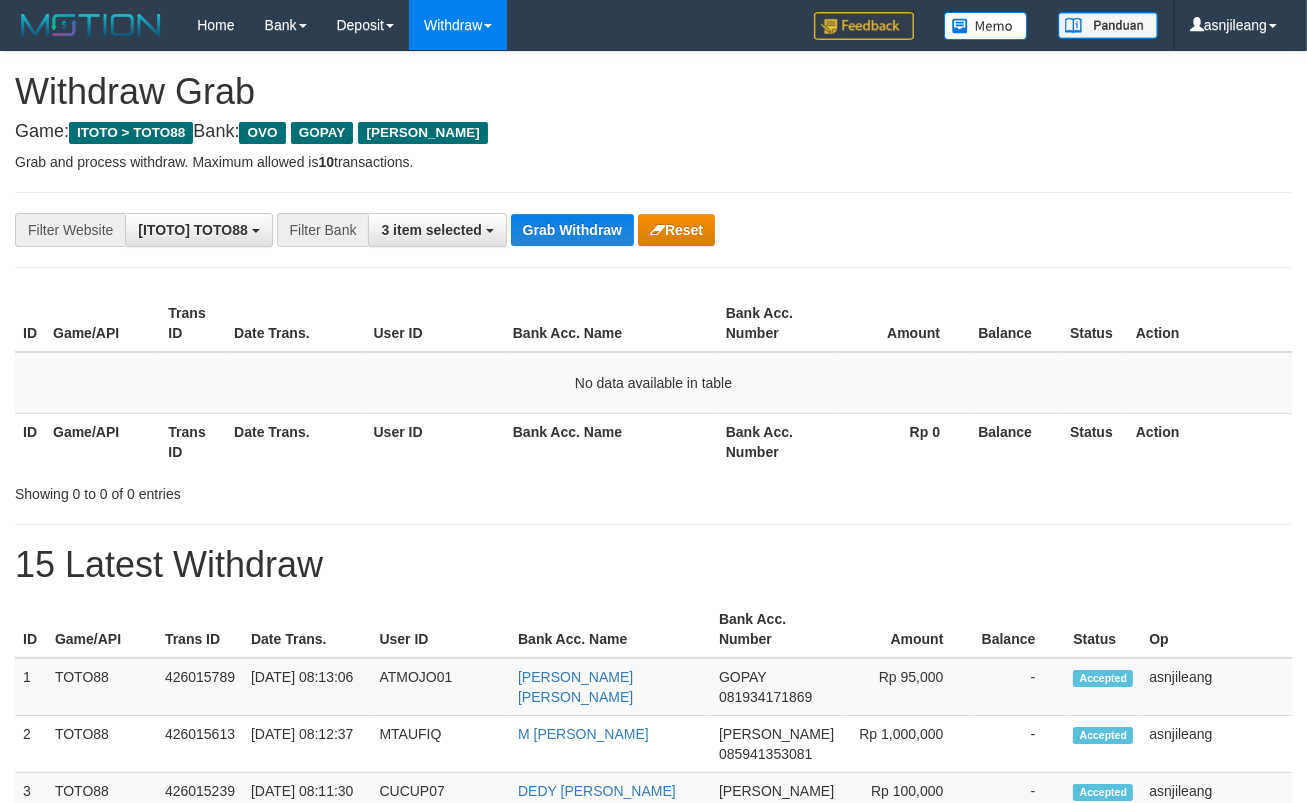 scroll, scrollTop: 17, scrollLeft: 0, axis: vertical 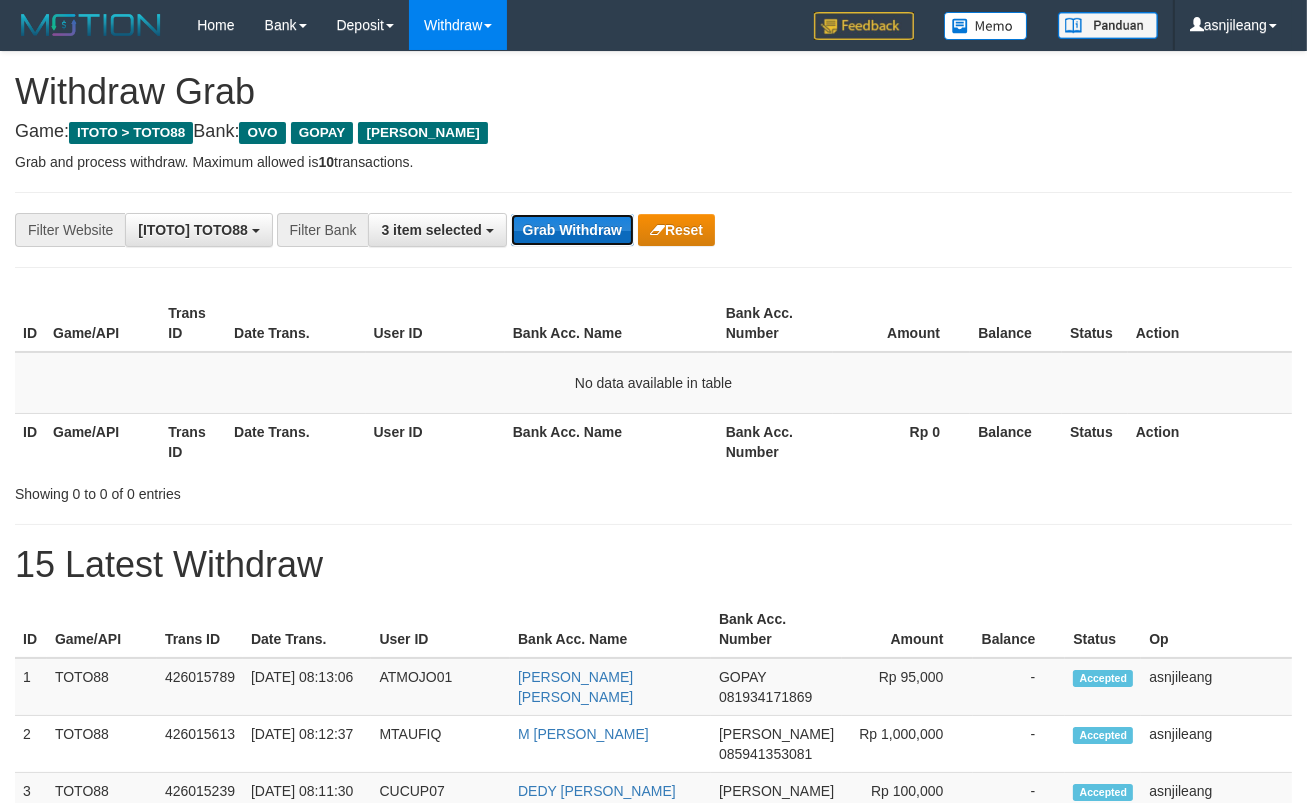 click on "Grab Withdraw" at bounding box center [572, 230] 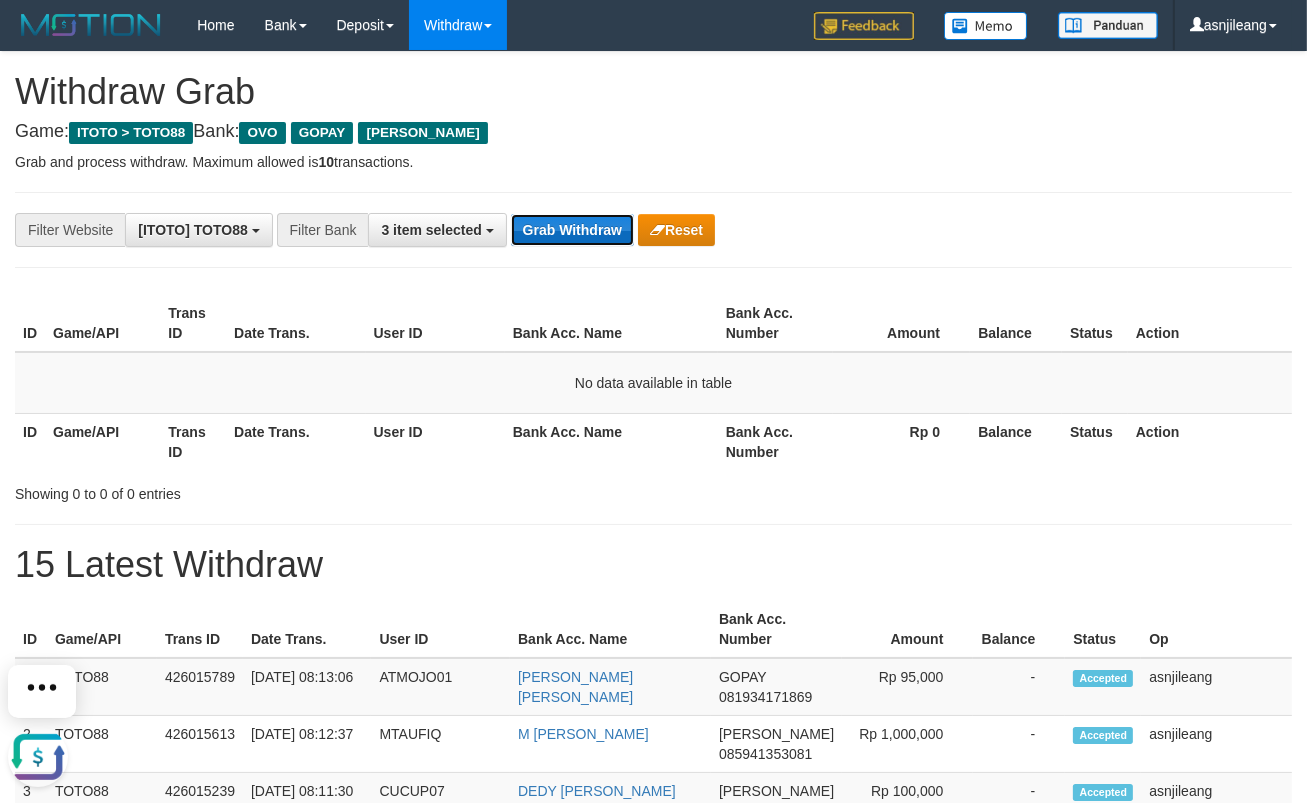 scroll, scrollTop: 0, scrollLeft: 0, axis: both 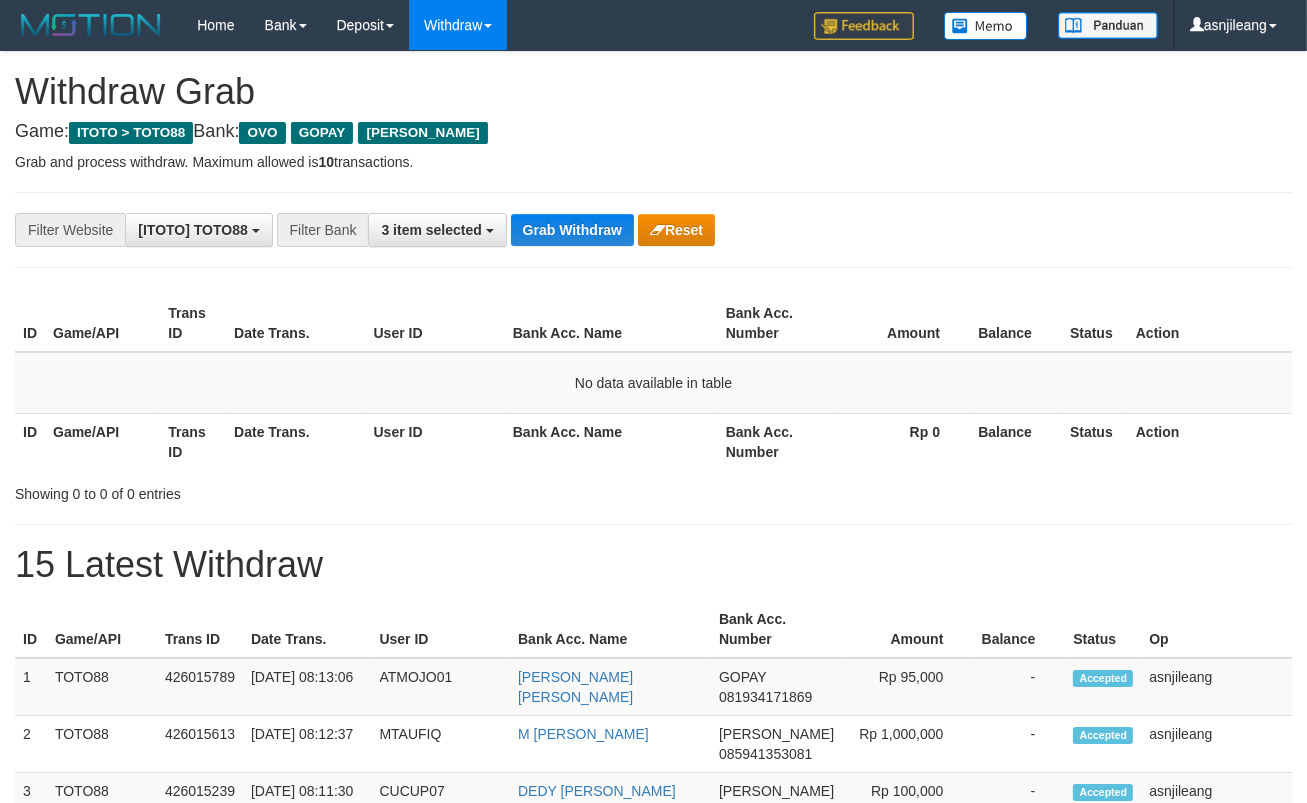 click on "Grab Withdraw" at bounding box center (572, 230) 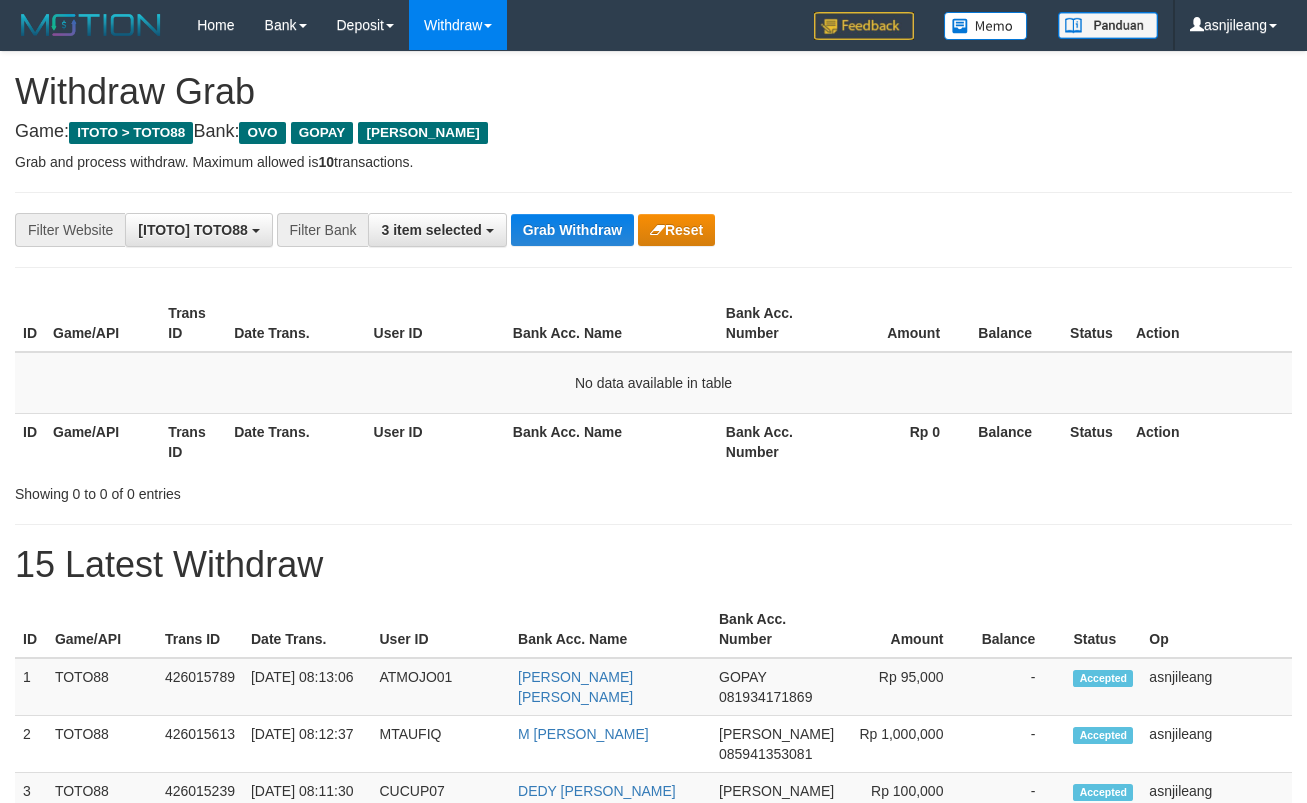 scroll, scrollTop: 0, scrollLeft: 0, axis: both 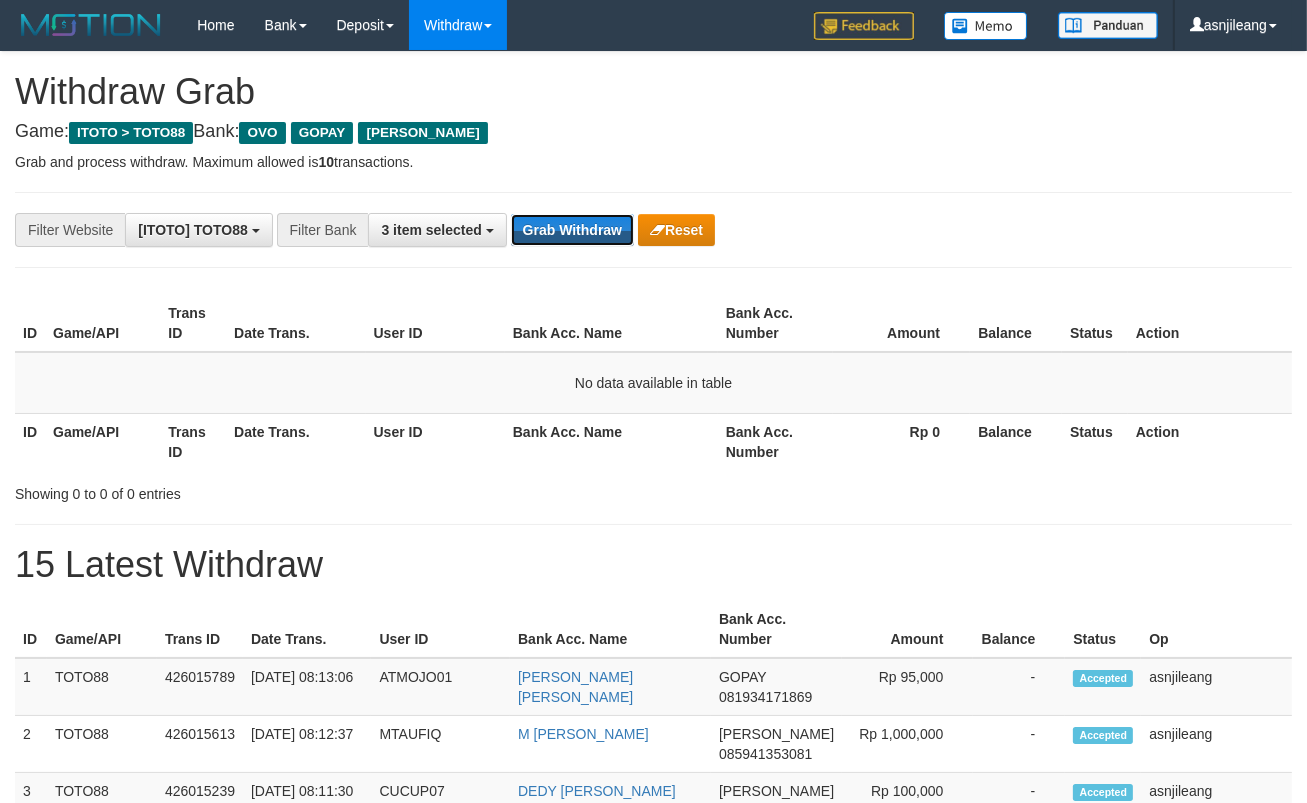 click on "Grab Withdraw" at bounding box center (572, 230) 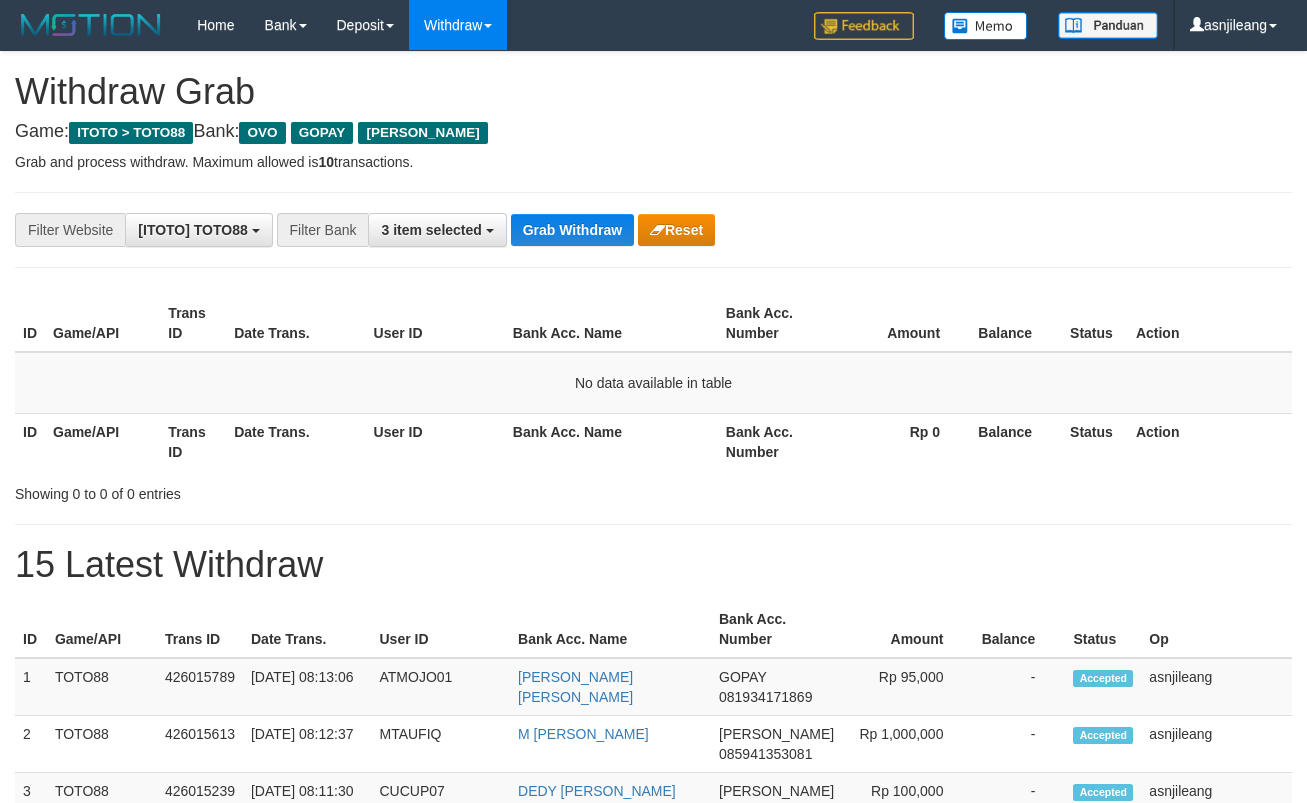 scroll, scrollTop: 0, scrollLeft: 0, axis: both 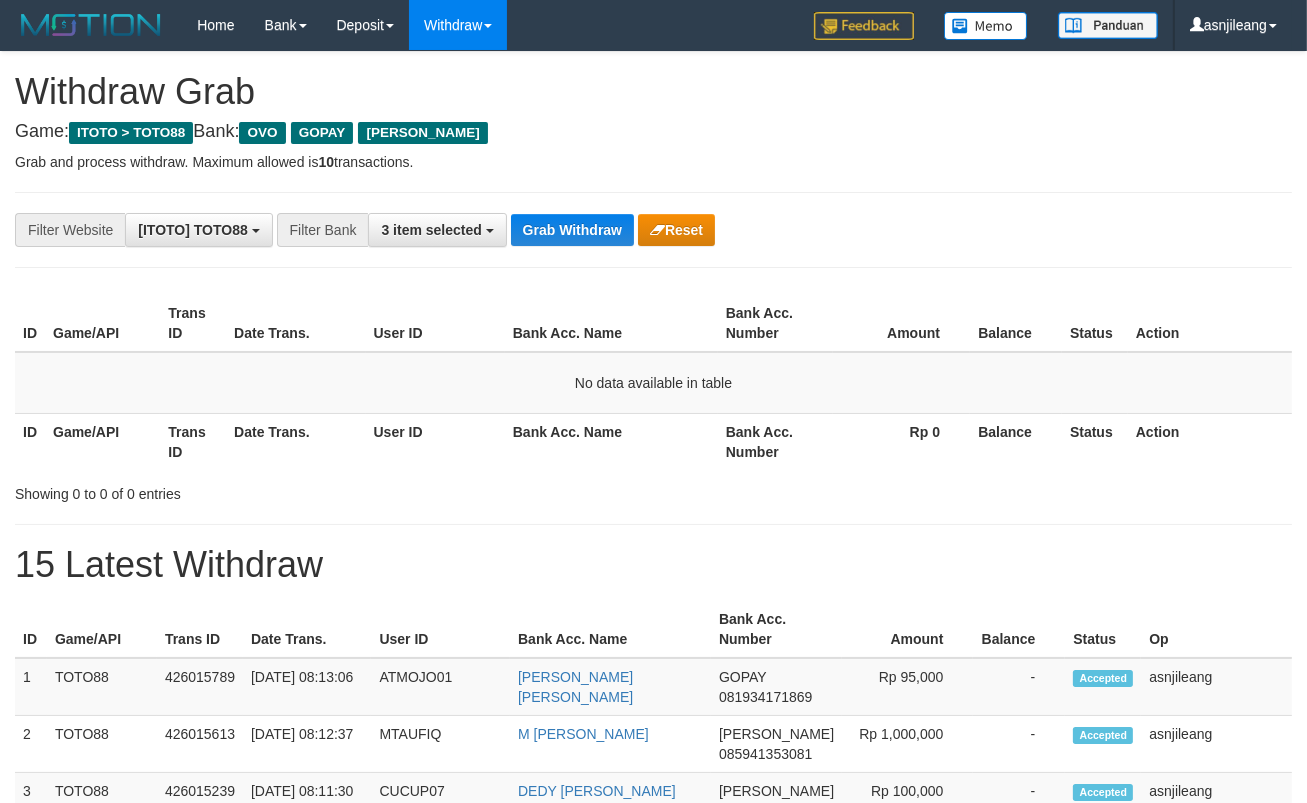 click on "Grab Withdraw" at bounding box center [572, 230] 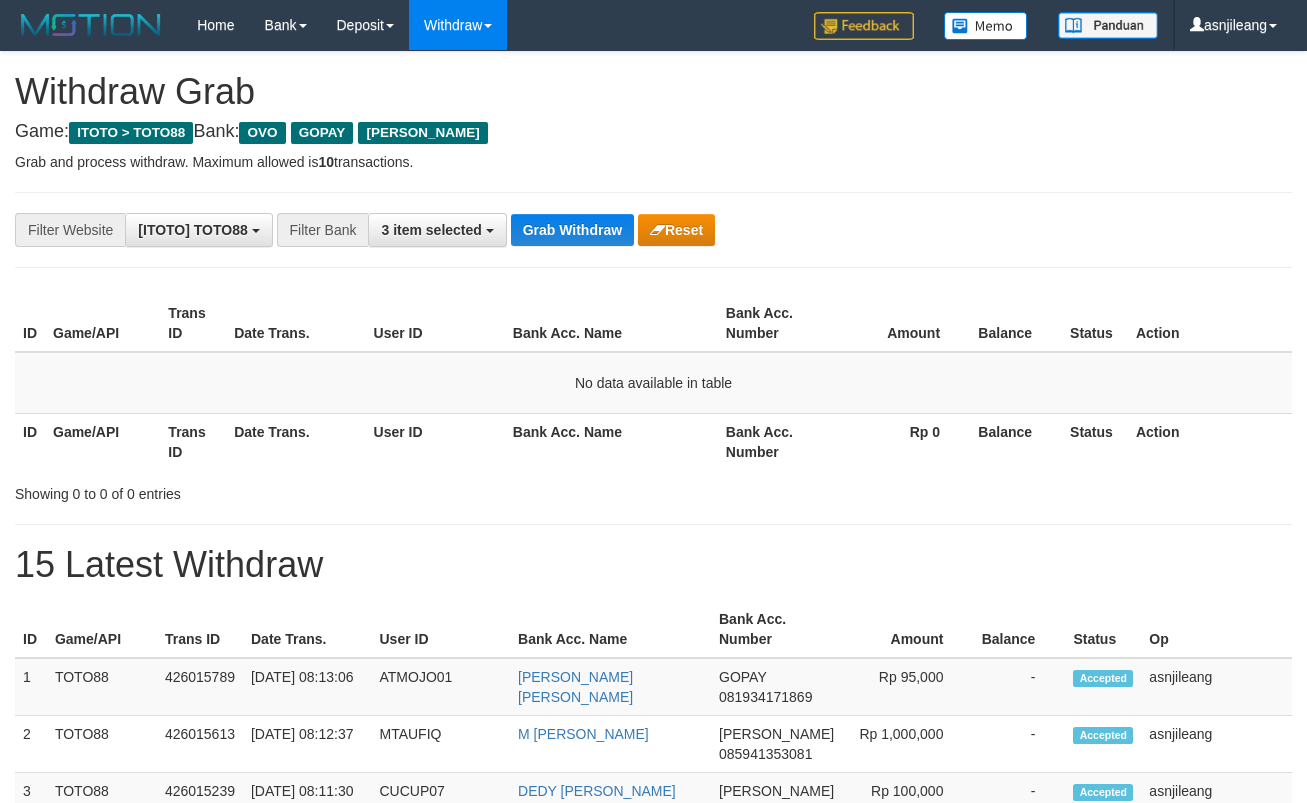 scroll, scrollTop: 0, scrollLeft: 0, axis: both 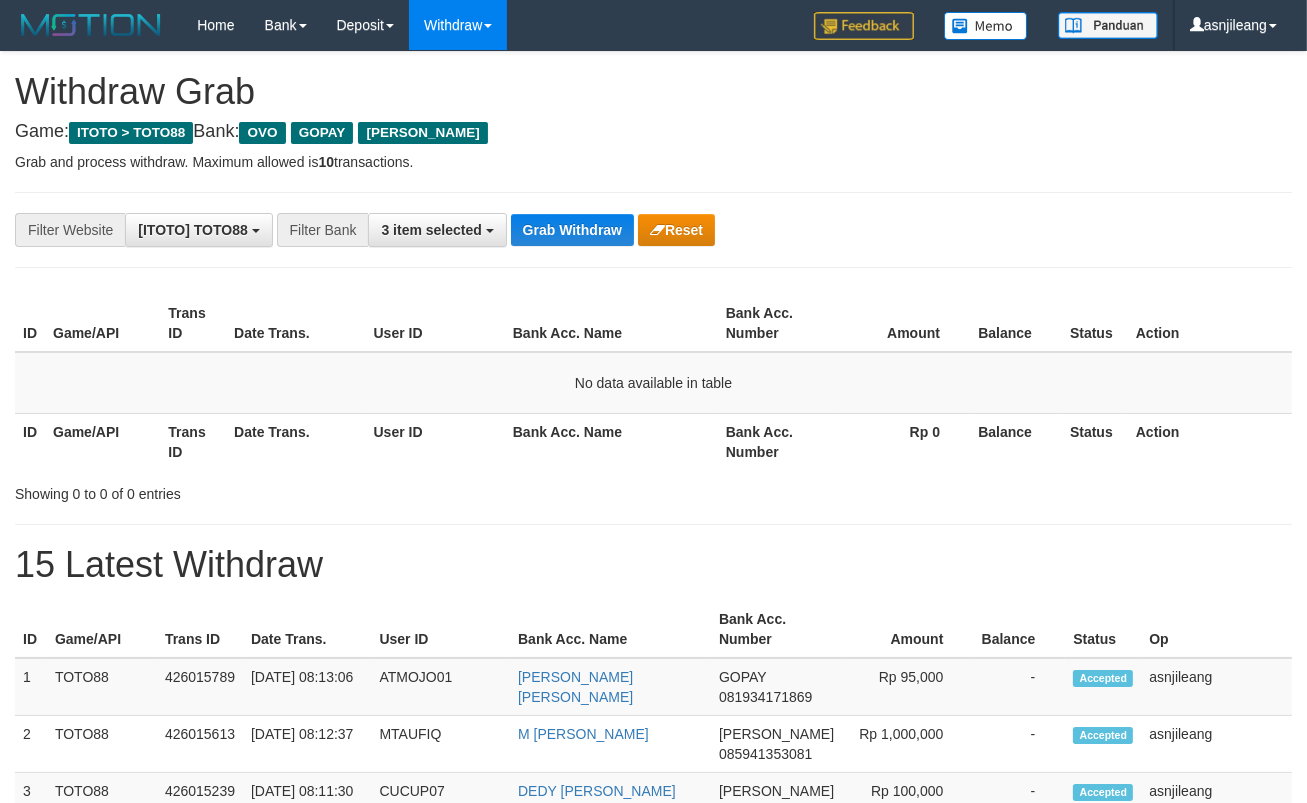 click on "Grab Withdraw" at bounding box center [572, 230] 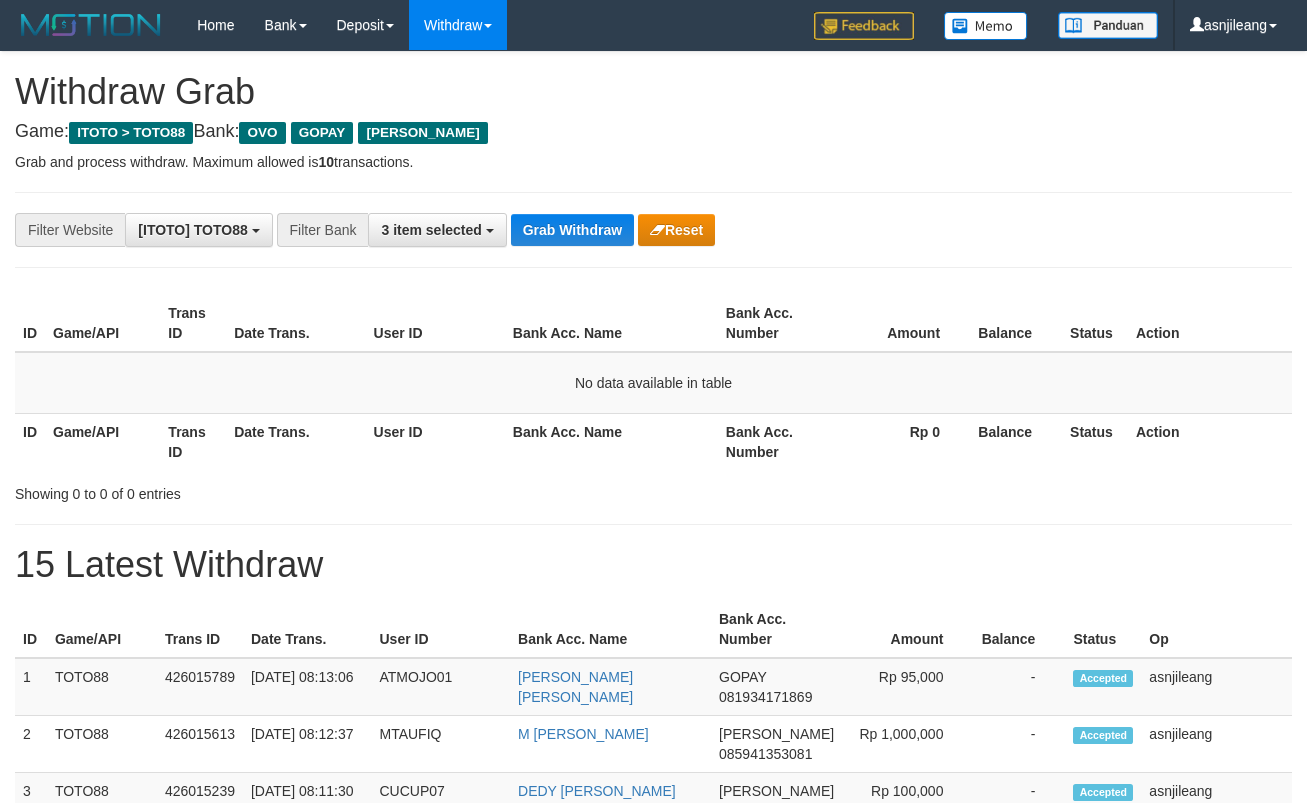 scroll, scrollTop: 0, scrollLeft: 0, axis: both 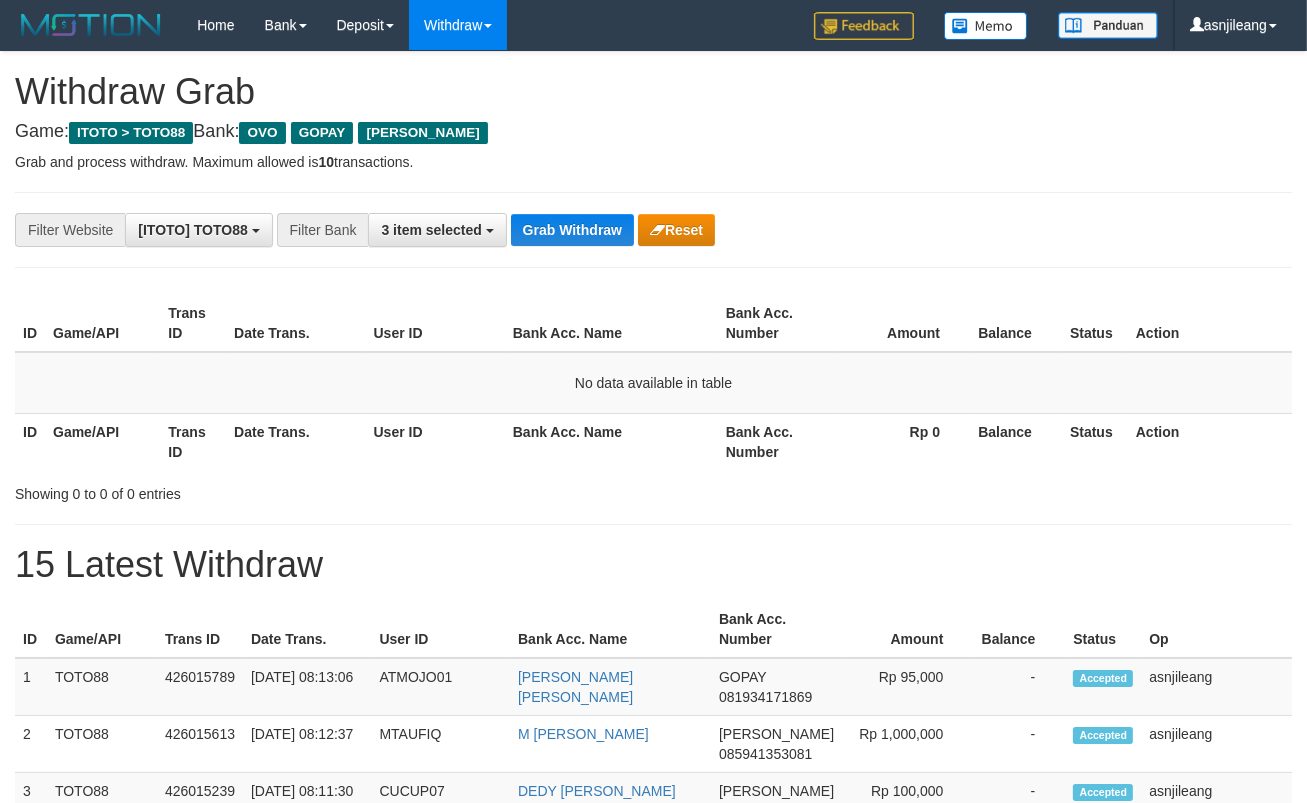 click on "Grab Withdraw" at bounding box center [572, 230] 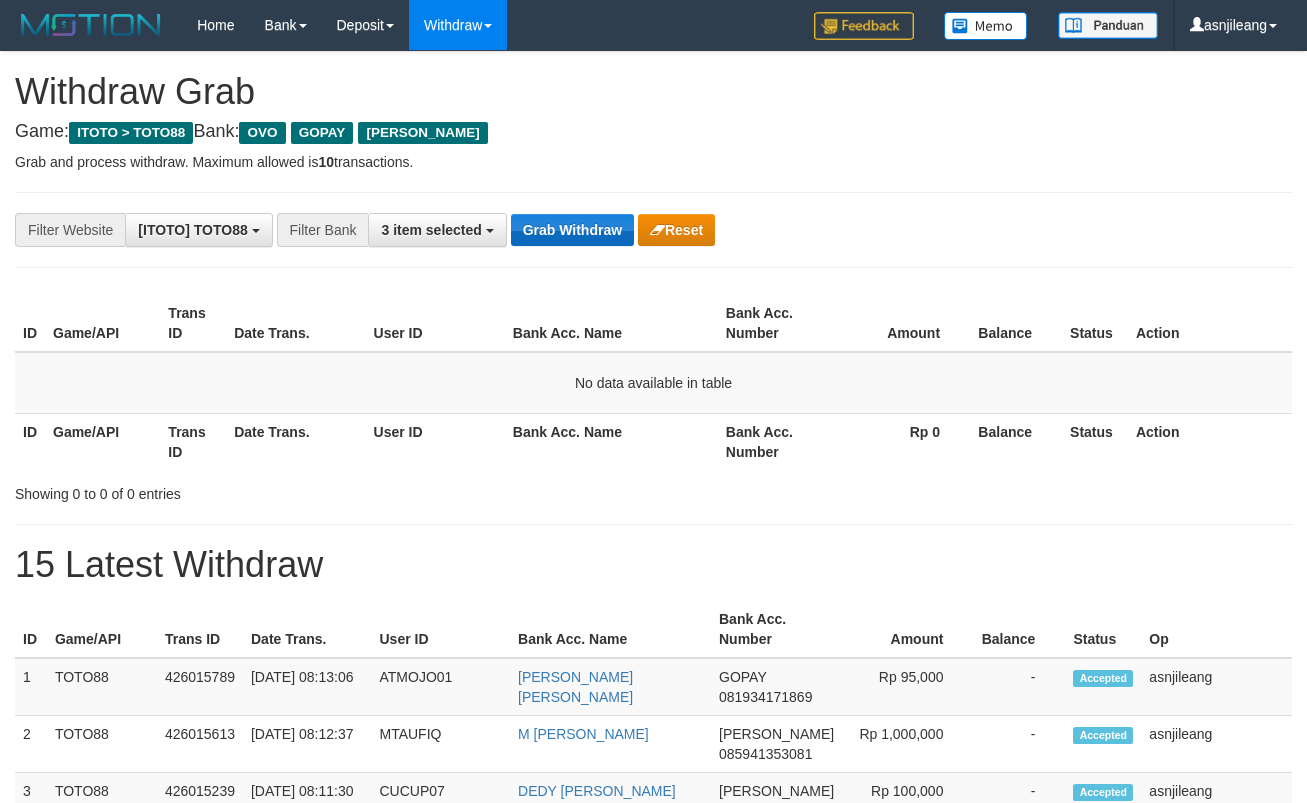 scroll, scrollTop: 0, scrollLeft: 0, axis: both 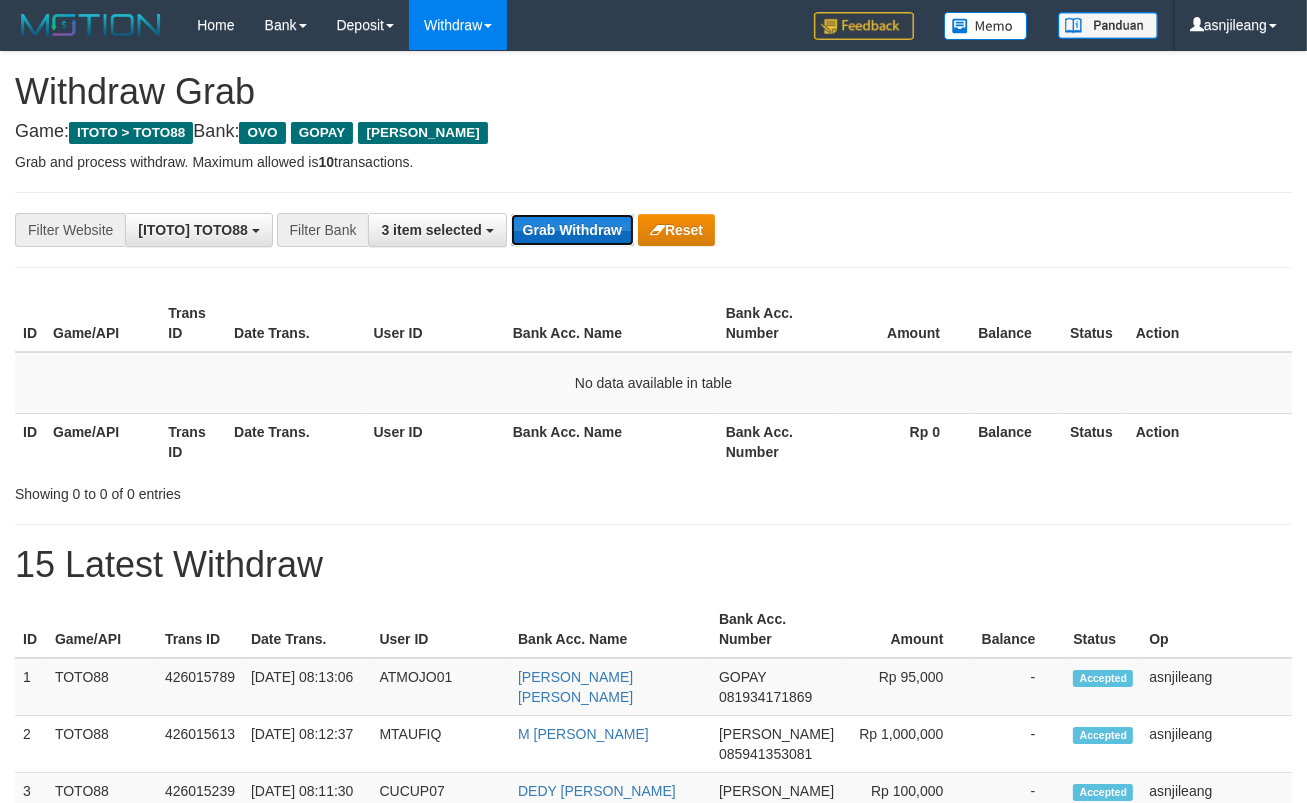 click on "Grab Withdraw" at bounding box center [572, 230] 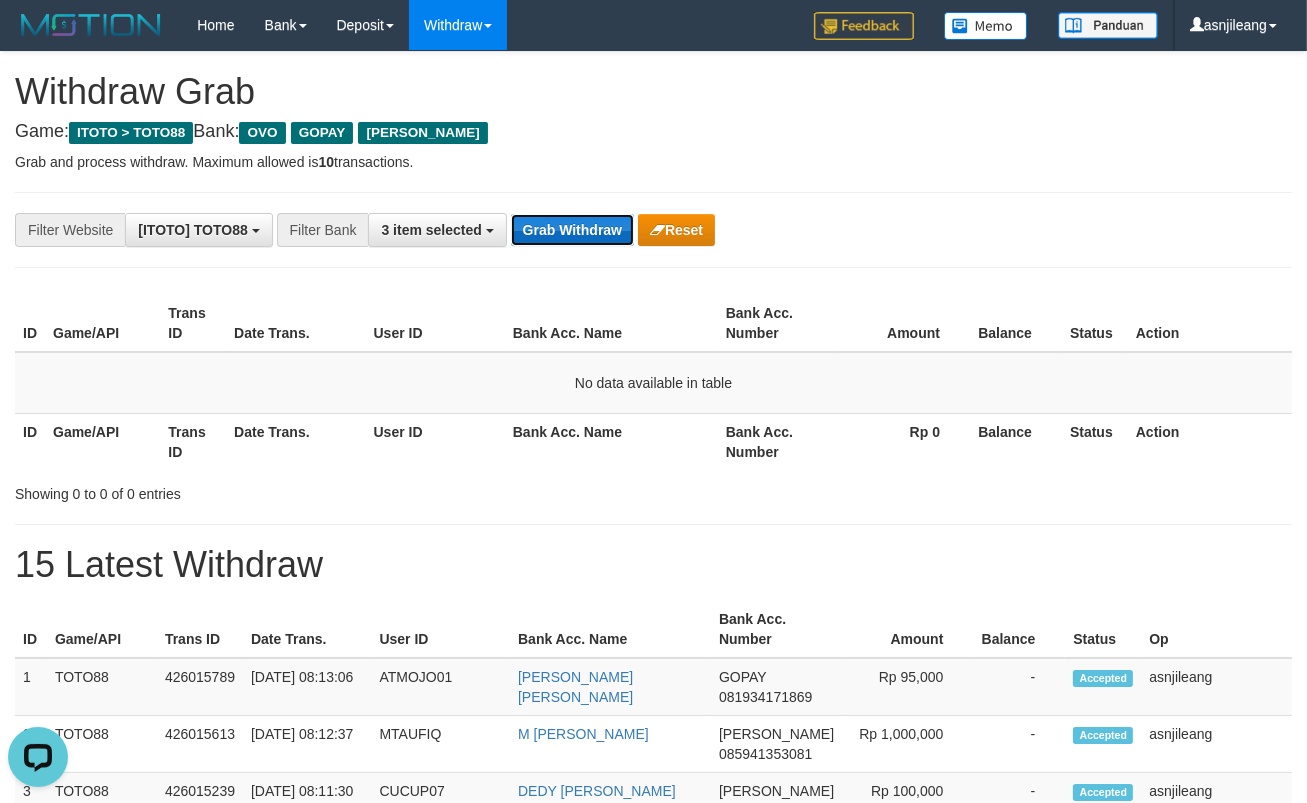 scroll, scrollTop: 0, scrollLeft: 0, axis: both 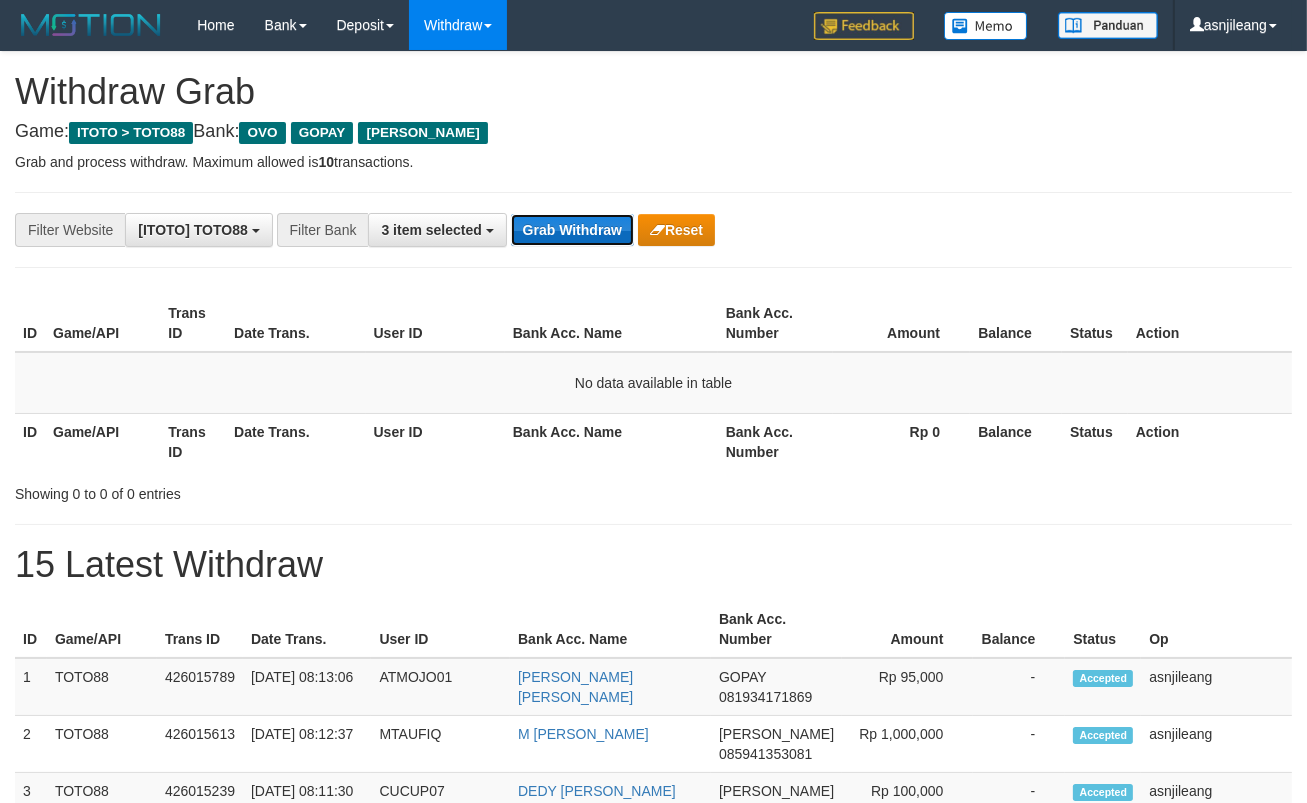 click on "Grab Withdraw" at bounding box center [572, 230] 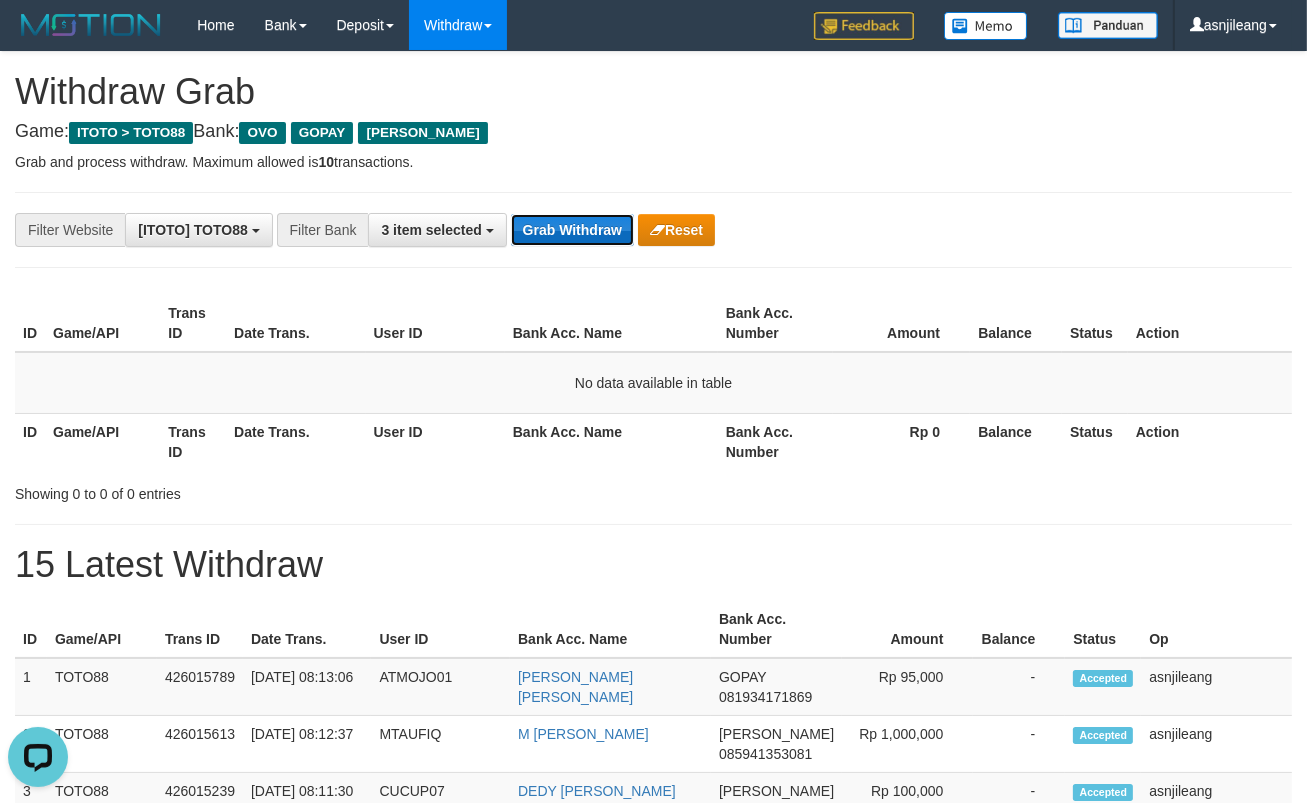 scroll, scrollTop: 0, scrollLeft: 0, axis: both 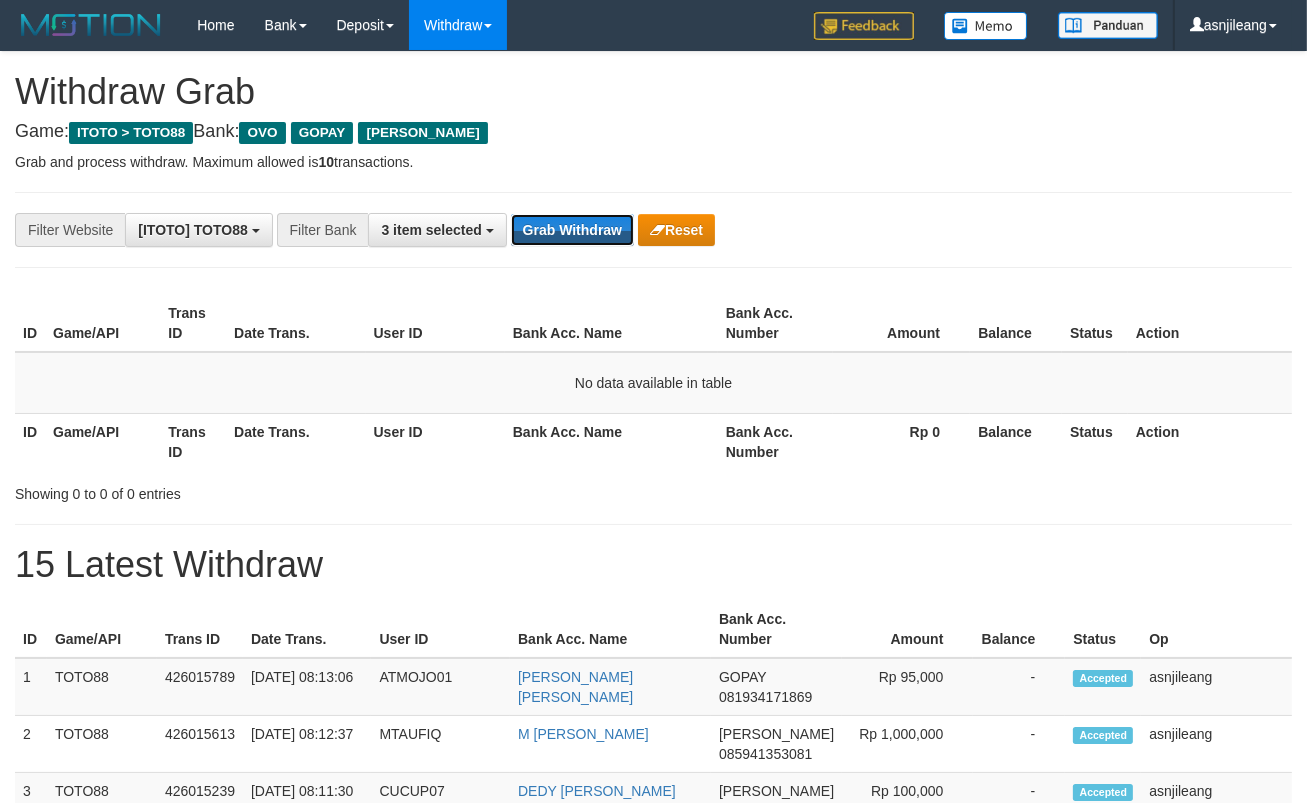 click on "Grab Withdraw" at bounding box center (572, 230) 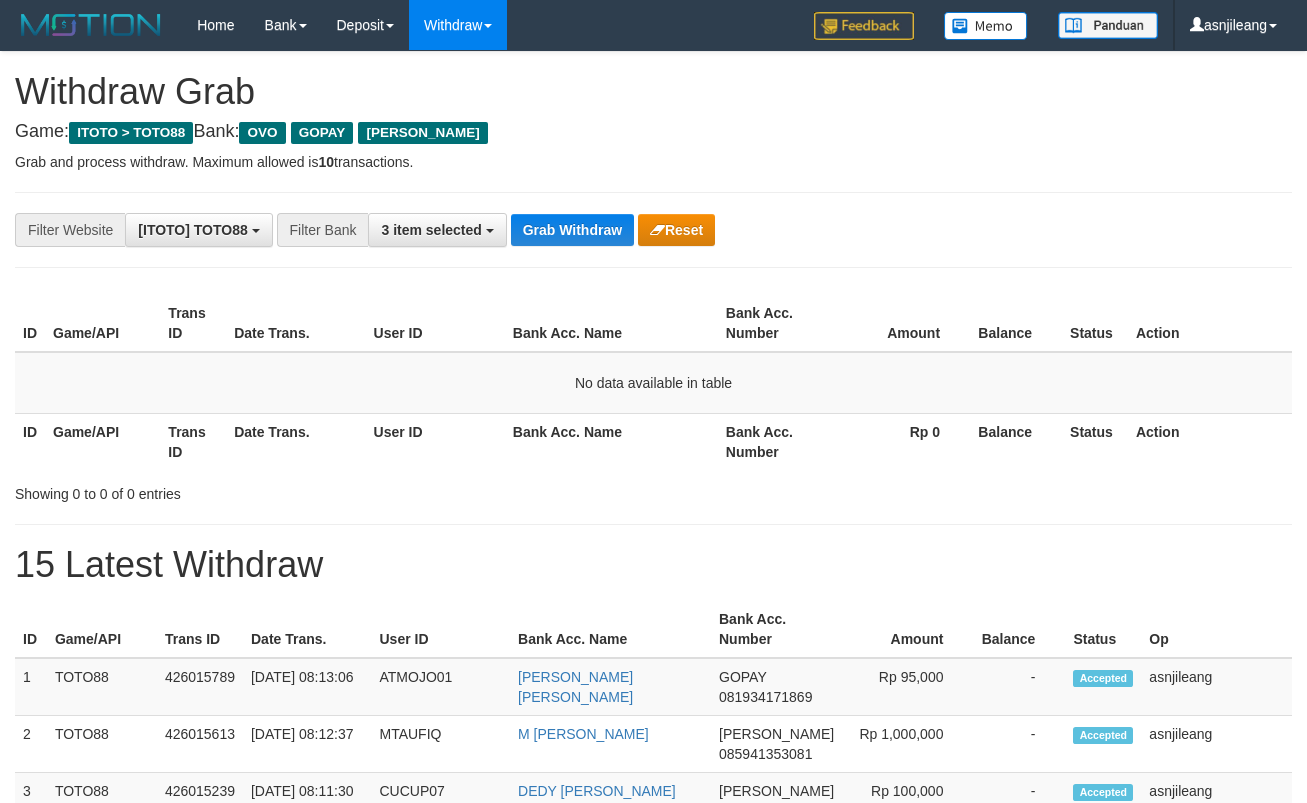 scroll, scrollTop: 0, scrollLeft: 0, axis: both 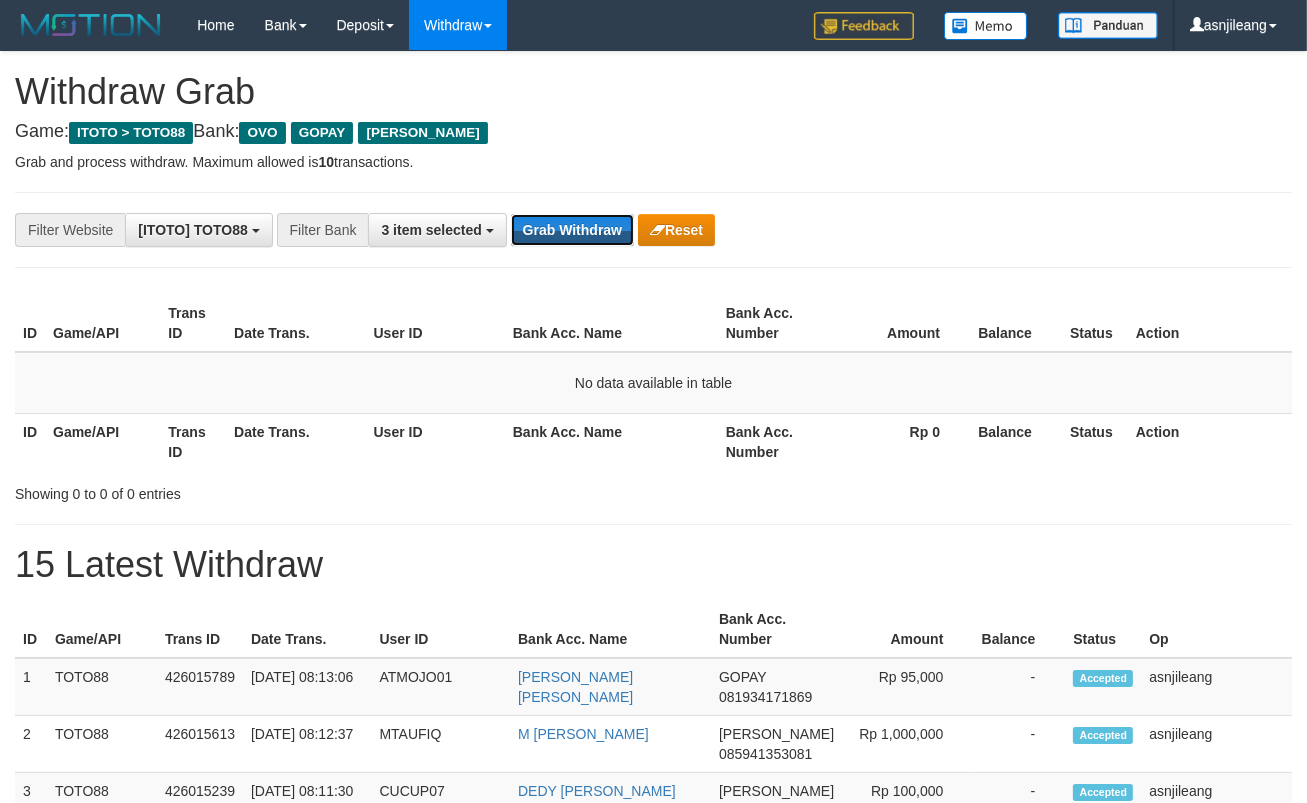 click on "Grab Withdraw" at bounding box center (572, 230) 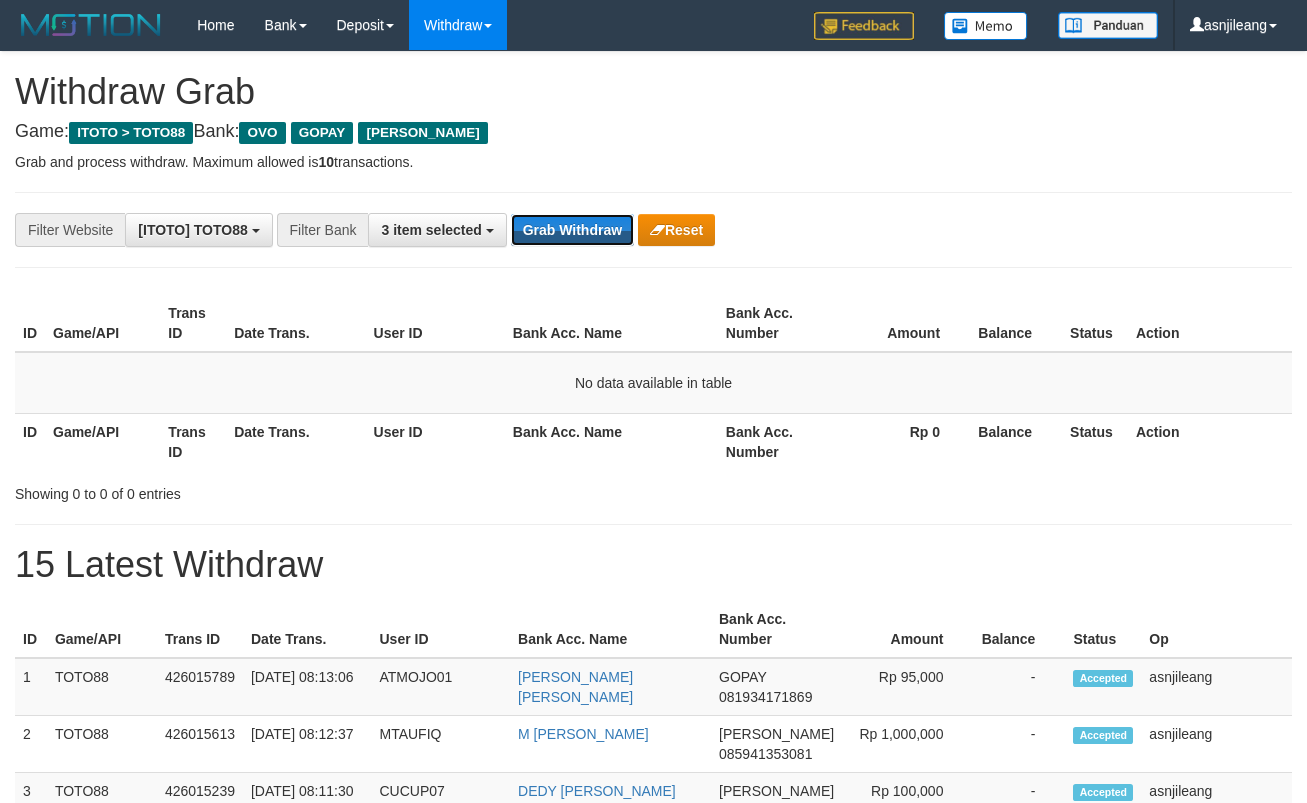 scroll, scrollTop: 0, scrollLeft: 0, axis: both 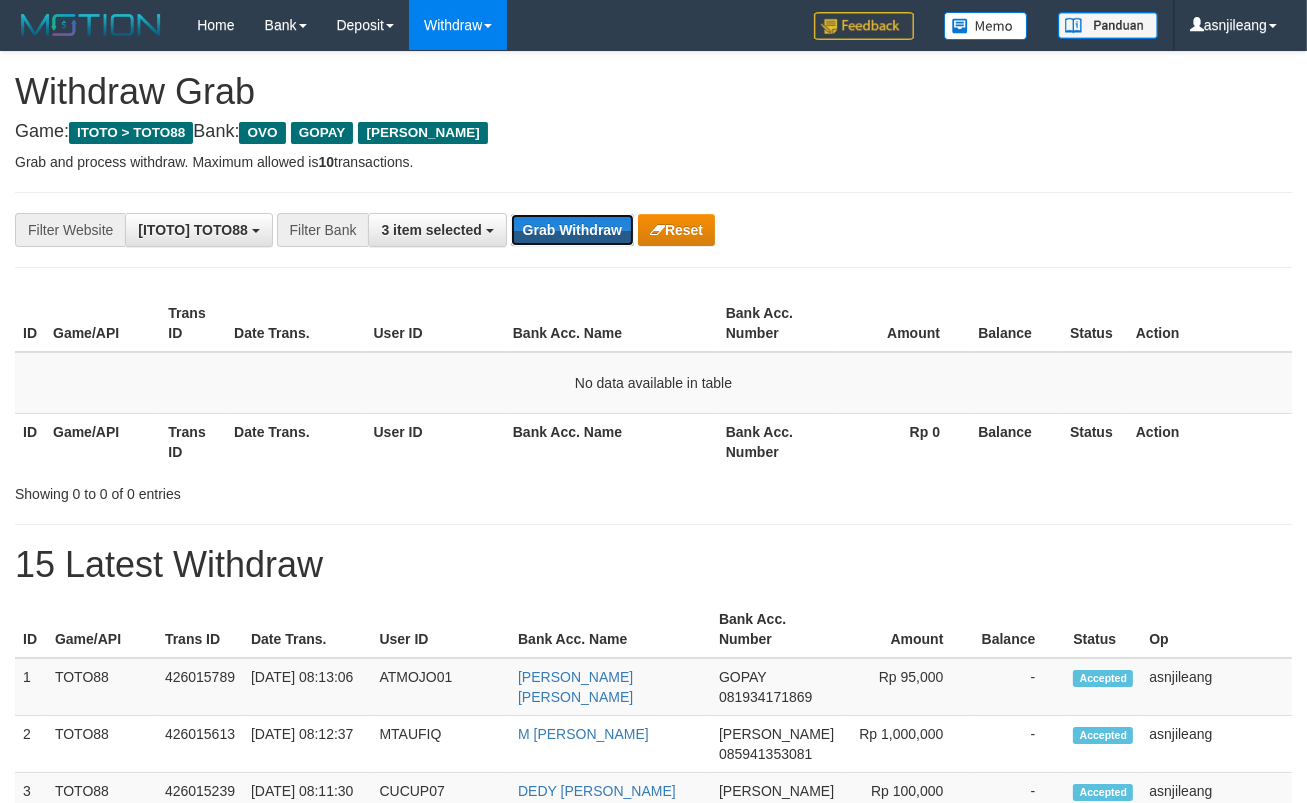 click on "Grab Withdraw" at bounding box center (572, 230) 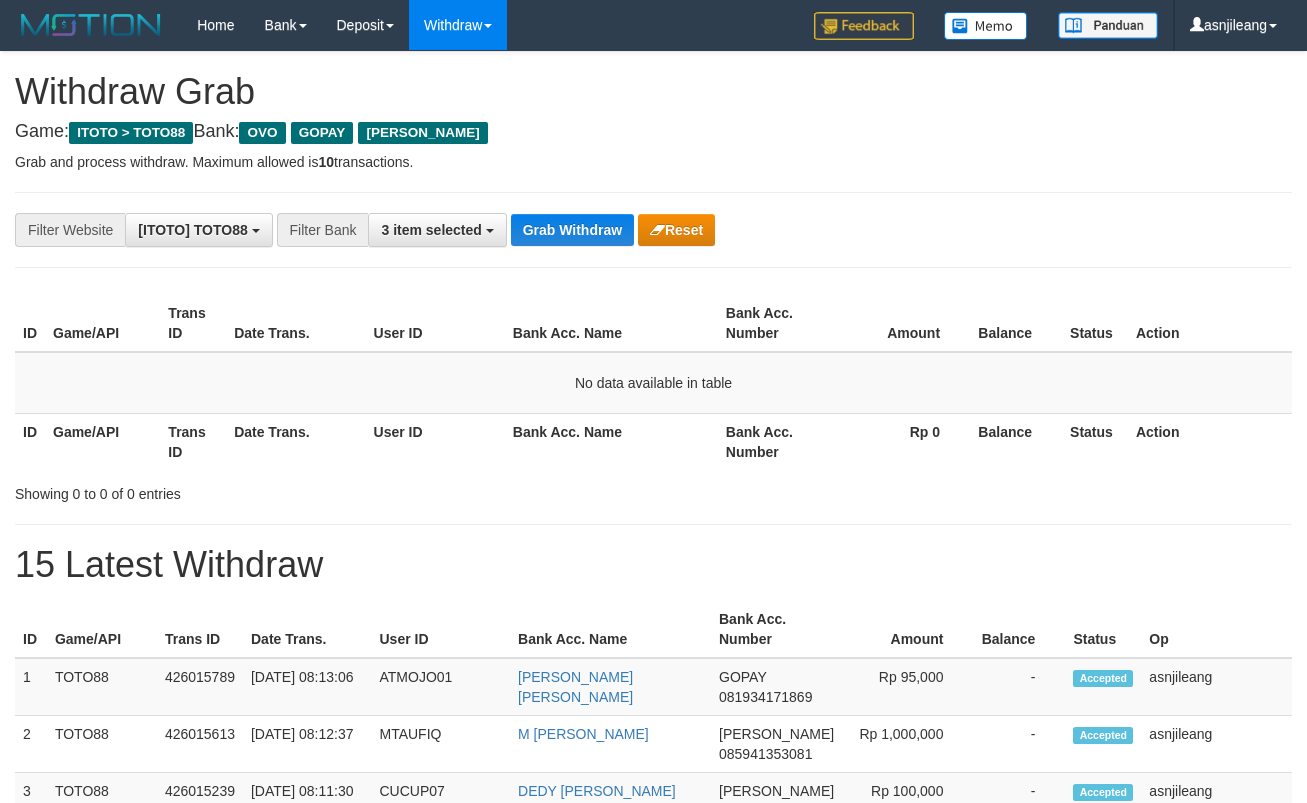 scroll, scrollTop: 0, scrollLeft: 0, axis: both 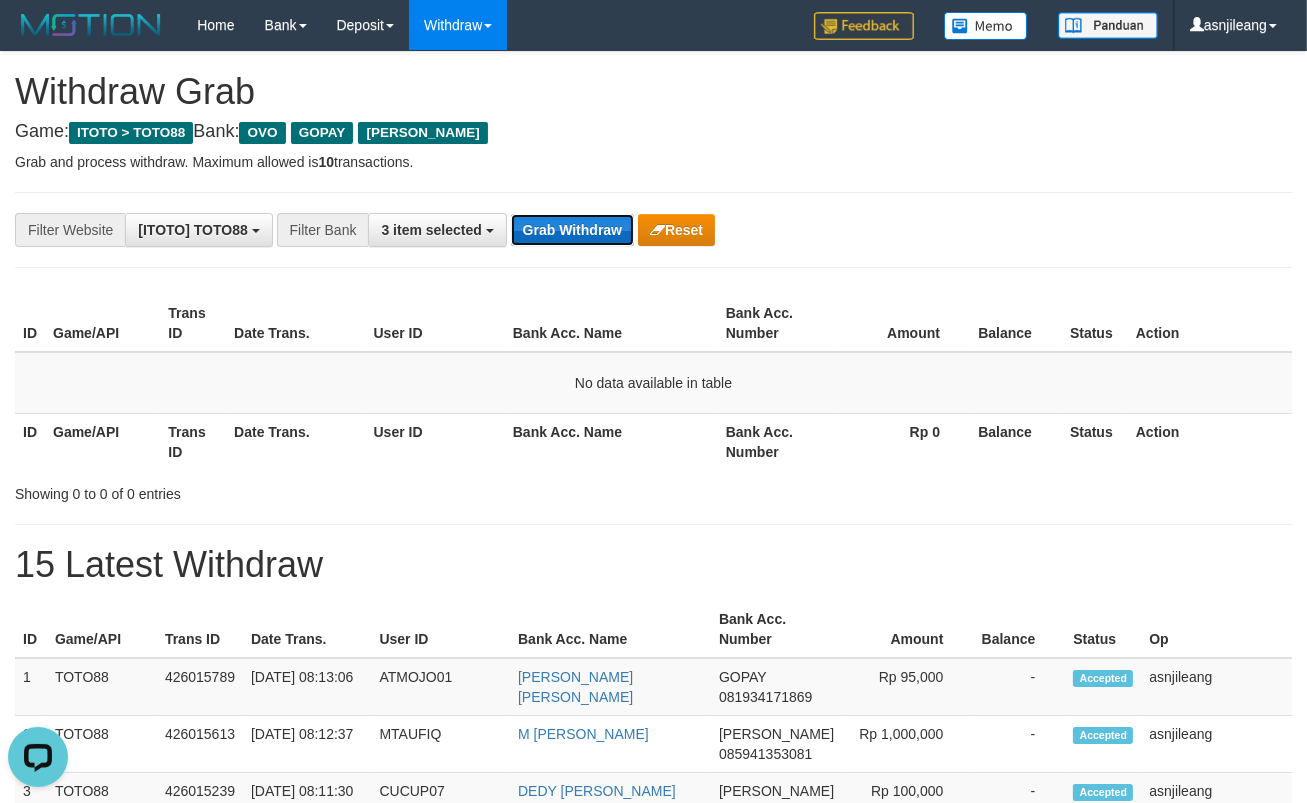 click on "Grab Withdraw" at bounding box center (572, 230) 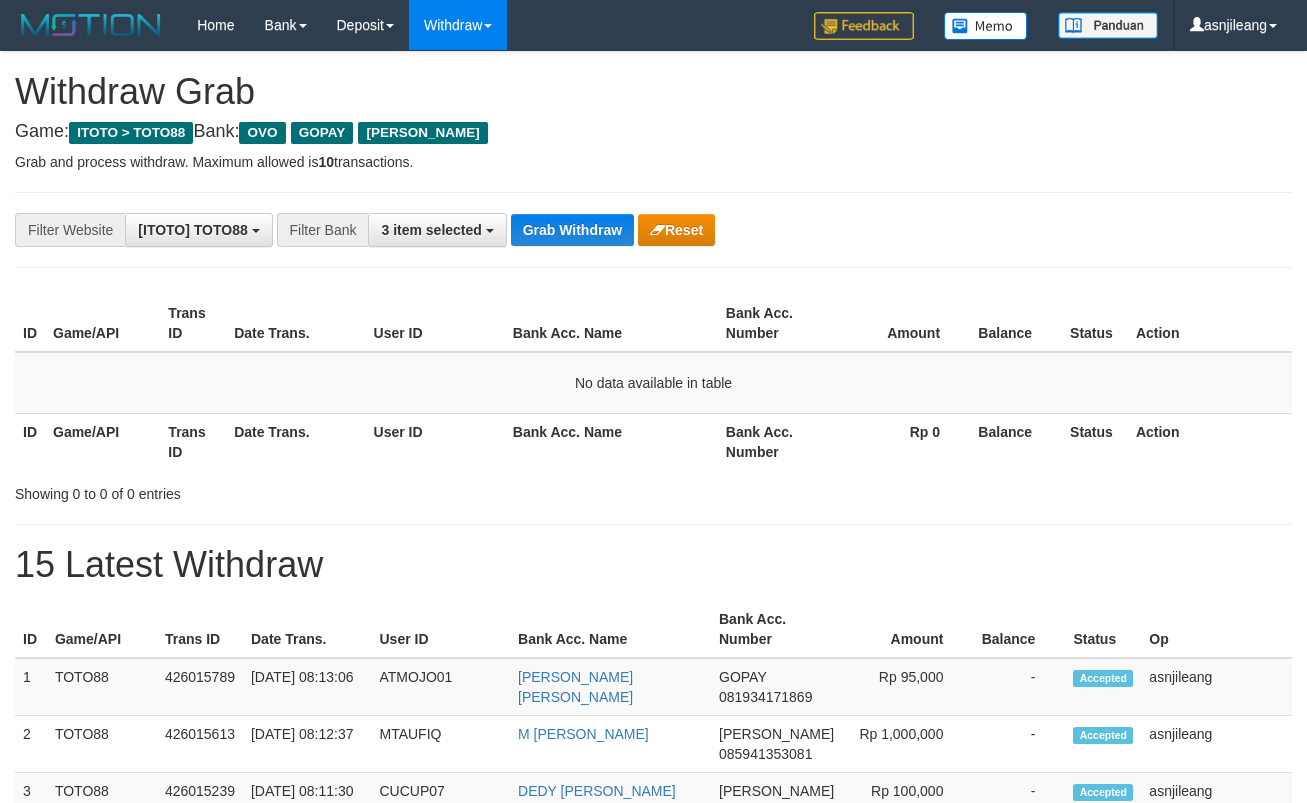 scroll, scrollTop: 0, scrollLeft: 0, axis: both 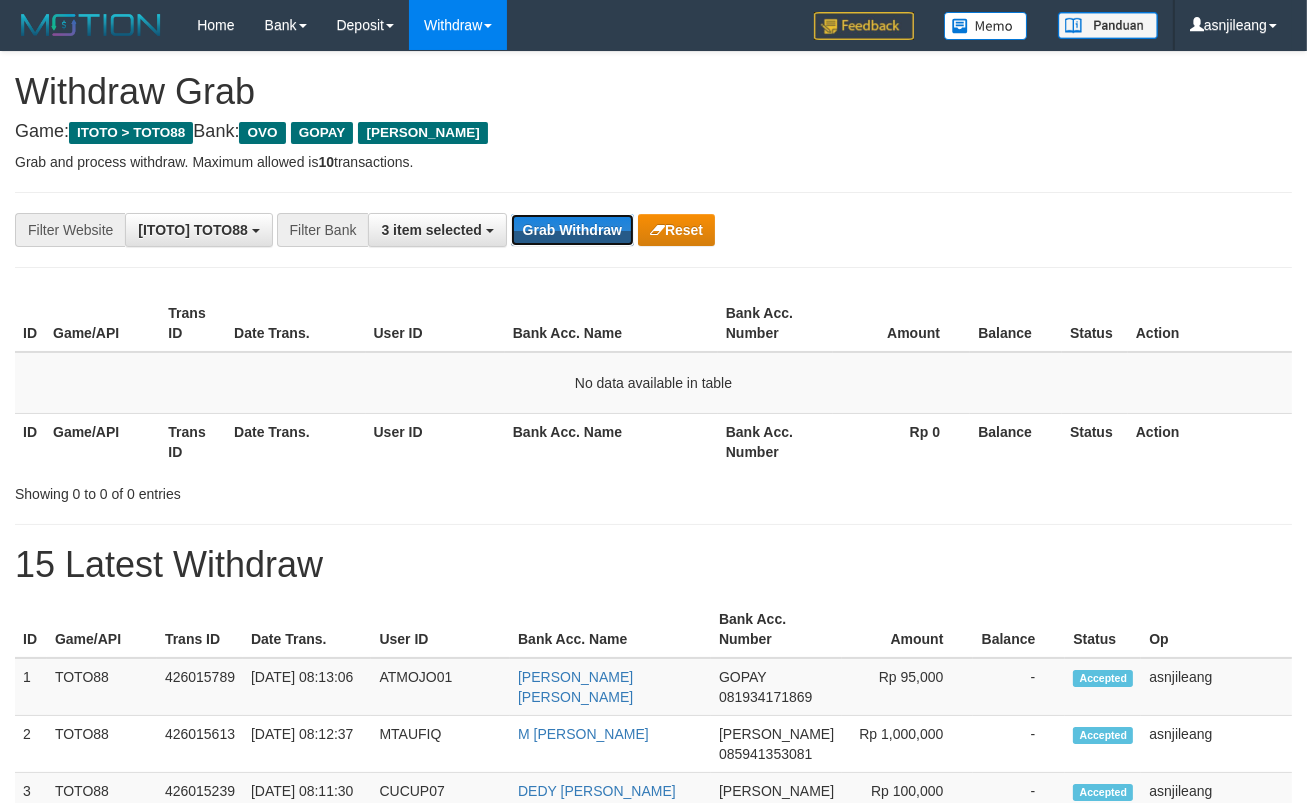 click on "Grab Withdraw" at bounding box center (572, 230) 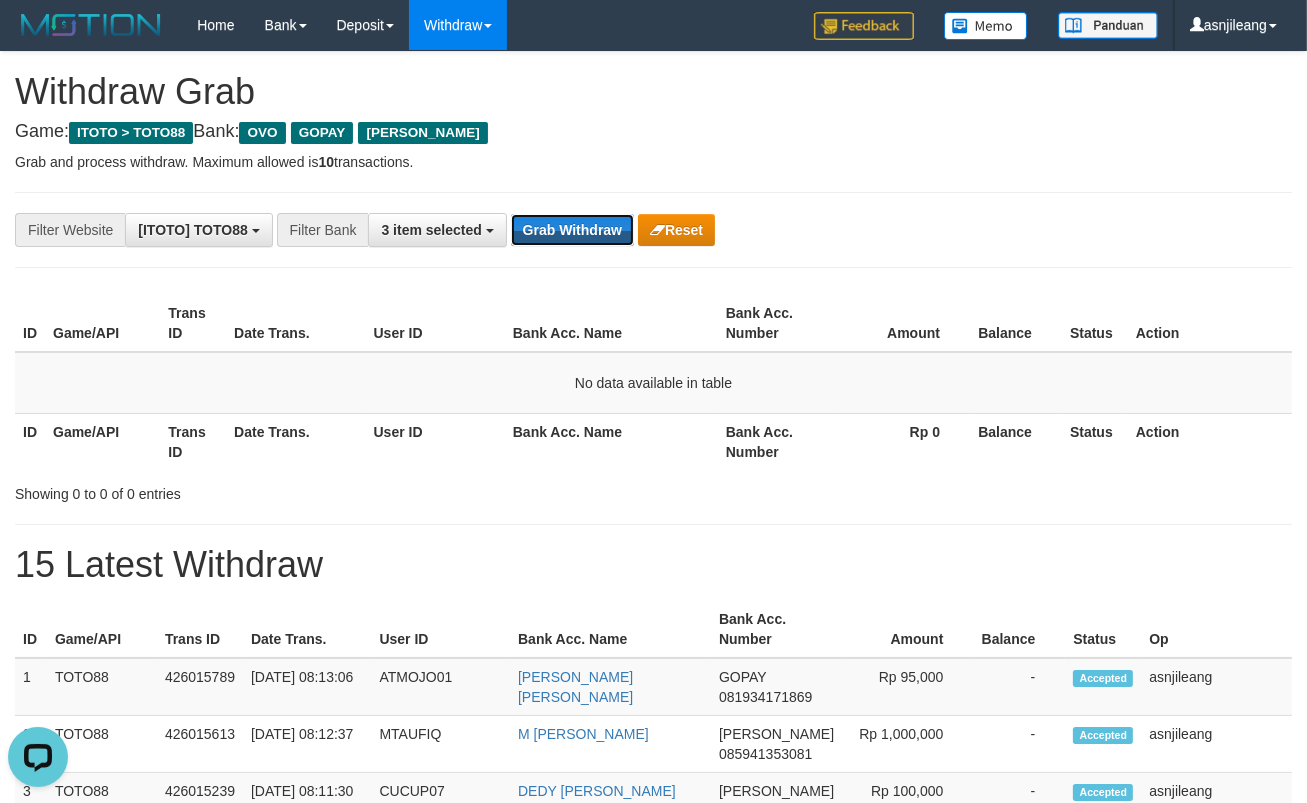 scroll, scrollTop: 0, scrollLeft: 0, axis: both 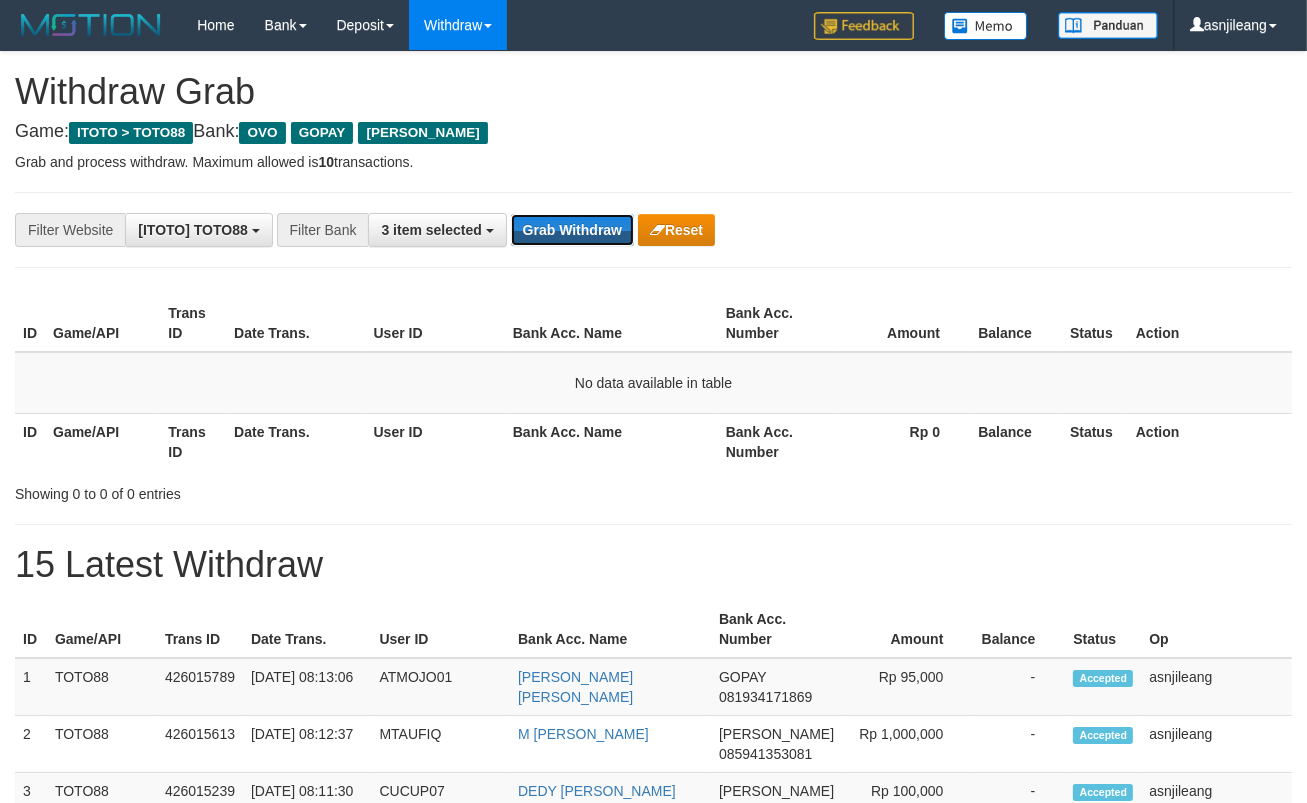 click on "Grab Withdraw" at bounding box center (572, 230) 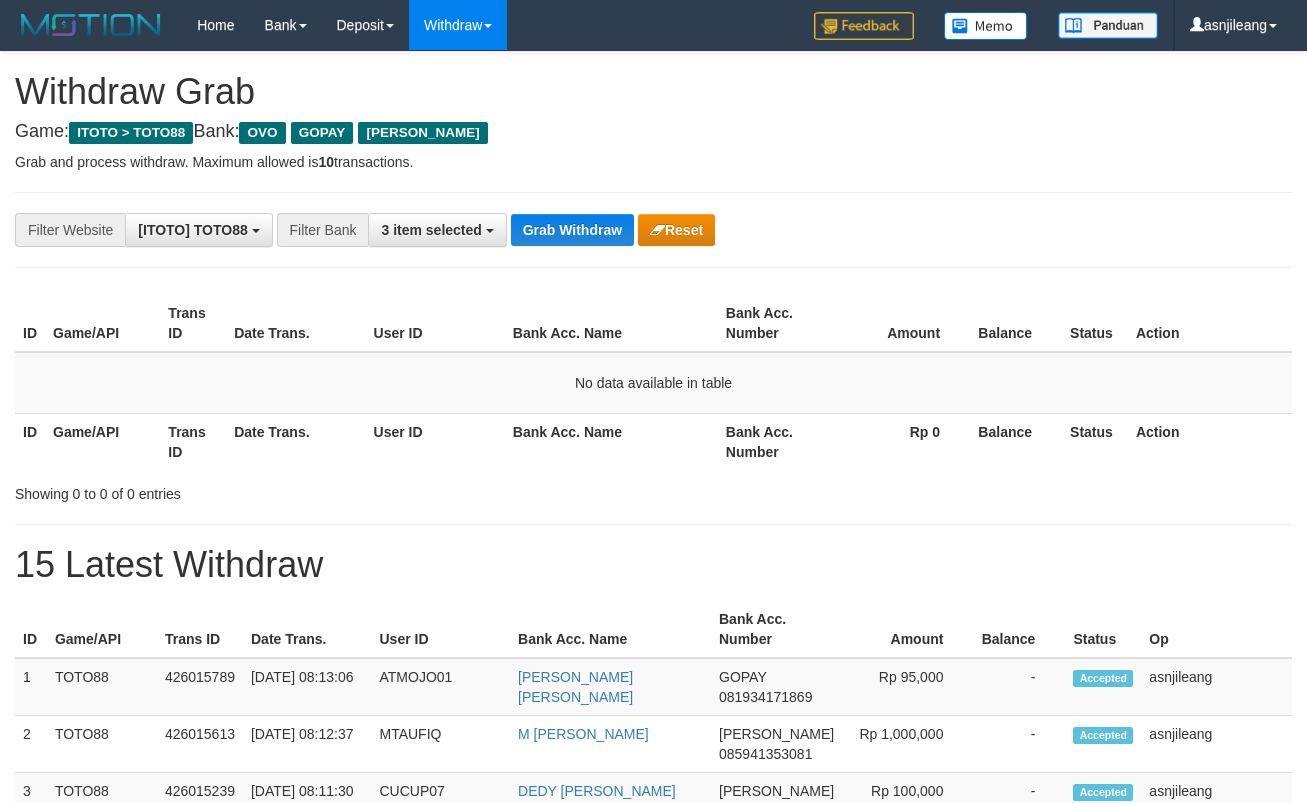 scroll, scrollTop: 0, scrollLeft: 0, axis: both 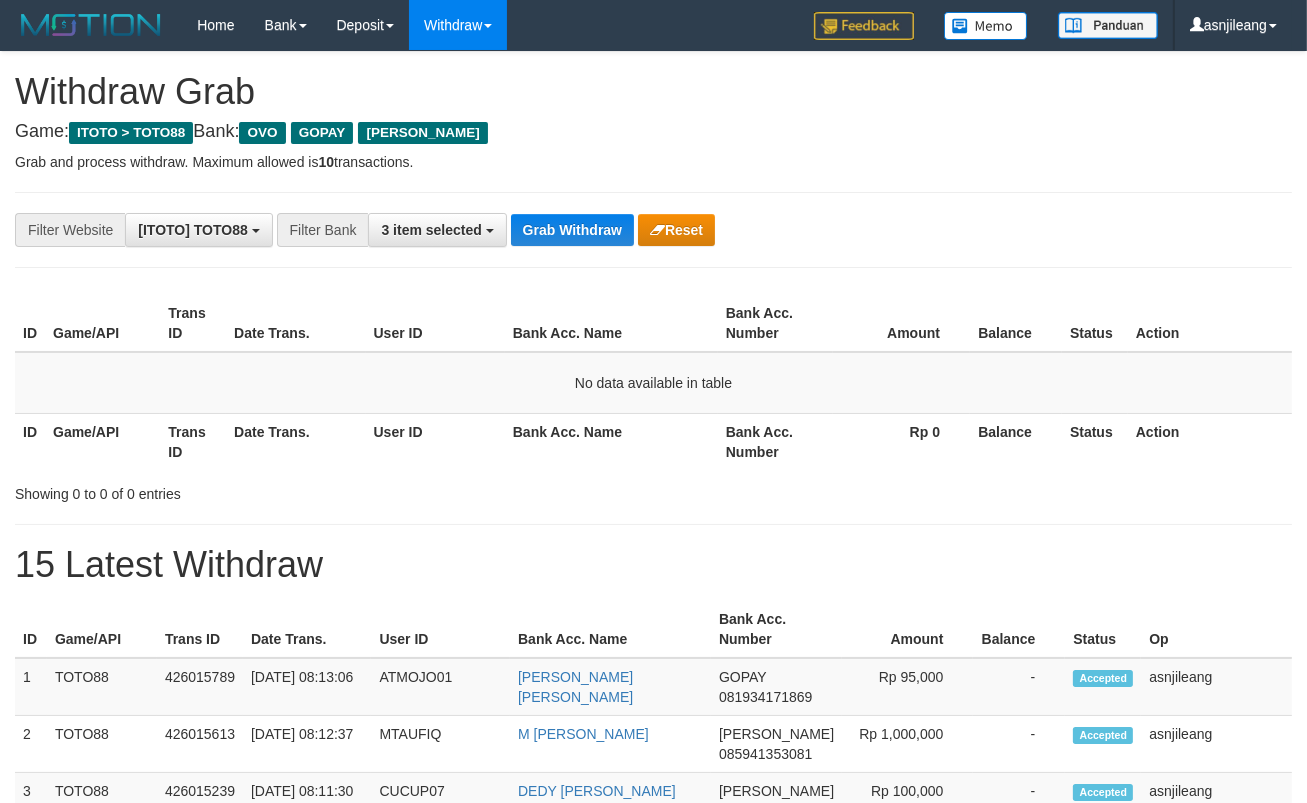 click on "Grab Withdraw" at bounding box center [572, 230] 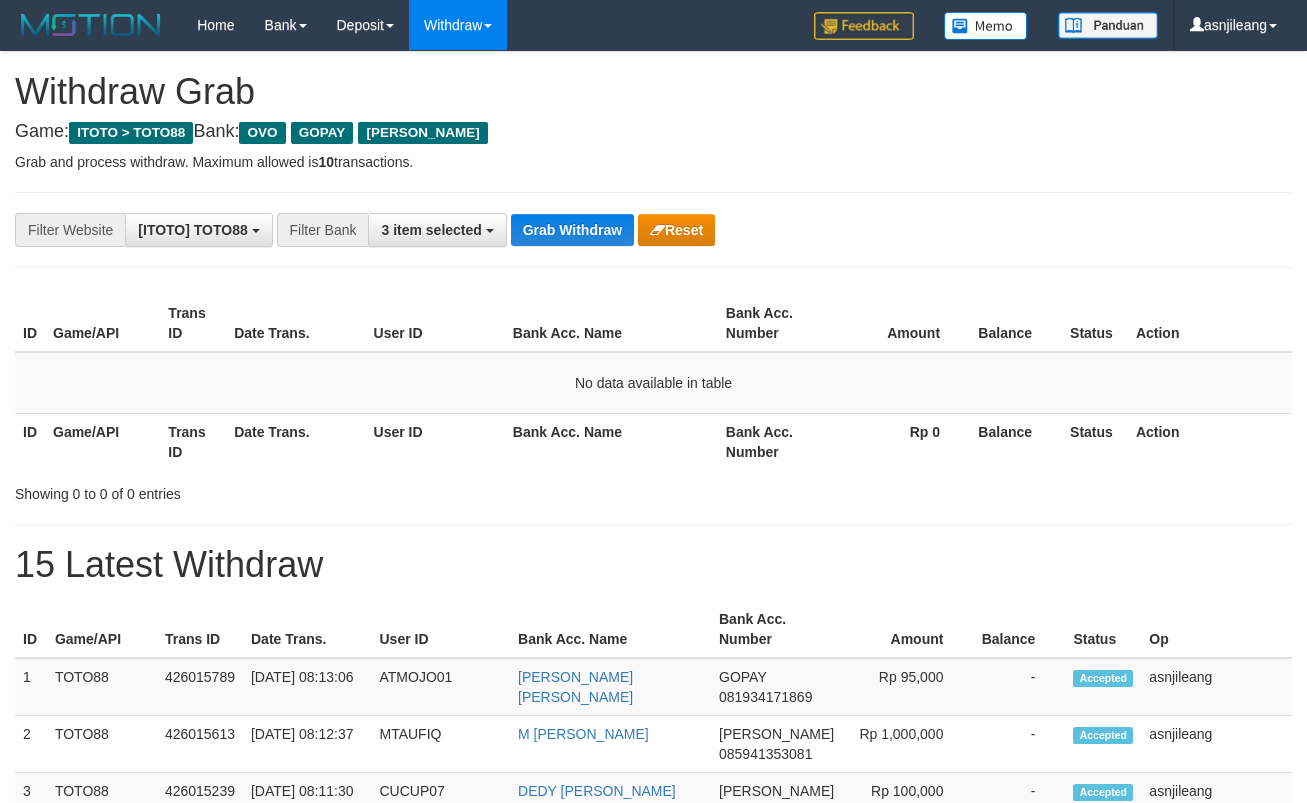 scroll, scrollTop: 0, scrollLeft: 0, axis: both 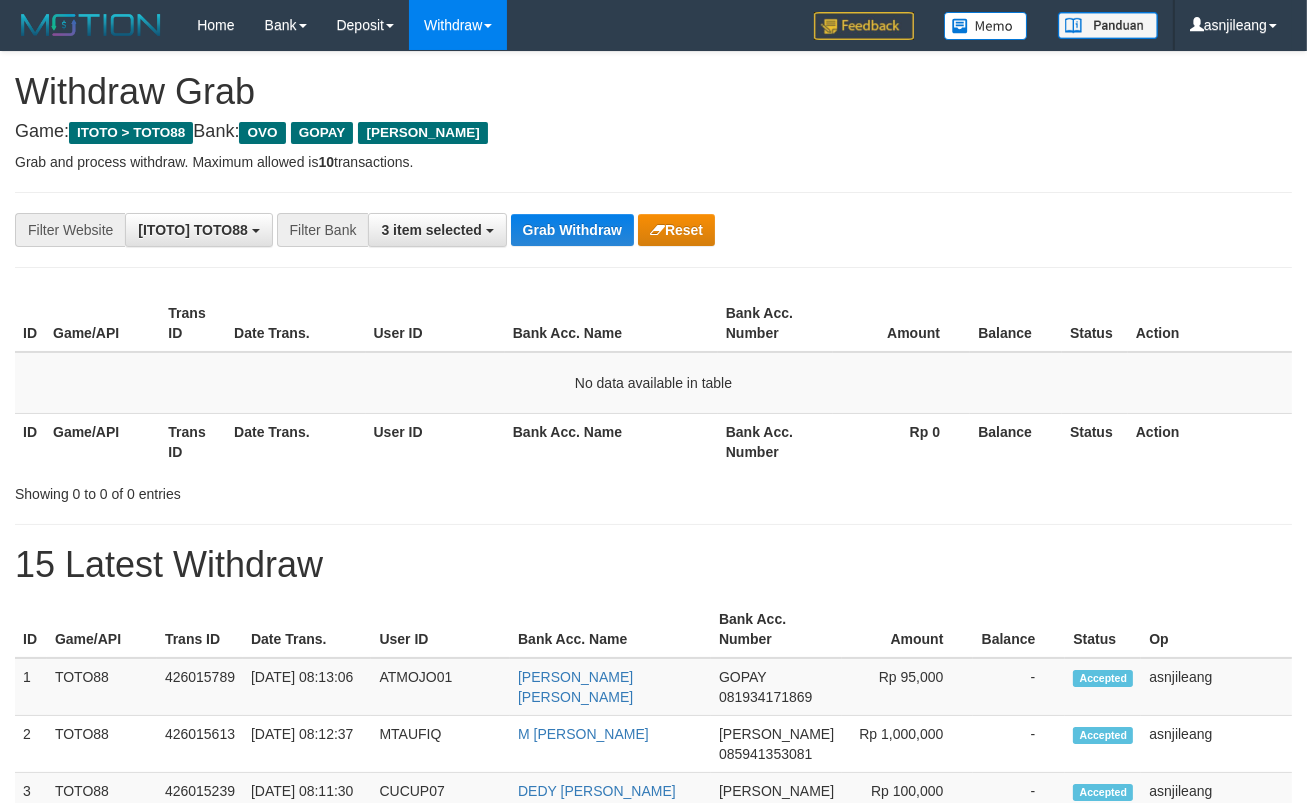 click on "Grab Withdraw" at bounding box center (572, 230) 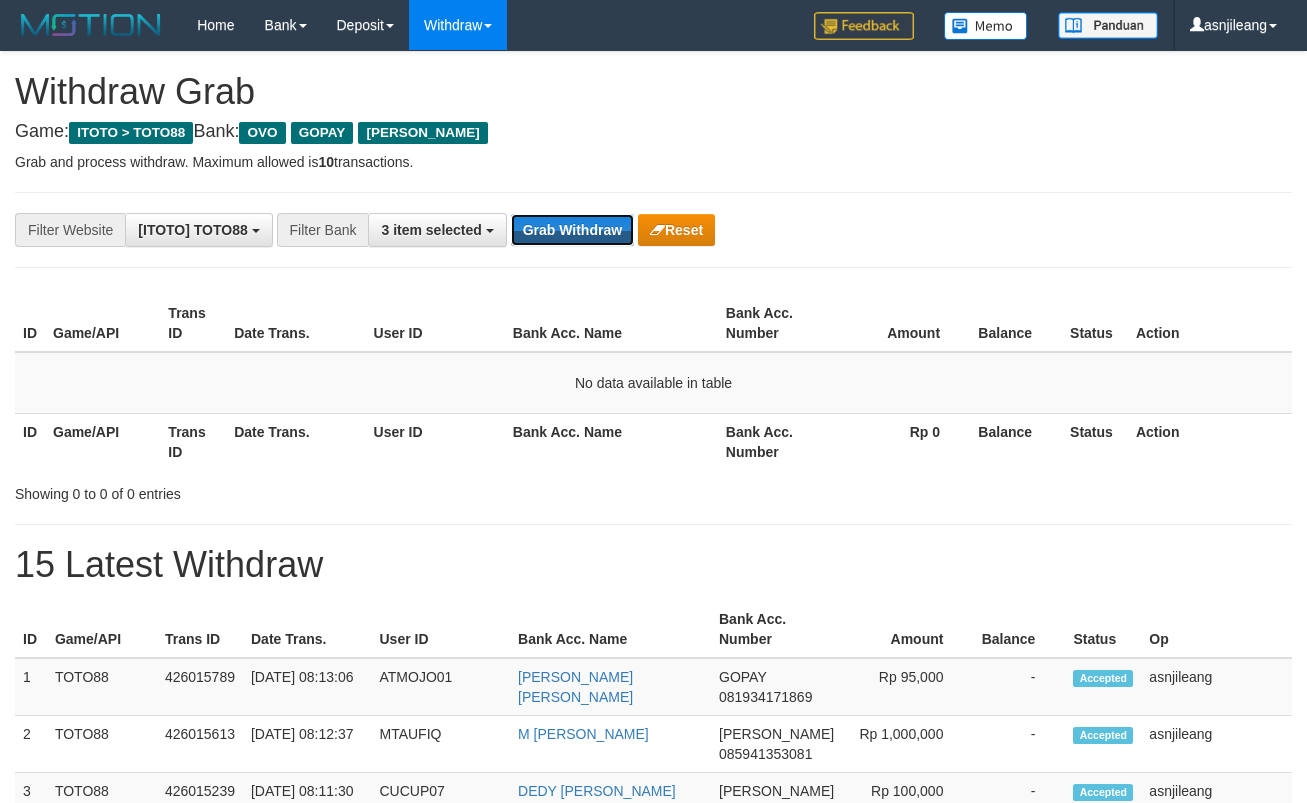 scroll, scrollTop: 0, scrollLeft: 0, axis: both 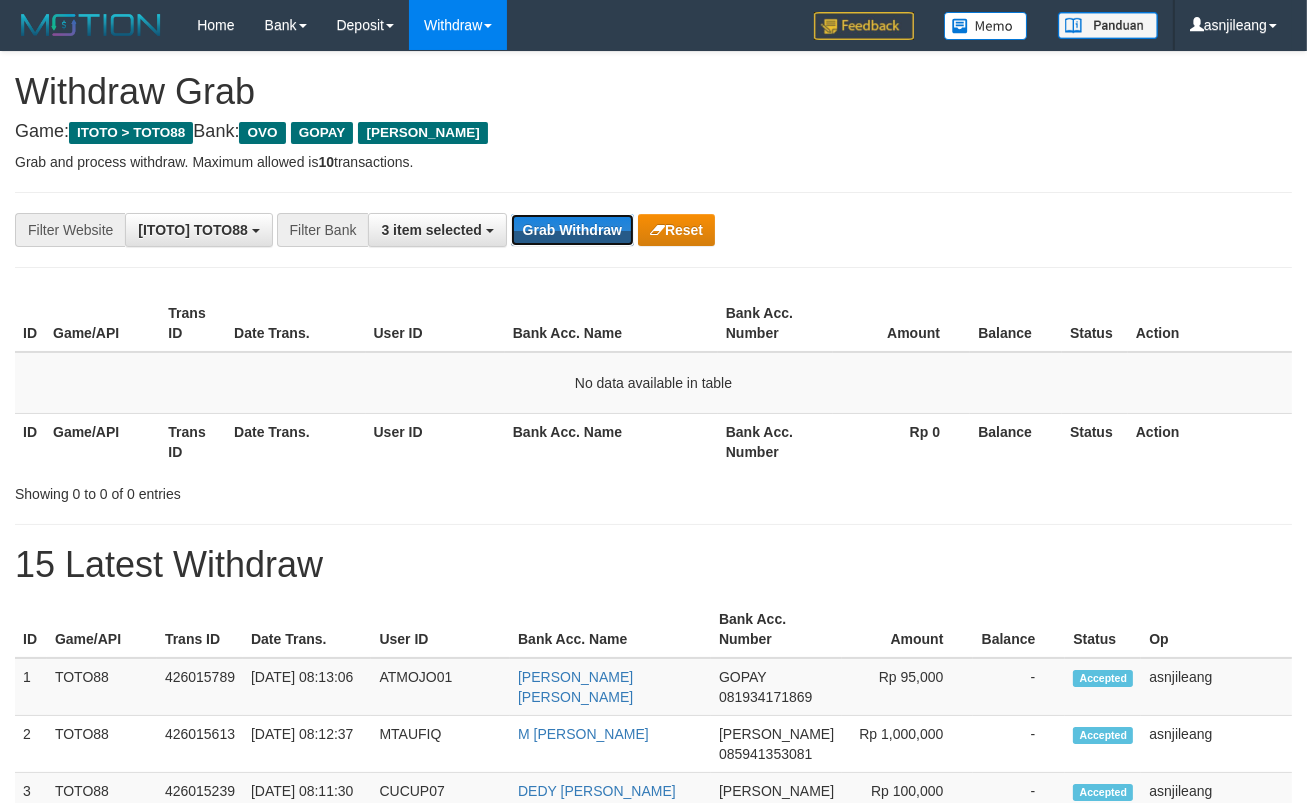 click on "Grab Withdraw" at bounding box center (572, 230) 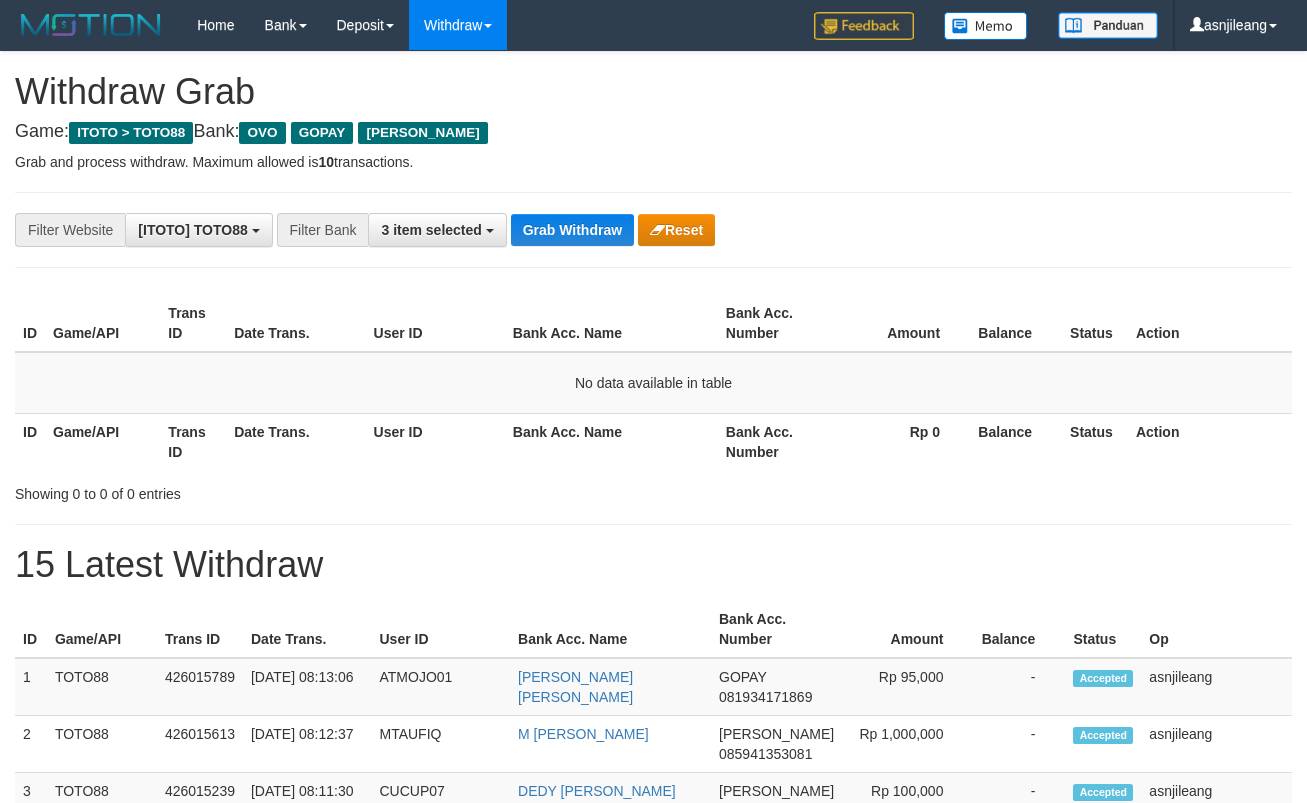 click on "Grab Withdraw" at bounding box center [572, 230] 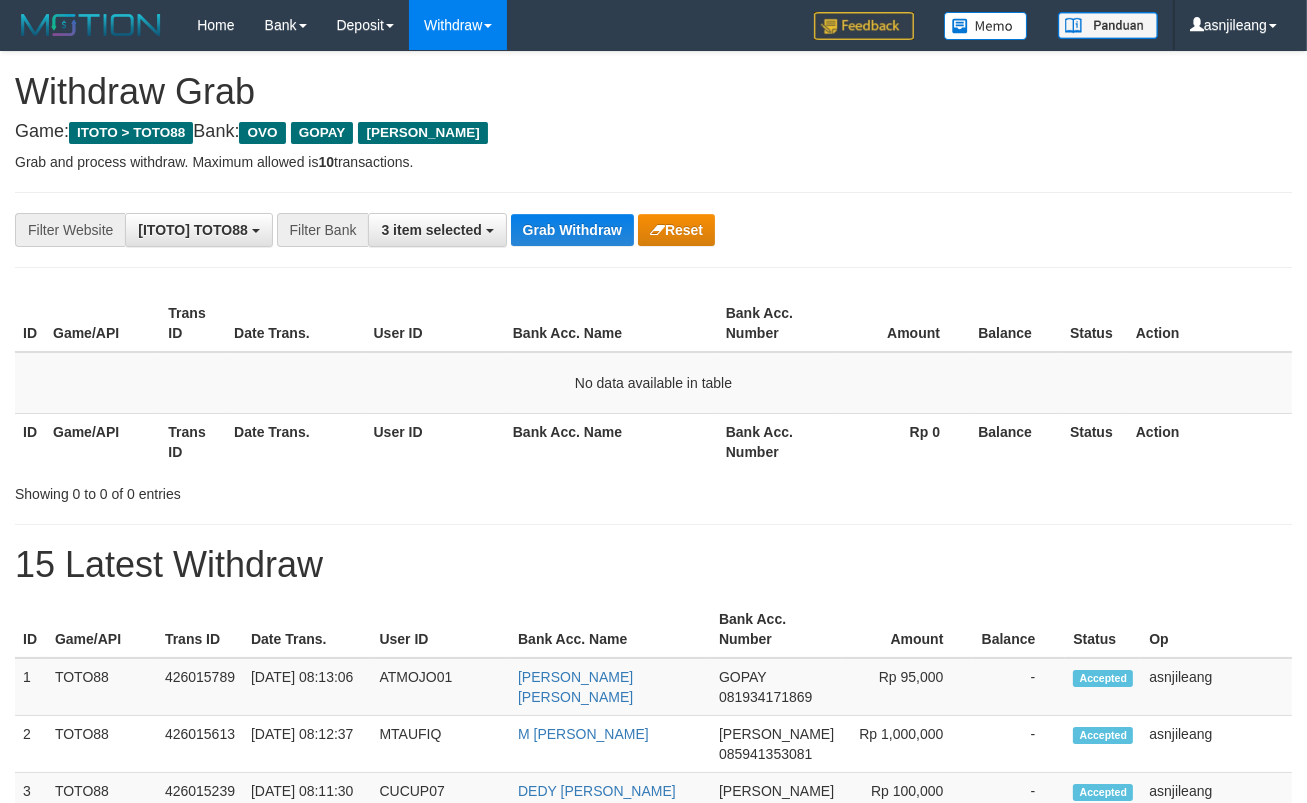 scroll, scrollTop: 17, scrollLeft: 0, axis: vertical 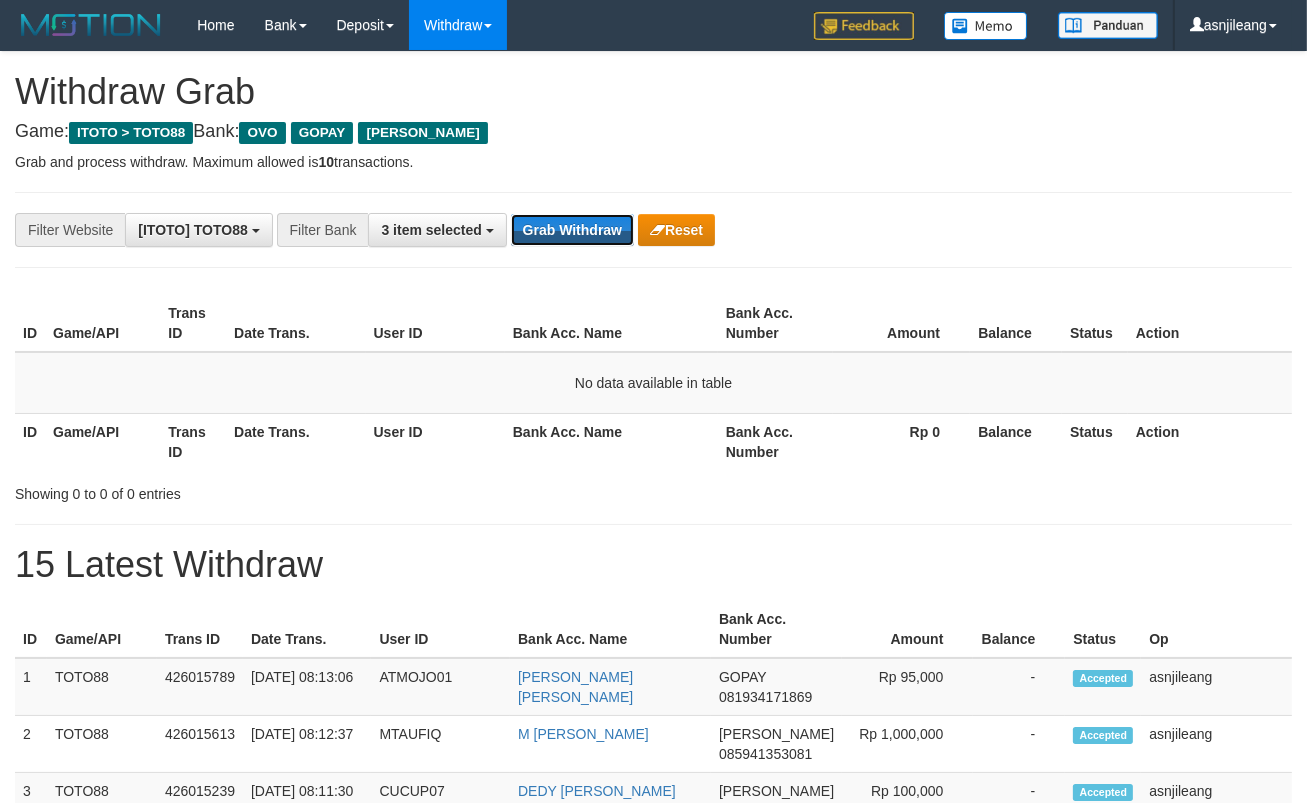click on "Grab Withdraw" at bounding box center (572, 230) 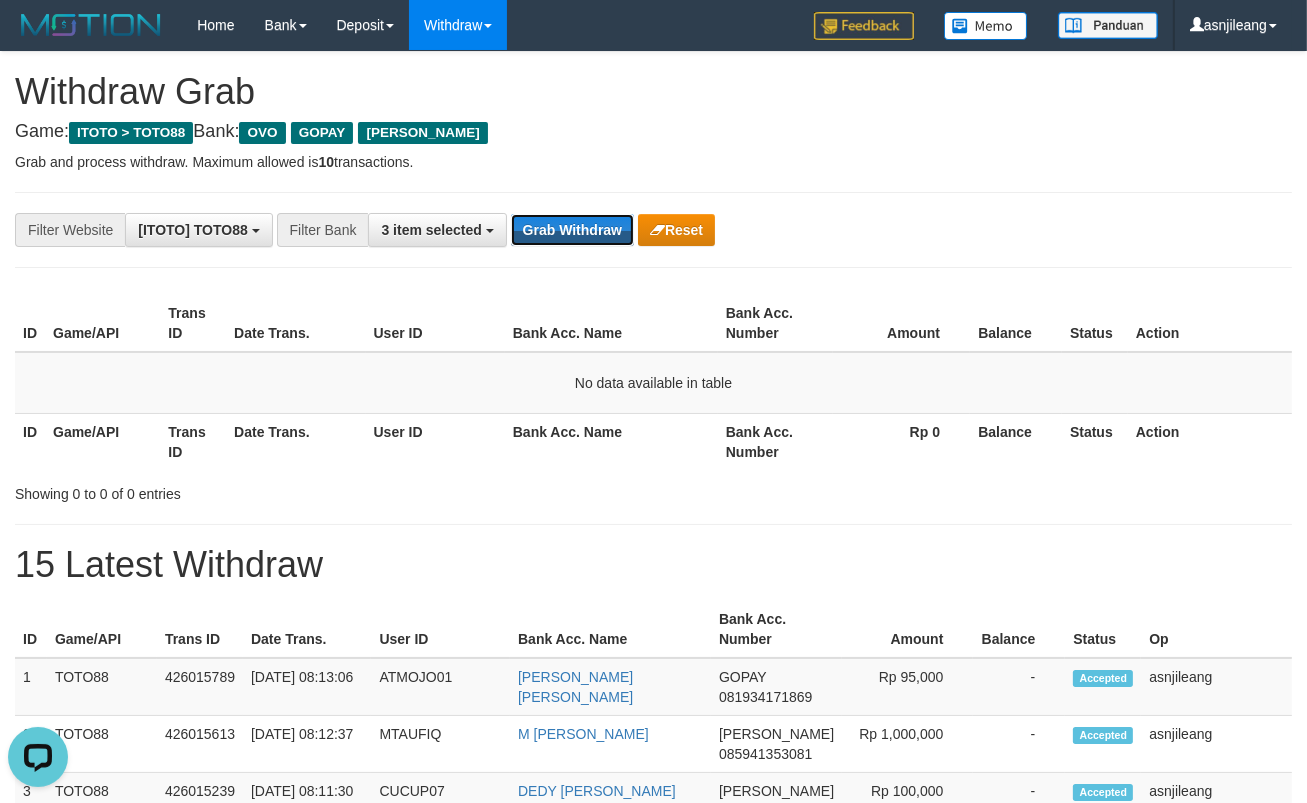 scroll, scrollTop: 0, scrollLeft: 0, axis: both 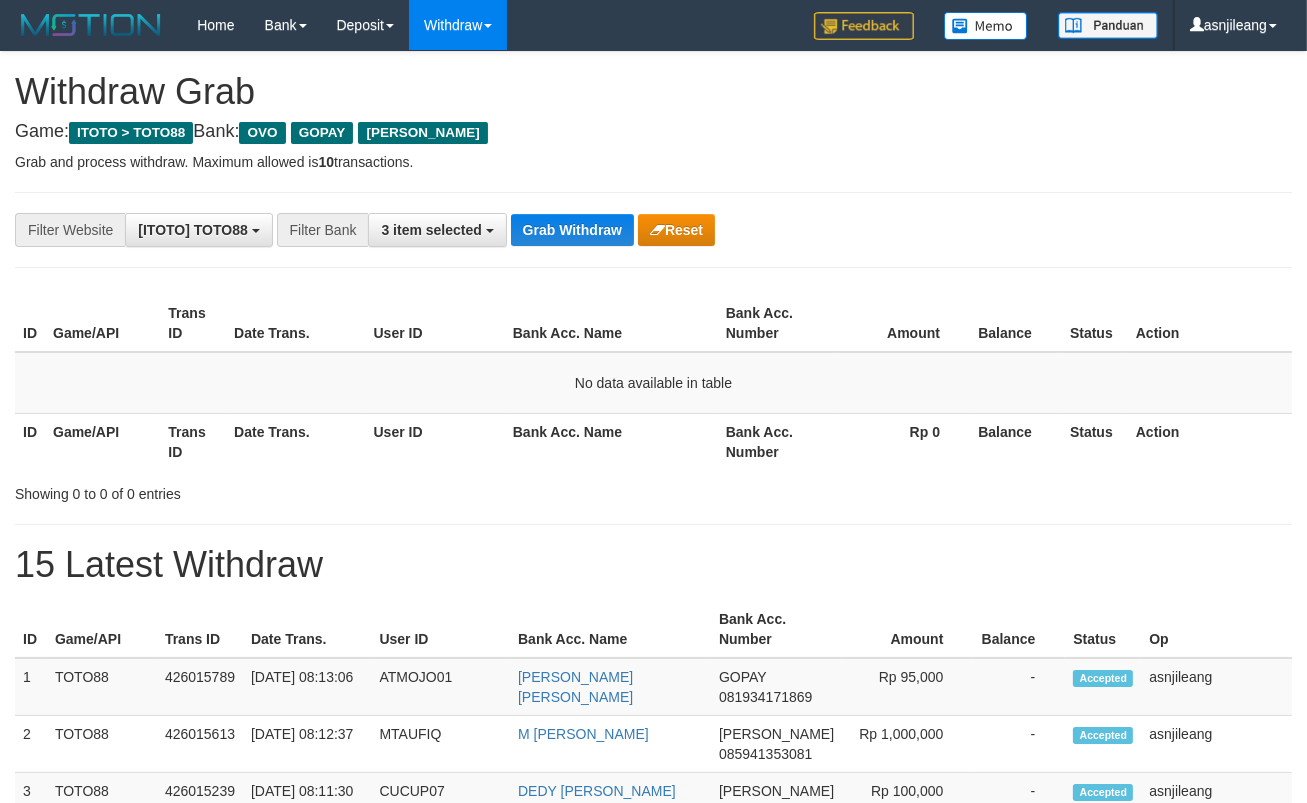 click on "Grab Withdraw" at bounding box center (572, 230) 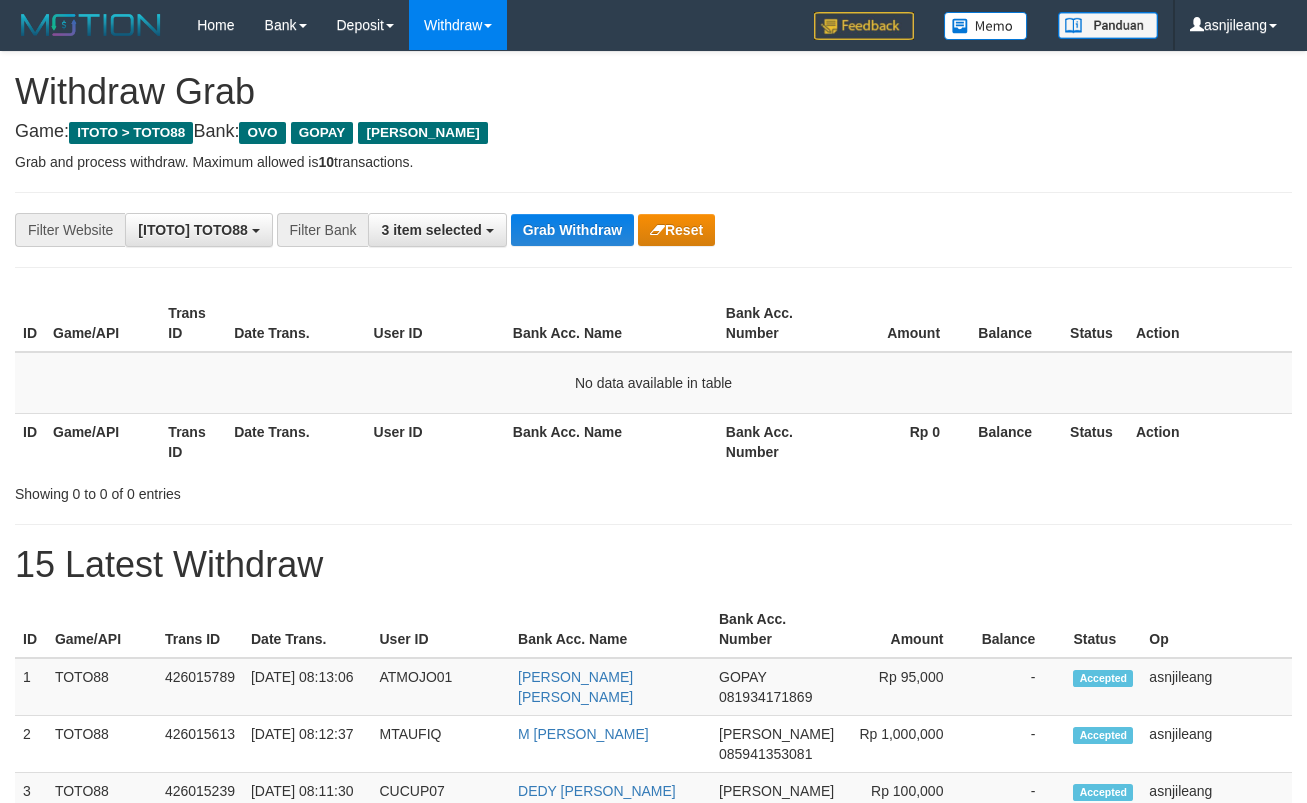 scroll, scrollTop: 0, scrollLeft: 0, axis: both 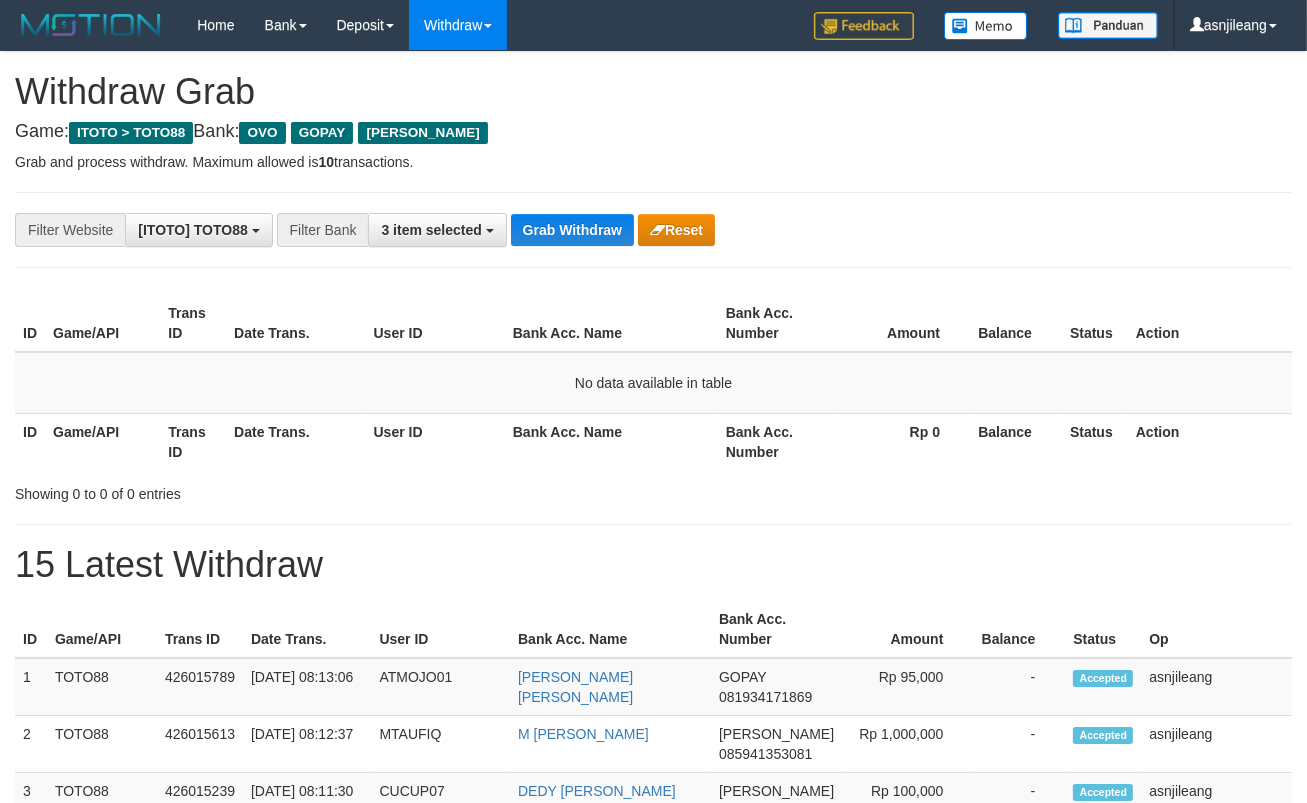 click on "Grab Withdraw" at bounding box center (572, 230) 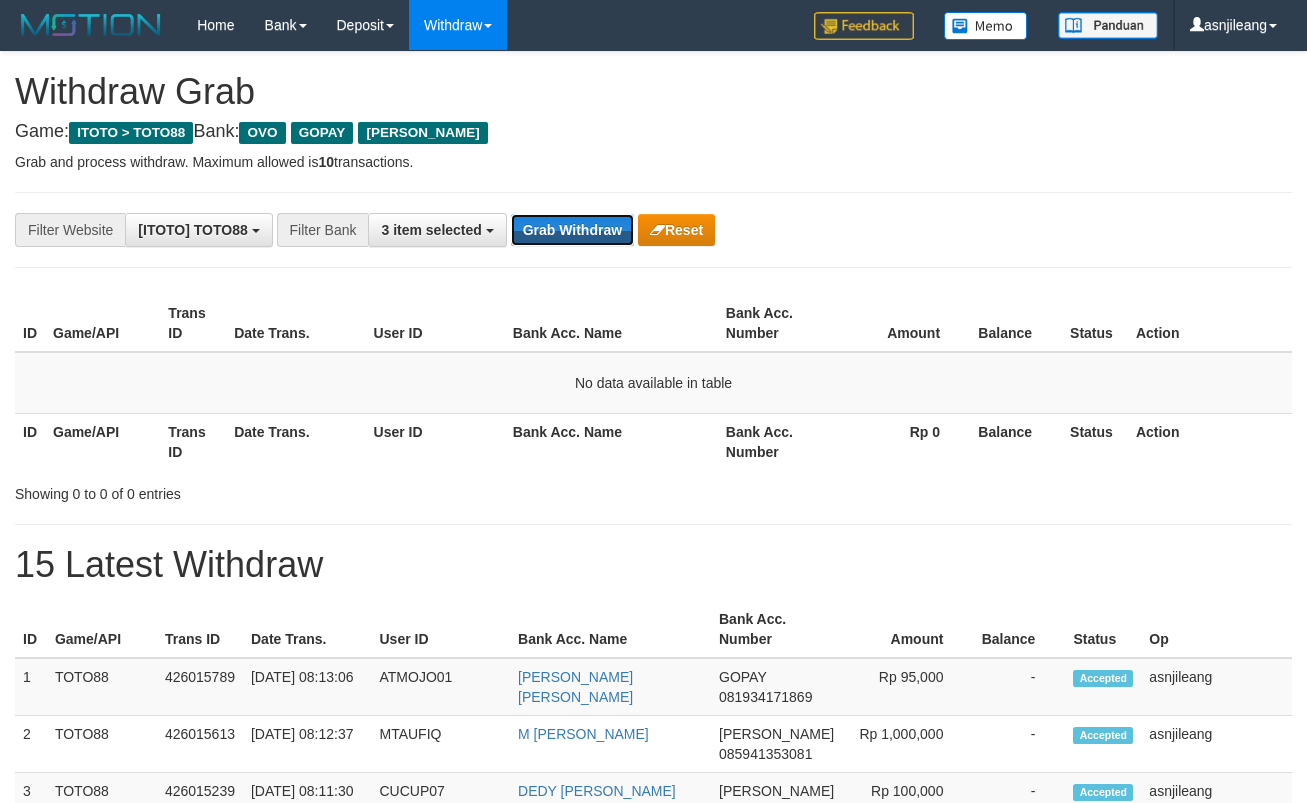 scroll, scrollTop: 0, scrollLeft: 0, axis: both 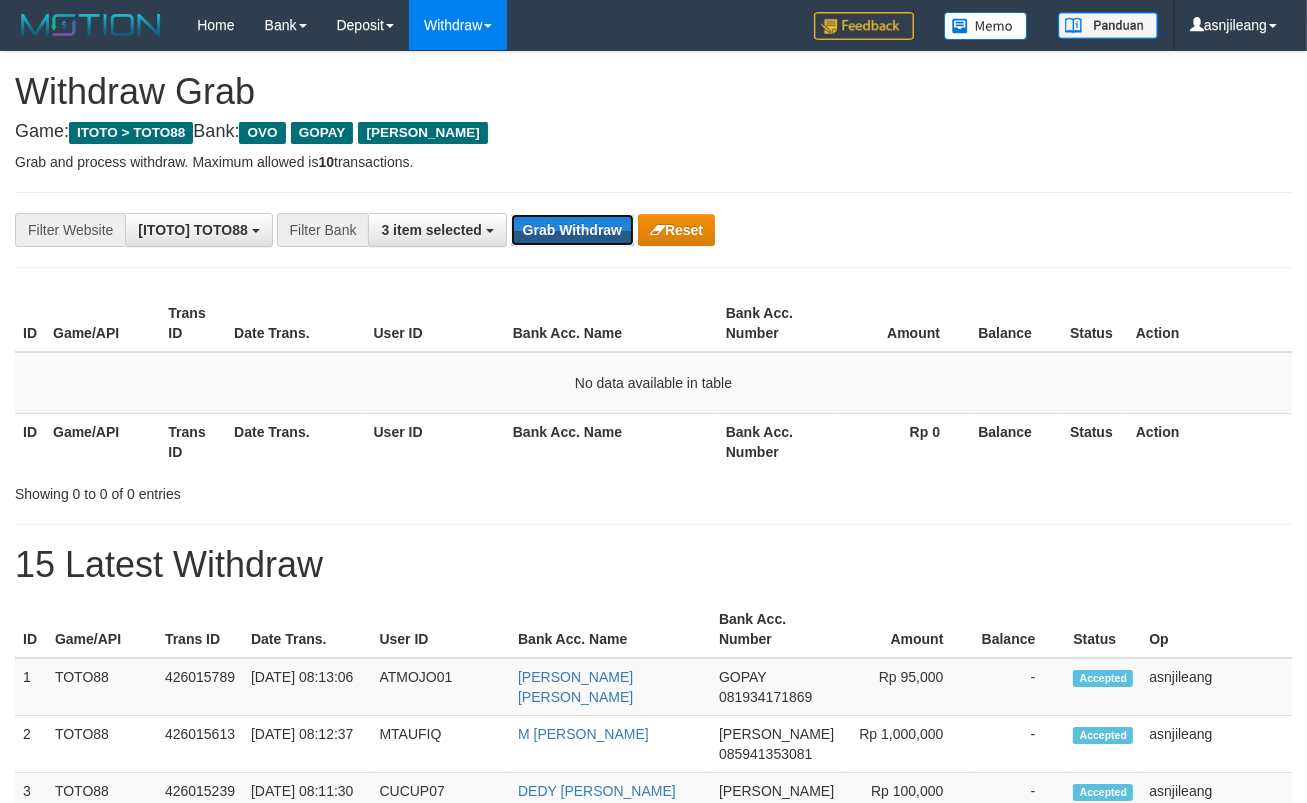 click on "Grab Withdraw" at bounding box center (572, 230) 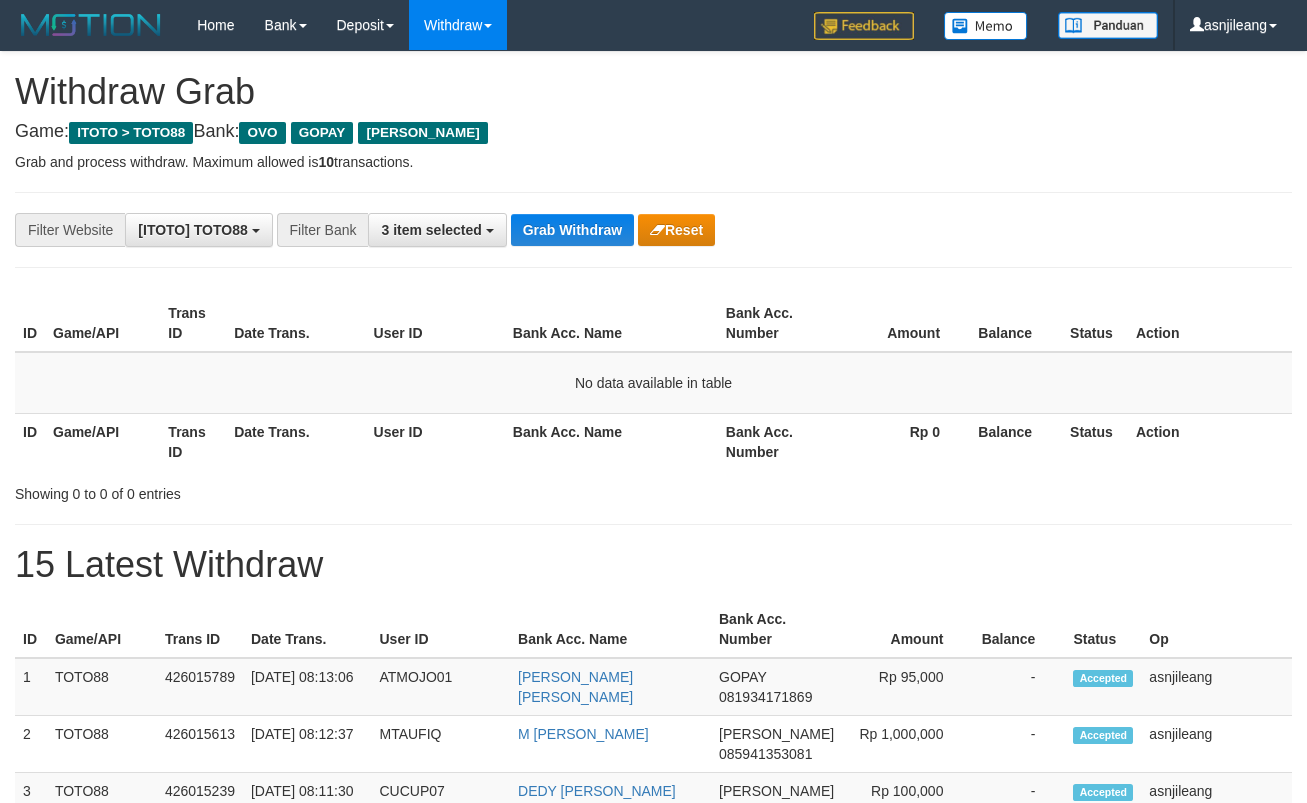 scroll, scrollTop: 0, scrollLeft: 0, axis: both 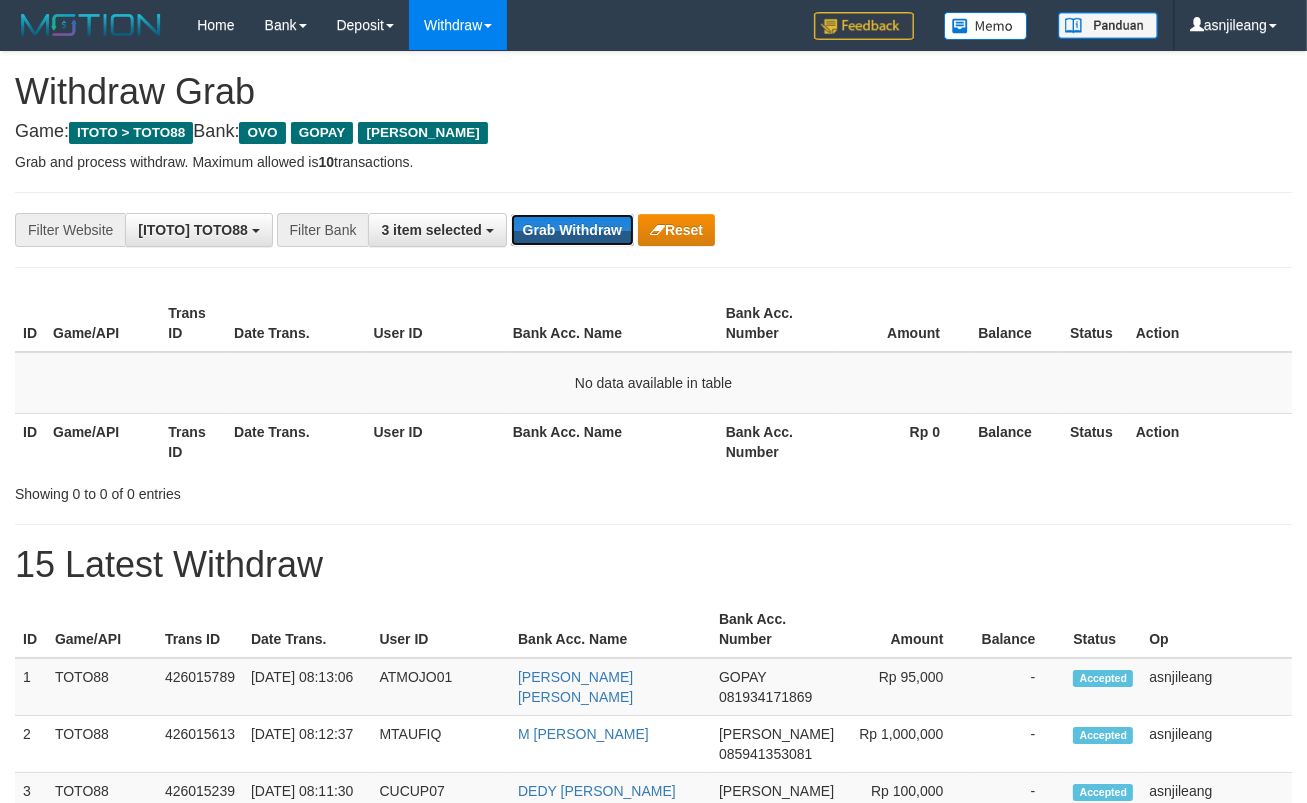 click on "Grab Withdraw" at bounding box center [572, 230] 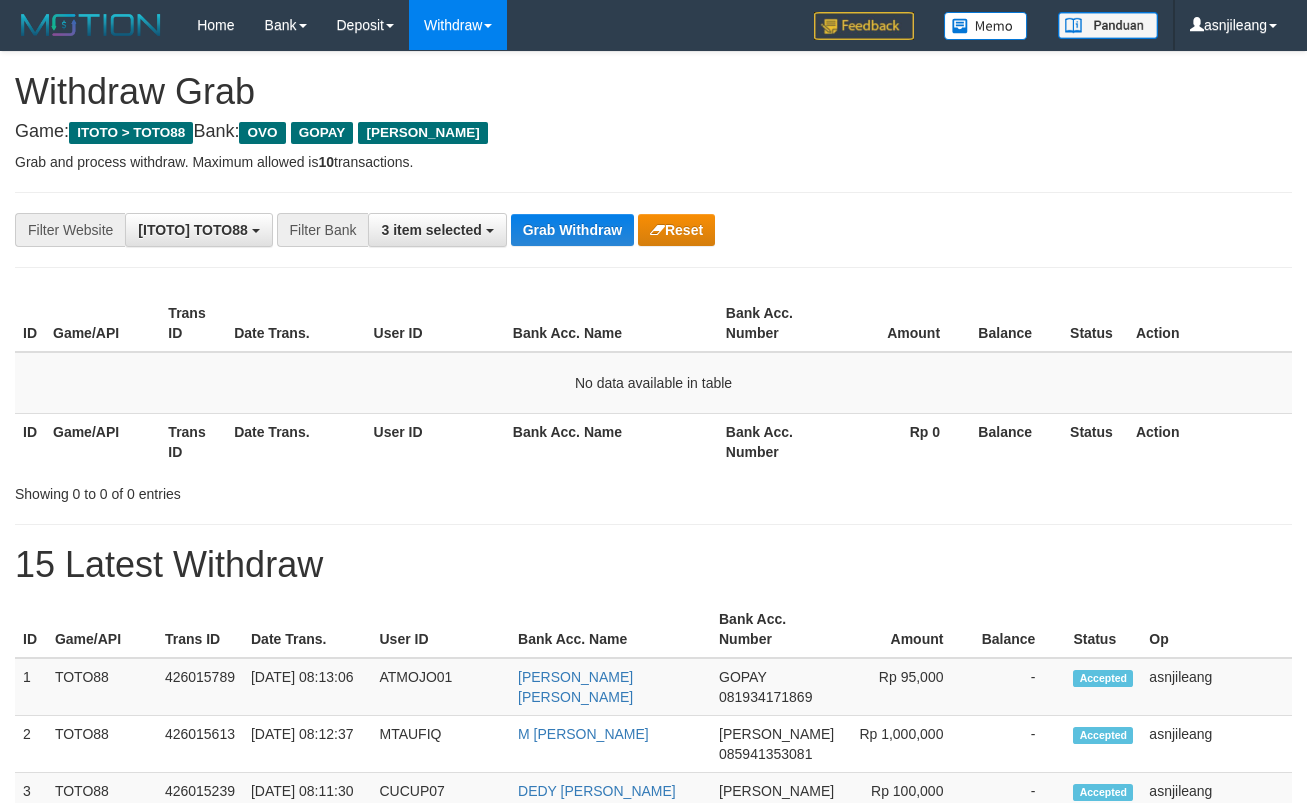 scroll, scrollTop: 0, scrollLeft: 0, axis: both 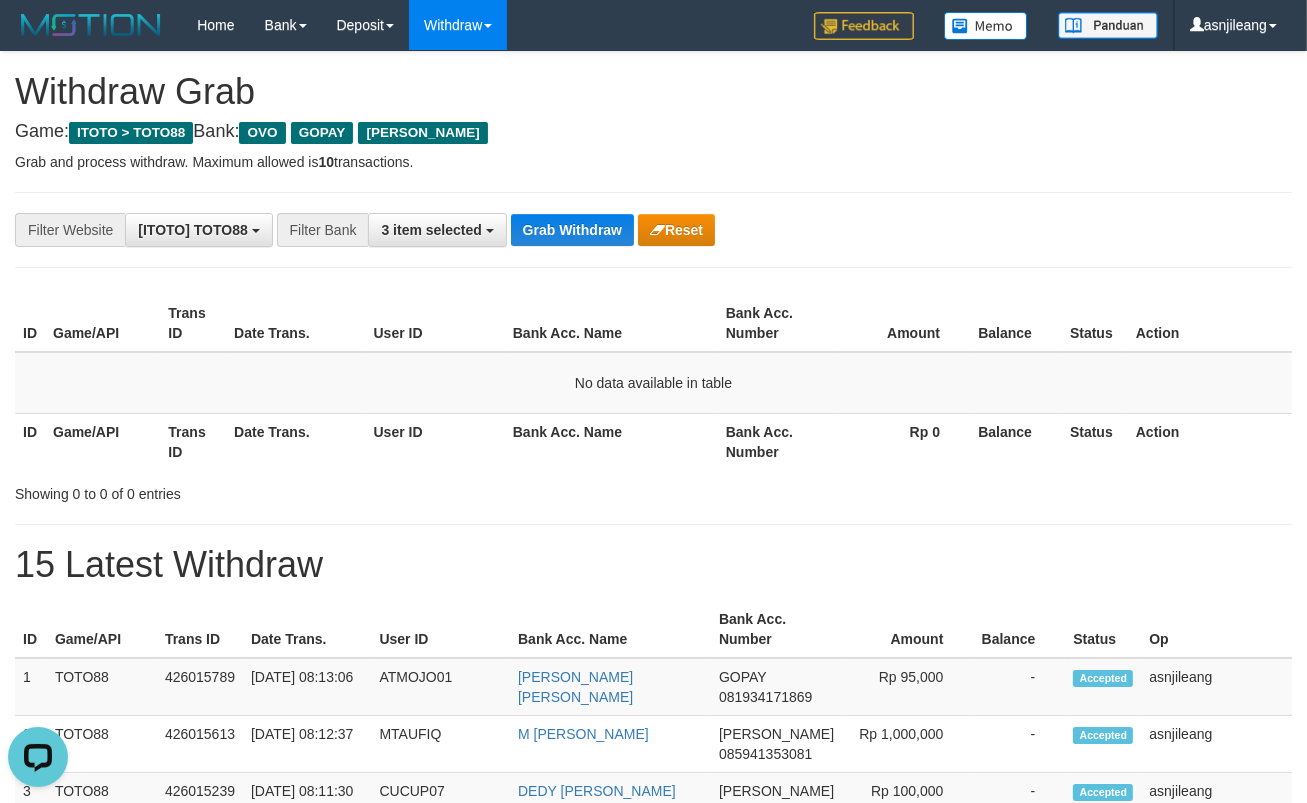 click on "**********" at bounding box center (653, 1113) 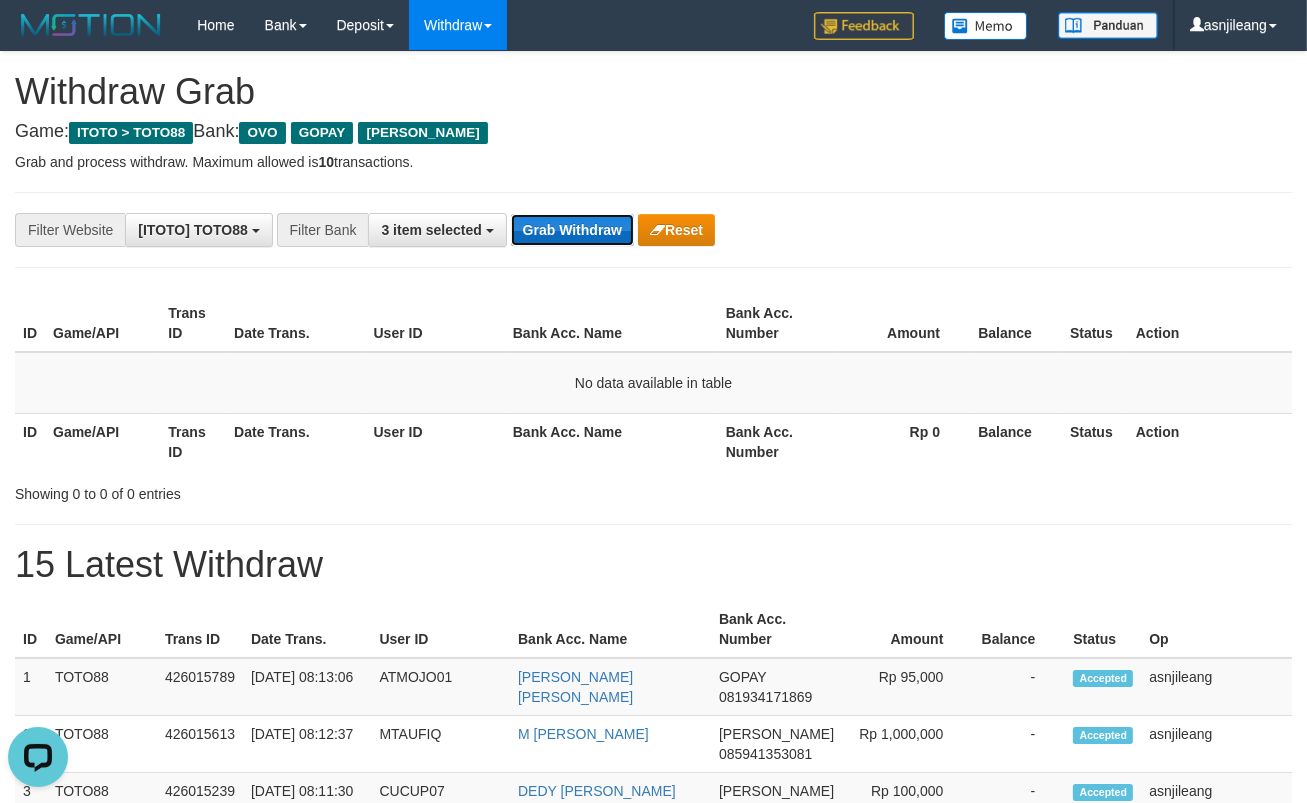 click on "Grab Withdraw" at bounding box center (572, 230) 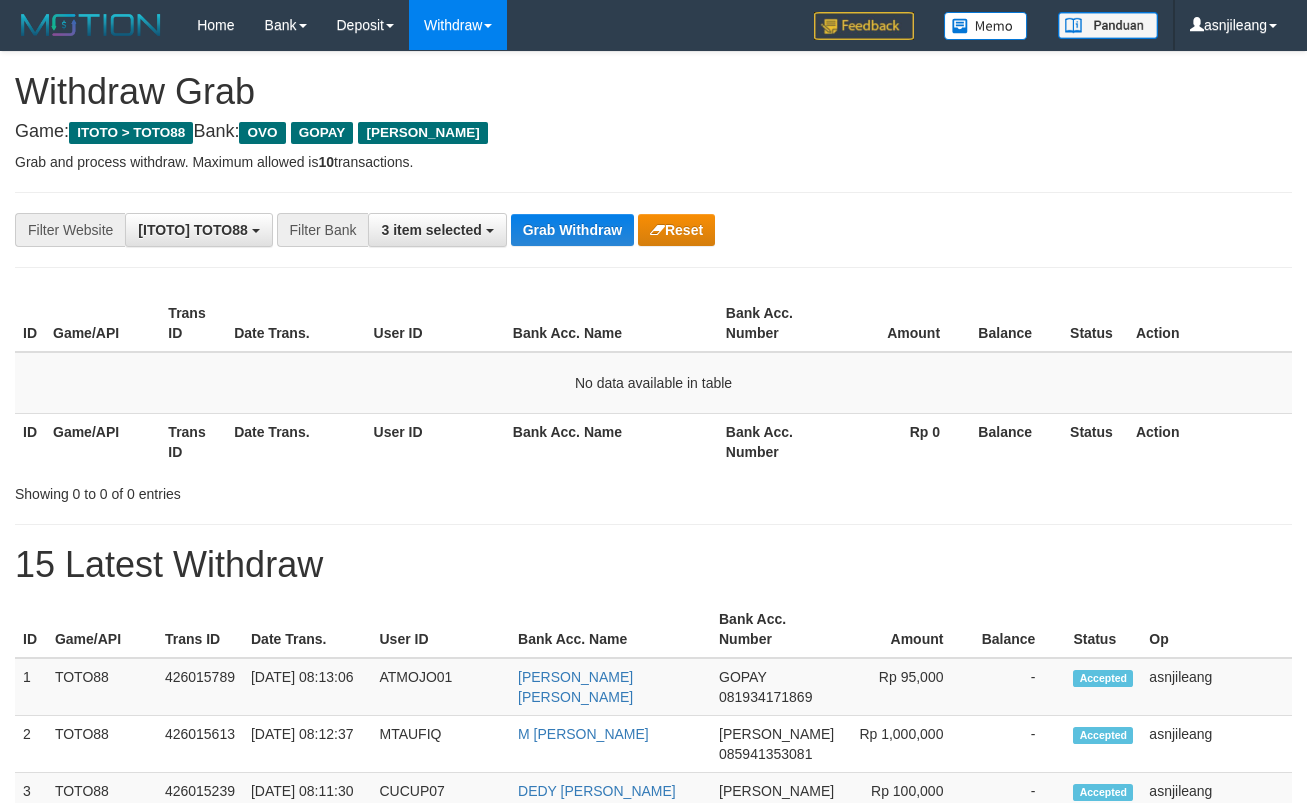 scroll, scrollTop: 0, scrollLeft: 0, axis: both 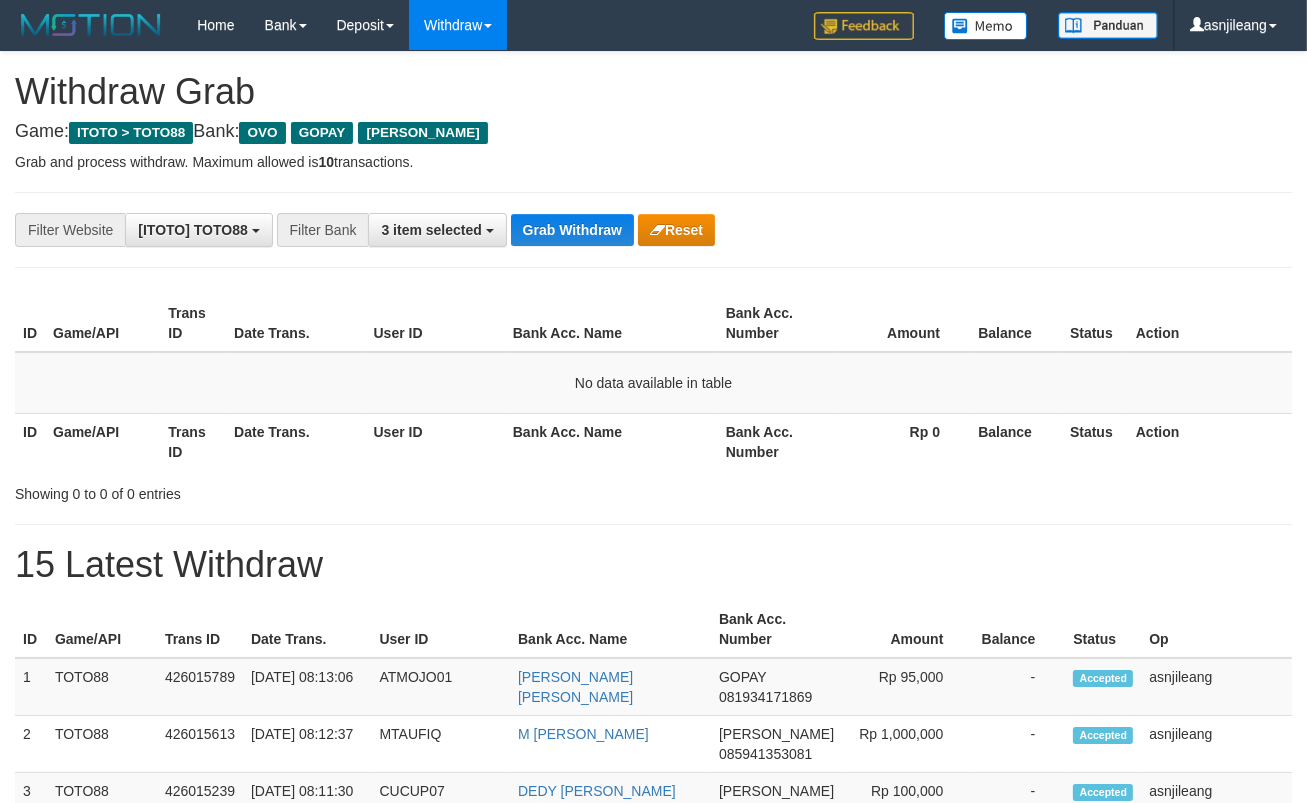 click on "Grab Withdraw" at bounding box center [572, 230] 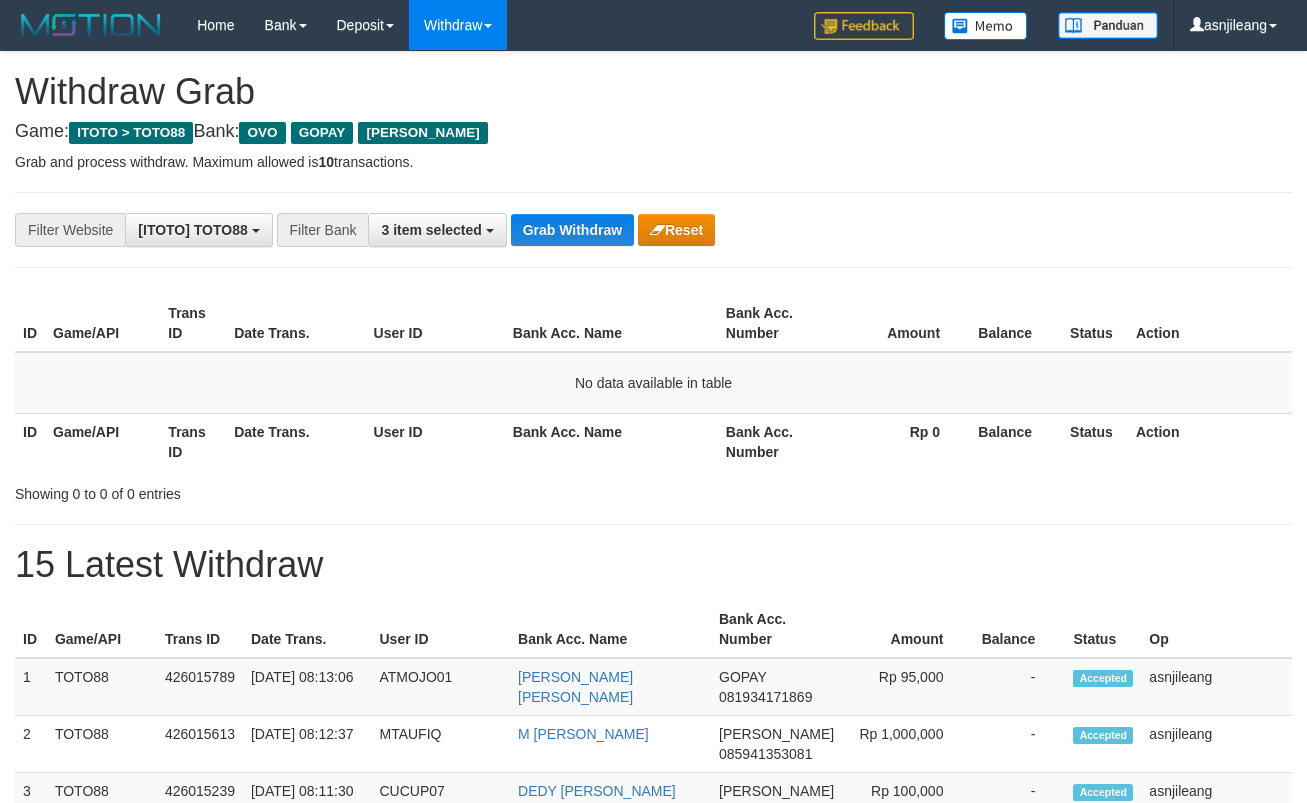 scroll, scrollTop: 0, scrollLeft: 0, axis: both 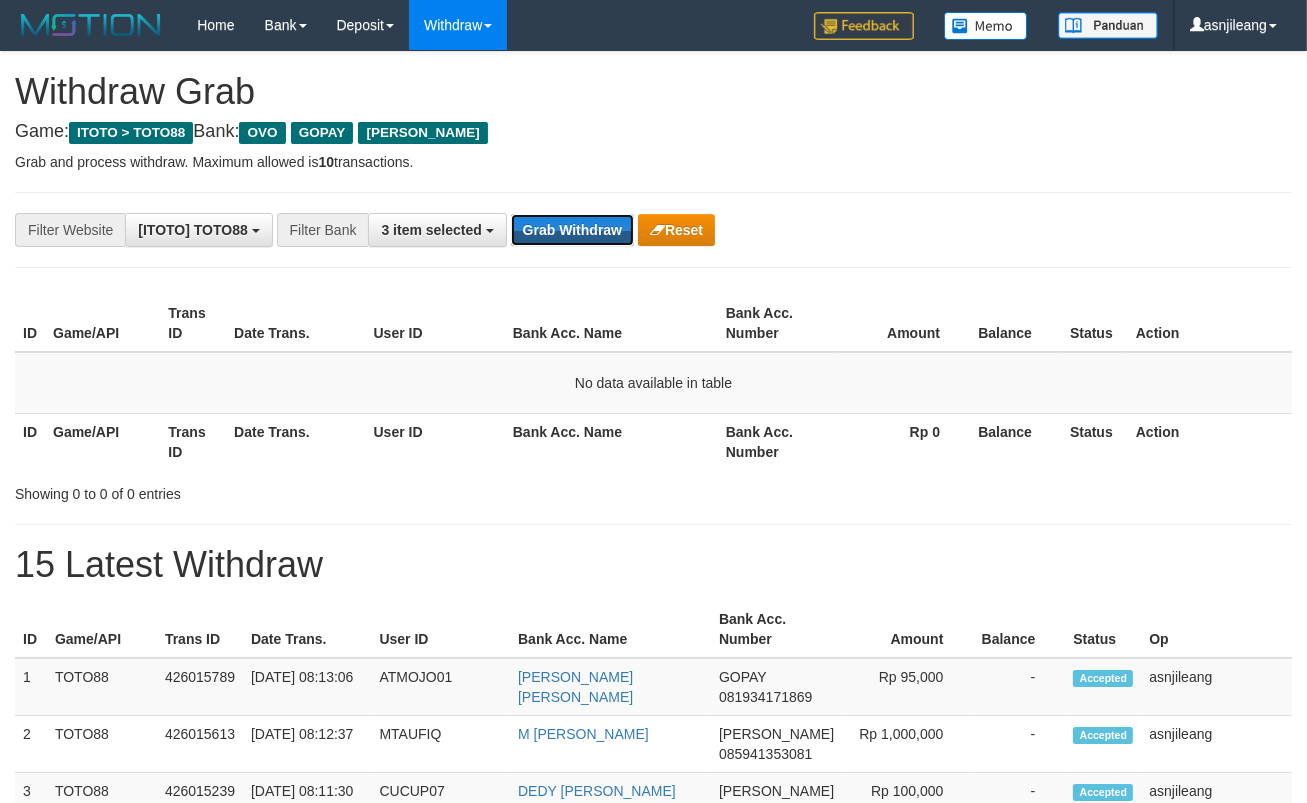 click on "Grab Withdraw" at bounding box center [572, 230] 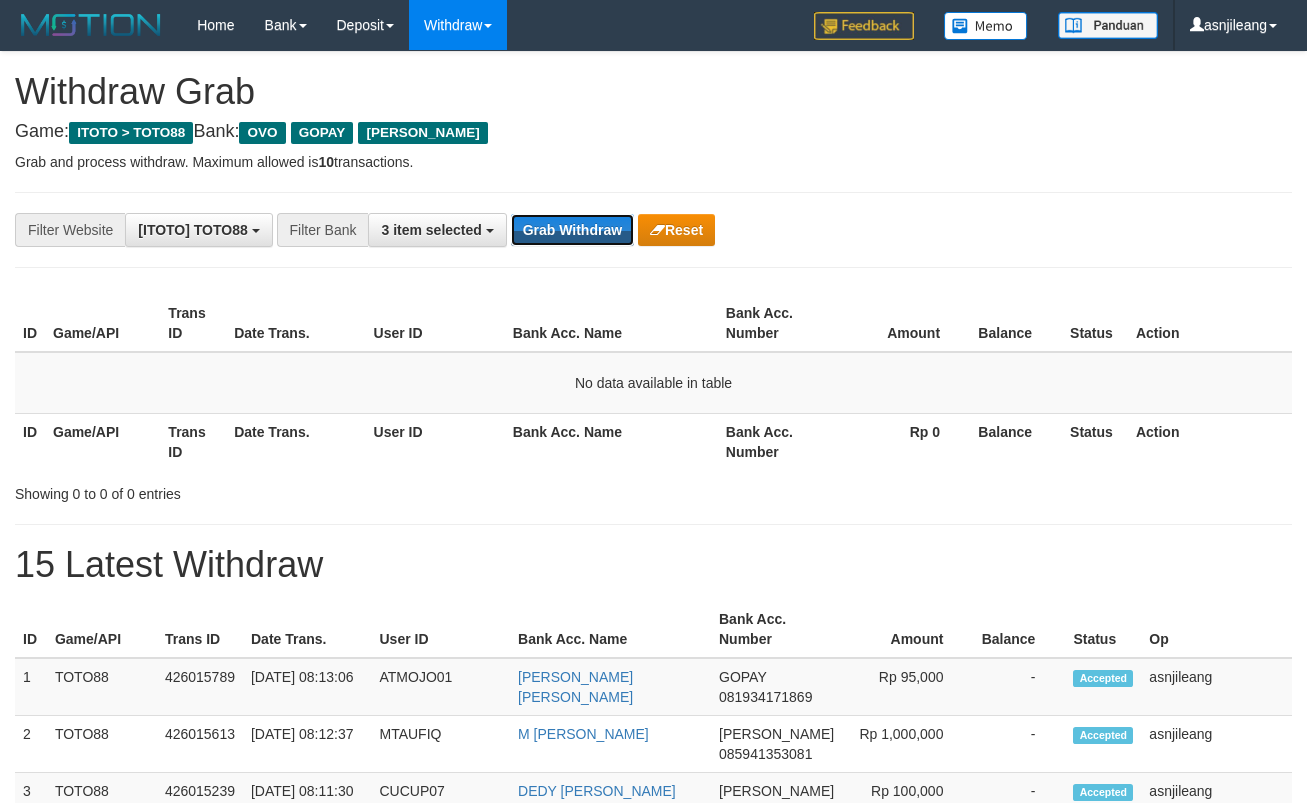 scroll, scrollTop: 0, scrollLeft: 0, axis: both 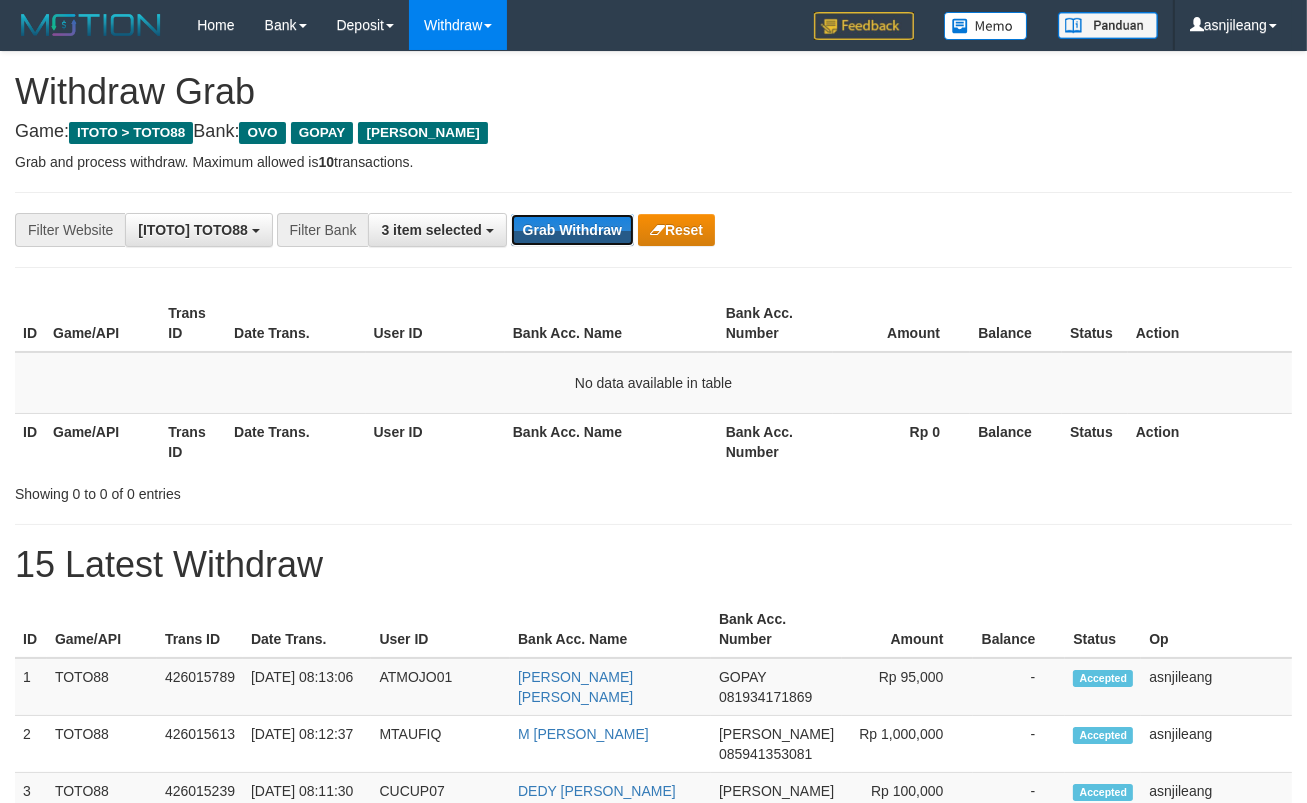 click on "Grab Withdraw" at bounding box center (572, 230) 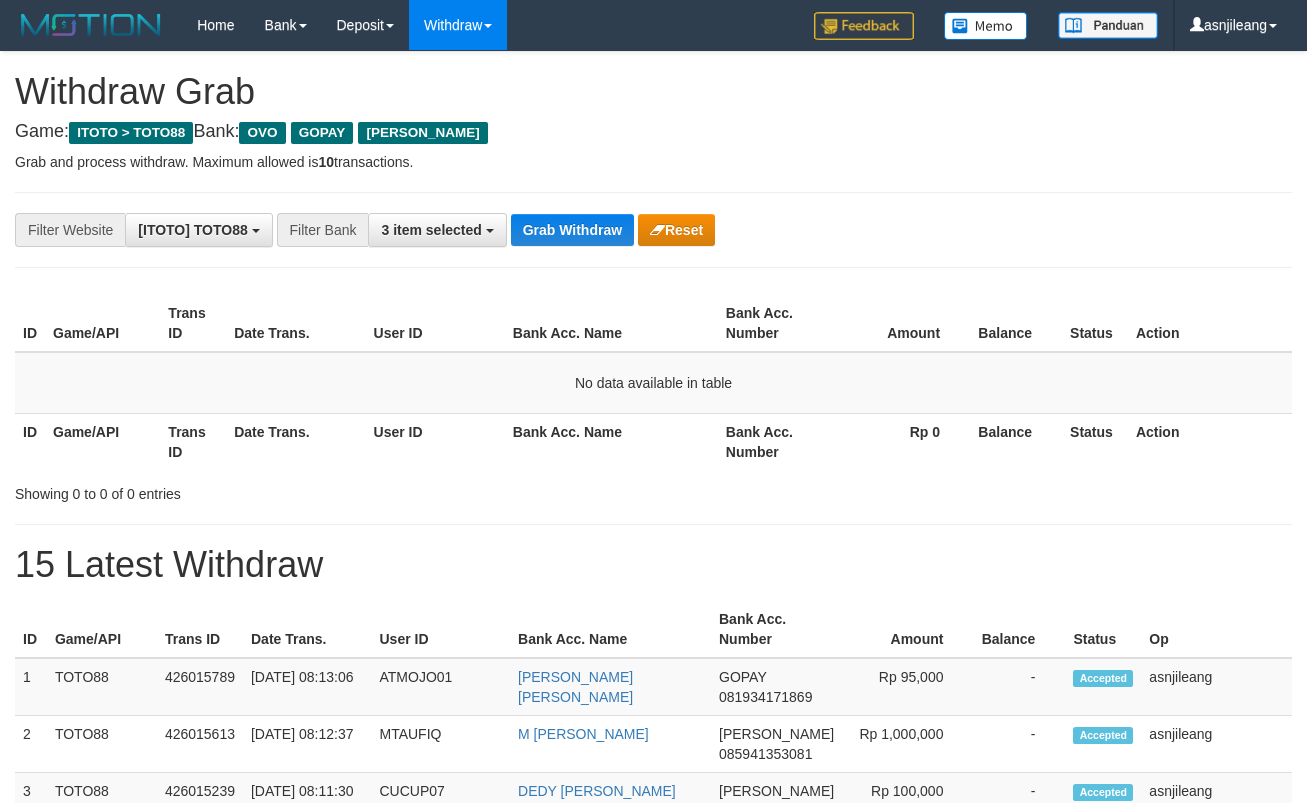 scroll, scrollTop: 0, scrollLeft: 0, axis: both 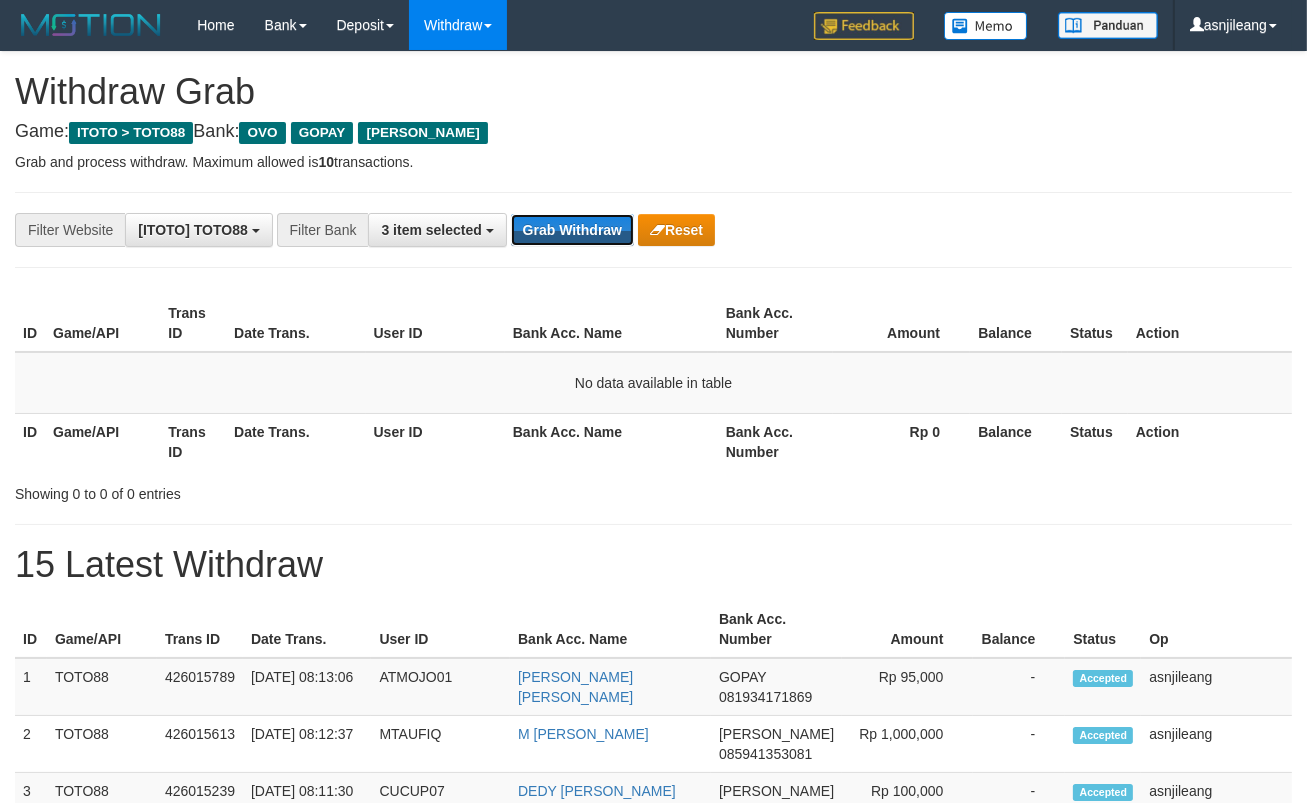 click on "Grab Withdraw" at bounding box center [572, 230] 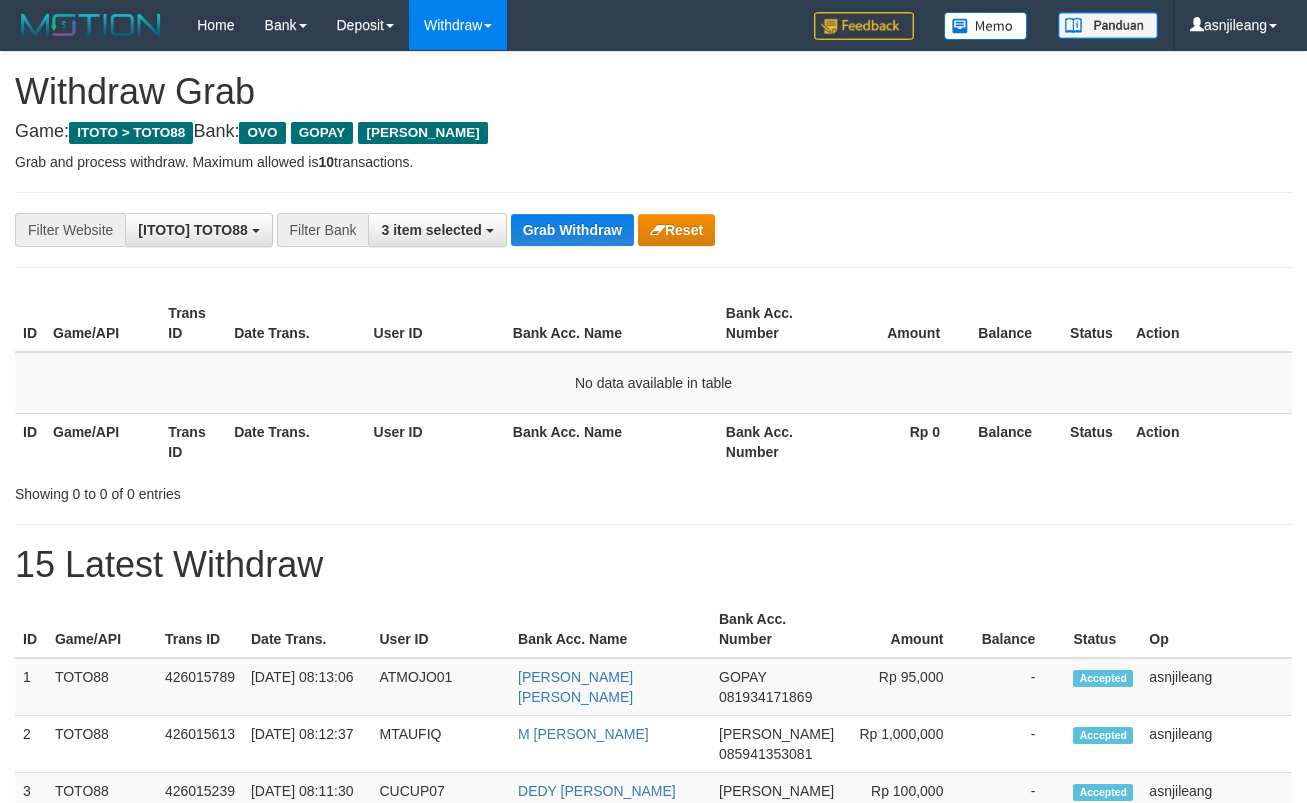scroll, scrollTop: 0, scrollLeft: 0, axis: both 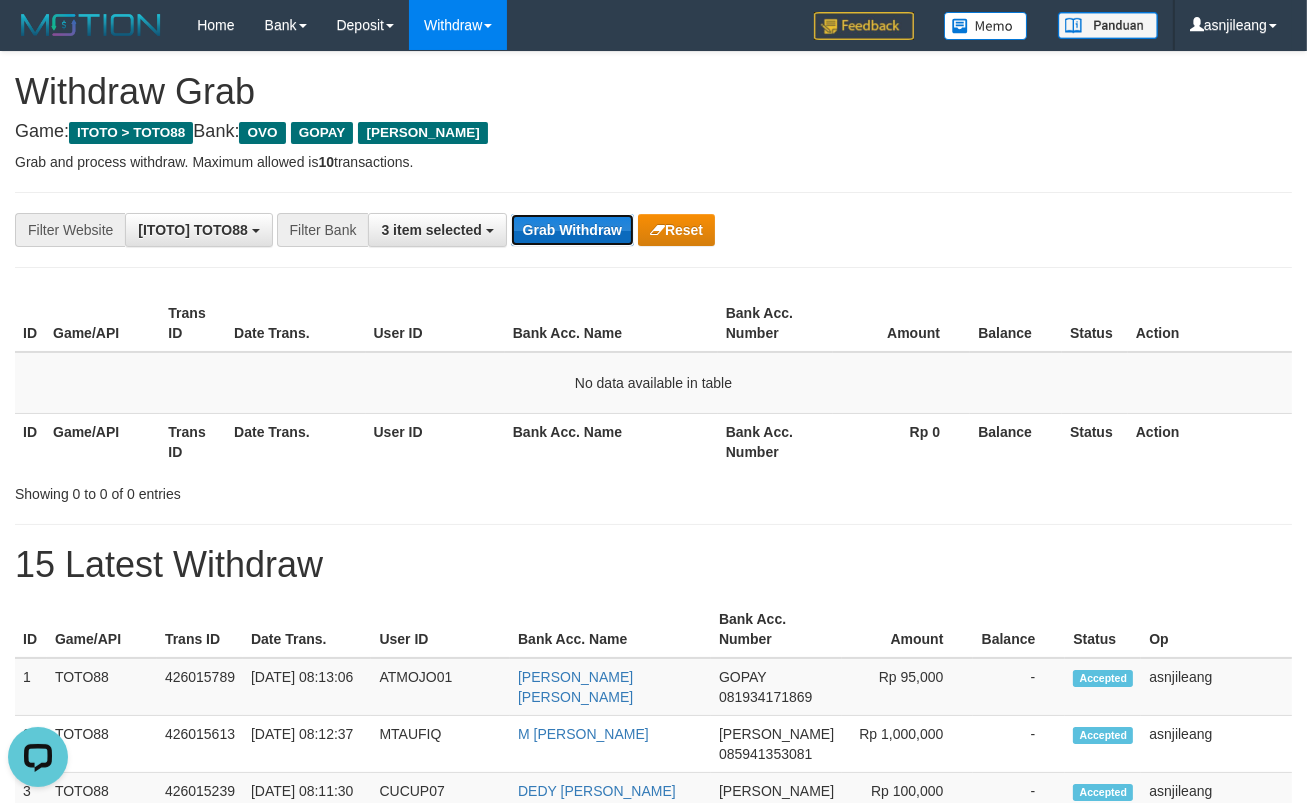 click on "Grab Withdraw" at bounding box center [572, 230] 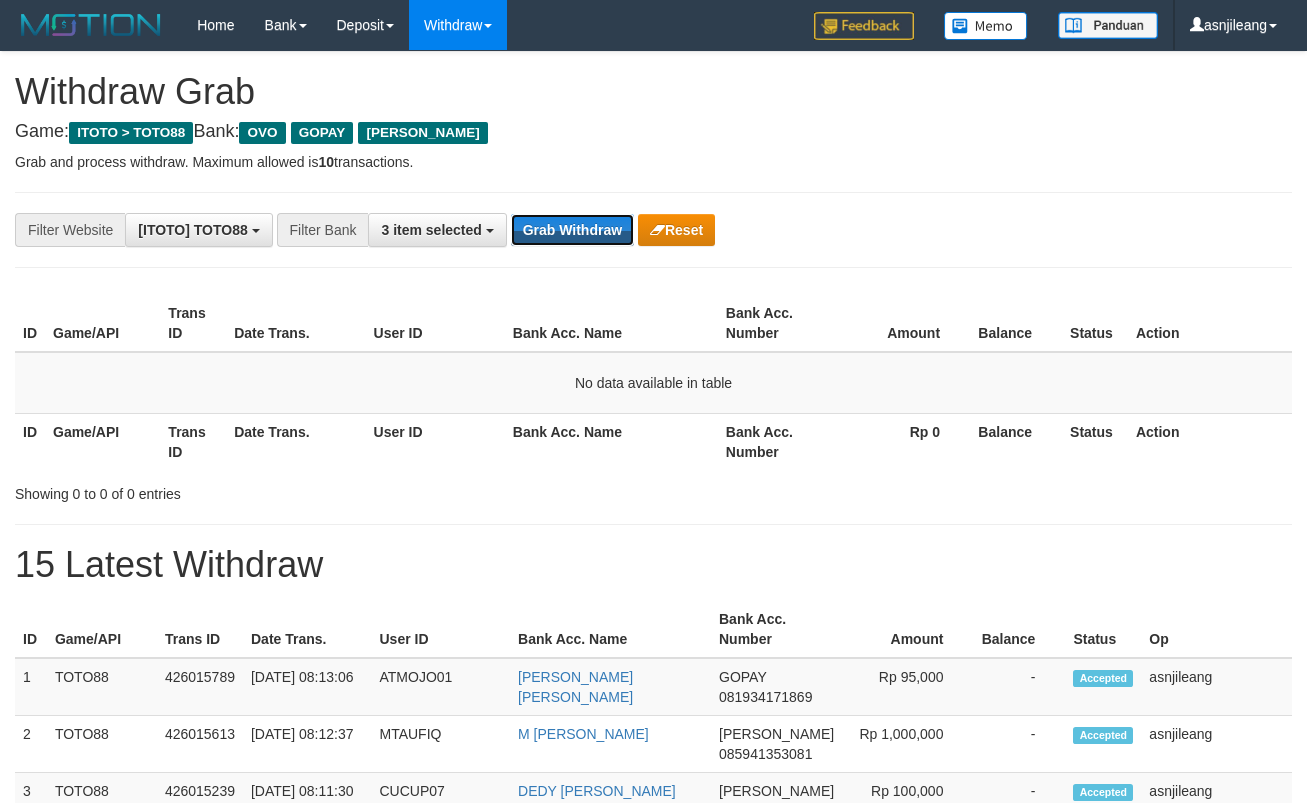 scroll, scrollTop: 0, scrollLeft: 0, axis: both 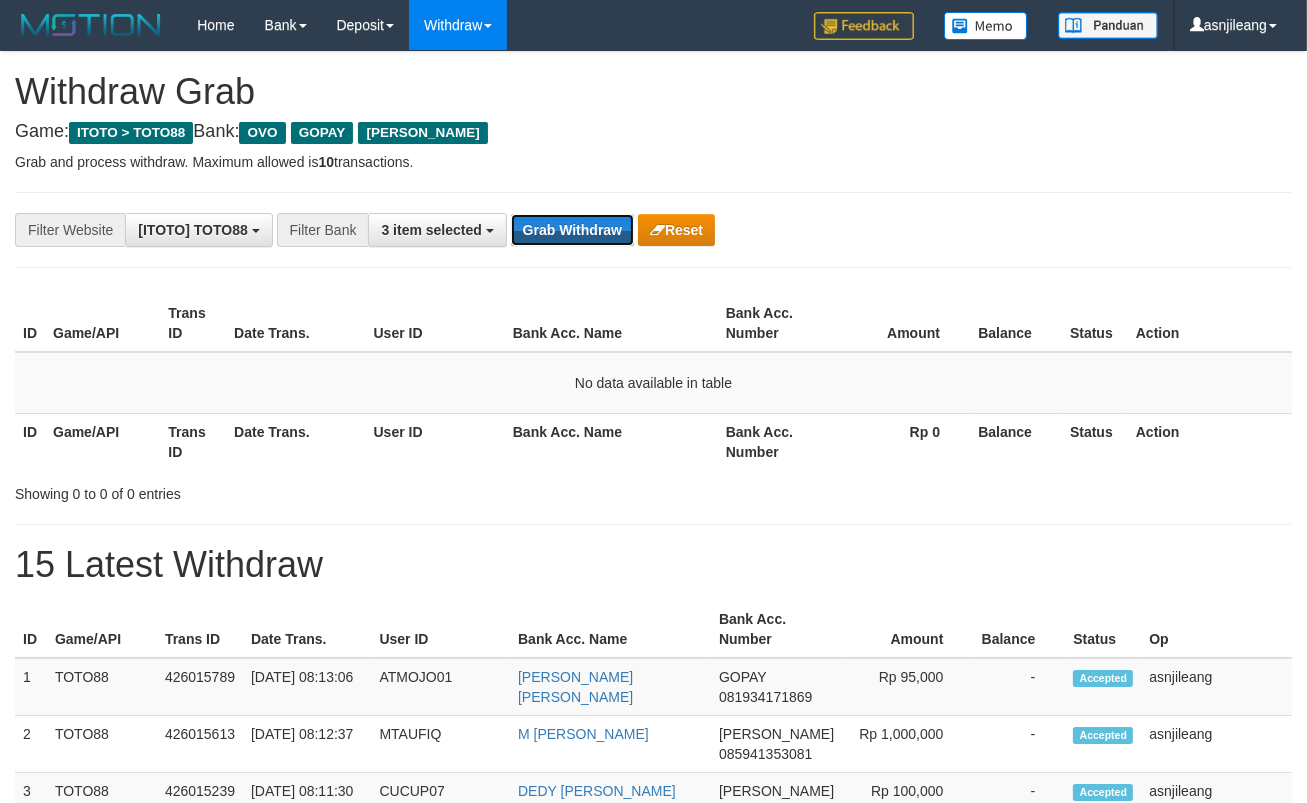 click on "Grab Withdraw" at bounding box center (572, 230) 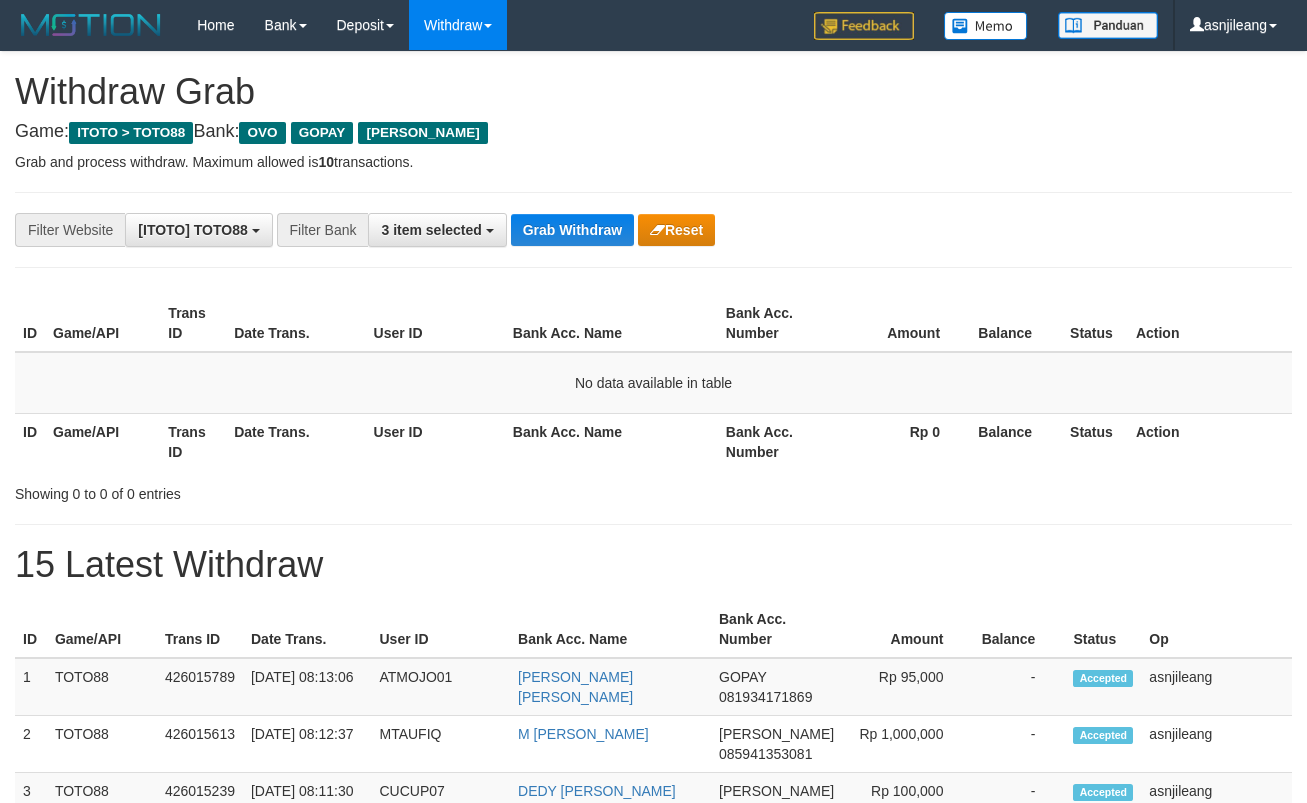scroll, scrollTop: 0, scrollLeft: 0, axis: both 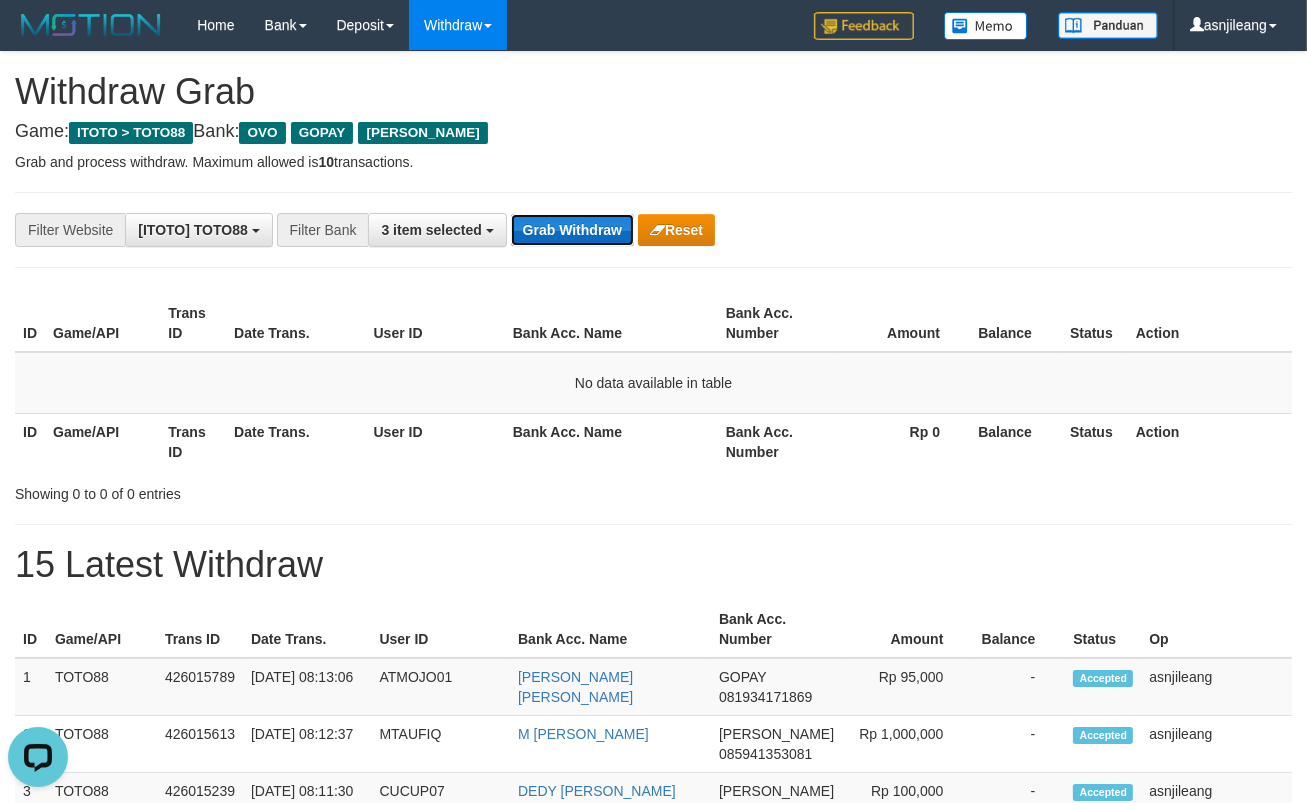 click on "Grab Withdraw" at bounding box center [572, 230] 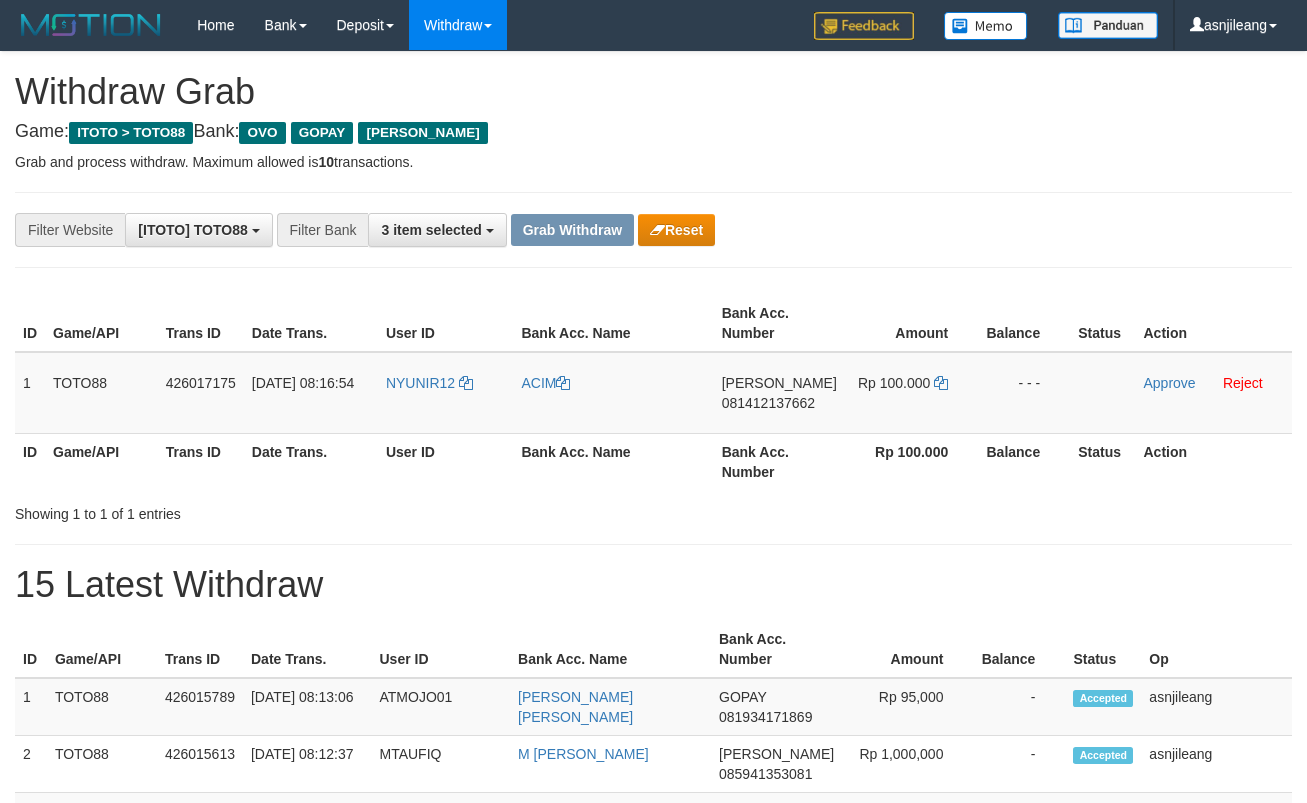 scroll, scrollTop: 0, scrollLeft: 0, axis: both 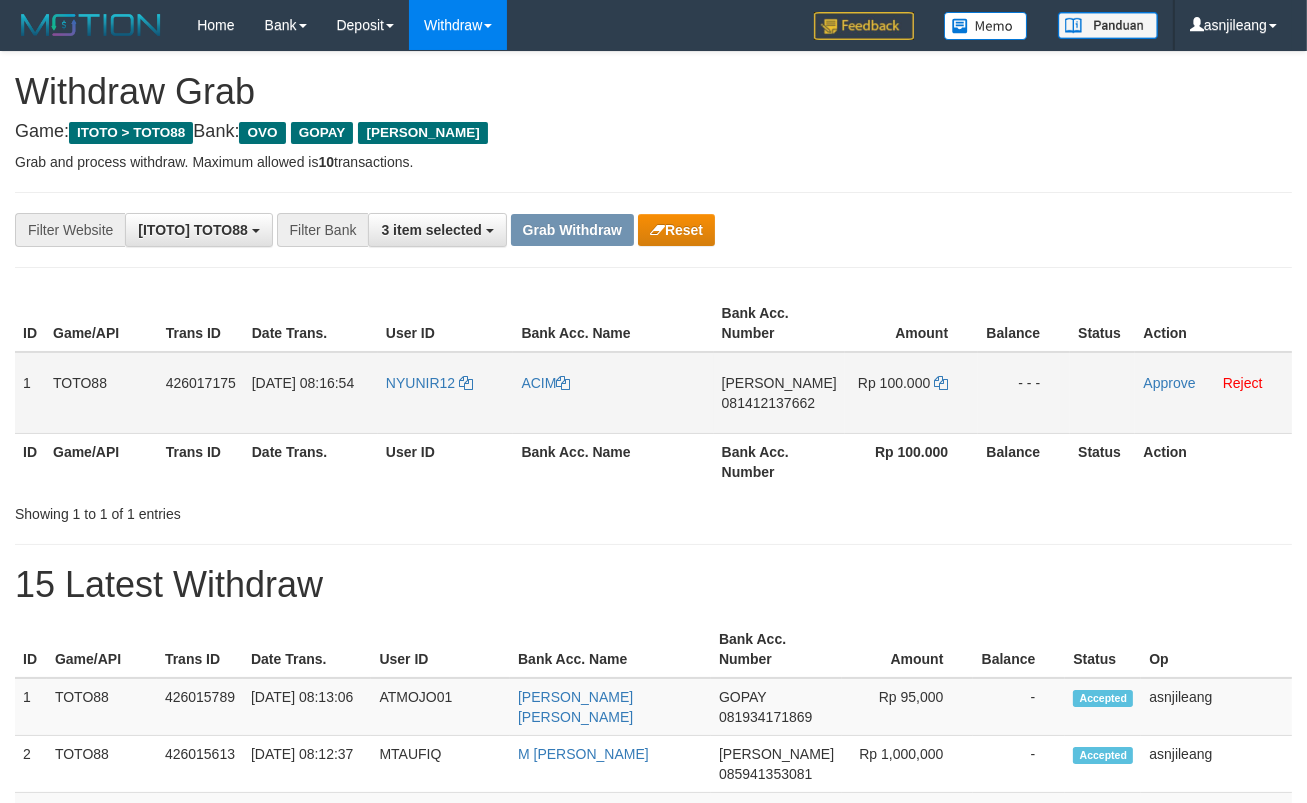 click on "081412137662" at bounding box center [768, 403] 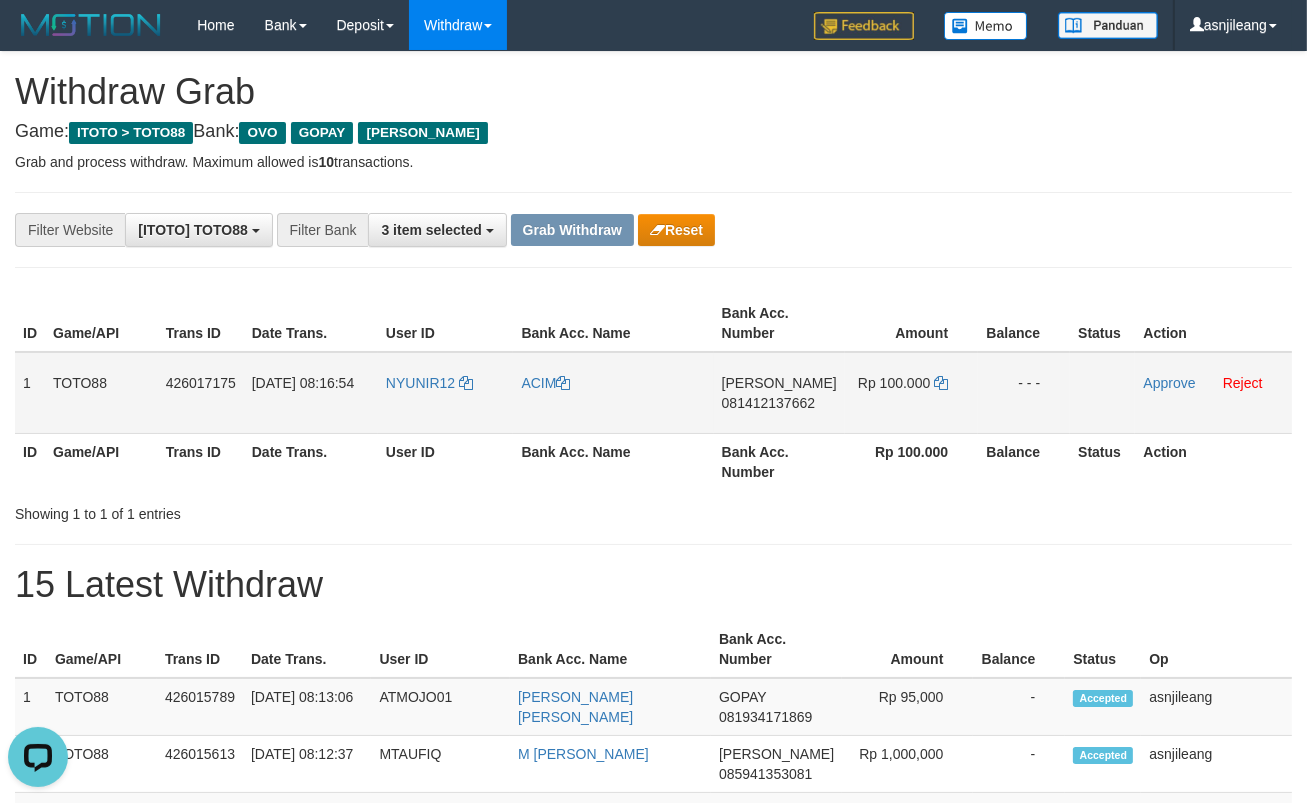scroll, scrollTop: 0, scrollLeft: 0, axis: both 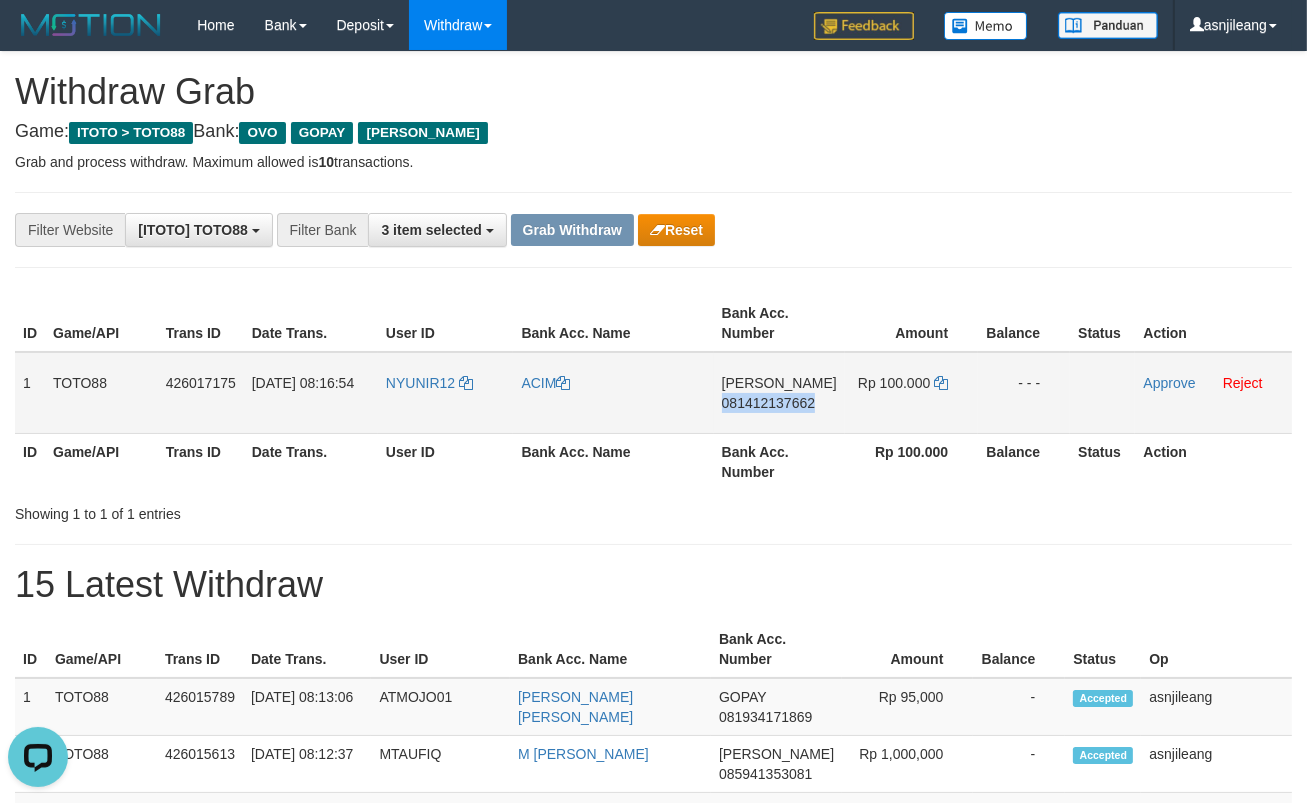 click on "081412137662" at bounding box center [768, 403] 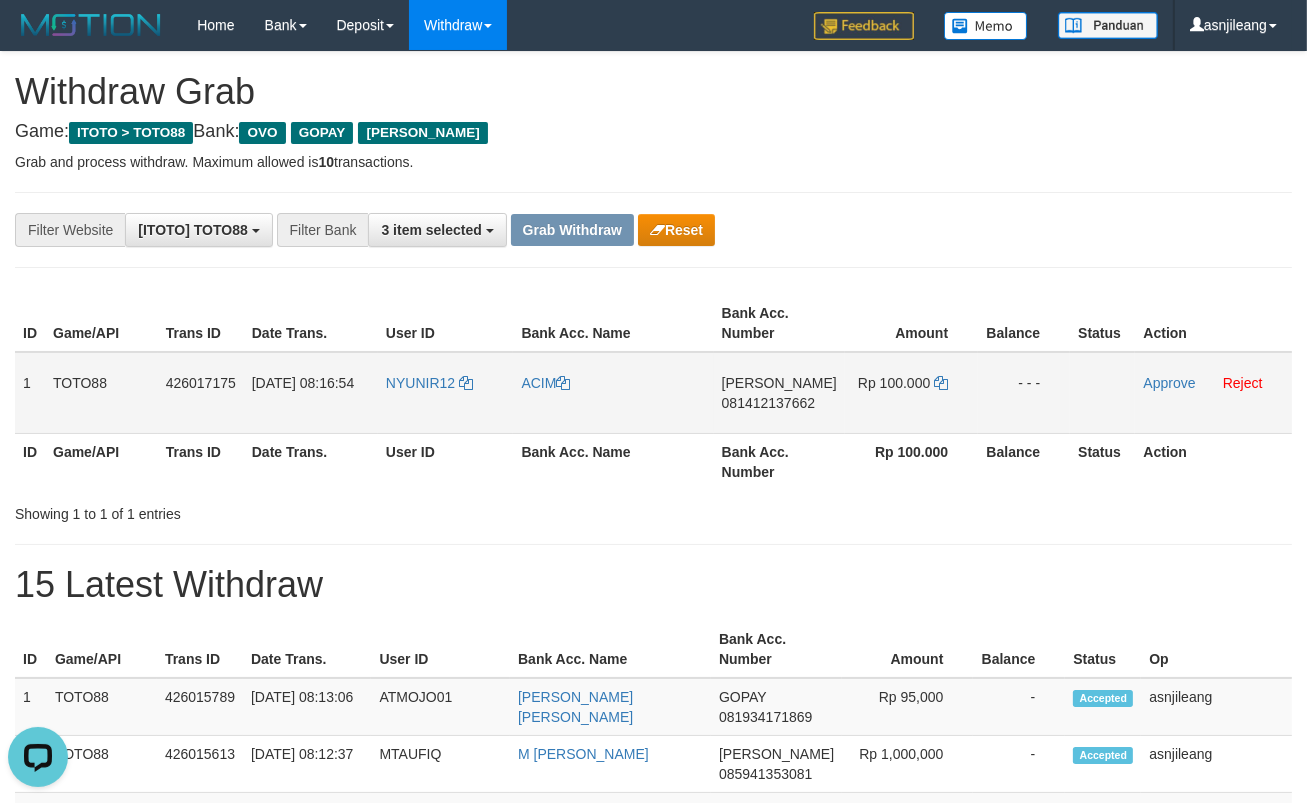 click on "081412137662" at bounding box center [768, 403] 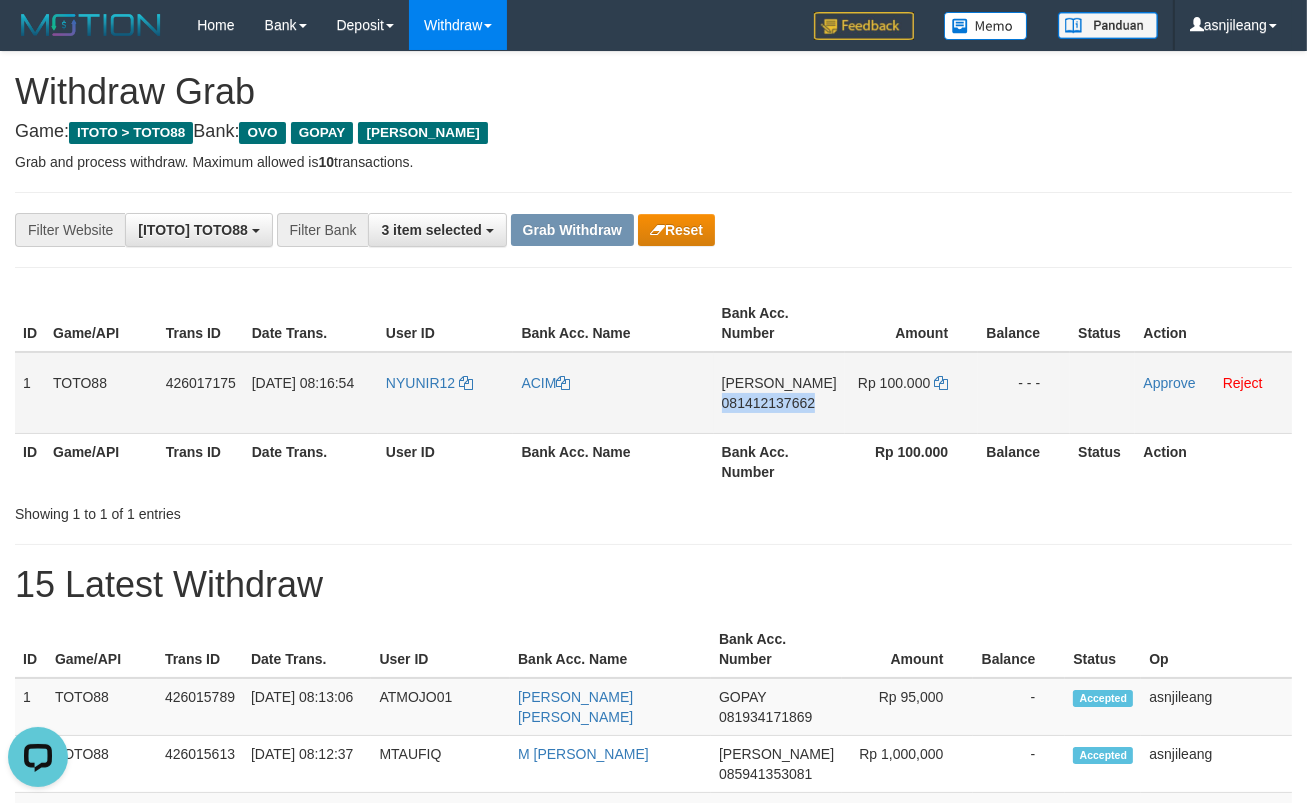 click on "081412137662" at bounding box center (768, 403) 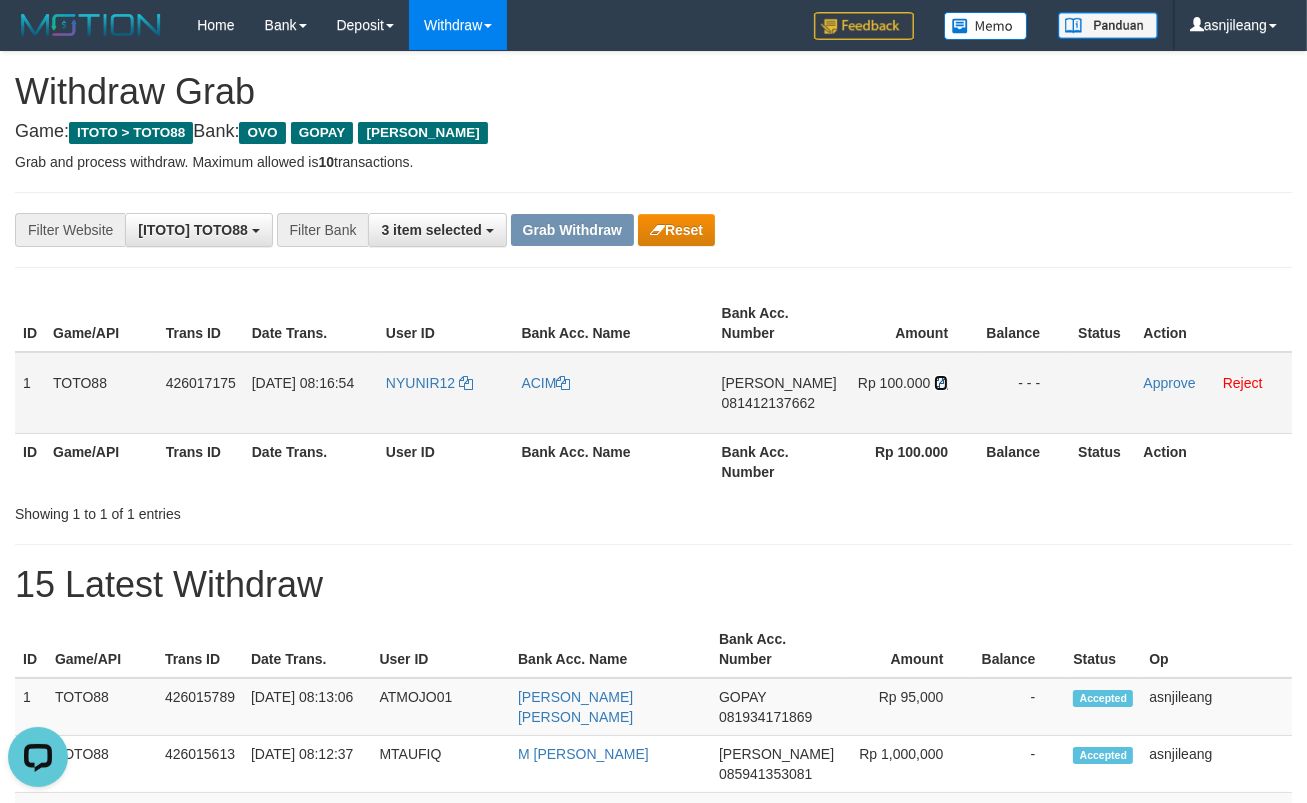 click at bounding box center [941, 383] 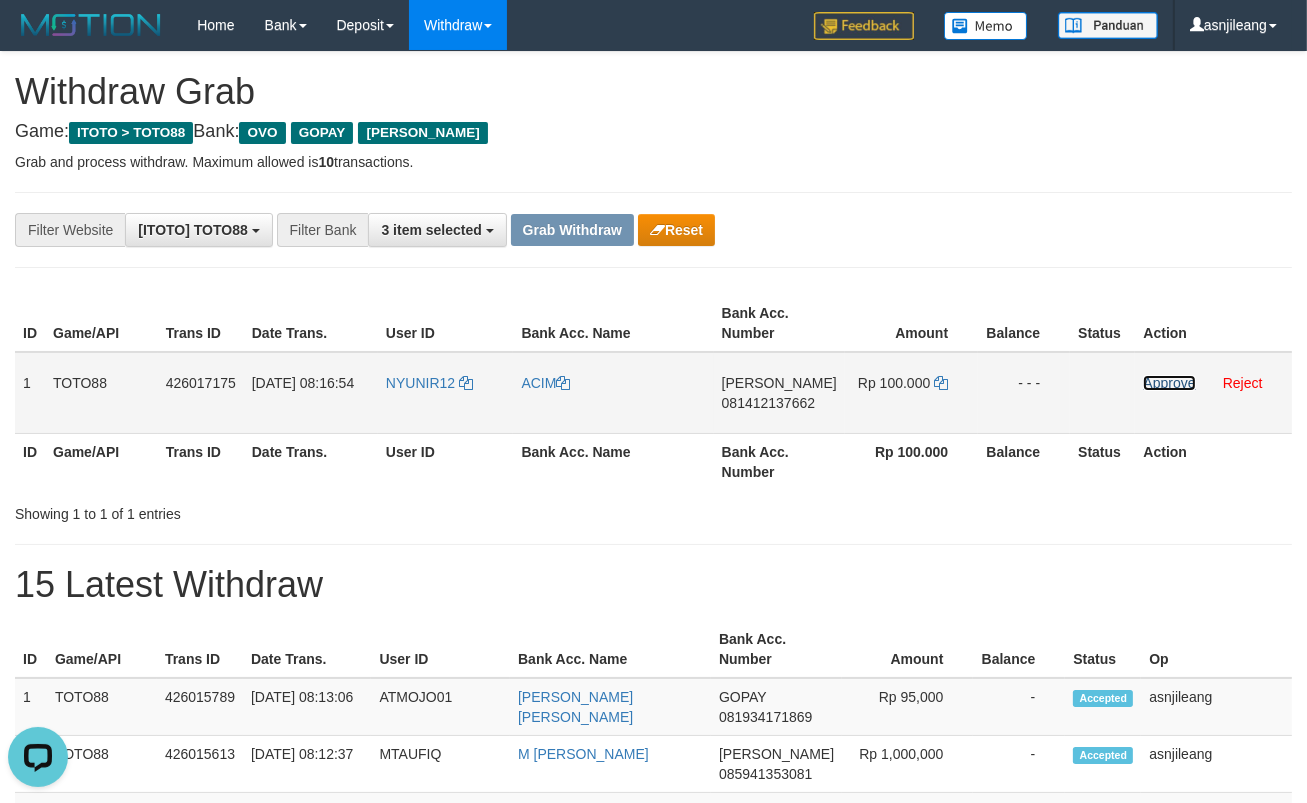 click on "Approve" at bounding box center [1169, 383] 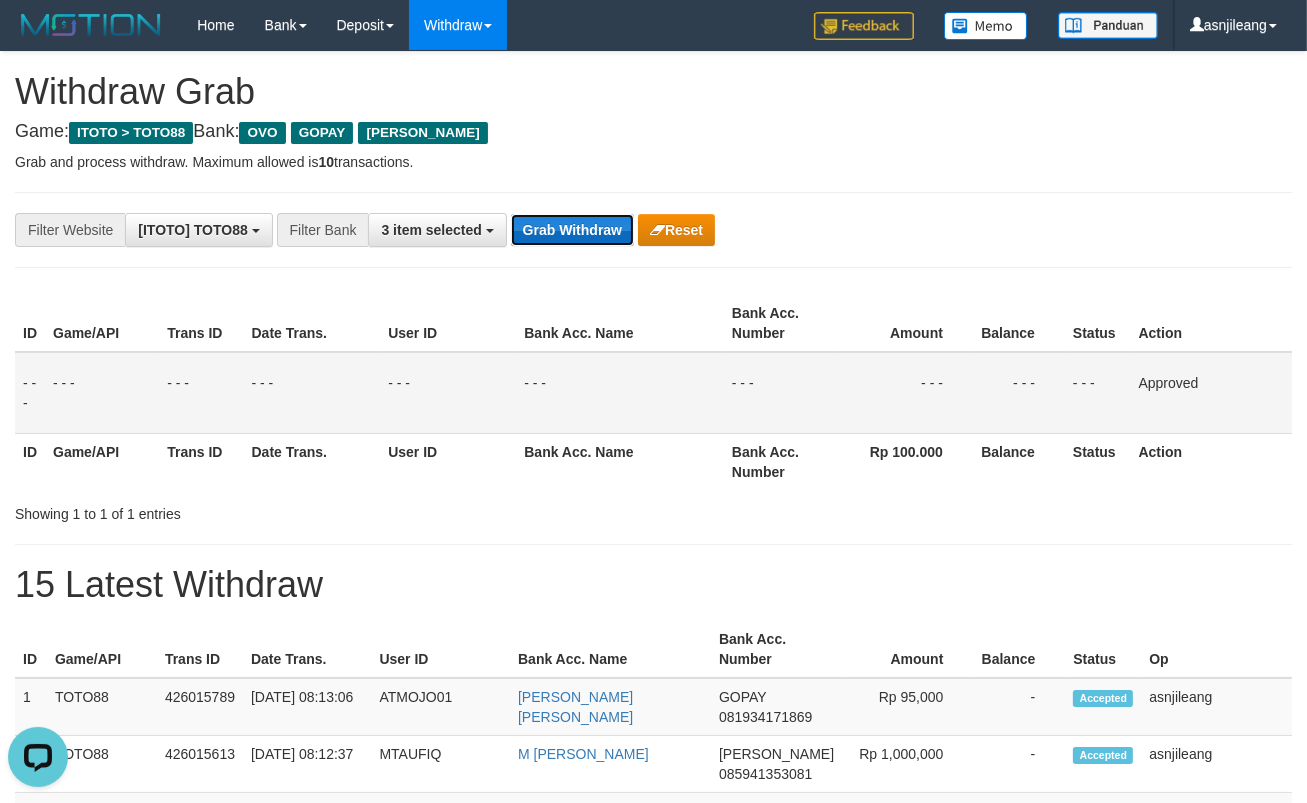 click on "Grab Withdraw" at bounding box center [572, 230] 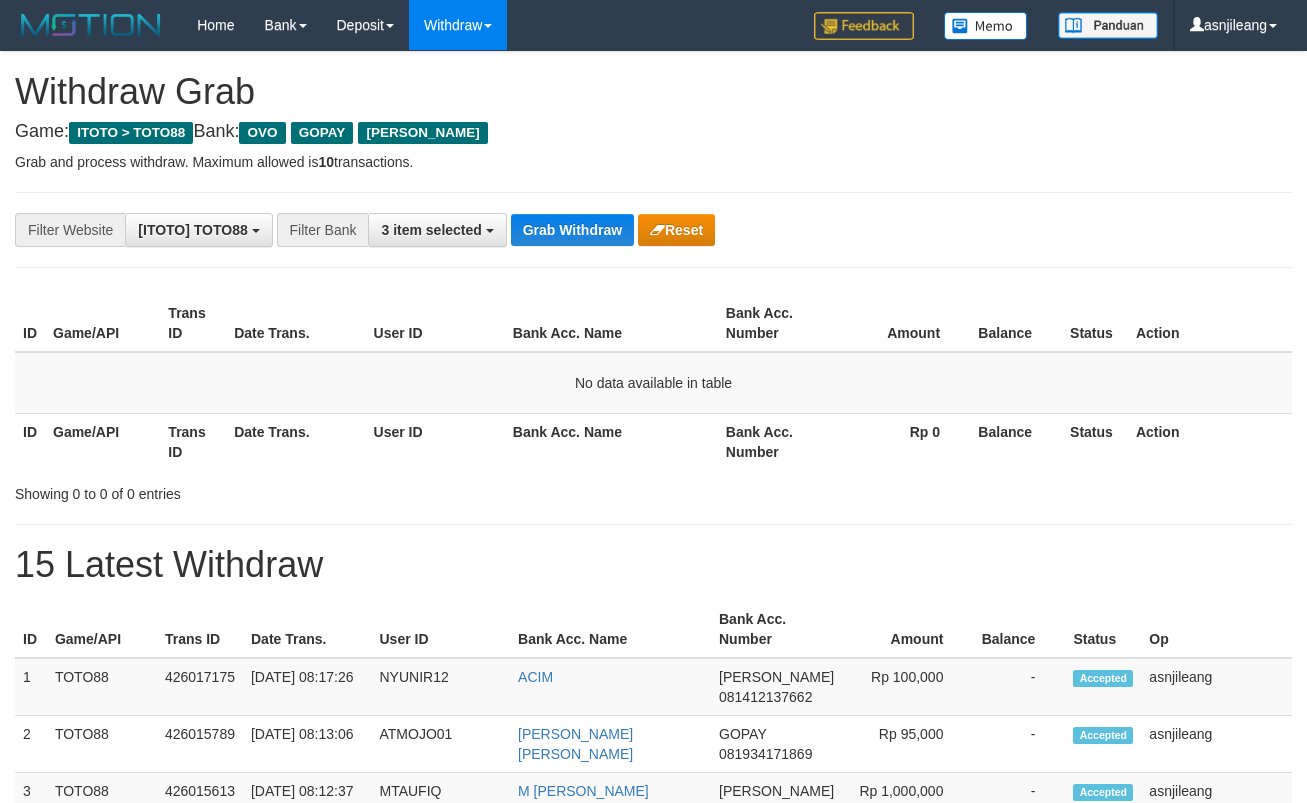click on "Grab Withdraw" at bounding box center [572, 230] 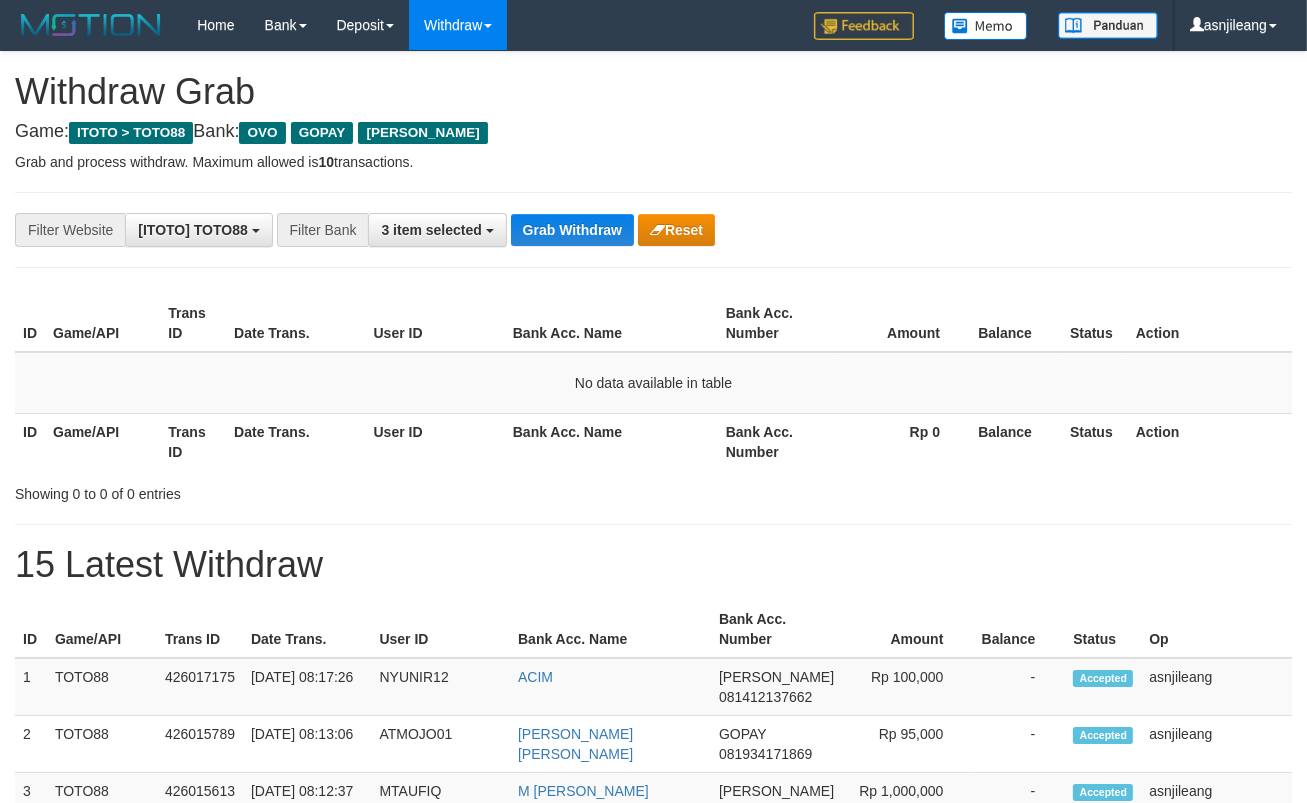 scroll, scrollTop: 17, scrollLeft: 0, axis: vertical 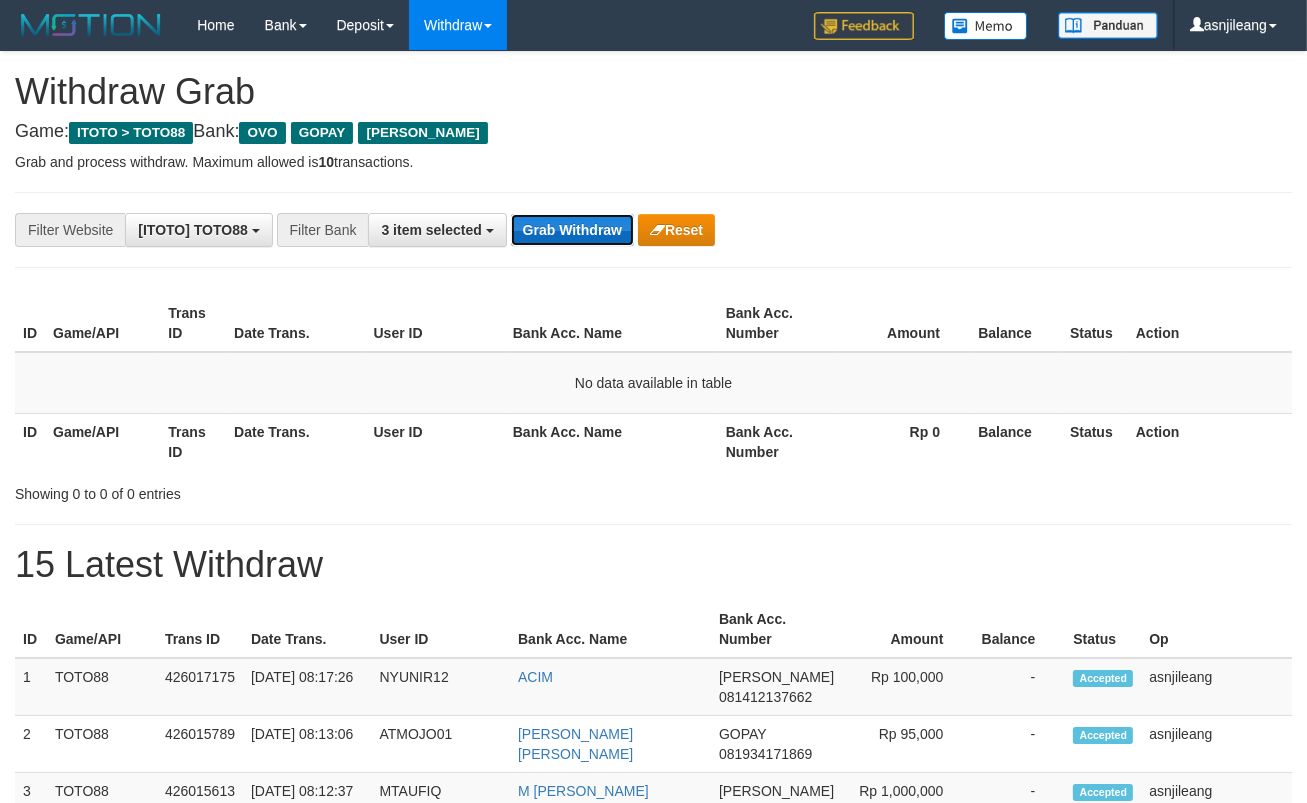 click on "Grab Withdraw" at bounding box center [572, 230] 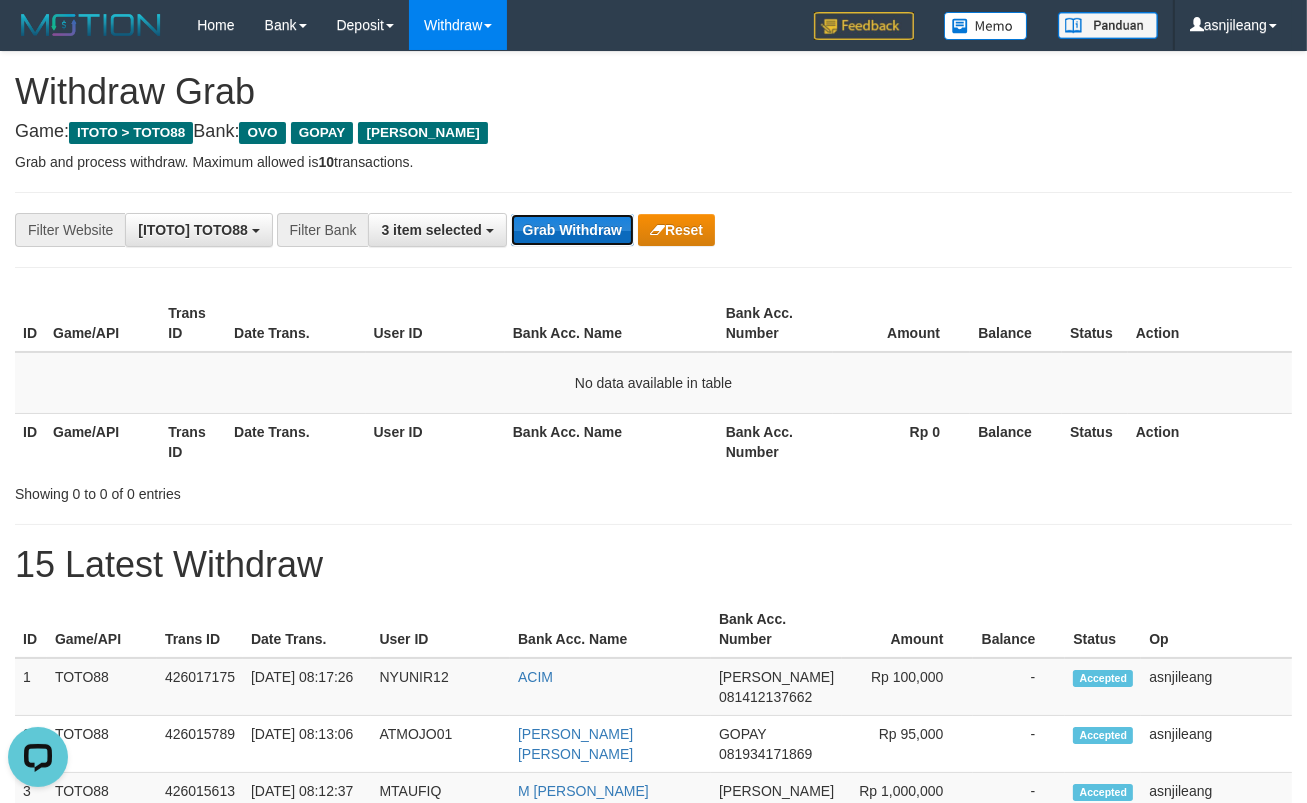 scroll, scrollTop: 0, scrollLeft: 0, axis: both 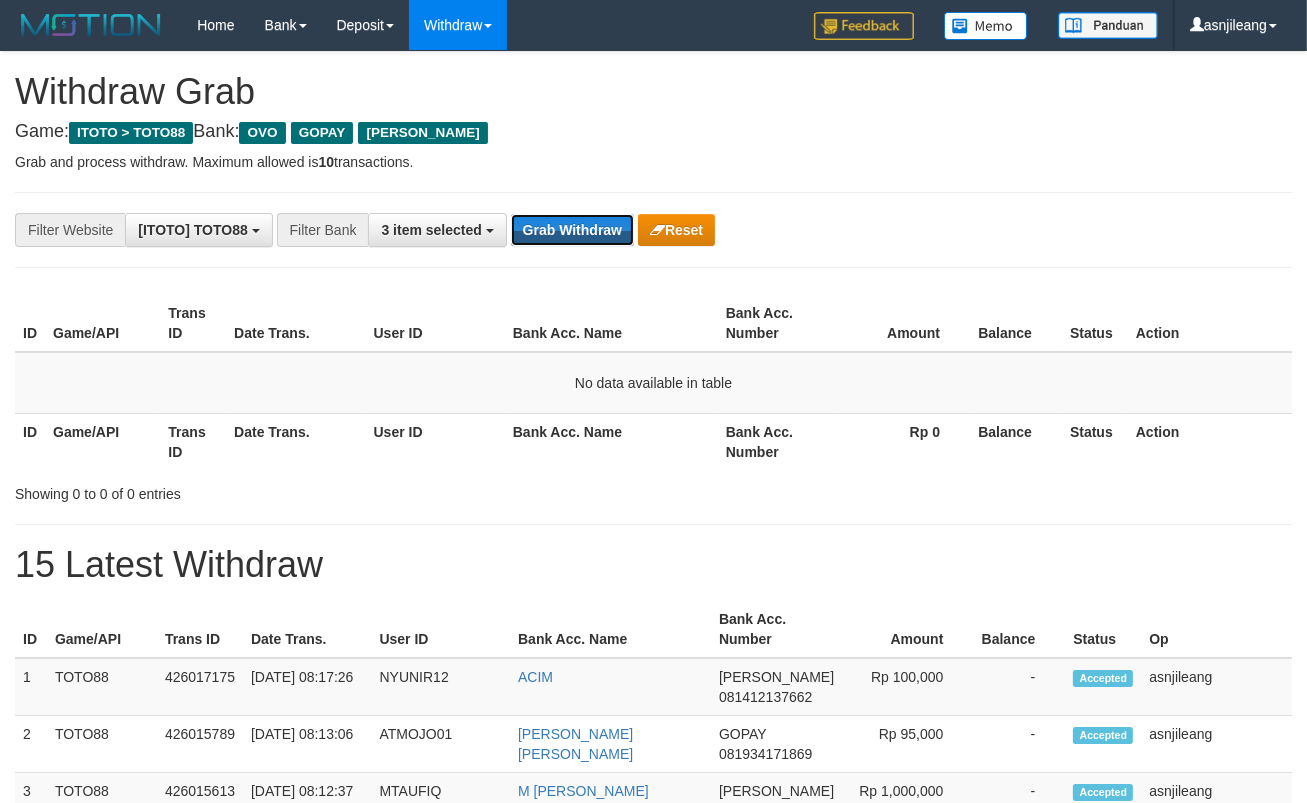 click on "Grab Withdraw" at bounding box center [572, 230] 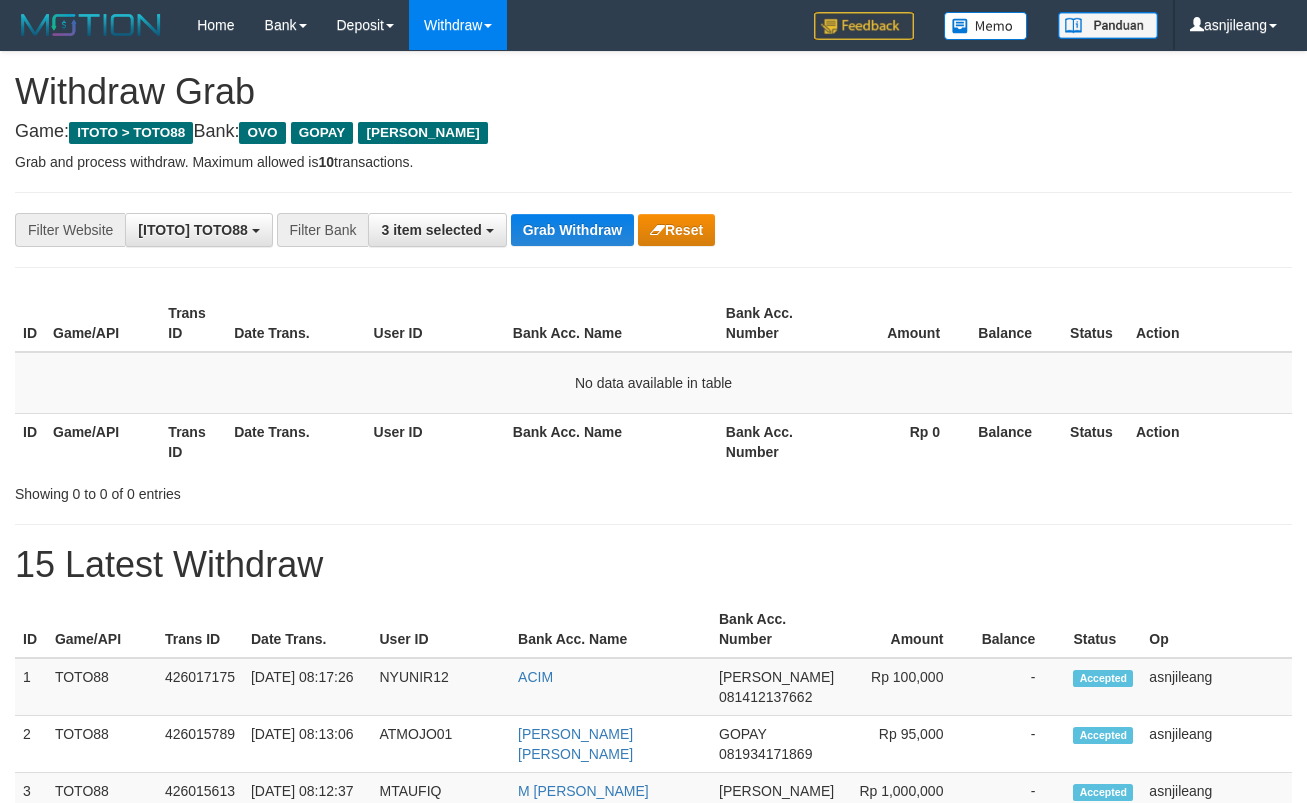scroll, scrollTop: 0, scrollLeft: 0, axis: both 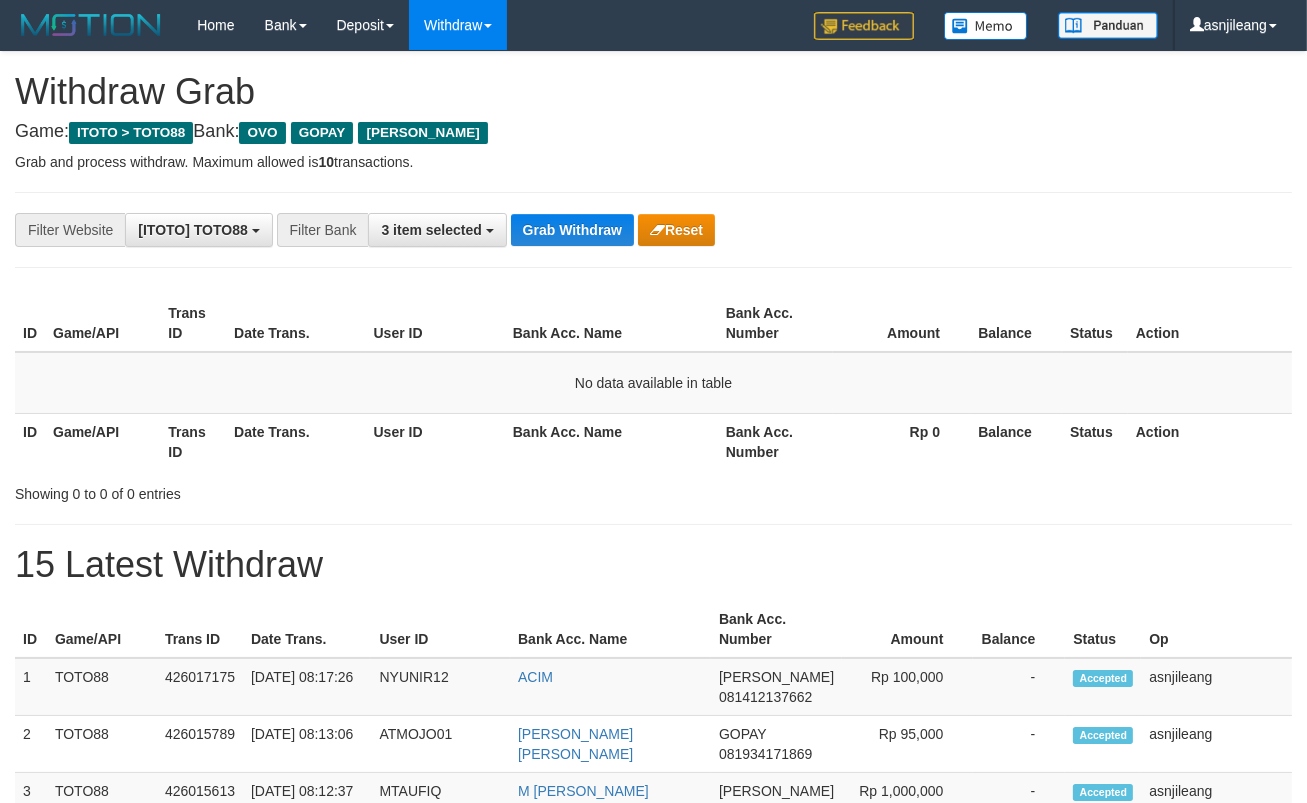 click on "Grab Withdraw" at bounding box center [572, 230] 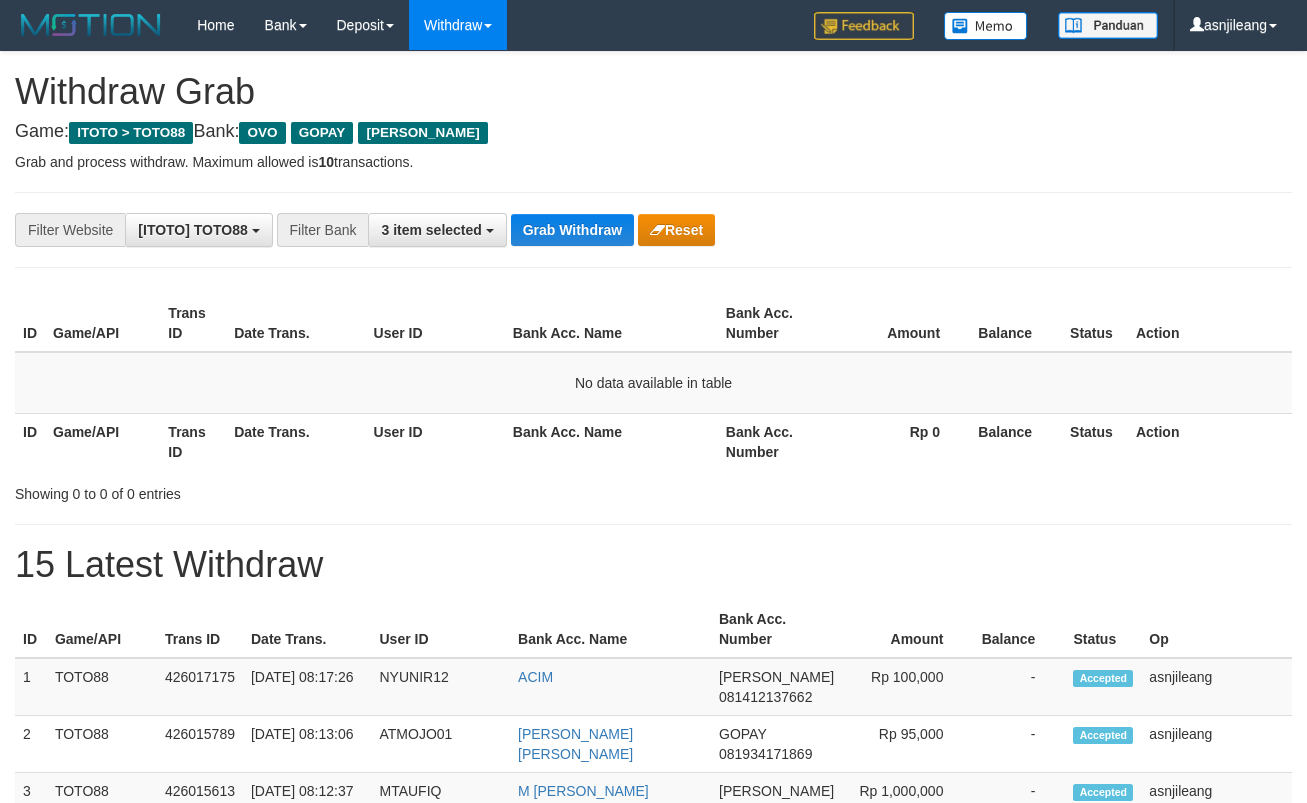 click on "Grab Withdraw" at bounding box center [572, 230] 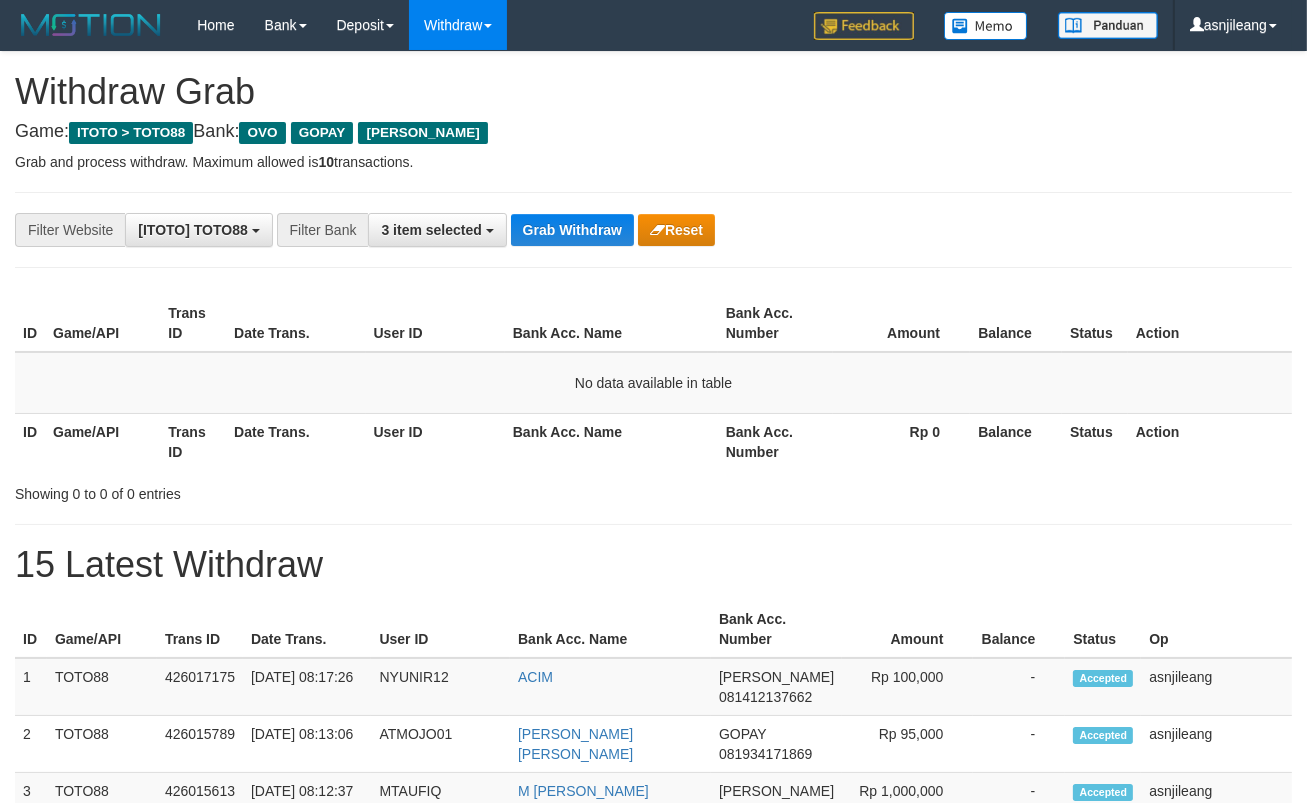 scroll, scrollTop: 17, scrollLeft: 0, axis: vertical 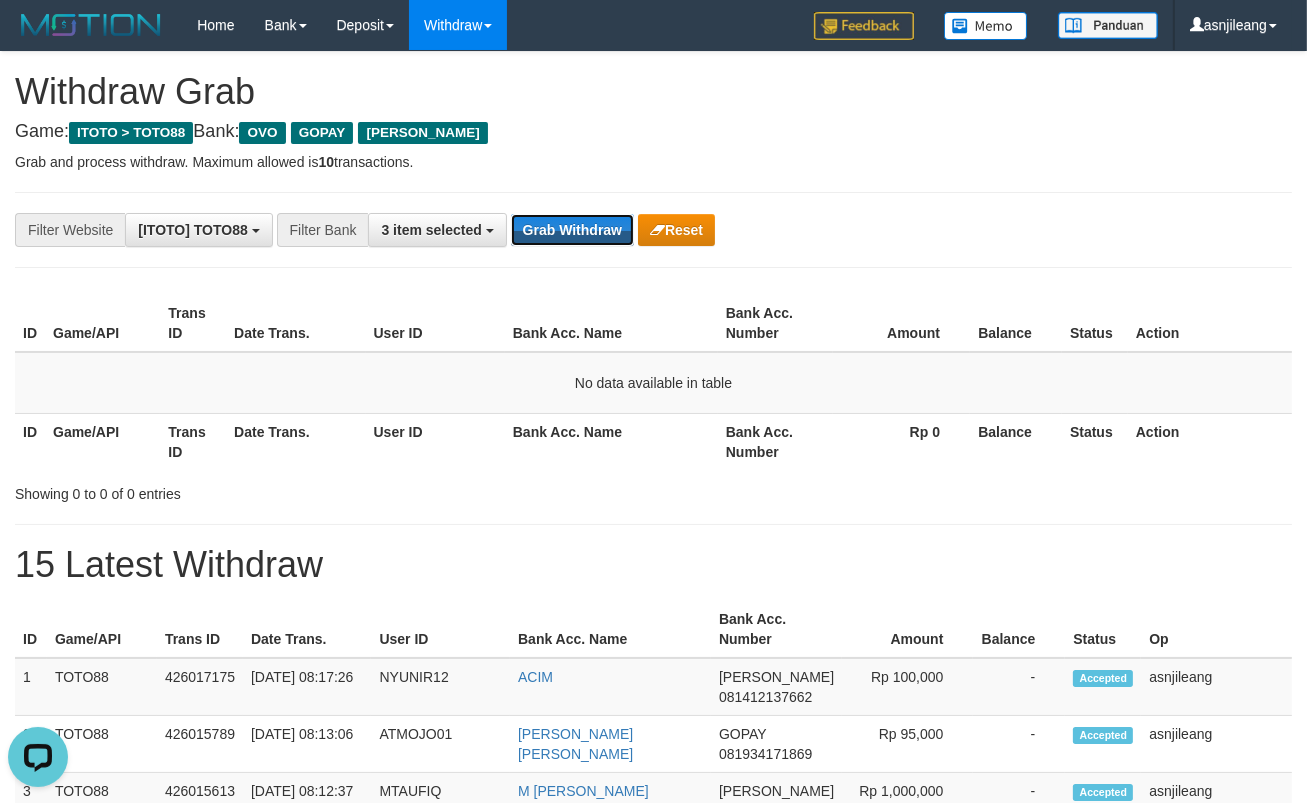 click on "Grab Withdraw" at bounding box center (572, 230) 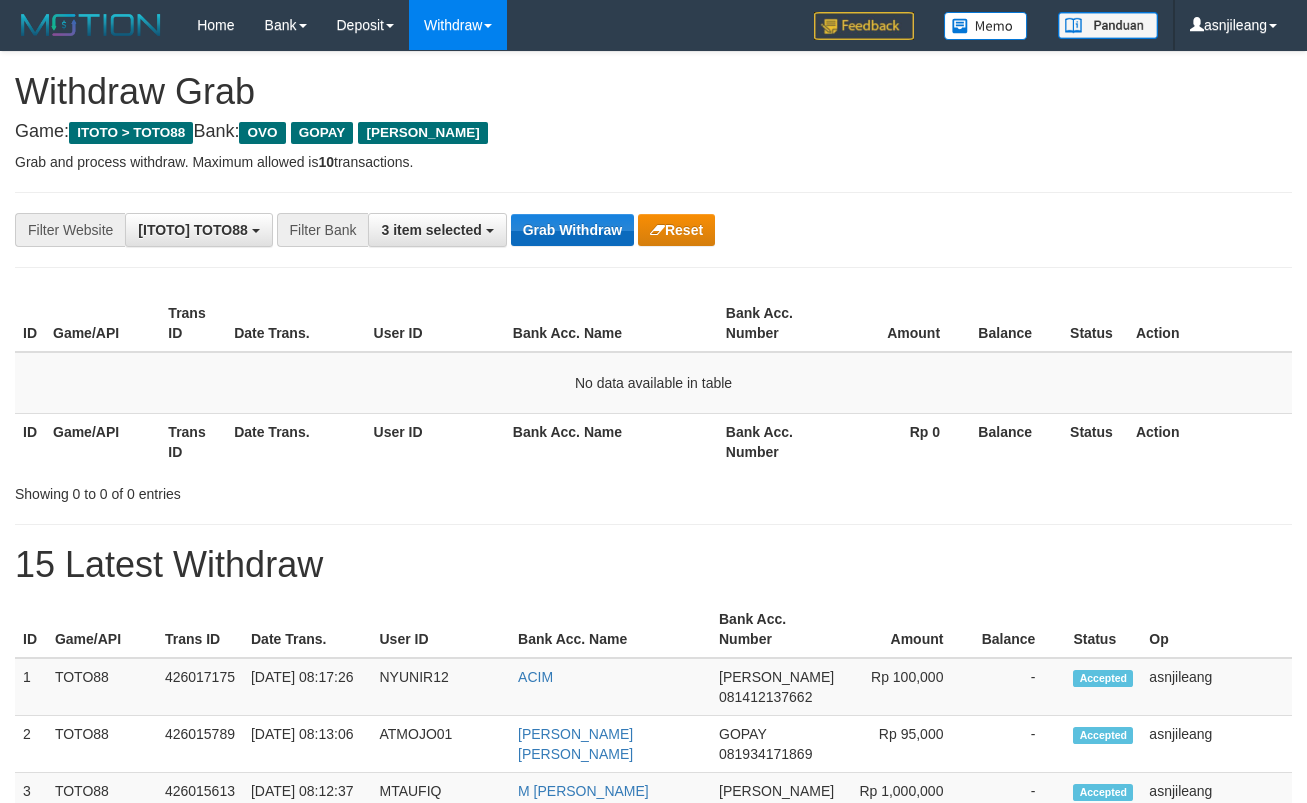 scroll, scrollTop: 0, scrollLeft: 0, axis: both 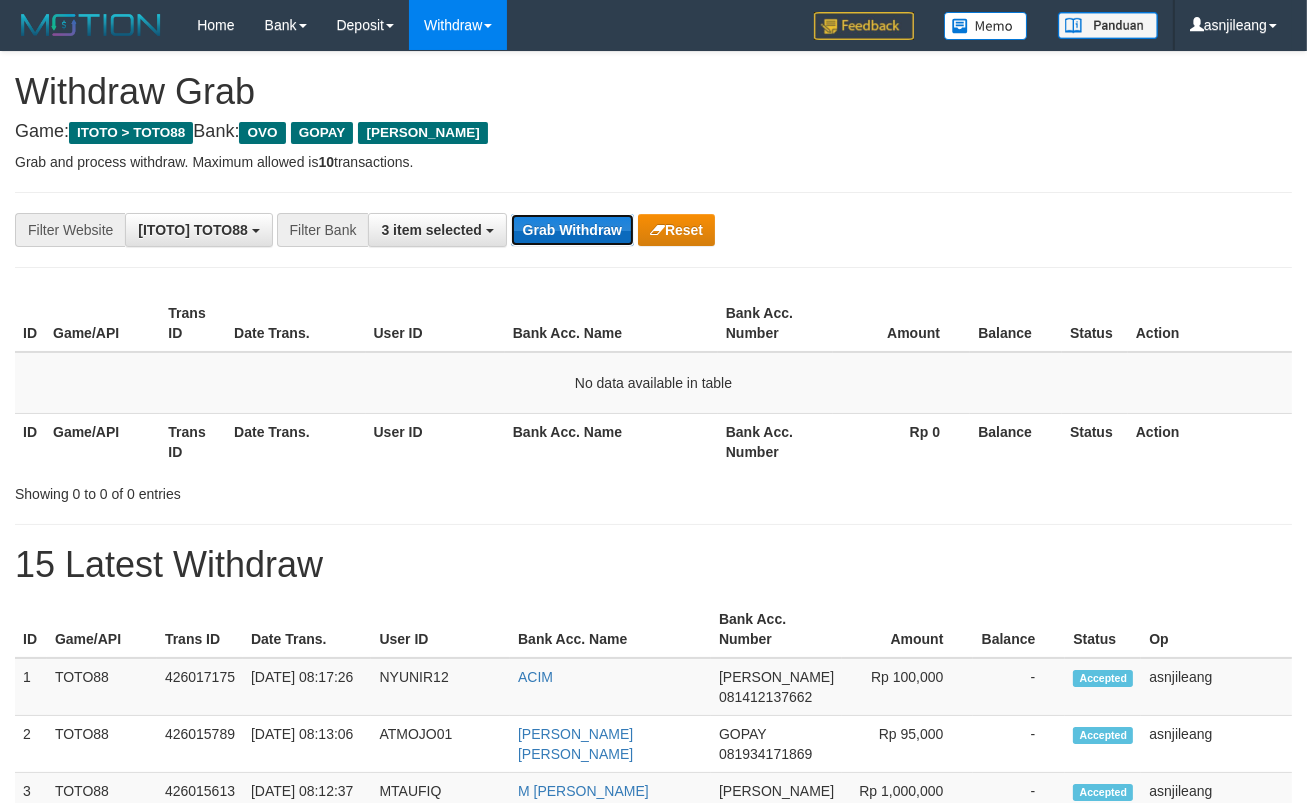 click on "Grab Withdraw" at bounding box center [572, 230] 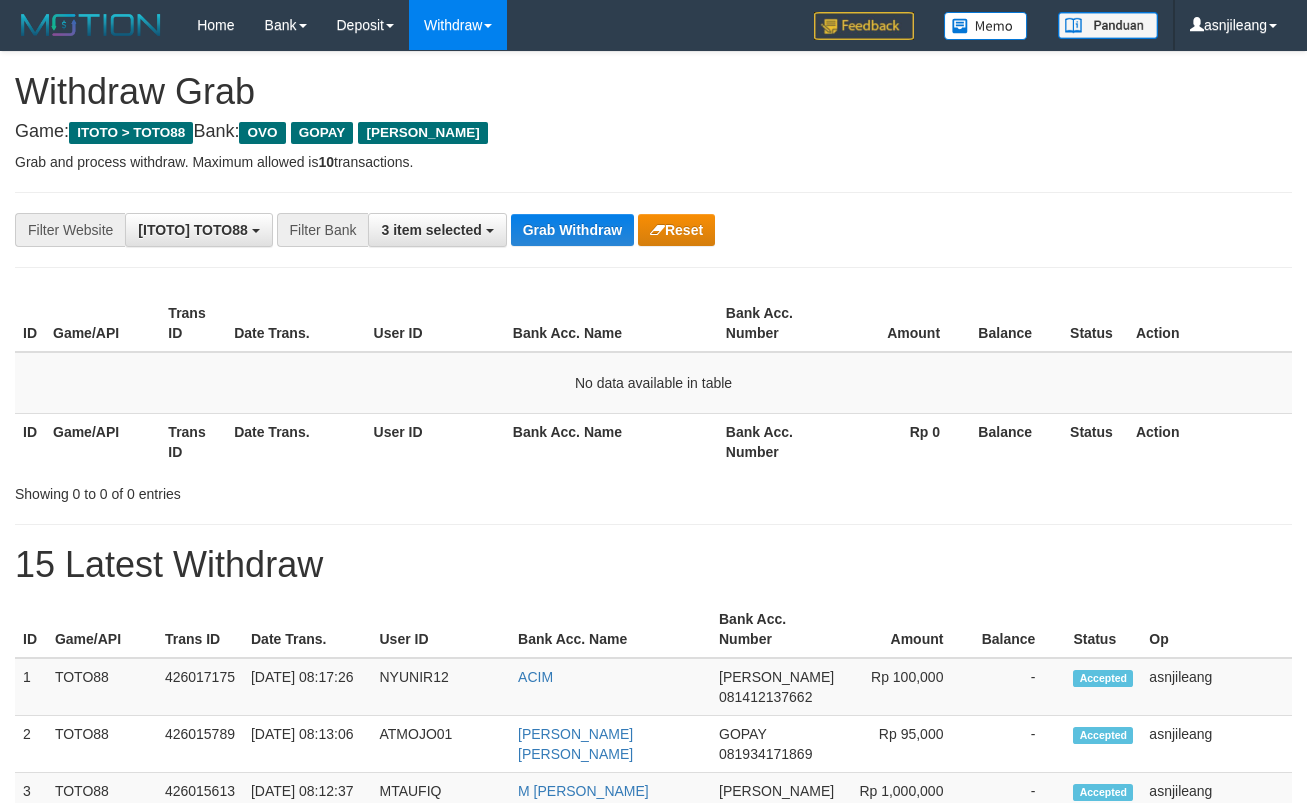 scroll, scrollTop: 0, scrollLeft: 0, axis: both 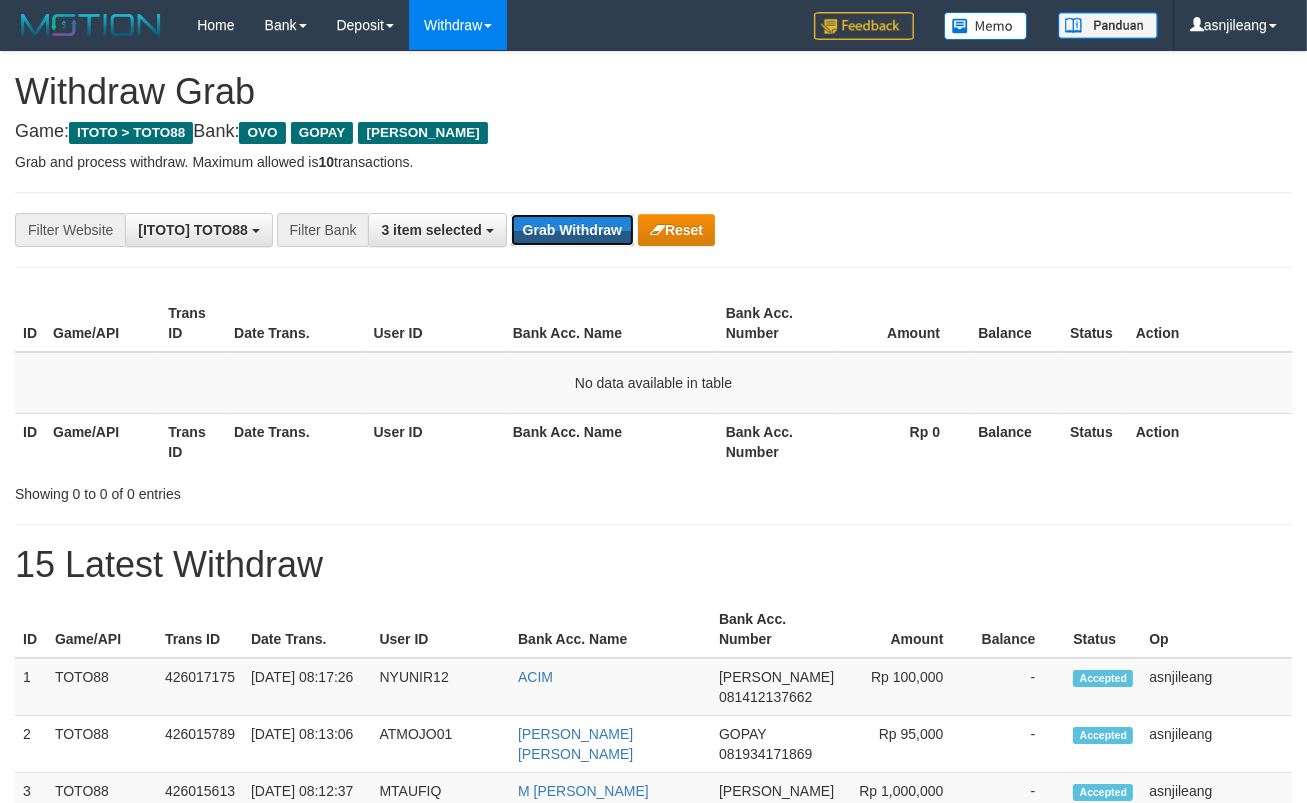 click on "Grab Withdraw" at bounding box center (572, 230) 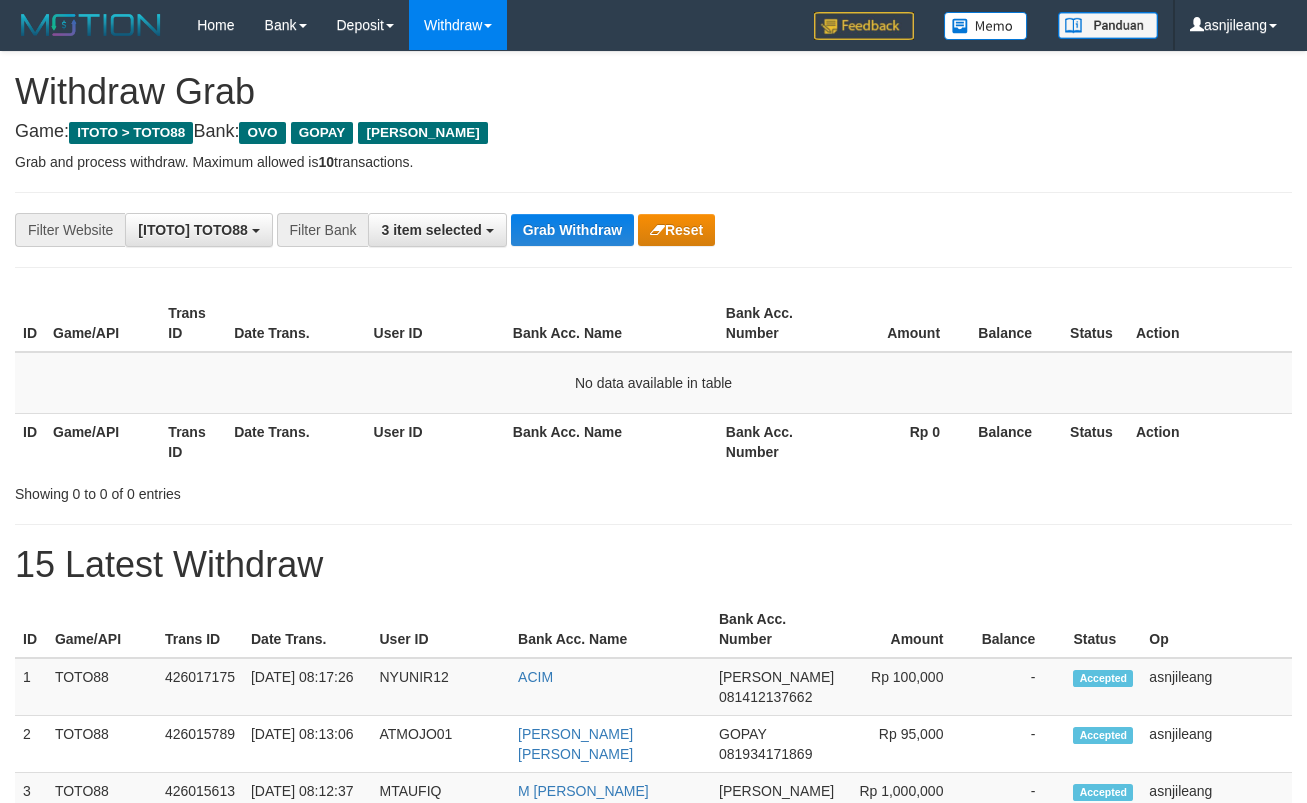 scroll, scrollTop: 0, scrollLeft: 0, axis: both 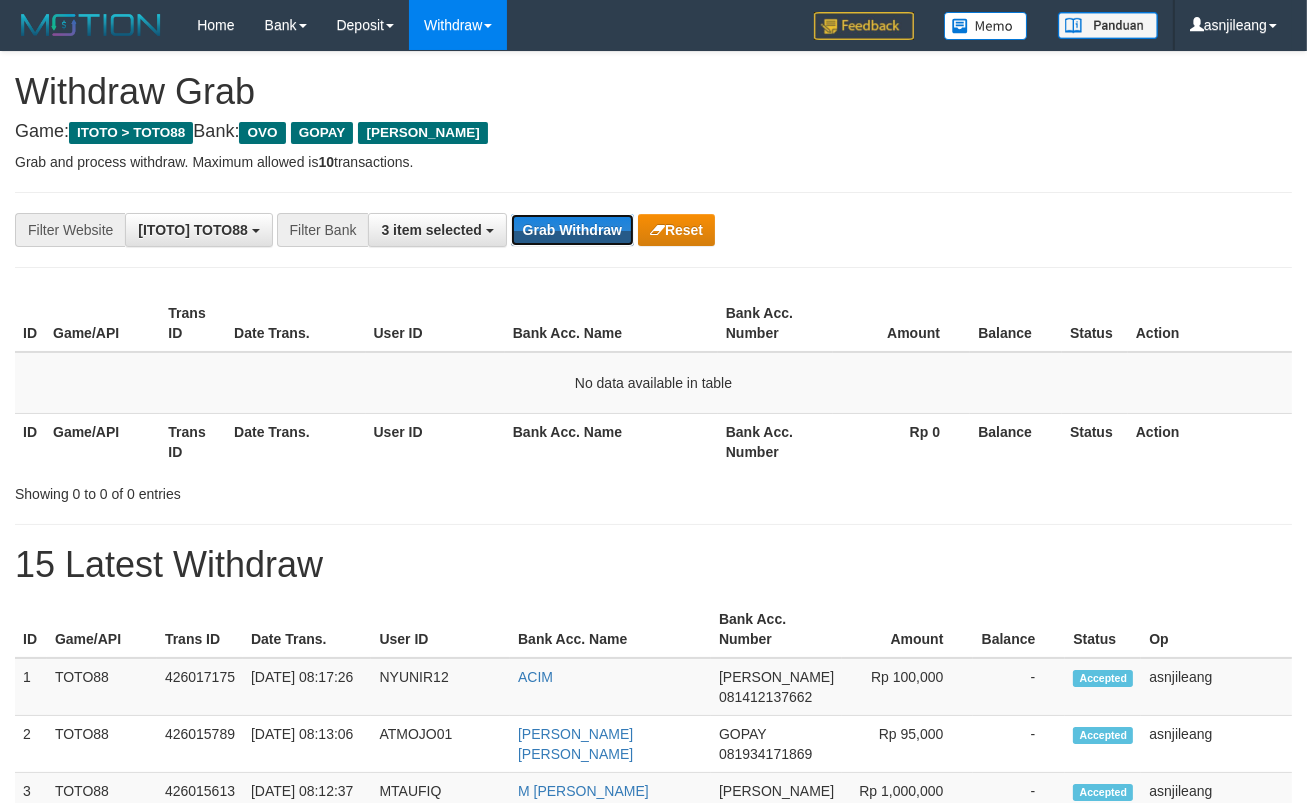 click on "Grab Withdraw" at bounding box center [572, 230] 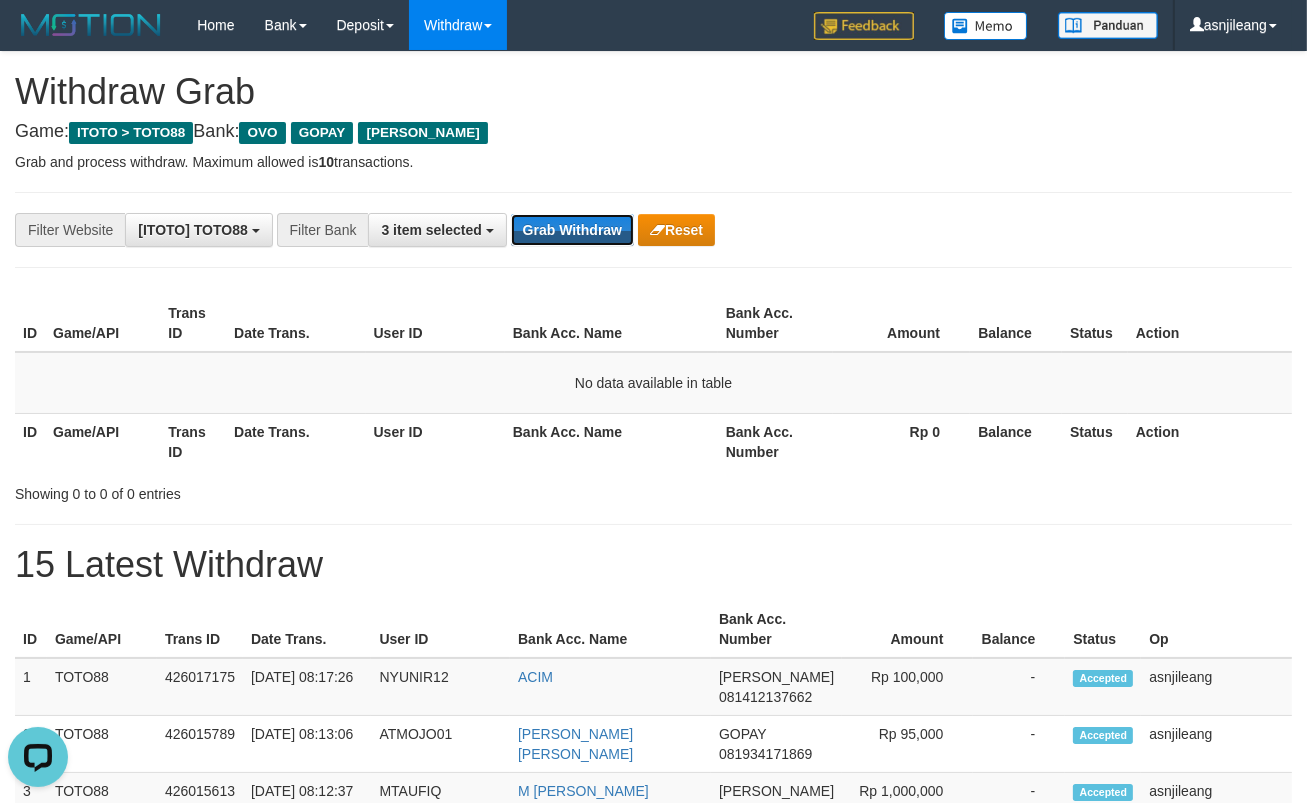 click on "Grab Withdraw" at bounding box center (572, 230) 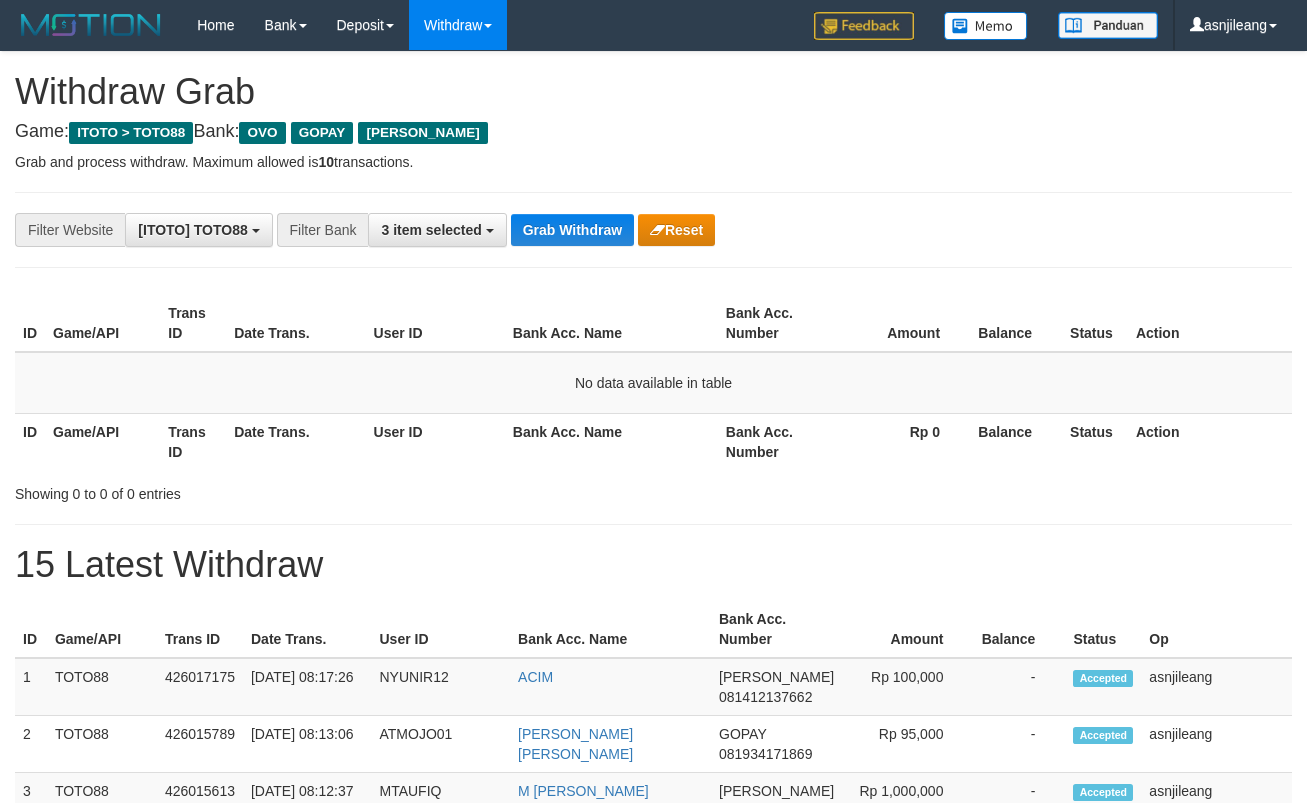 scroll, scrollTop: 0, scrollLeft: 0, axis: both 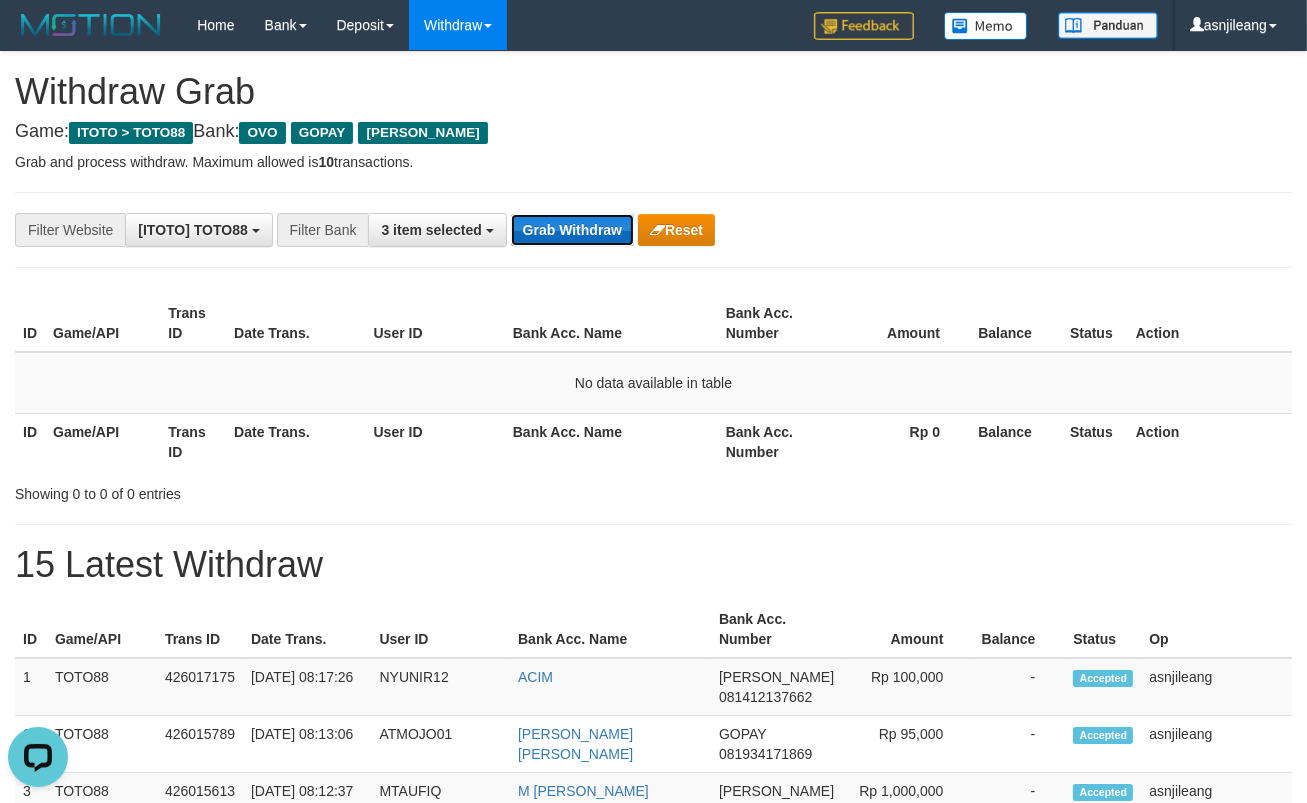 click on "Grab Withdraw" at bounding box center [572, 230] 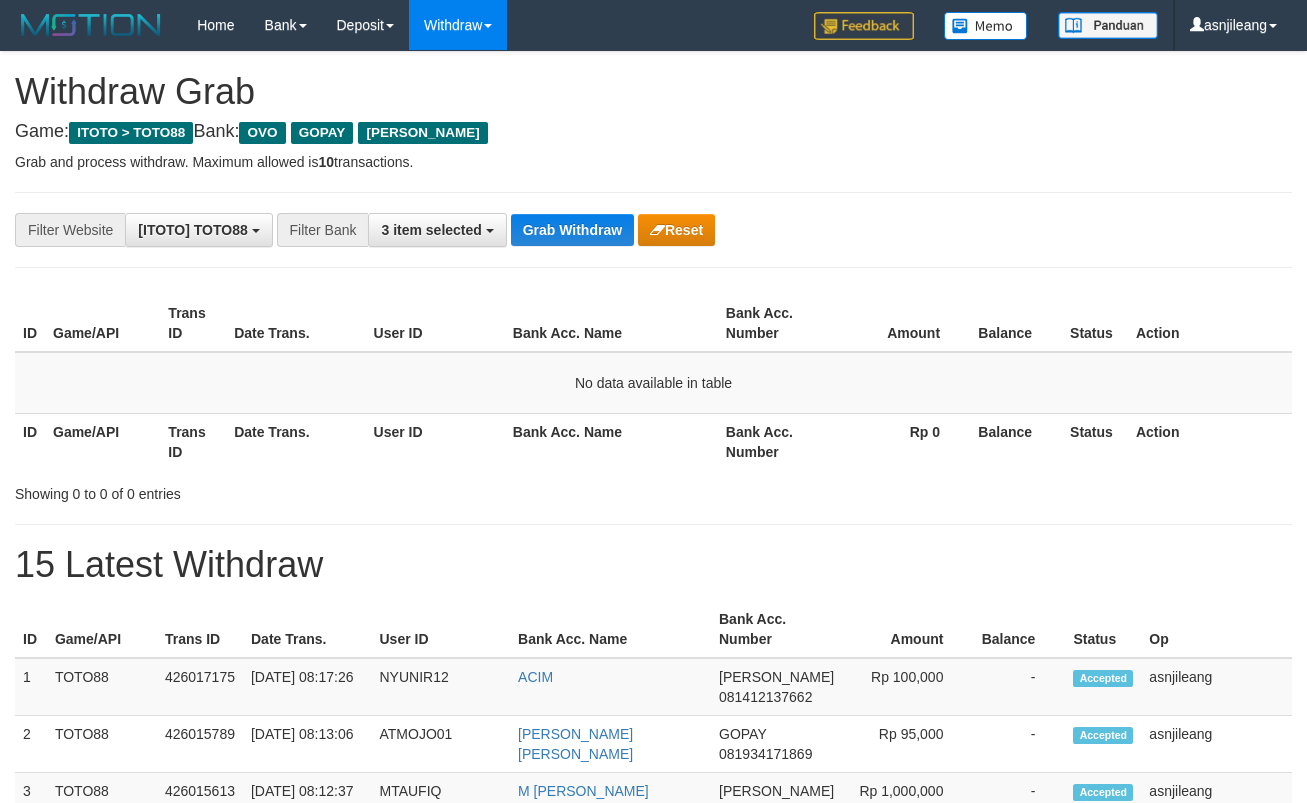 scroll, scrollTop: 0, scrollLeft: 0, axis: both 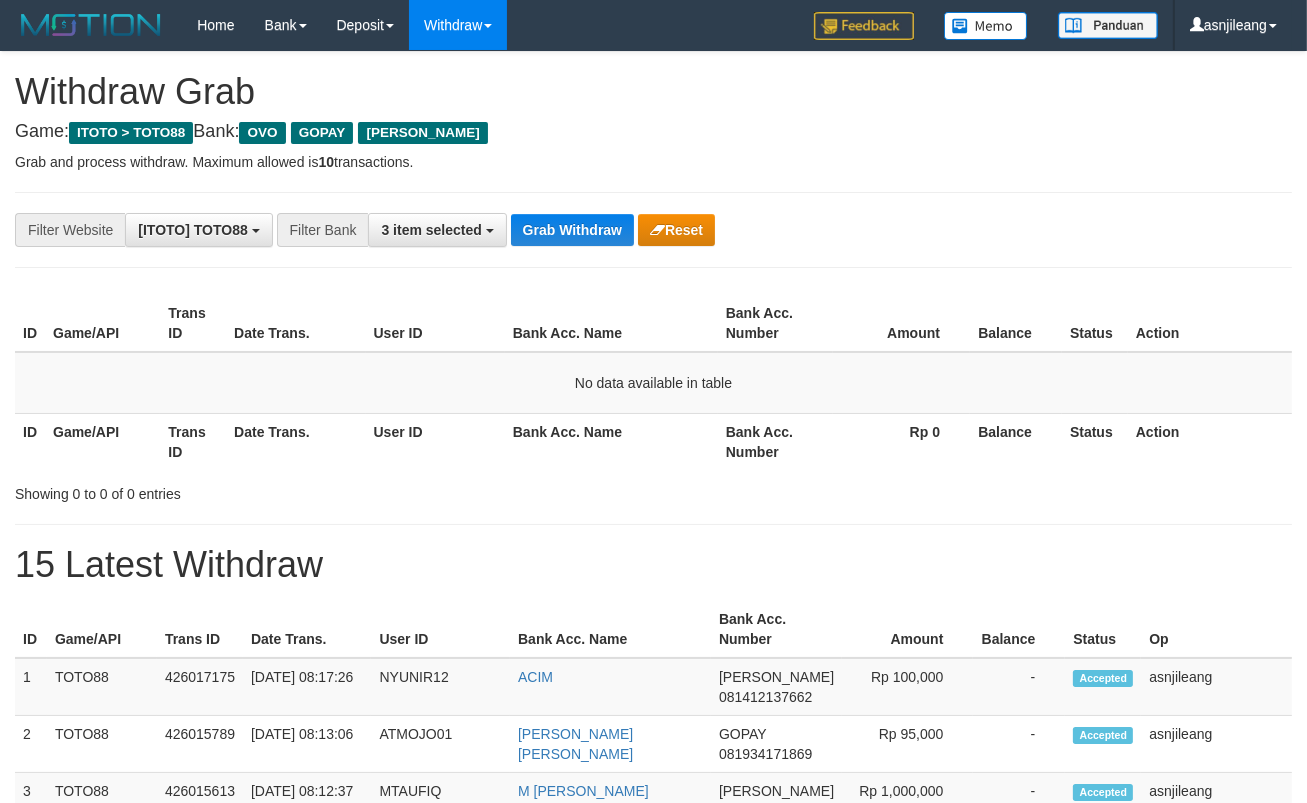 click on "Grab Withdraw" at bounding box center [572, 230] 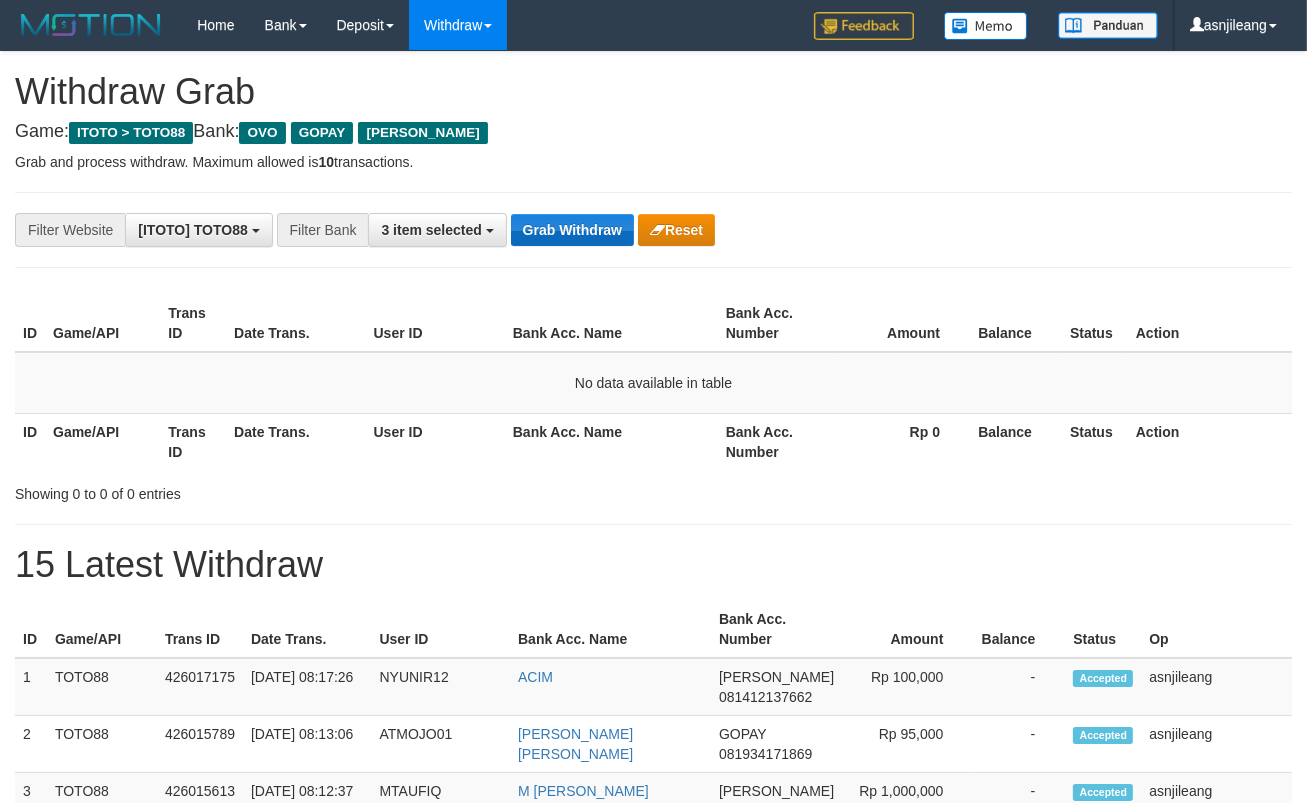 click on "Grab Withdraw" at bounding box center (572, 230) 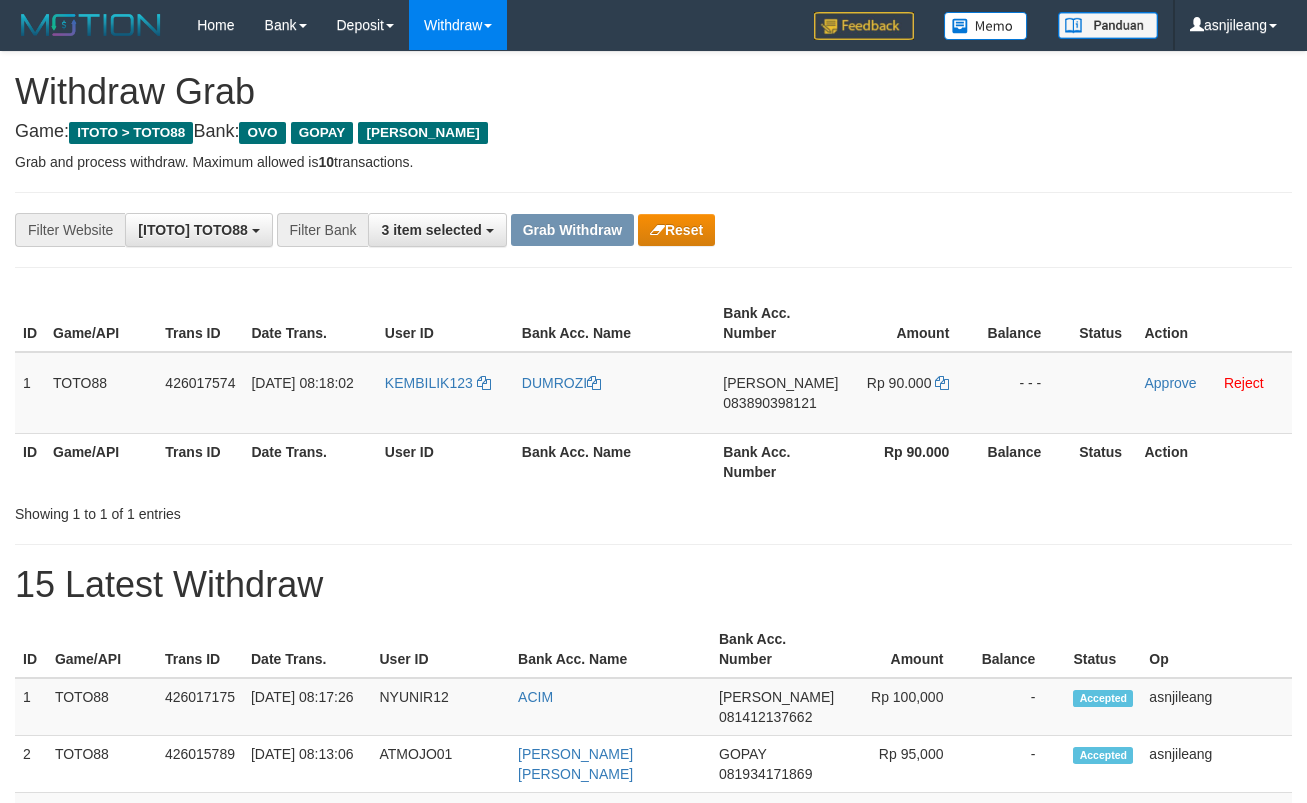 scroll, scrollTop: 0, scrollLeft: 0, axis: both 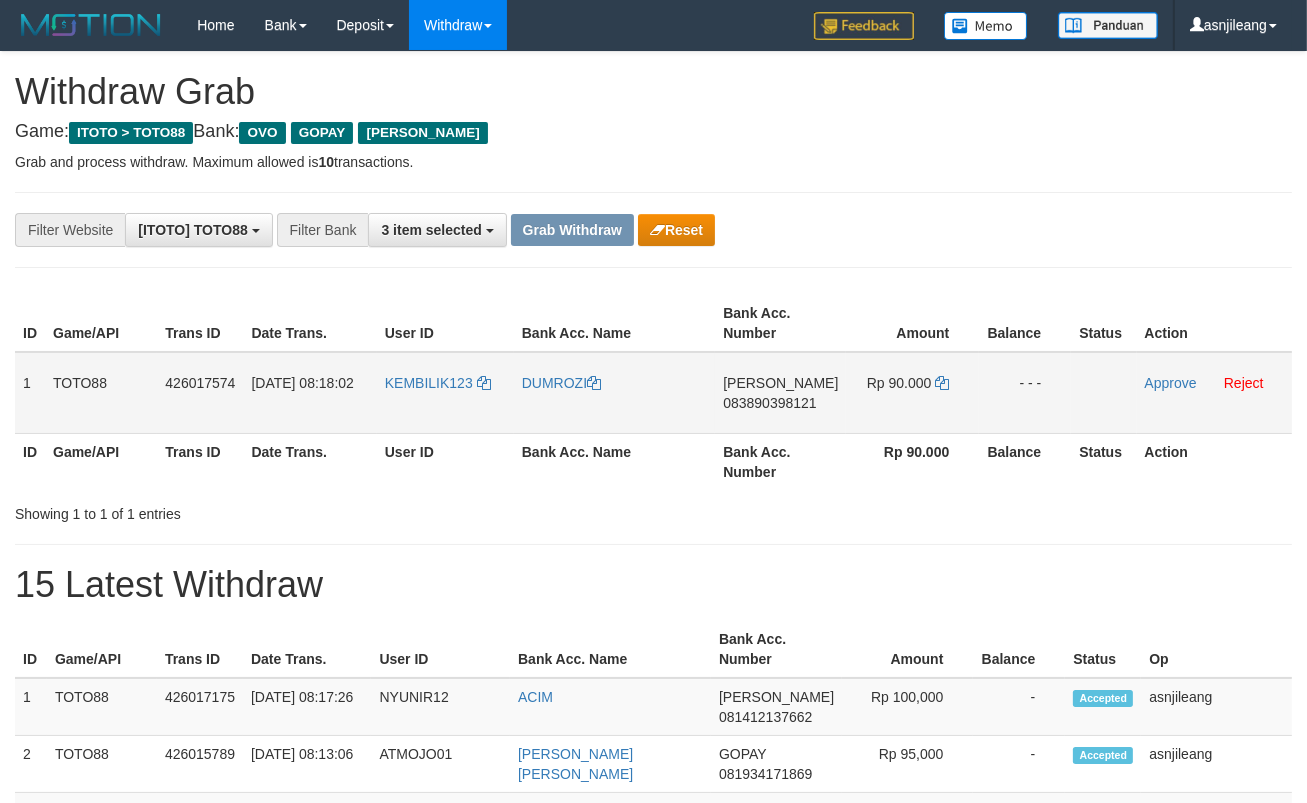click on "DANA
083890398121" at bounding box center [780, 393] 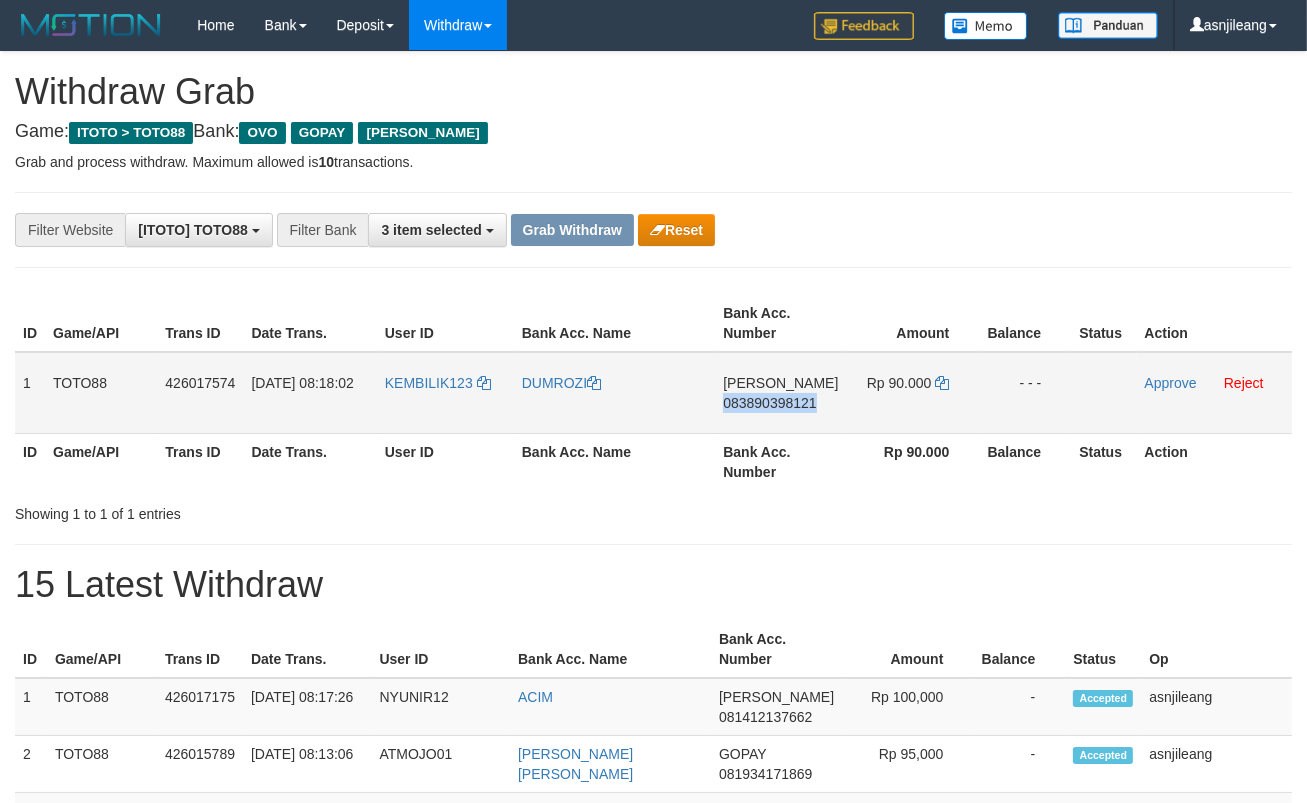 click on "DANA
083890398121" at bounding box center [780, 393] 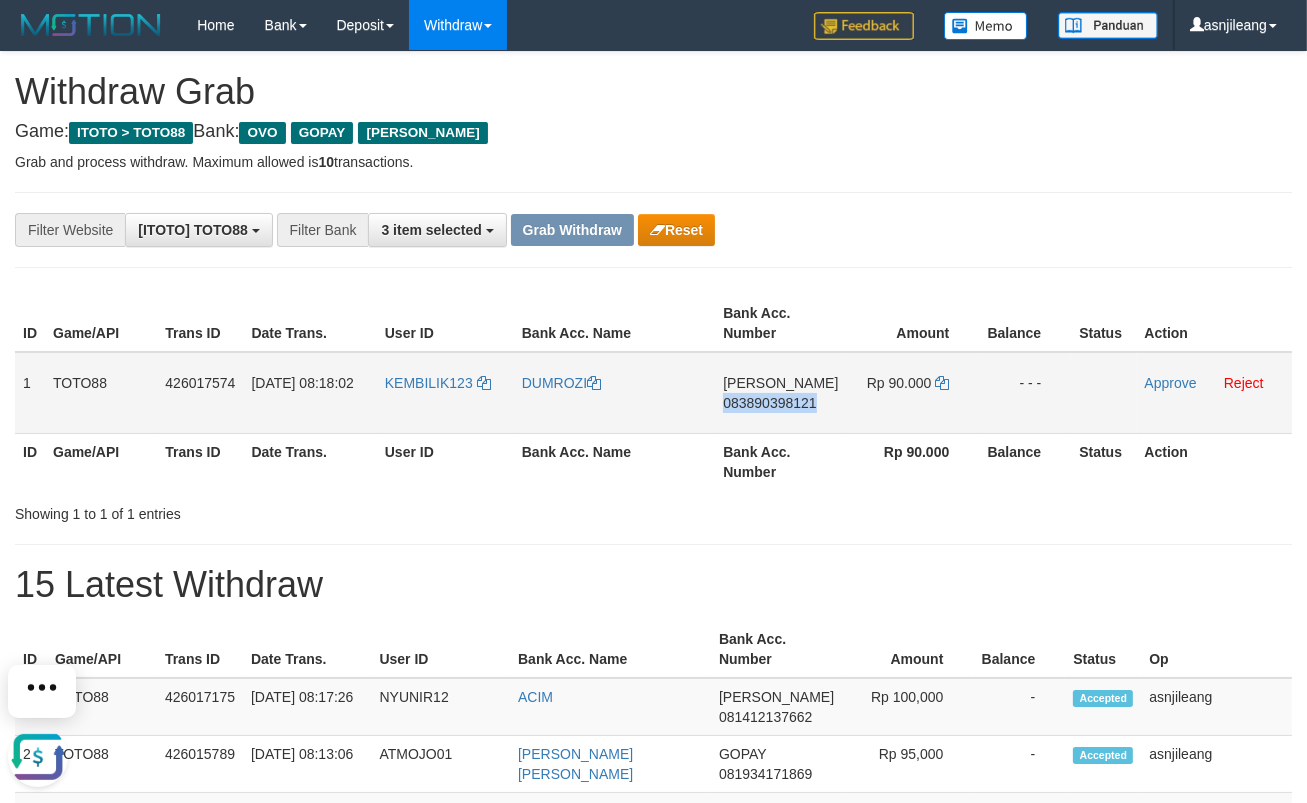 scroll, scrollTop: 0, scrollLeft: 0, axis: both 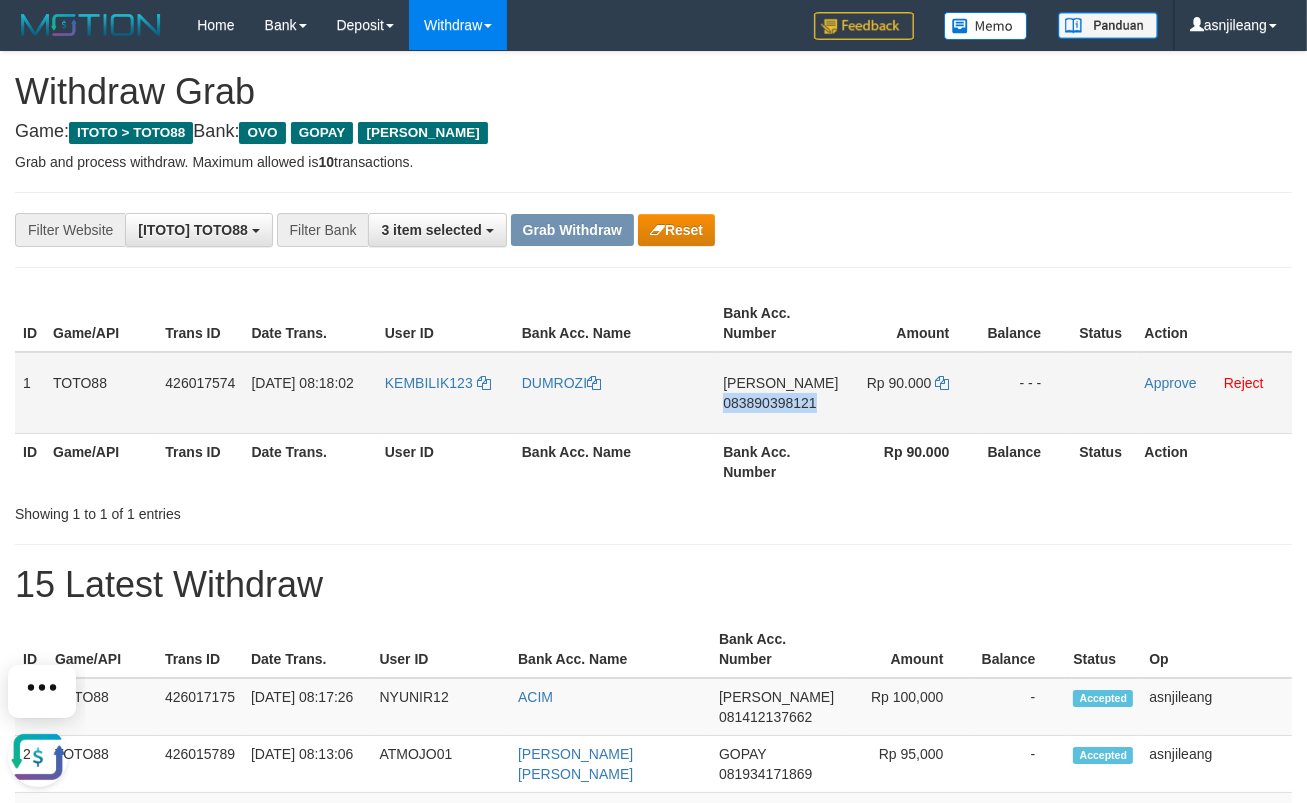 copy on "083890398121" 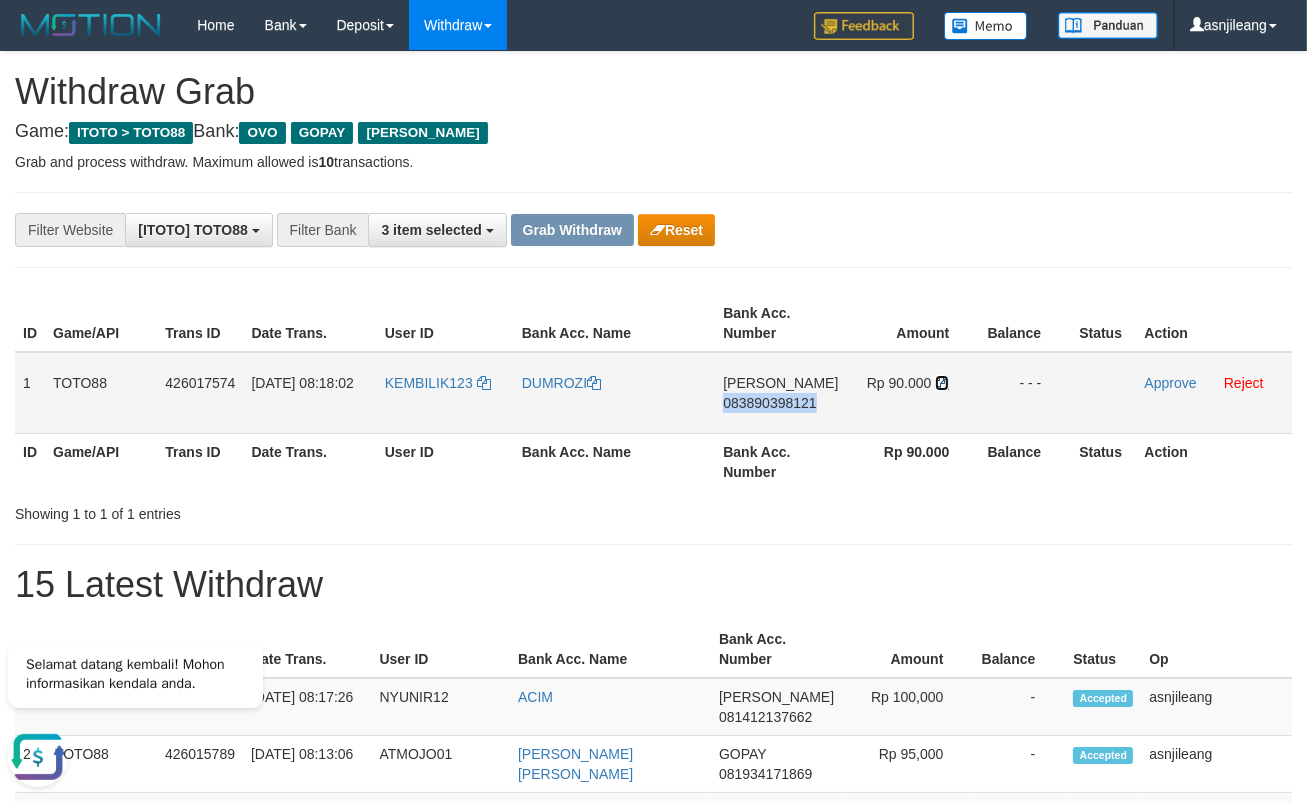 click at bounding box center [942, 383] 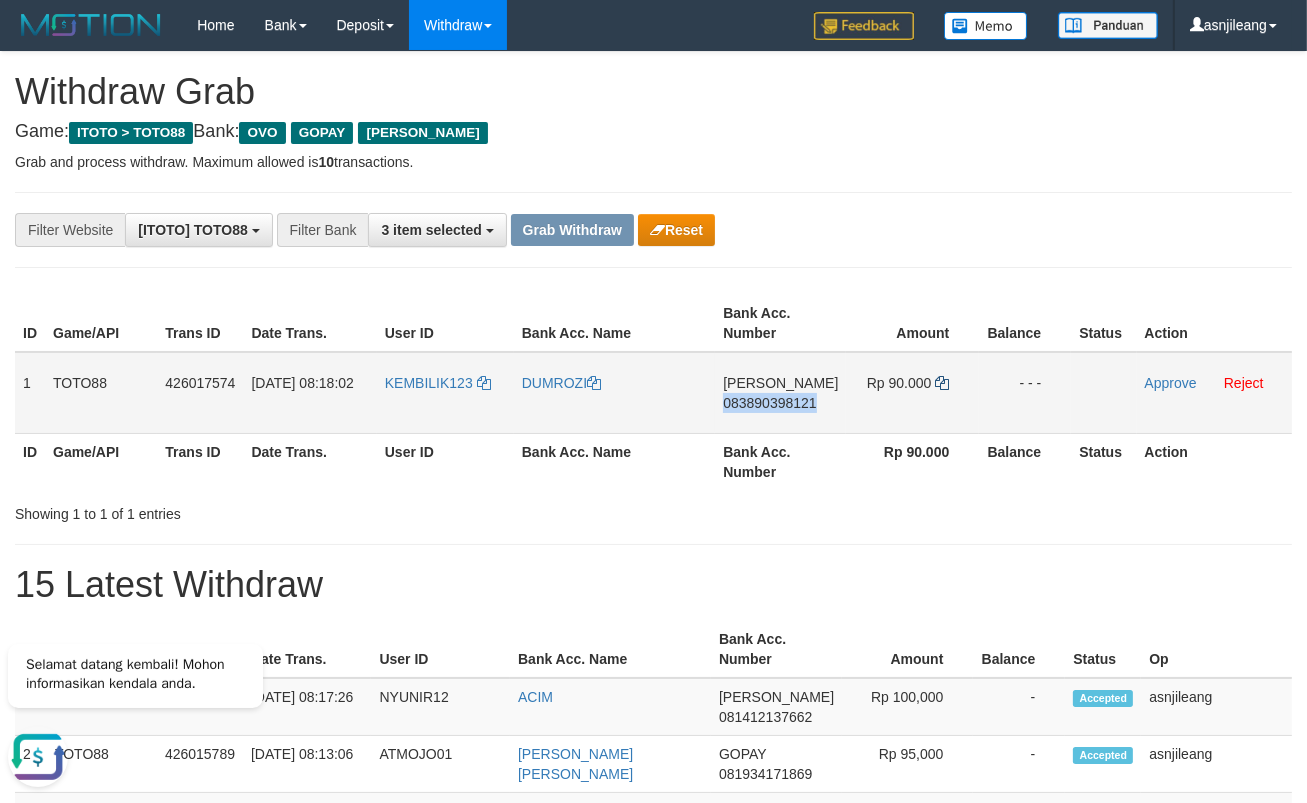 copy on "083890398121" 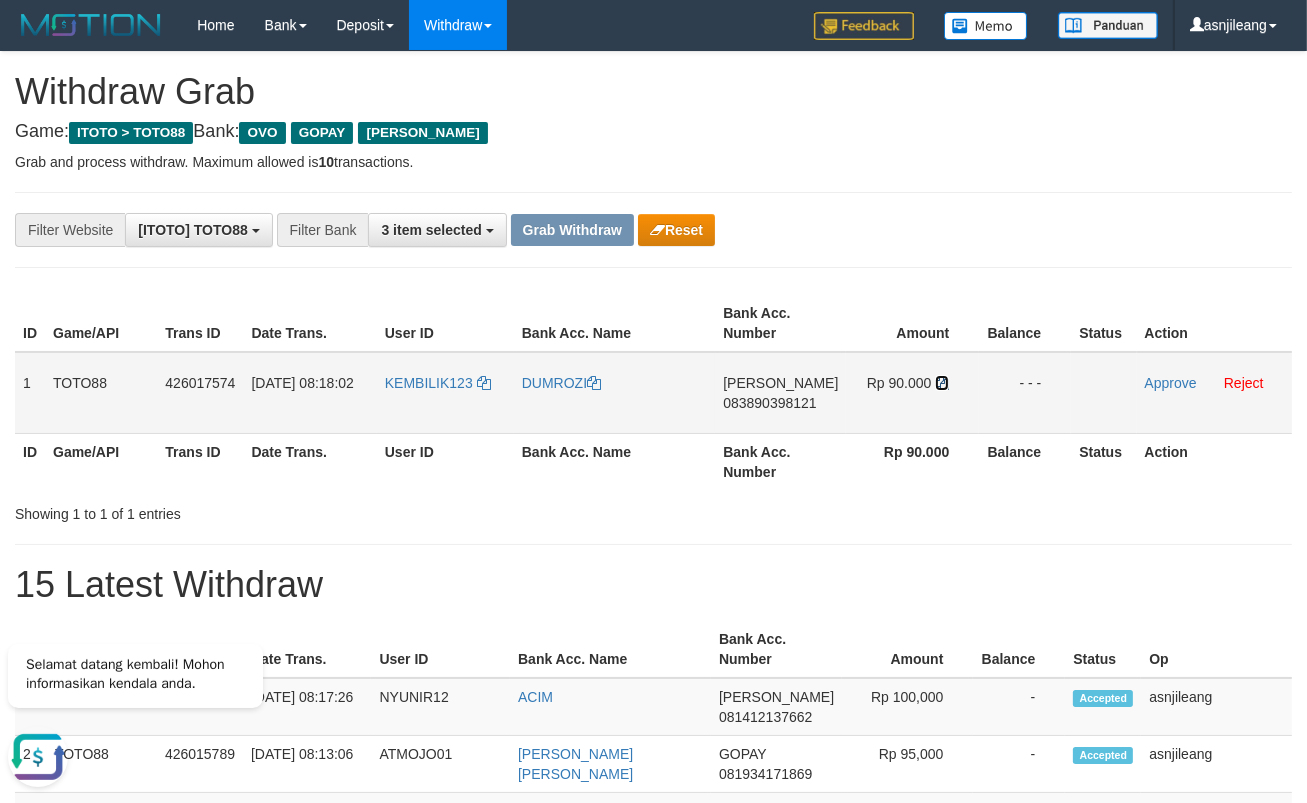 click at bounding box center [942, 383] 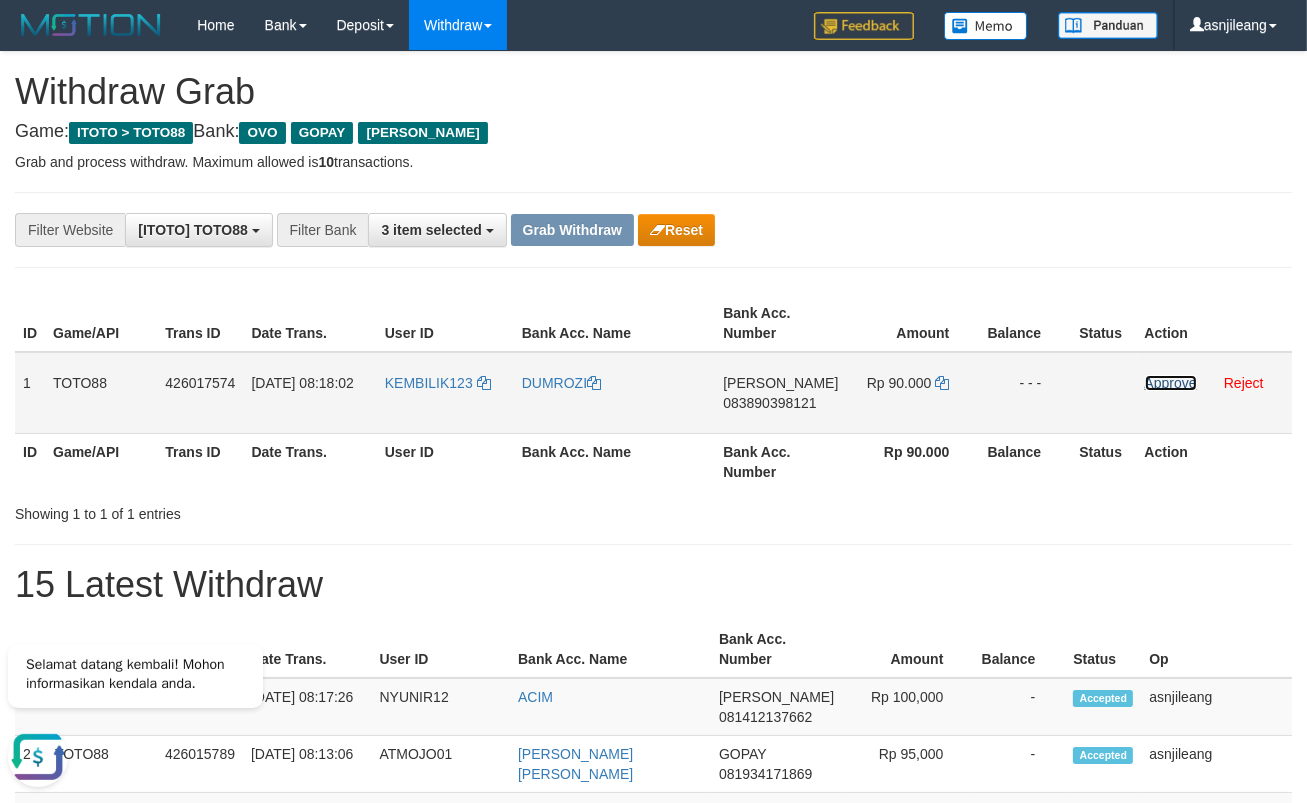 click on "Approve" at bounding box center [1171, 383] 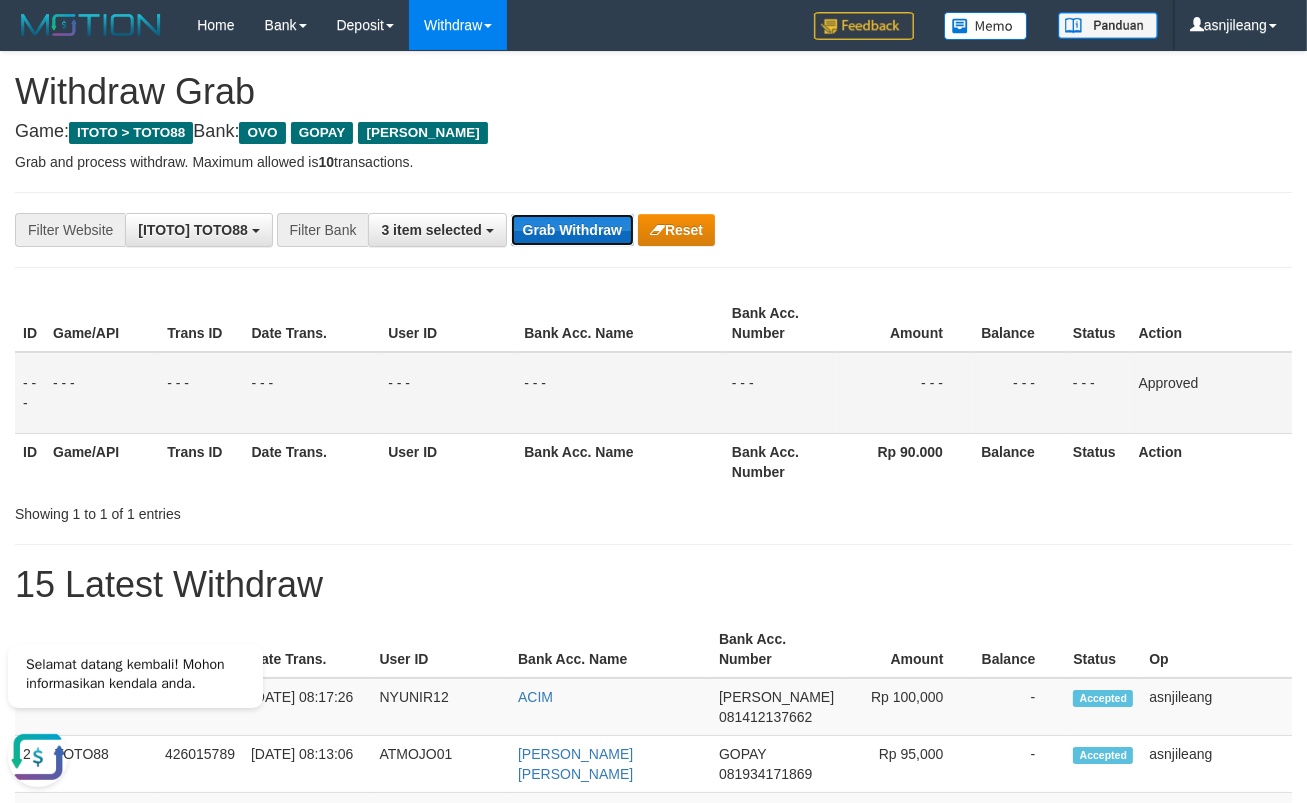 click on "Grab Withdraw" at bounding box center [572, 230] 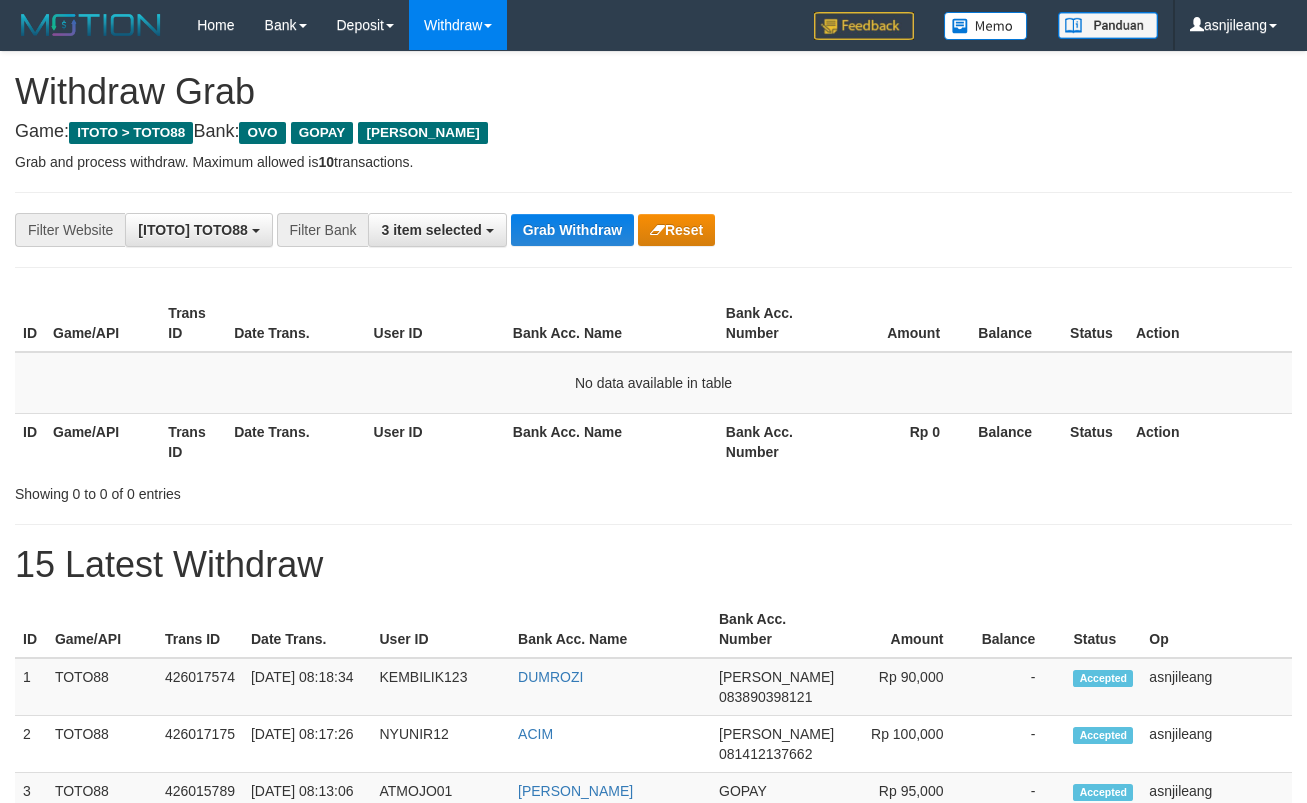 scroll, scrollTop: 0, scrollLeft: 0, axis: both 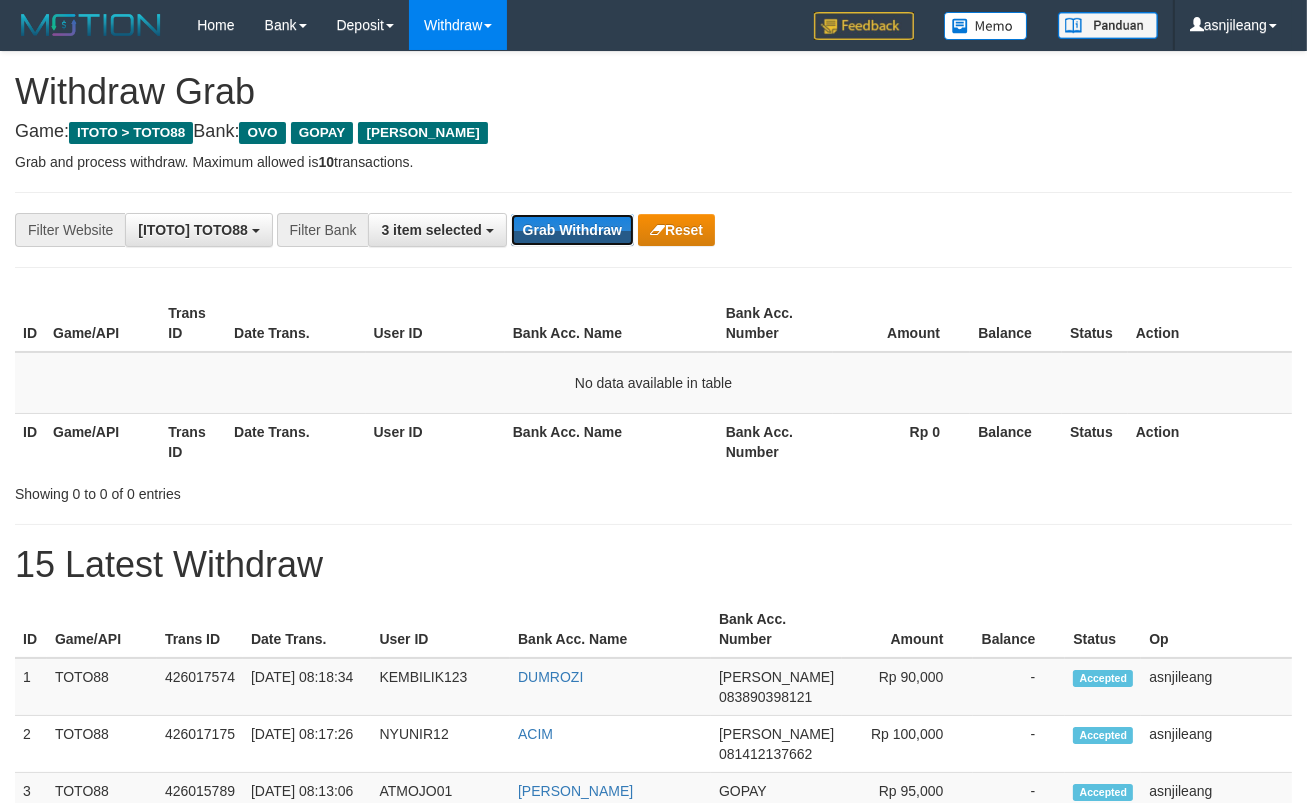 click on "Grab Withdraw" at bounding box center (572, 230) 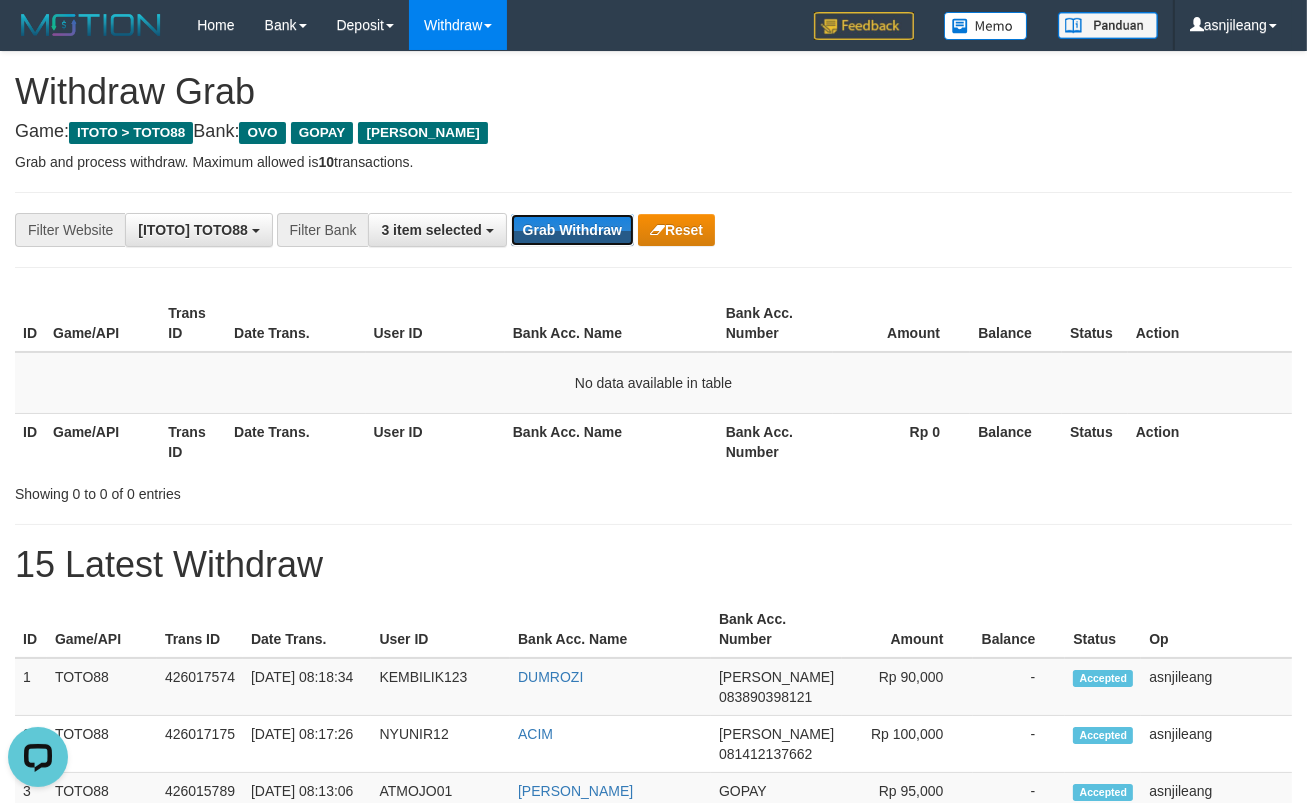 click on "Grab Withdraw" at bounding box center (572, 230) 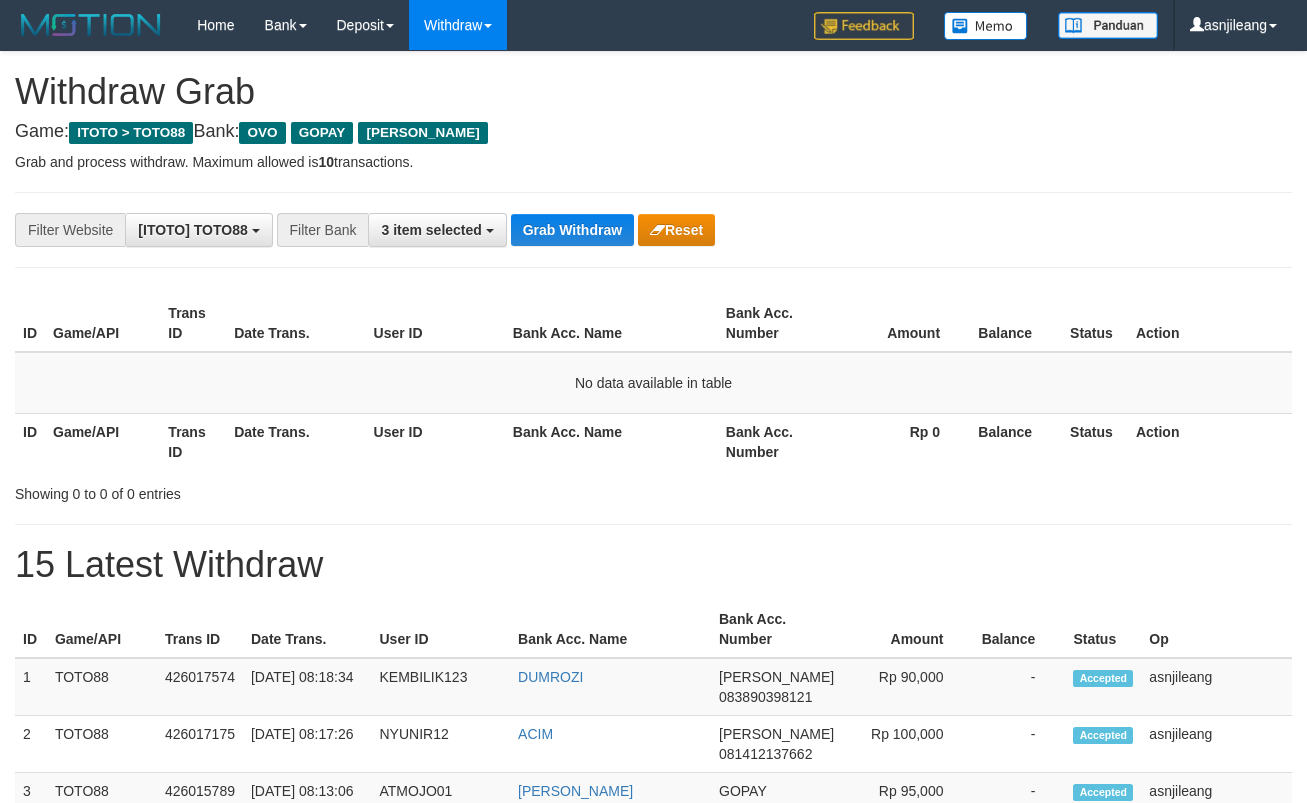 click on "Grab Withdraw" at bounding box center (572, 230) 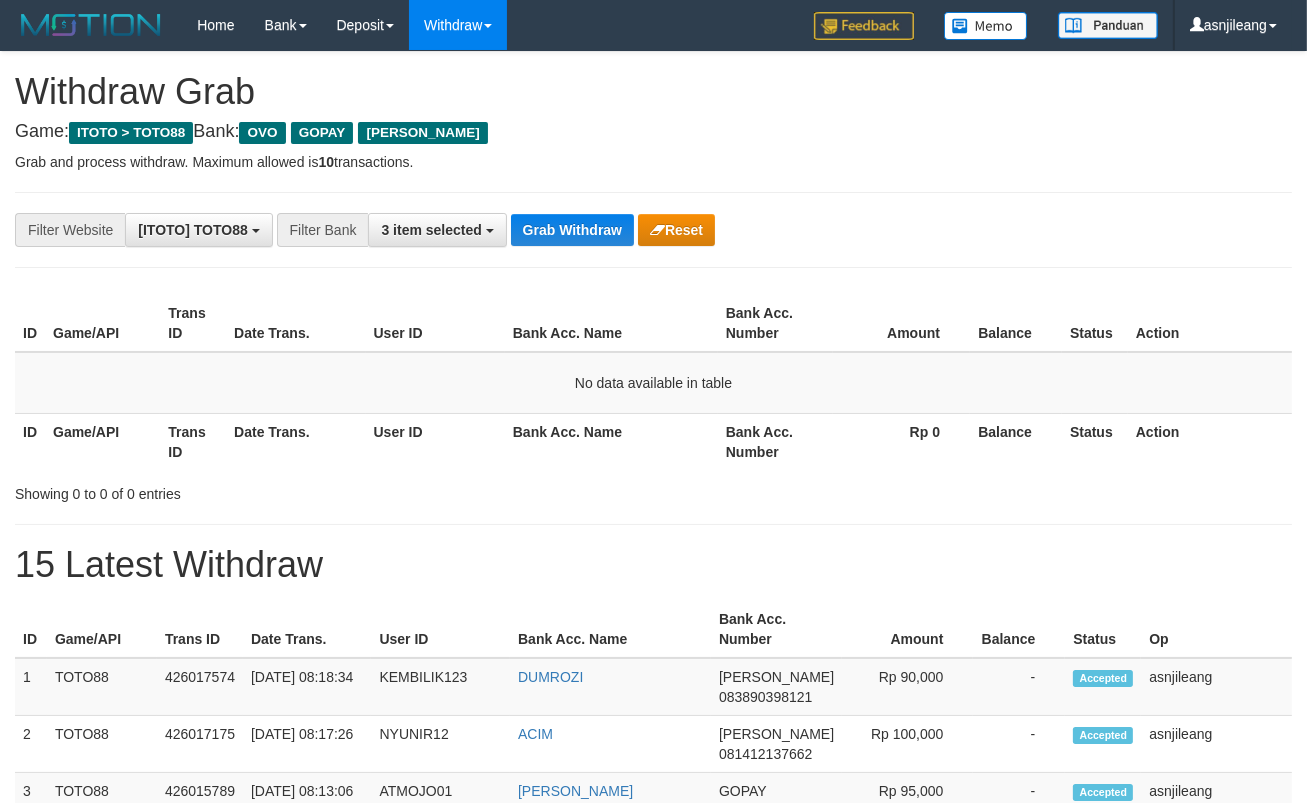 scroll, scrollTop: 17, scrollLeft: 0, axis: vertical 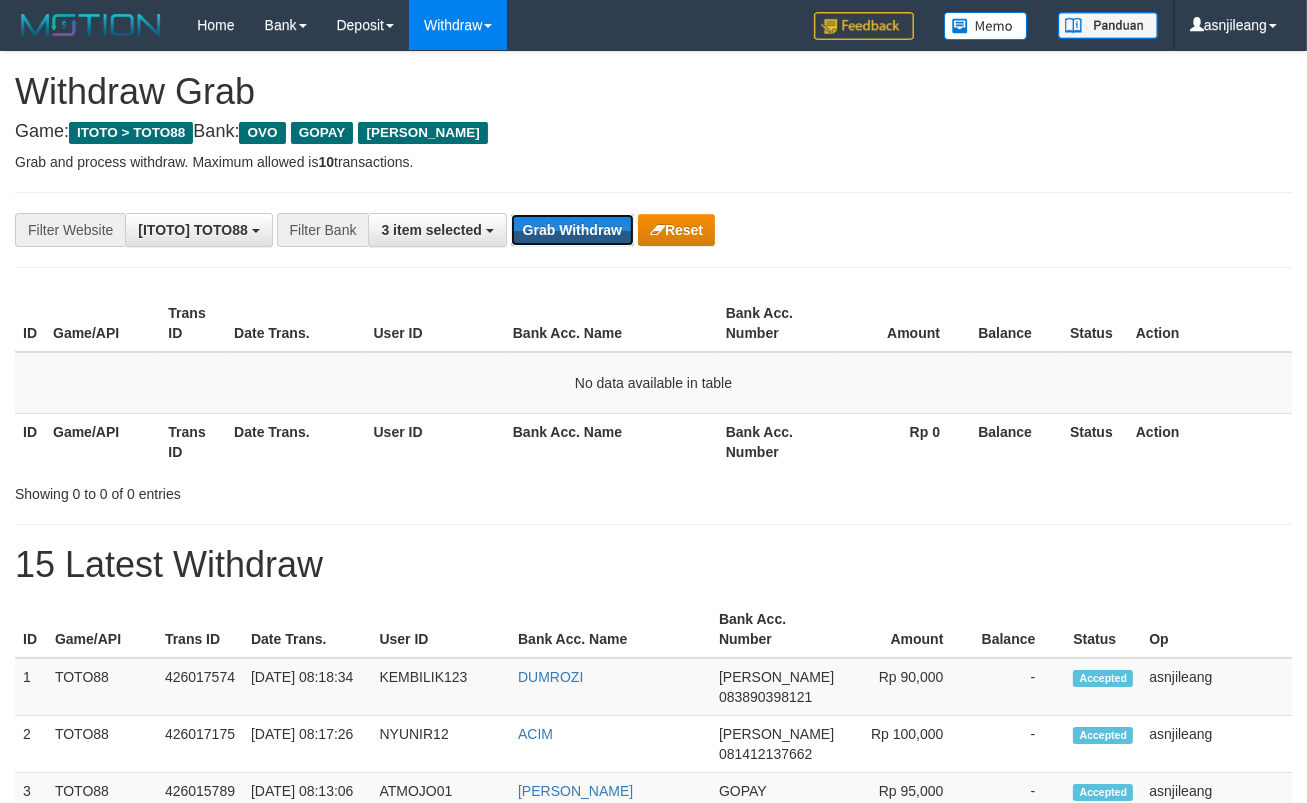 click on "Grab Withdraw" at bounding box center [572, 230] 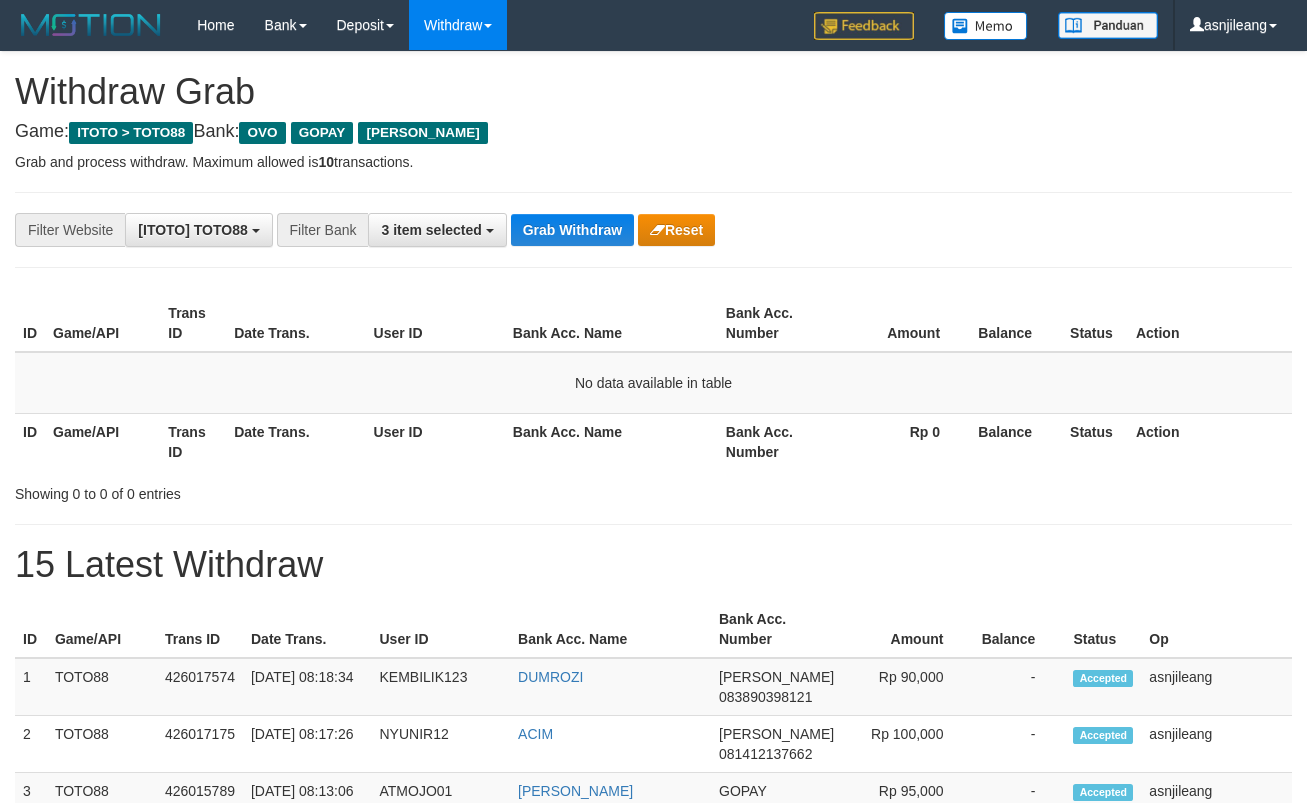scroll, scrollTop: 0, scrollLeft: 0, axis: both 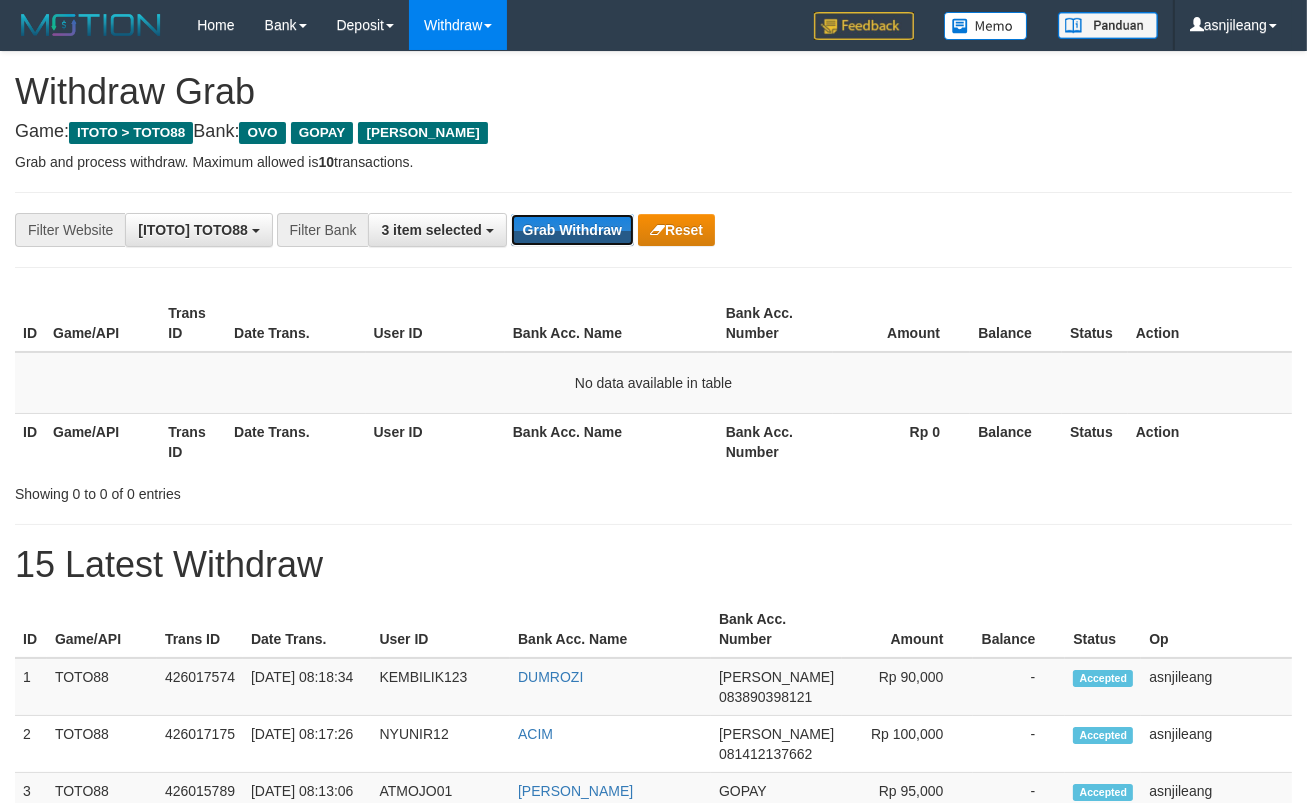 click on "Grab Withdraw" at bounding box center (572, 230) 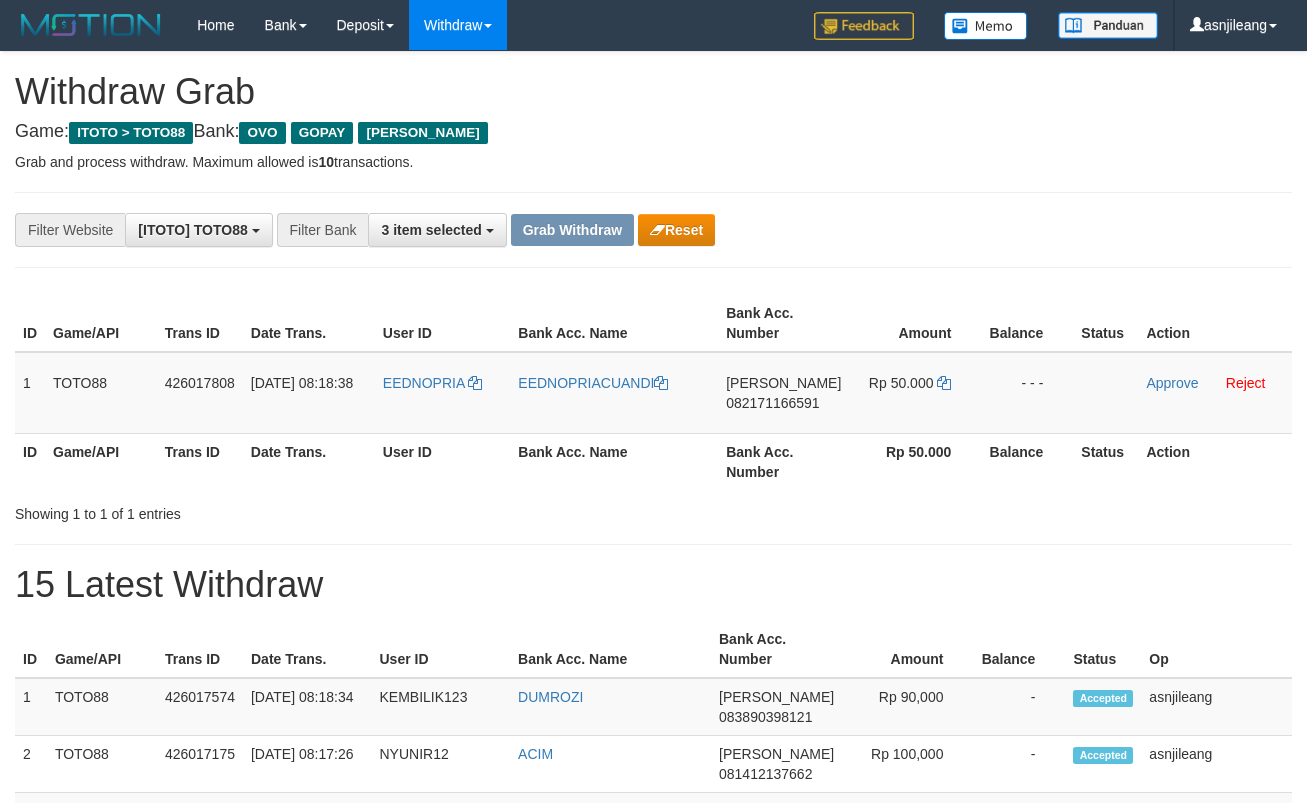 scroll, scrollTop: 0, scrollLeft: 0, axis: both 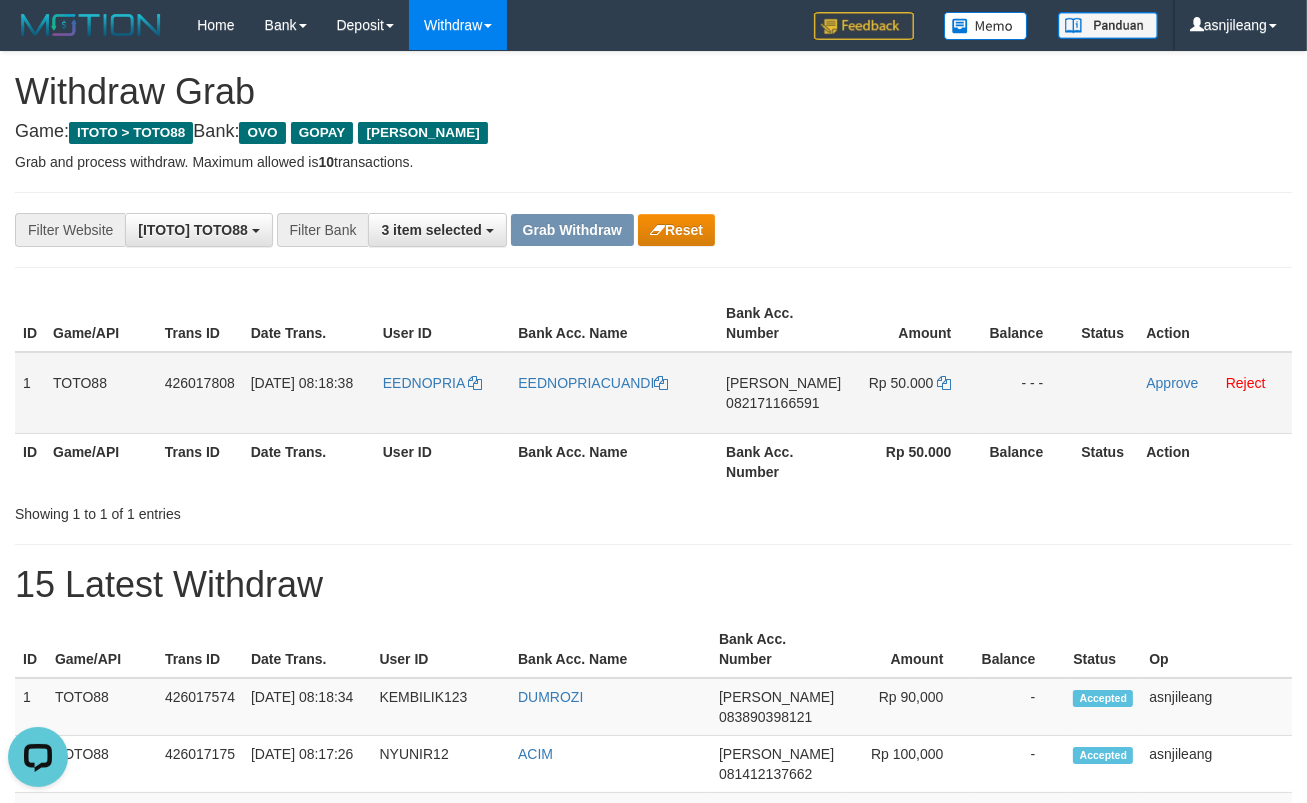 click on "DANA
082171166591" at bounding box center [783, 393] 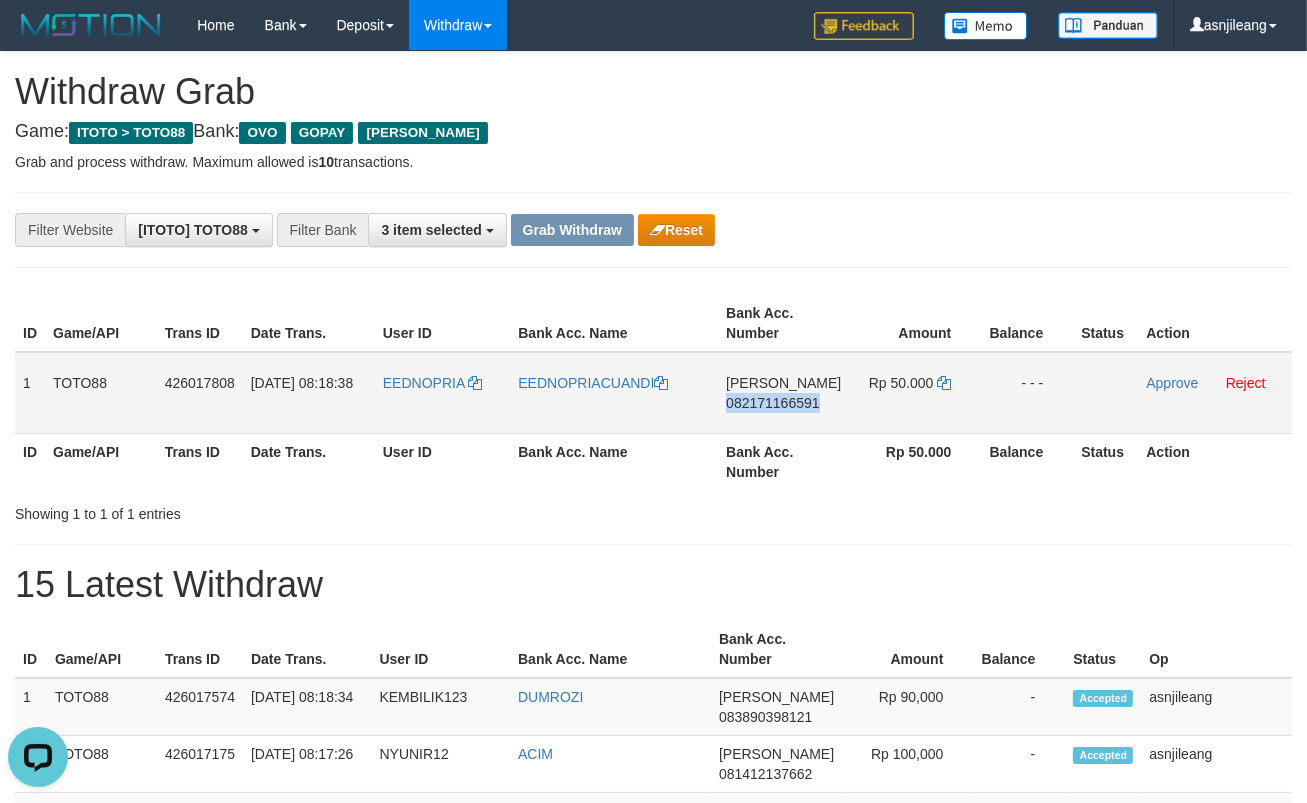 click on "DANA
082171166591" at bounding box center [783, 393] 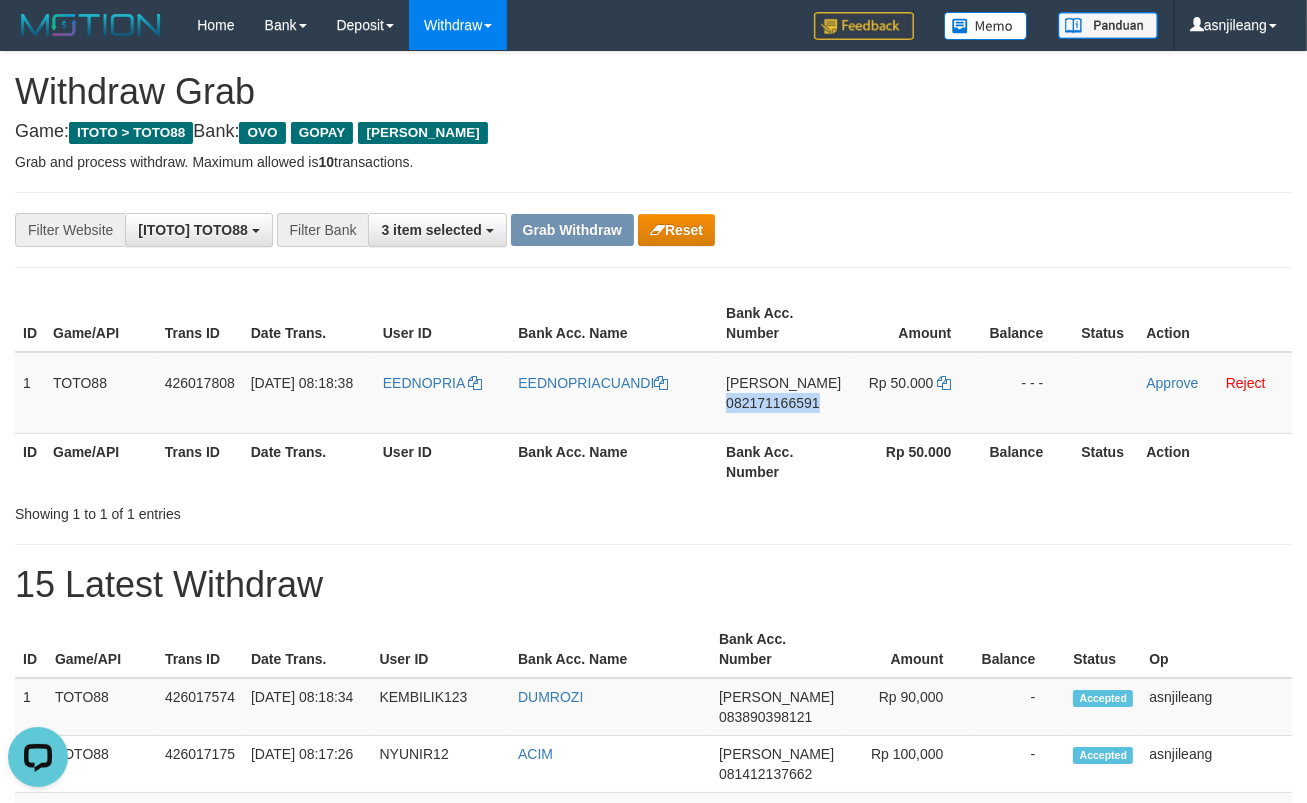 copy on "082171166591" 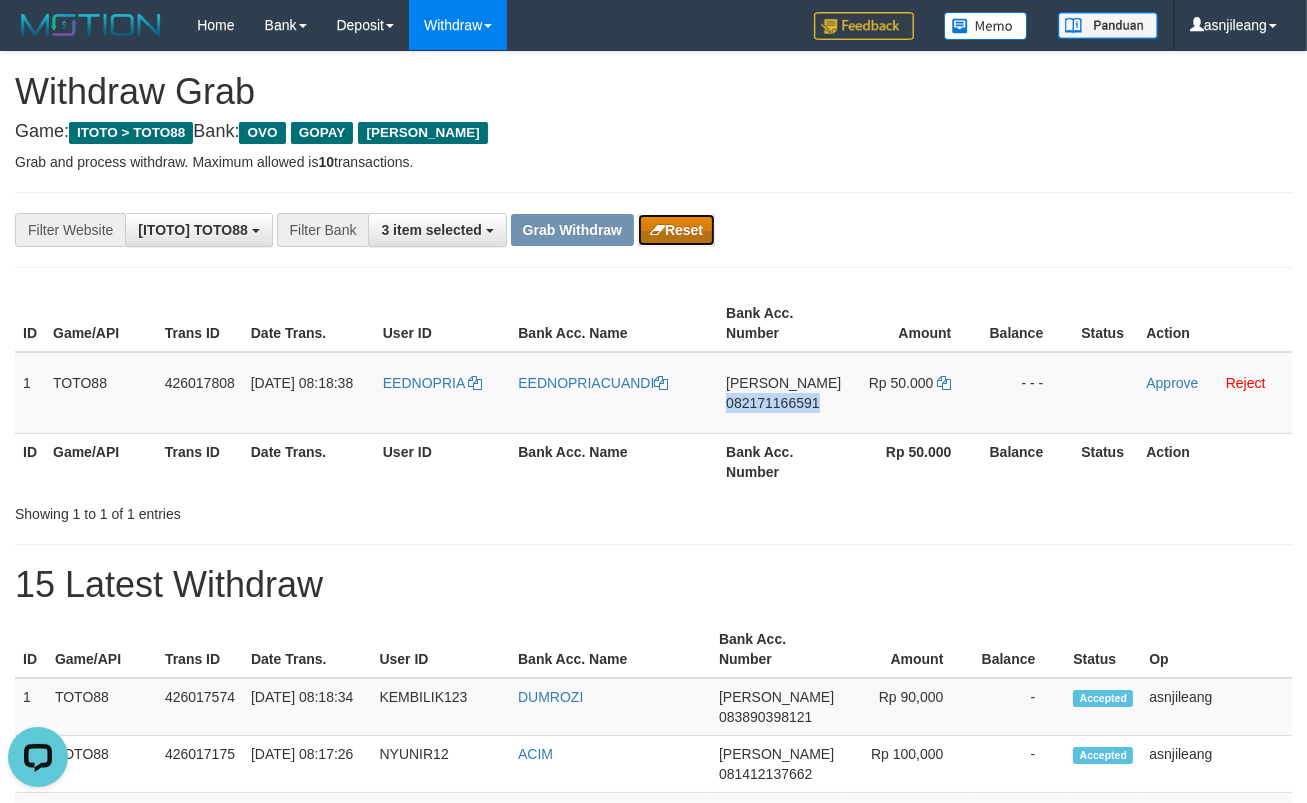 click on "Reset" at bounding box center [676, 230] 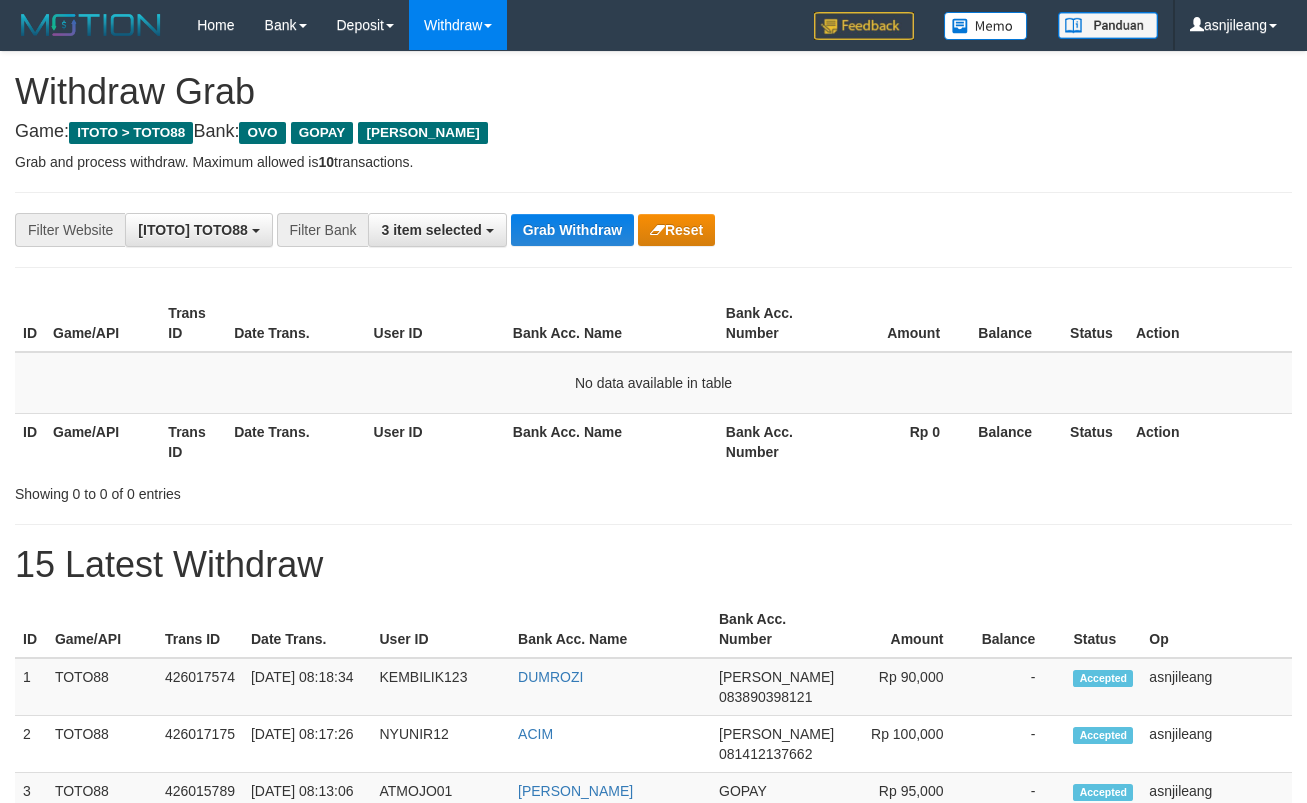 click on "Grab Withdraw" at bounding box center (572, 230) 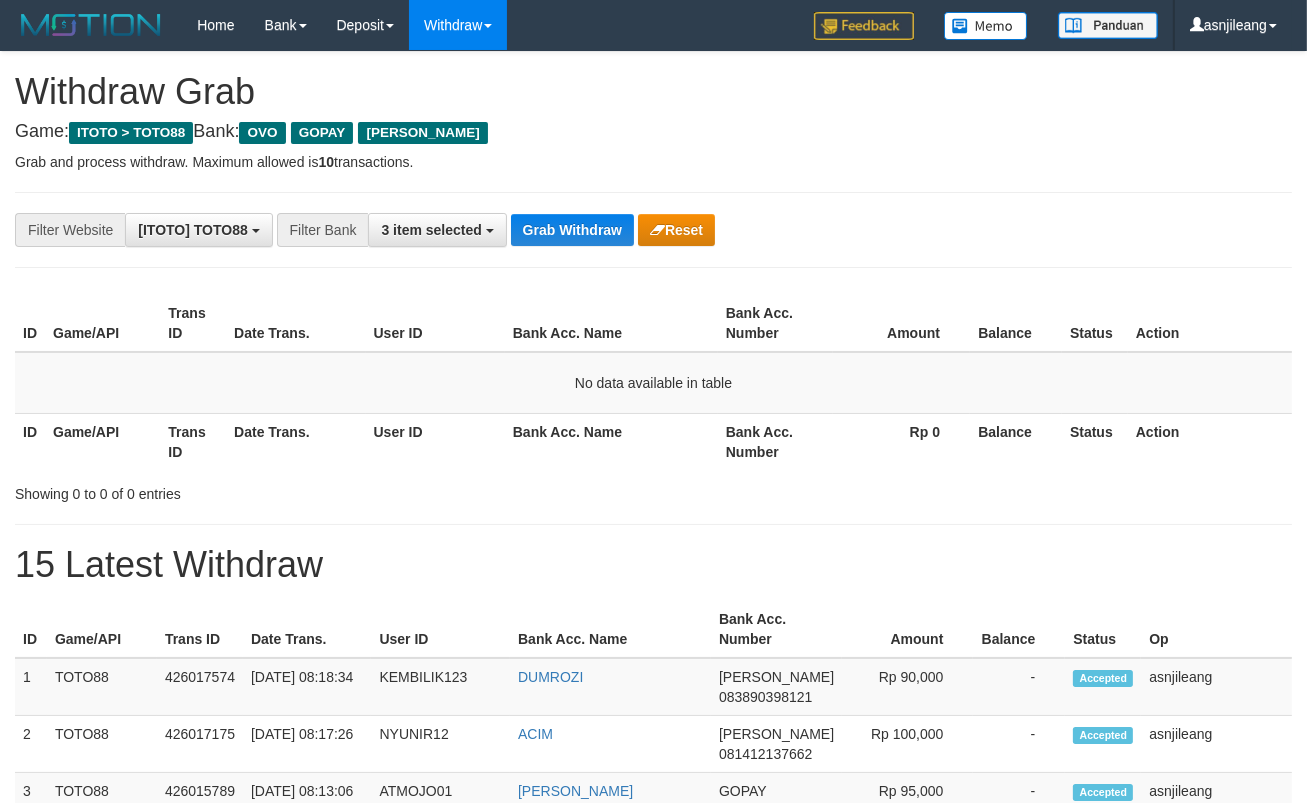 scroll, scrollTop: 17, scrollLeft: 0, axis: vertical 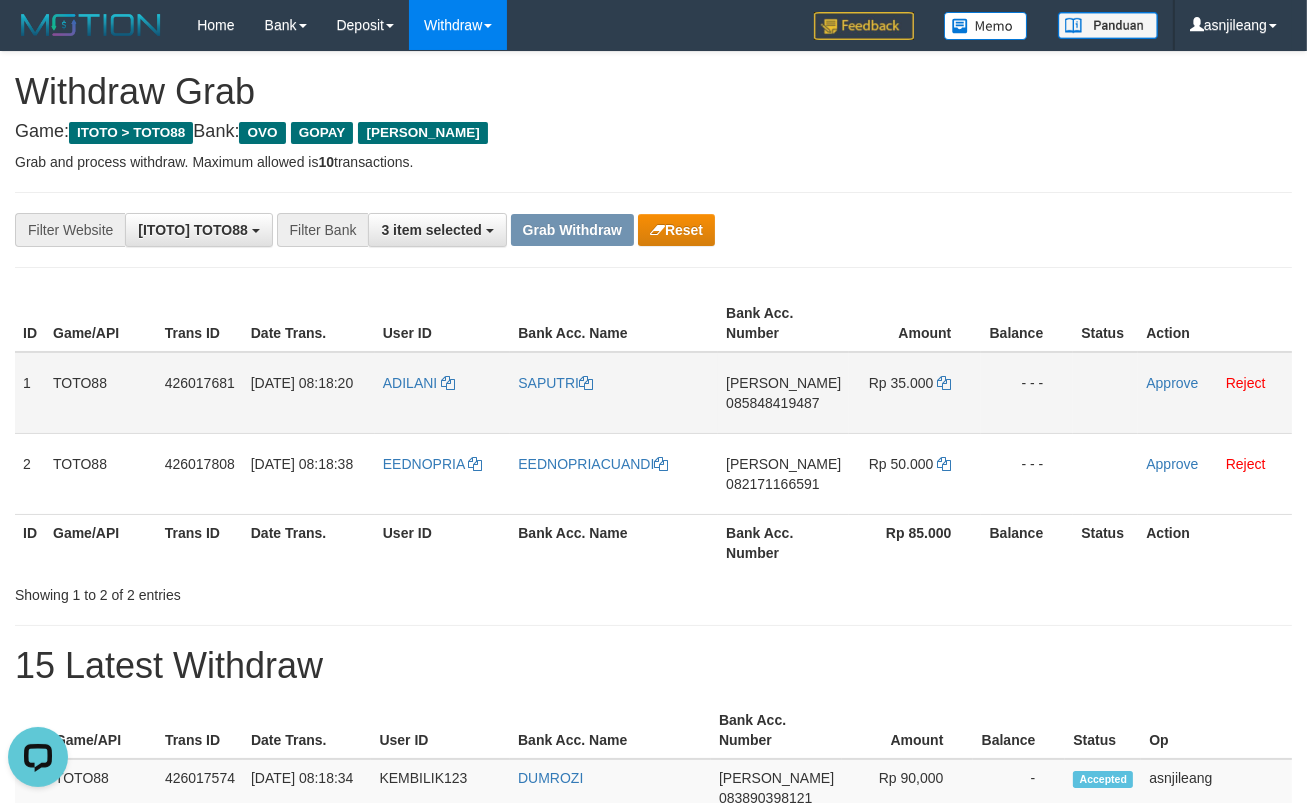 click on "[PERSON_NAME]
085848419487" at bounding box center (783, 393) 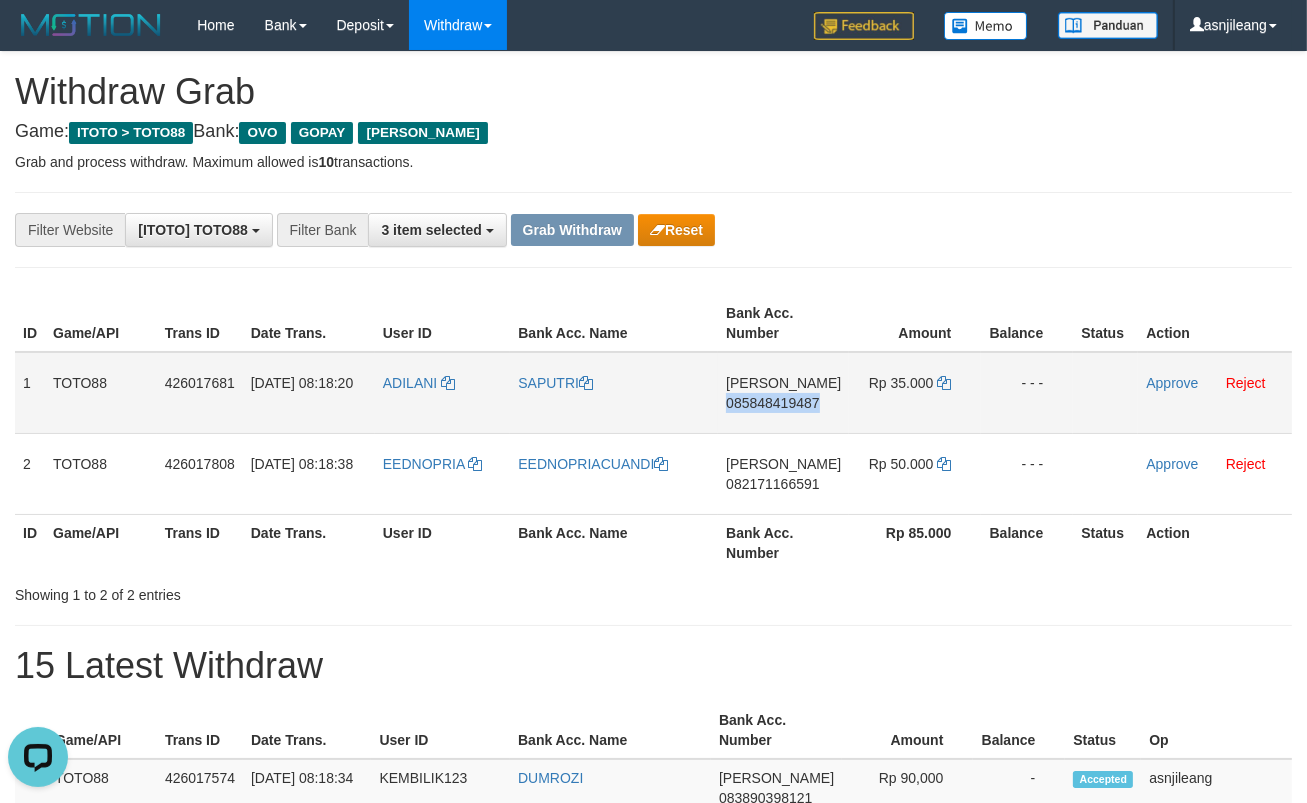 click on "DANA
085848419487" at bounding box center (783, 393) 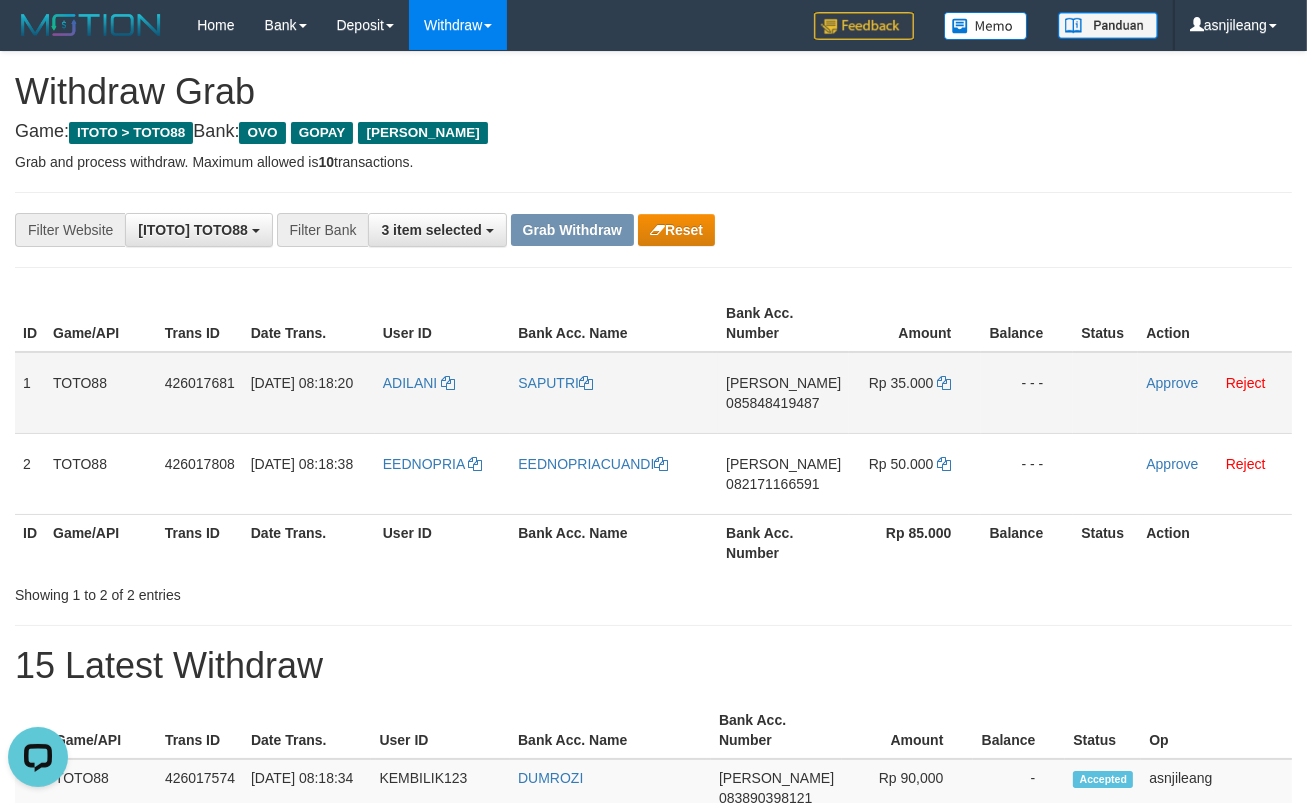 click on "DANA
085848419487" at bounding box center (783, 393) 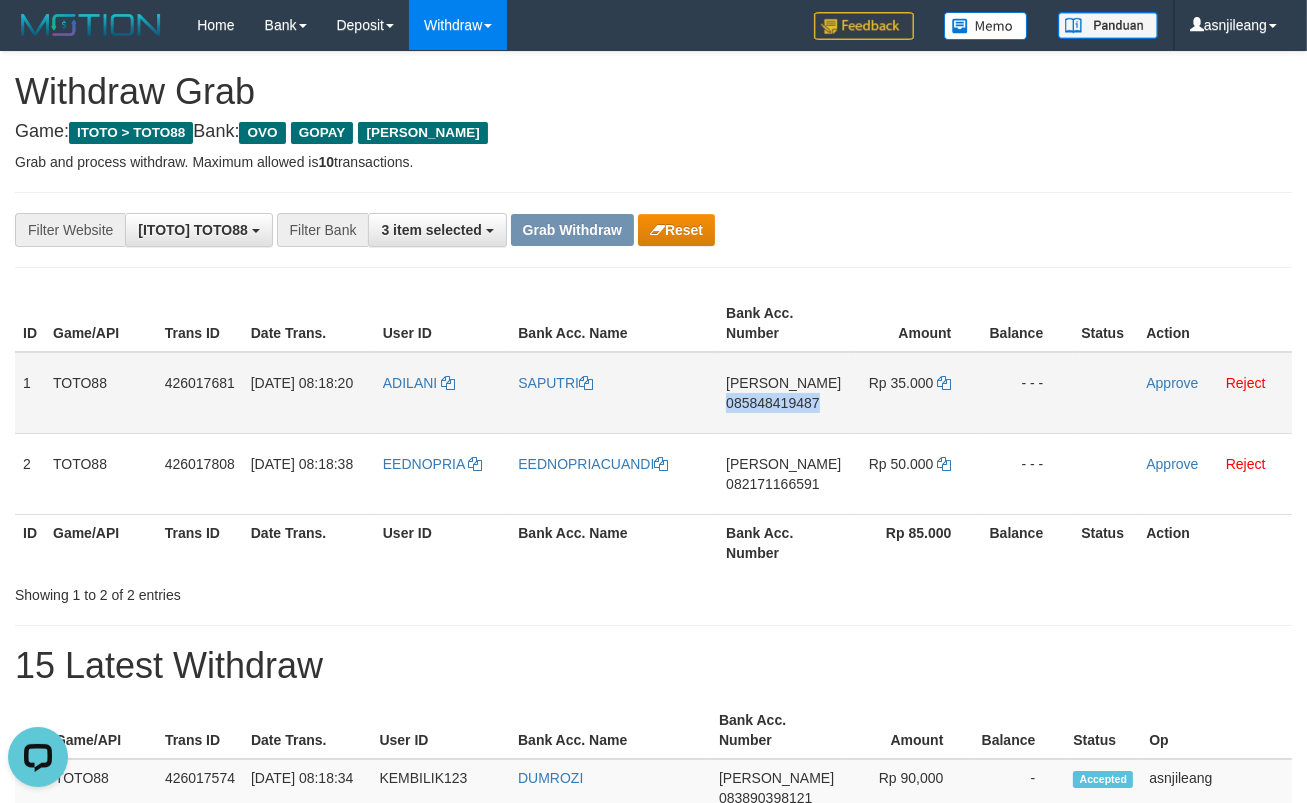 click on "DANA
085848419487" at bounding box center [783, 393] 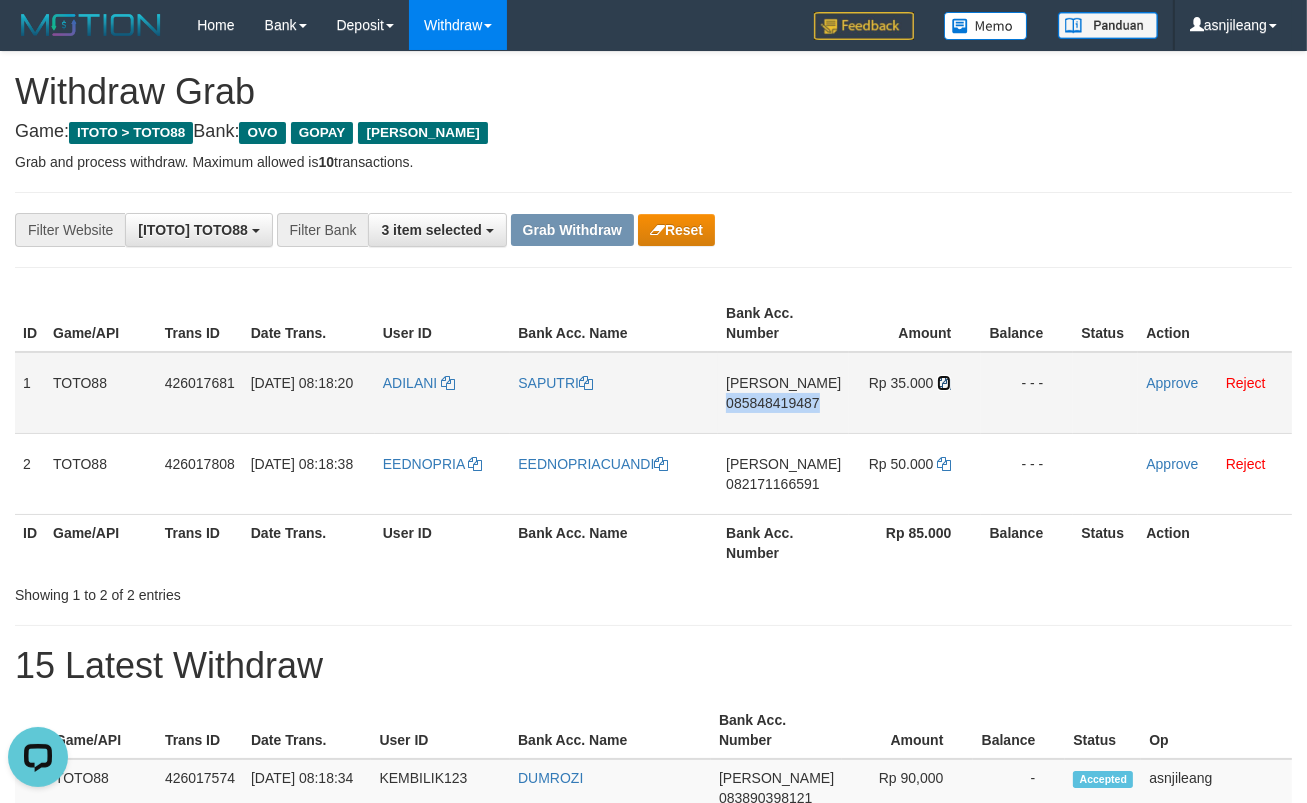 click at bounding box center (944, 383) 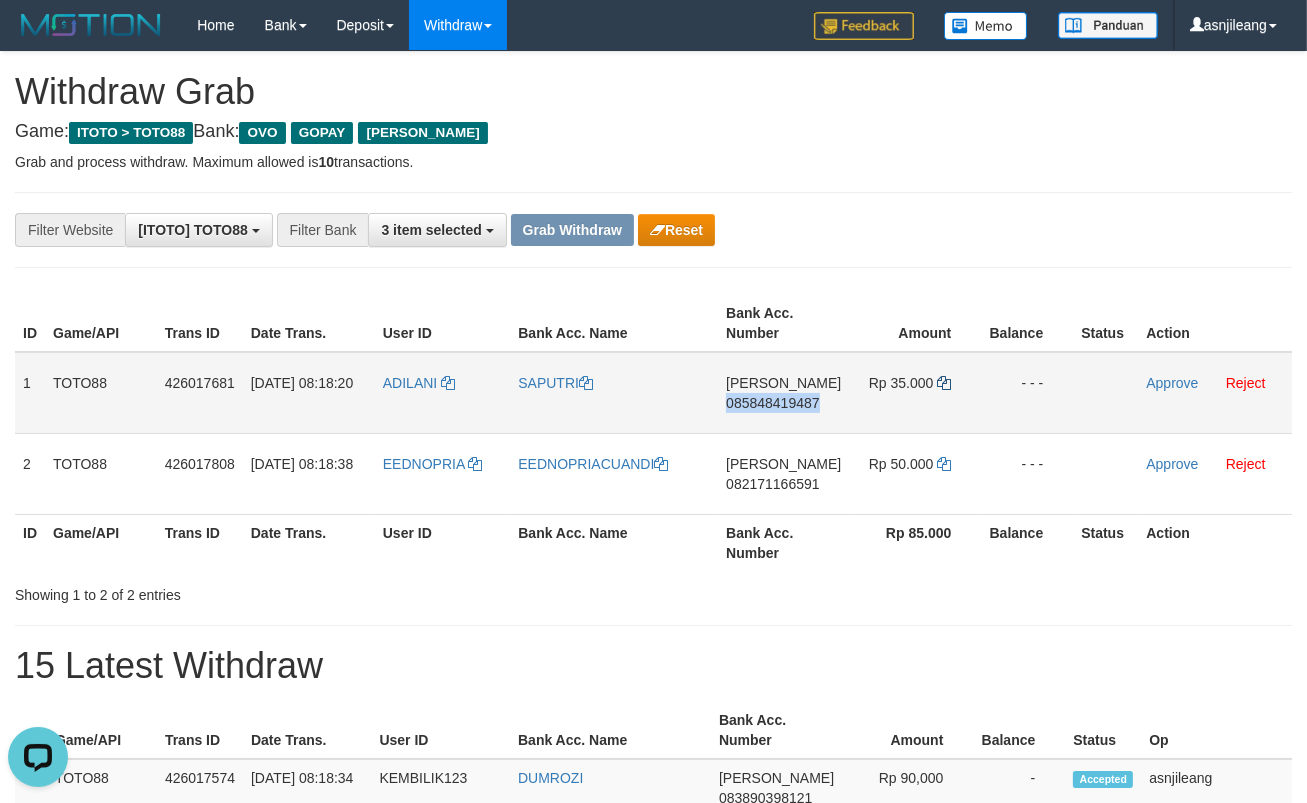 copy on "085848419487" 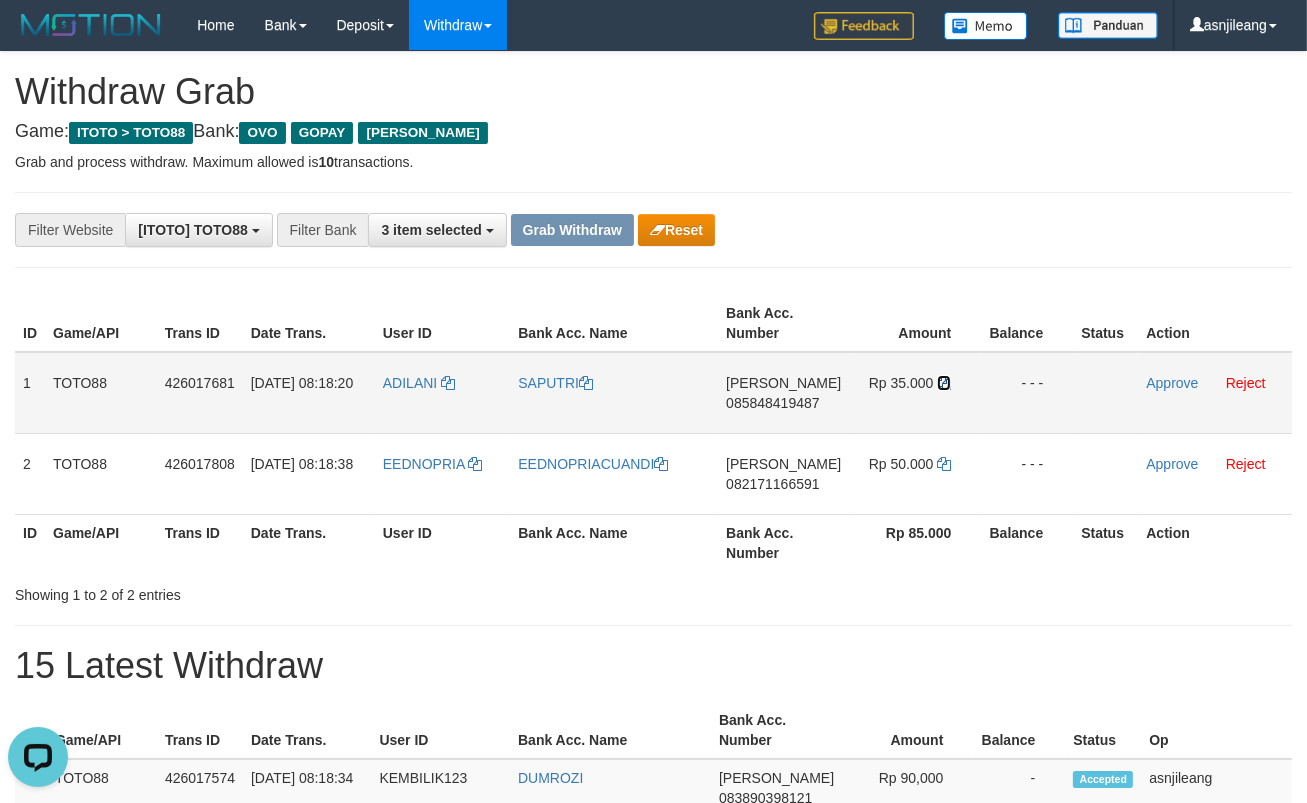 click at bounding box center [944, 383] 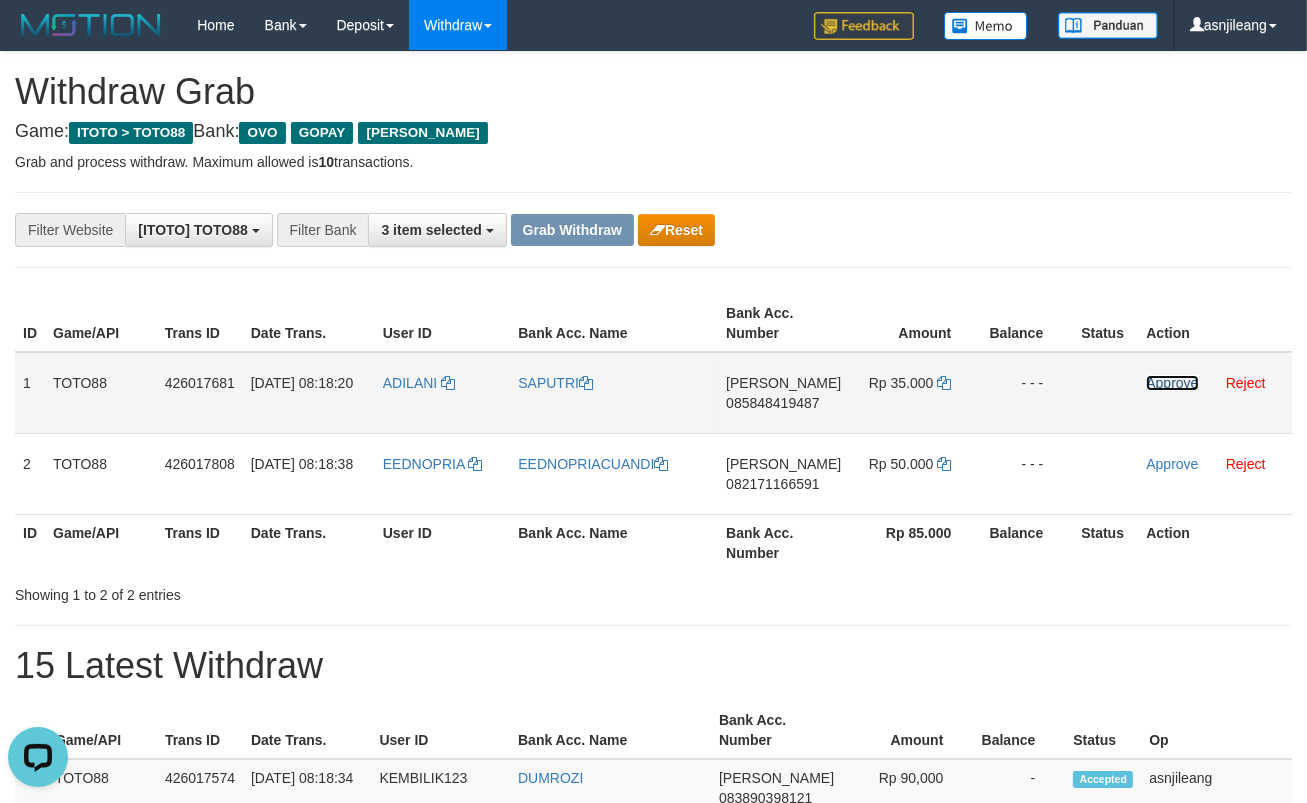click on "Approve" at bounding box center [1172, 383] 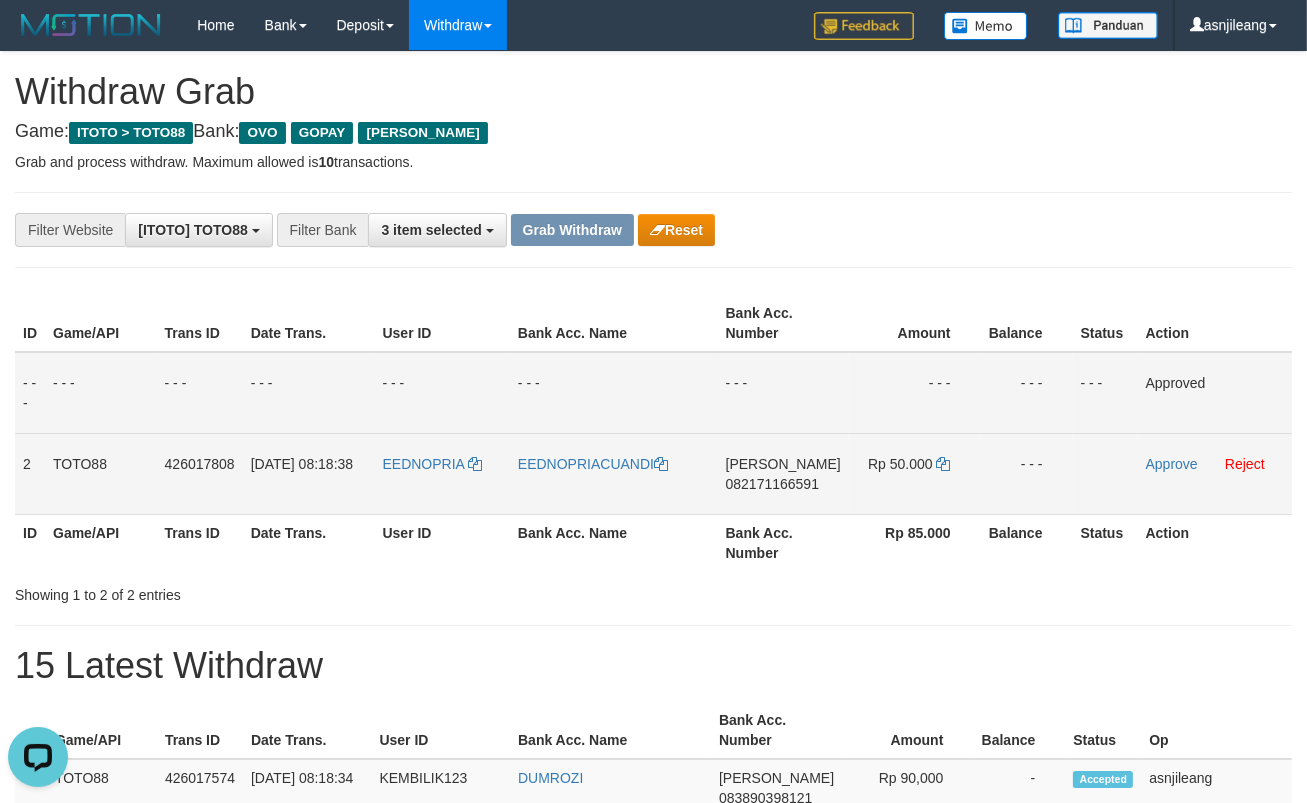 click on "DANA
082171166591" at bounding box center (783, 473) 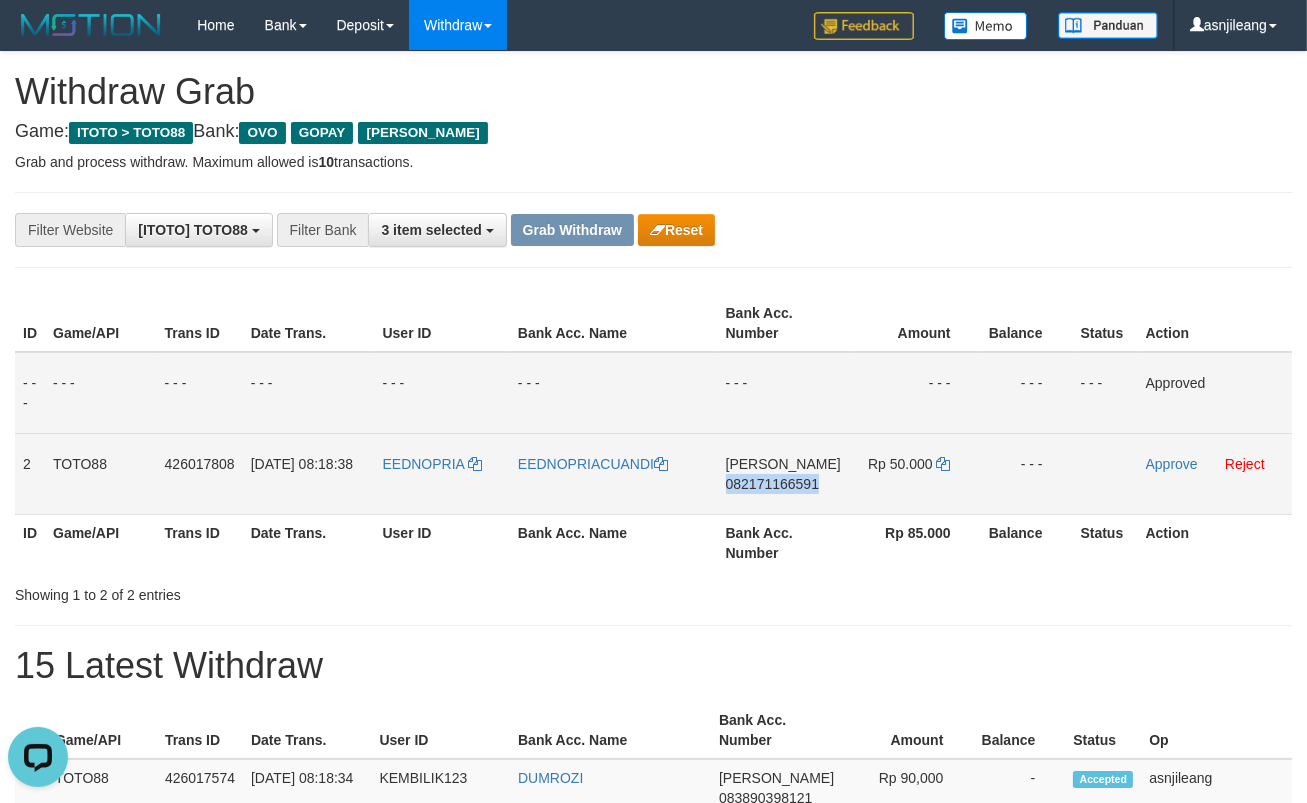 click on "DANA
082171166591" at bounding box center [783, 473] 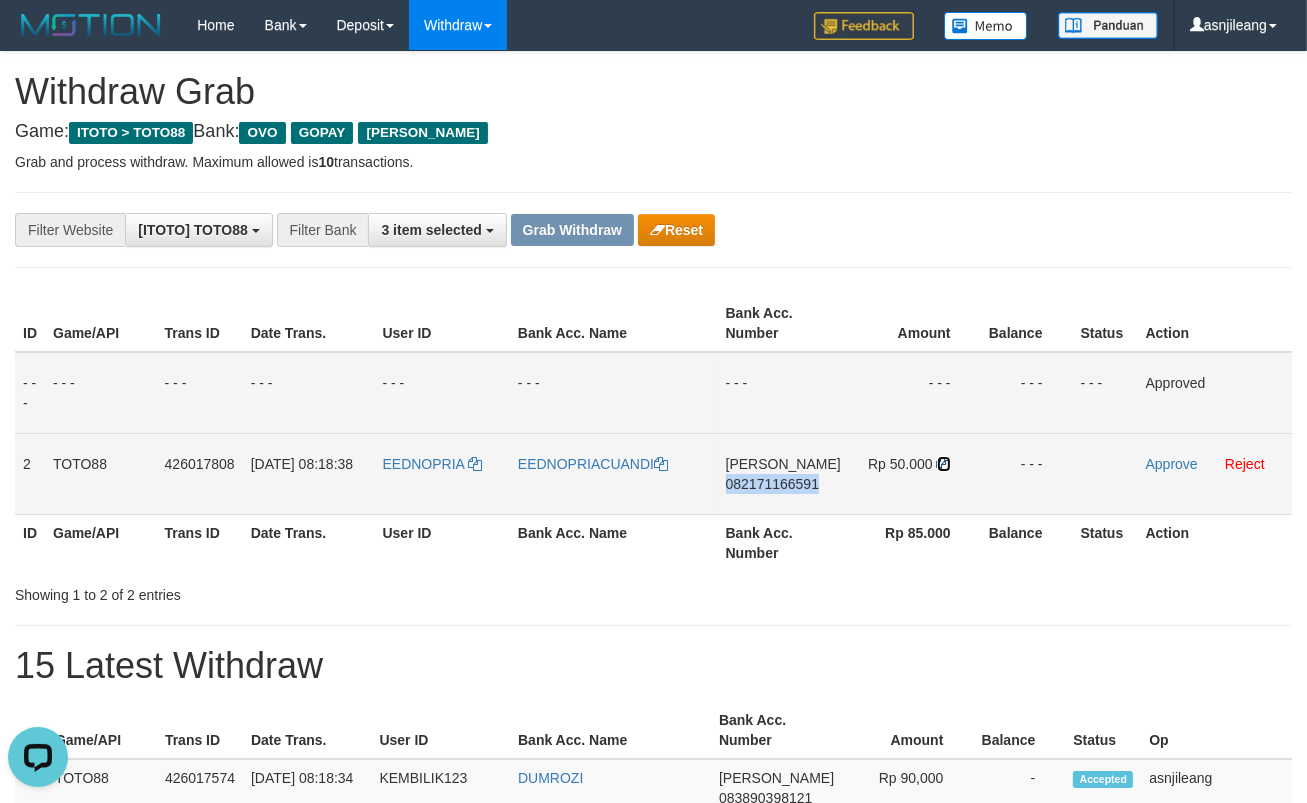 click at bounding box center [944, 464] 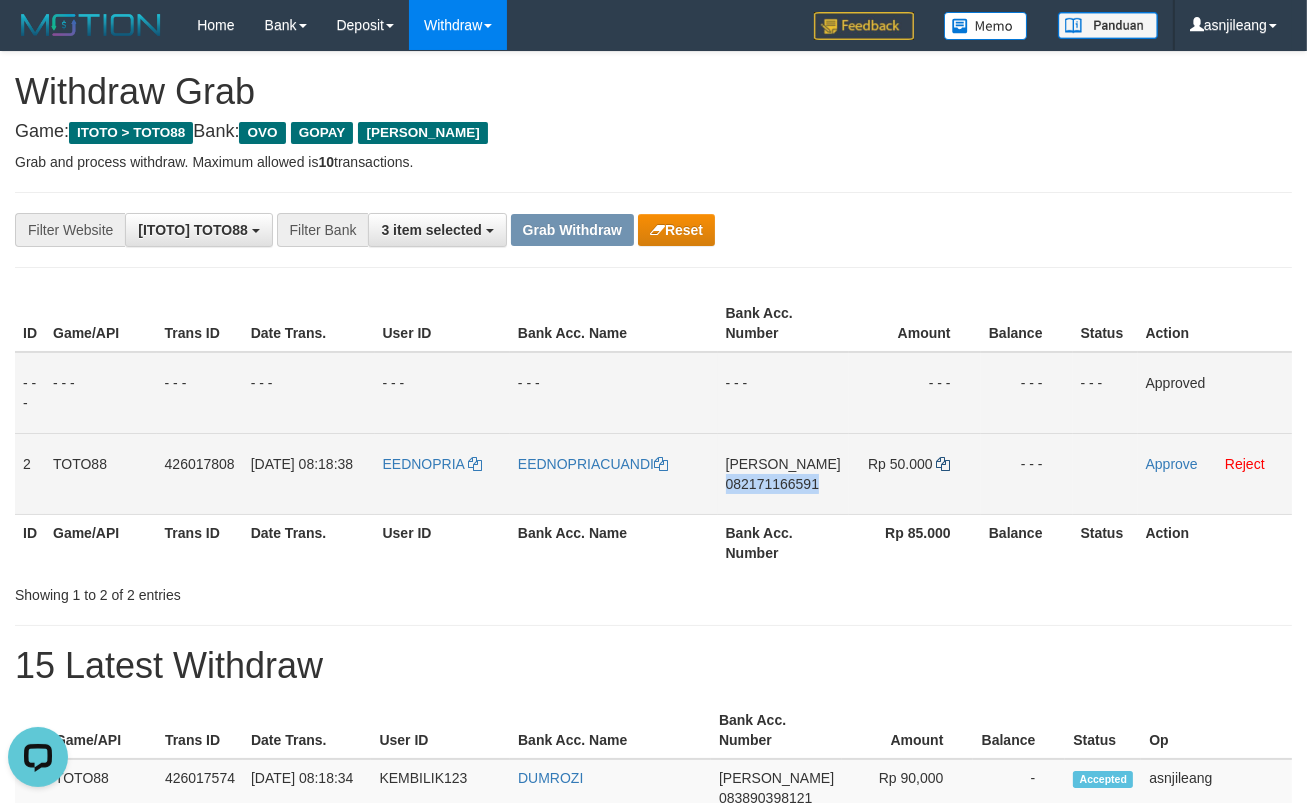 copy on "082171166591" 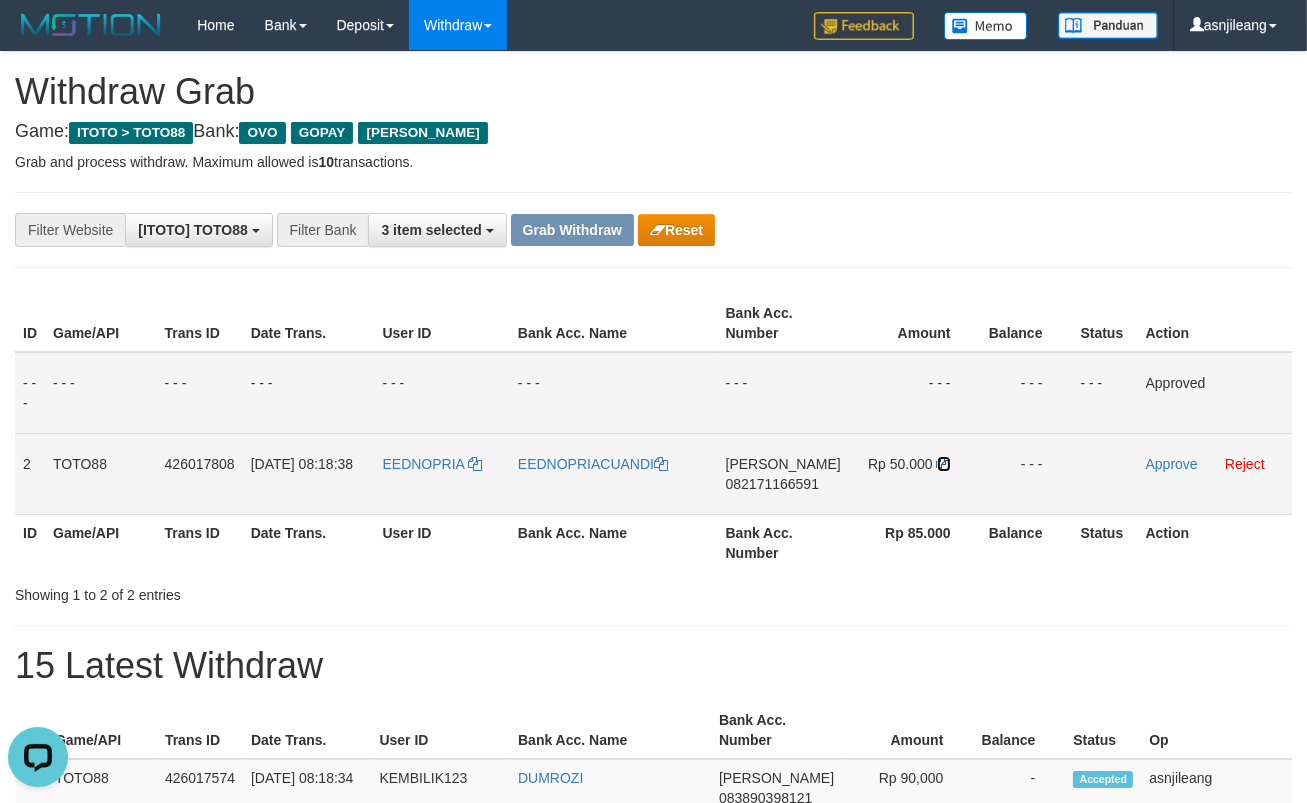 click at bounding box center (944, 464) 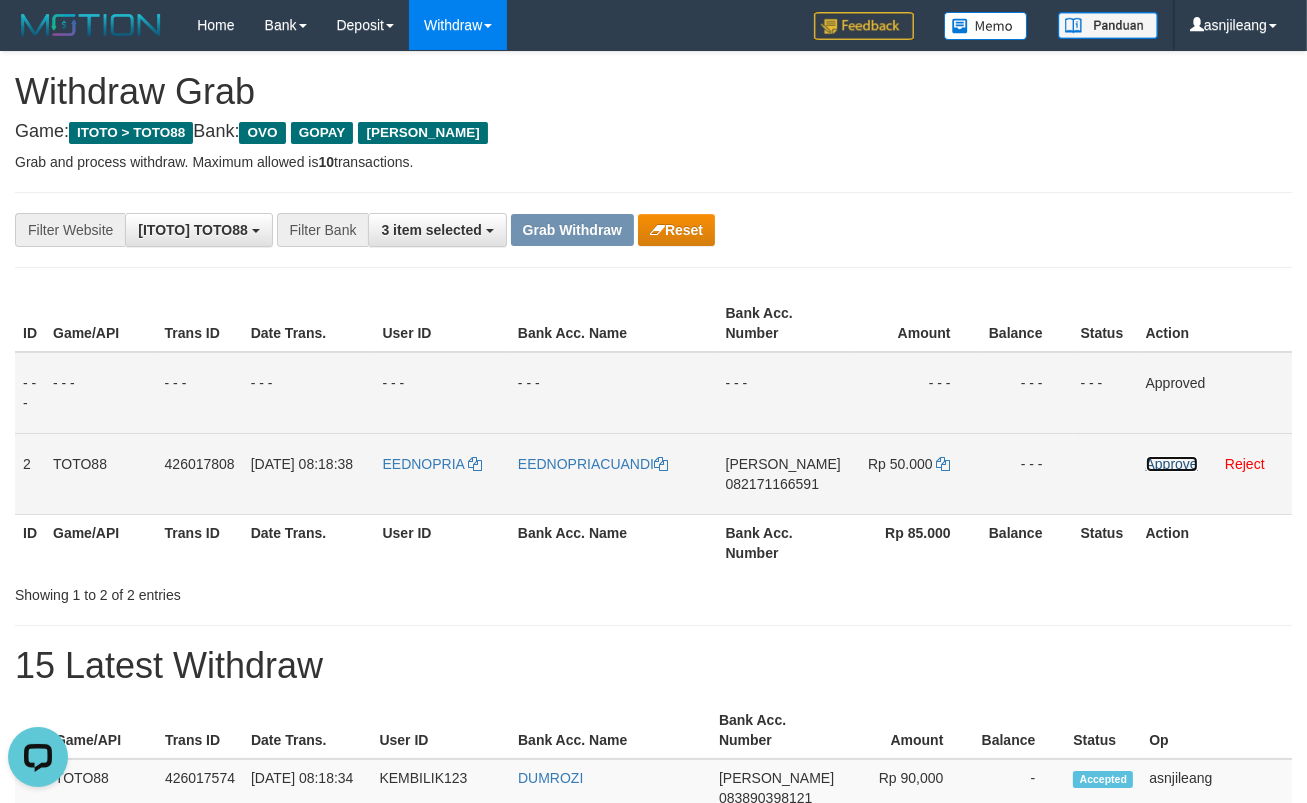 click on "Approve" at bounding box center (1172, 464) 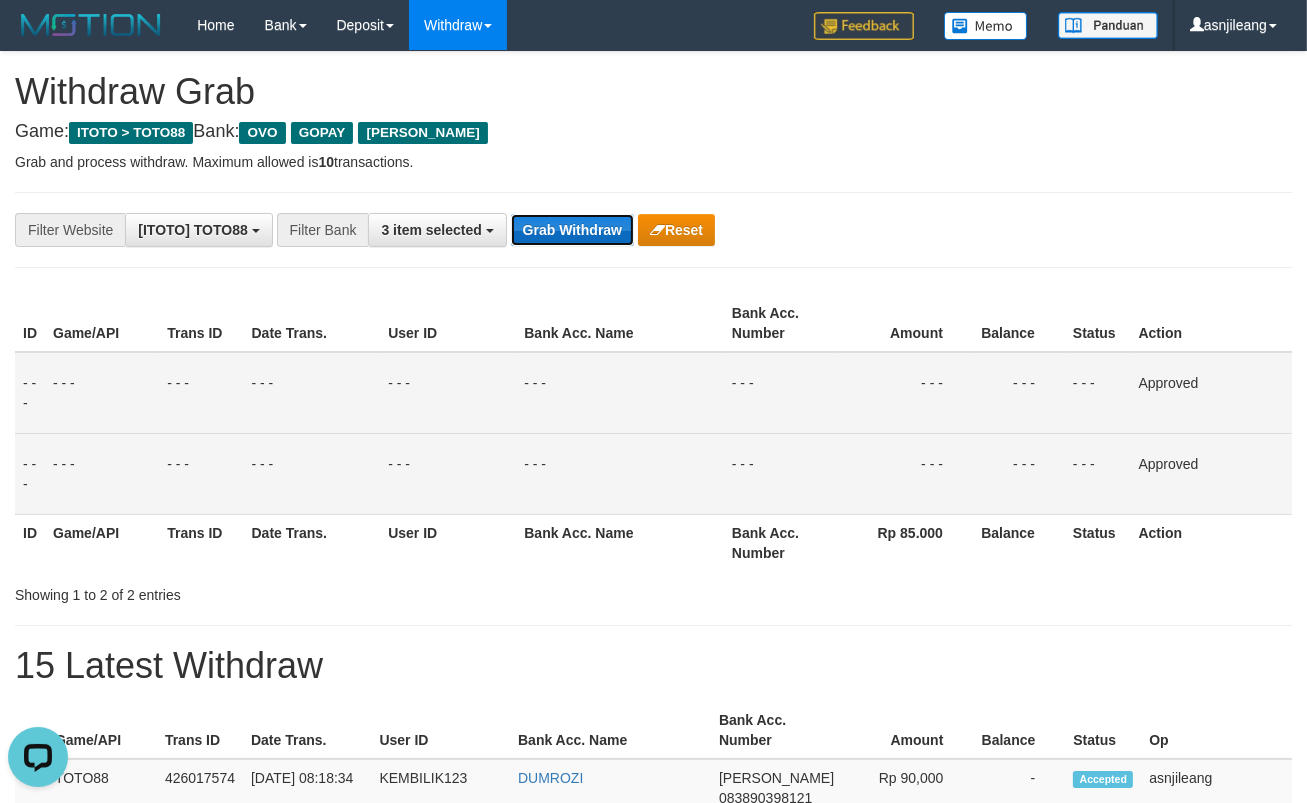 click on "Grab Withdraw" at bounding box center [572, 230] 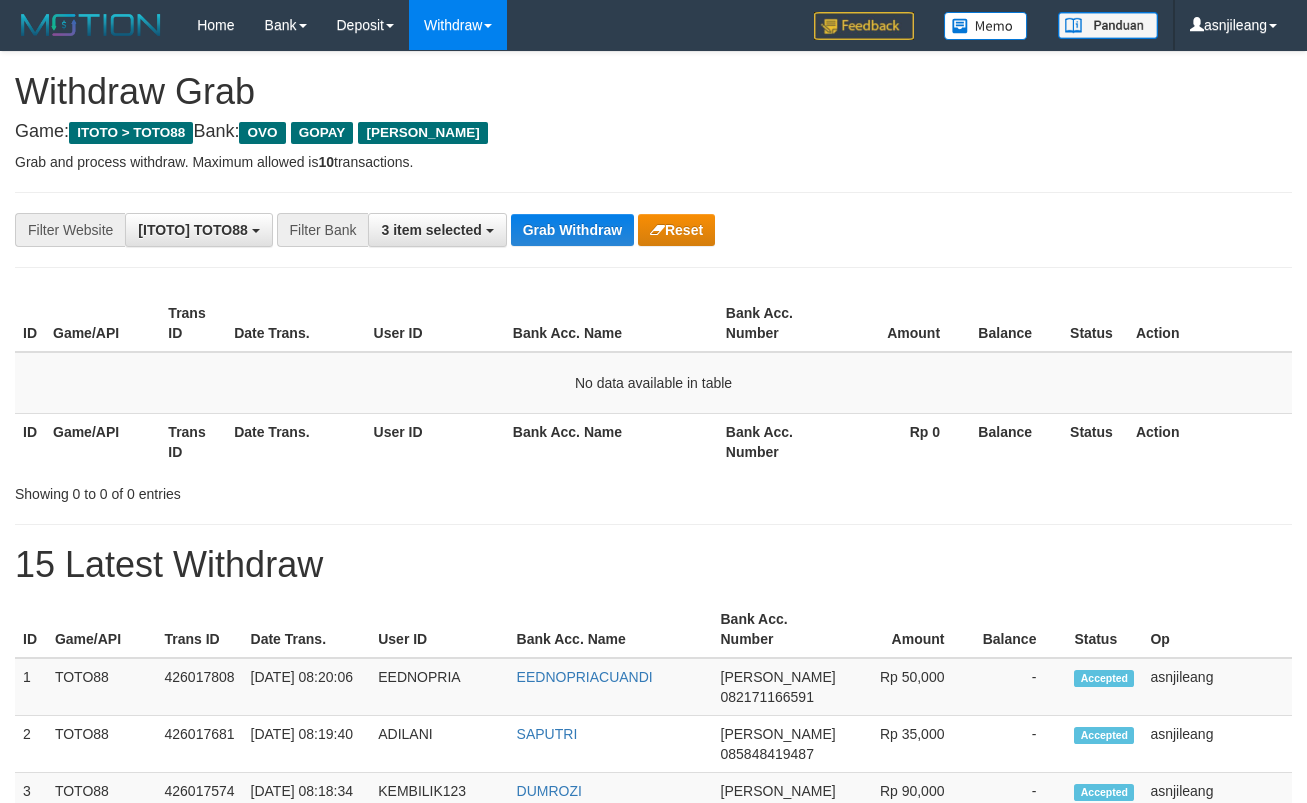 scroll, scrollTop: 0, scrollLeft: 0, axis: both 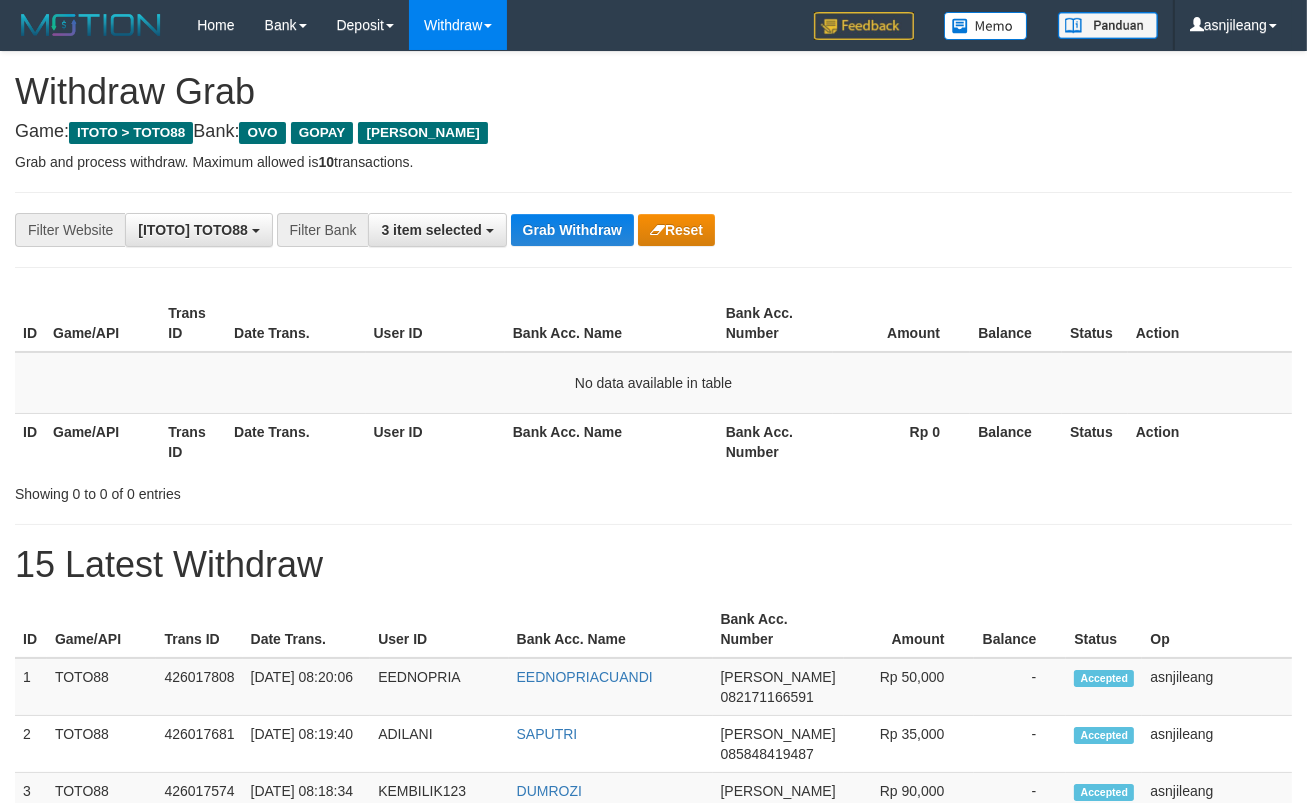 click on "Grab Withdraw" at bounding box center [572, 230] 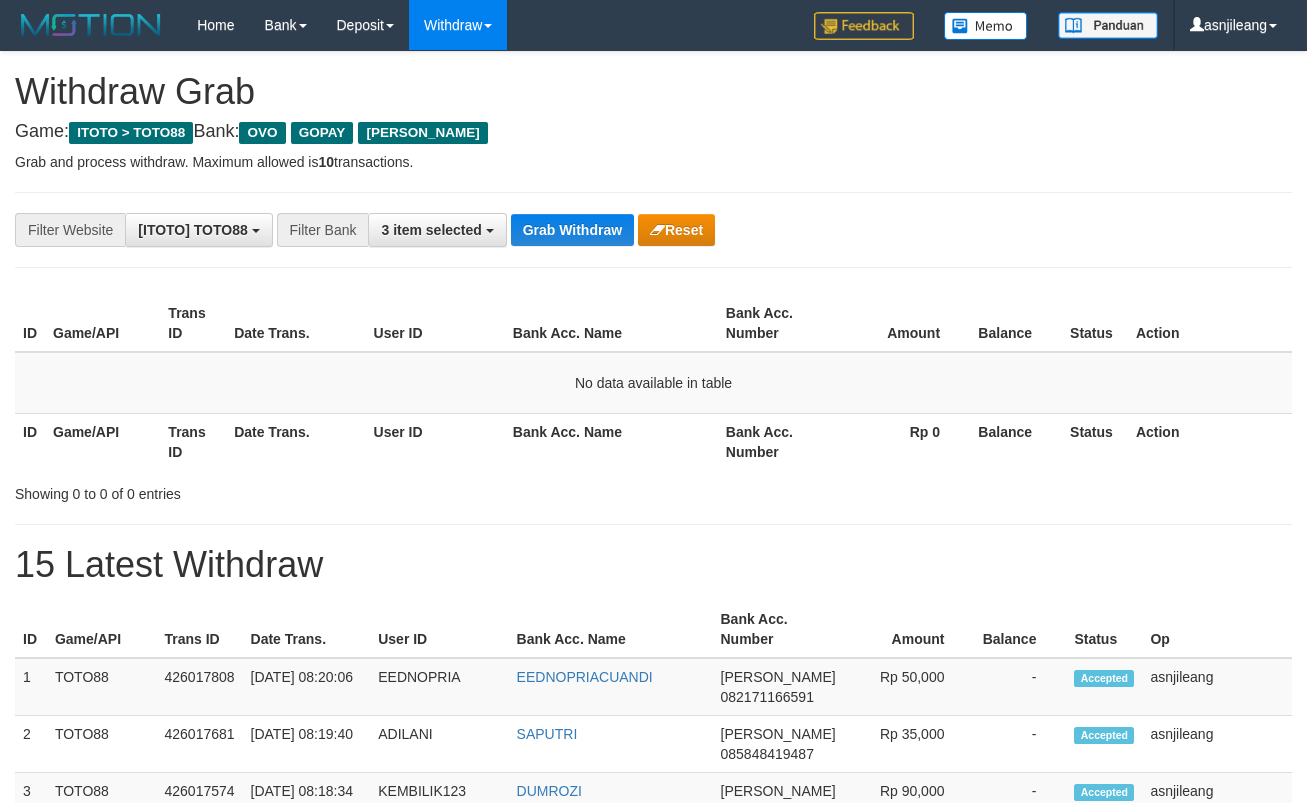 scroll, scrollTop: 0, scrollLeft: 0, axis: both 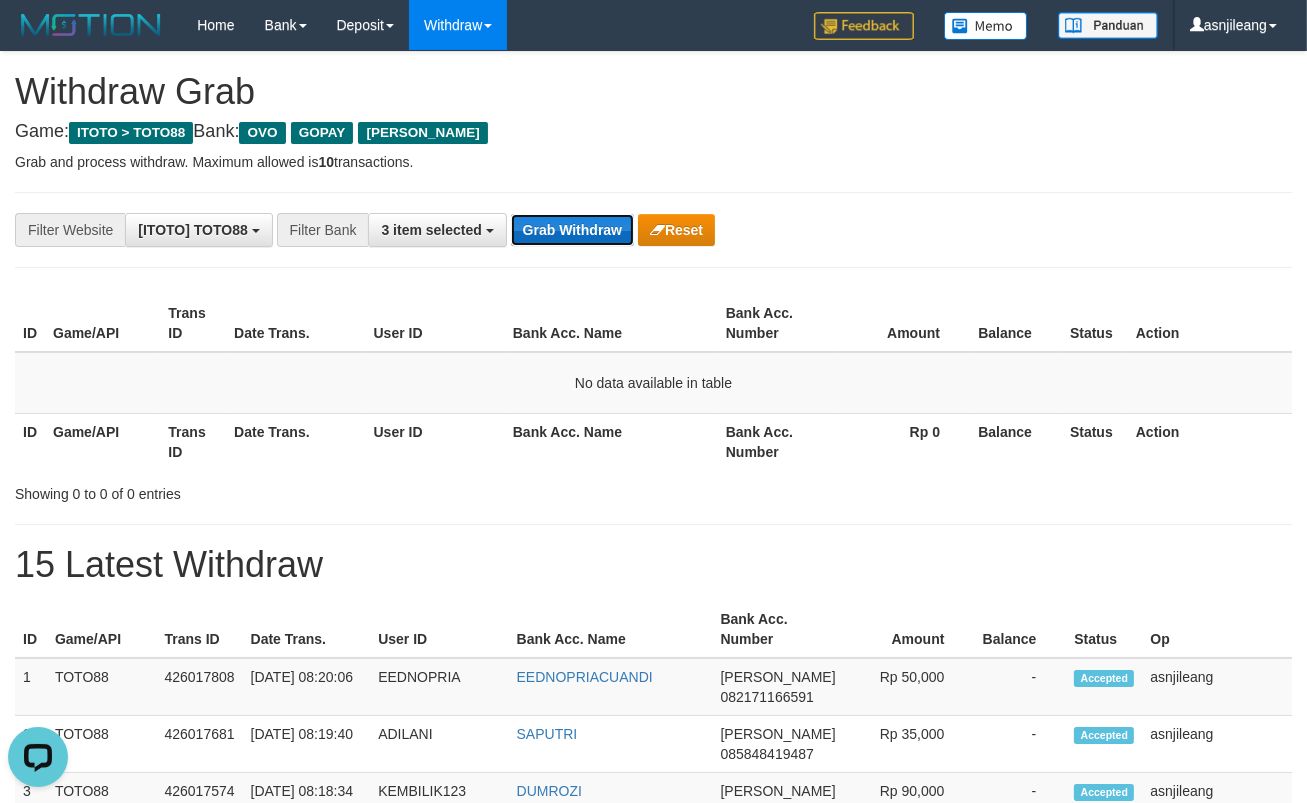click on "Grab Withdraw" at bounding box center (572, 230) 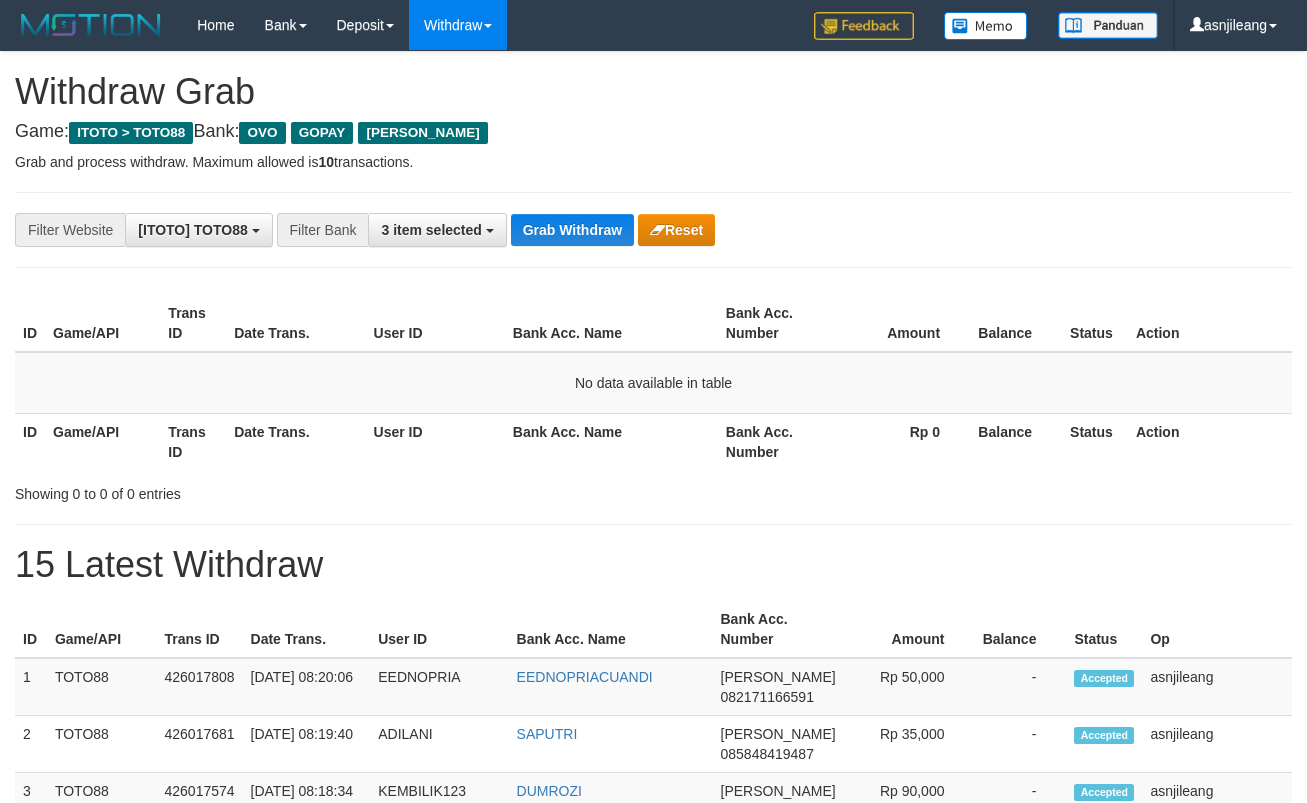 scroll, scrollTop: 0, scrollLeft: 0, axis: both 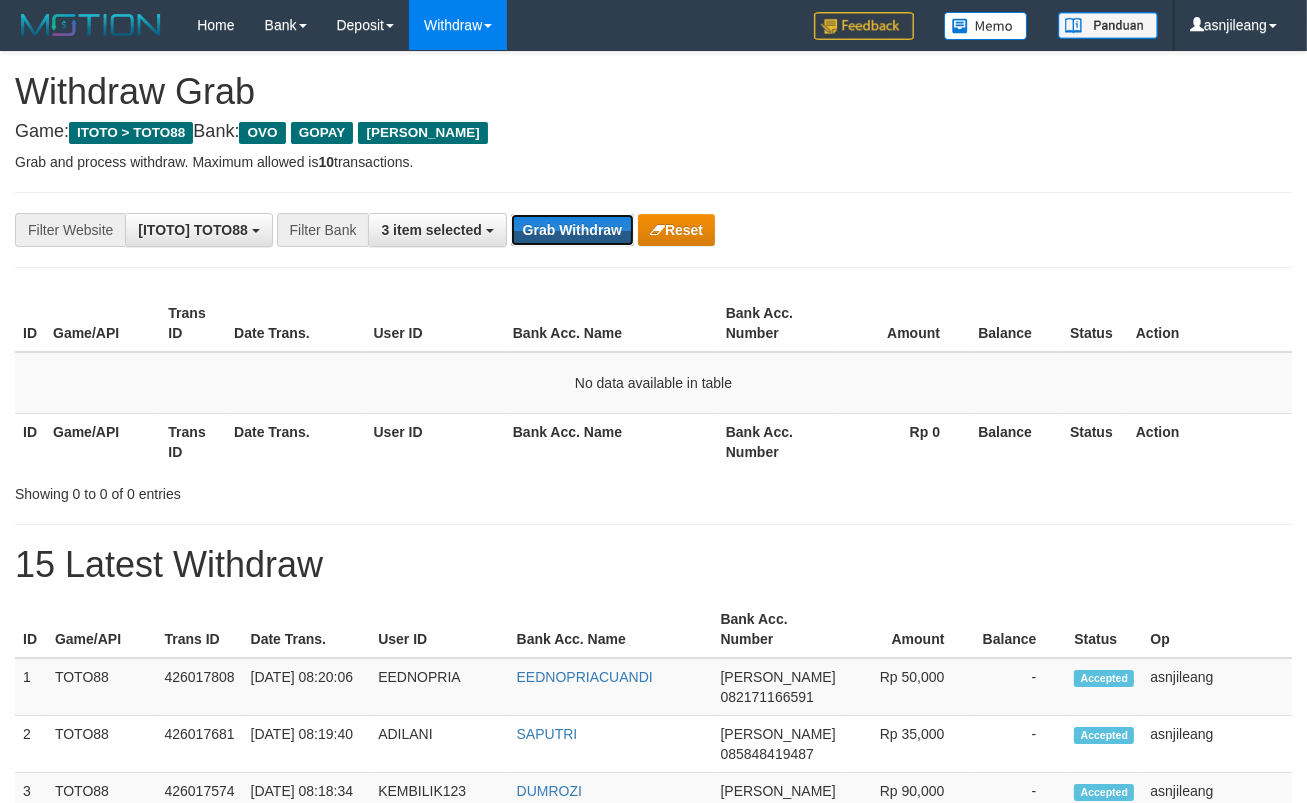 click on "Grab Withdraw" at bounding box center [572, 230] 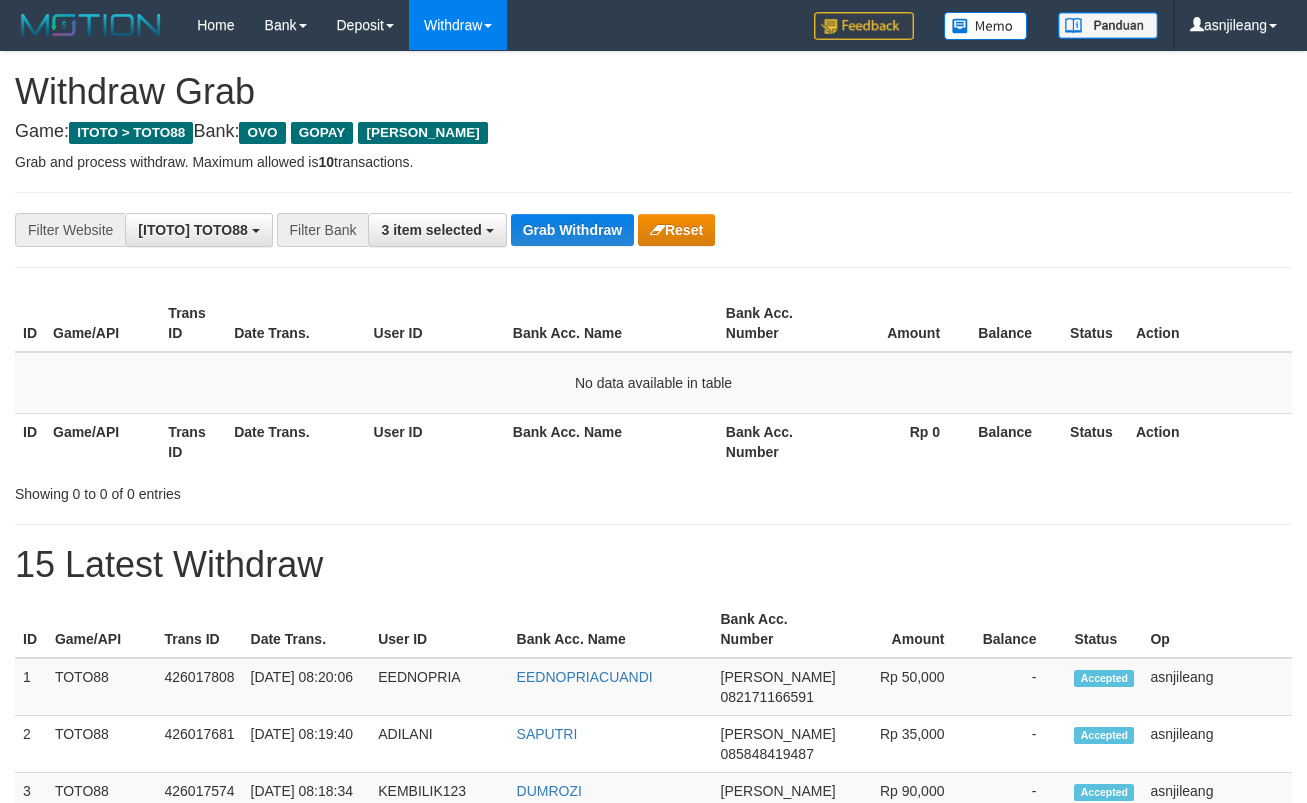 scroll, scrollTop: 0, scrollLeft: 0, axis: both 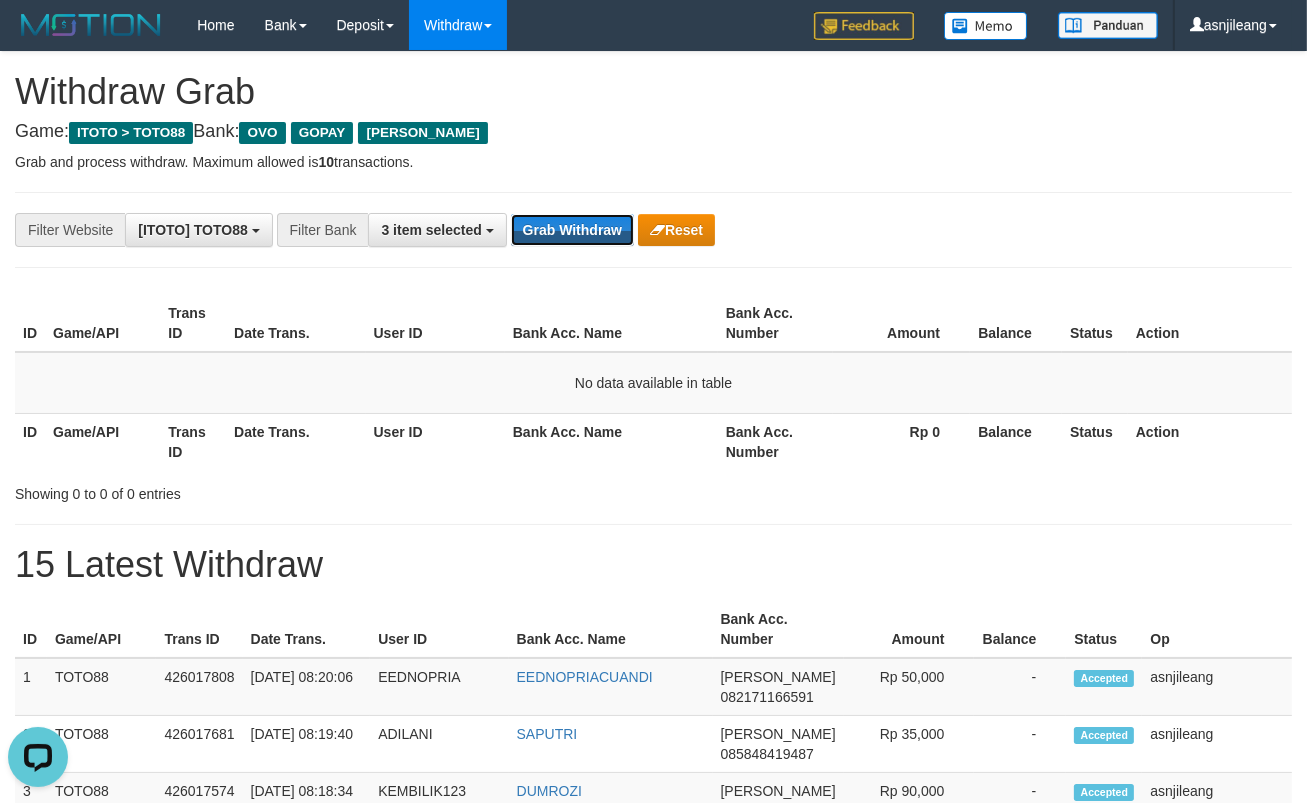 click on "Grab Withdraw" at bounding box center [572, 230] 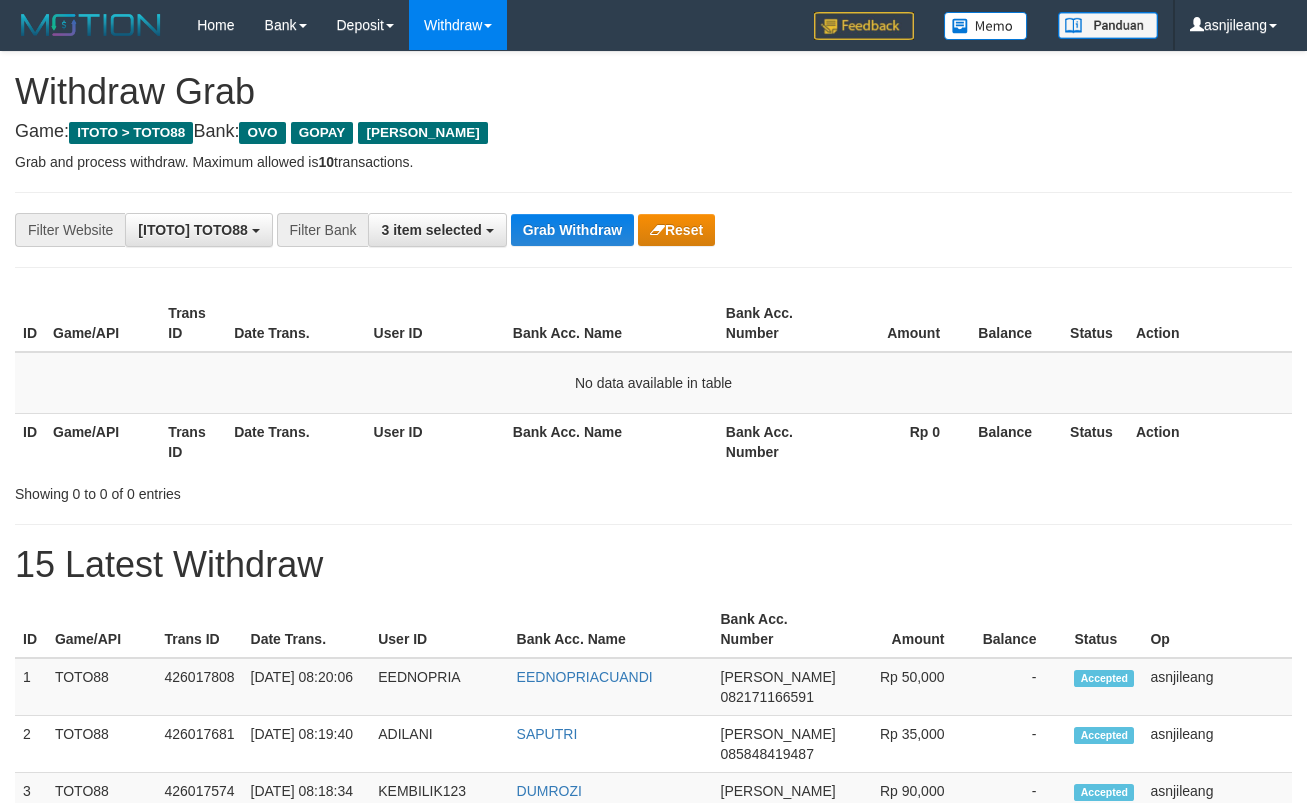 scroll, scrollTop: 0, scrollLeft: 0, axis: both 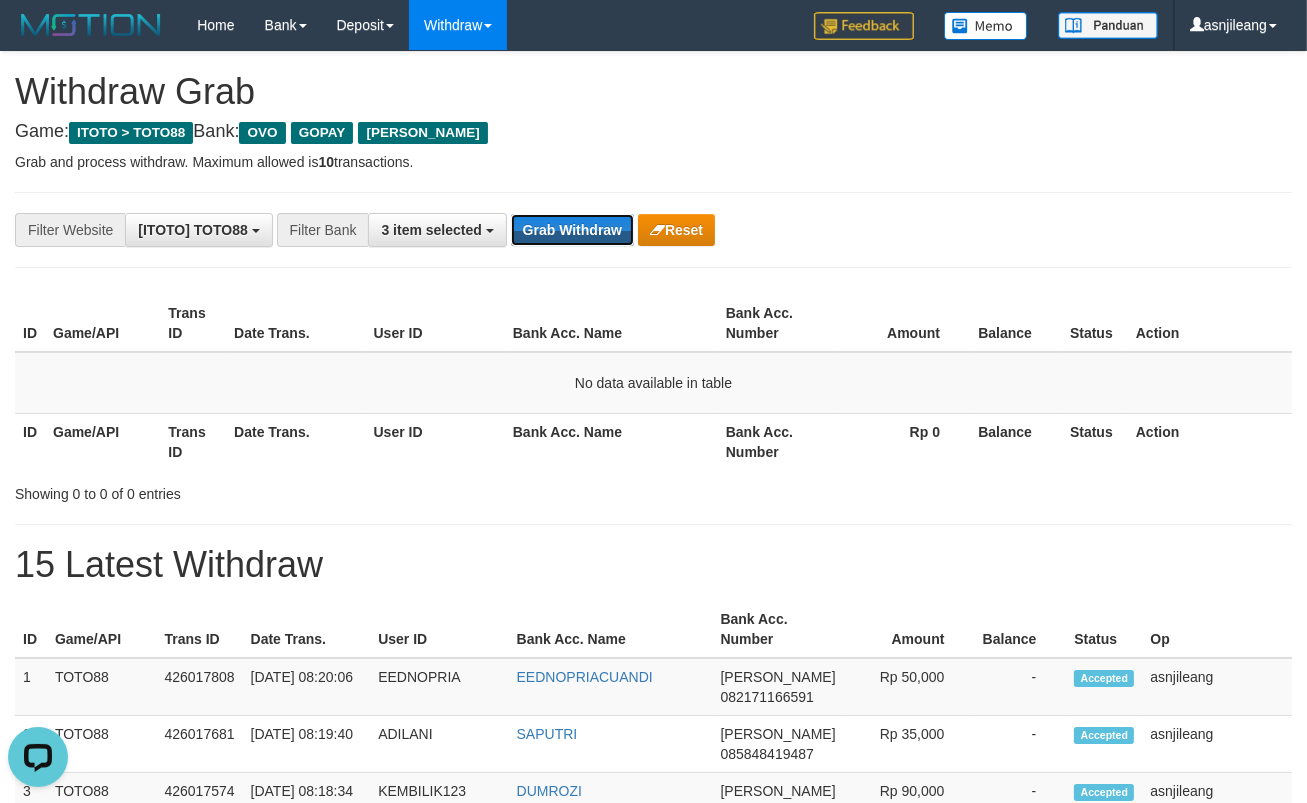 click on "Grab Withdraw" at bounding box center [572, 230] 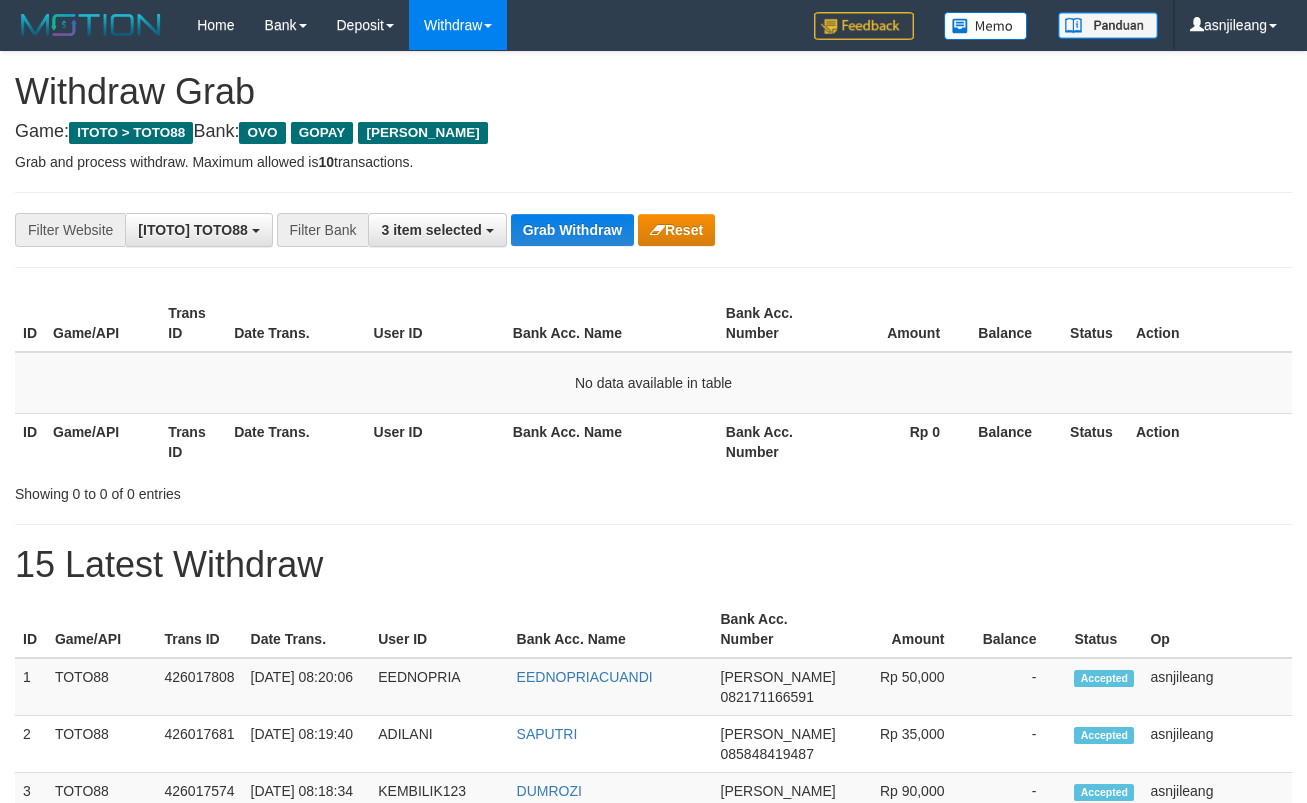 scroll, scrollTop: 0, scrollLeft: 0, axis: both 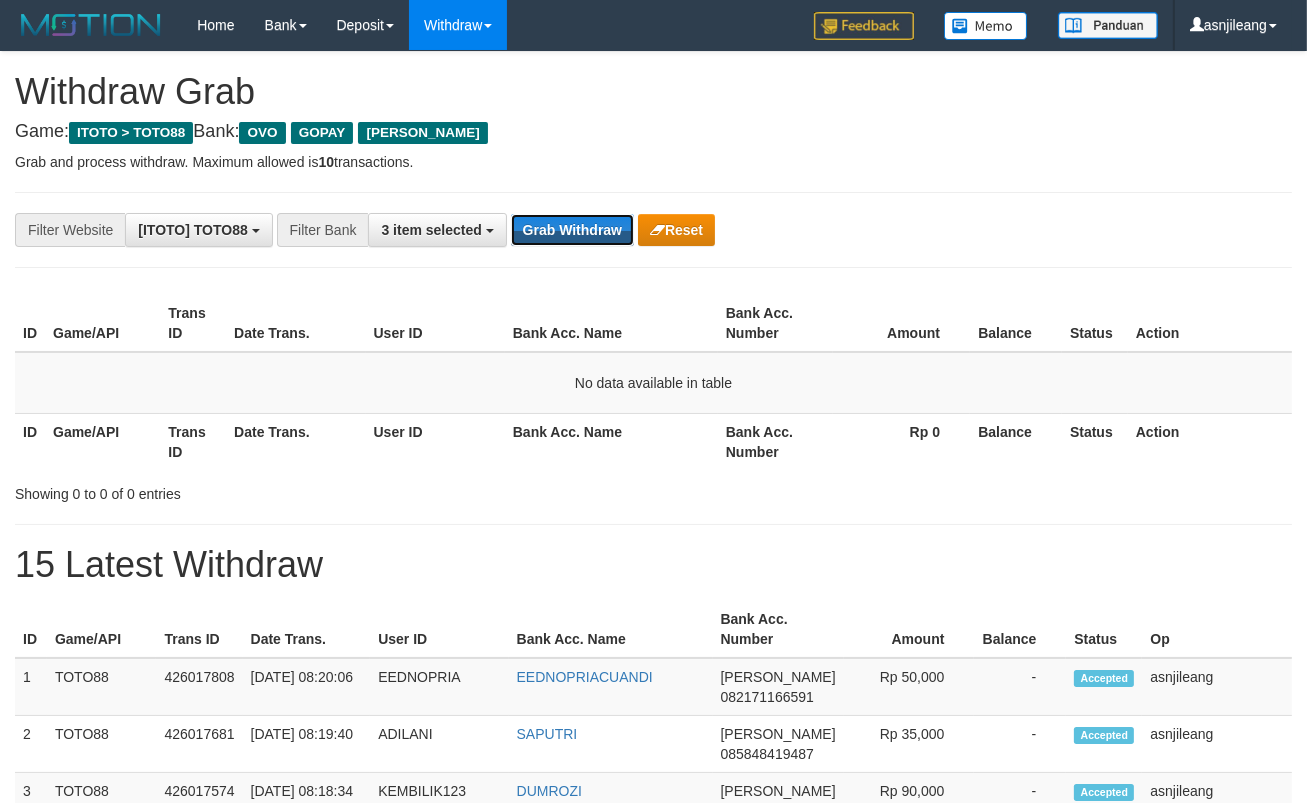 click on "Grab Withdraw" at bounding box center (572, 230) 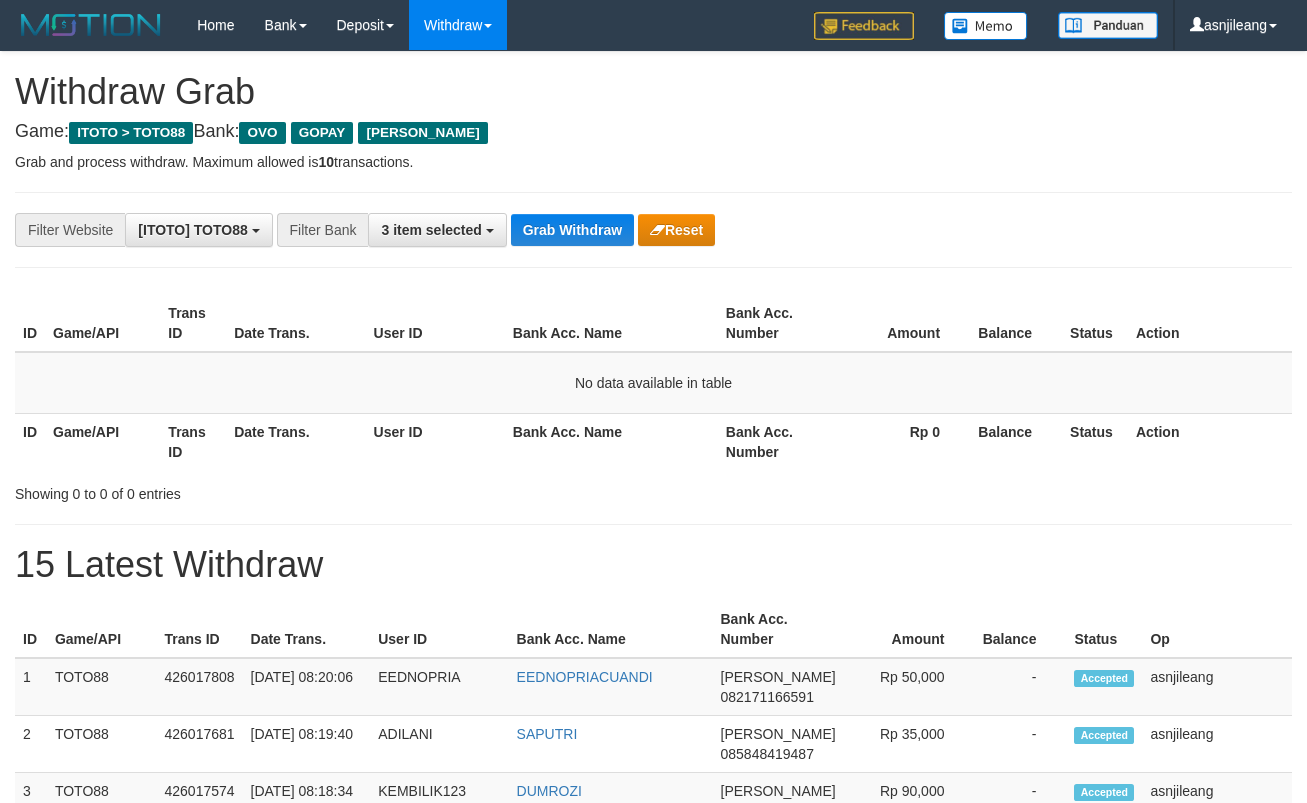 scroll, scrollTop: 0, scrollLeft: 0, axis: both 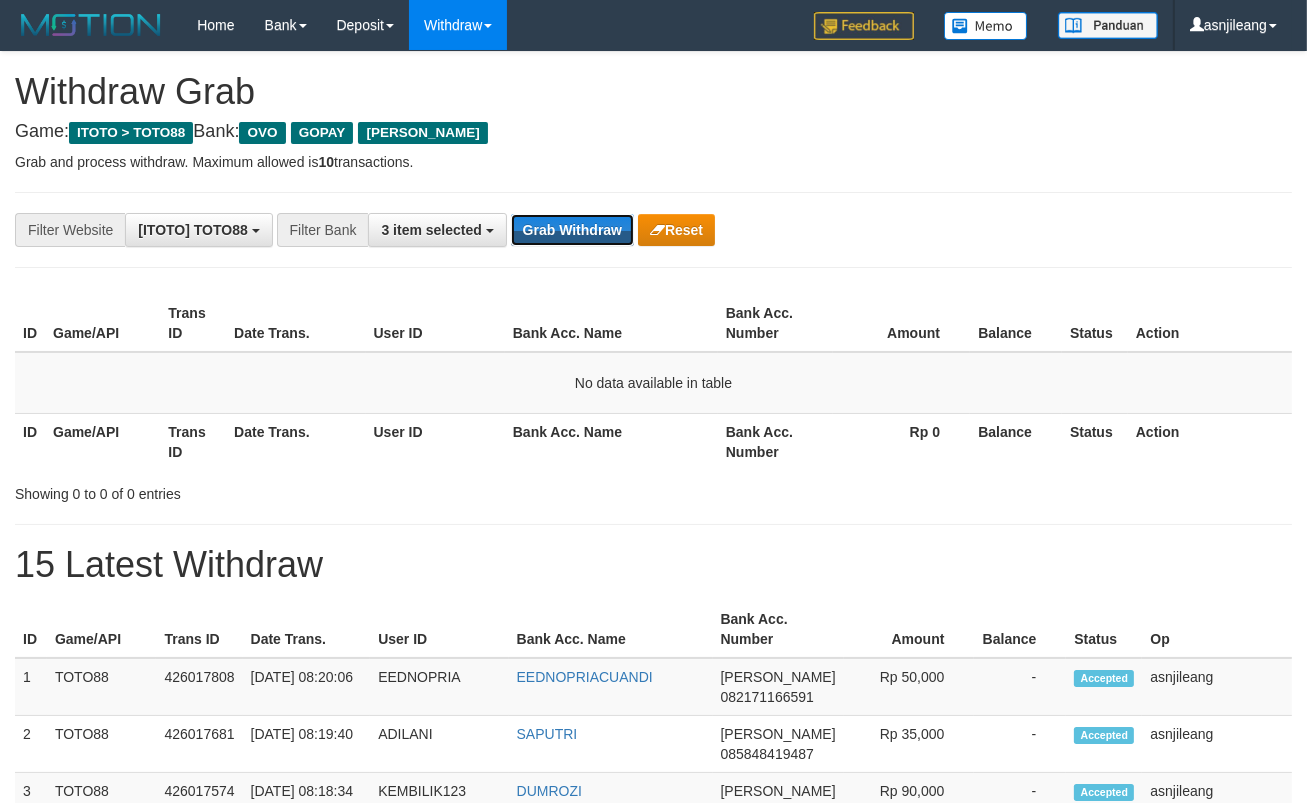 click on "Grab Withdraw" at bounding box center (572, 230) 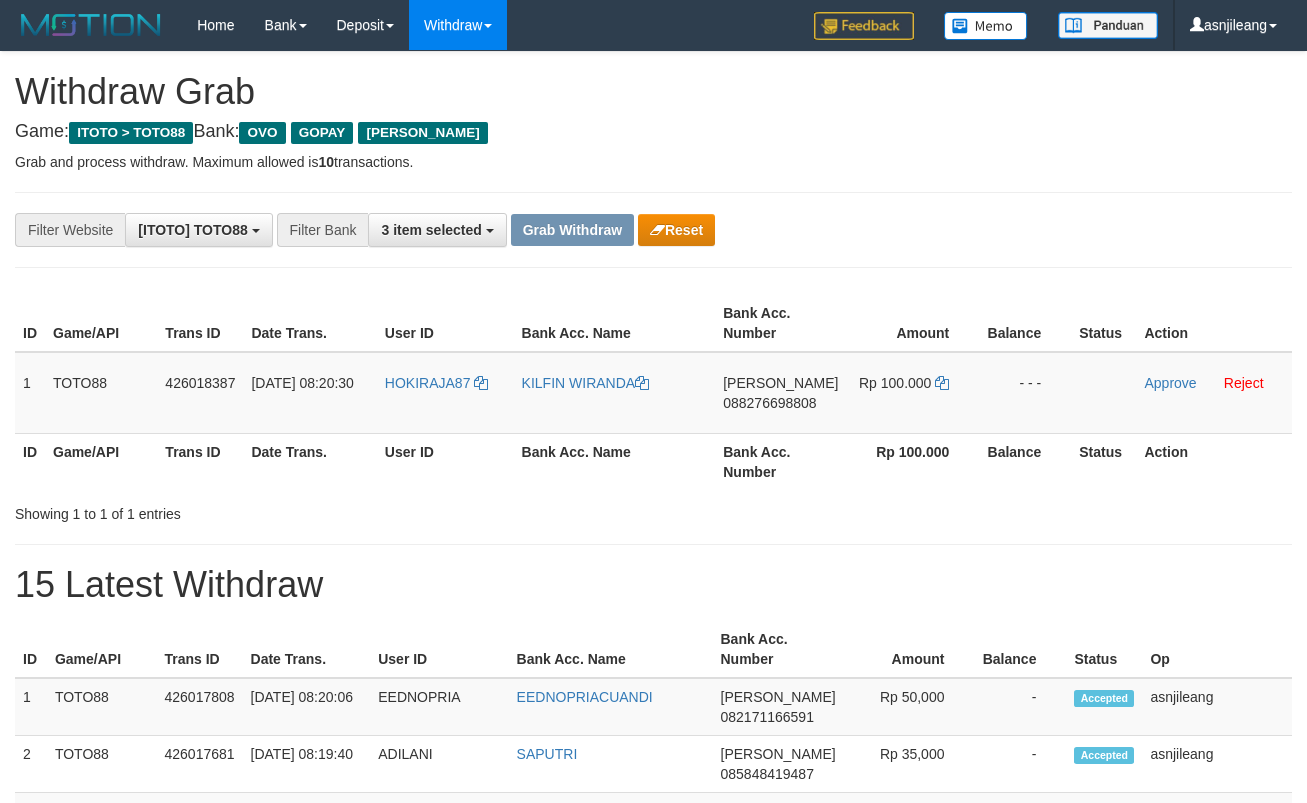 scroll, scrollTop: 0, scrollLeft: 0, axis: both 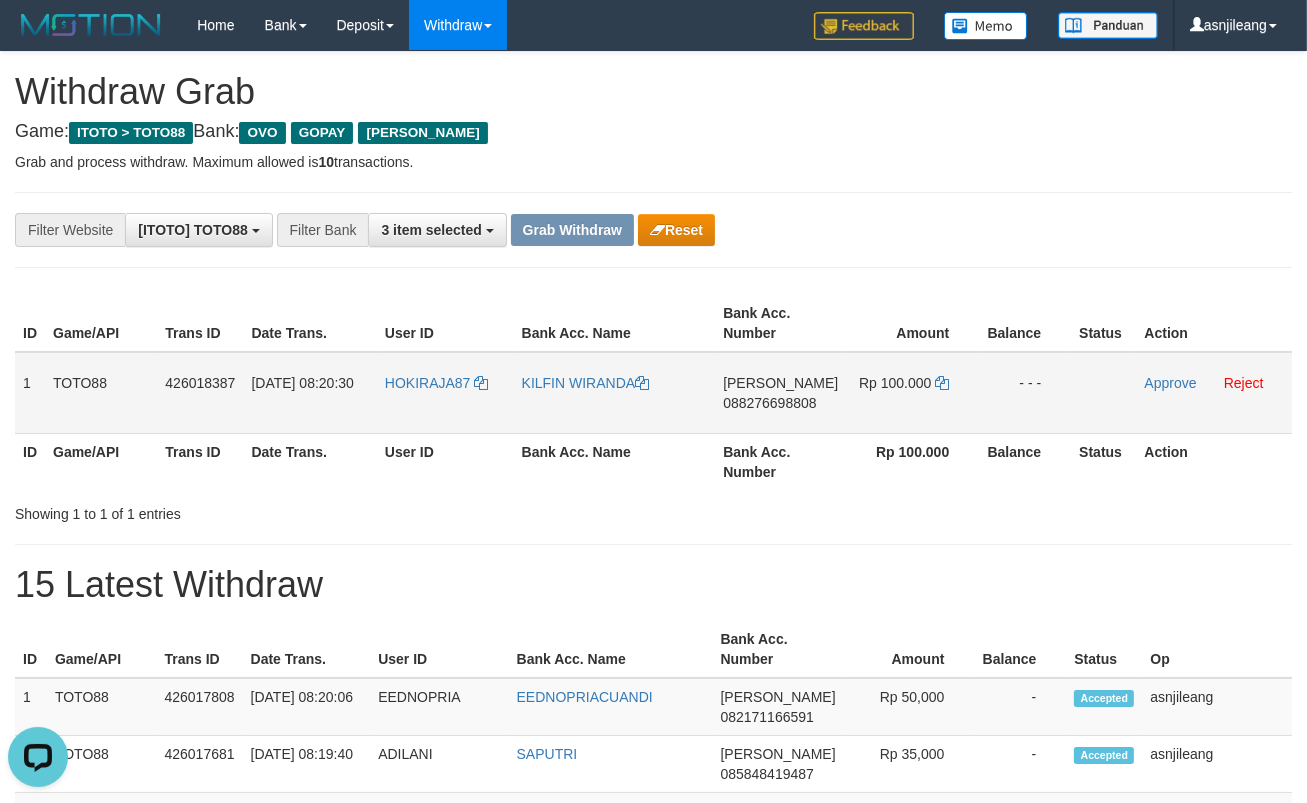click on "[PERSON_NAME]
088276698808" at bounding box center [780, 393] 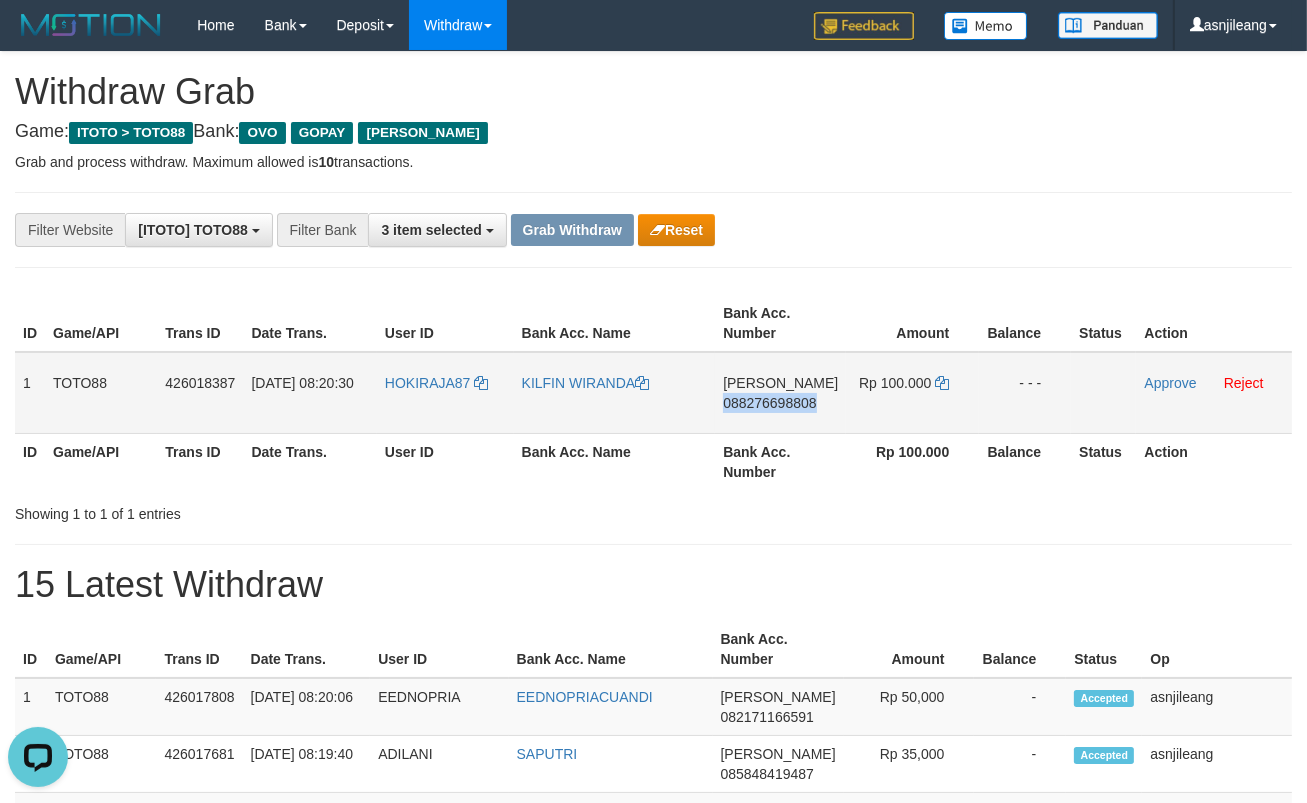 click on "[PERSON_NAME]
088276698808" at bounding box center (780, 393) 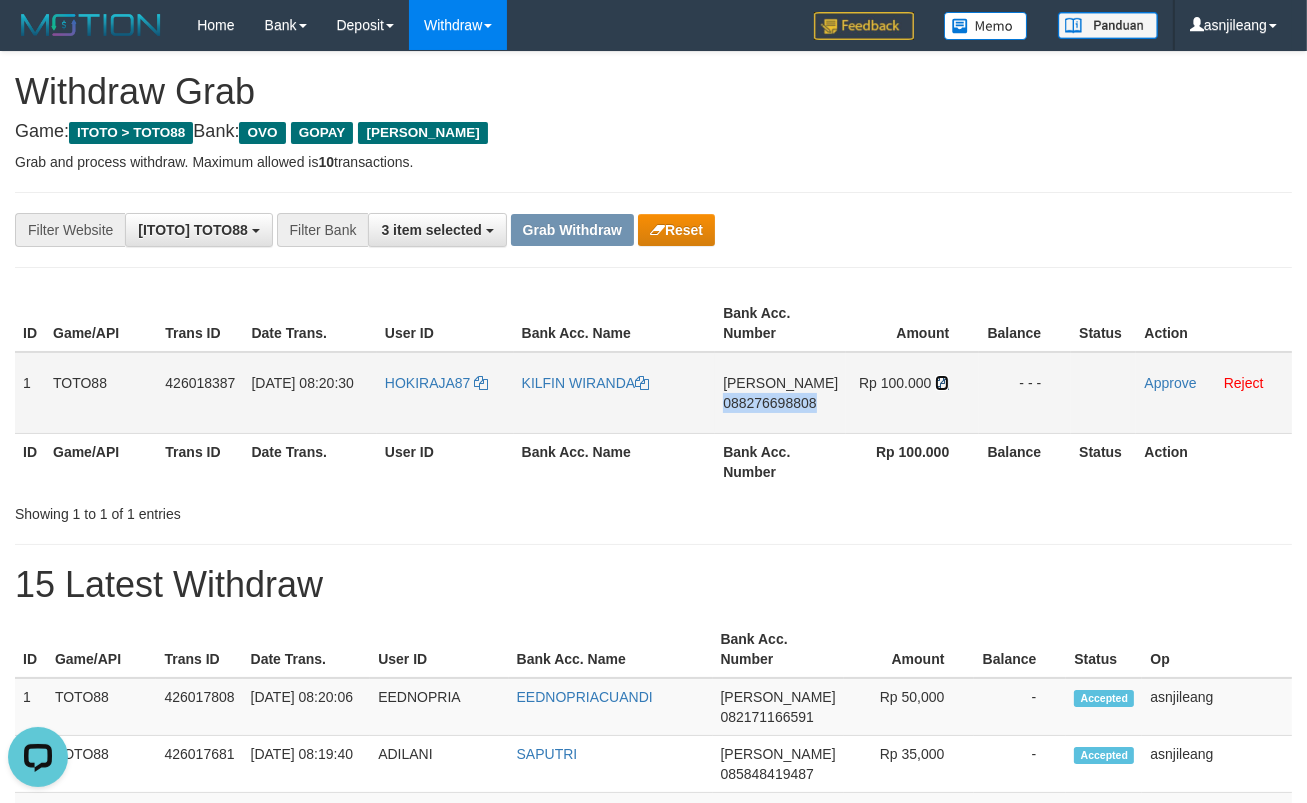 click at bounding box center (942, 383) 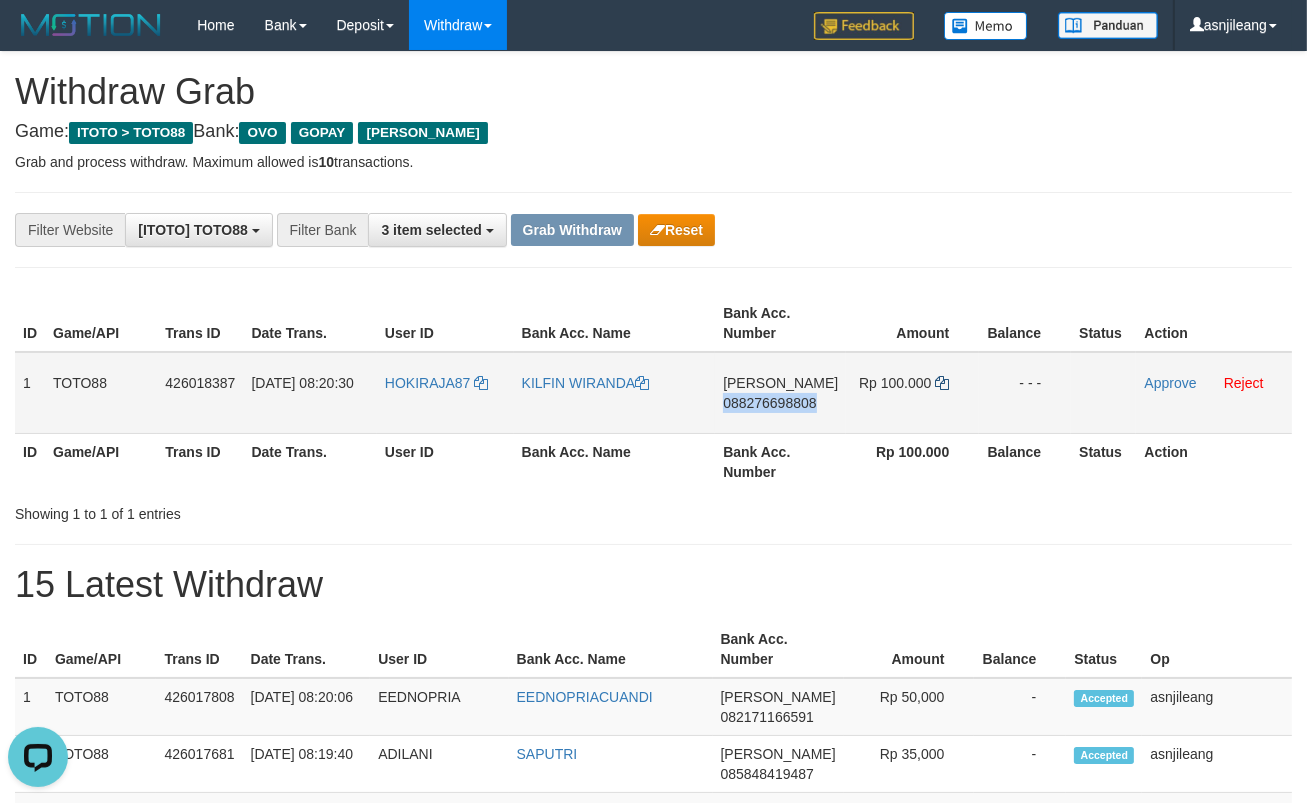 copy on "088276698808" 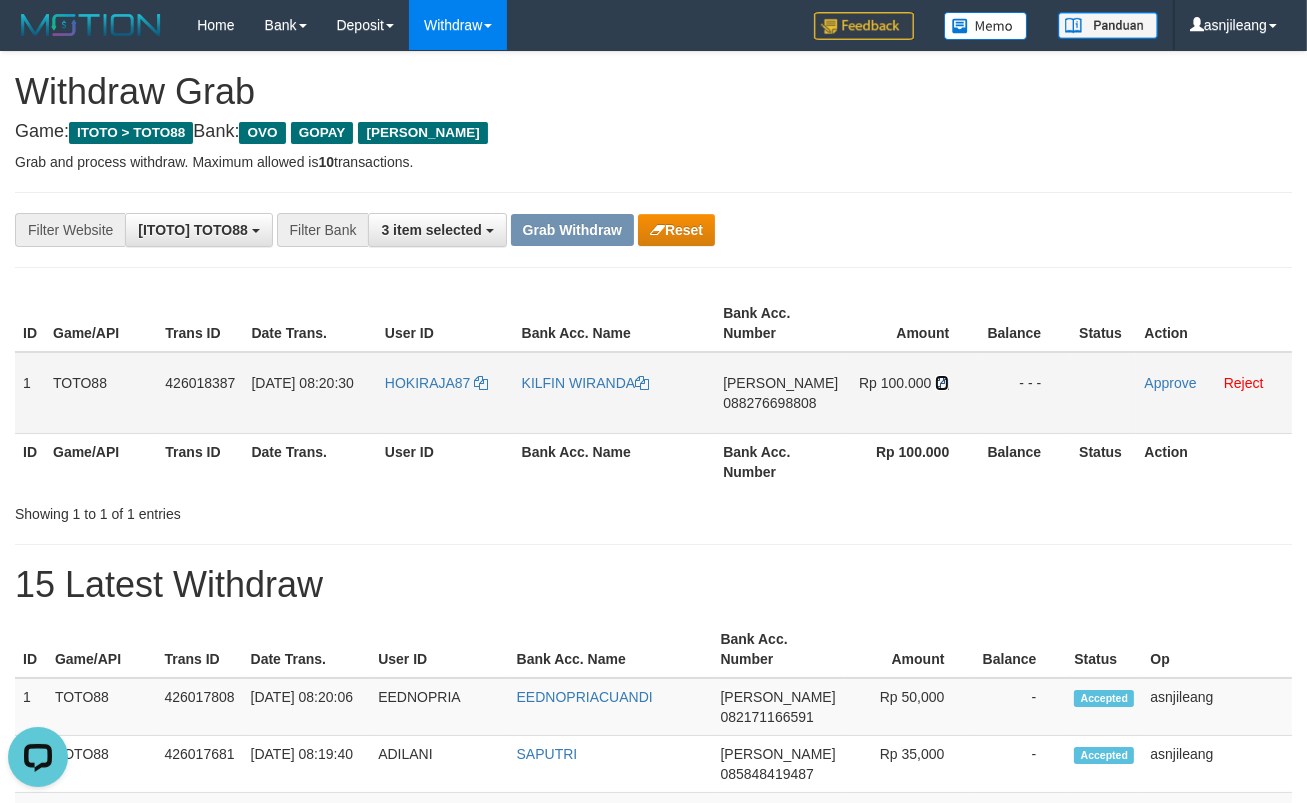 click at bounding box center (942, 383) 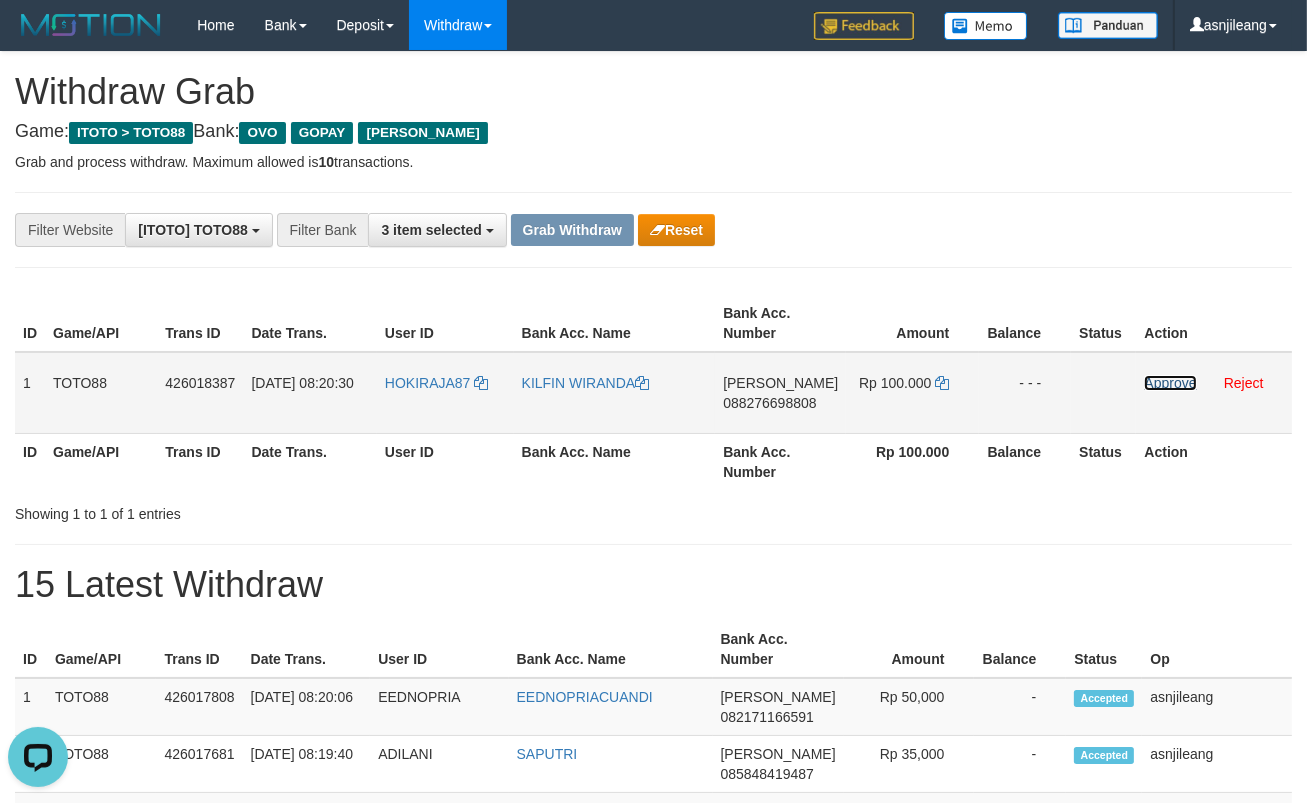 click on "Approve" at bounding box center (1170, 383) 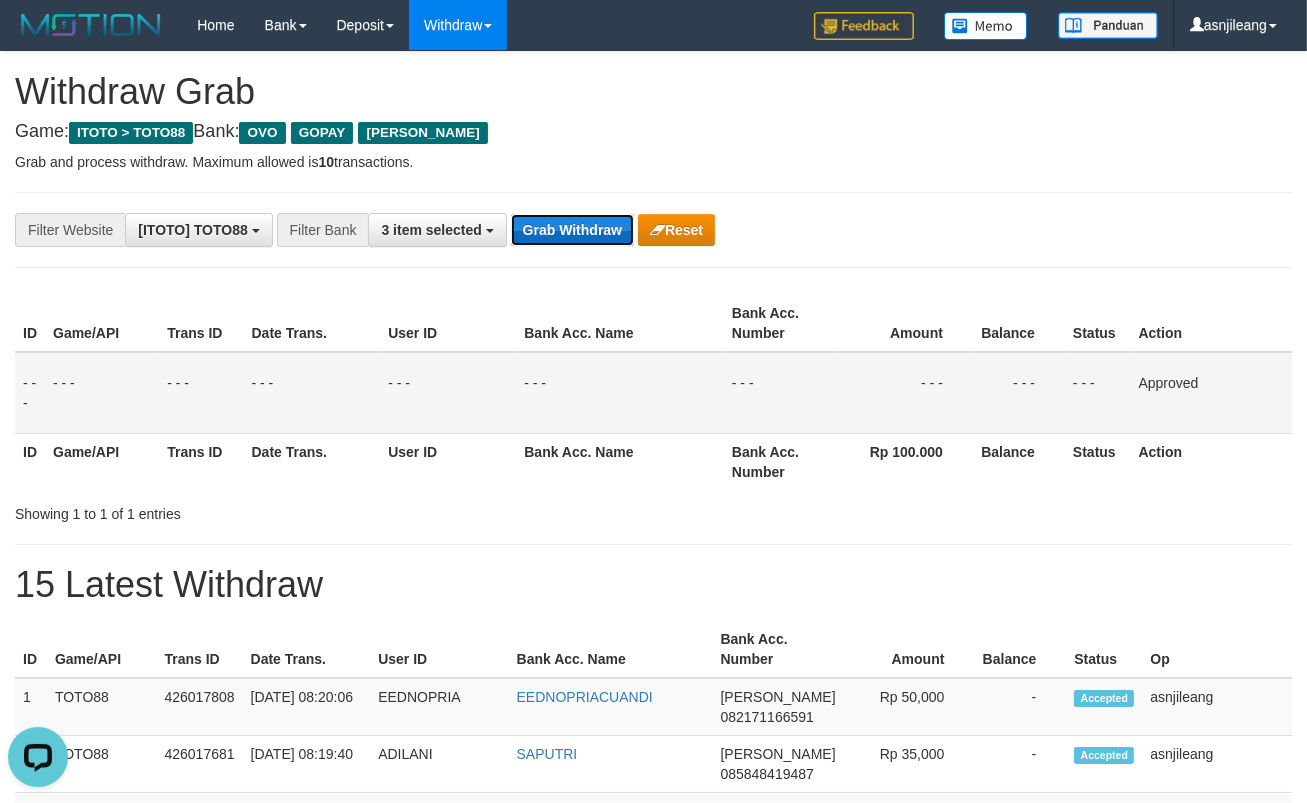 click on "Grab Withdraw" at bounding box center (572, 230) 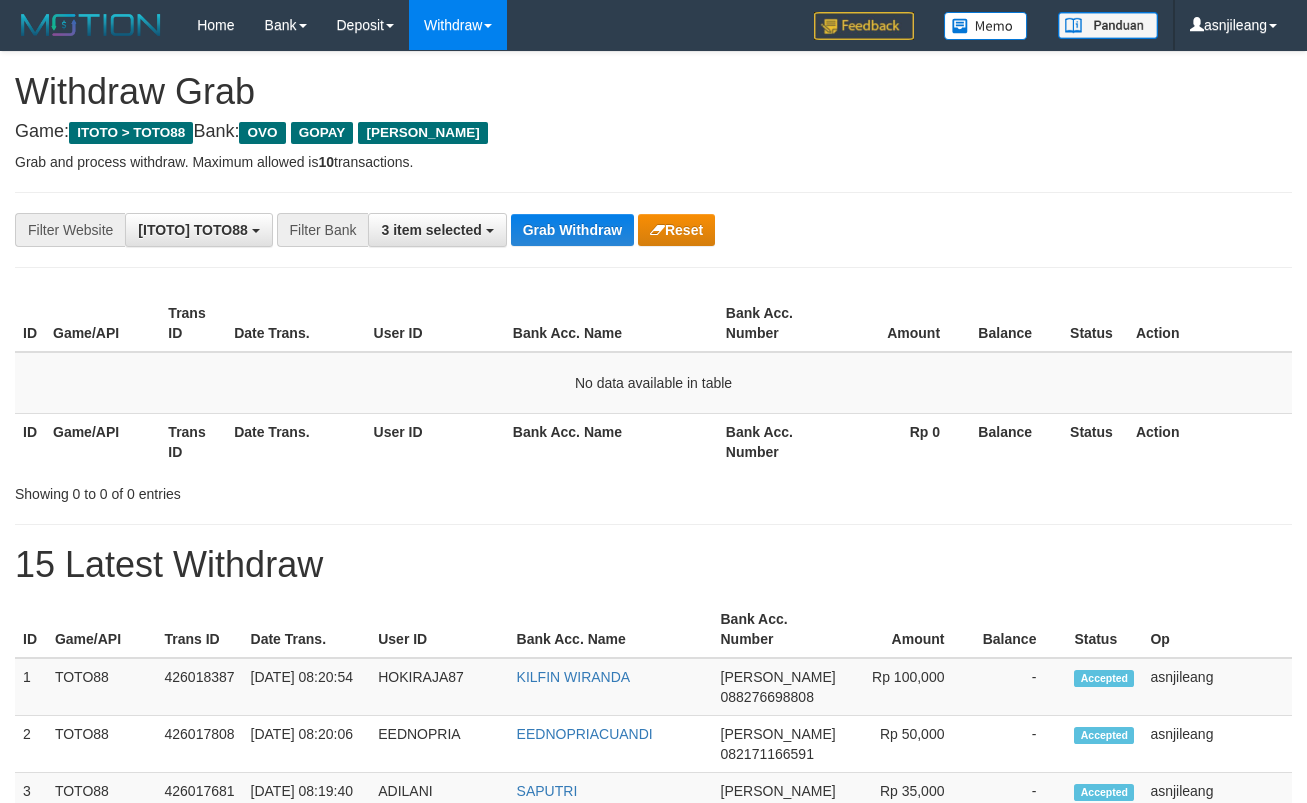 scroll, scrollTop: 0, scrollLeft: 0, axis: both 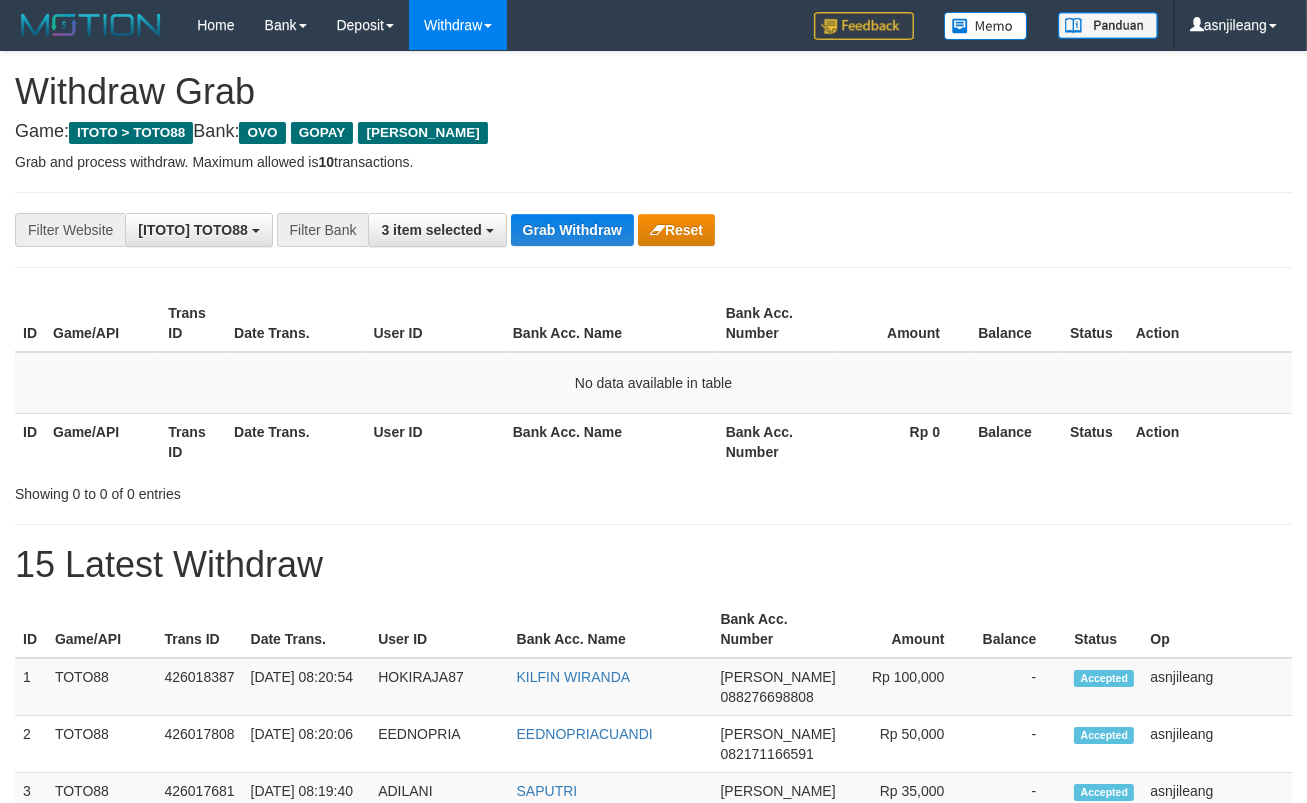 click on "Grab Withdraw" at bounding box center (572, 230) 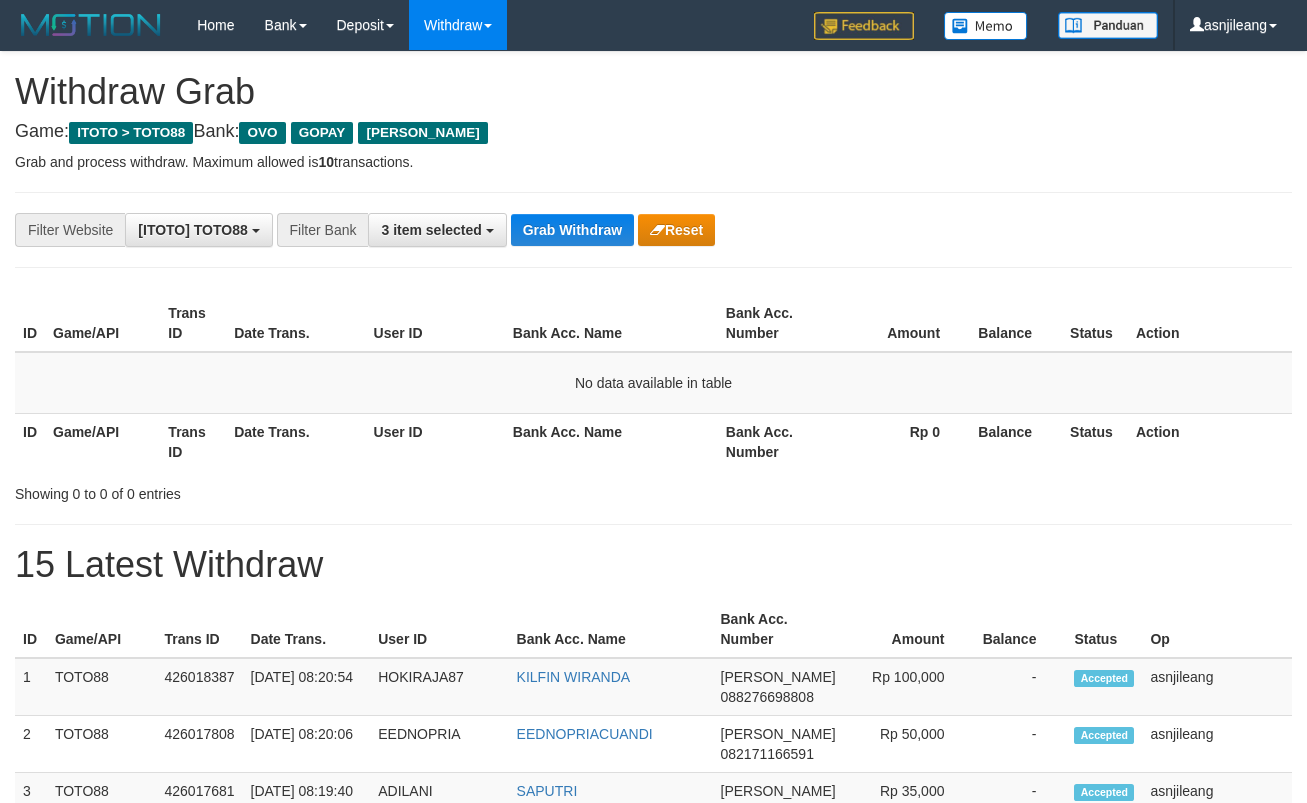 scroll, scrollTop: 0, scrollLeft: 0, axis: both 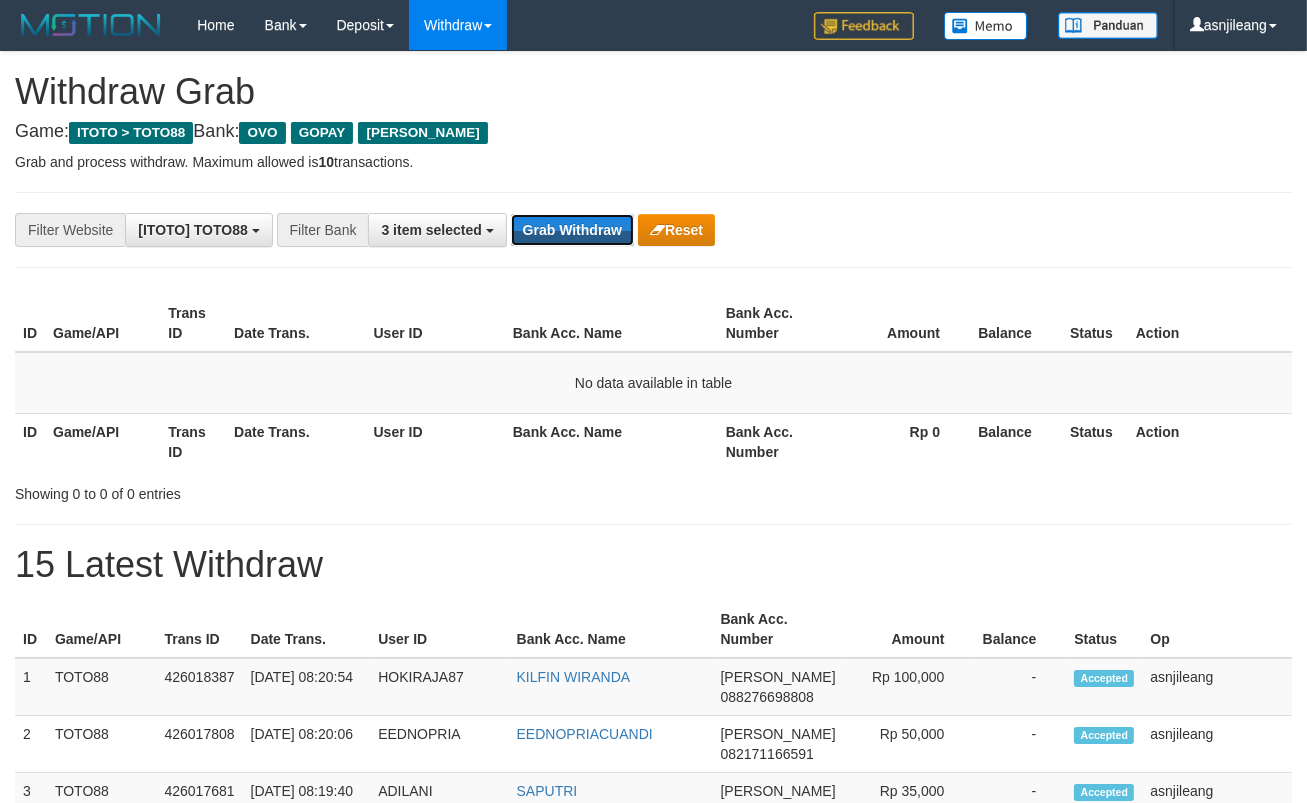 click on "Grab Withdraw" at bounding box center (572, 230) 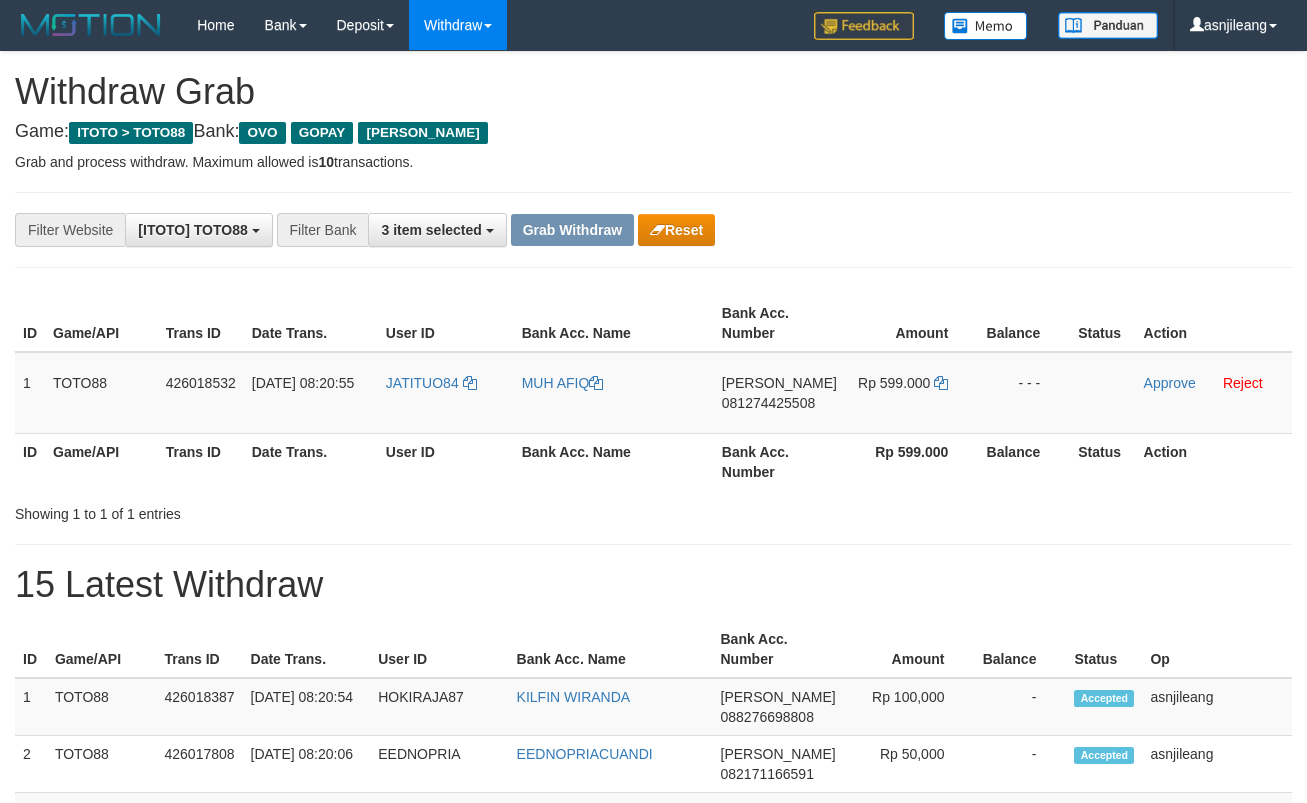scroll, scrollTop: 0, scrollLeft: 0, axis: both 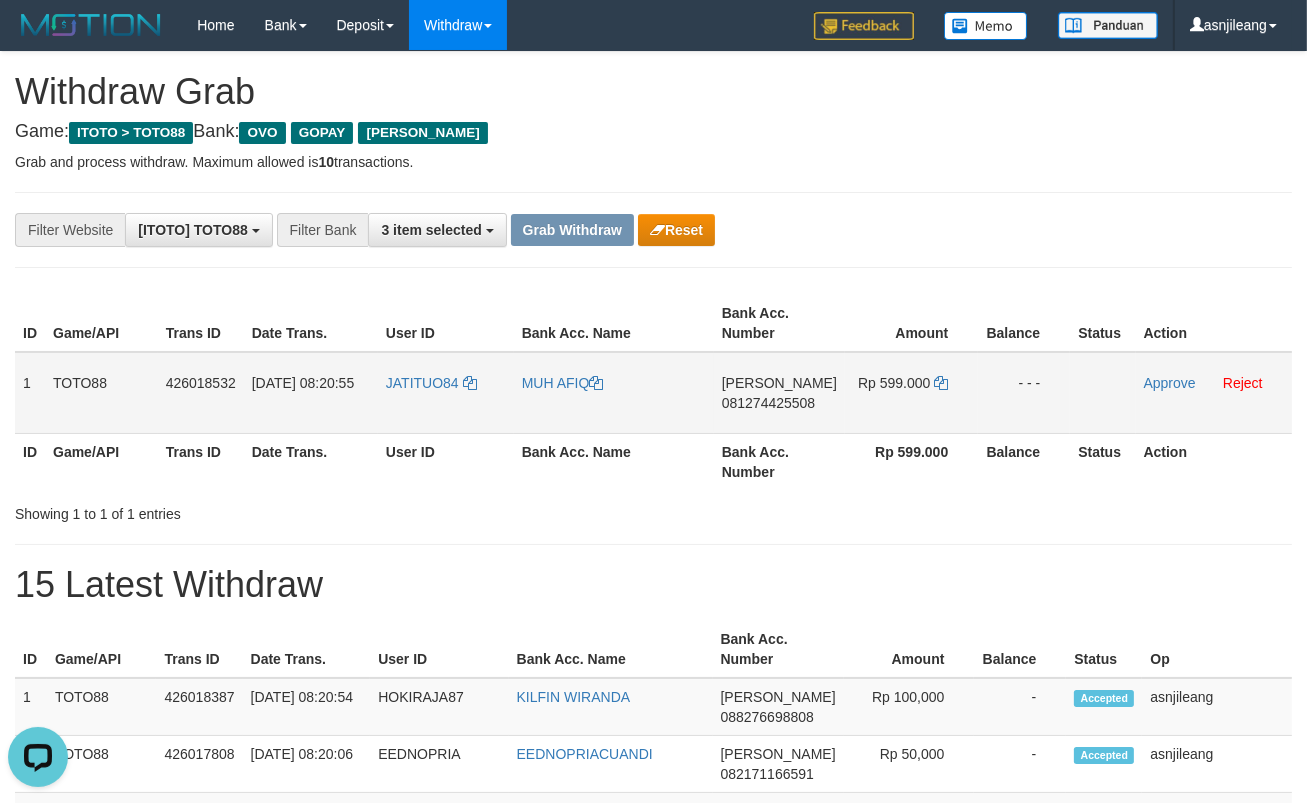 click on "DANA
081274425508" at bounding box center [779, 393] 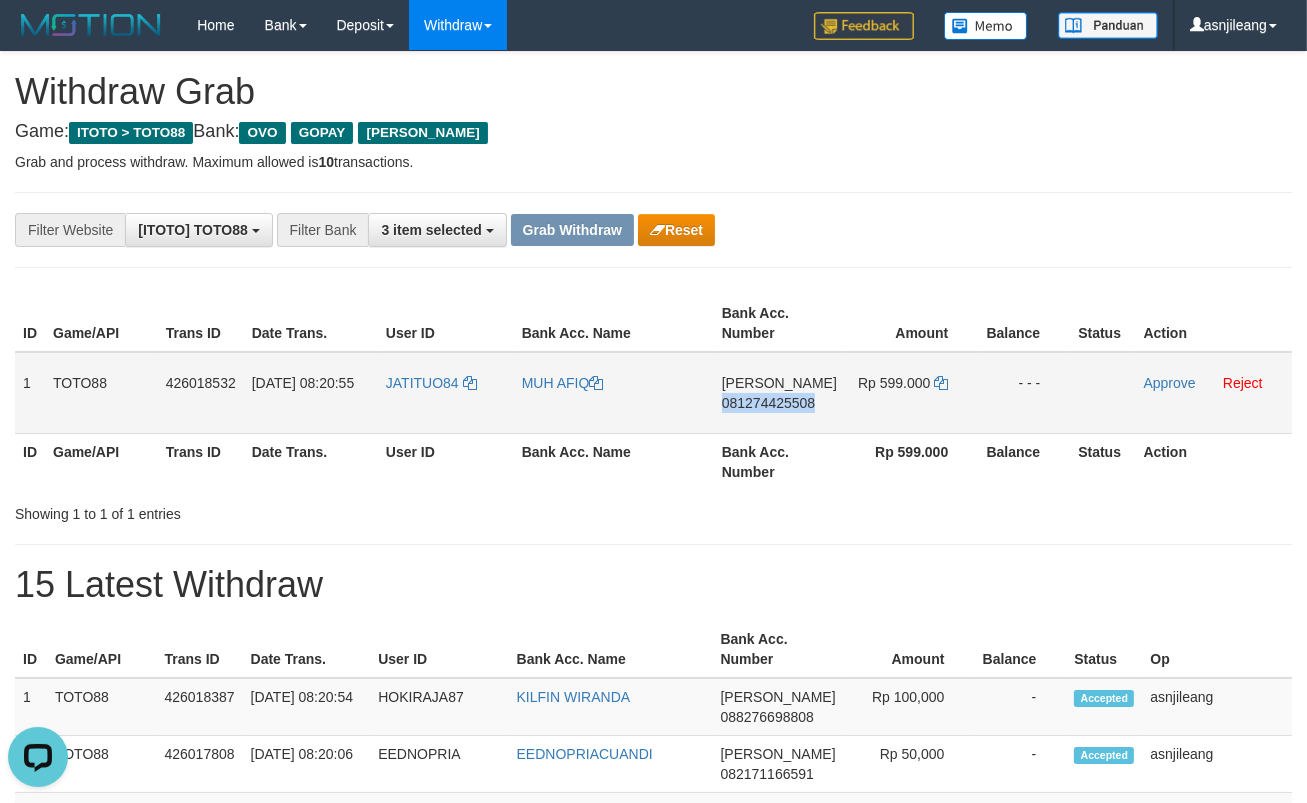 click on "DANA
081274425508" at bounding box center [779, 393] 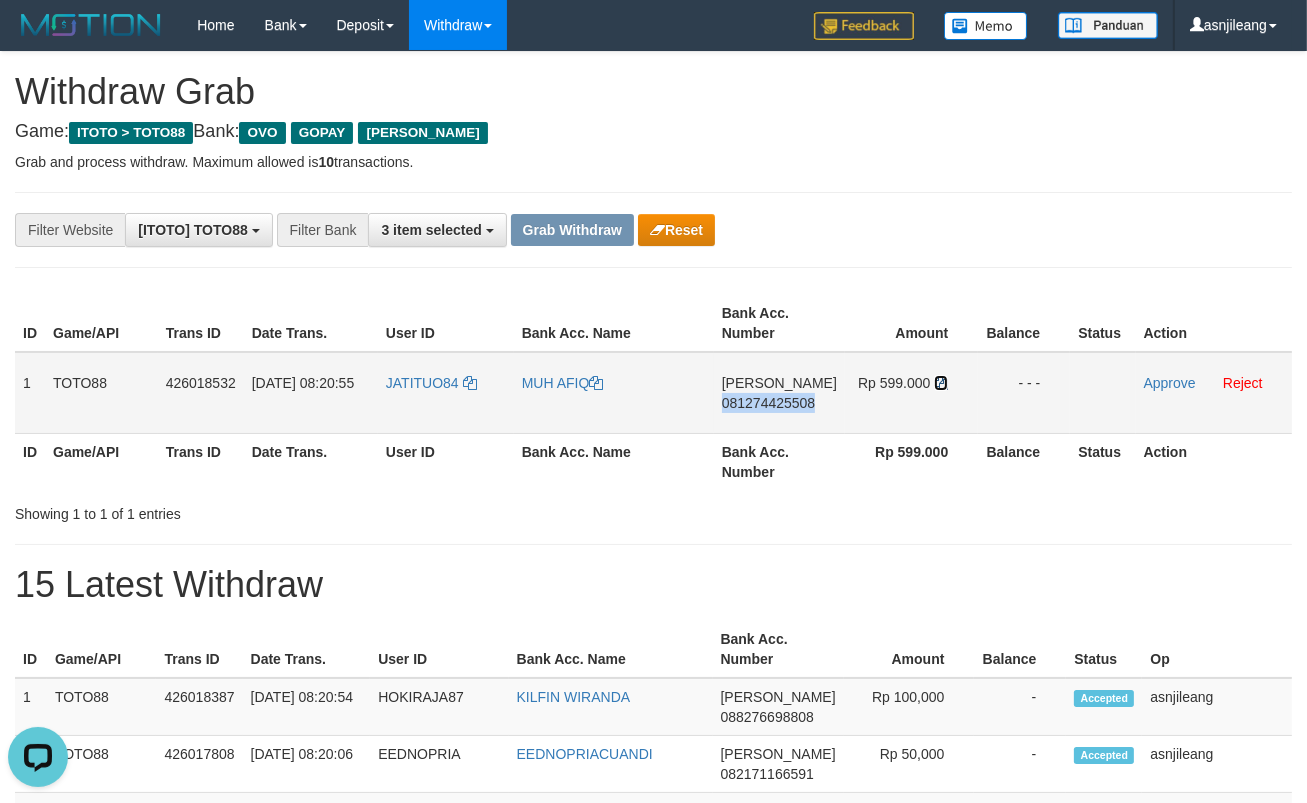 click at bounding box center (941, 383) 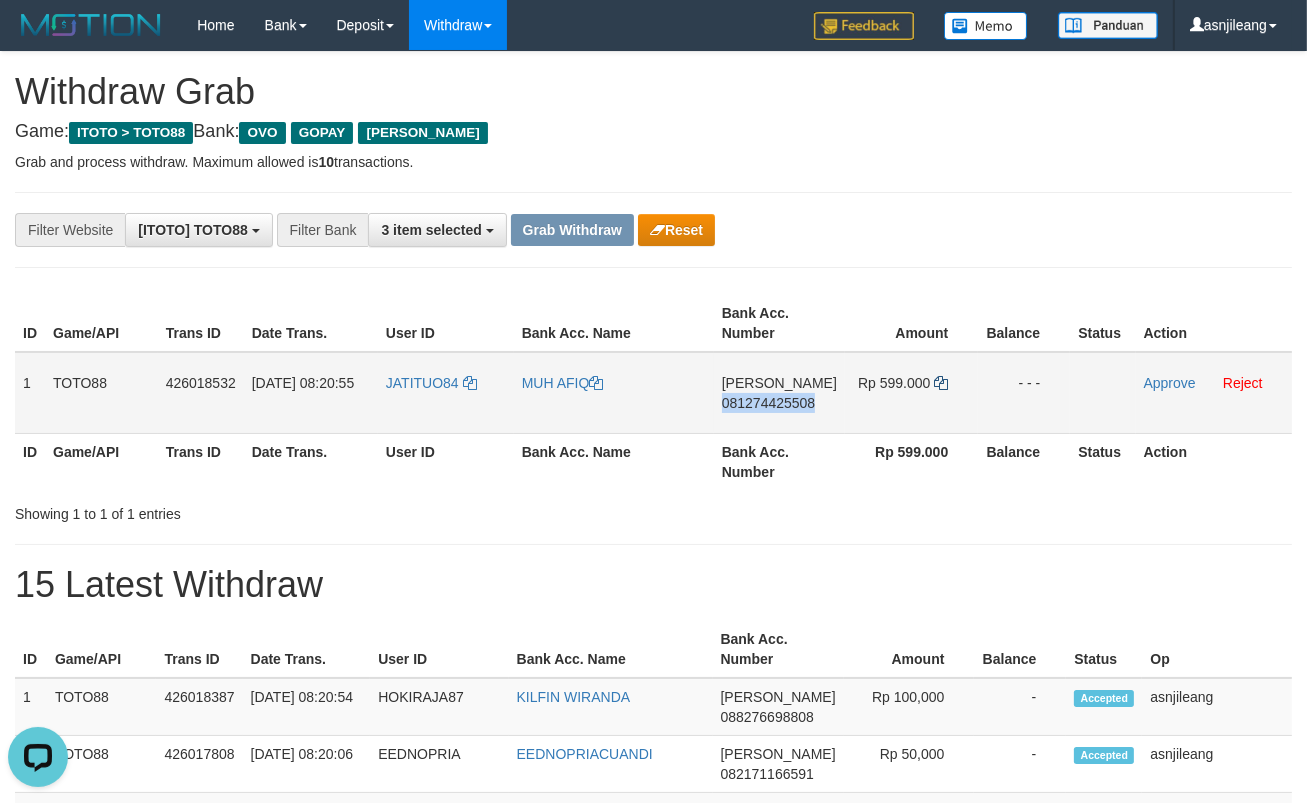 copy on "081274425508" 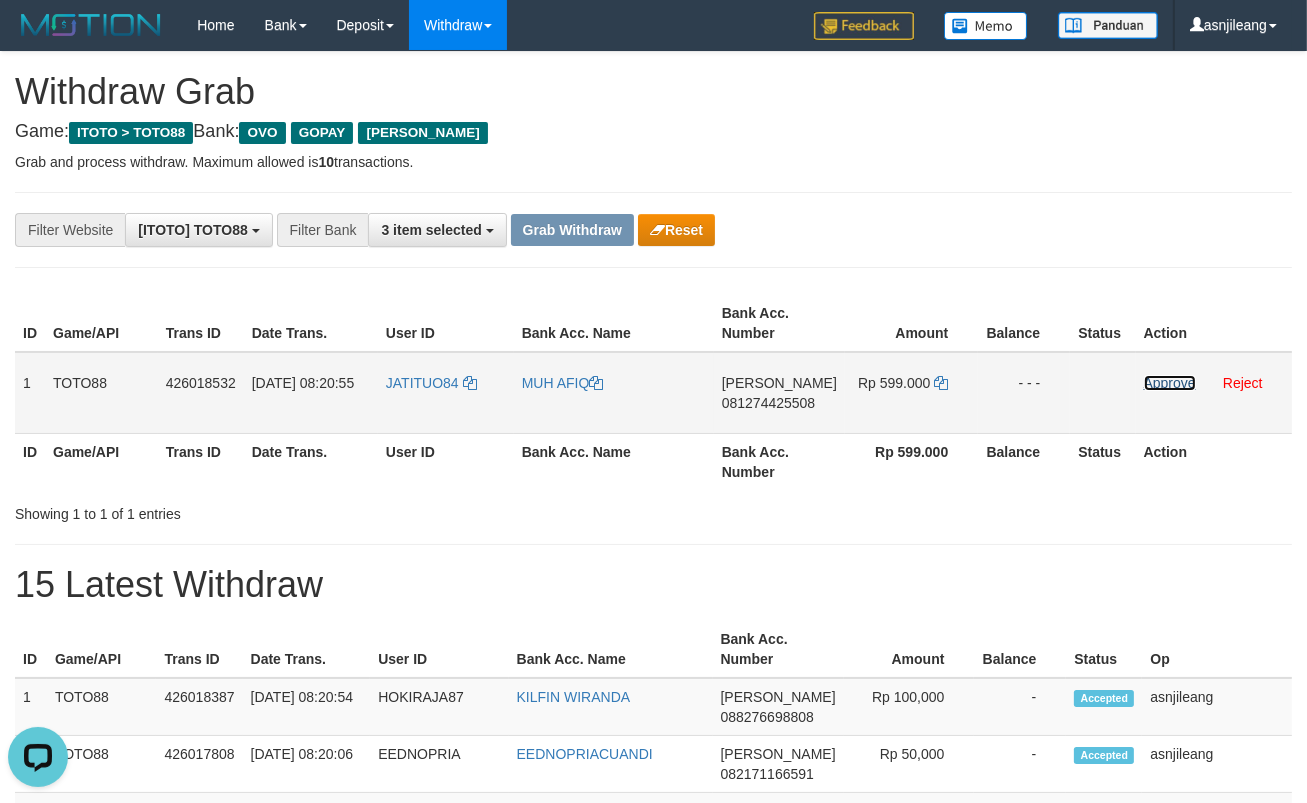click on "Approve" at bounding box center (1170, 383) 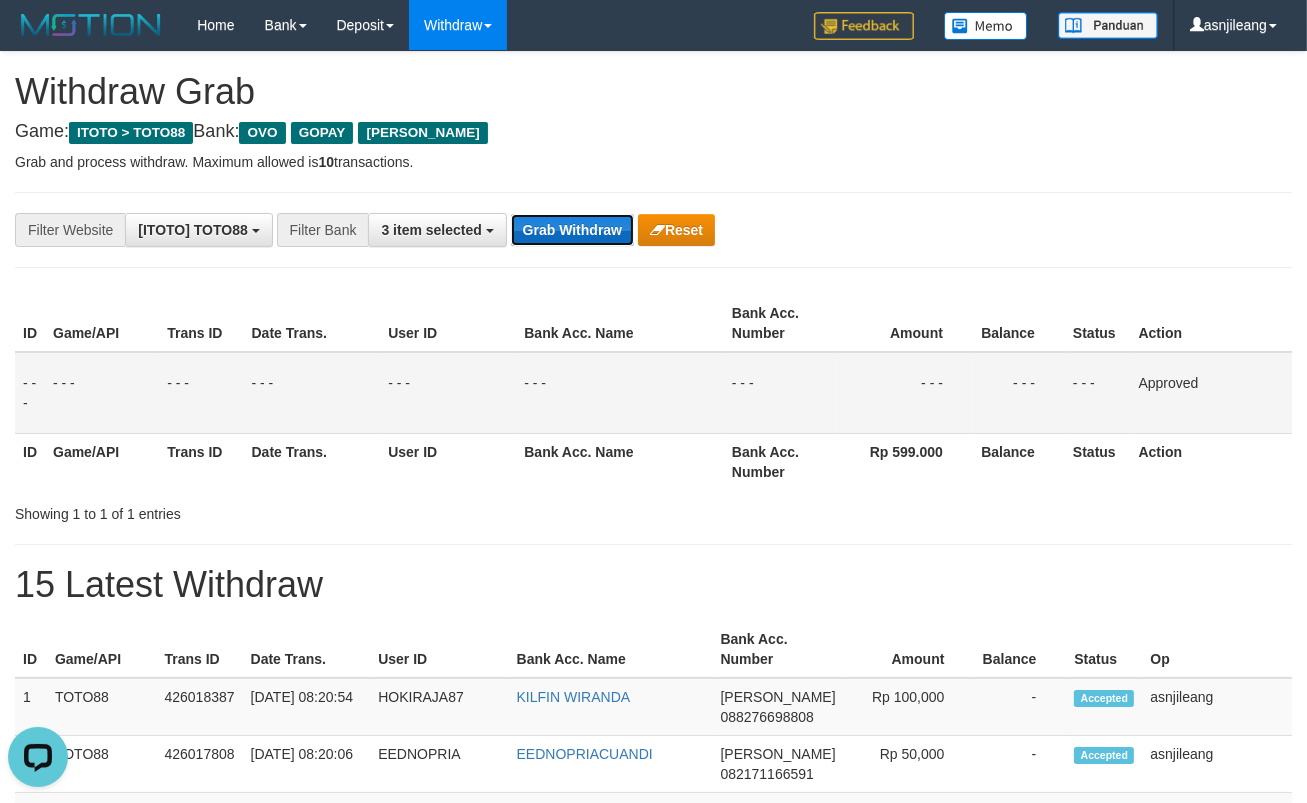 click on "Grab Withdraw" at bounding box center [572, 230] 